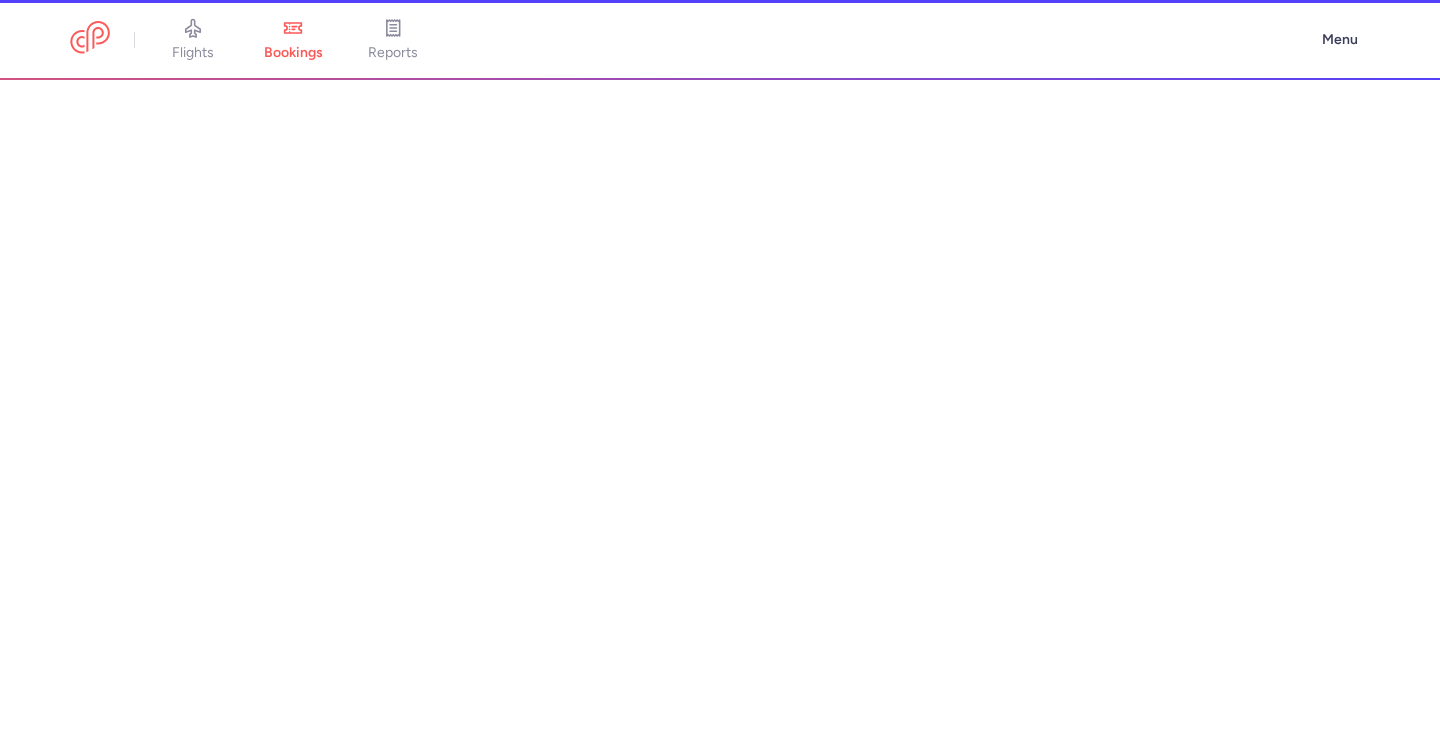 scroll, scrollTop: 0, scrollLeft: 0, axis: both 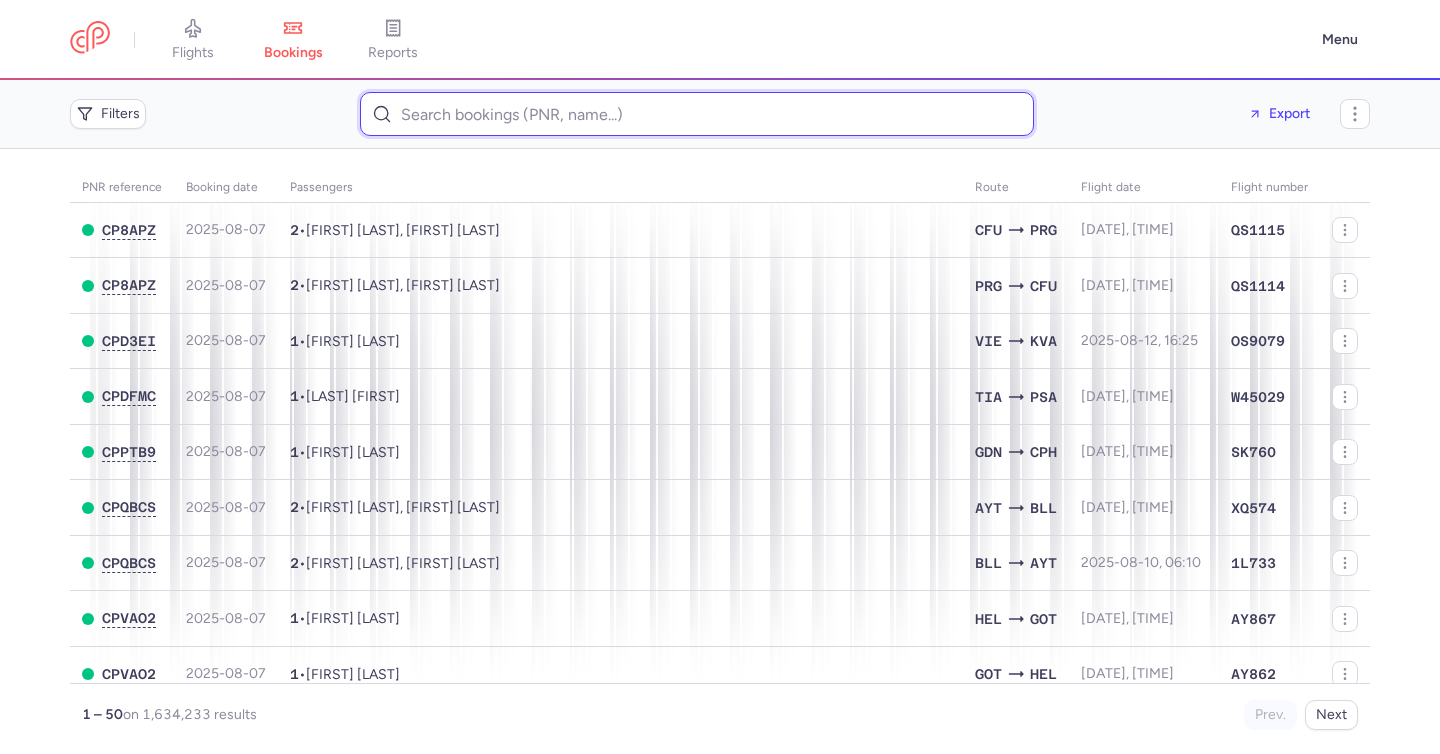 click at bounding box center (697, 114) 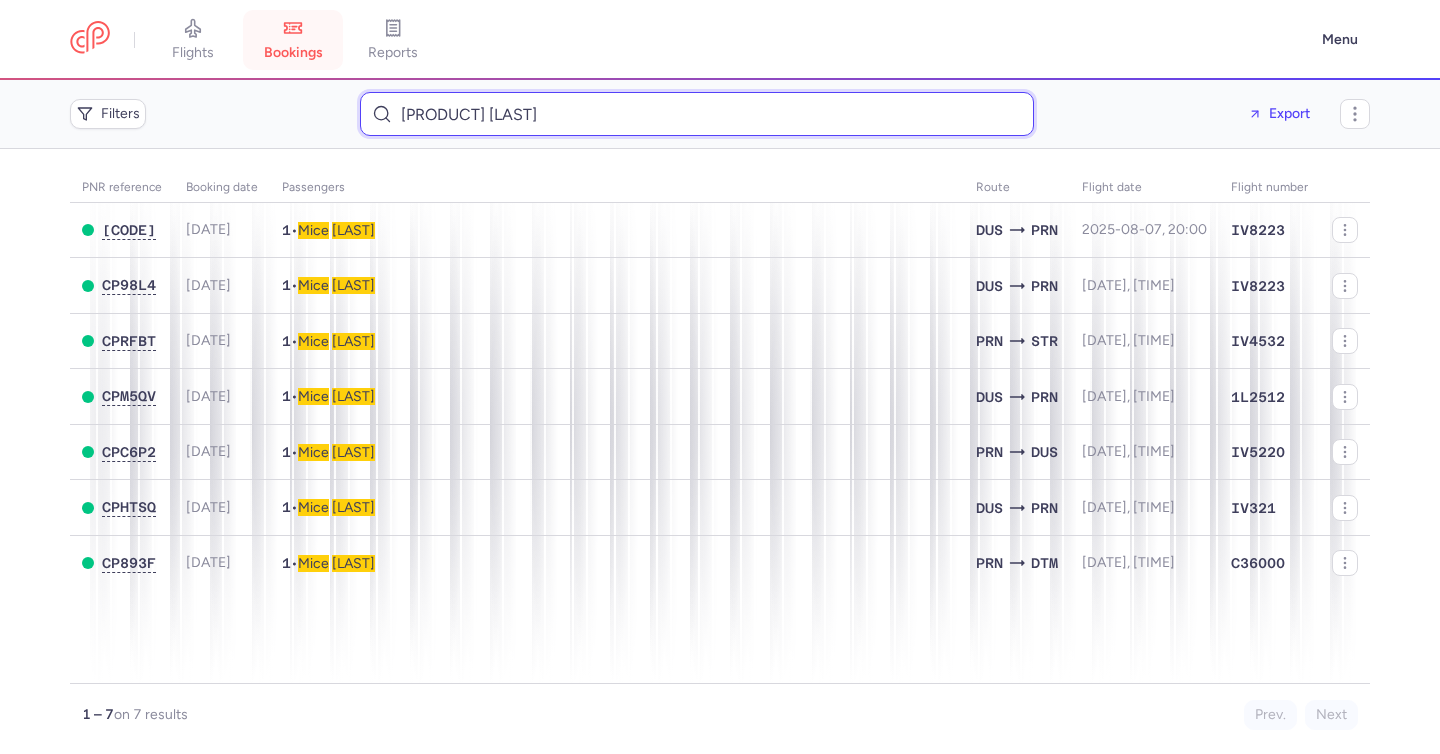 type on "MICE DOBRUNAJ" 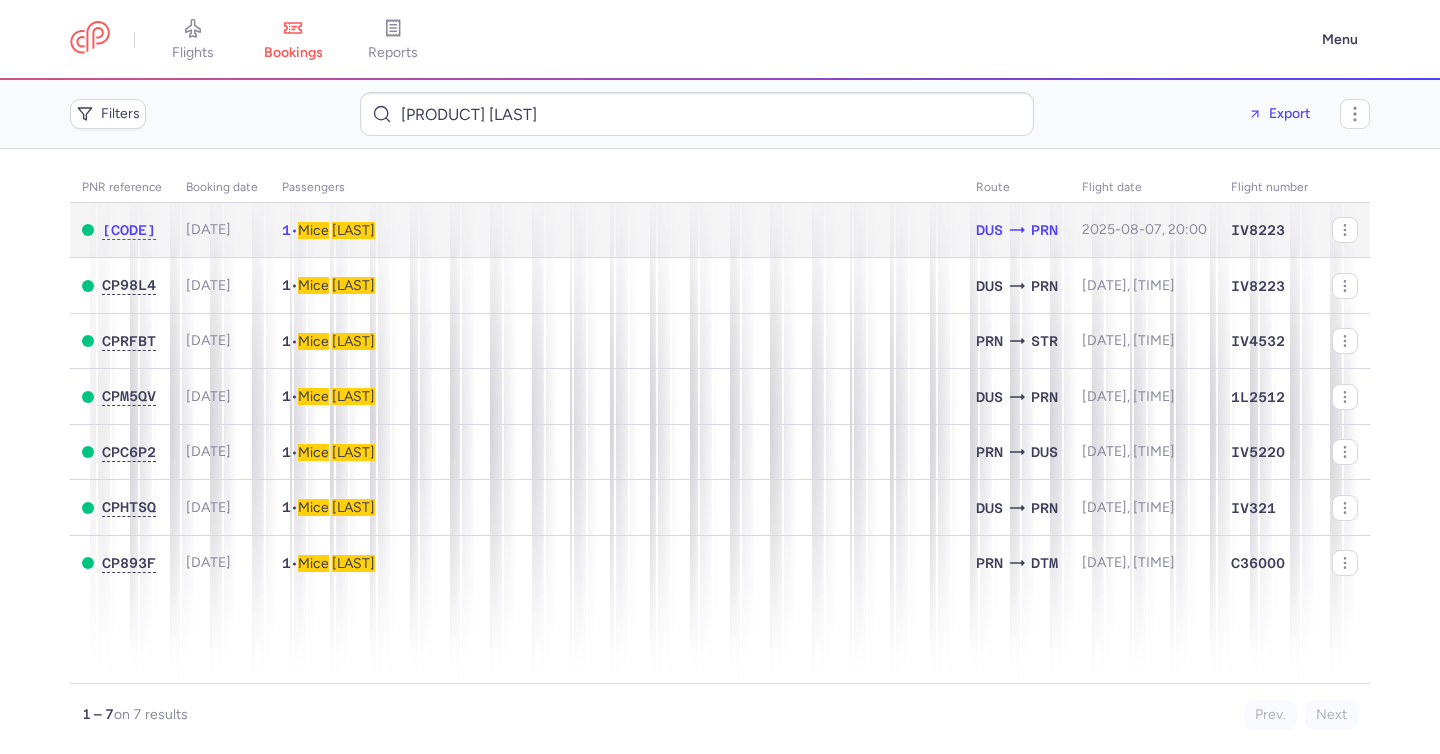 click on "1  •  Mice   DOBRUNAJ" 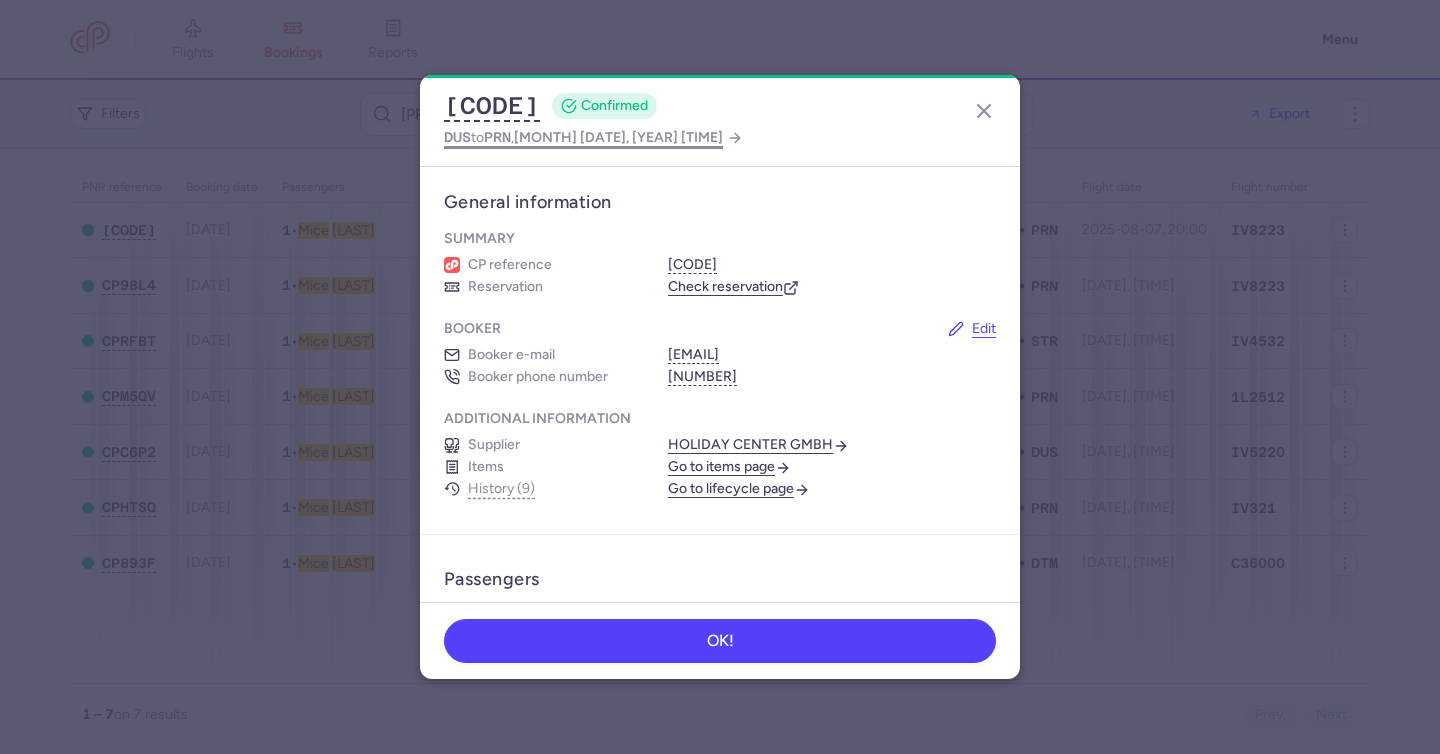 click on "2025 Aug 7, 20:00" at bounding box center (618, 137) 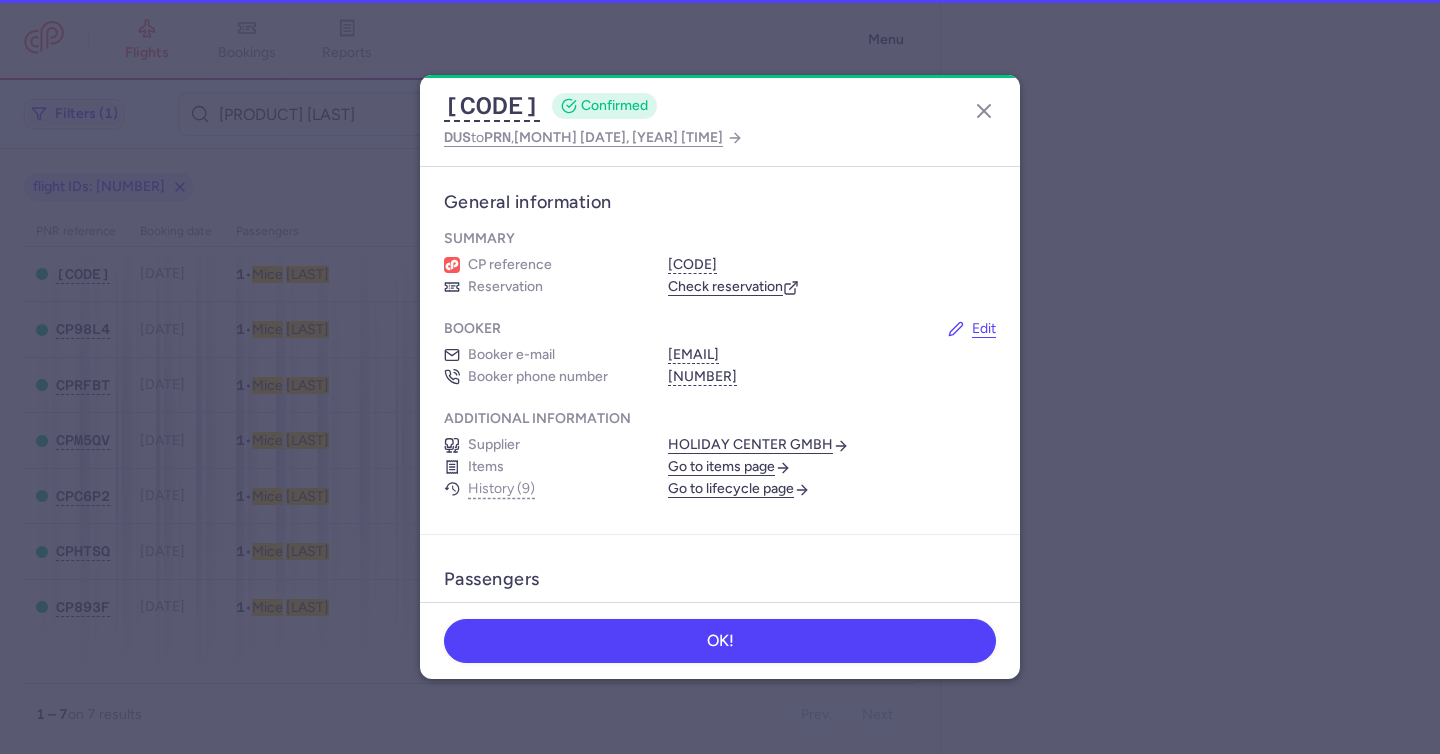 select on "hours" 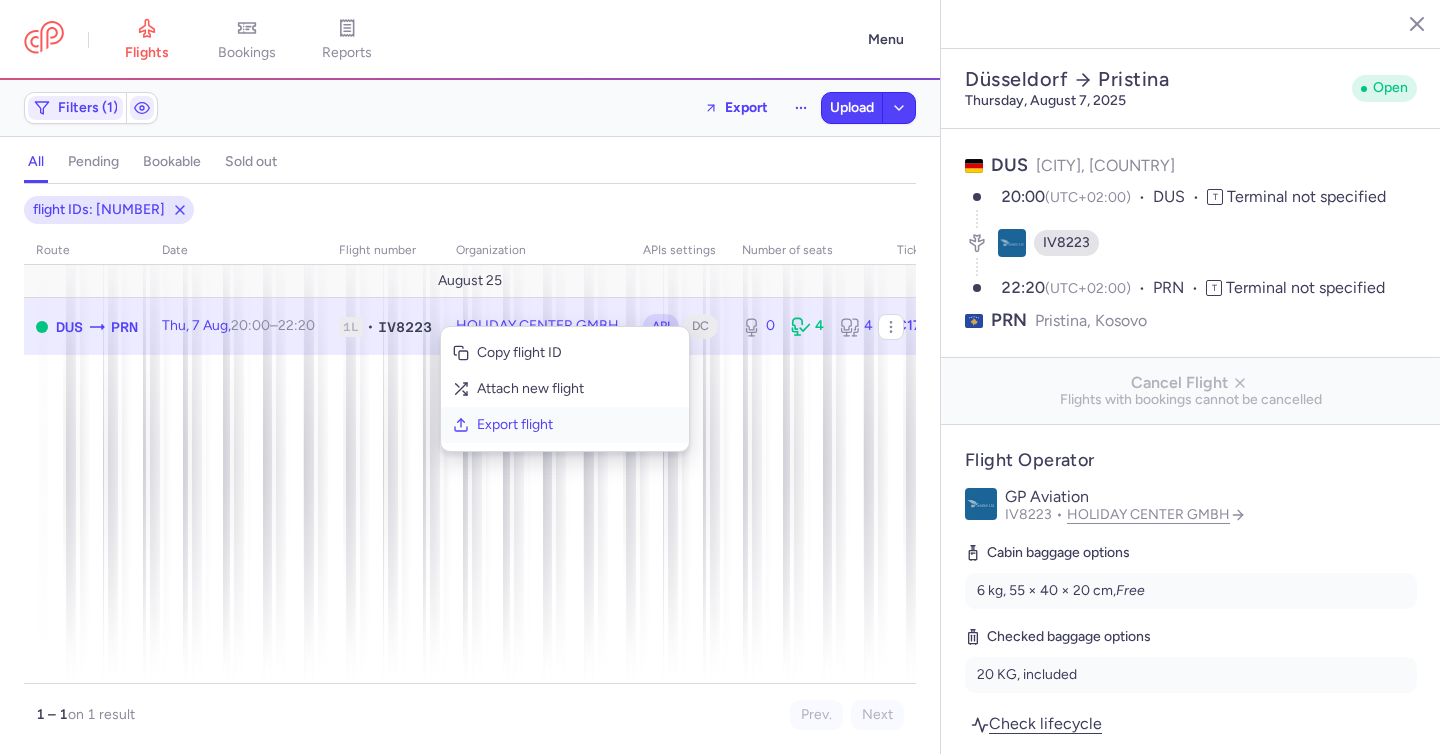 click on "Export flight" at bounding box center [577, 425] 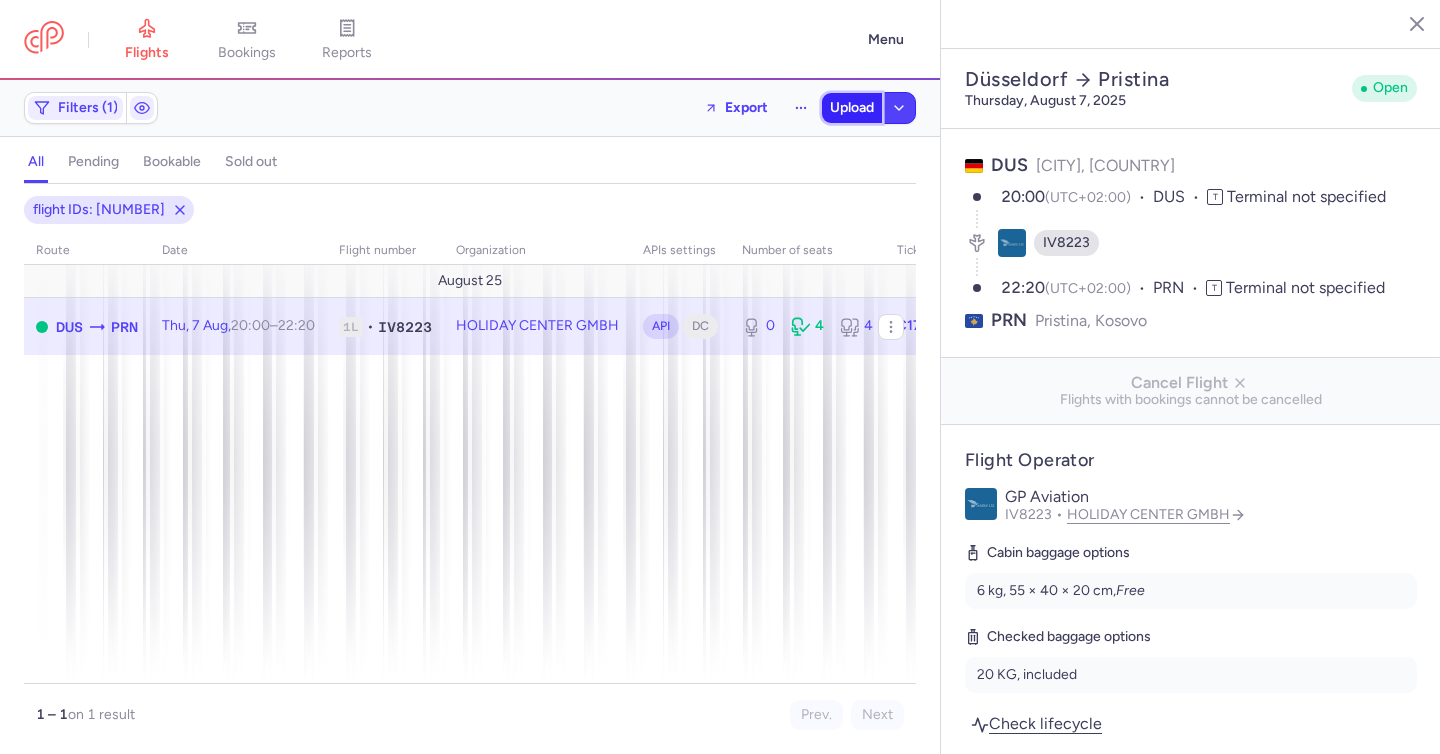 click on "Upload" at bounding box center (852, 108) 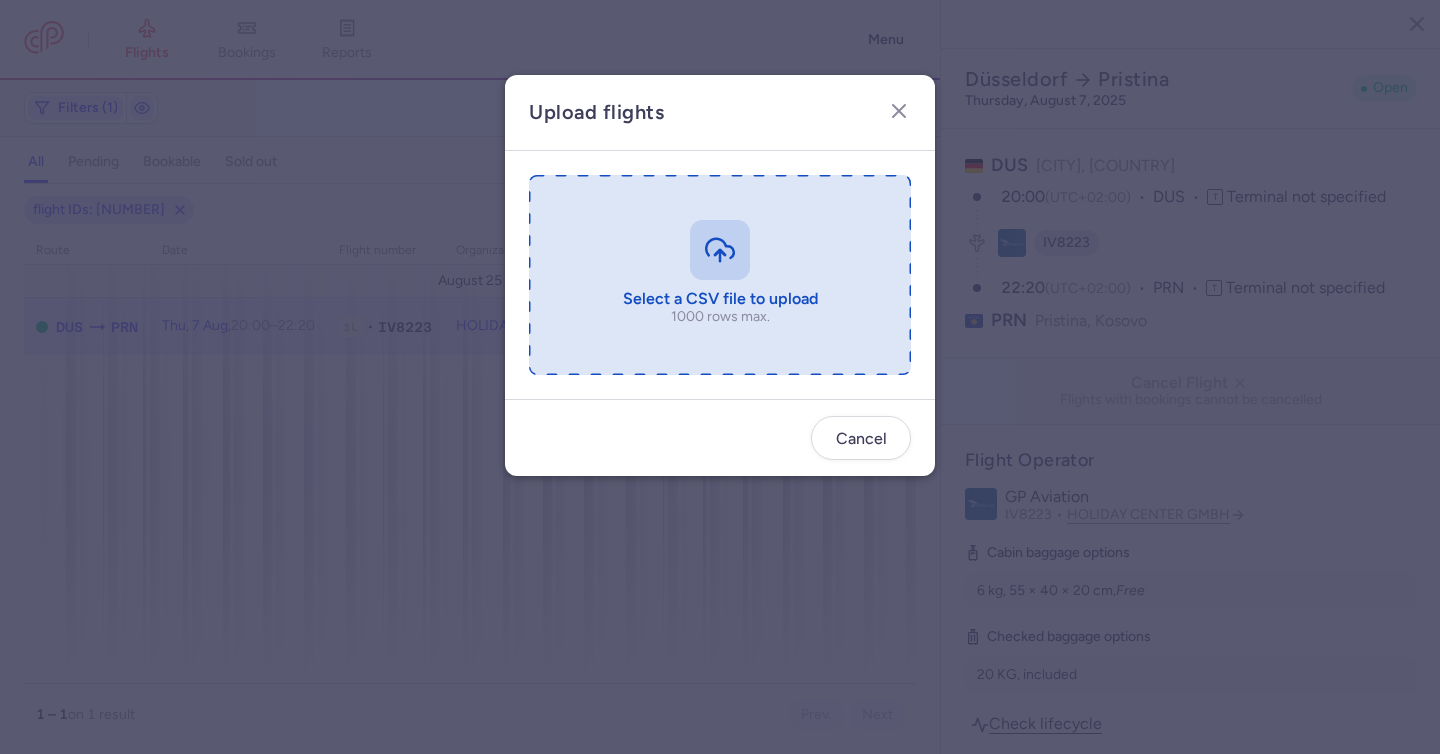 click at bounding box center [720, 275] 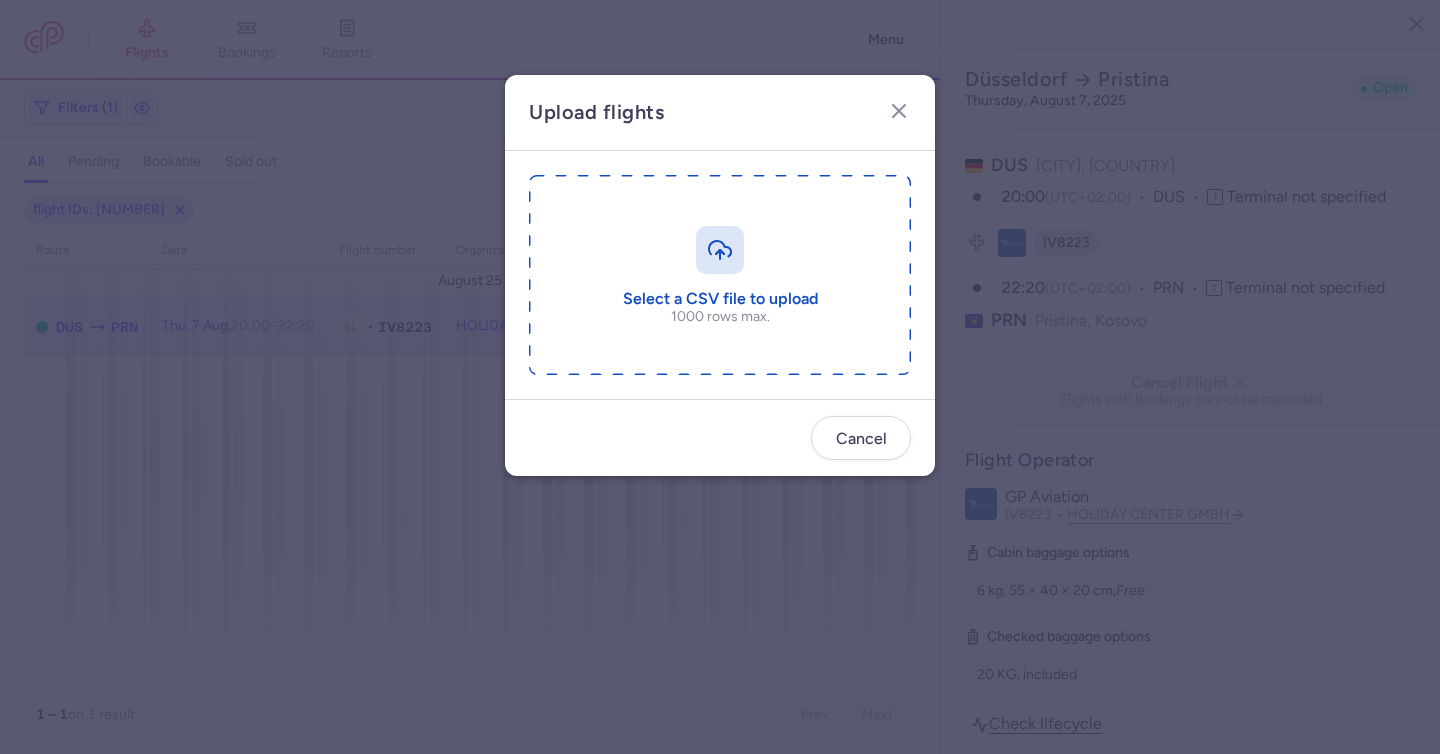 type on "C:\fakepath\export_flight_IV8223_20250807,0819.csv" 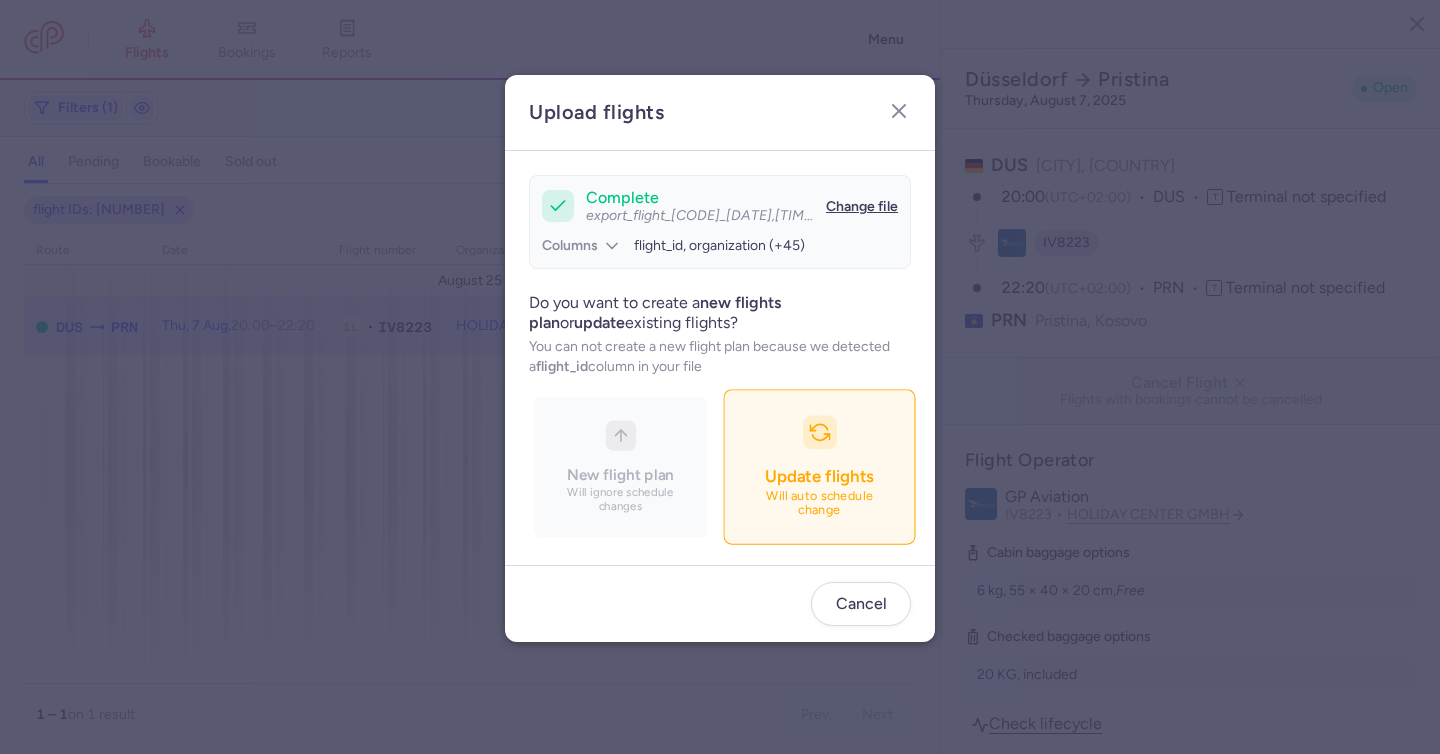 click at bounding box center (820, 433) 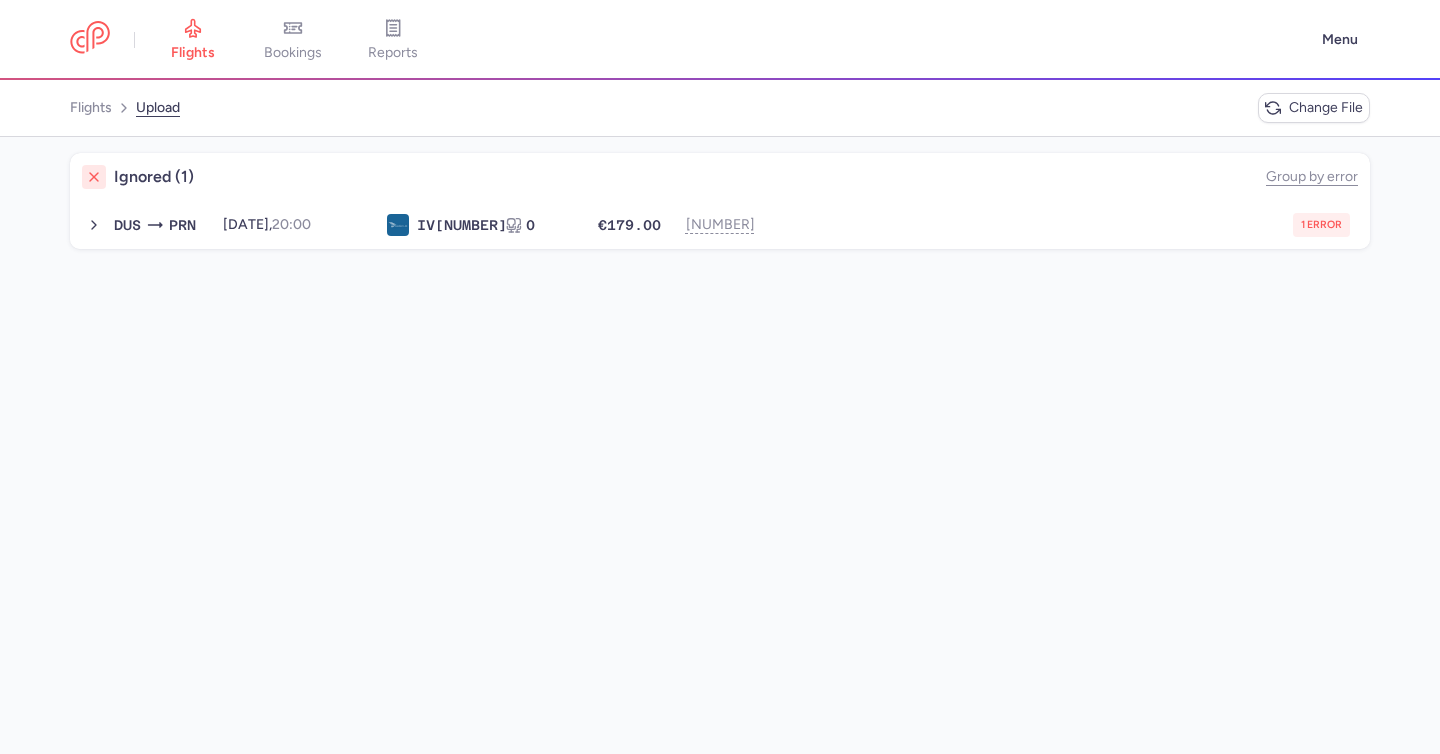 click on "Ignored (1)  Group by error  DUS  PRN 2025-08-07,  20:00 IV  8223 0 €179.00 560427045 1 error 2025-08-07, 20:00 IV8223 0 seats €179.00" 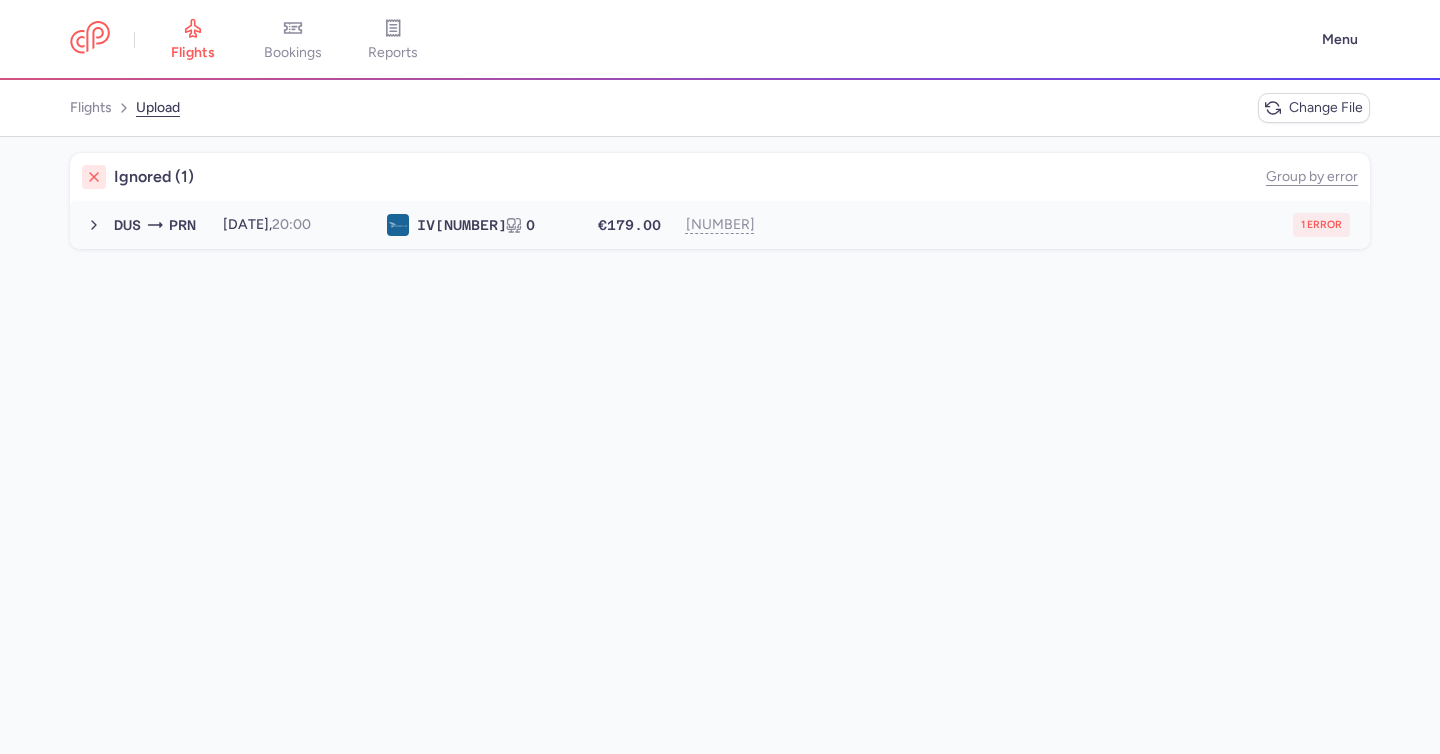 click on "DUS  PRN 2025-08-07,  20:00 IV  8223 0 €179.00 560427045 1 error 2025-08-07, 20:00 IV8223 0 seats €179.00" at bounding box center (720, 225) 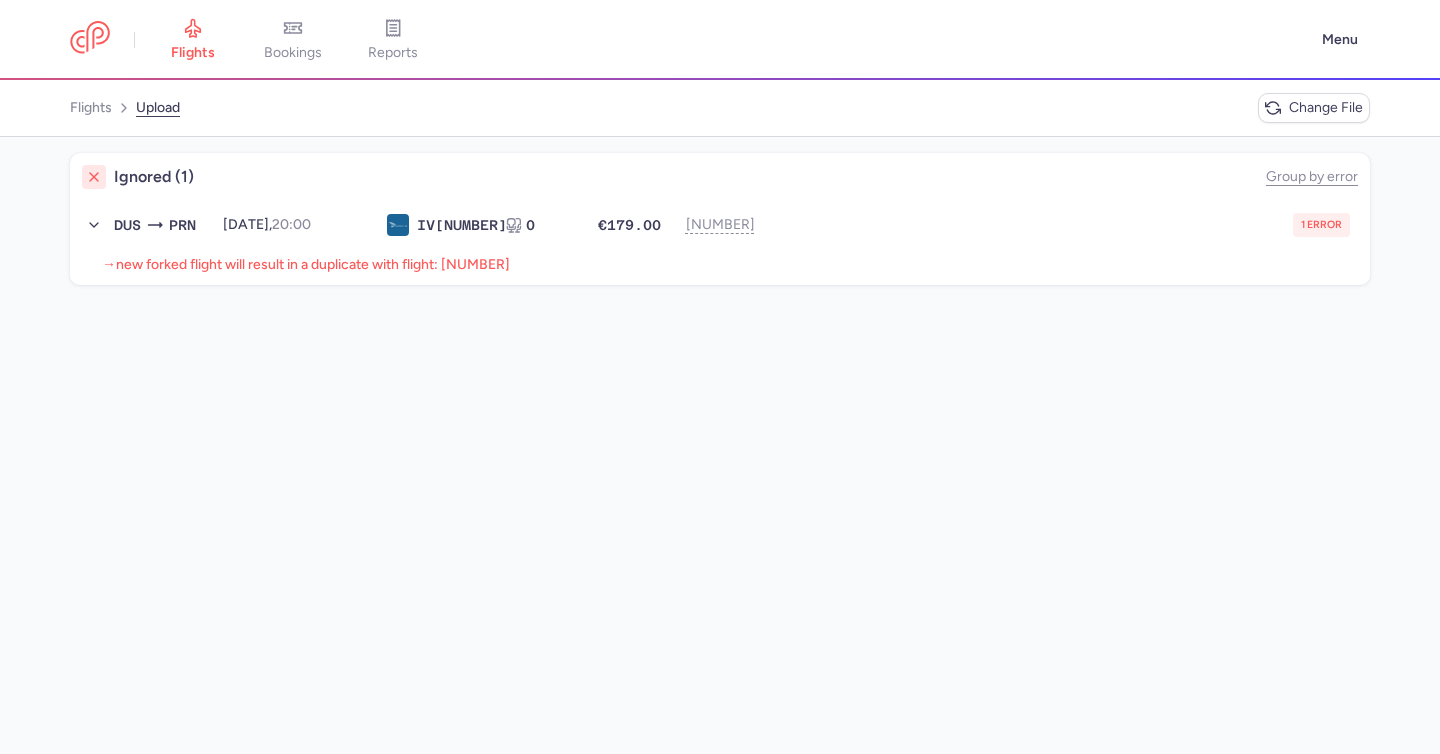 click on "new forked flight will result in a duplicate with flight: 1430441695" at bounding box center [313, 264] 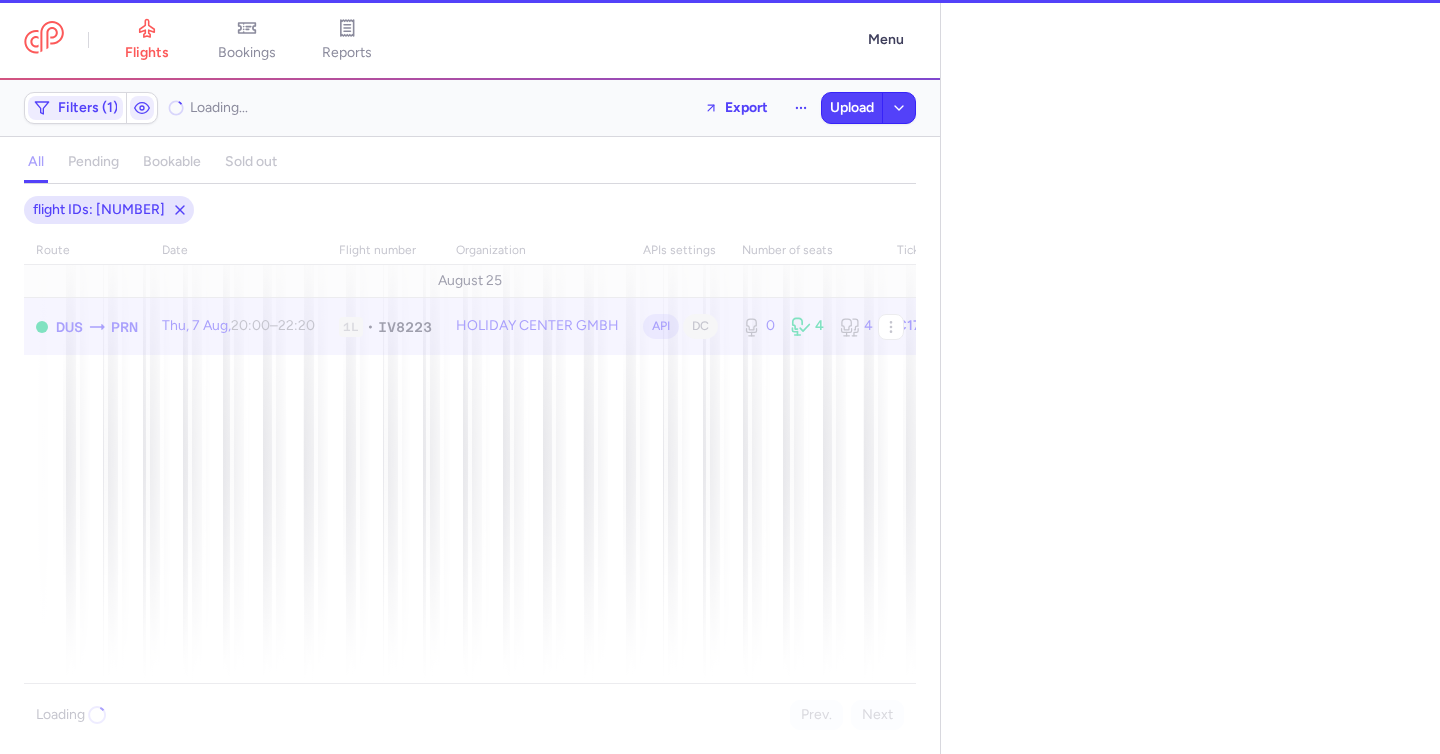 select on "hours" 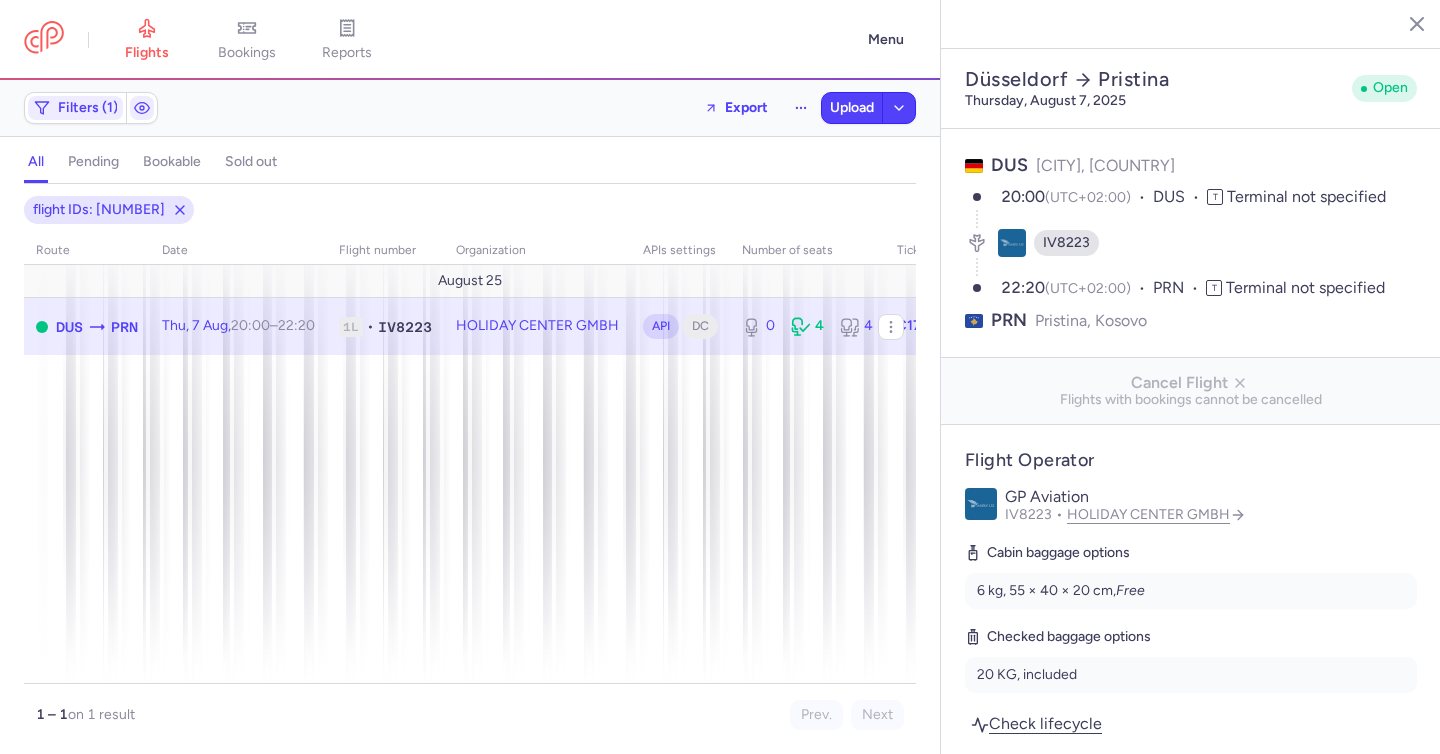 scroll, scrollTop: 1468, scrollLeft: 0, axis: vertical 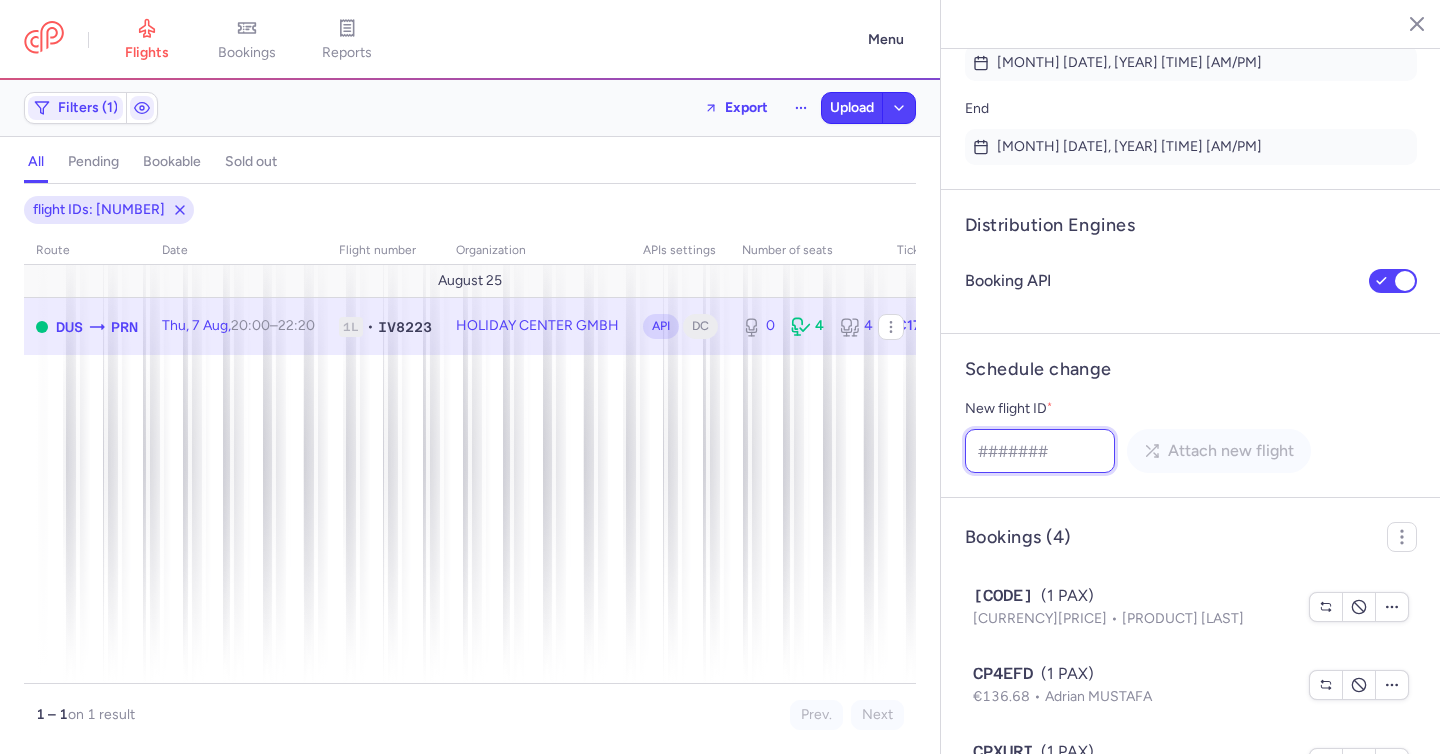 click on "New flight ID  *" at bounding box center (1040, 451) 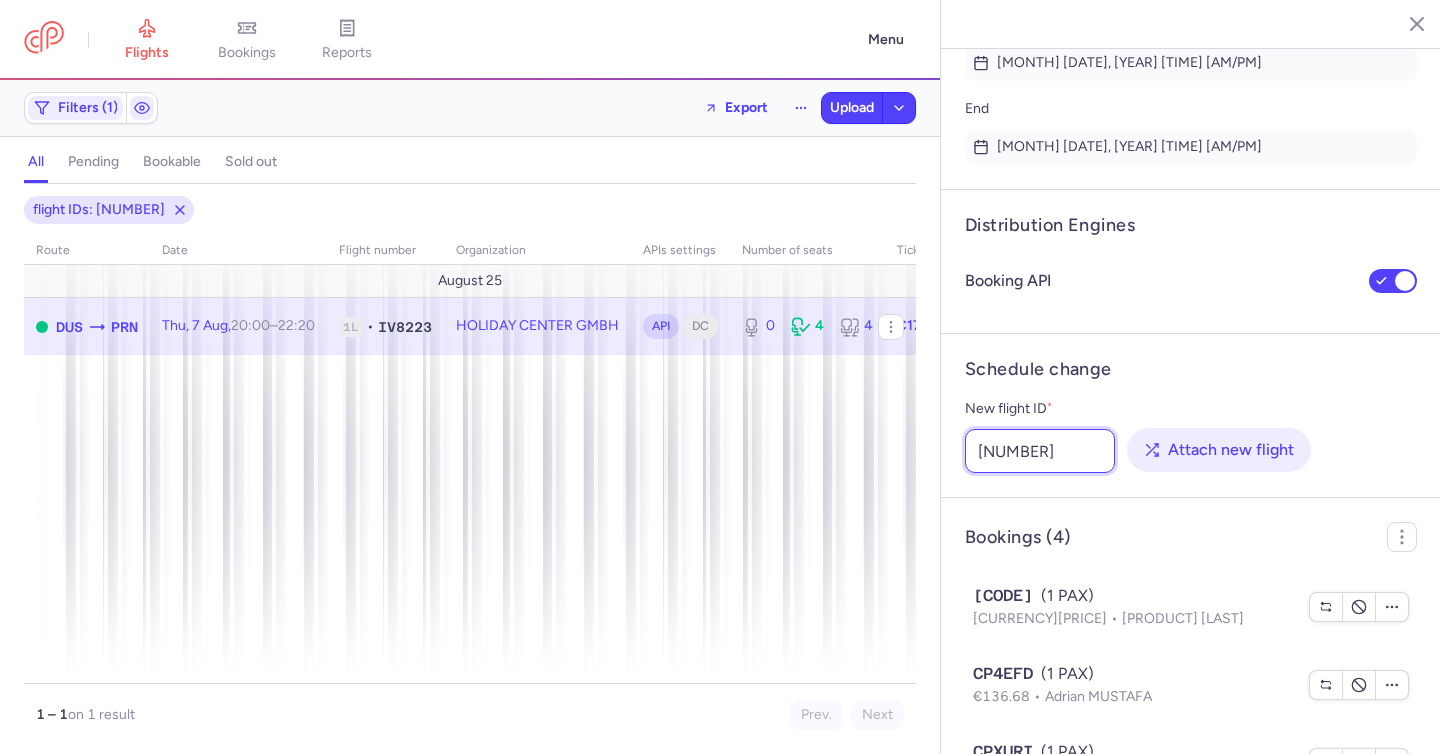 type on "1430441695" 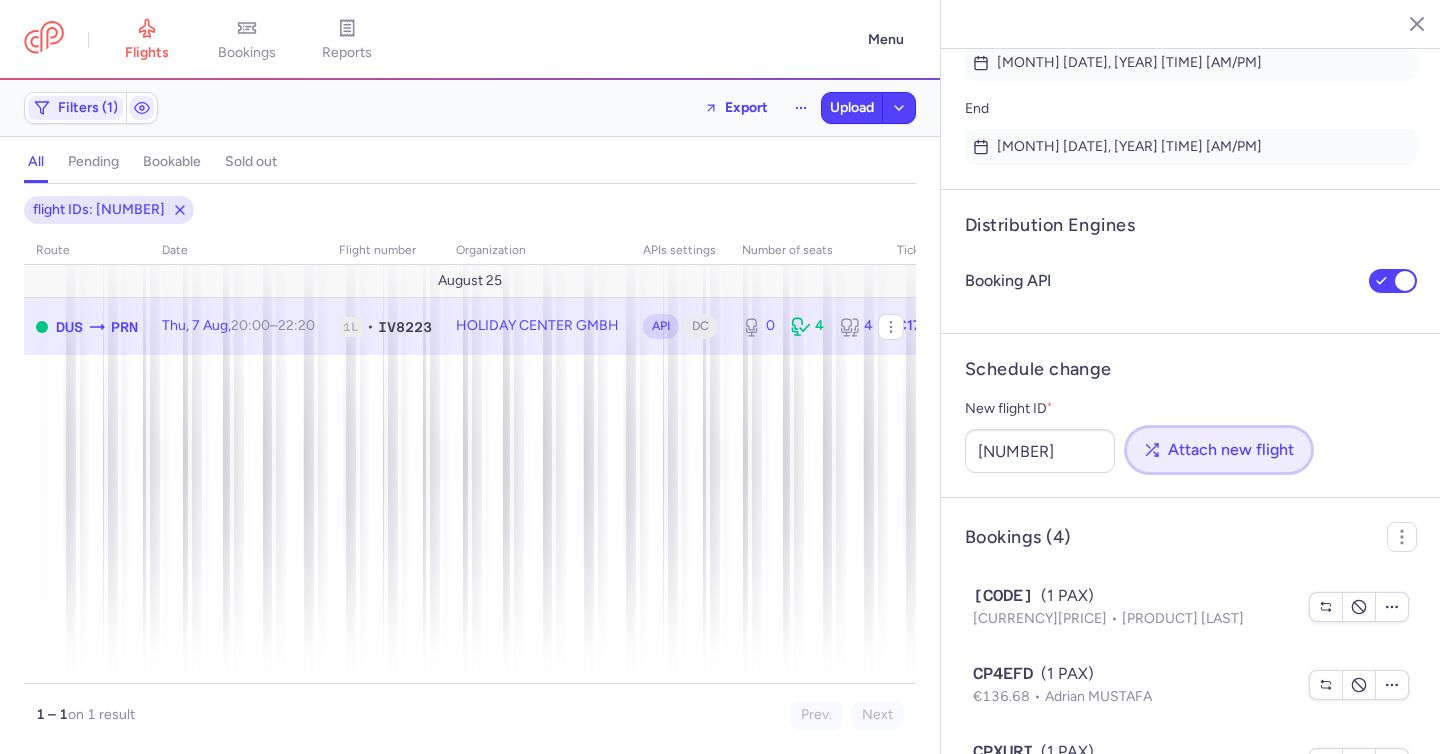 click on "Attach new flight" at bounding box center [1219, 450] 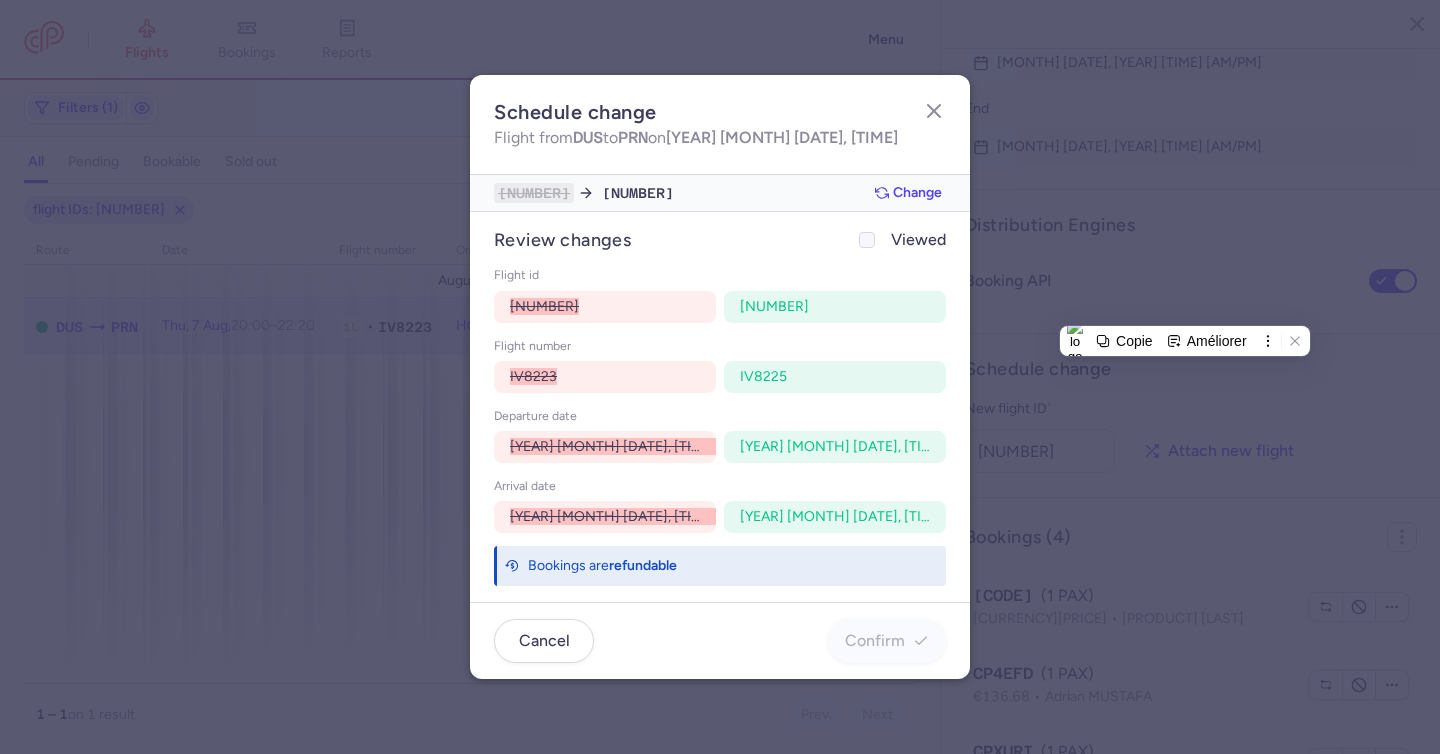 click on "Viewed" 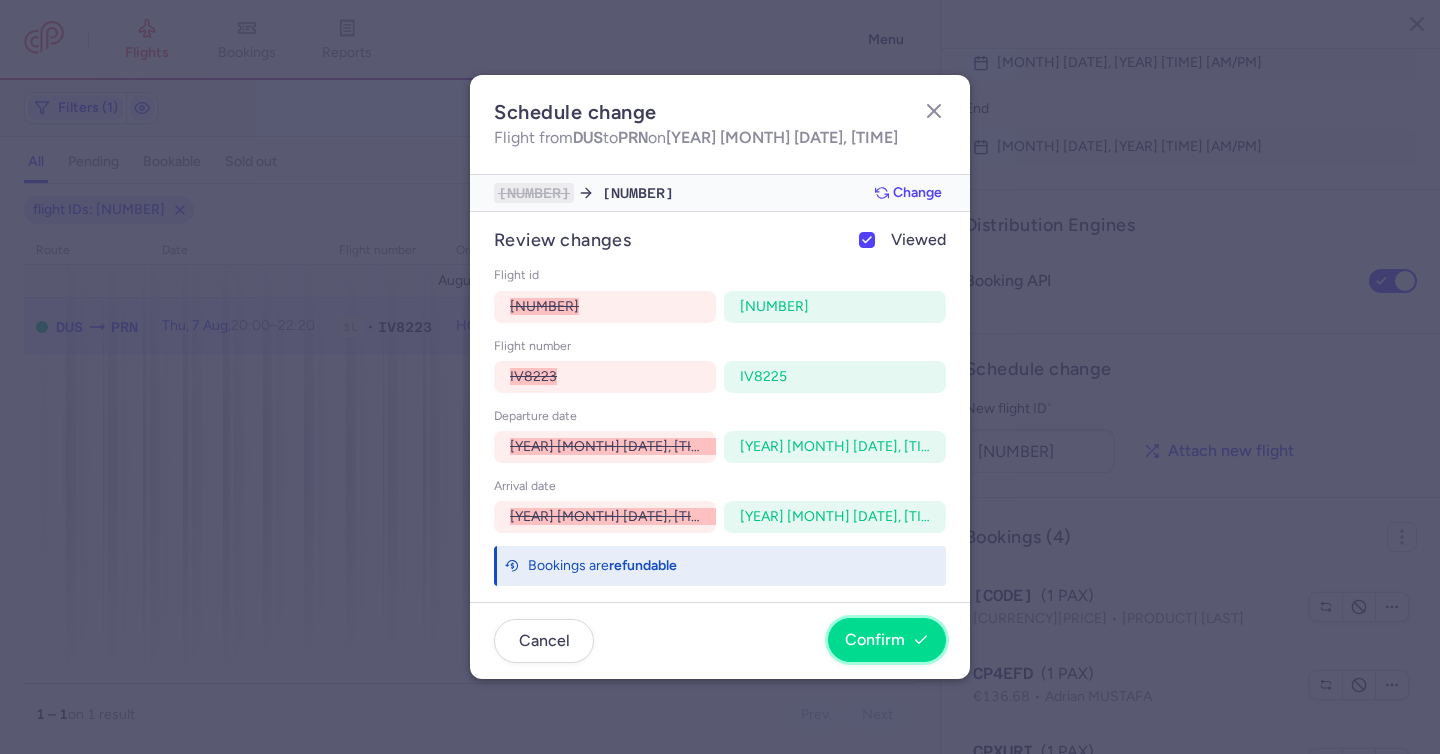 click on "Confirm" at bounding box center [887, 640] 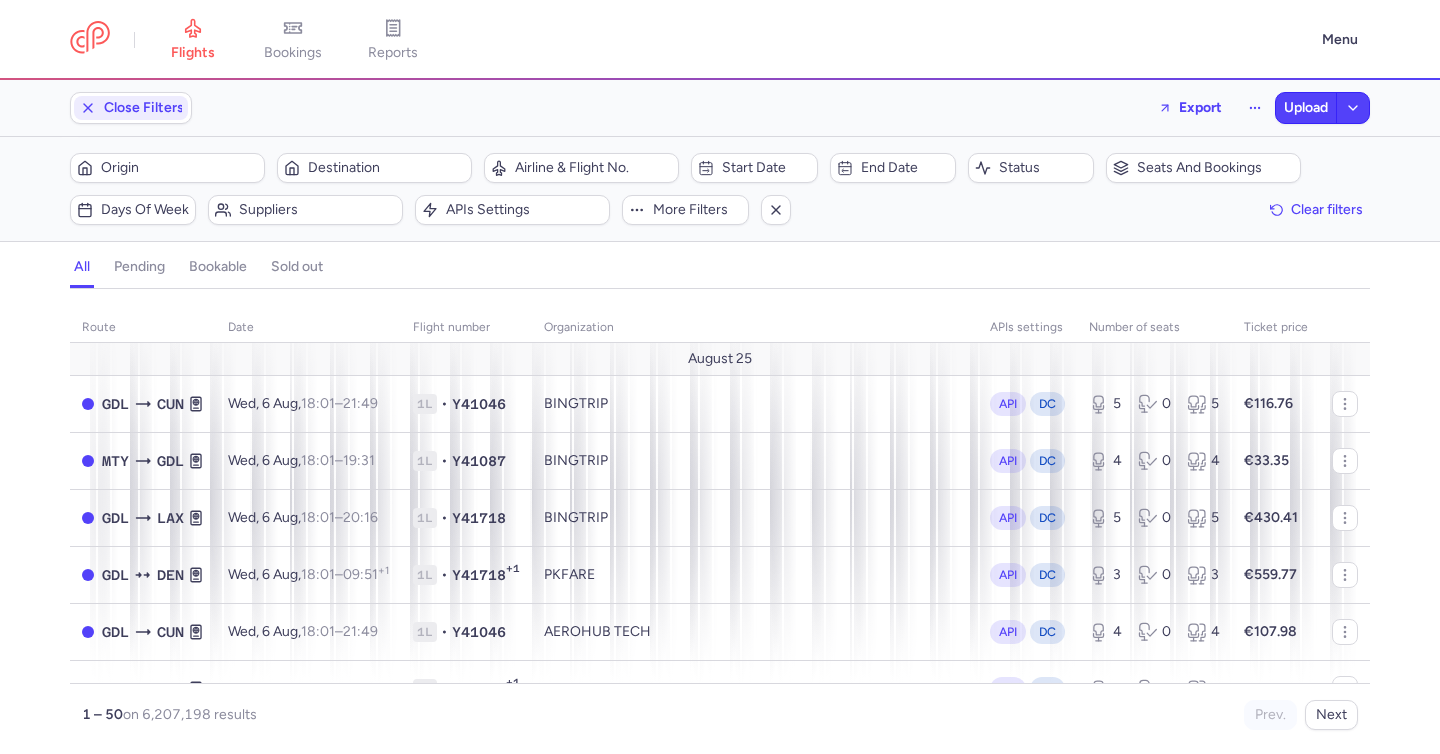 scroll, scrollTop: 0, scrollLeft: 0, axis: both 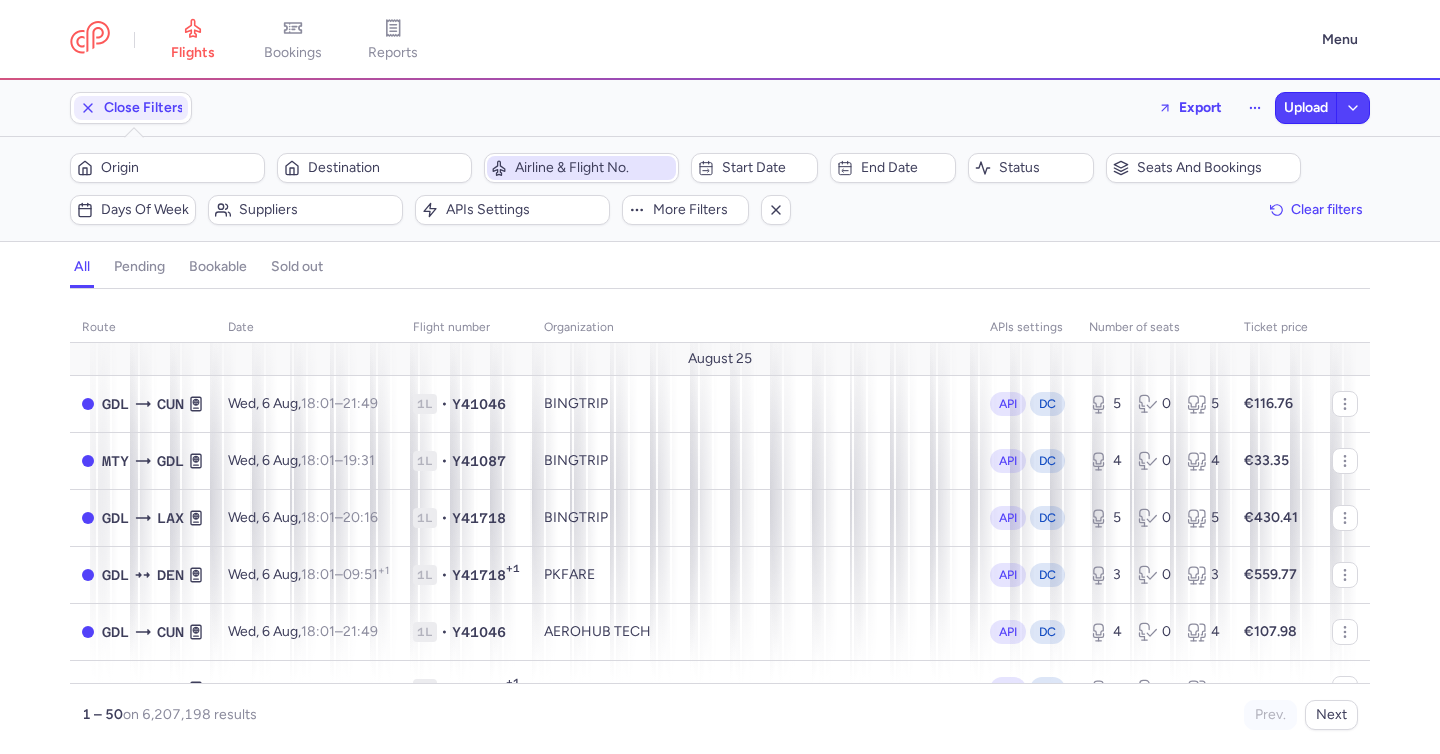 click on "Airline & Flight No." at bounding box center [593, 168] 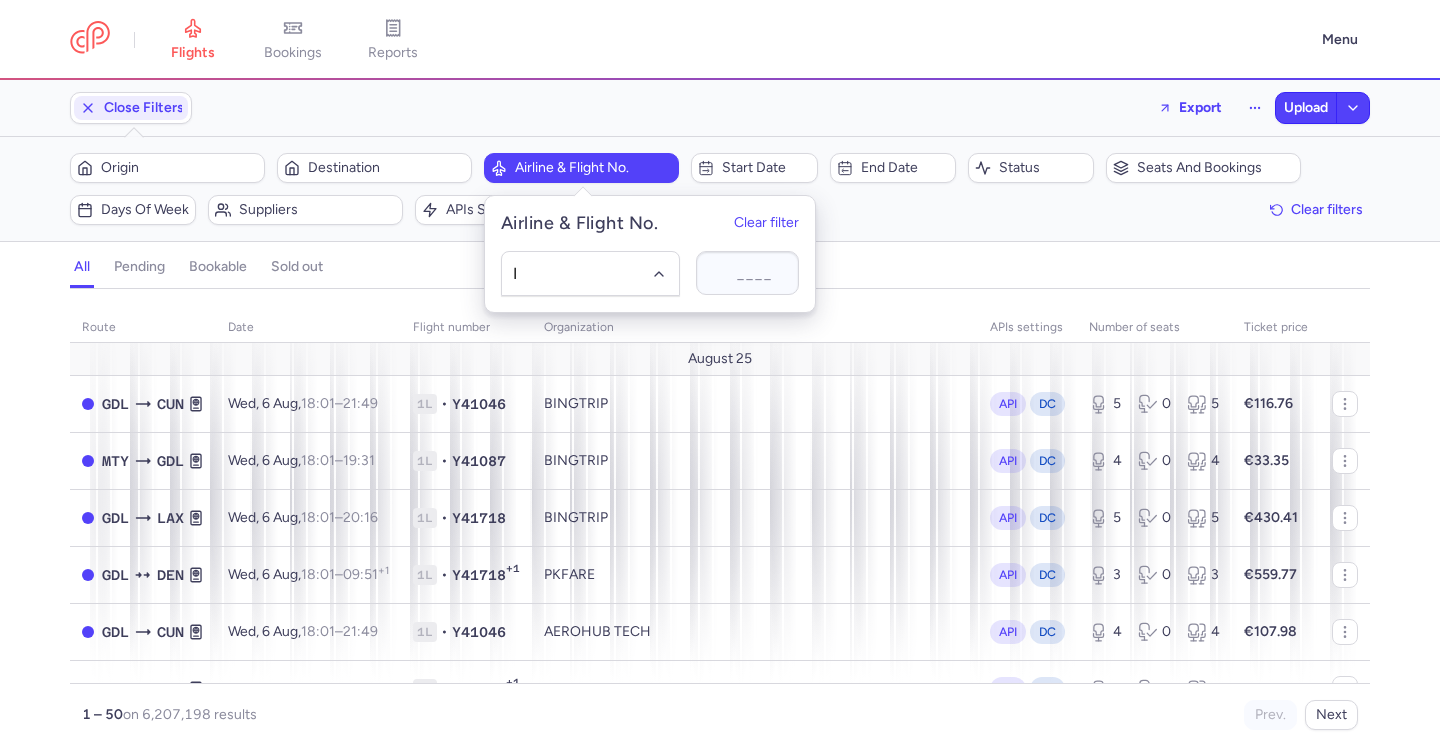 type on "IV" 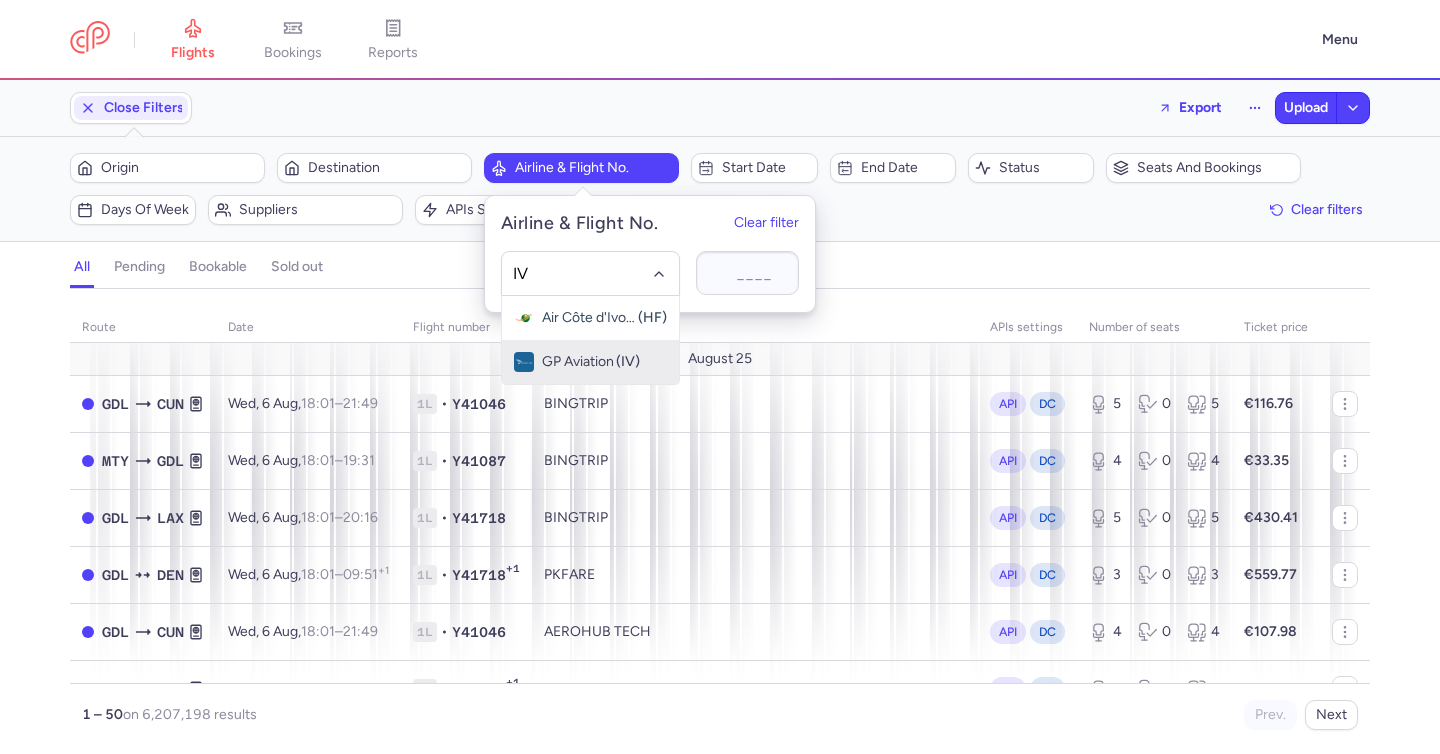 click on "GP Aviation" at bounding box center [578, 362] 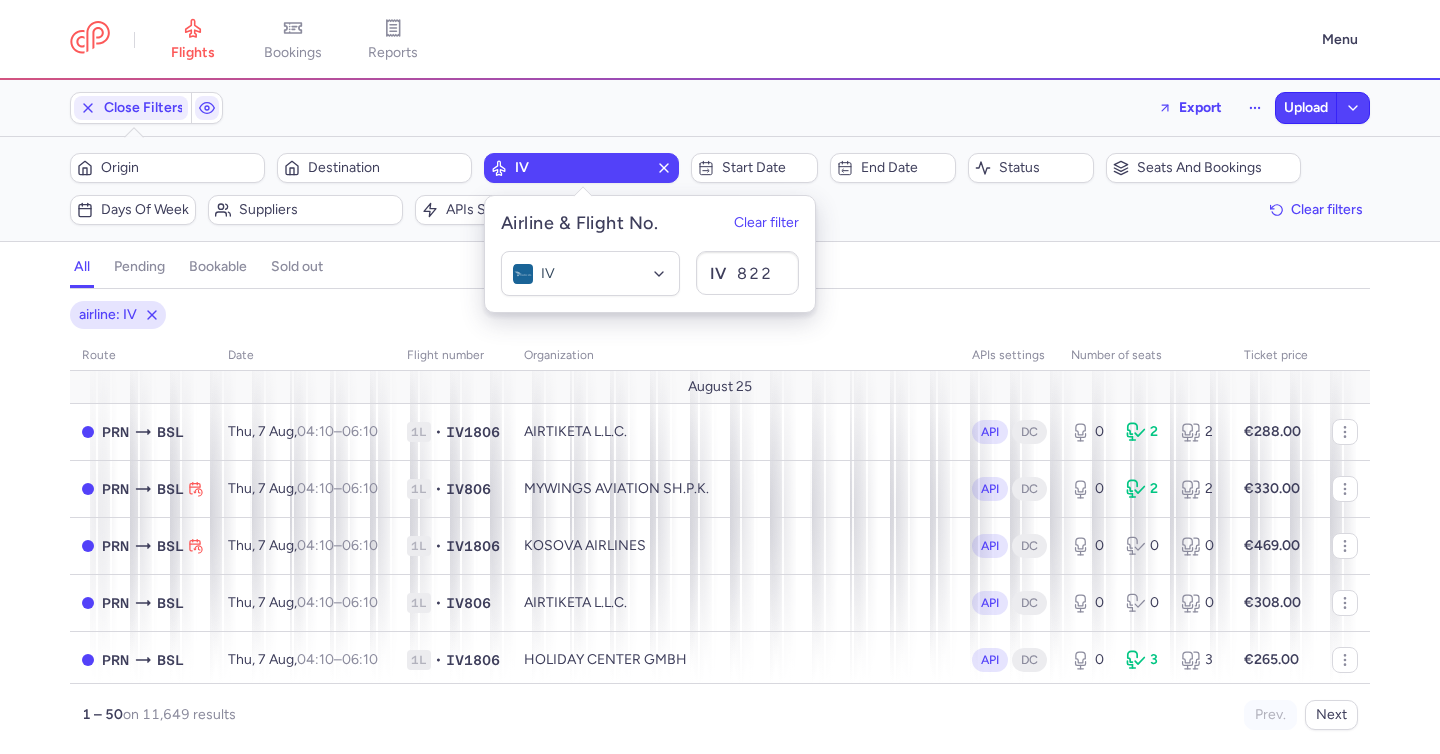 type on "8225" 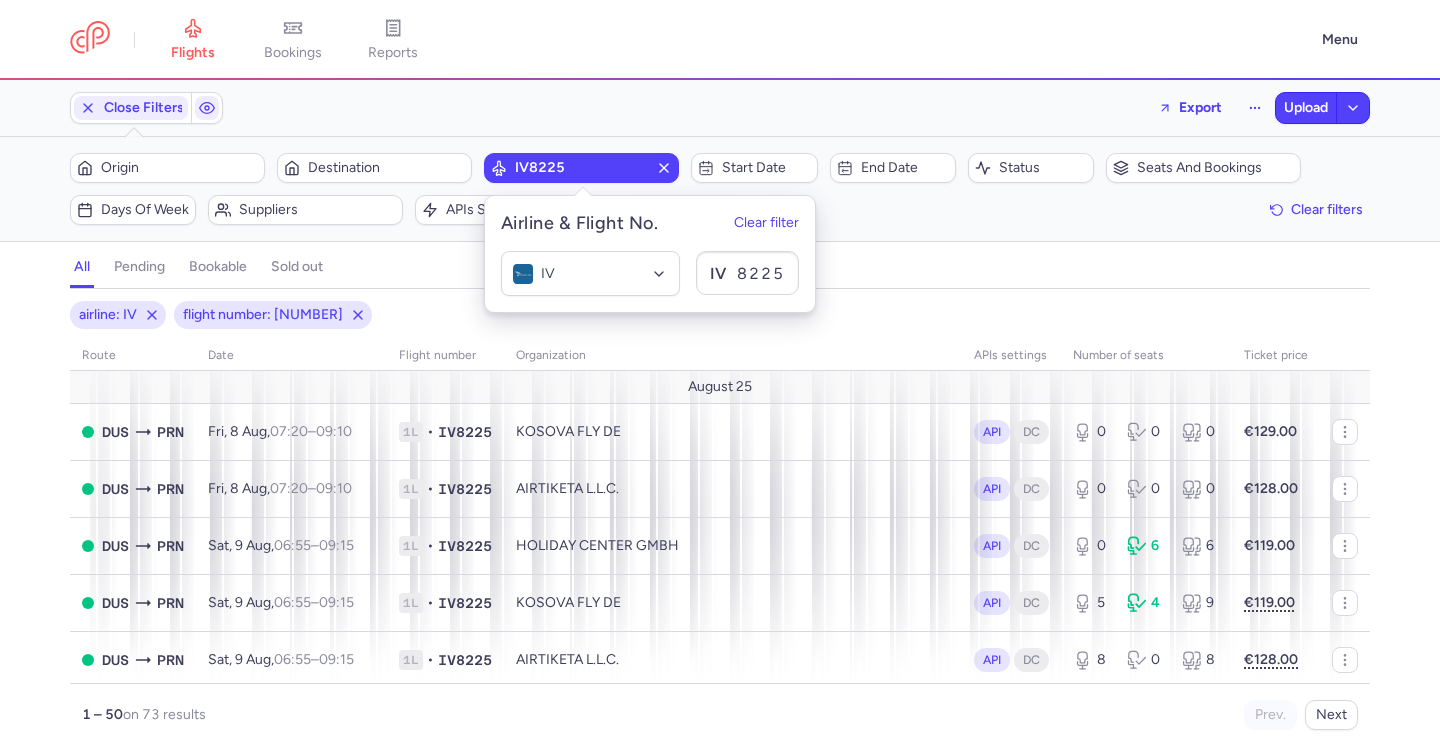 click on "all pending bookable sold out" at bounding box center [720, 271] 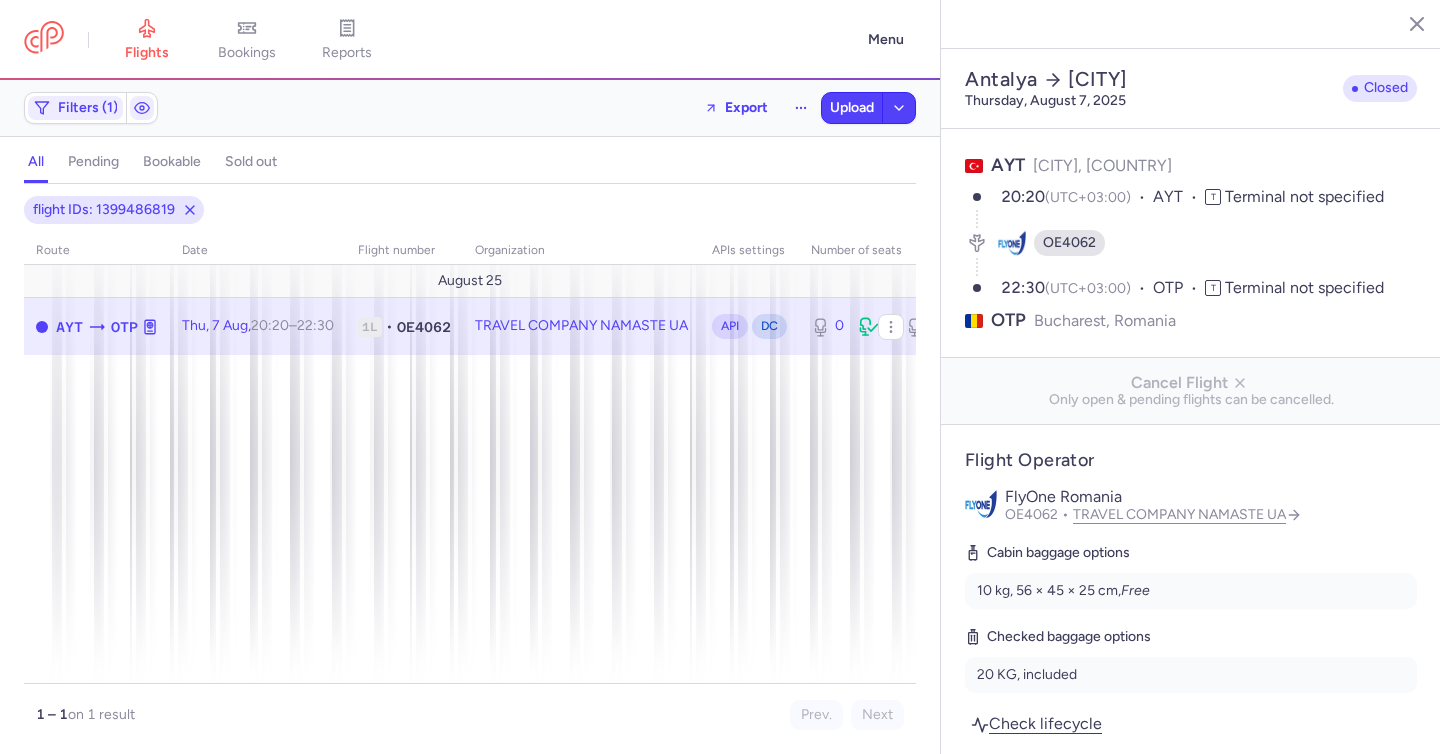select on "days" 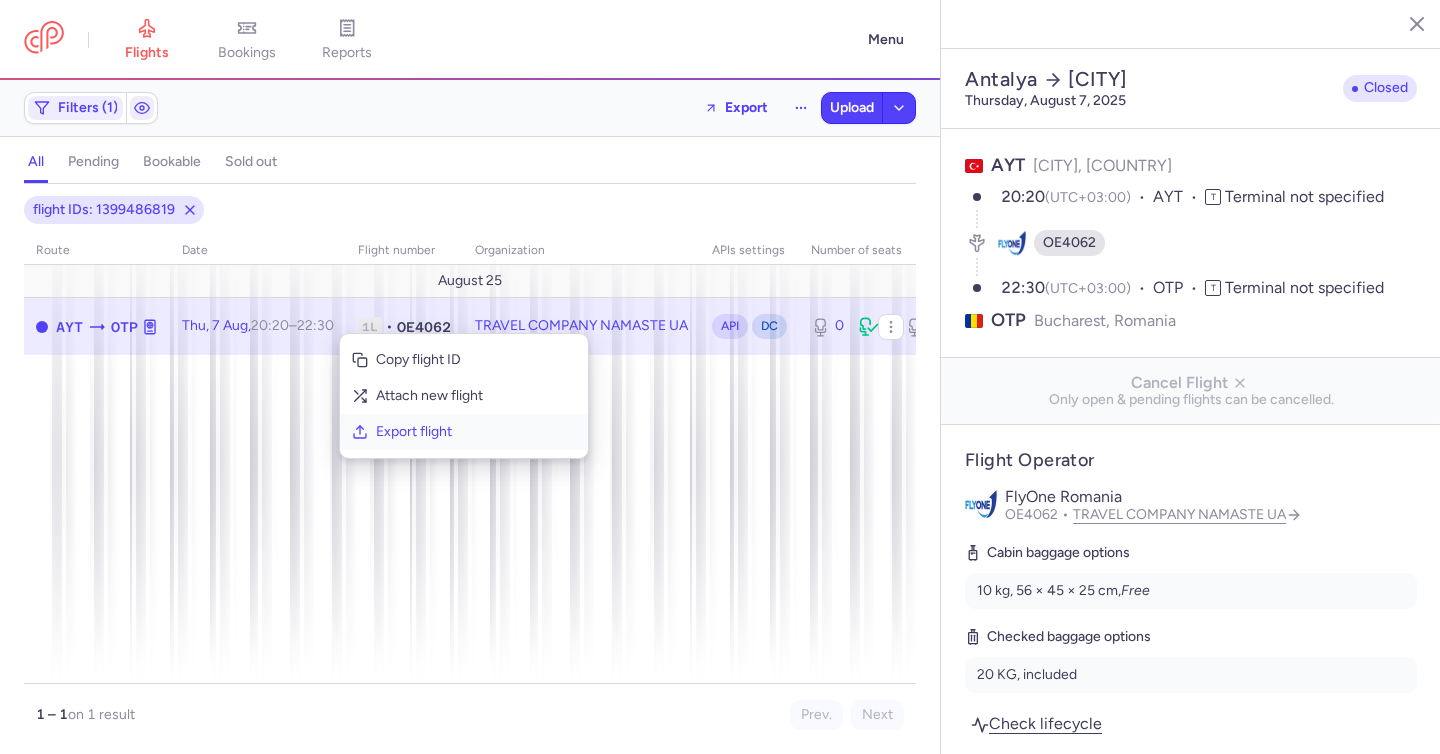 click on "Export flight" at bounding box center [464, 432] 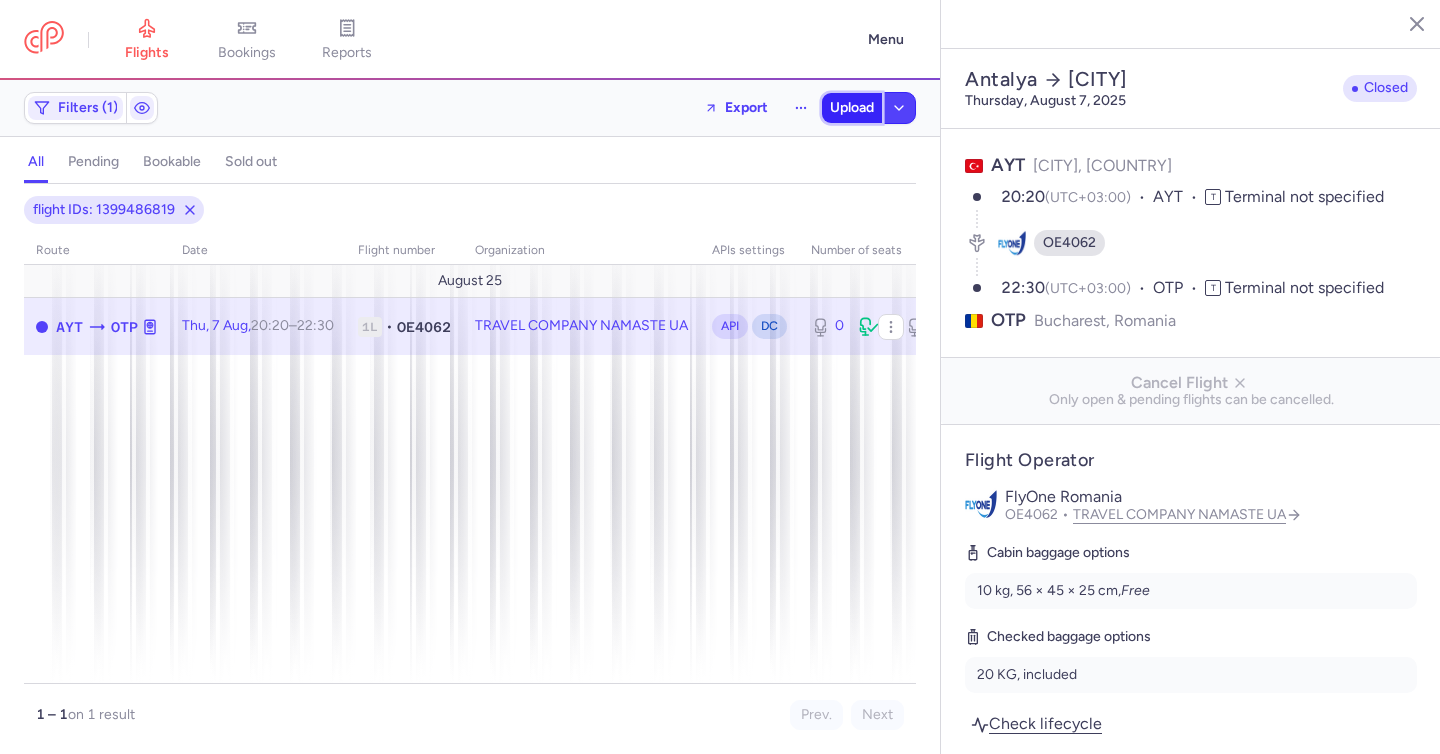click on "Upload" at bounding box center (852, 108) 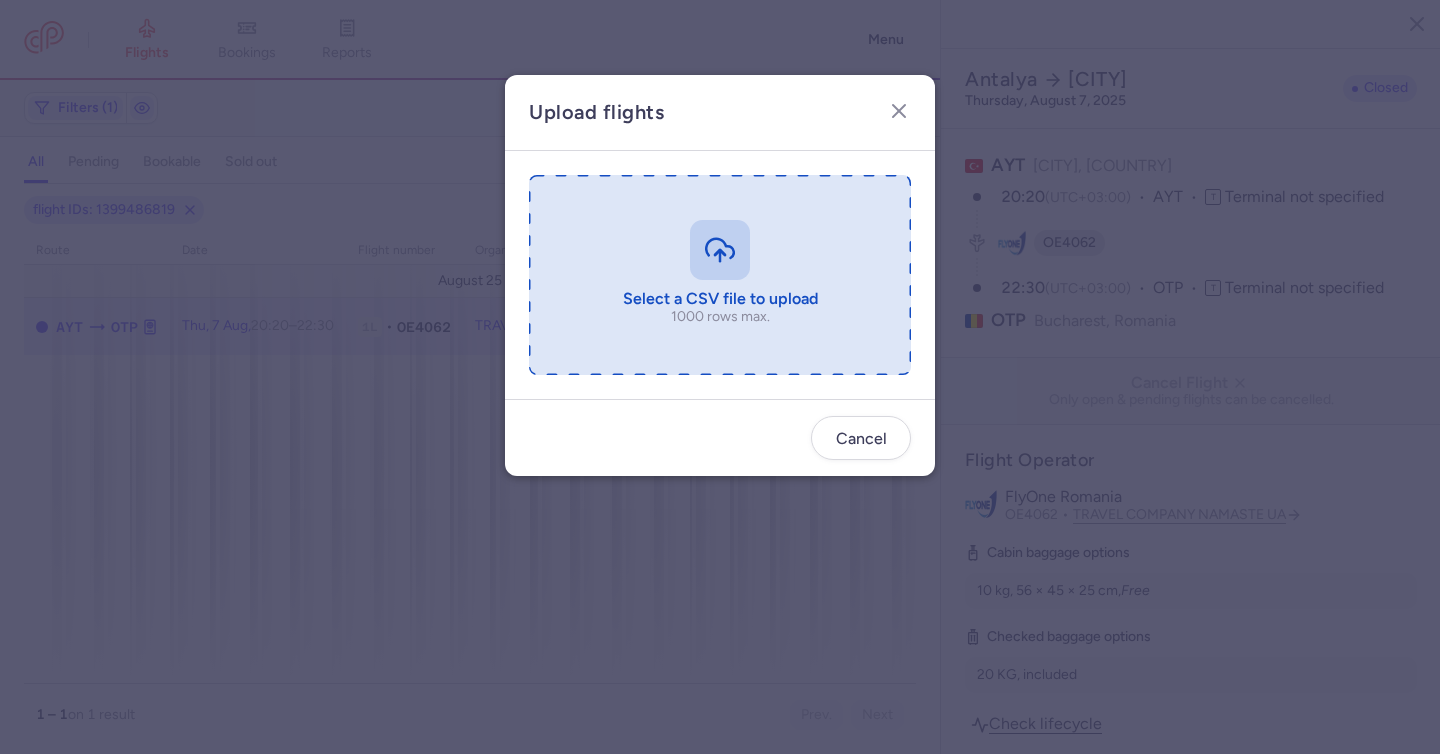 click at bounding box center (720, 275) 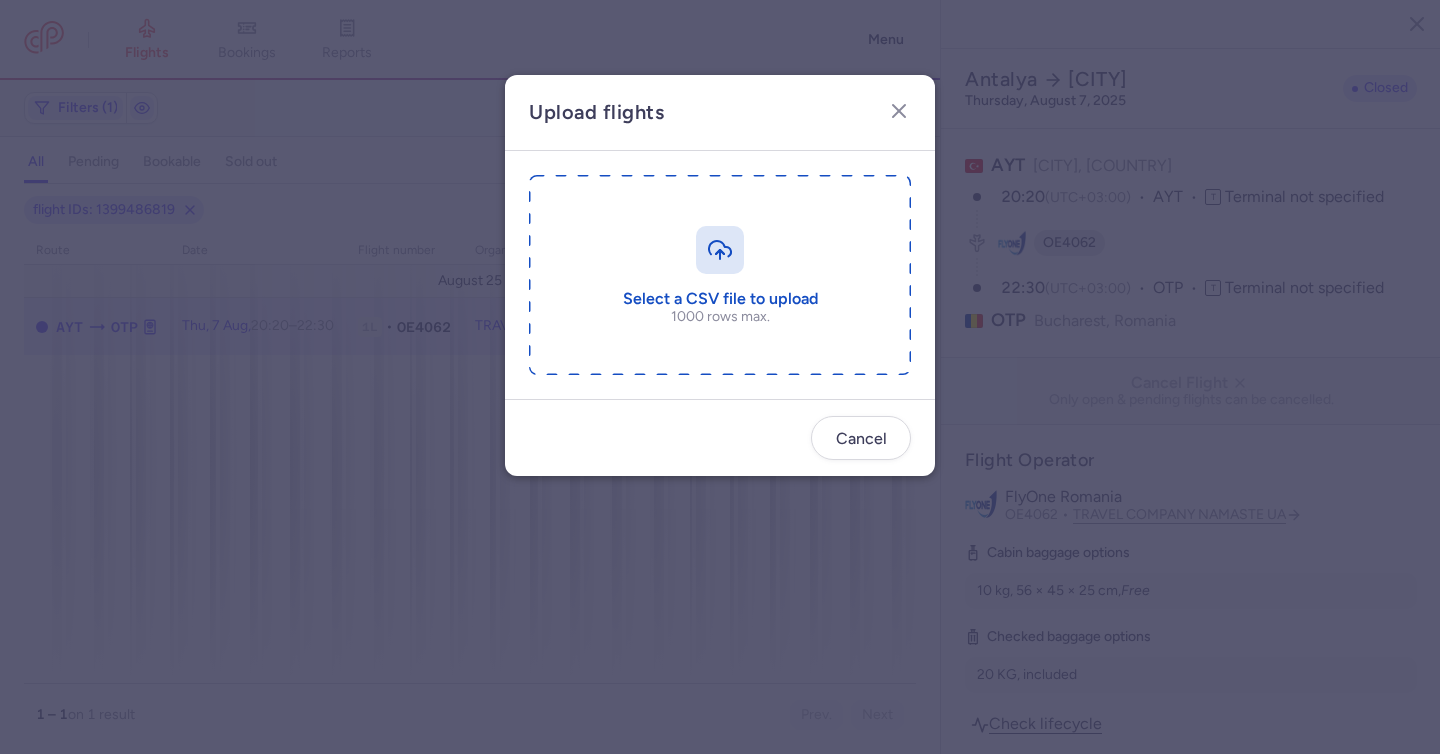type on "C:\fakepath\export_flight_OE4062_20250807,0823.csv" 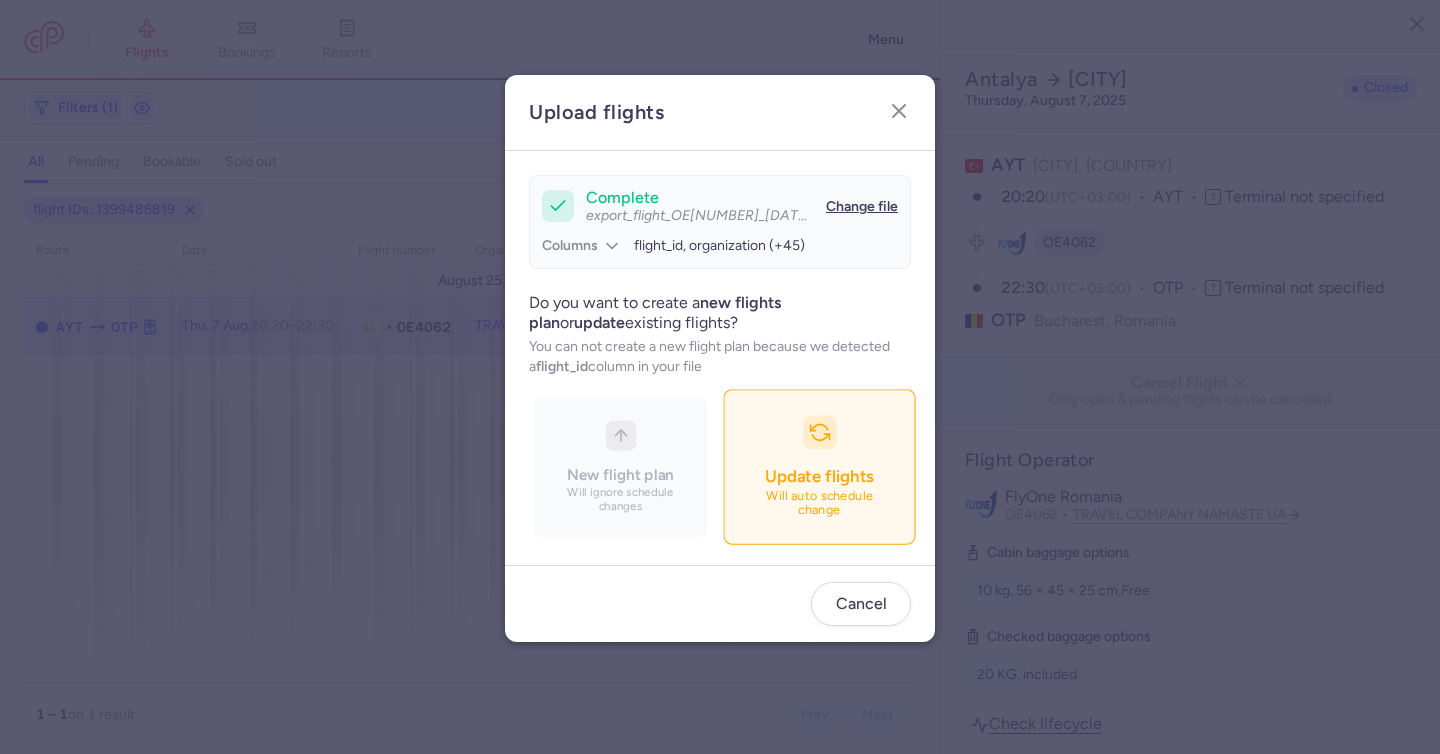 click at bounding box center (820, 433) 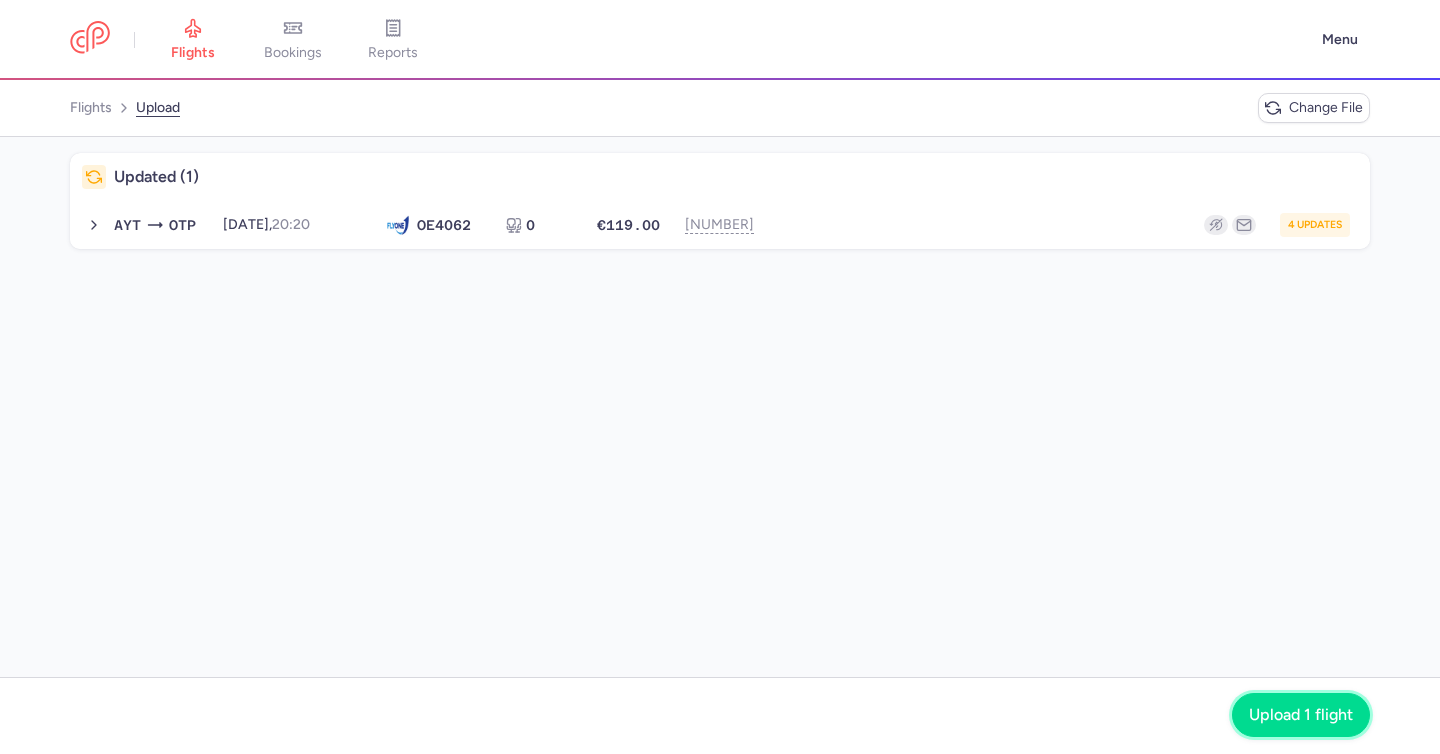 click on "Upload 1 flight" at bounding box center [1301, 715] 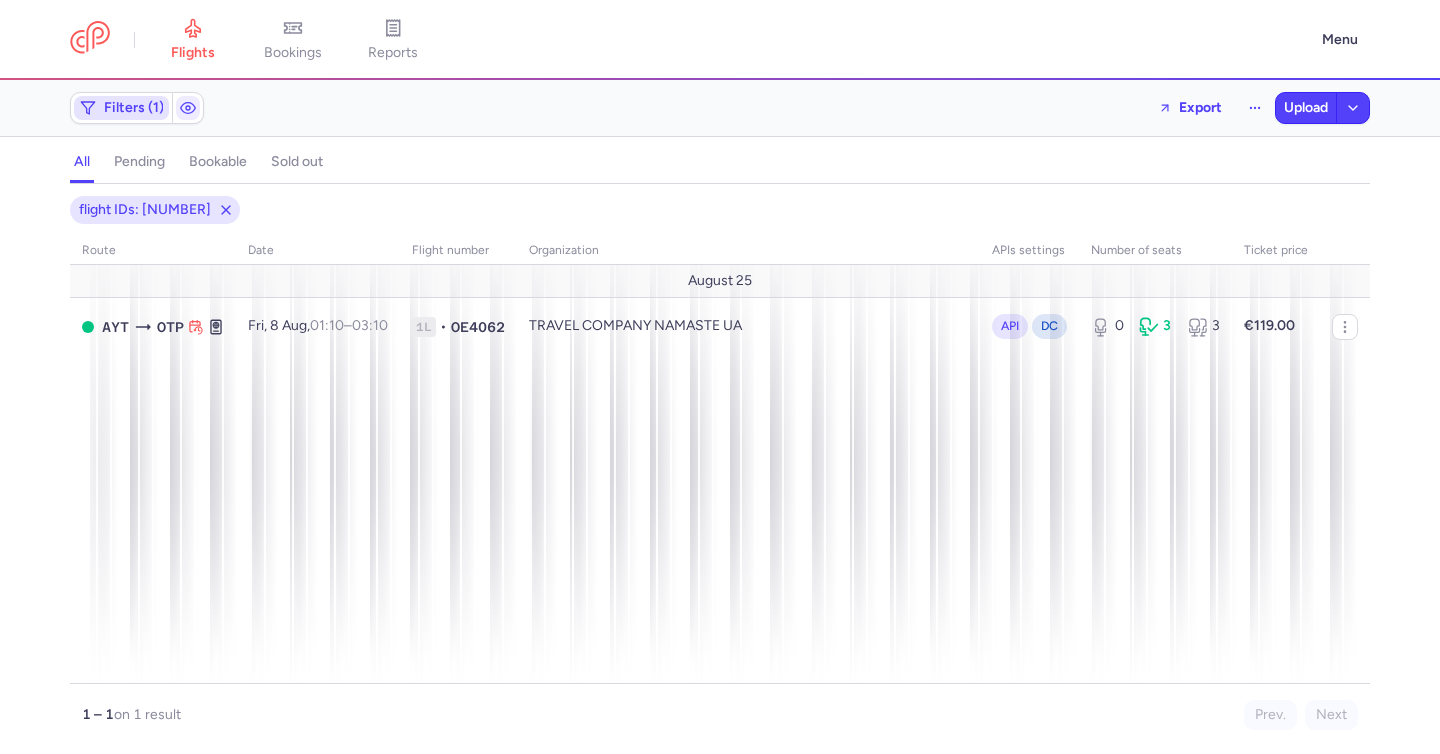 click on "Filters (1)" 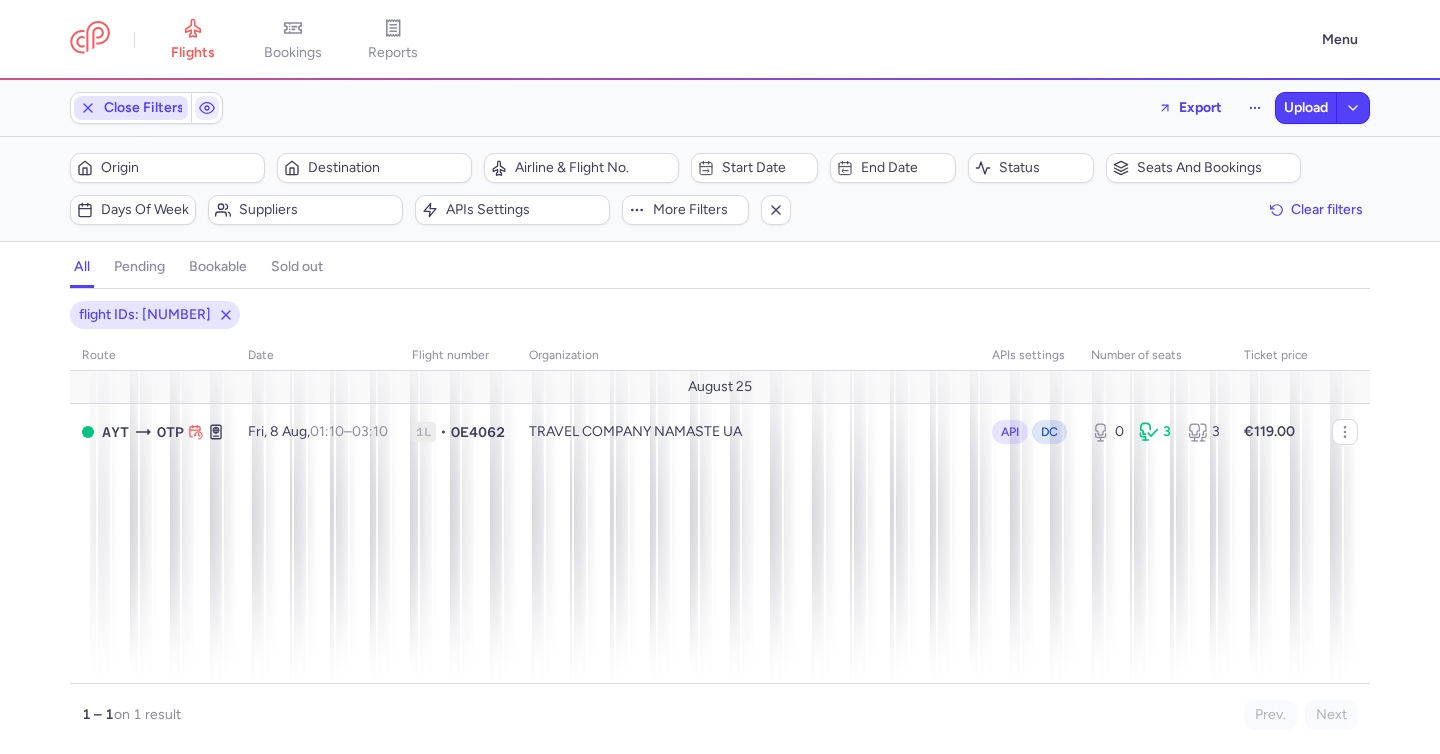 scroll, scrollTop: 0, scrollLeft: 0, axis: both 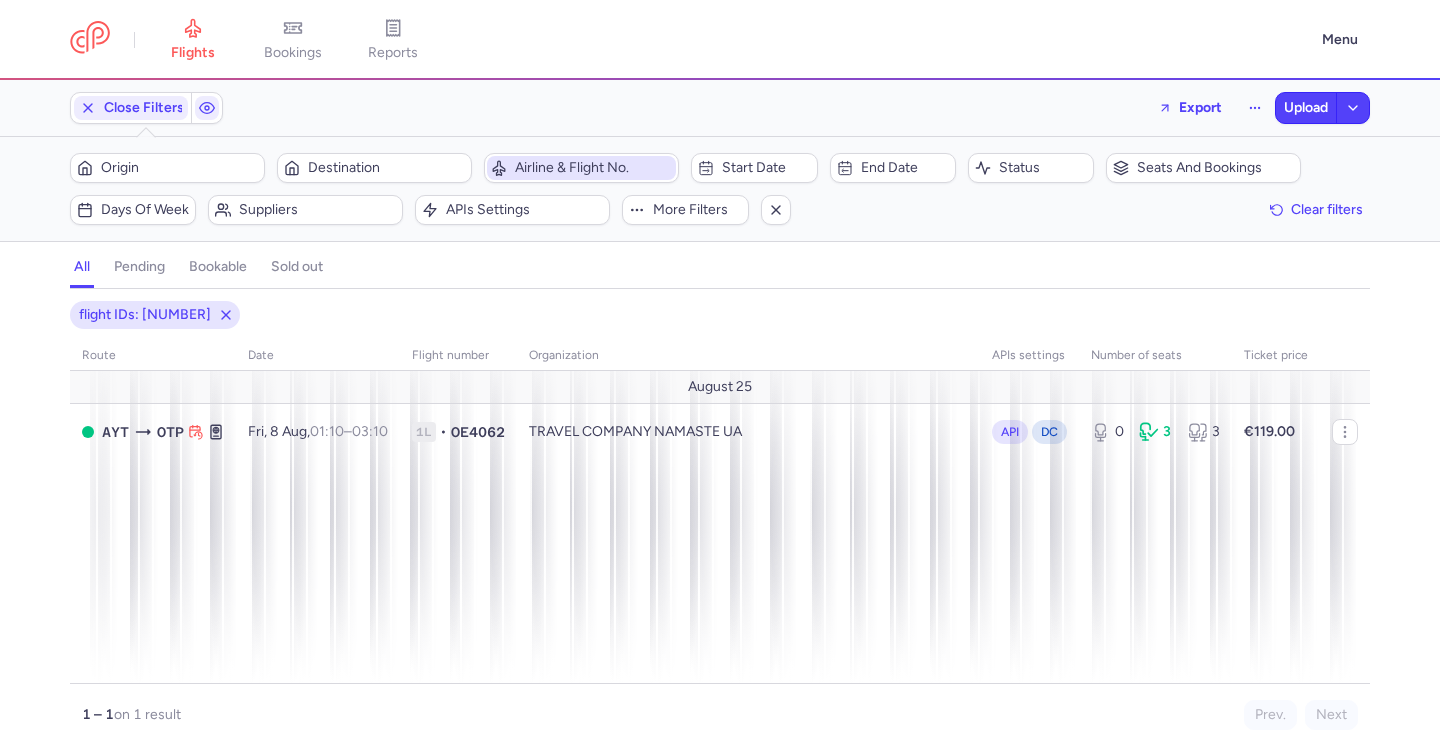 click on "Airline & Flight No." at bounding box center (593, 168) 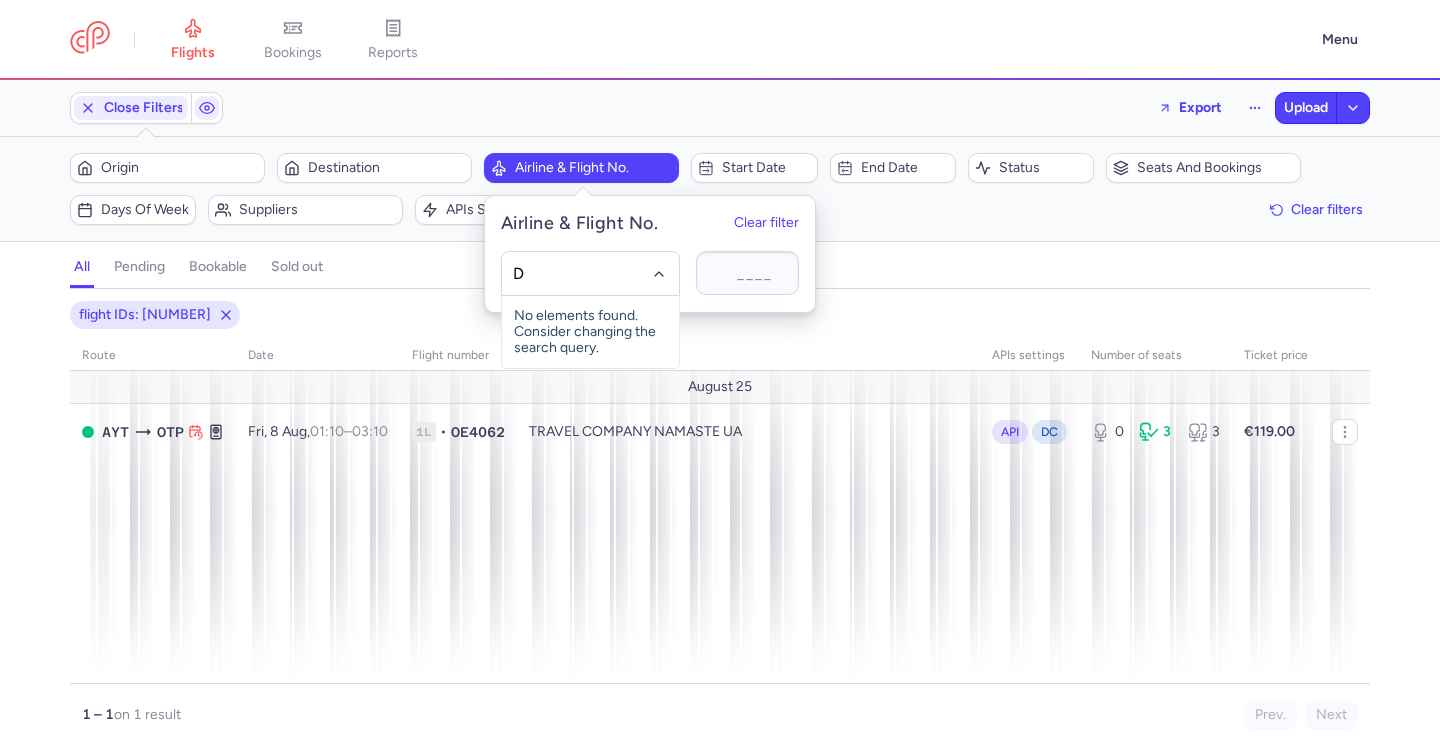 type on "D7" 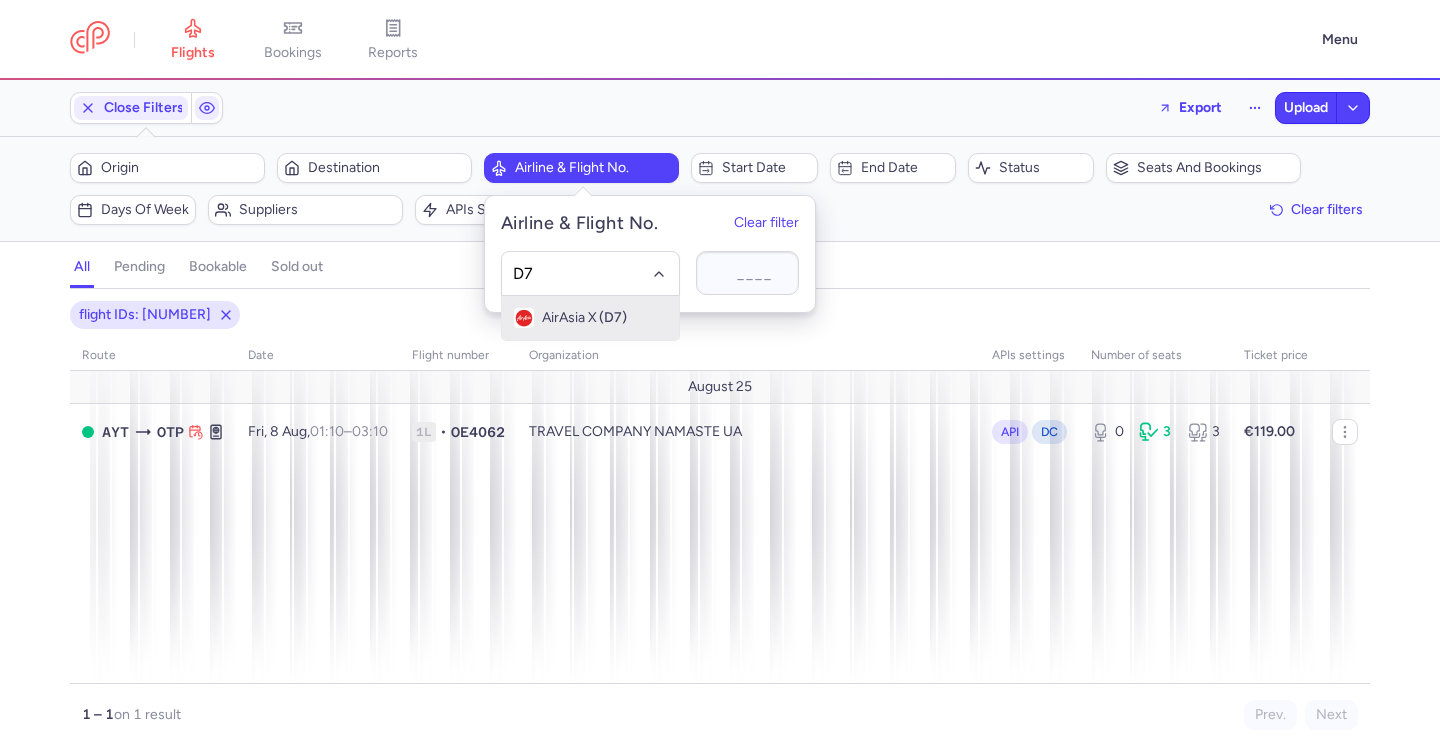 click on "(D7)" at bounding box center (613, 318) 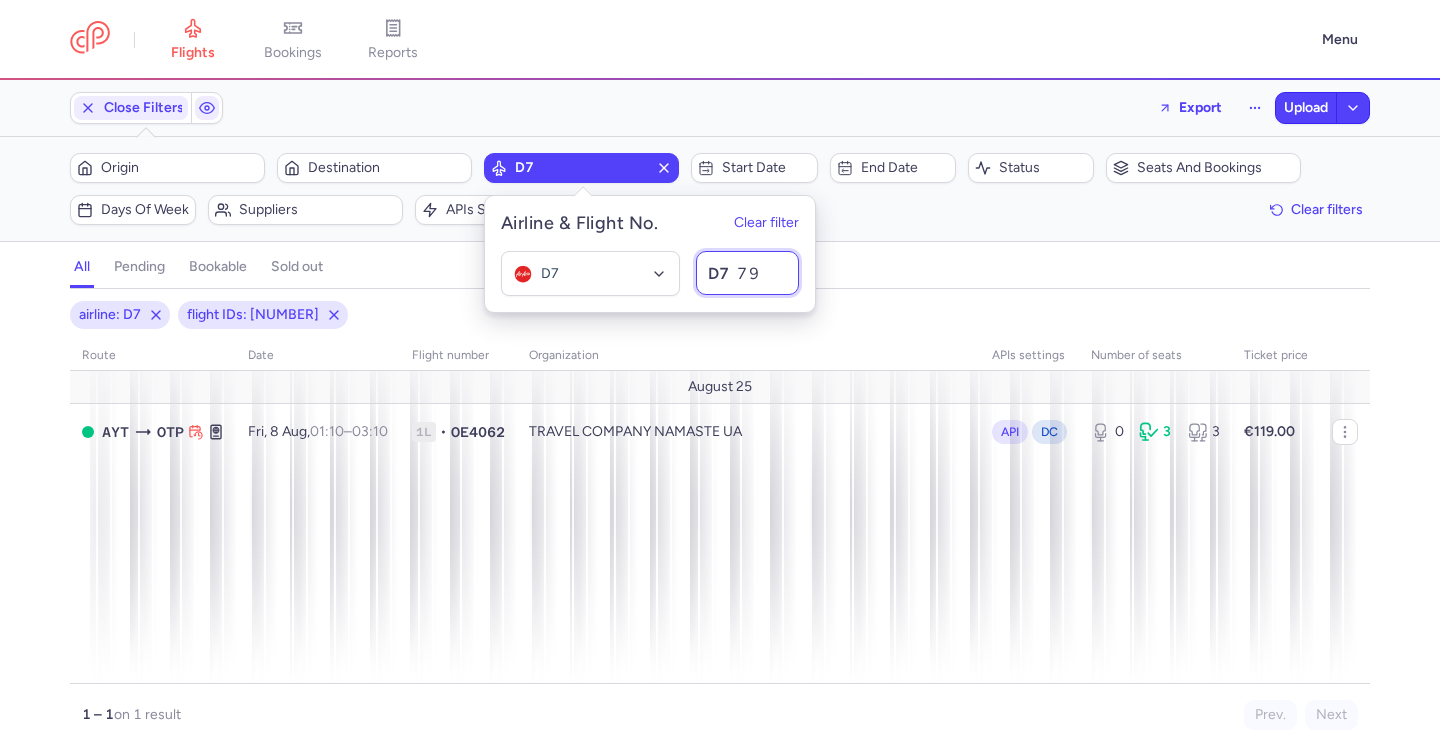 type on "793" 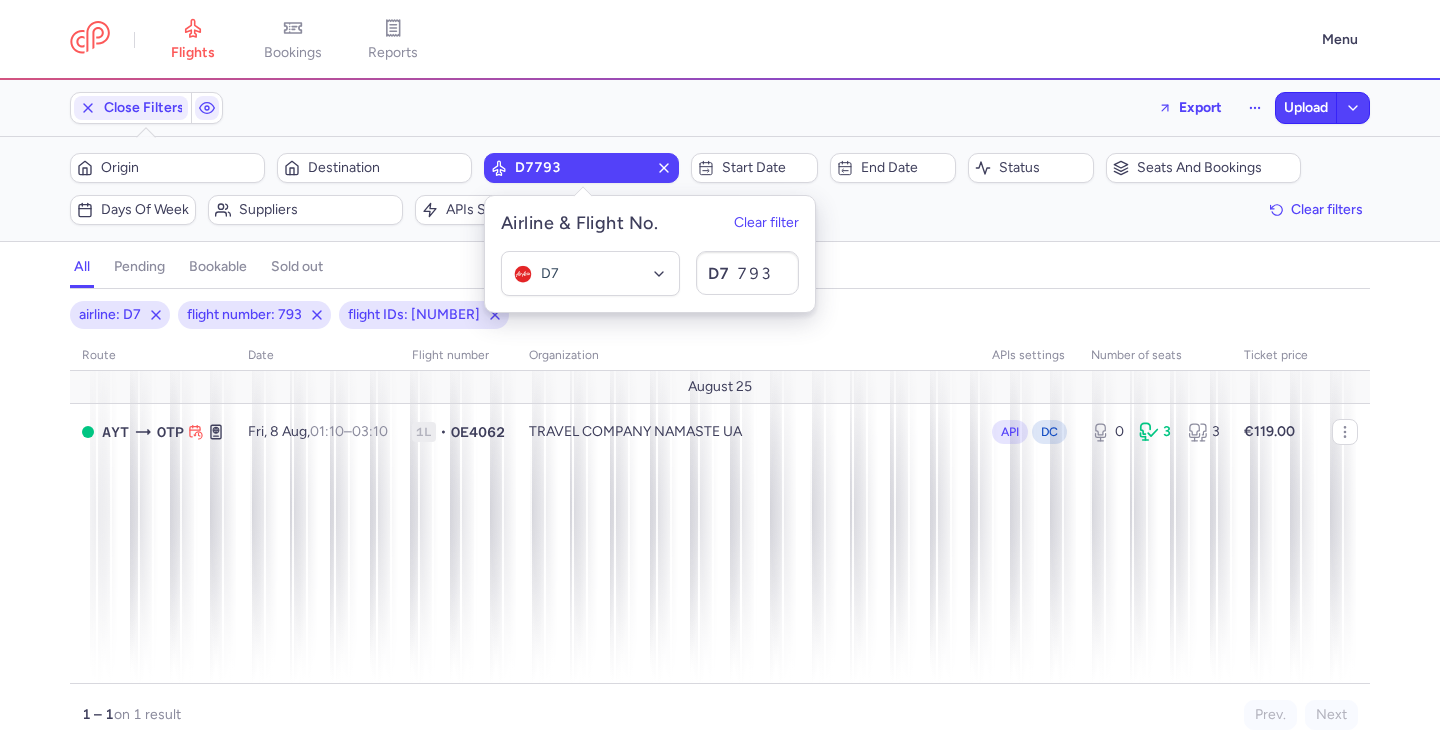 click on "all pending bookable sold out" at bounding box center (720, 271) 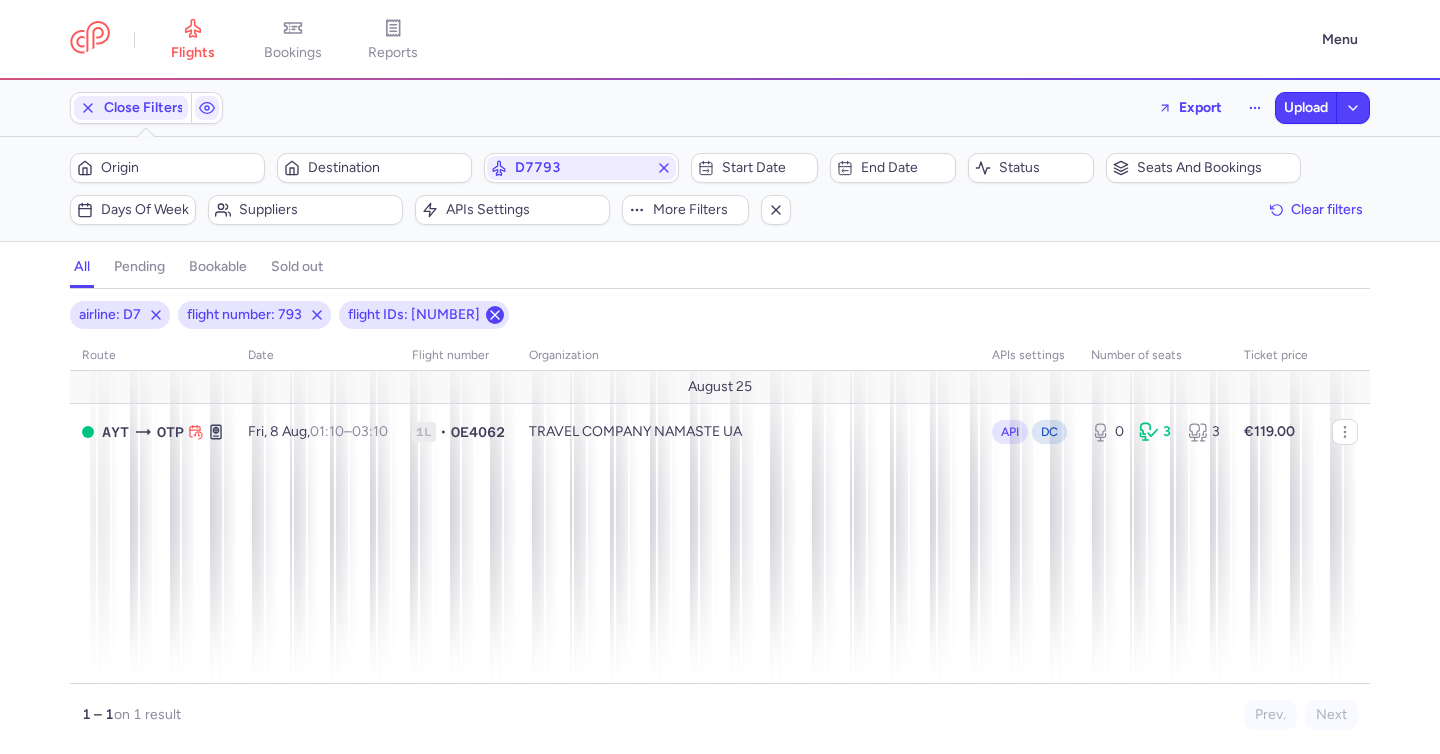 click 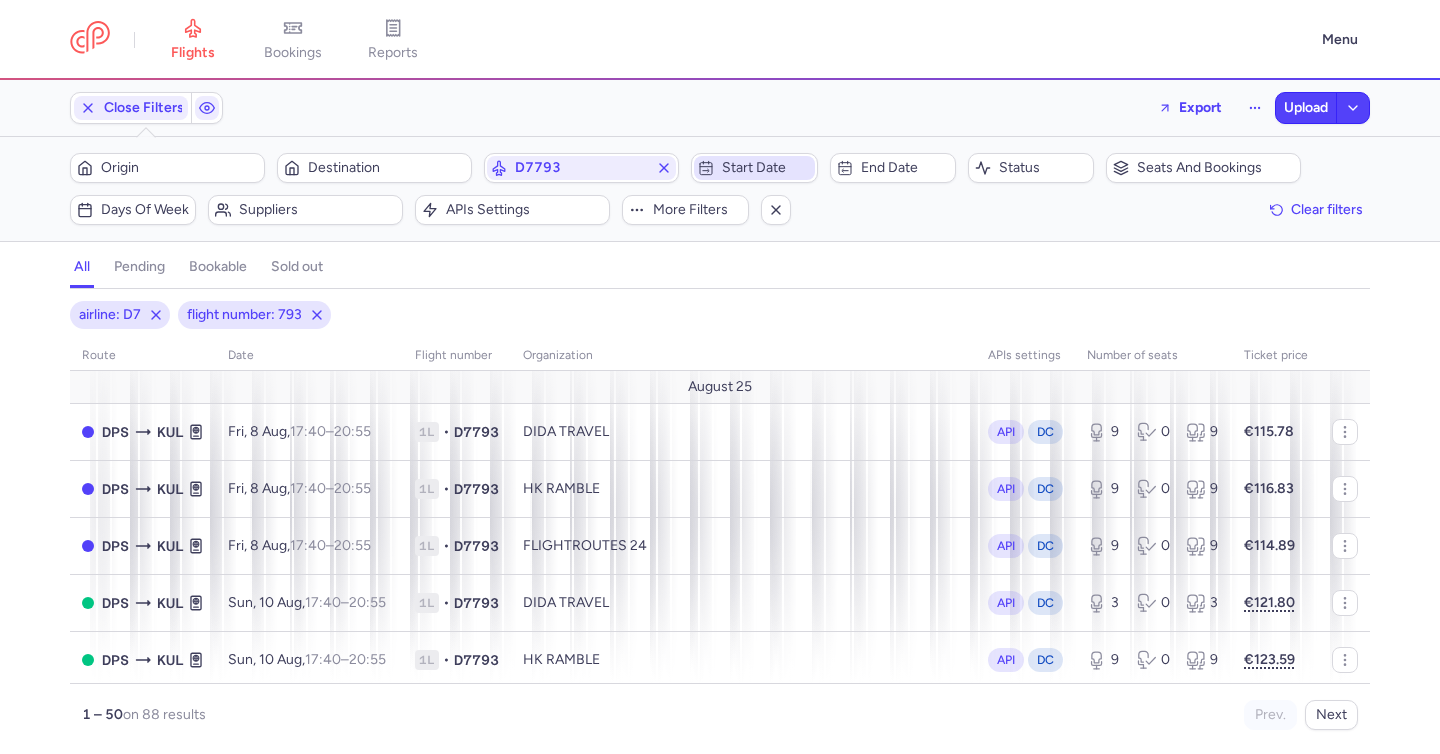 click on "Start date" at bounding box center (766, 168) 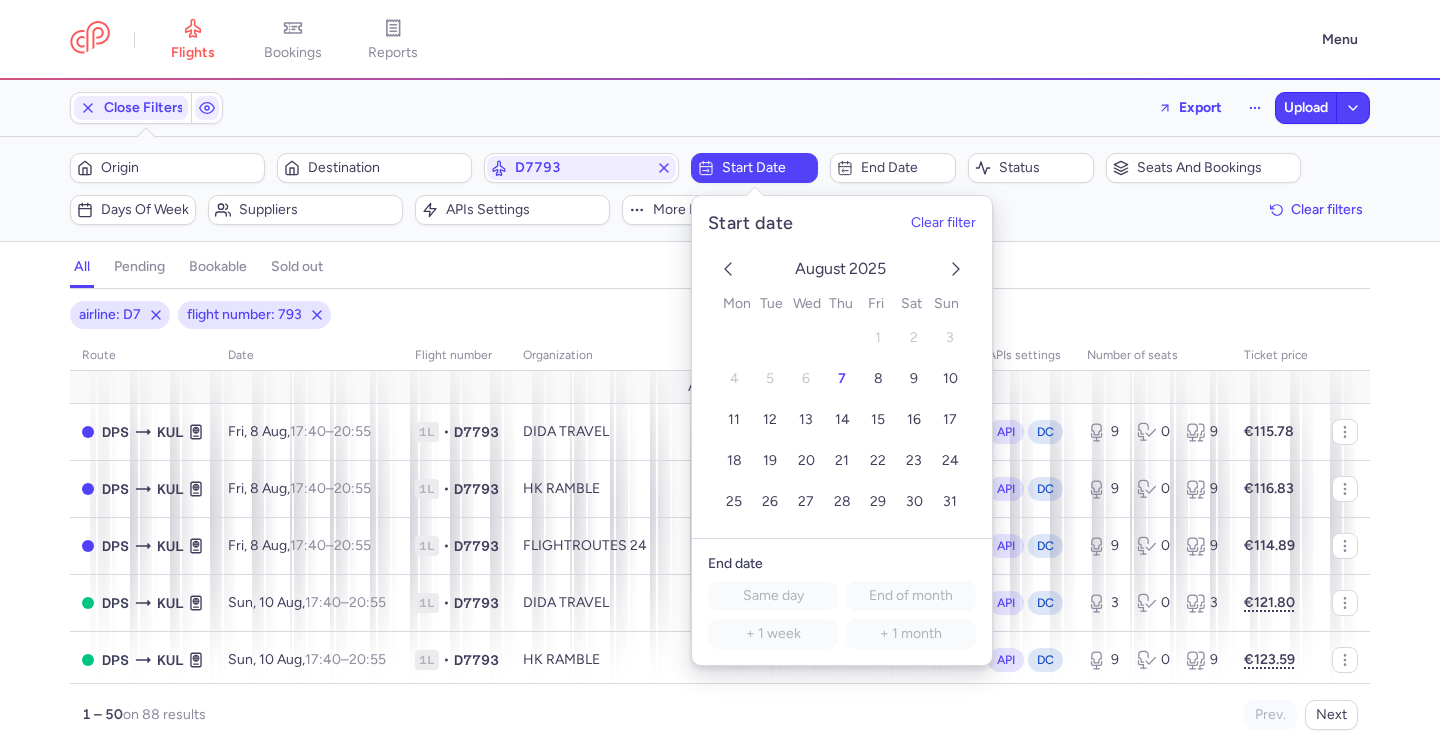 click 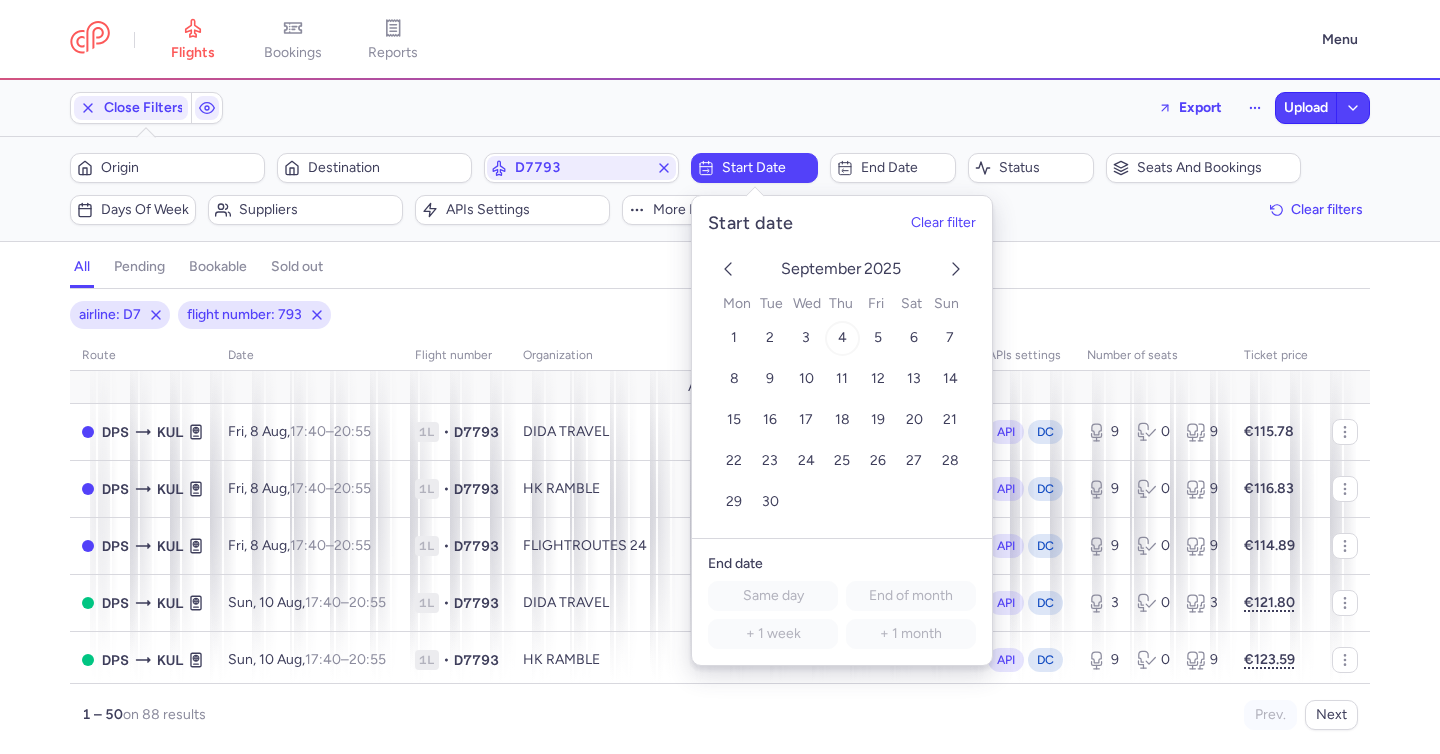 click on "4" at bounding box center [842, 338] 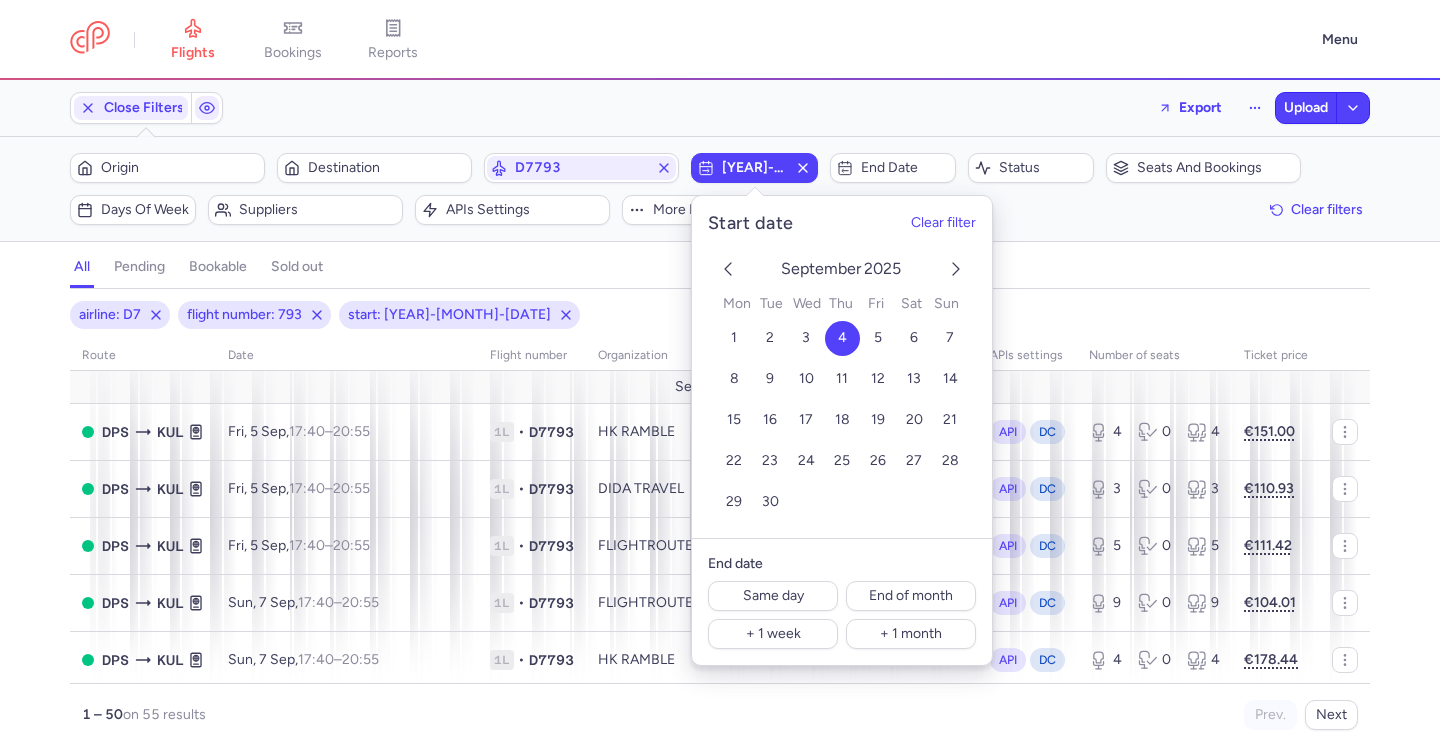 click on "all pending bookable sold out 3" at bounding box center (720, 267) 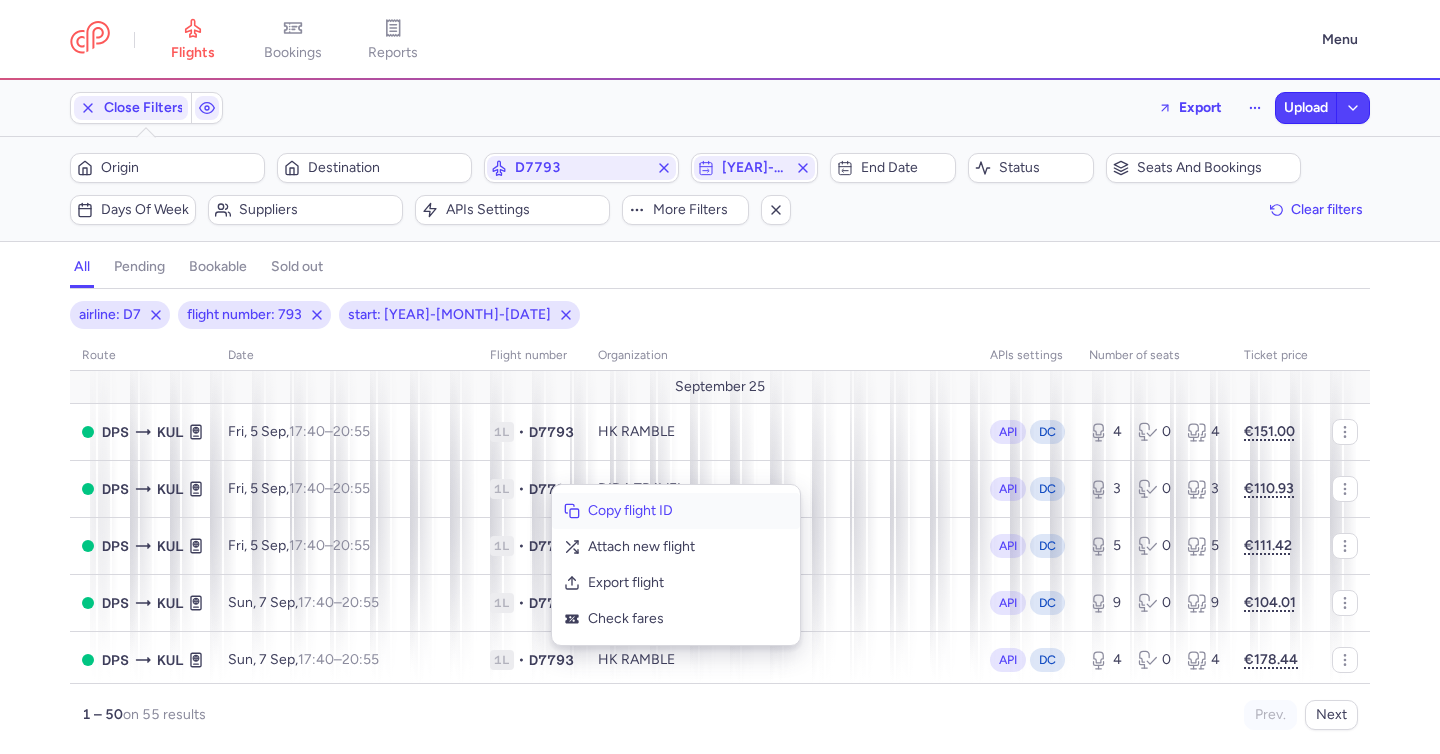click on "Copy flight ID" 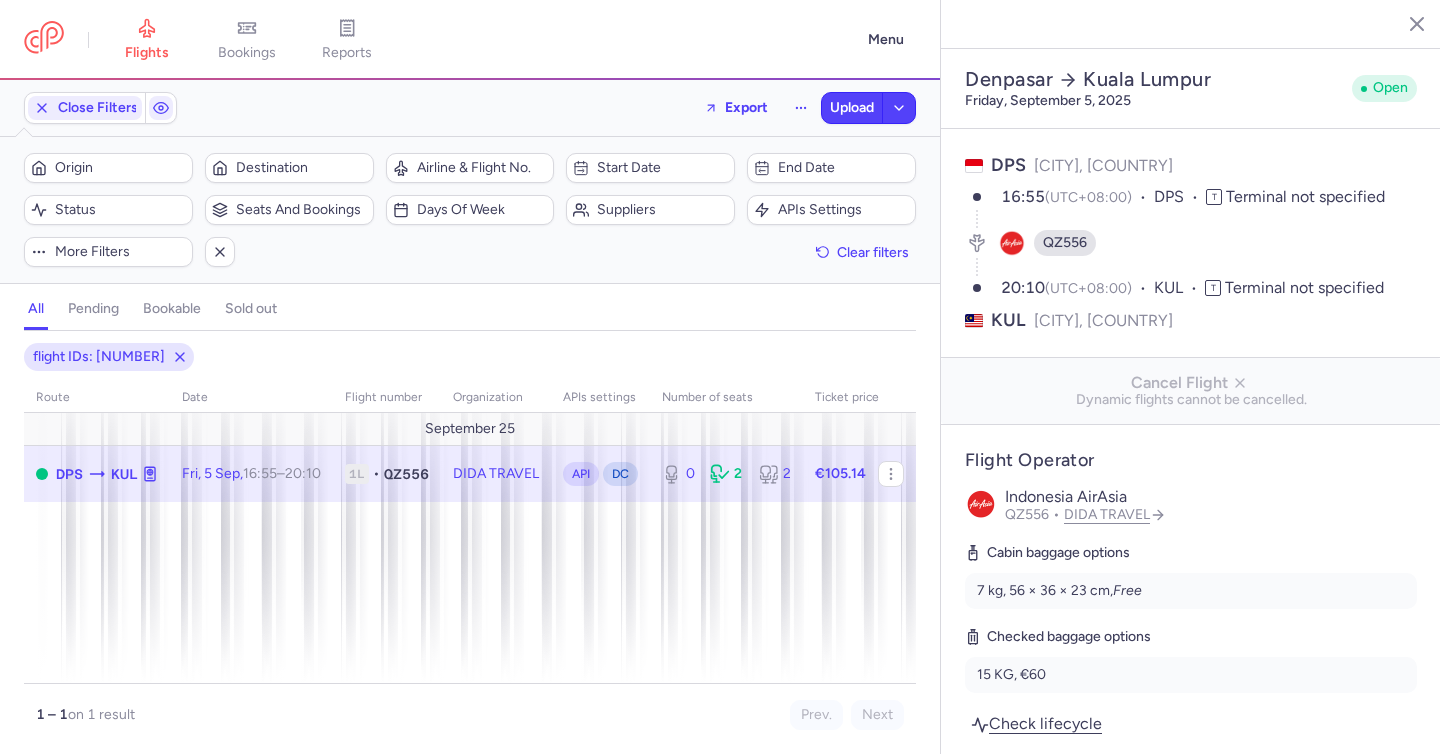 select on "days" 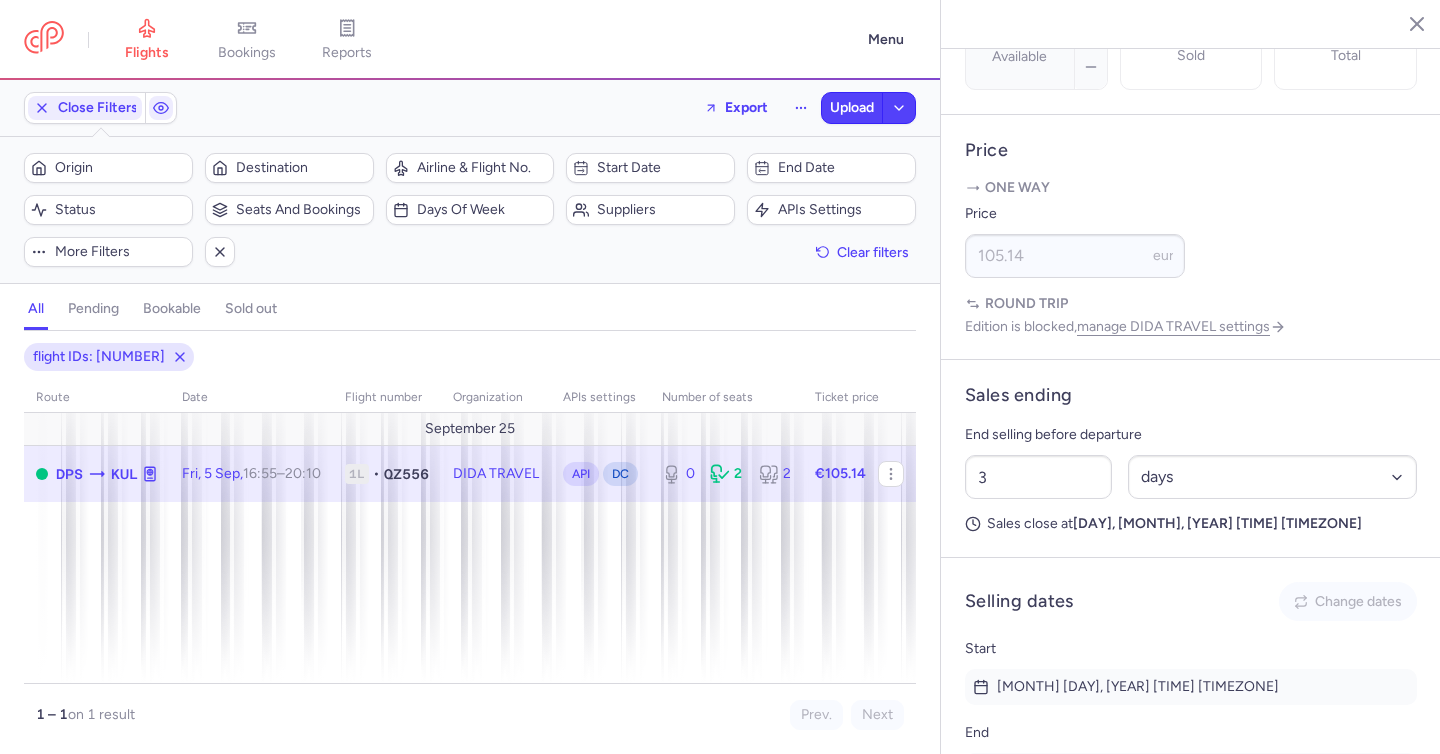 scroll, scrollTop: 1234, scrollLeft: 0, axis: vertical 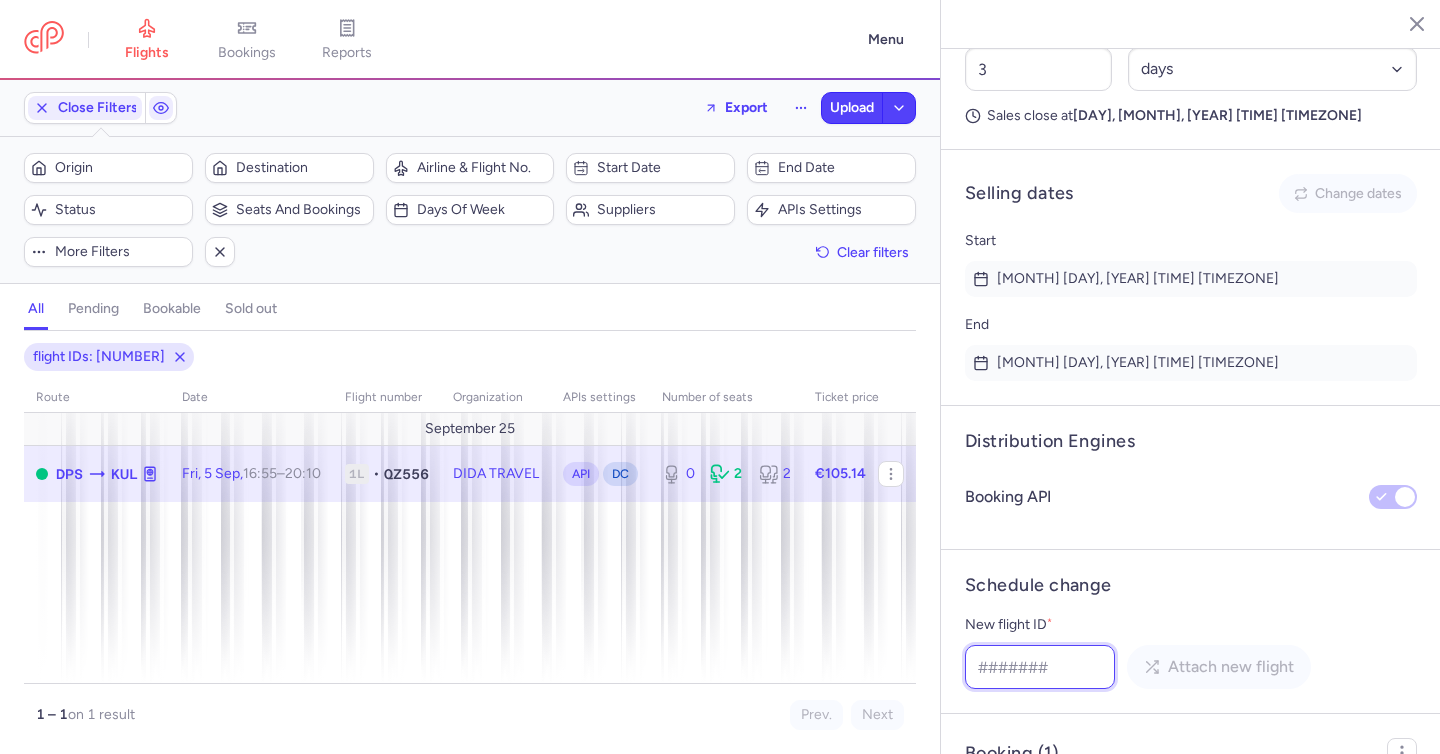 click on "New flight ID  *" at bounding box center [1040, 667] 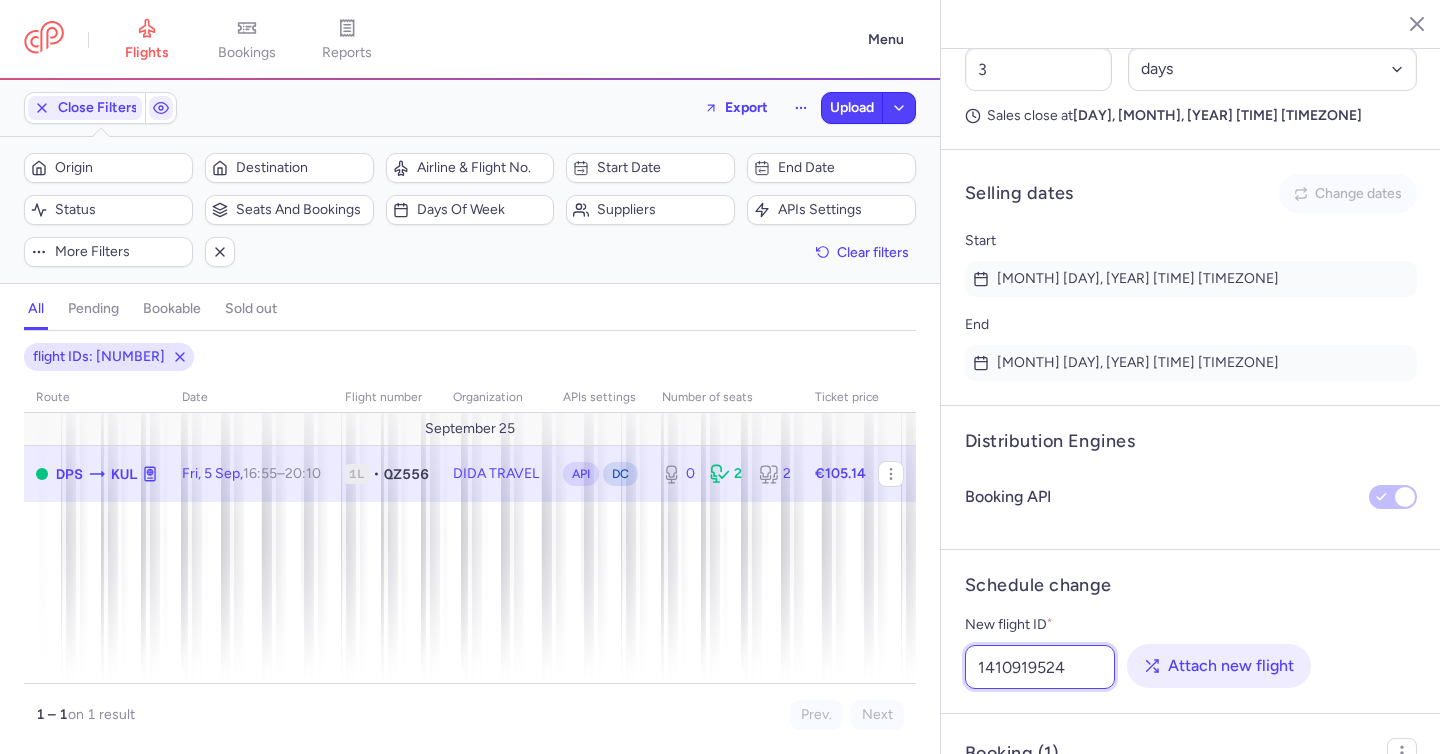 type on "1410919524" 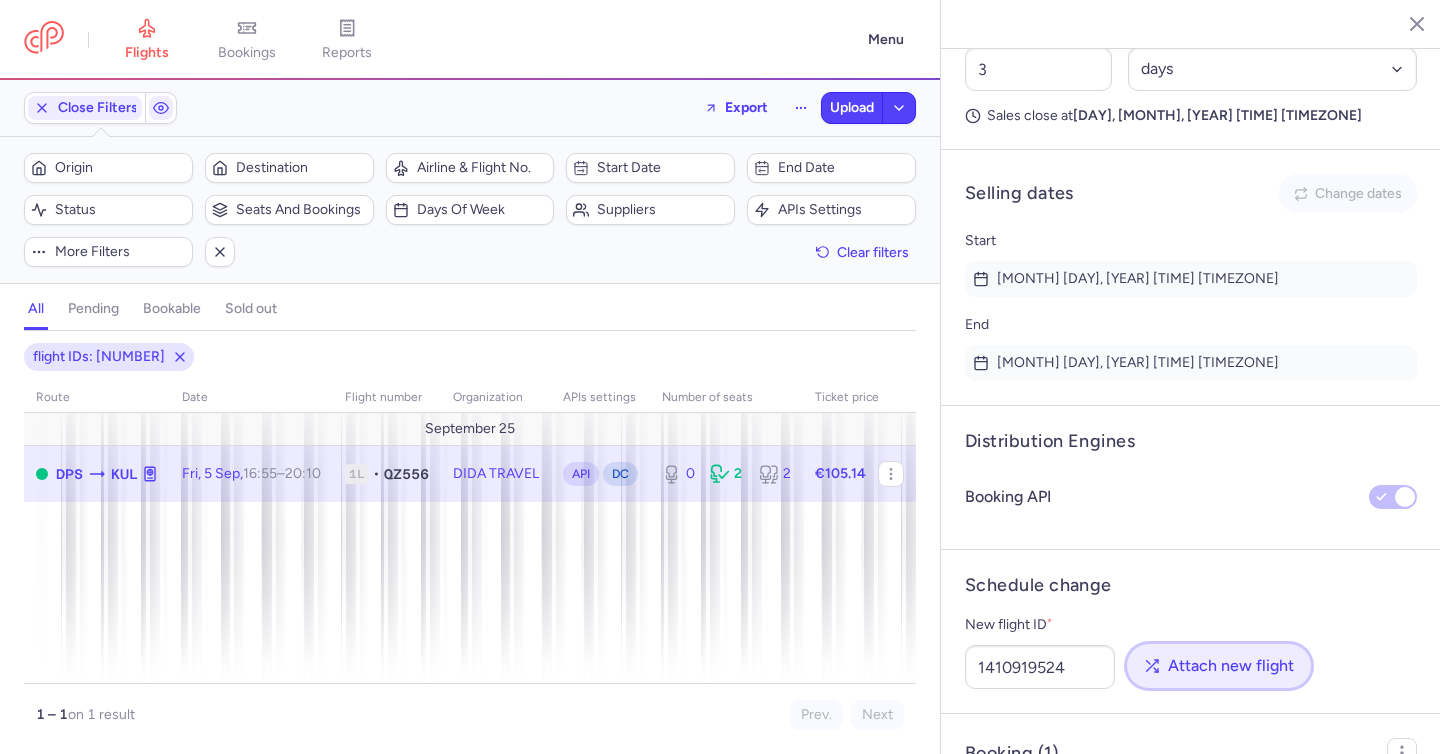 click on "Attach new flight" at bounding box center (1219, 666) 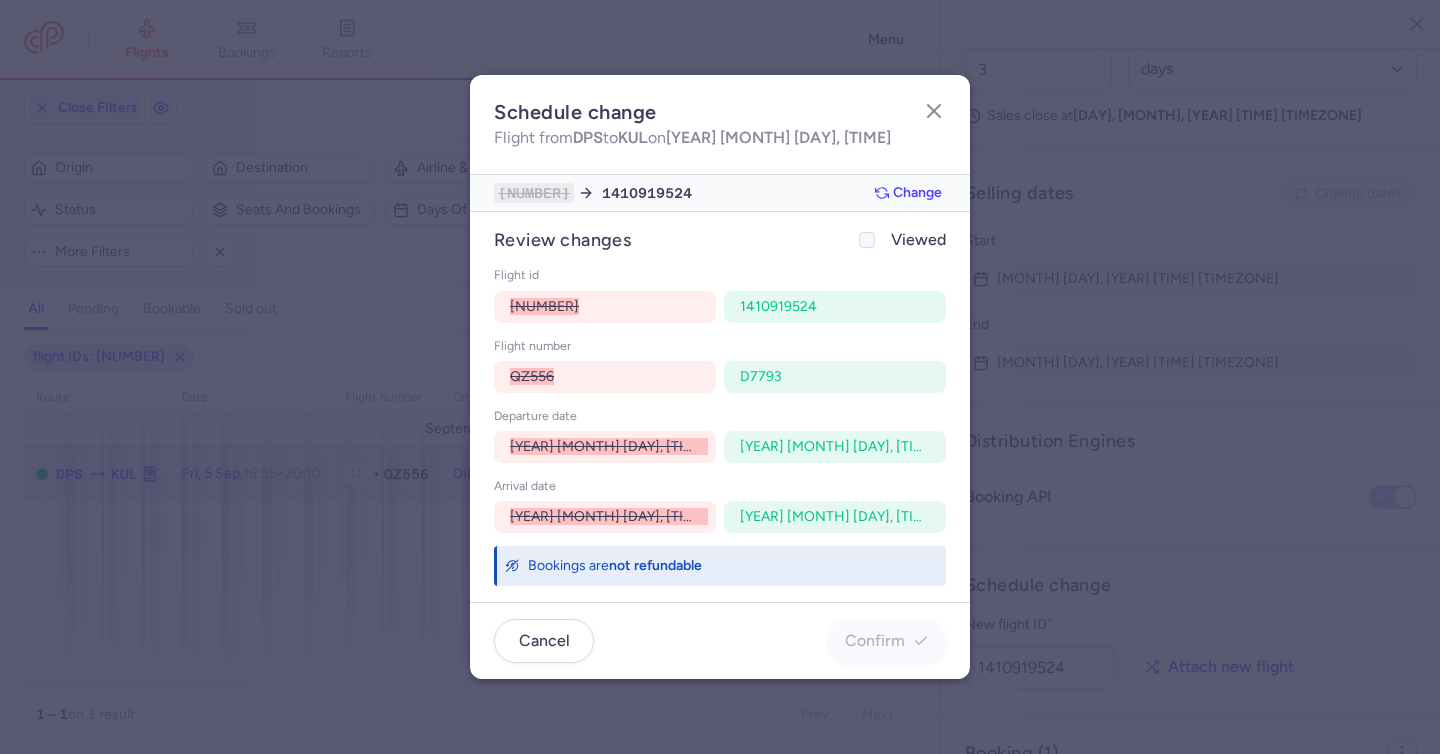click on "Viewed" at bounding box center [900, 240] 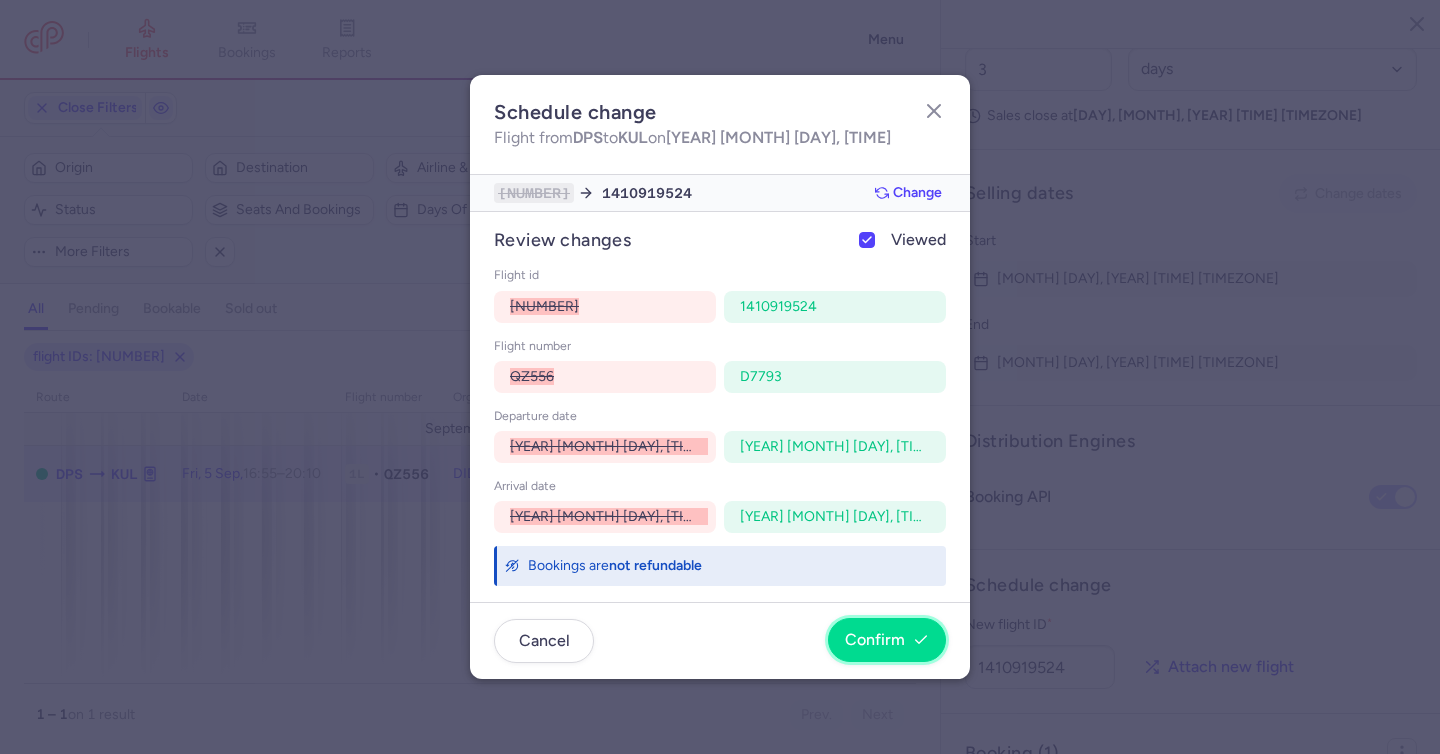 click on "Confirm" at bounding box center [875, 640] 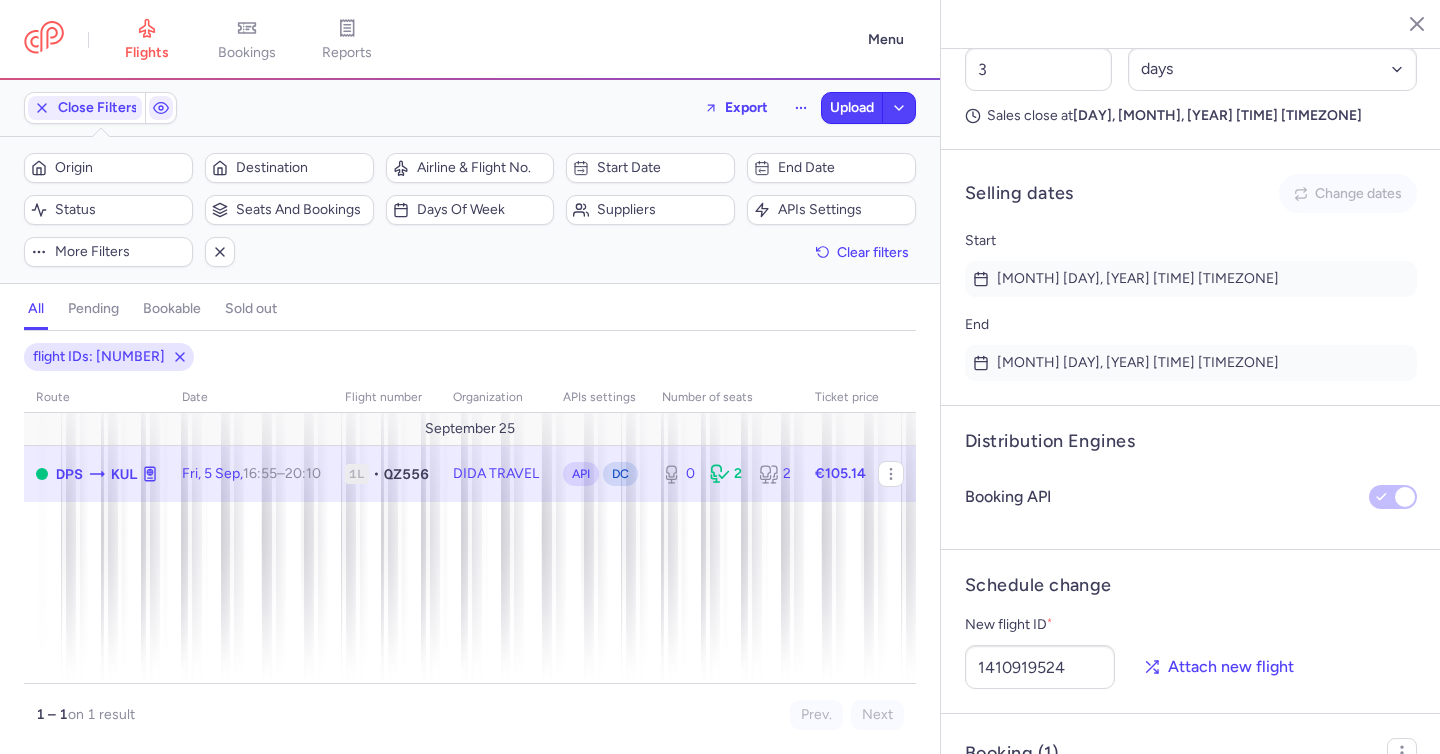 scroll, scrollTop: 1336, scrollLeft: 0, axis: vertical 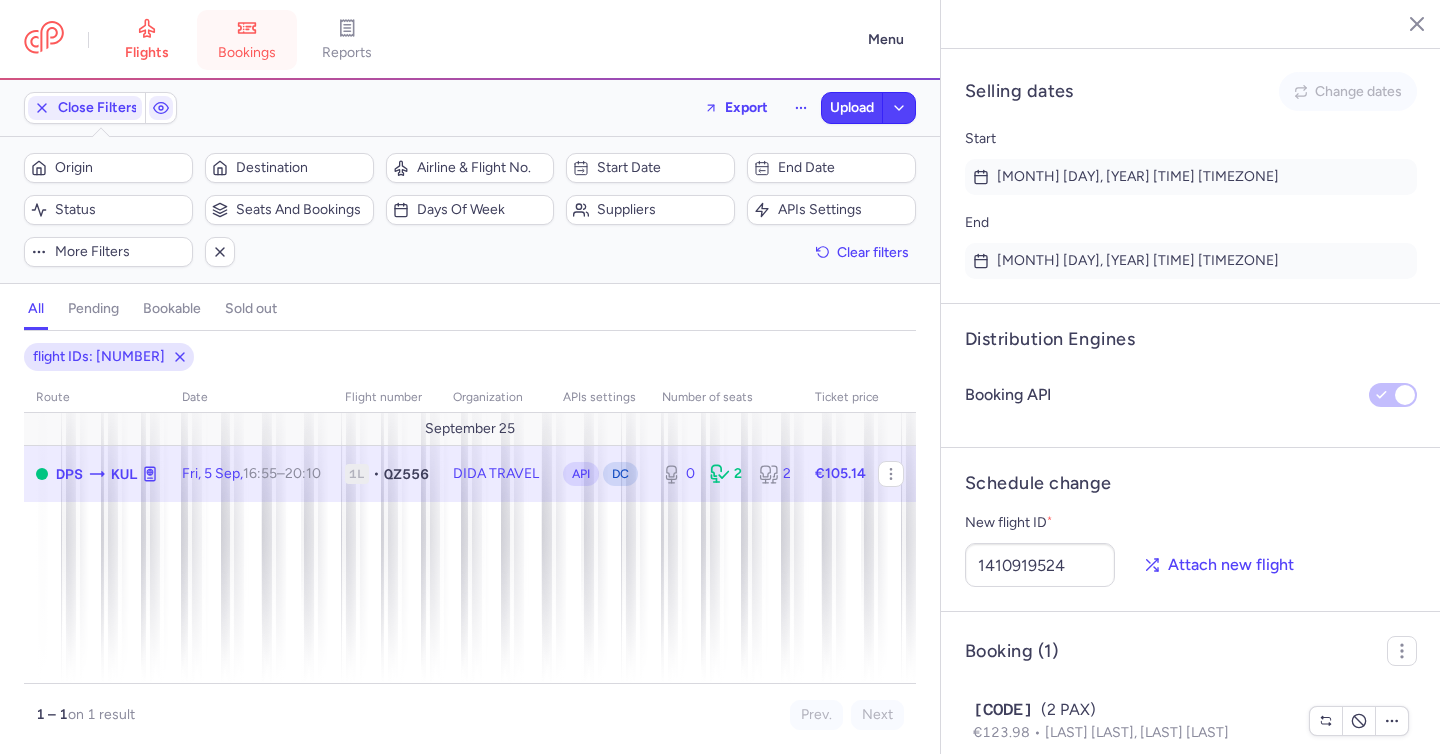 click on "bookings" at bounding box center [247, 53] 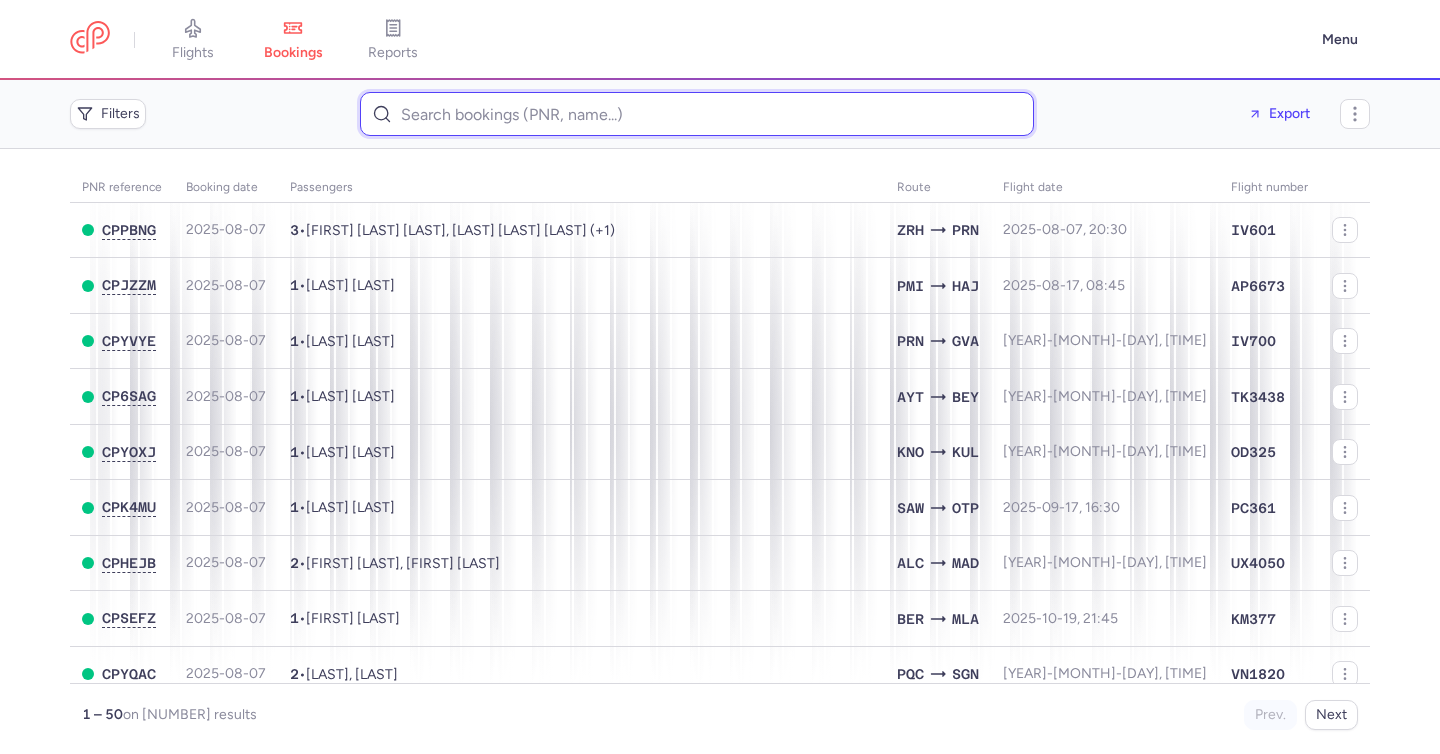 click at bounding box center [697, 114] 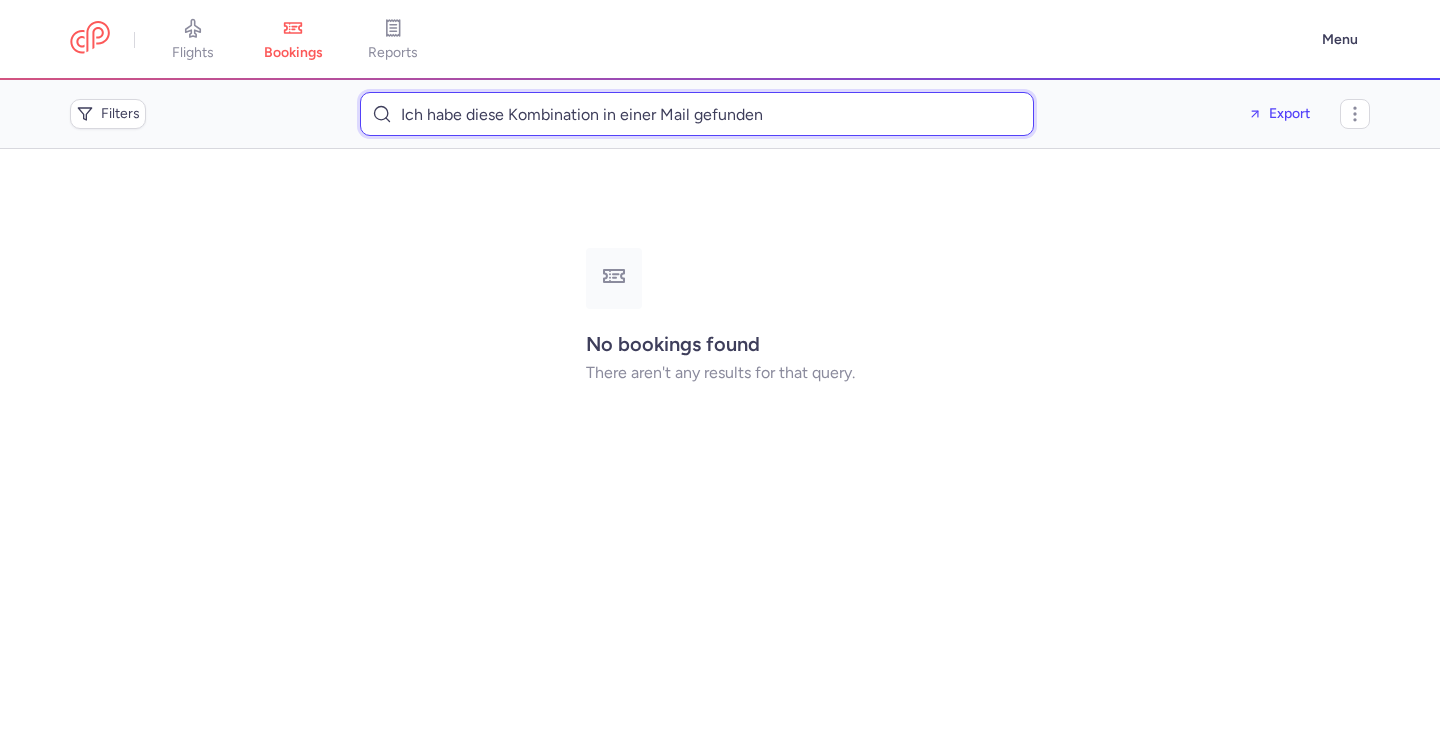 type on "Ich habe diese Kombination in einer Mail gefunden" 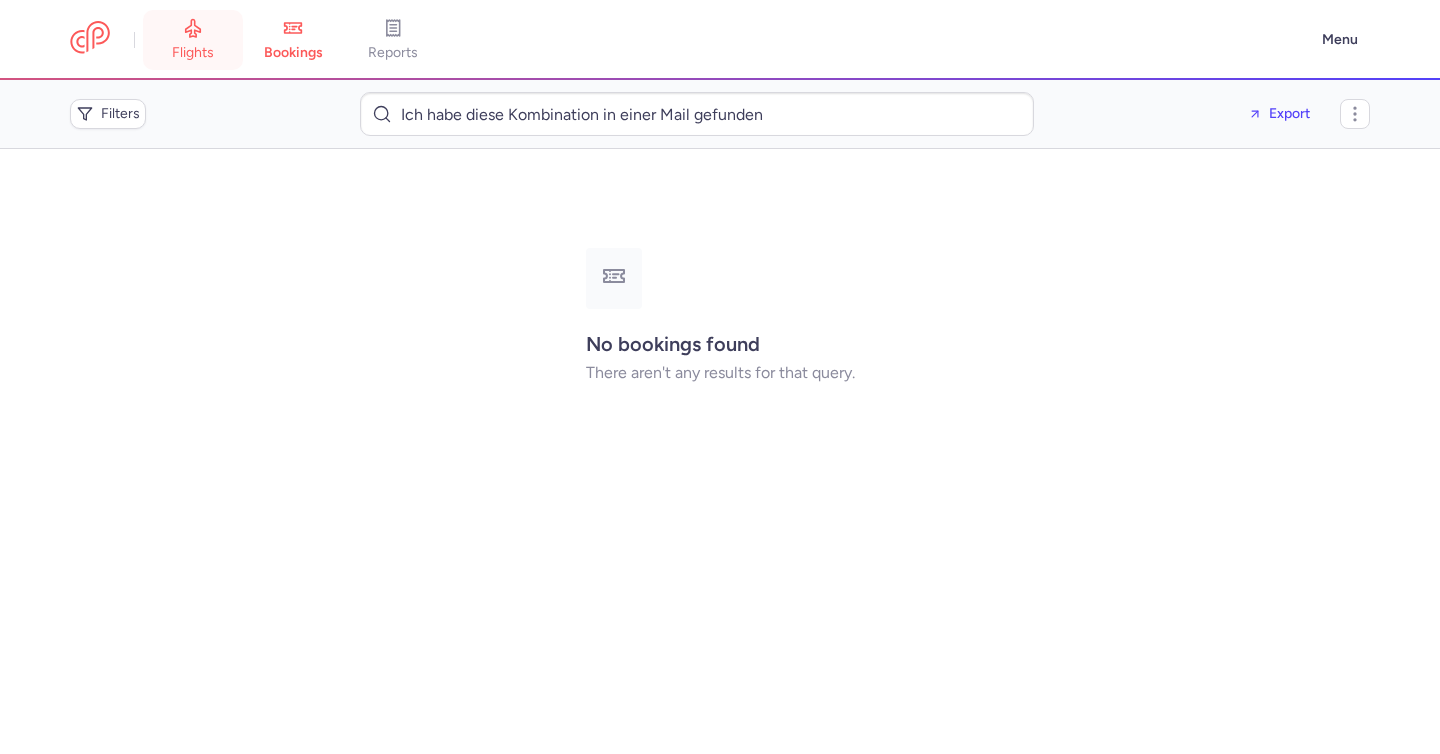 click on "flights" at bounding box center [193, 53] 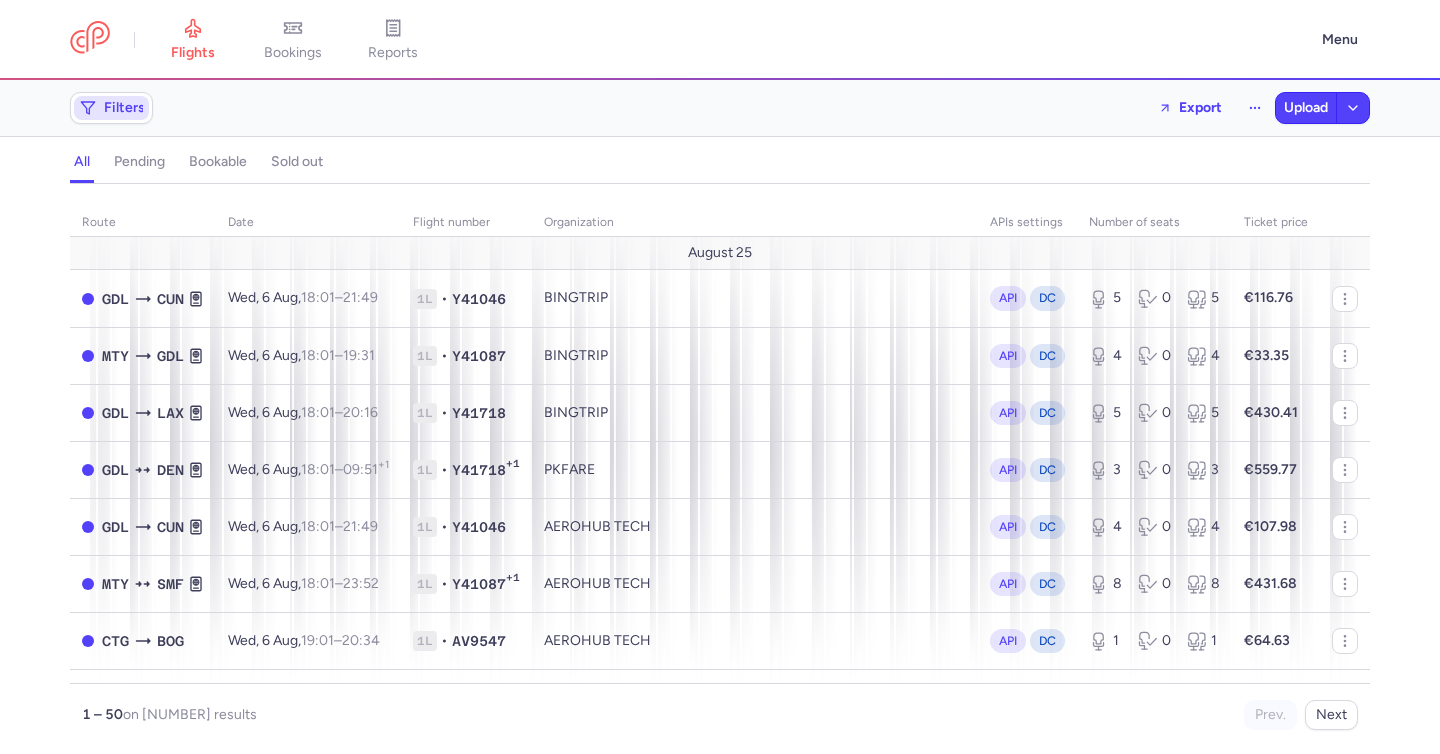 click on "Filters" 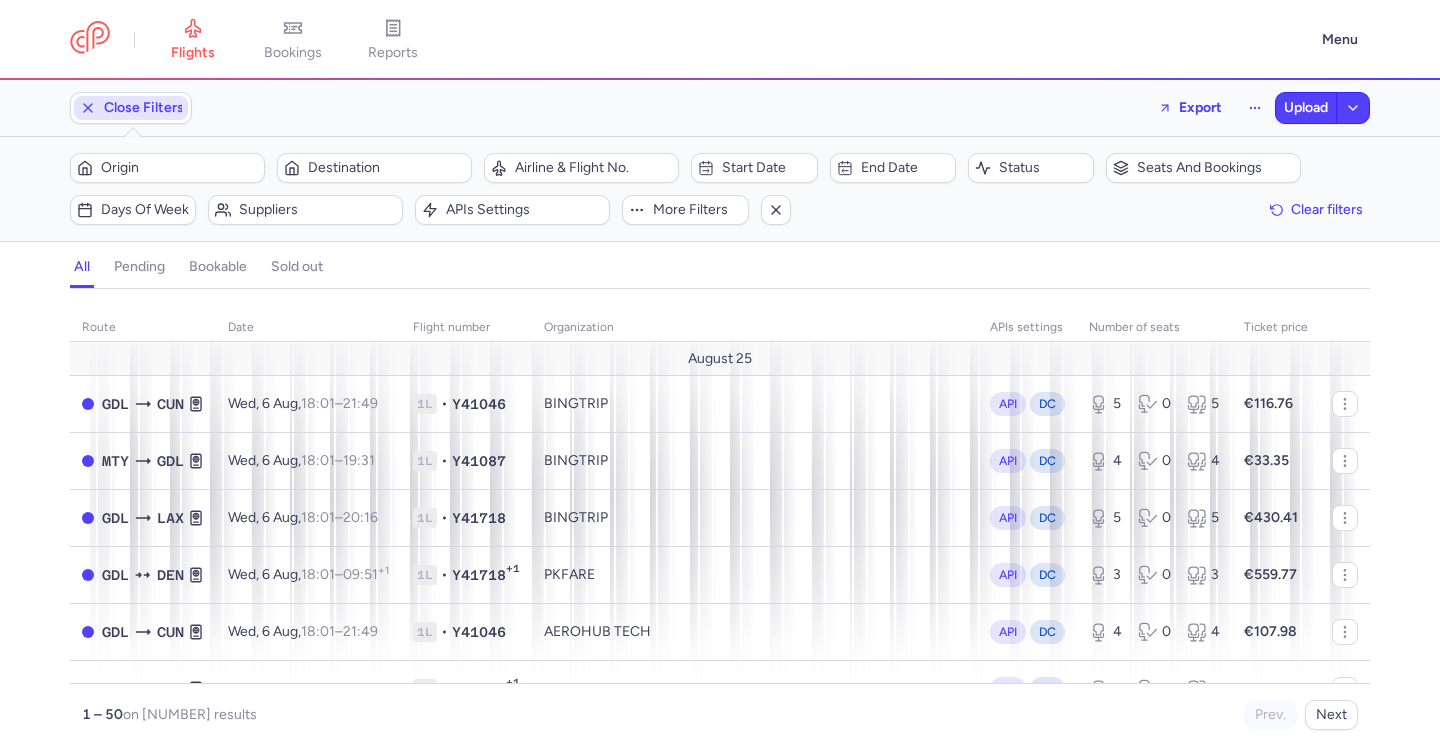 scroll, scrollTop: 0, scrollLeft: 0, axis: both 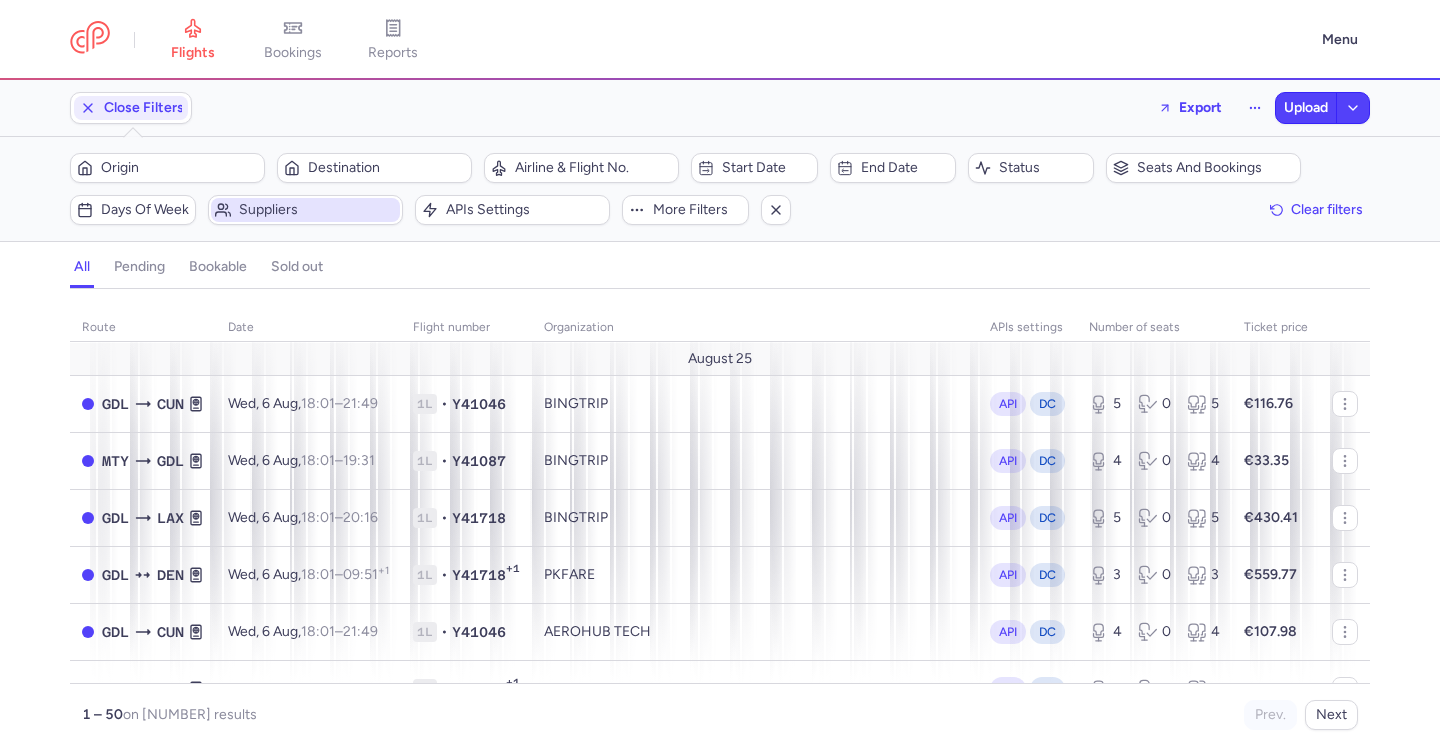 click on "Suppliers" at bounding box center [317, 210] 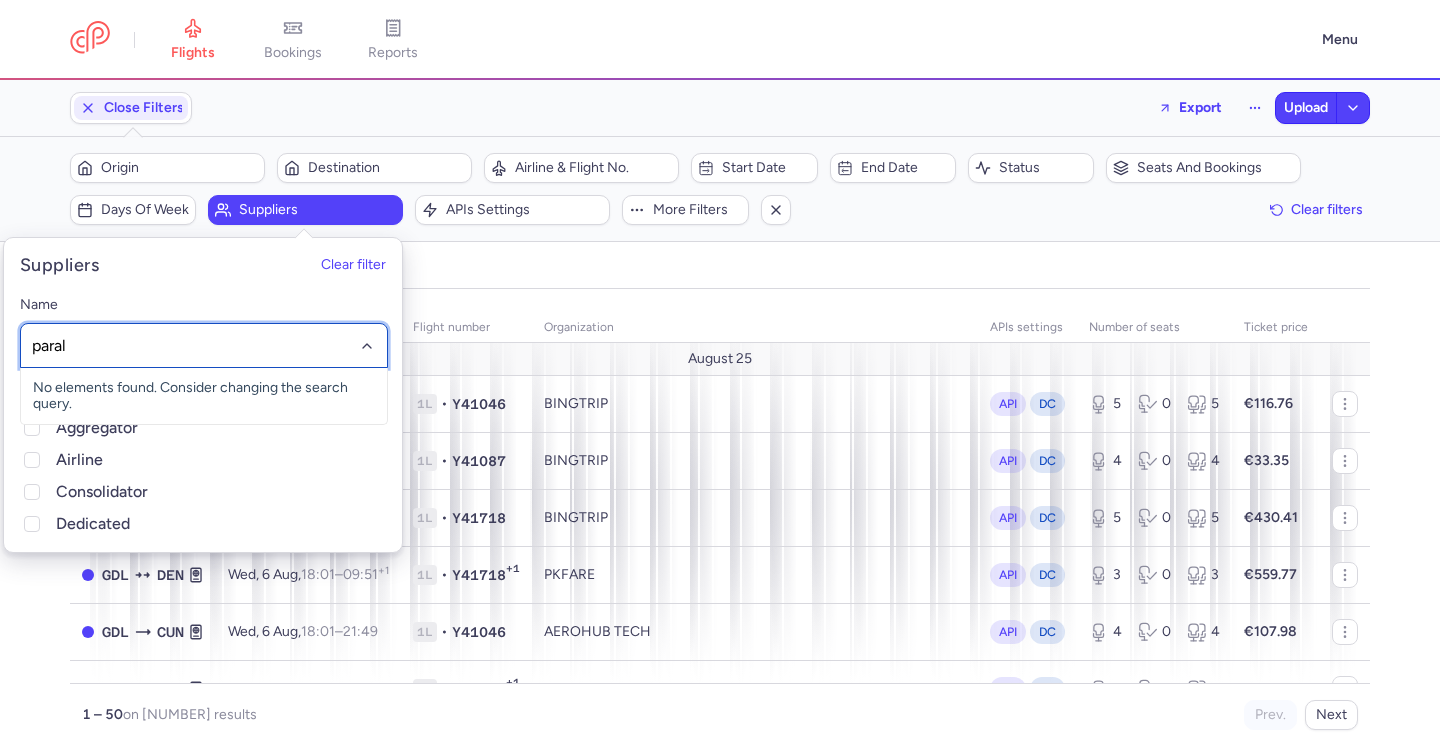 type on "parale" 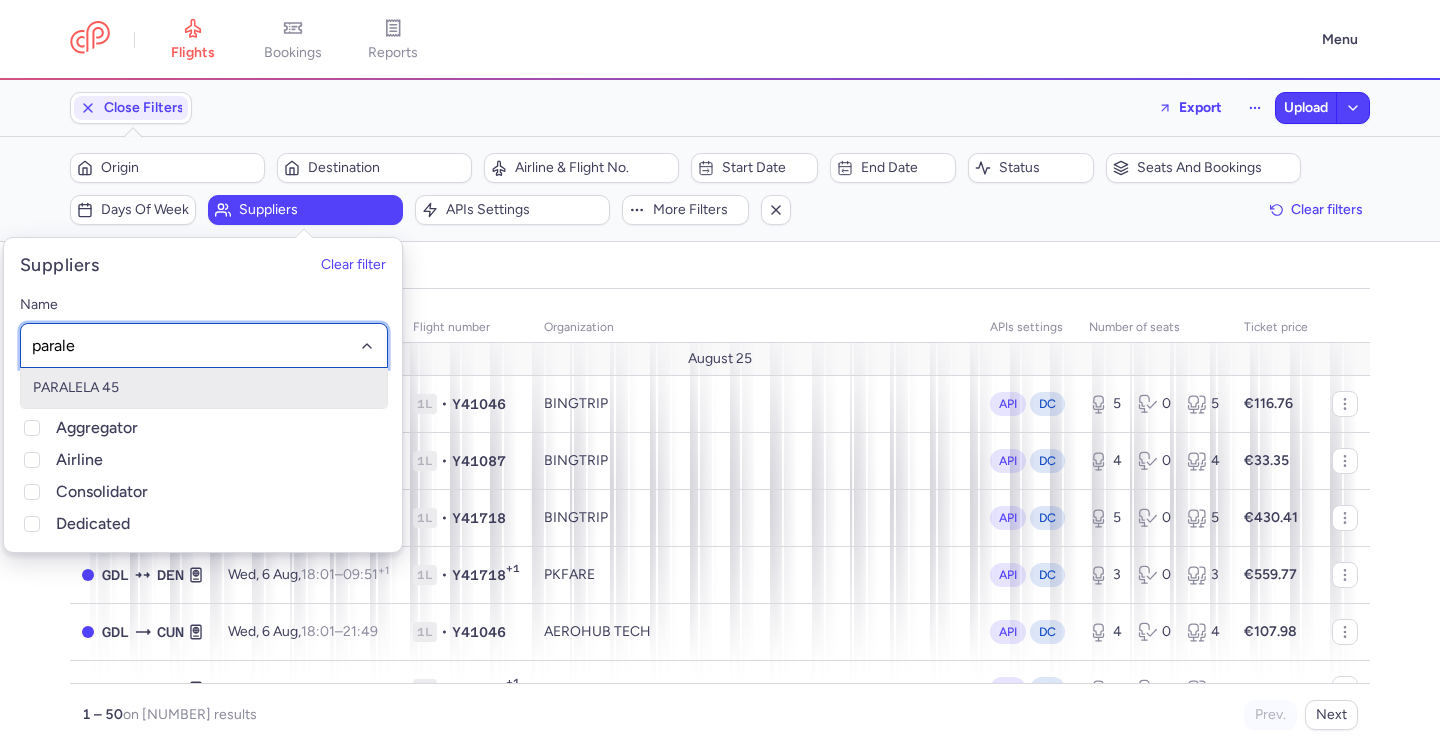 click on "PARALELA 45" at bounding box center (204, 388) 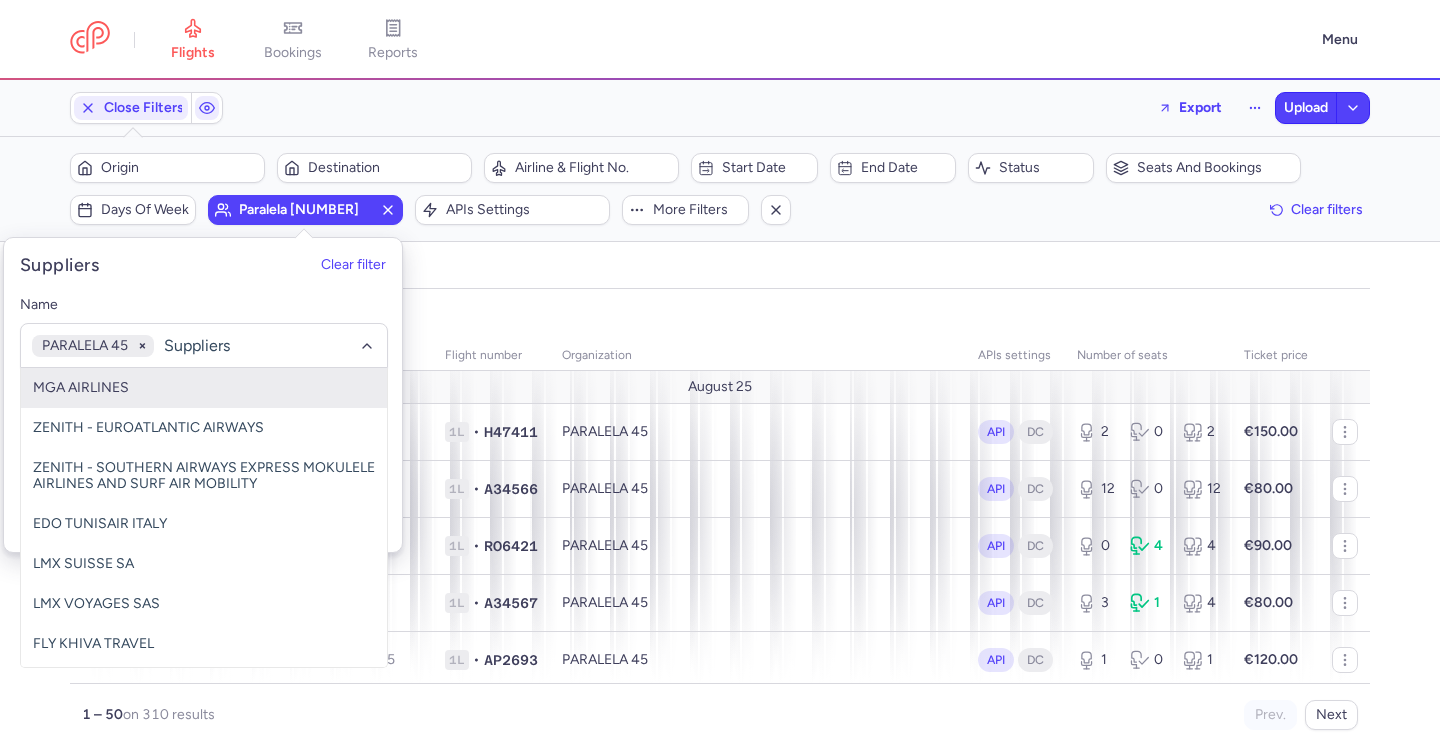 click on "all pending bookable sold out" at bounding box center (720, 271) 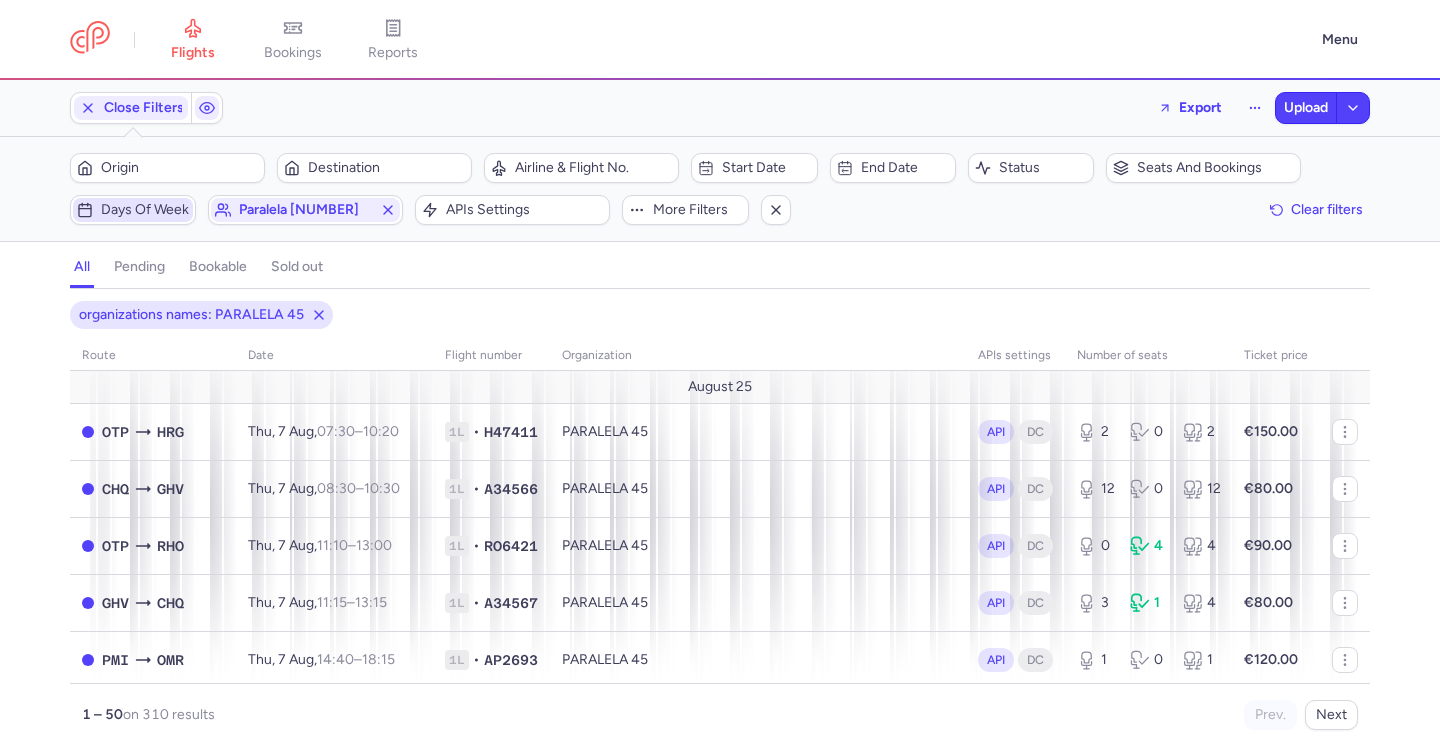 click on "Days of week" at bounding box center [145, 210] 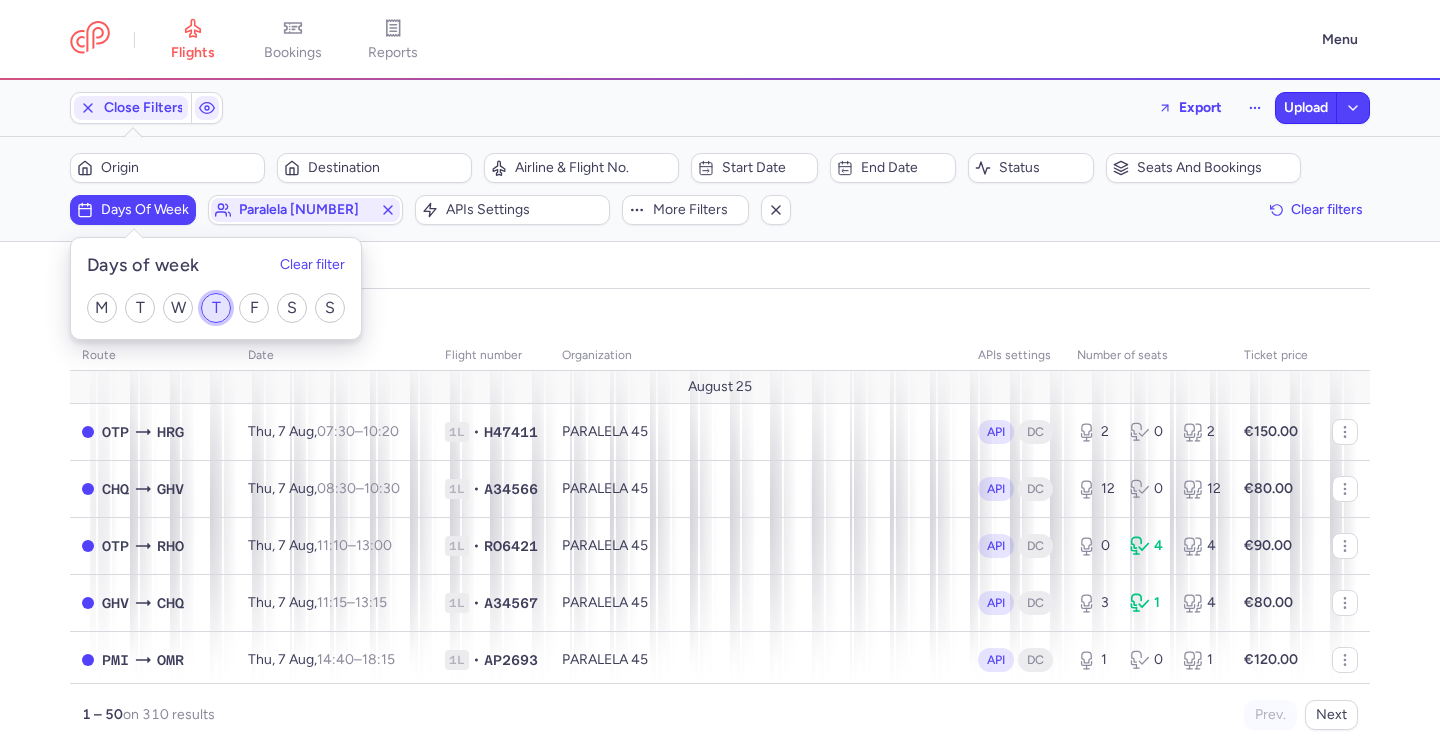 click on "T" at bounding box center [216, 308] 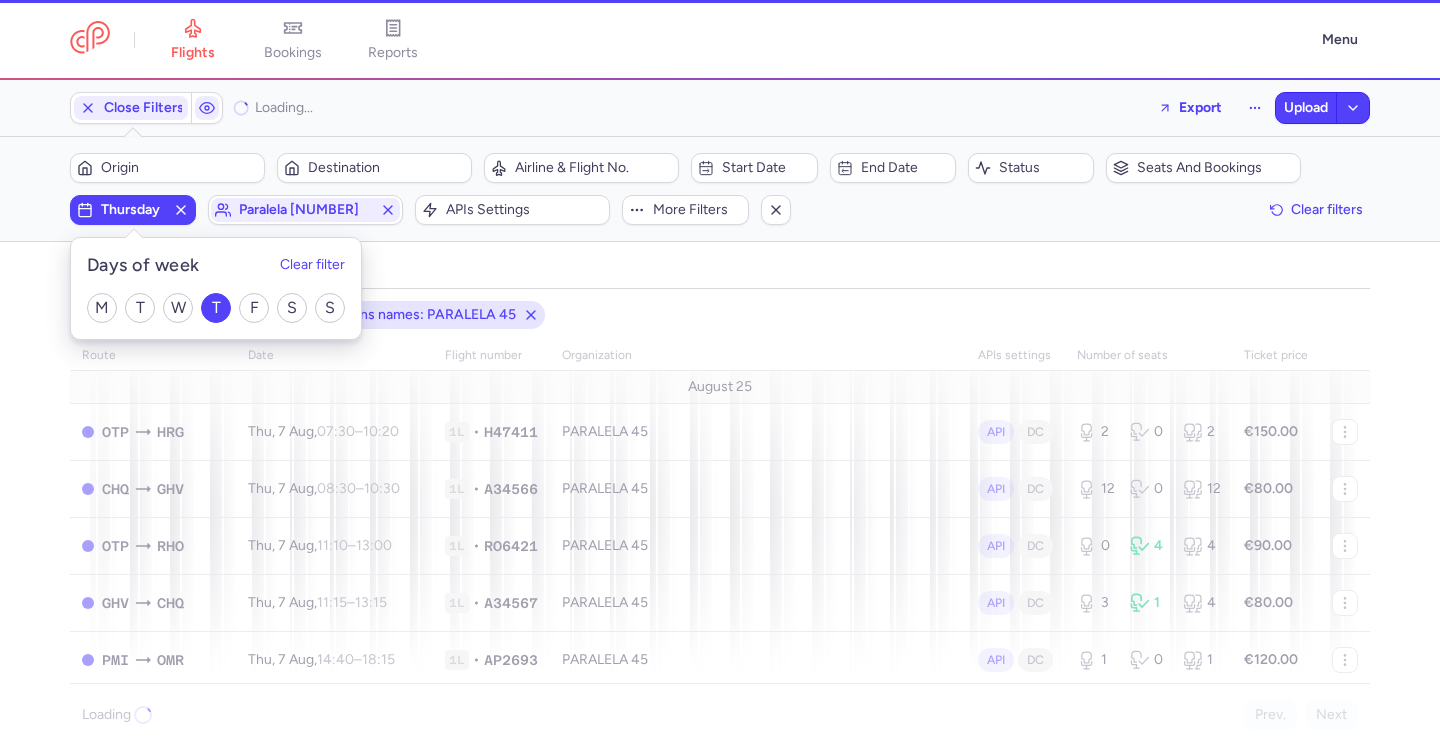 click on "all pending bookable sold out" at bounding box center (720, 271) 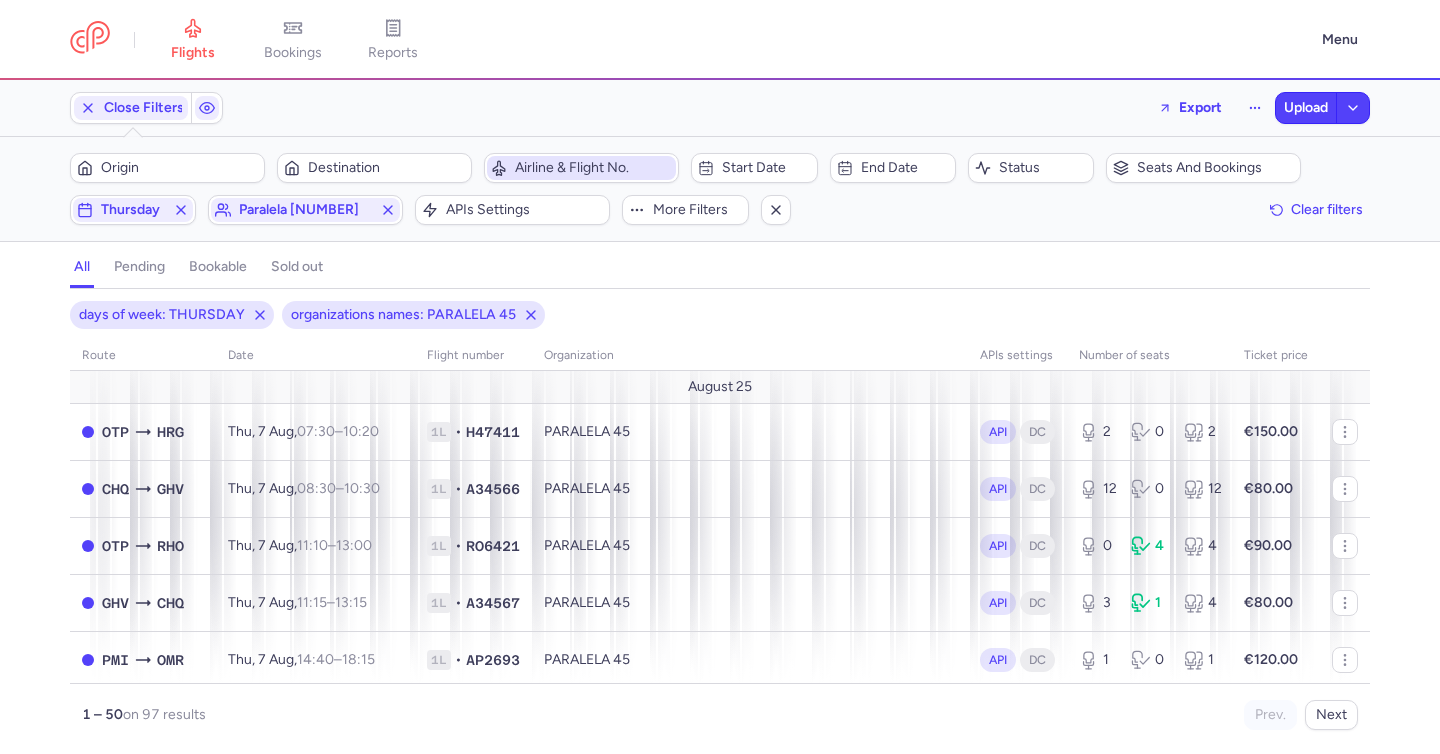 click on "Airline & Flight No." at bounding box center [581, 168] 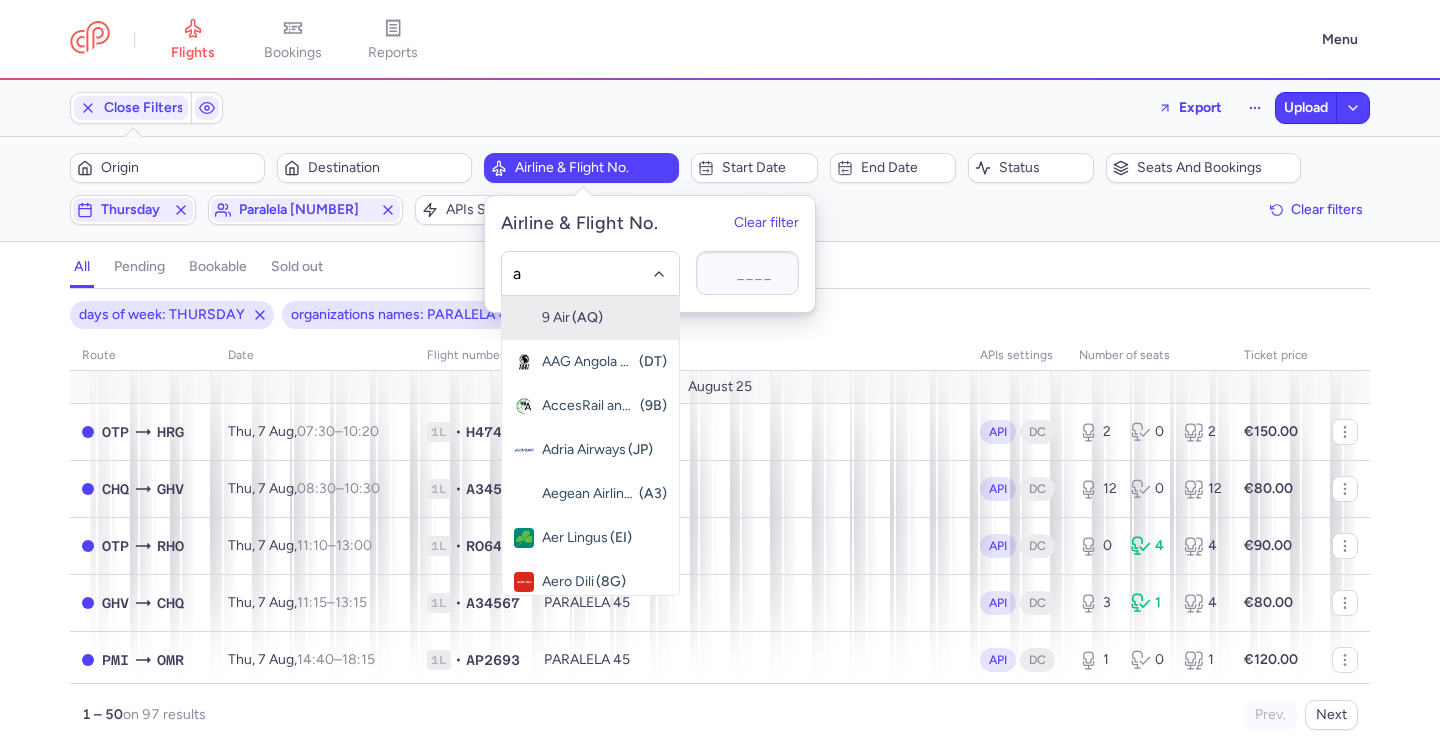 type on "a3" 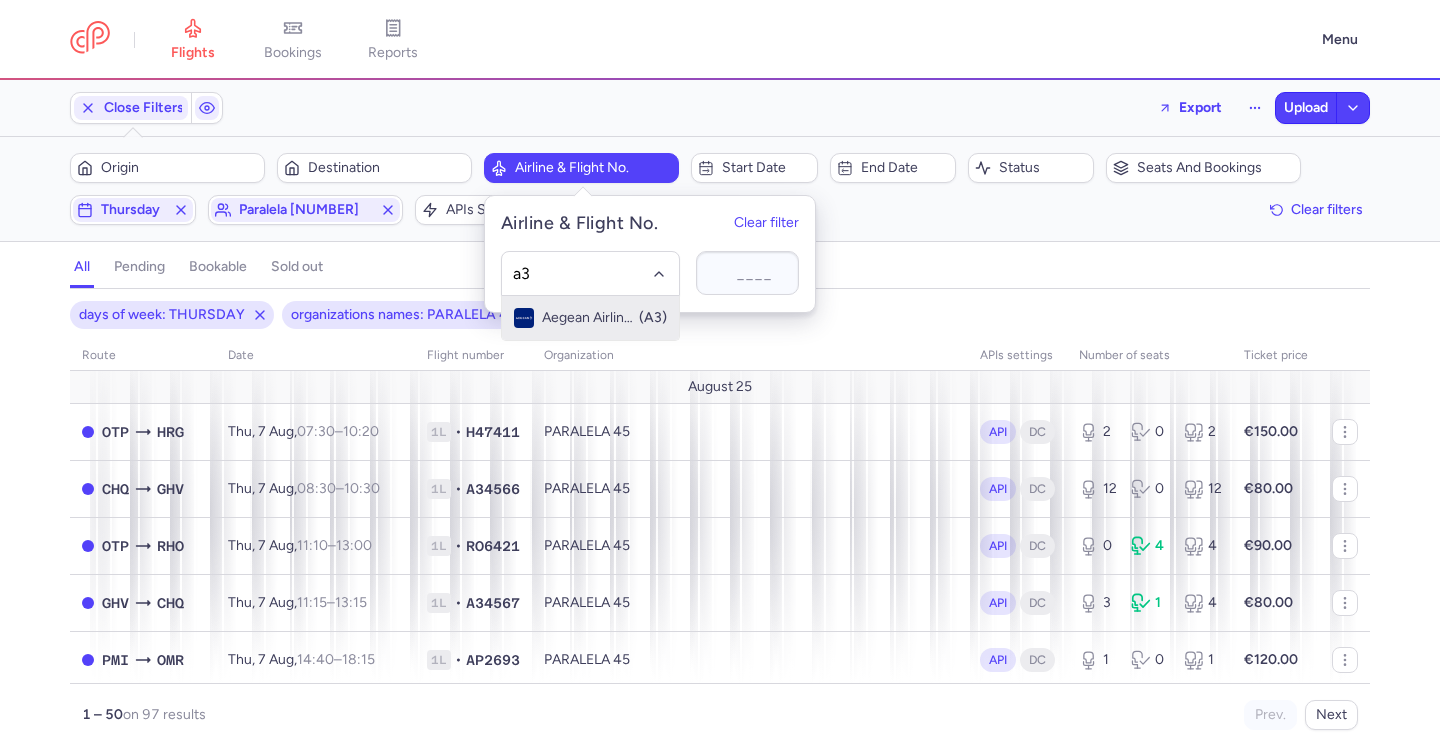 click on "Aegean Airlines" at bounding box center (589, 318) 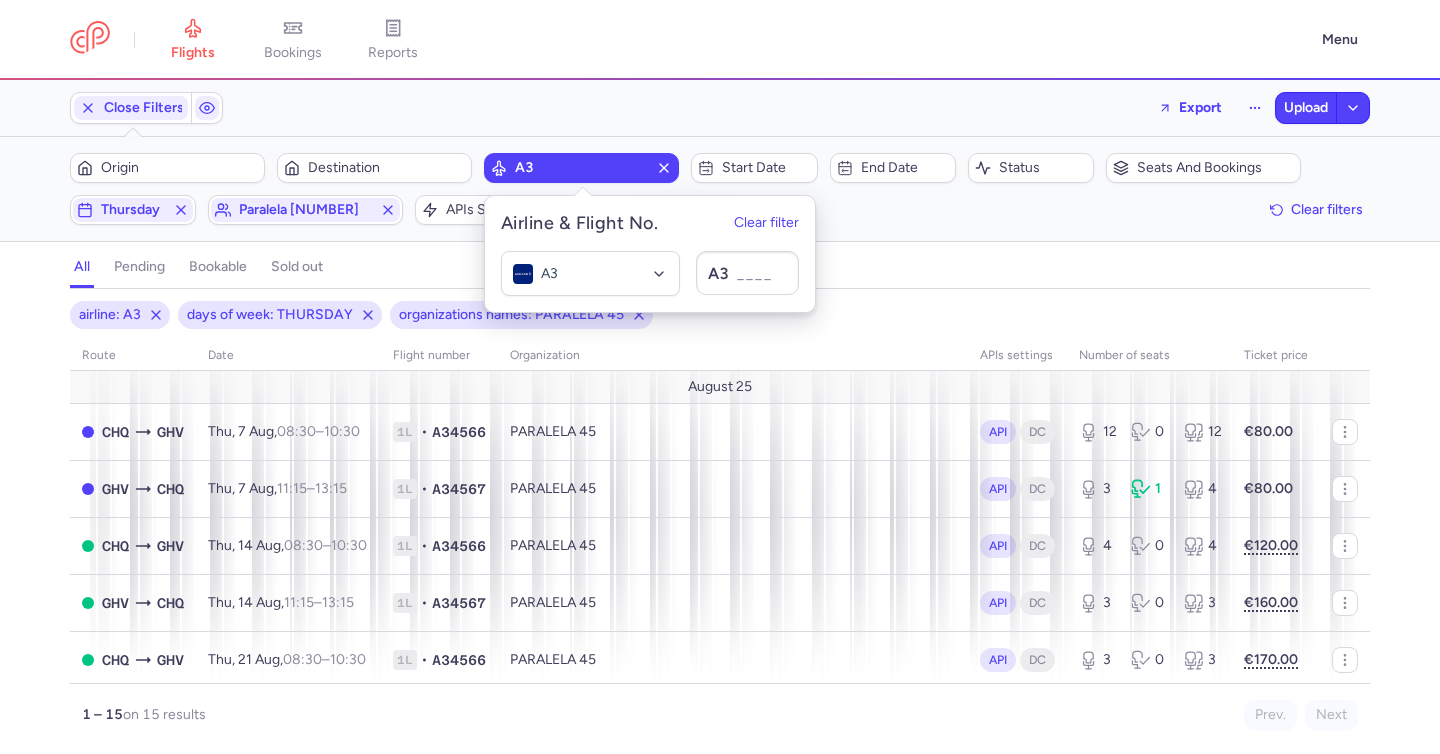 drag, startPoint x: 933, startPoint y: 261, endPoint x: 913, endPoint y: 251, distance: 22.36068 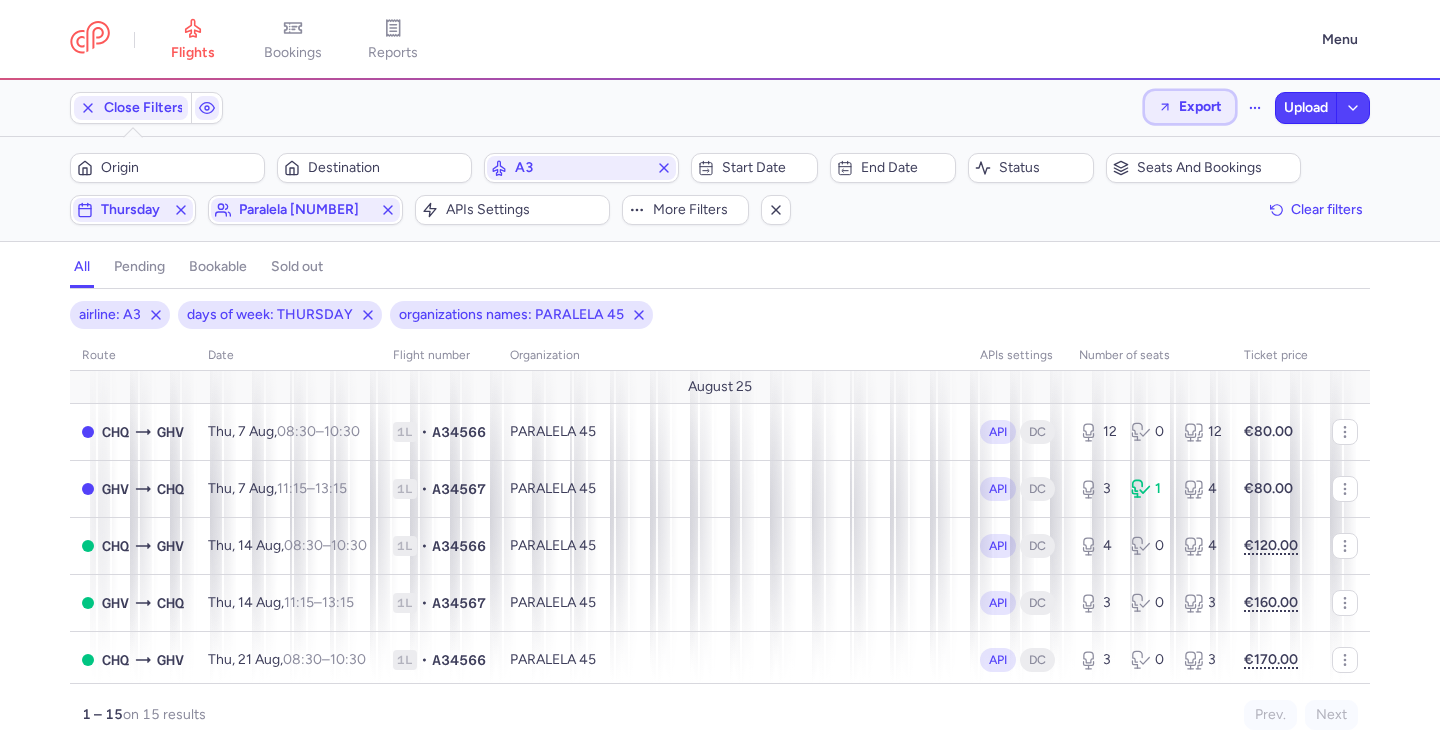 click 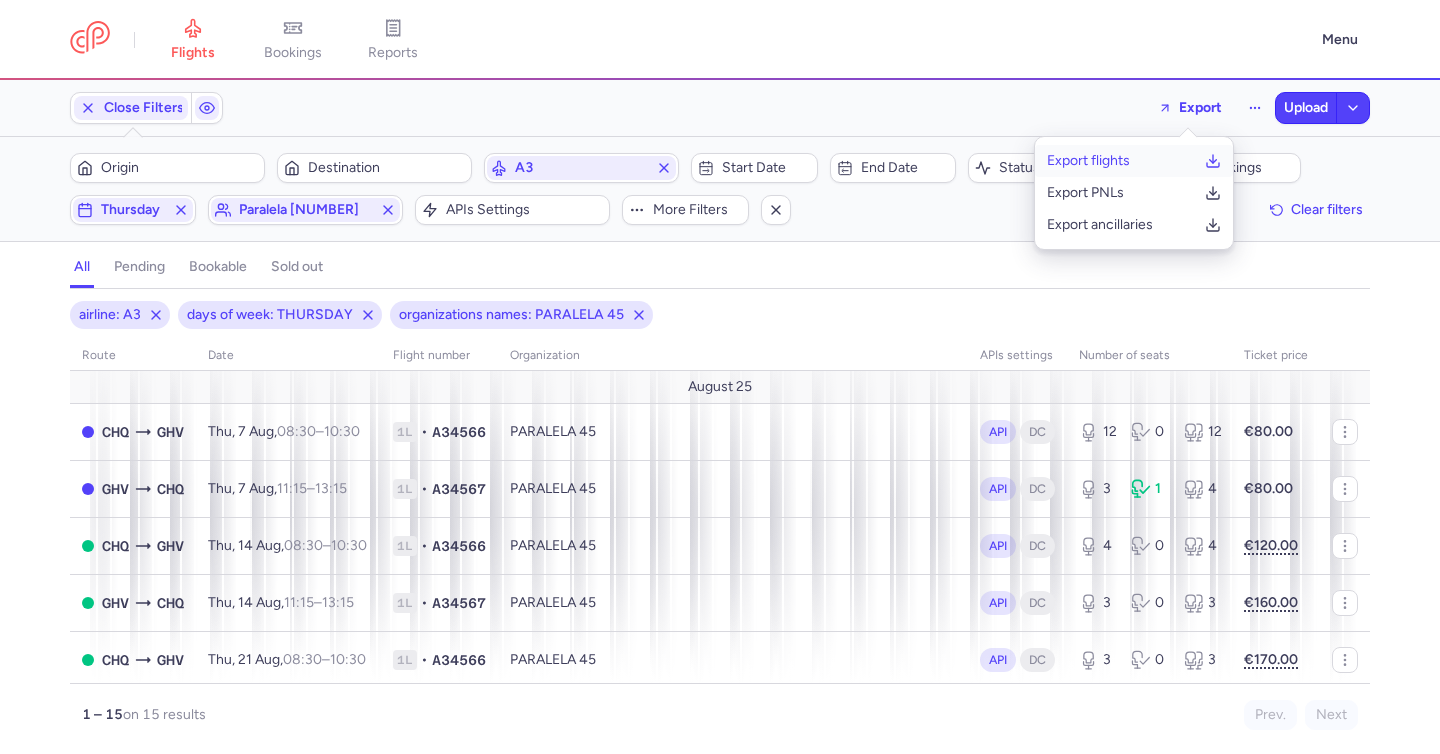 click on "Export flights" at bounding box center (1134, 161) 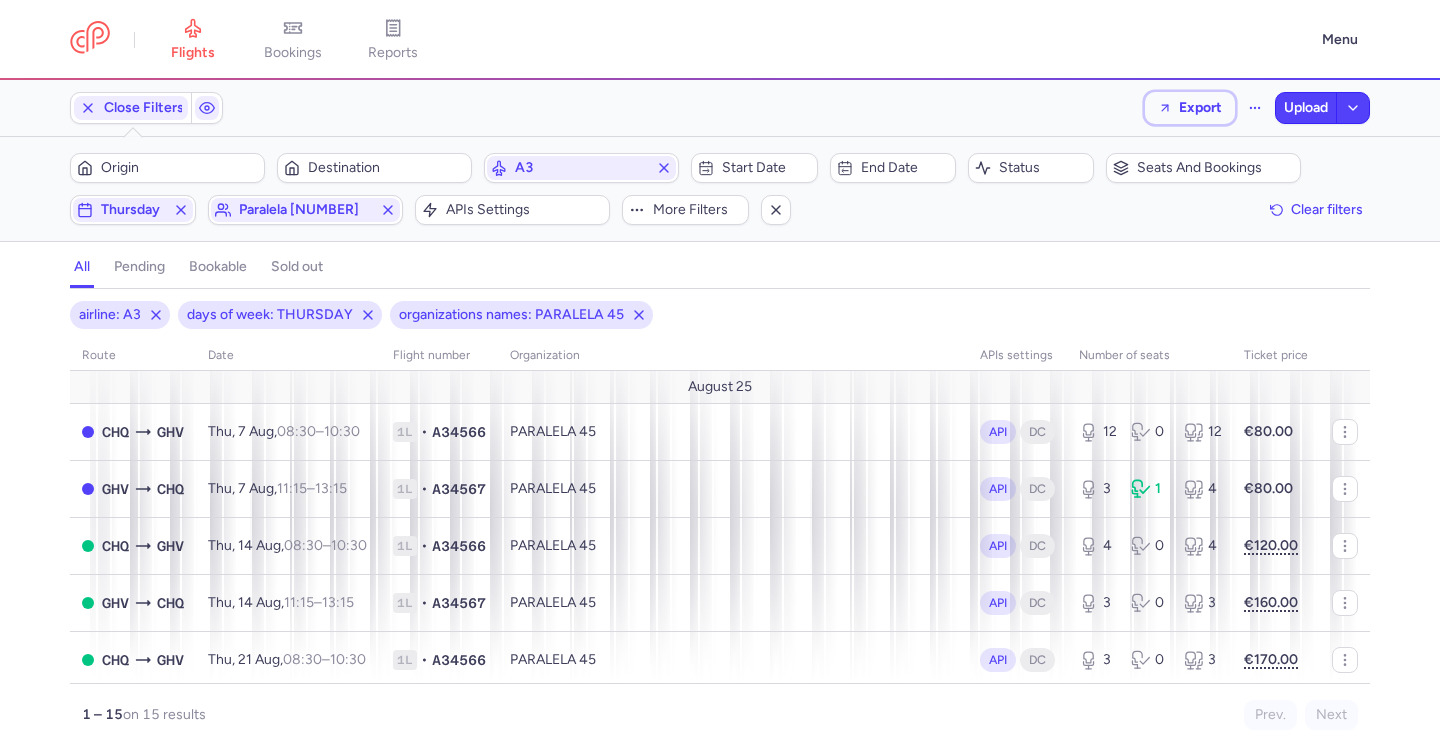 type 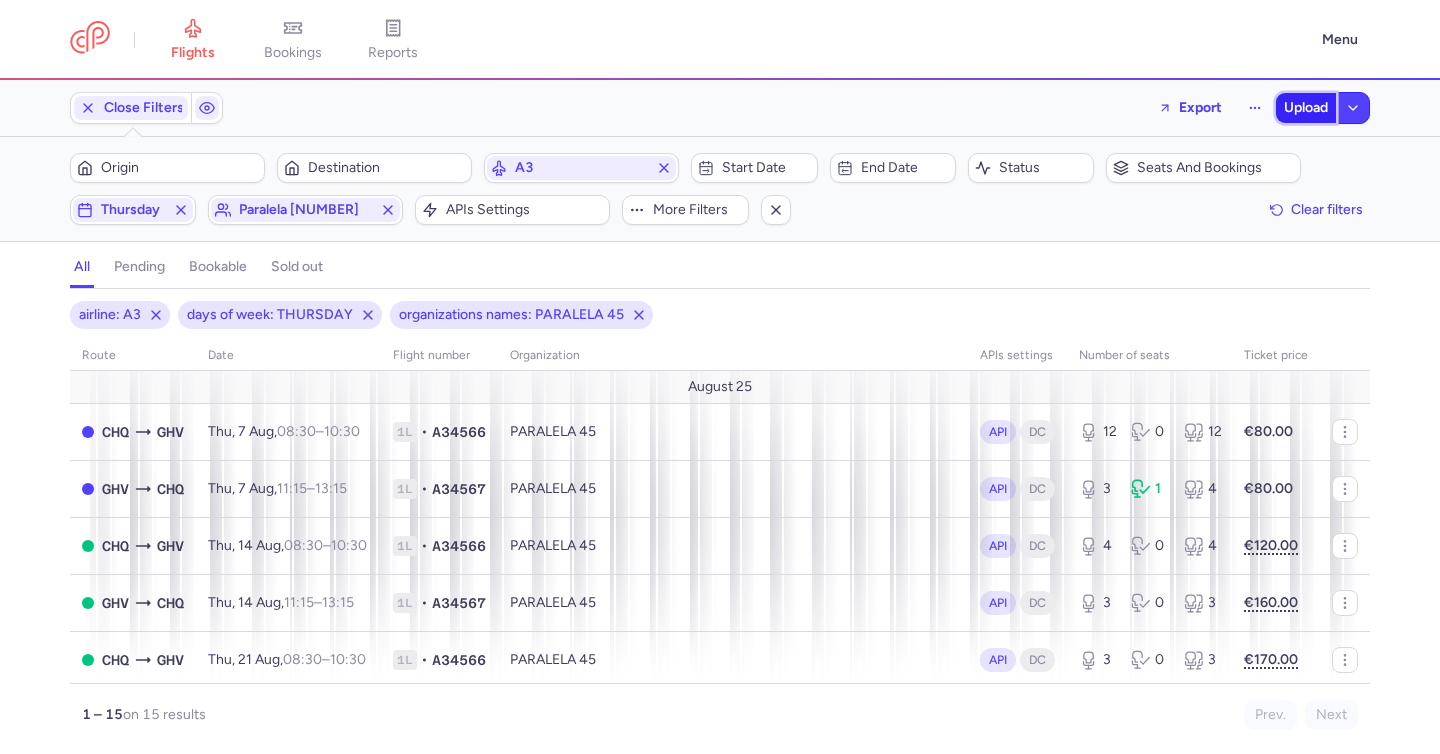 click on "Upload" at bounding box center [1306, 108] 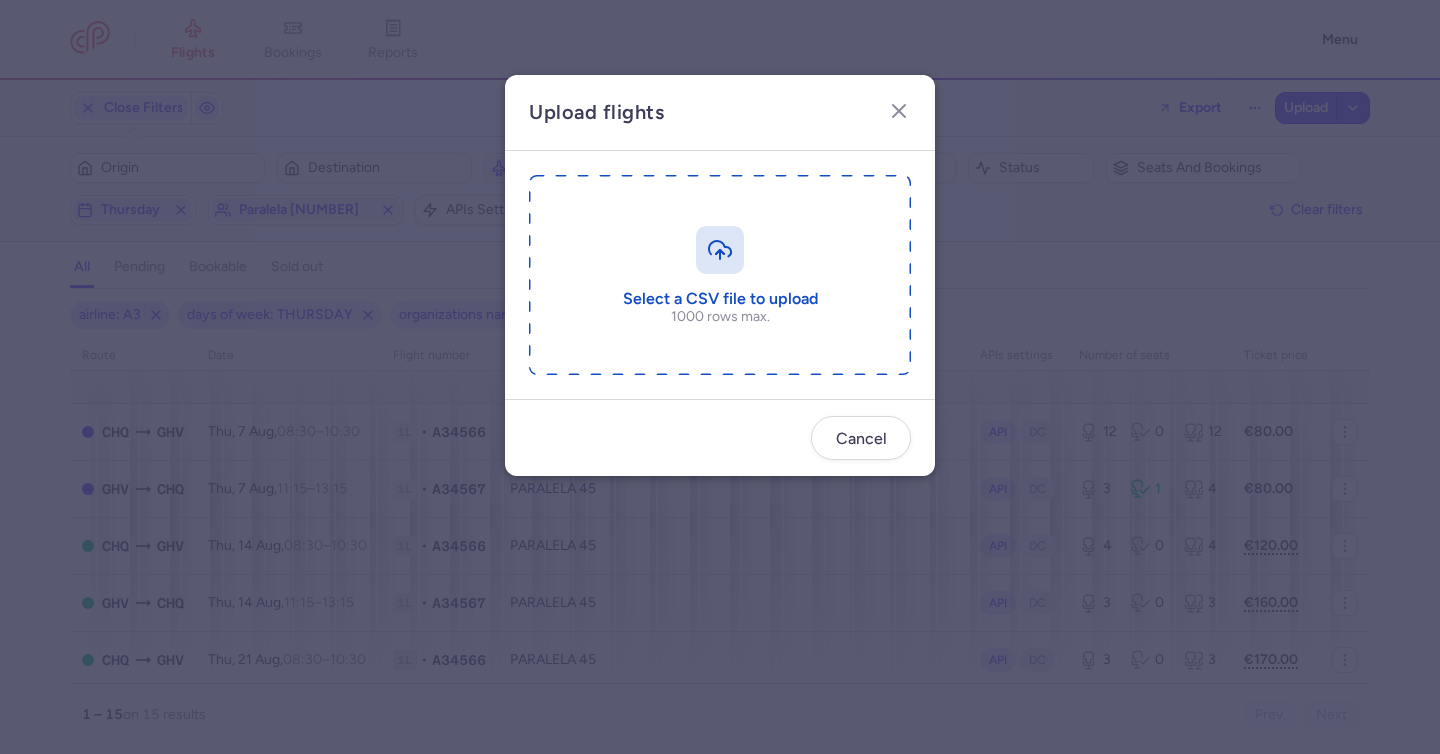 click on "Upload flights Select a CSV file to upload 1000 rows max. Cancel" at bounding box center (720, 376) 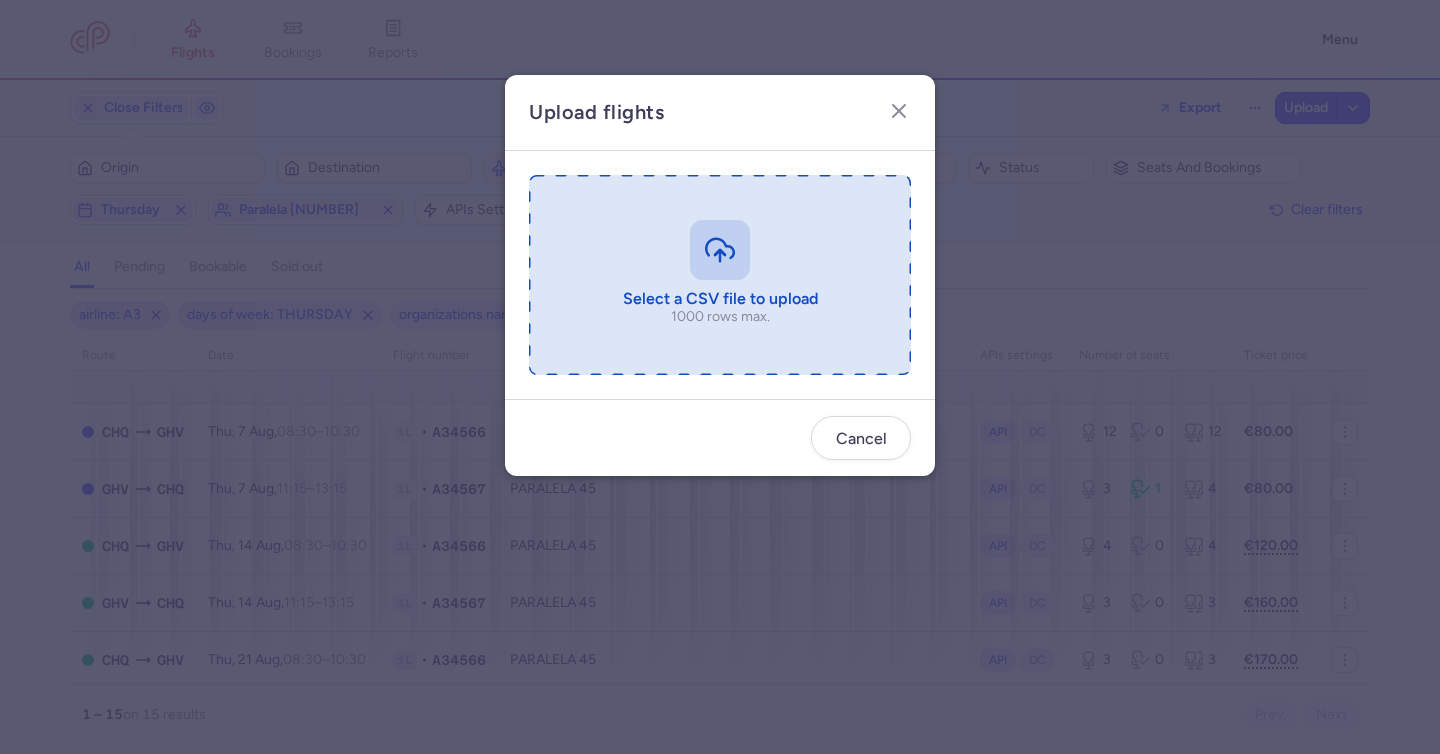 click at bounding box center (720, 275) 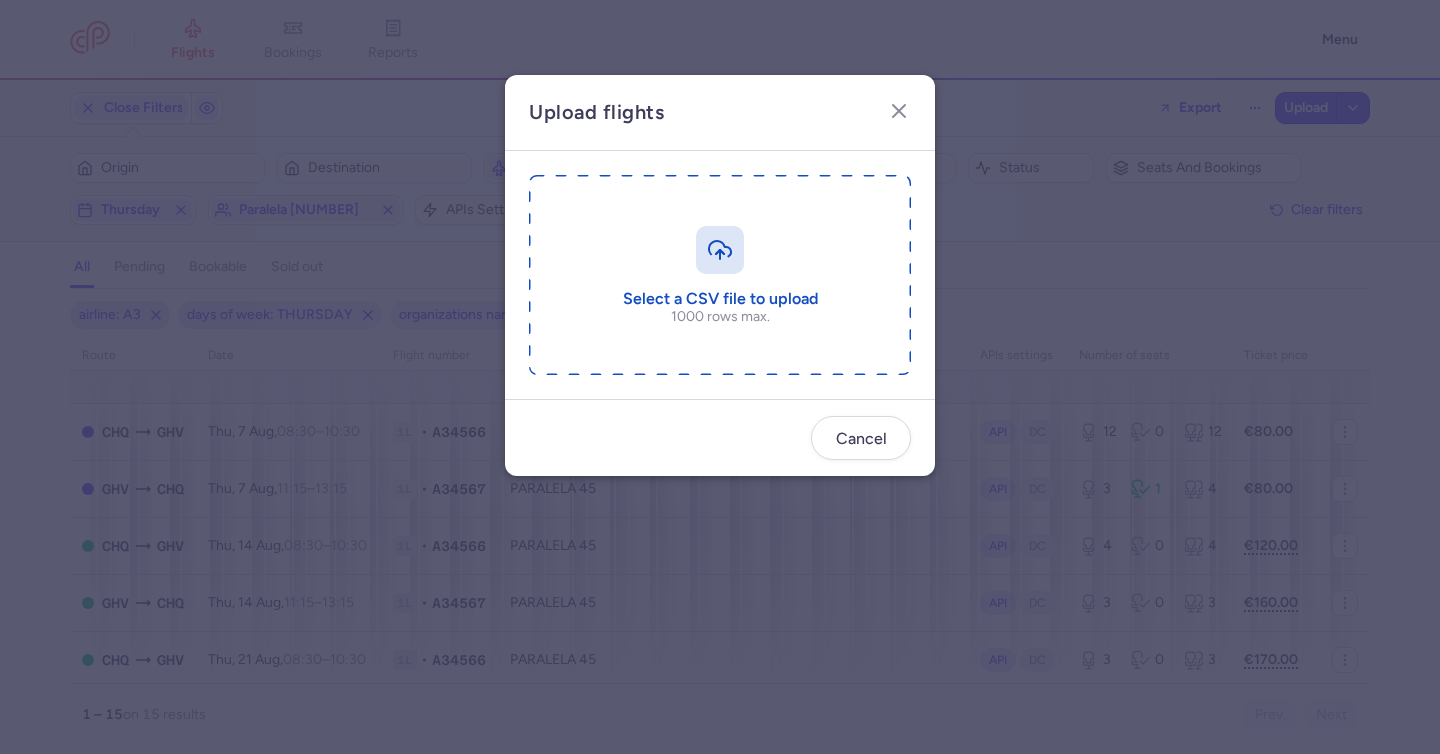 type on "C:\fakepath\export_flights_20250807,0834.csv" 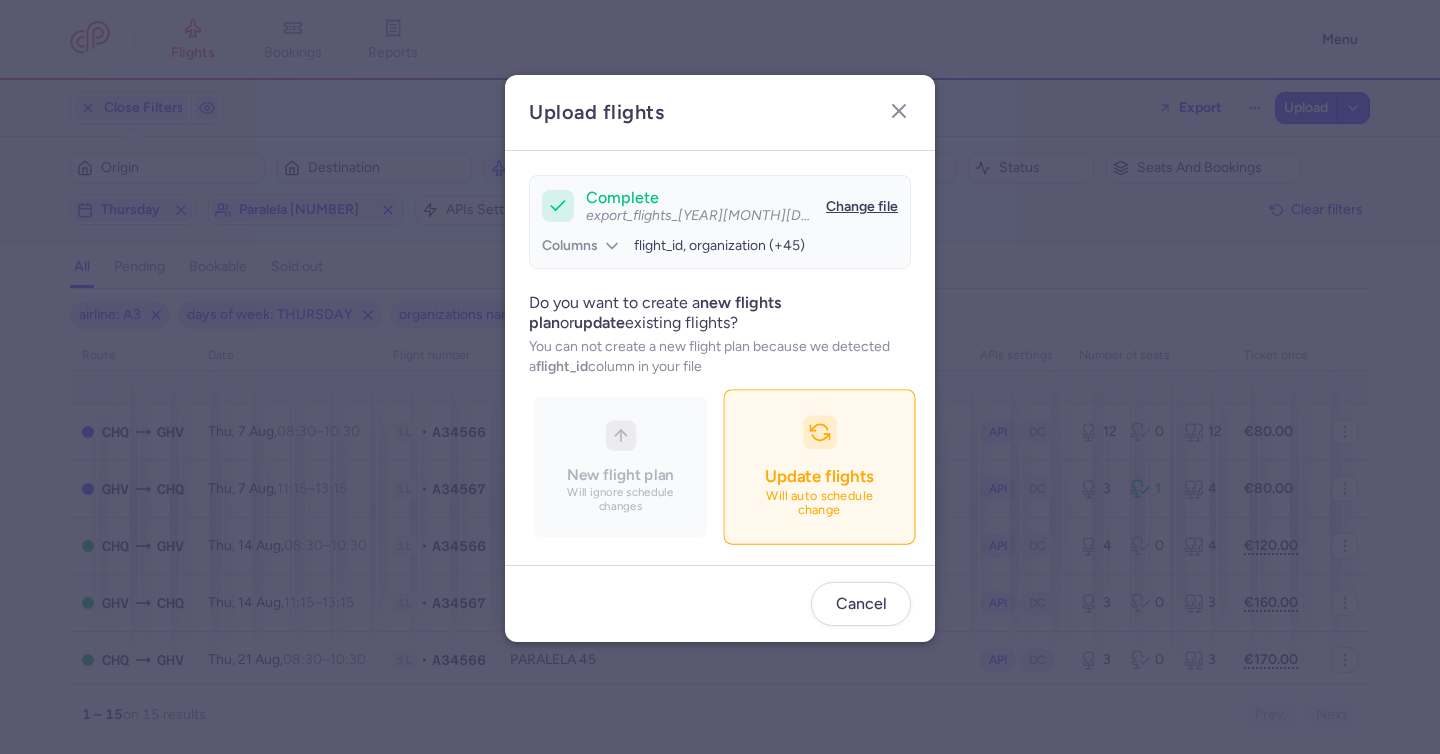 click on "Update flights Will auto schedule change" at bounding box center [819, 467] 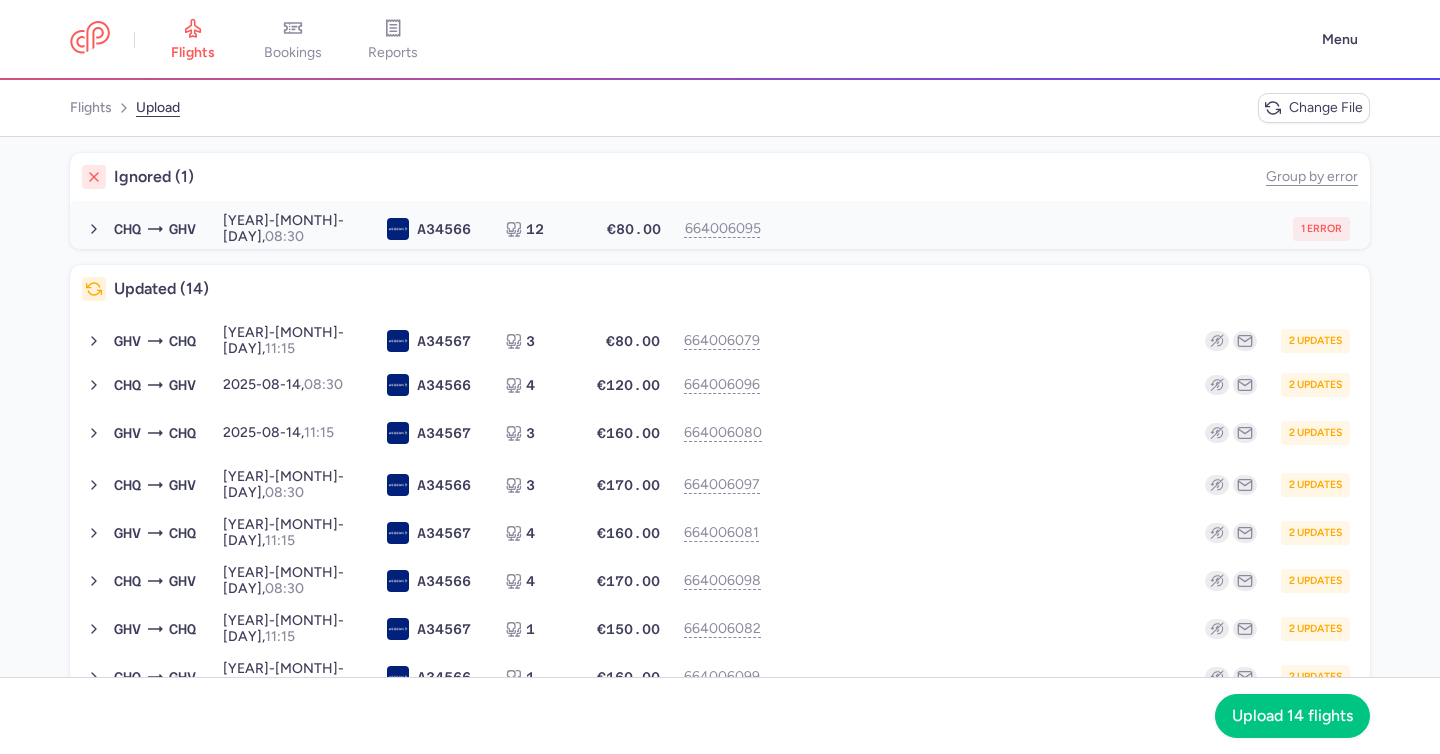 click on "CHQ  GHV 2025-08-07,  08:30 A3  4566 12 €80.00 664006095 1 error 2025-08-07, 08:30 A34566 12 seats €80.00" at bounding box center (720, 229) 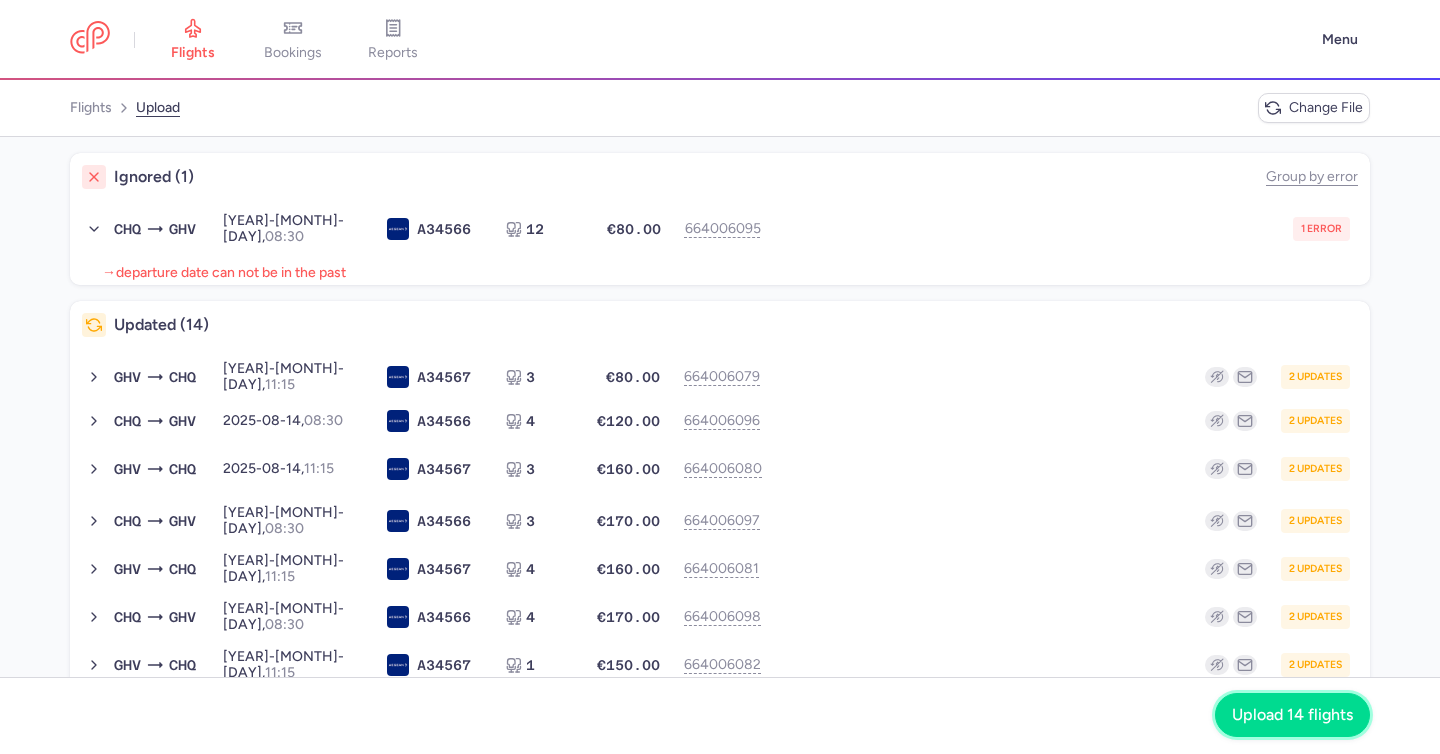 click on "Upload 14 flights" at bounding box center (1292, 715) 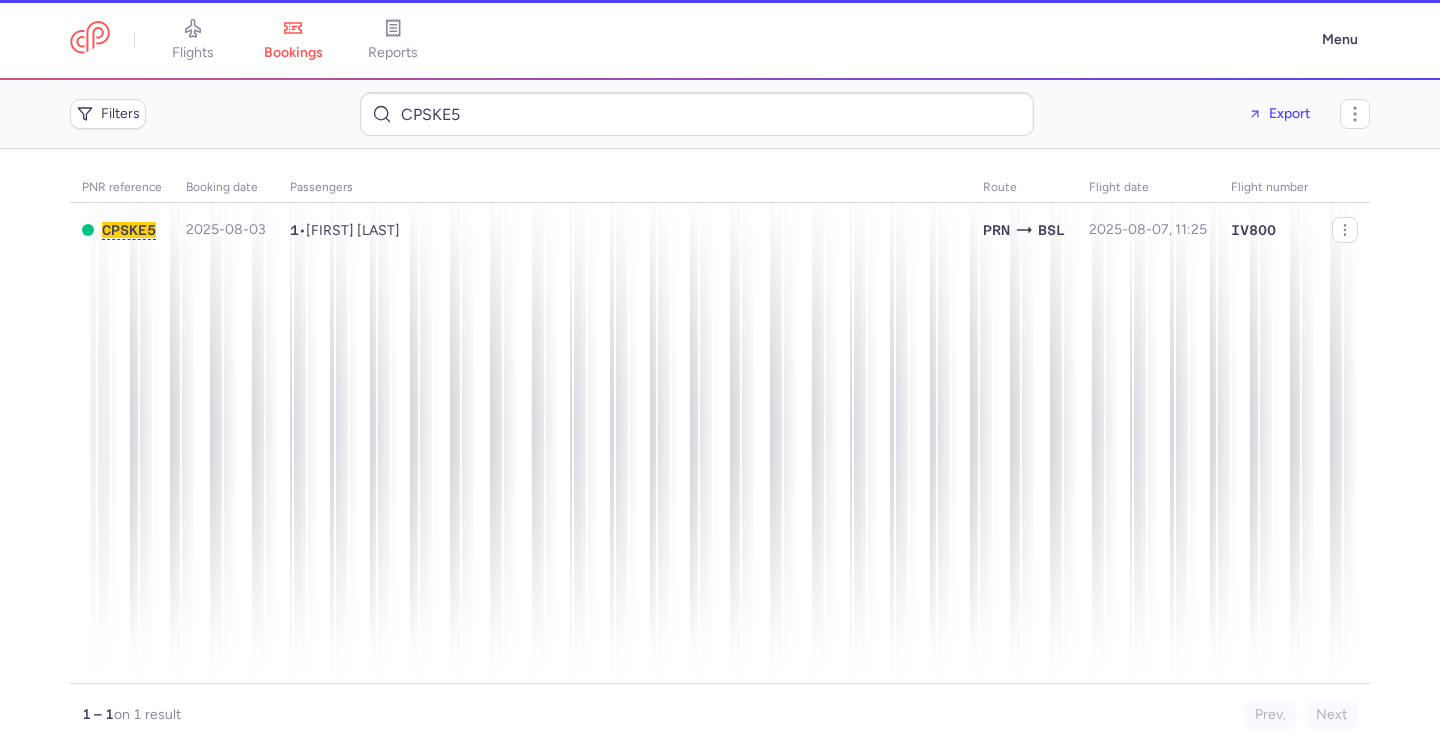 click on "[FIRST] [LAST]" at bounding box center [353, 230] 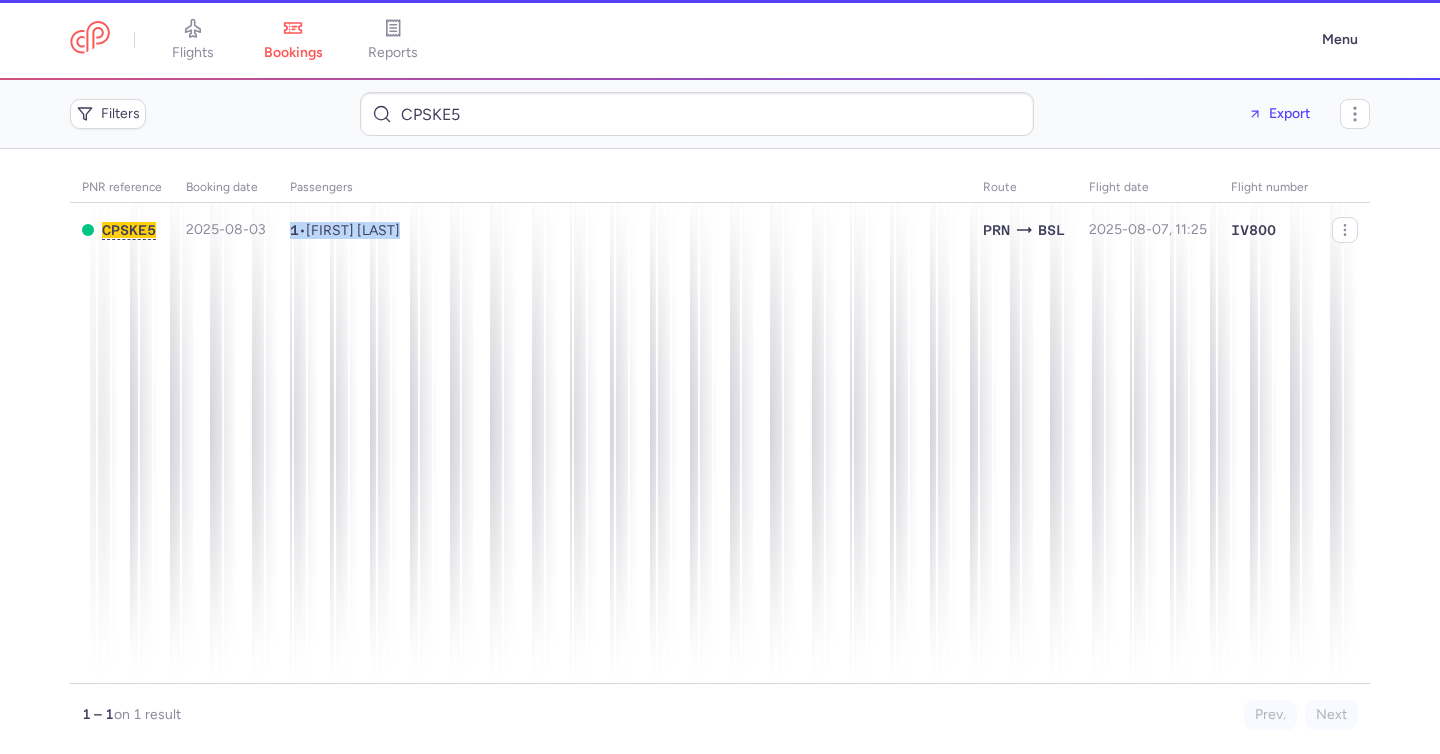 click on "flights bookings reports Menu Filters CPSKE5 Export PNR reference Booking date Passengers Route flight date Flight number CPSKE5 [YEAR]-[MONTH]-[DAY] 1 • [FIRST] [LAST] PRN BSL [YEAR]-[MONTH]-[DAY], [TIME] IV800 1 – 1 on 1 result Prev. Next Copy reference Move booking Check items Check reservation on MyTrip Cancel booking flights bookings reports" at bounding box center (720, 0) 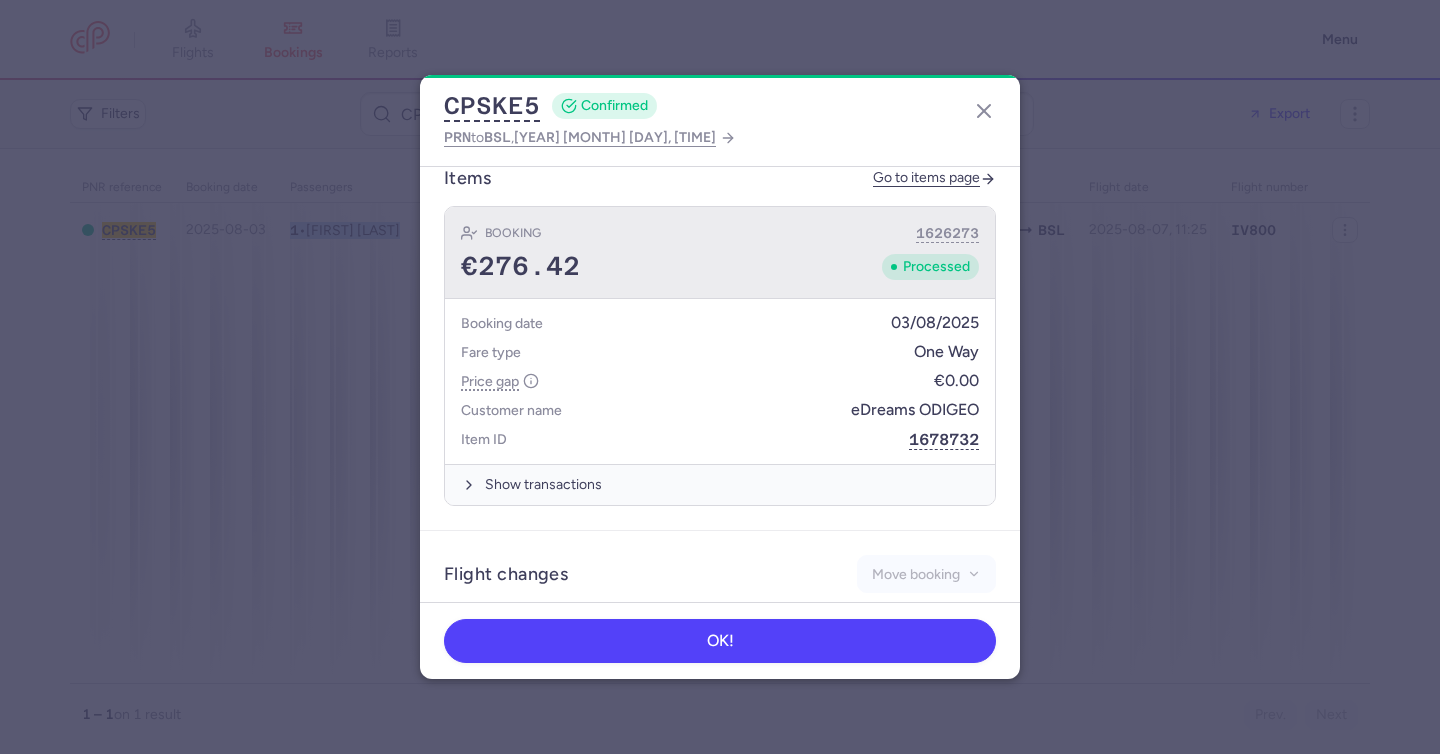 scroll, scrollTop: 777, scrollLeft: 0, axis: vertical 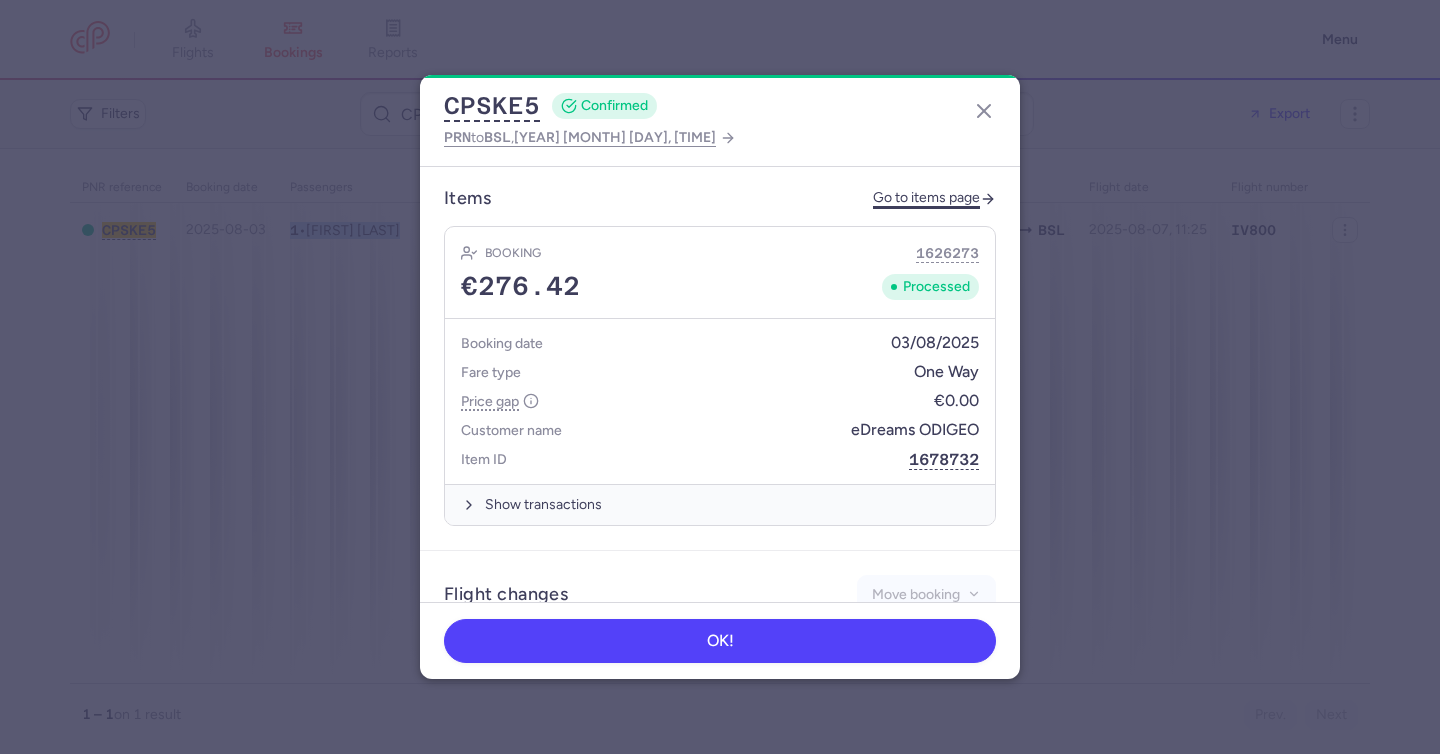 click on "Go to items page" 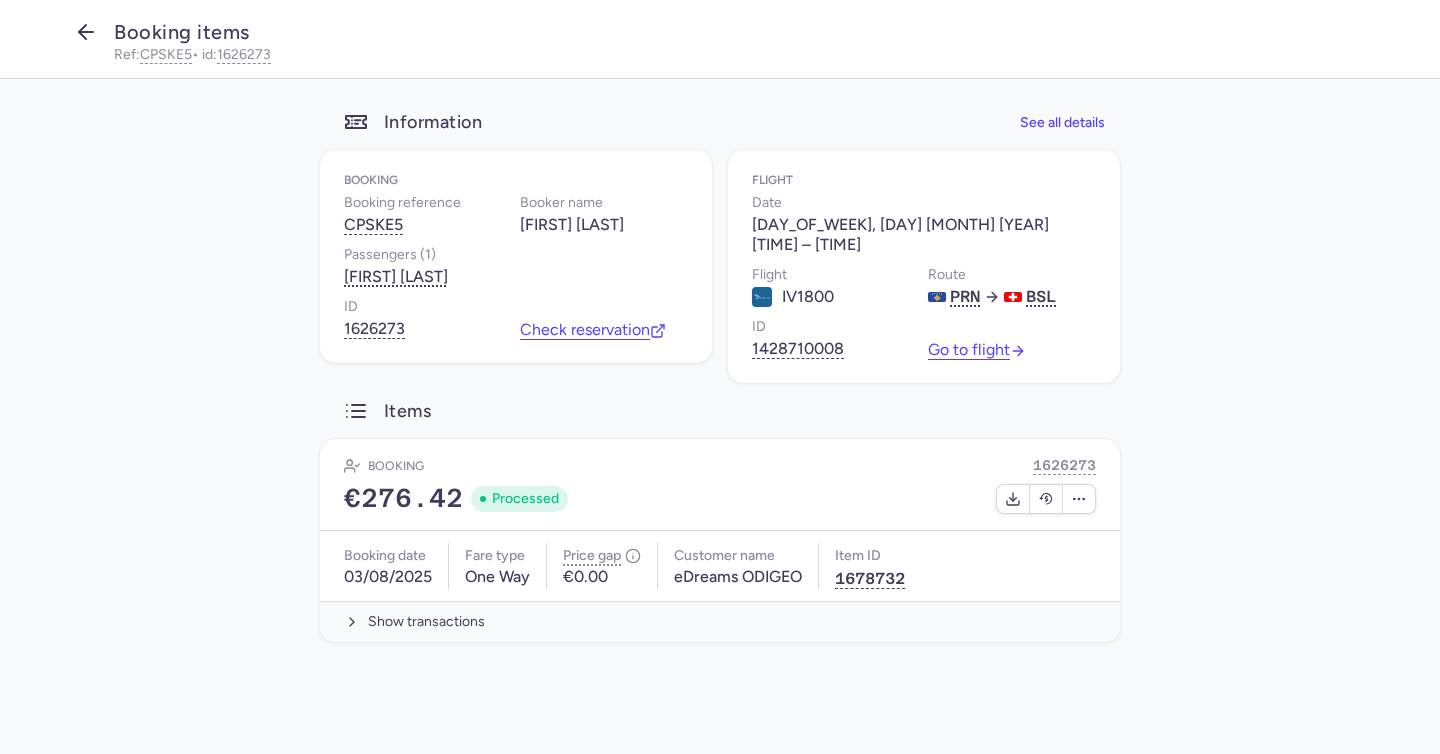 click 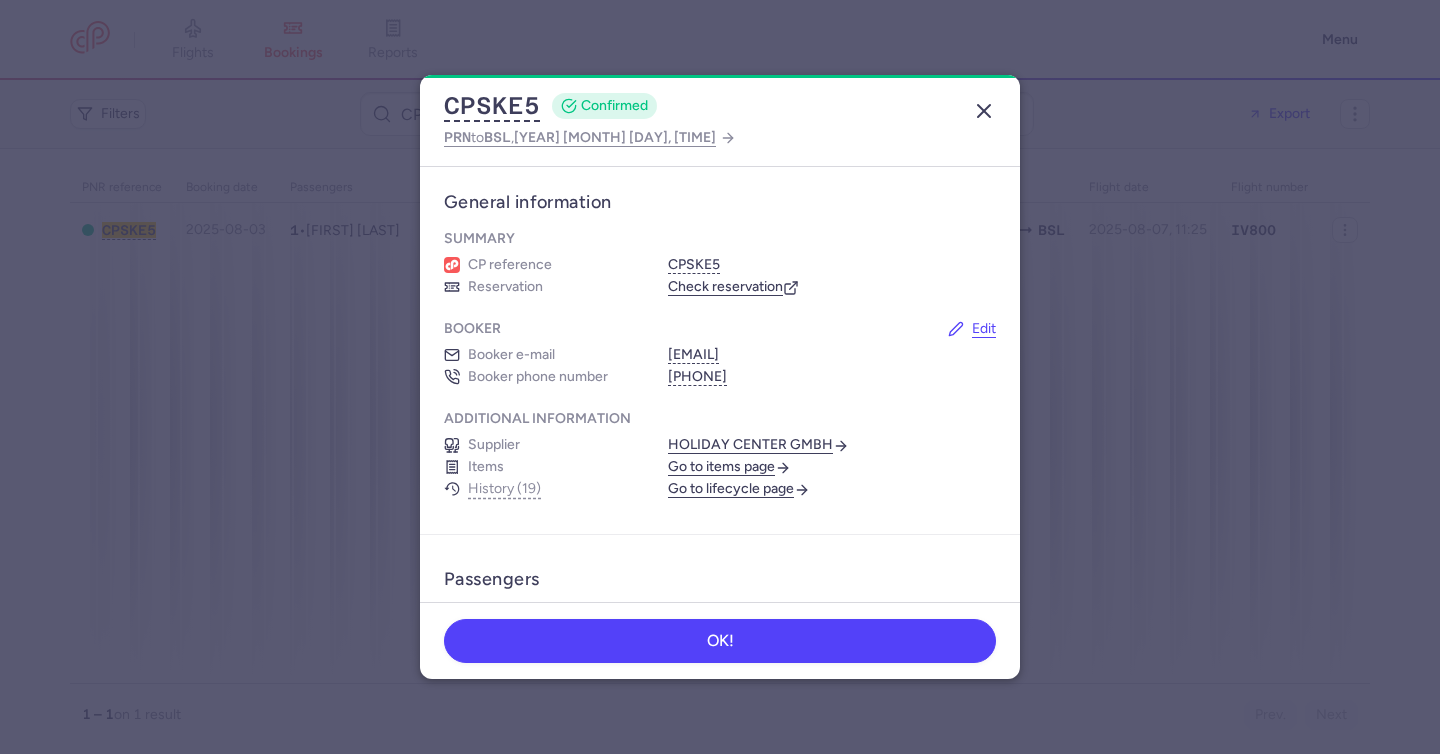 click 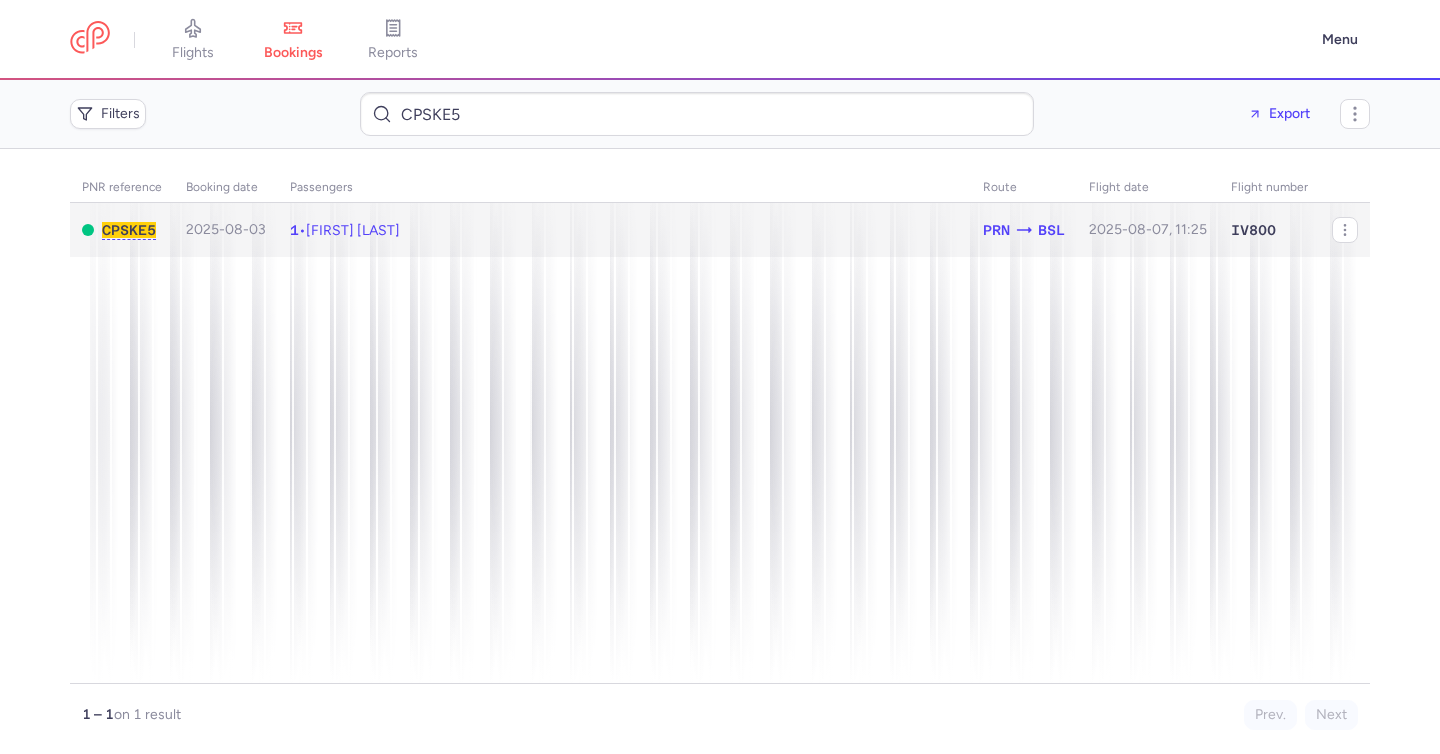 click on "1 • [FIRST] [LAST]" 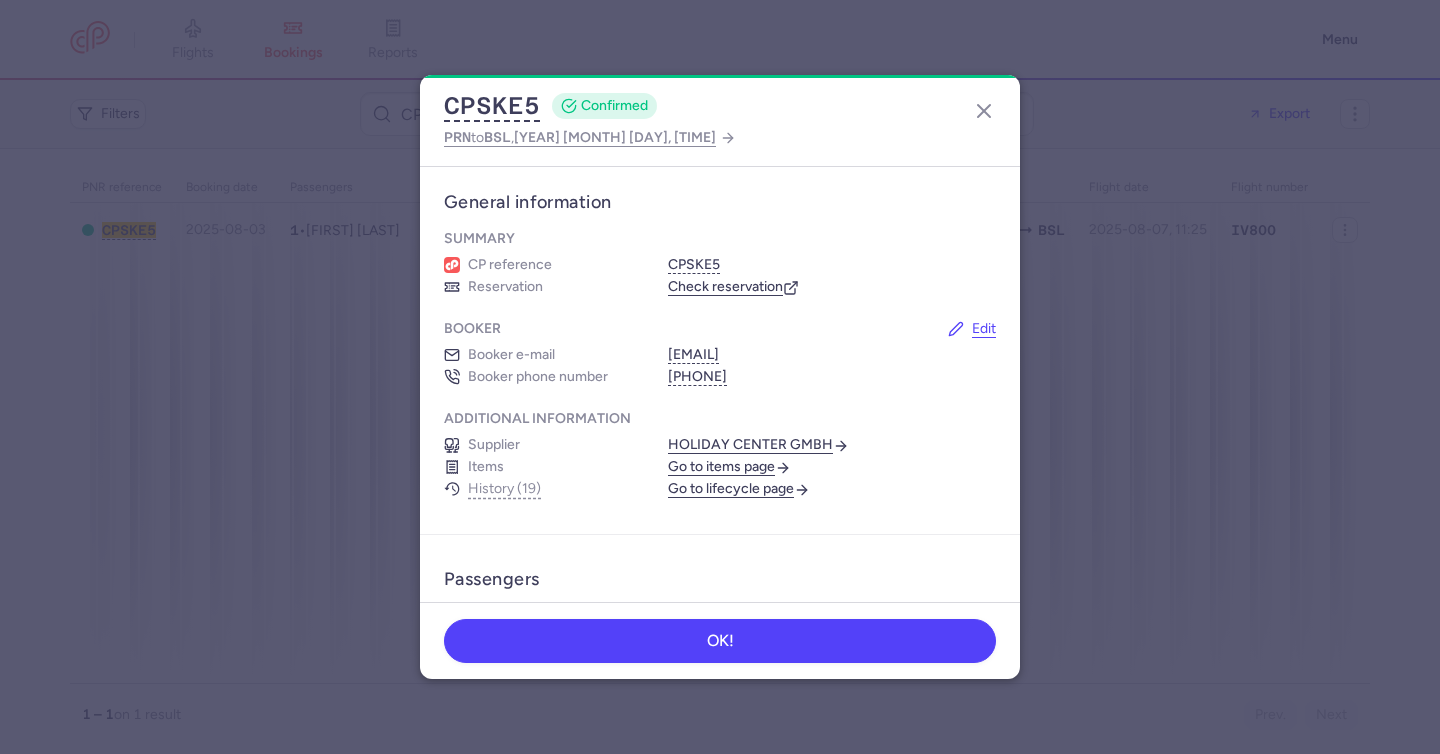 scroll, scrollTop: 1068, scrollLeft: 0, axis: vertical 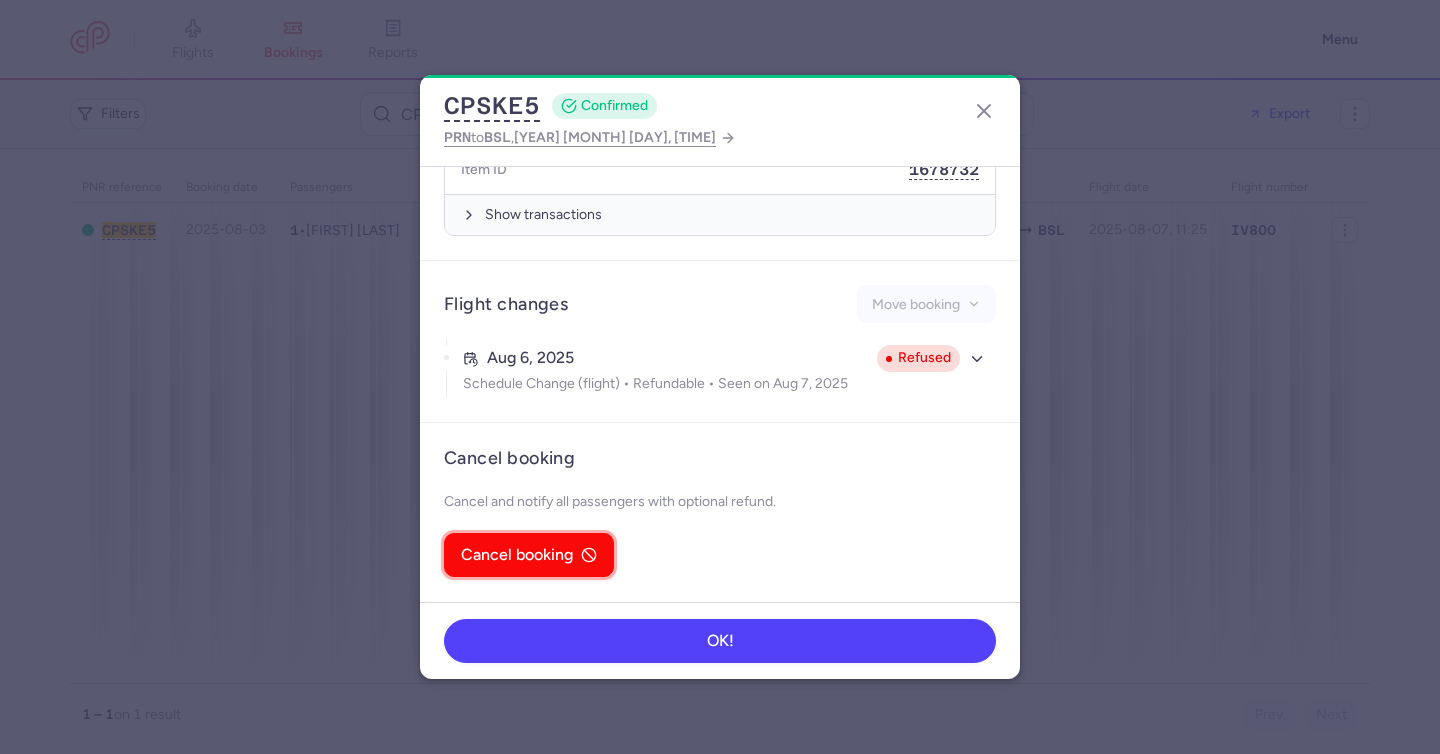 click on "Cancel booking" at bounding box center [529, 555] 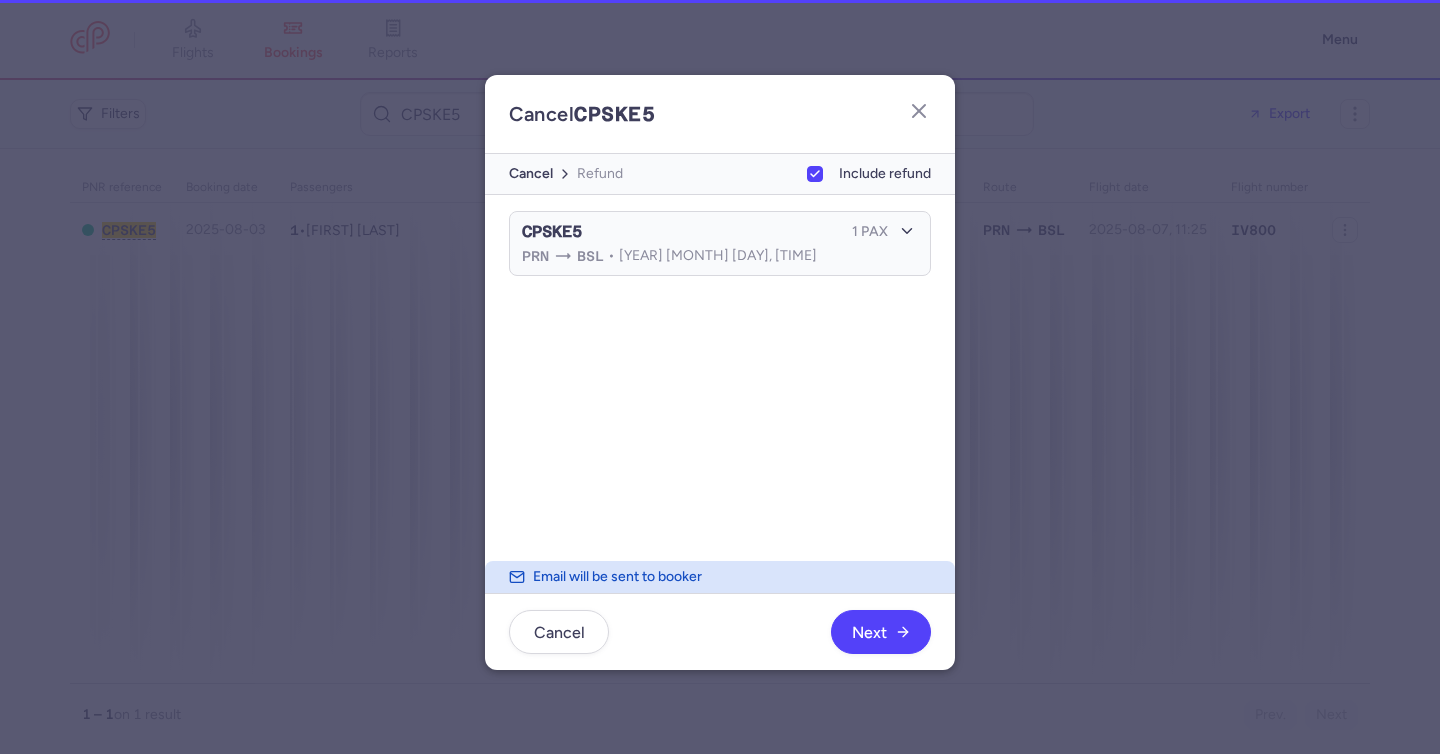 click on "CPSKE5 1 PAX  PRN  BSL • 2025 Aug 7, 05:00" at bounding box center (720, 378) 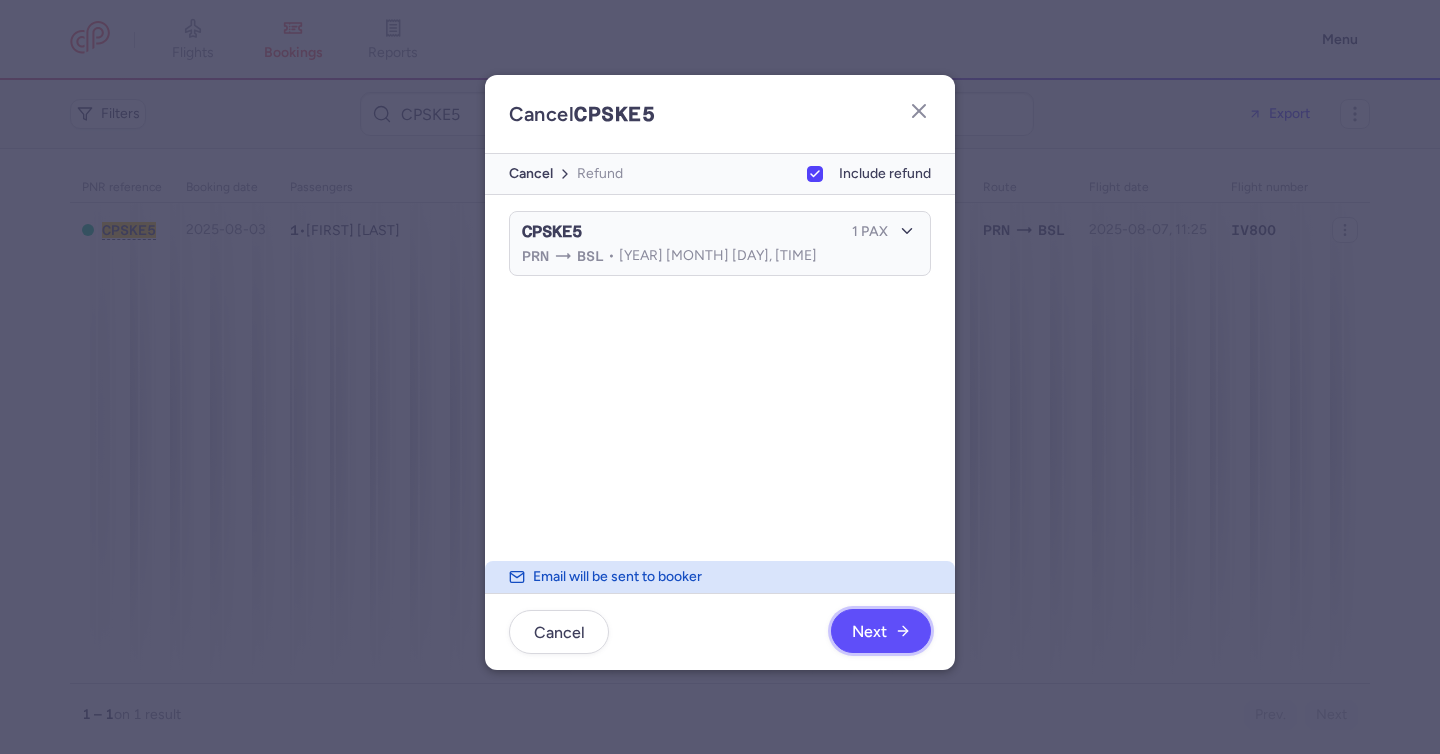 click on "Next" 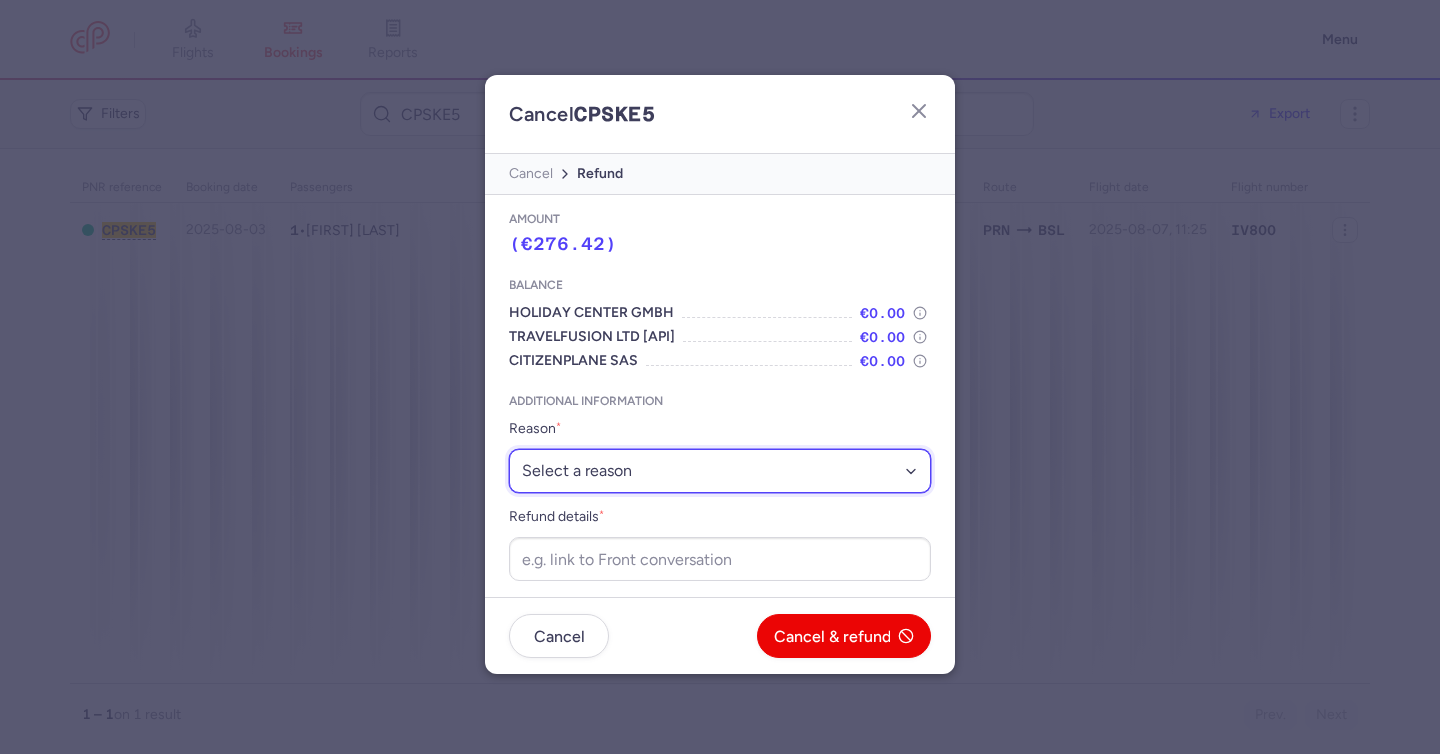 click on "Select a reason ⛔️ Unconfirmed booking ❌ Flight canceled 🙅 Schedule change not accepted" at bounding box center (720, 471) 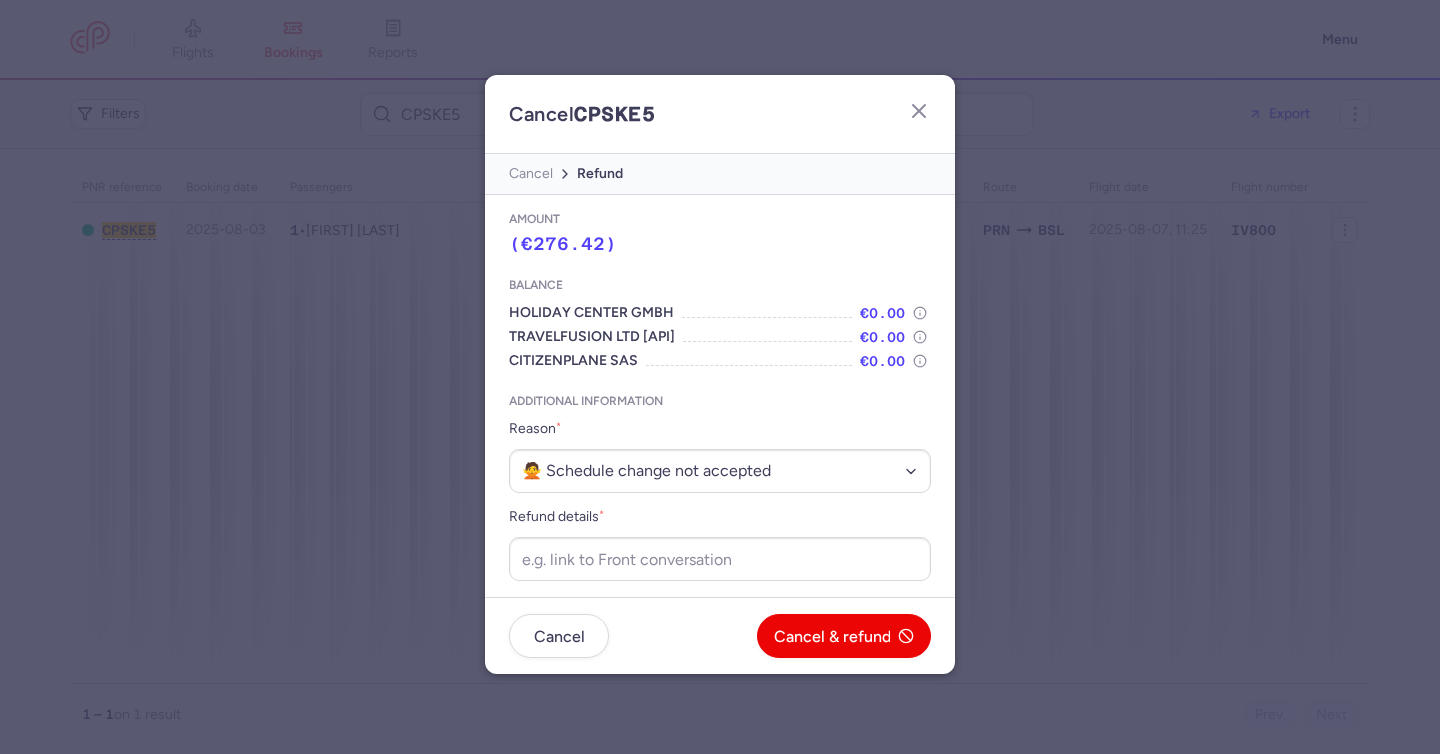 click on "Amount (€276.42) Balance HOLIDAY CENTER GMBH €0.00 TRAVELFUSION LTD [API] €0.00 CITIZENPLANE SAS €0.00 Additional information Reason  * Select a reason ⛔️ Unconfirmed booking ❌ Flight canceled 🙅 Schedule change not accepted Refund details  *" at bounding box center (720, 396) 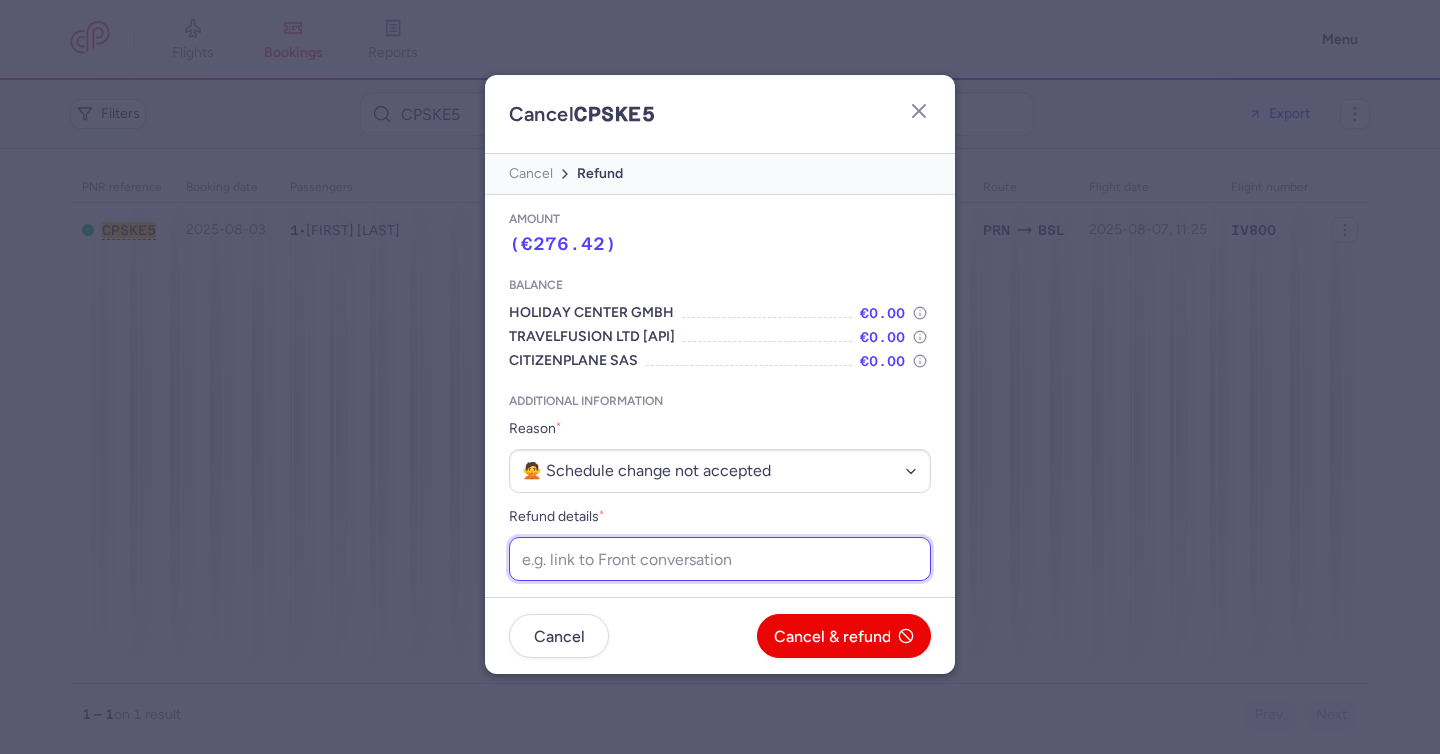 click on "Refund details  *" at bounding box center [720, 559] 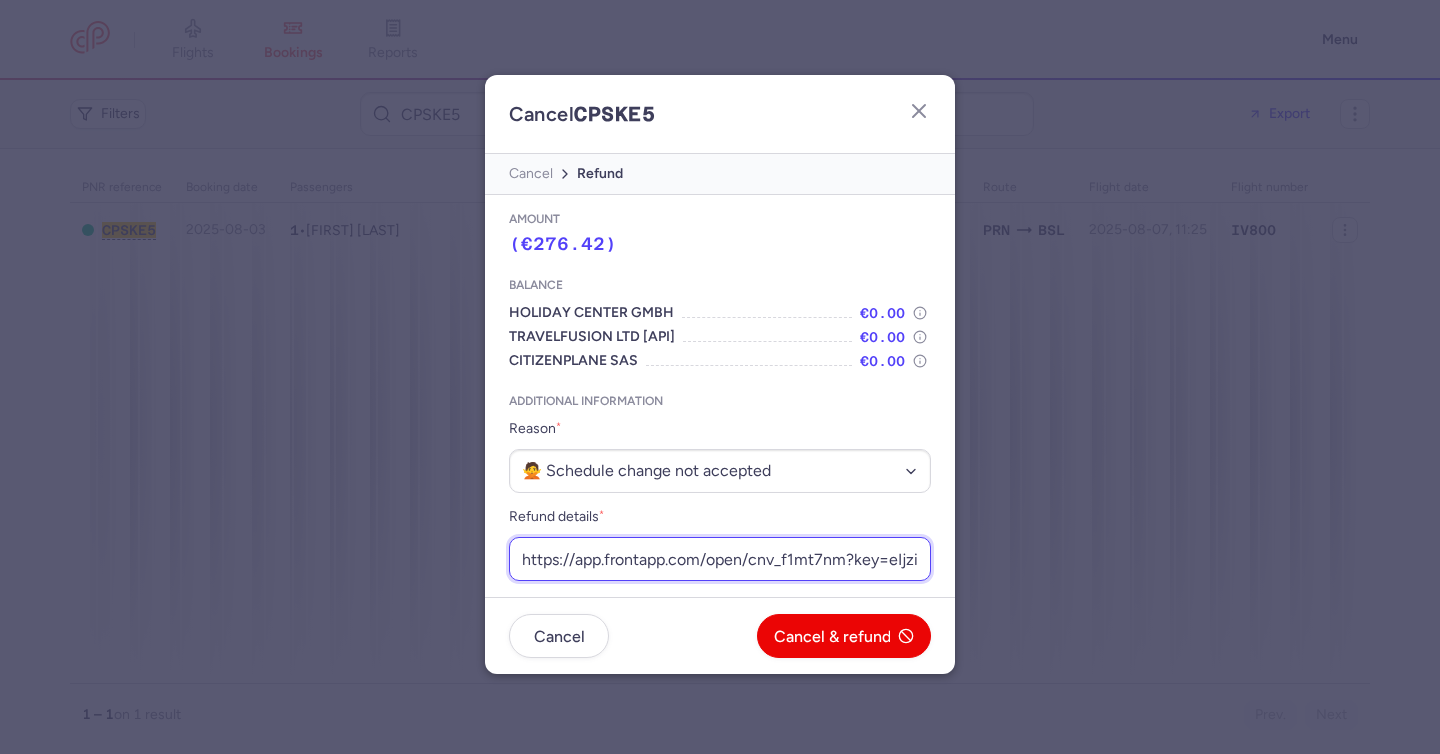 scroll, scrollTop: 0, scrollLeft: 240, axis: horizontal 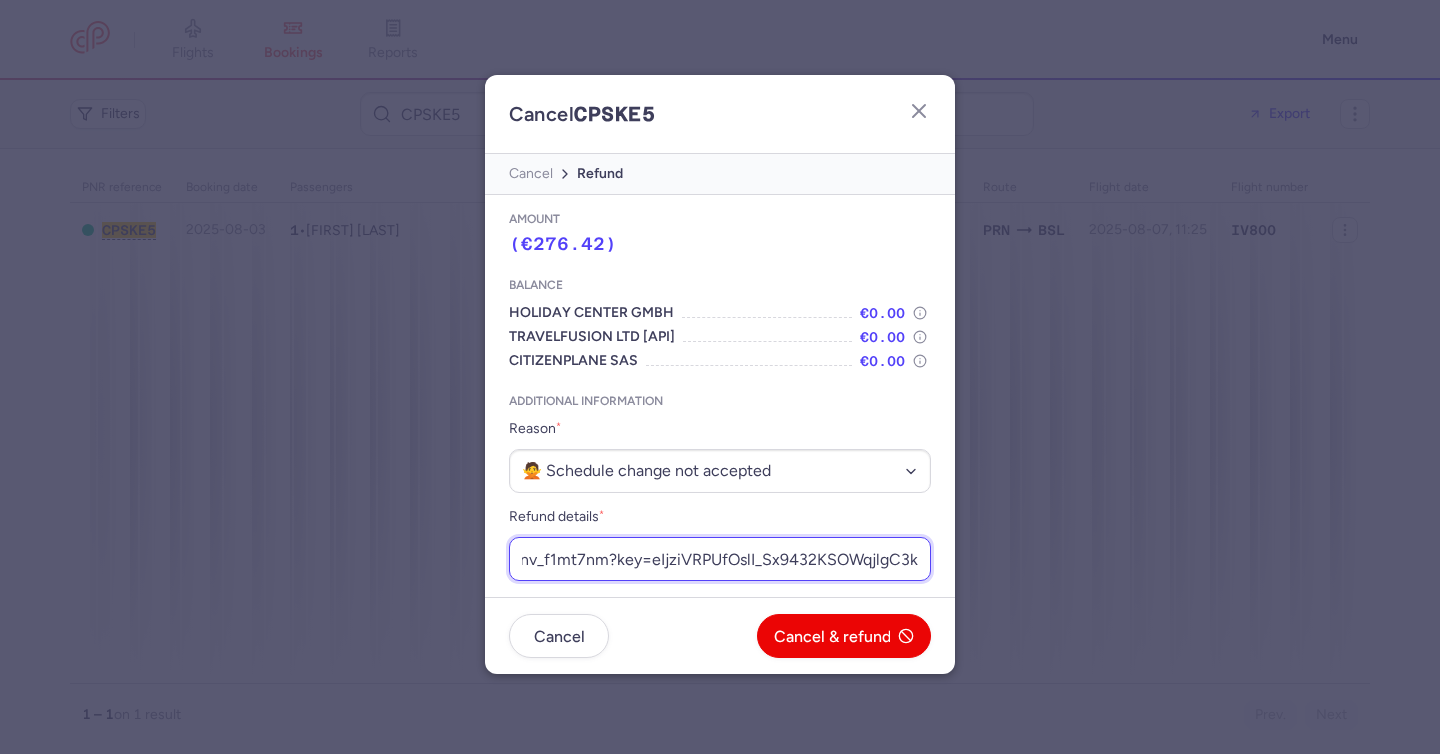 type on "https://app.frontapp.com/open/cnv_f1mt7nm?key=eIjziVRPUfOslI_Sx9432KSOWqjlgC3k" 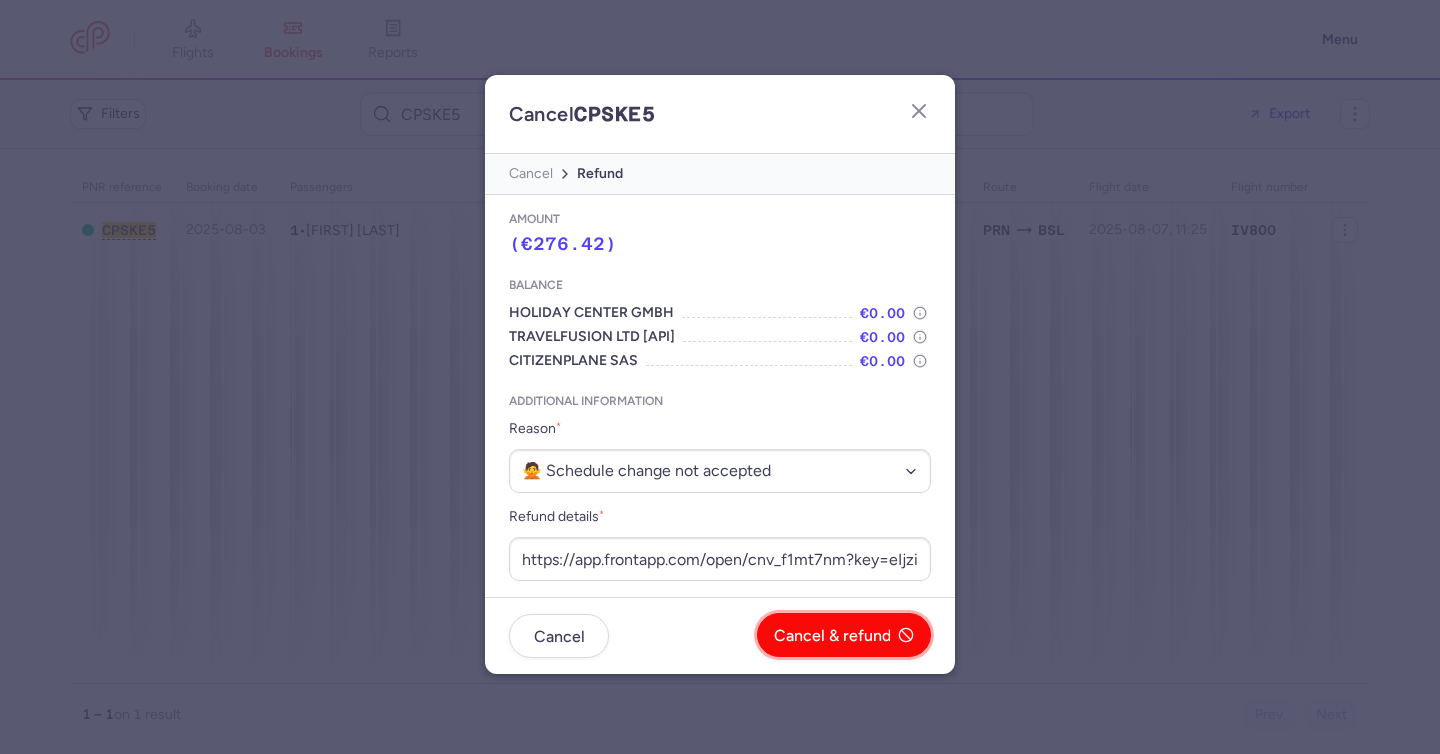 click on "Cancel & refund" 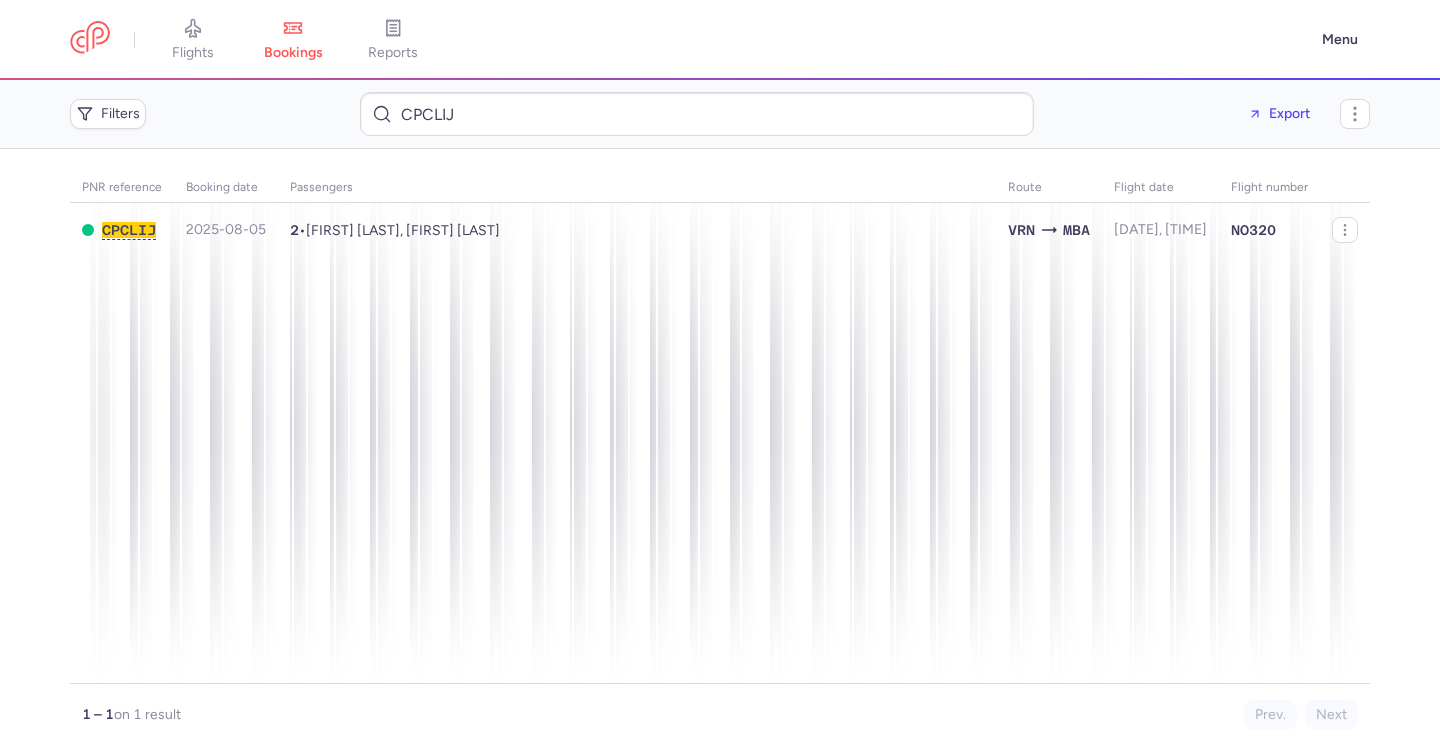 scroll, scrollTop: 0, scrollLeft: 0, axis: both 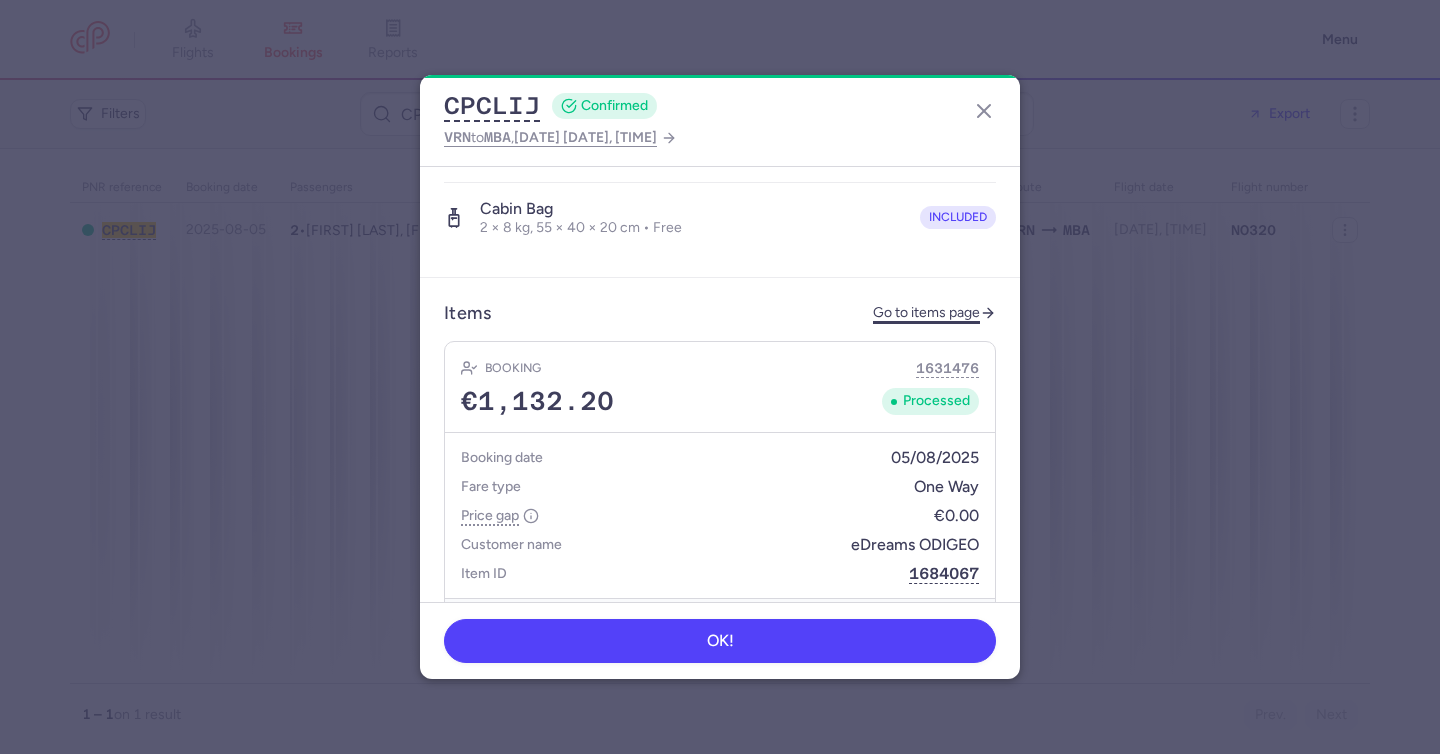 click on "Go to items page" 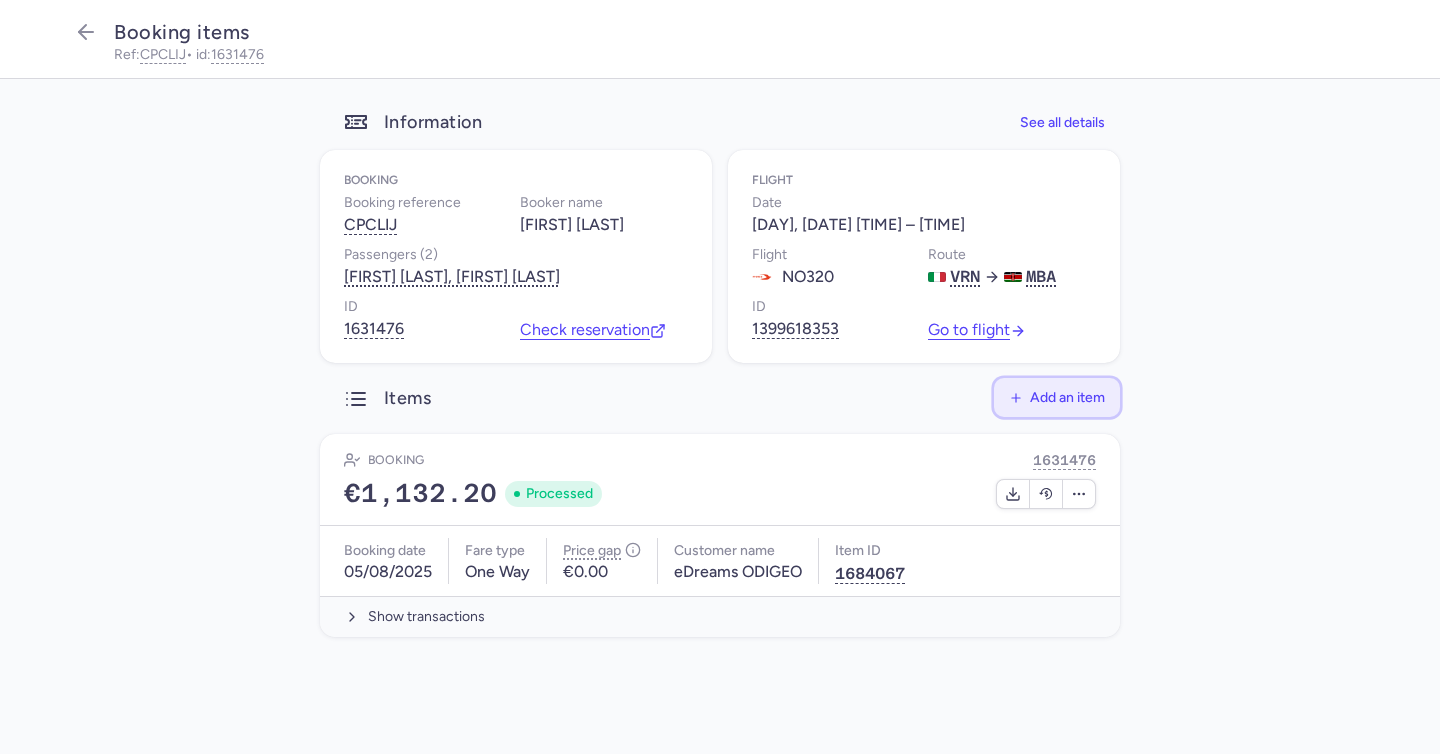 click on "Add an item" at bounding box center [1067, 397] 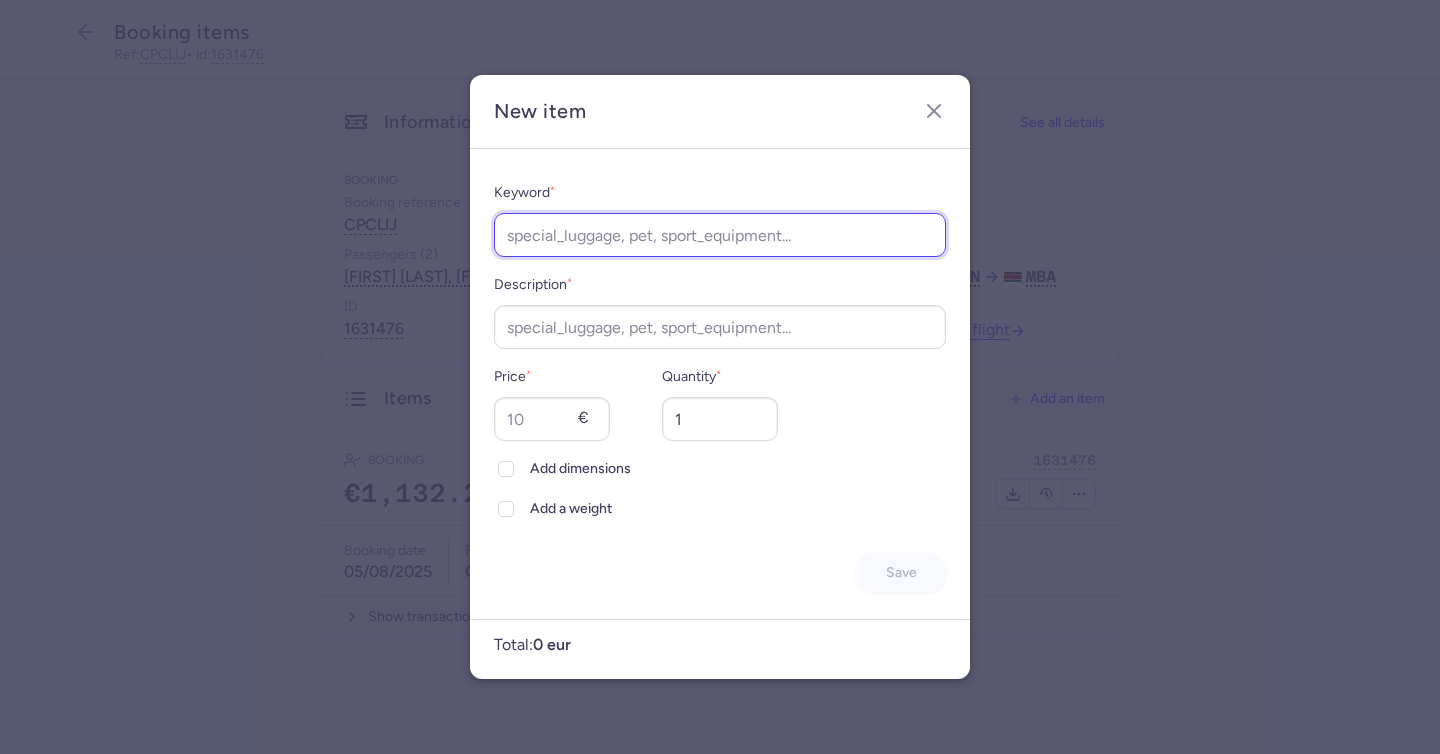 click on "Keyword  *" at bounding box center [720, 235] 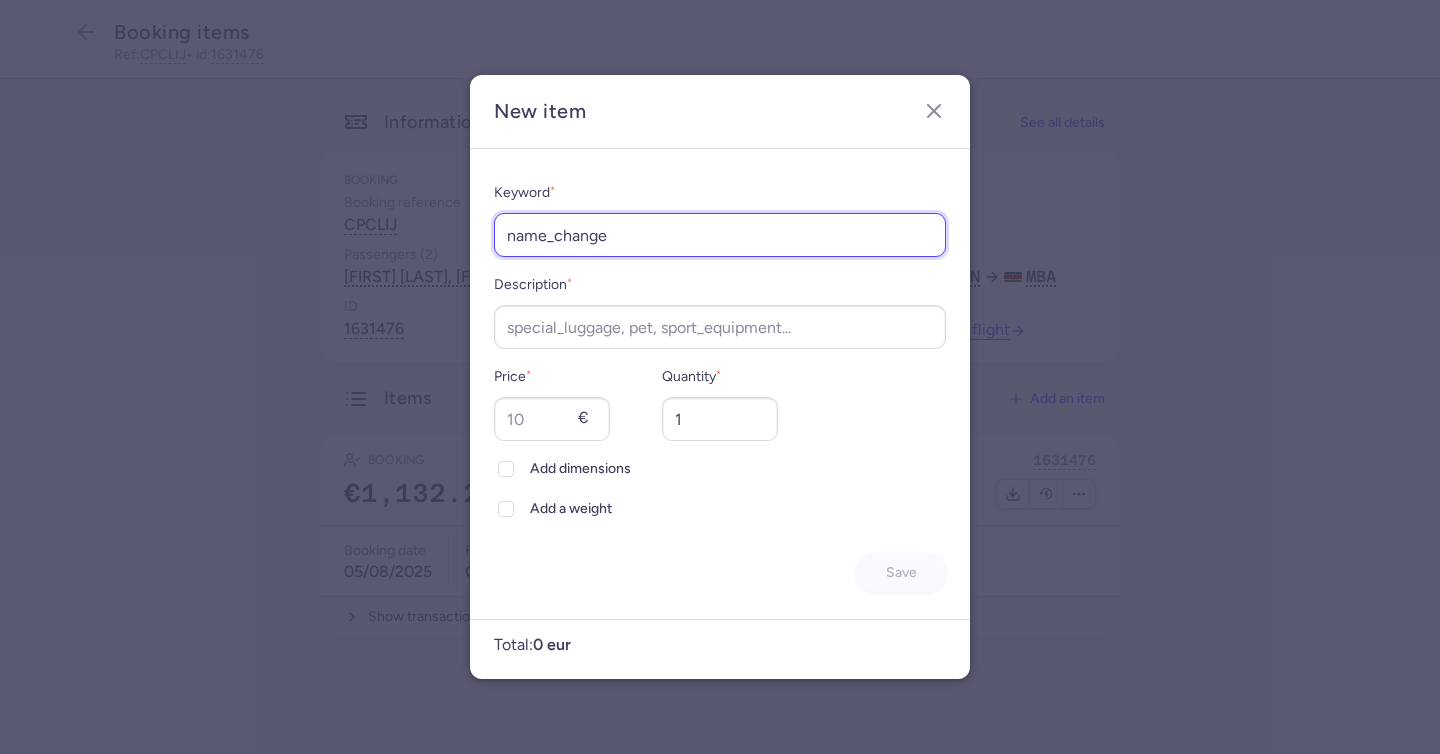 type on "name_change" 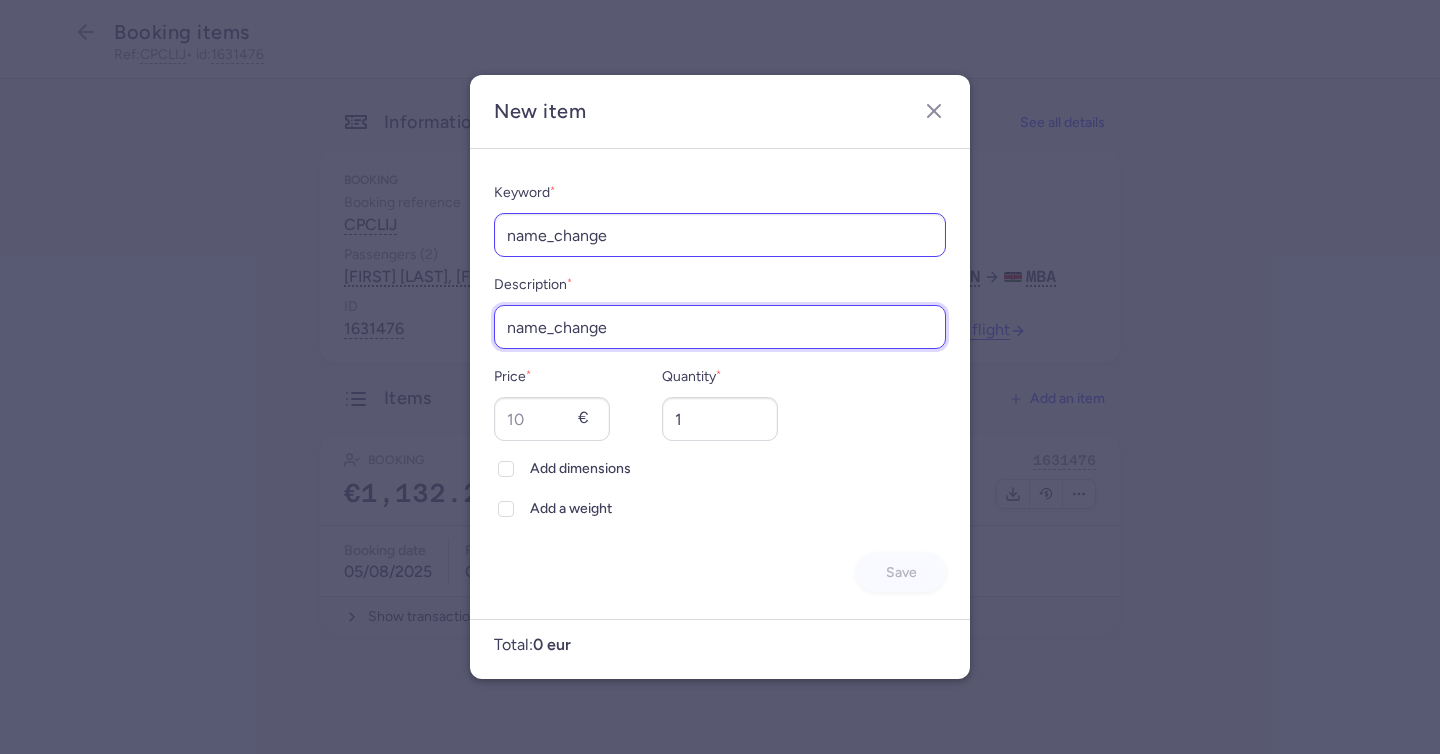 type on "name_change" 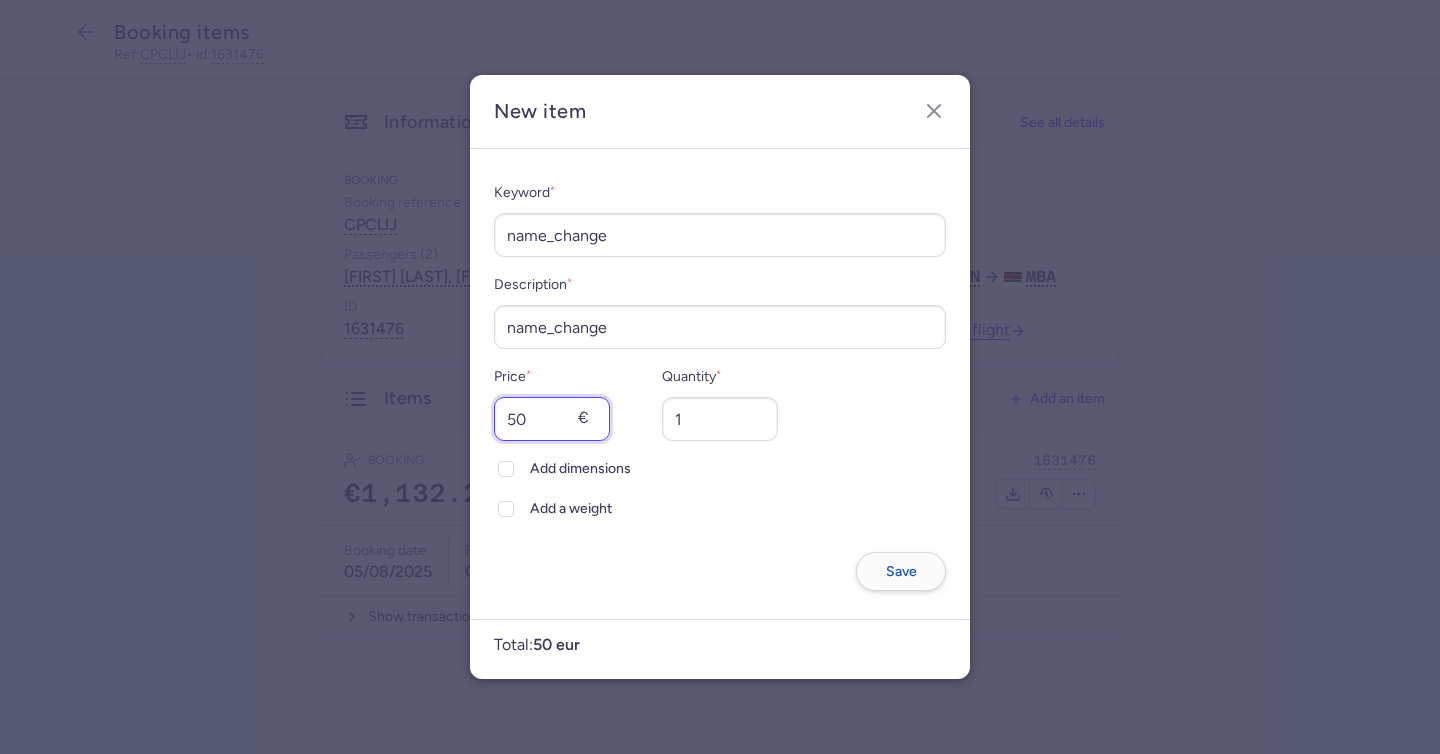 type on "50" 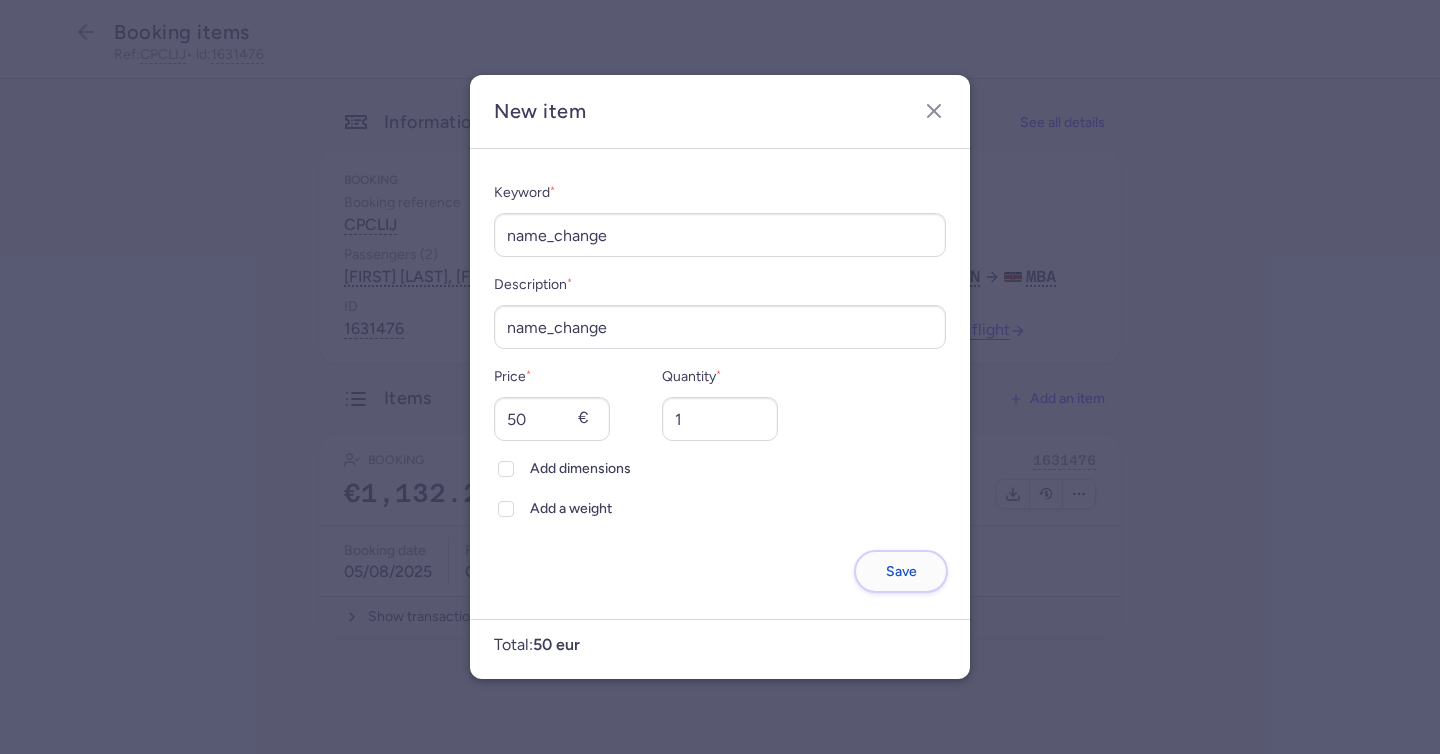 click on "Save" at bounding box center (901, 571) 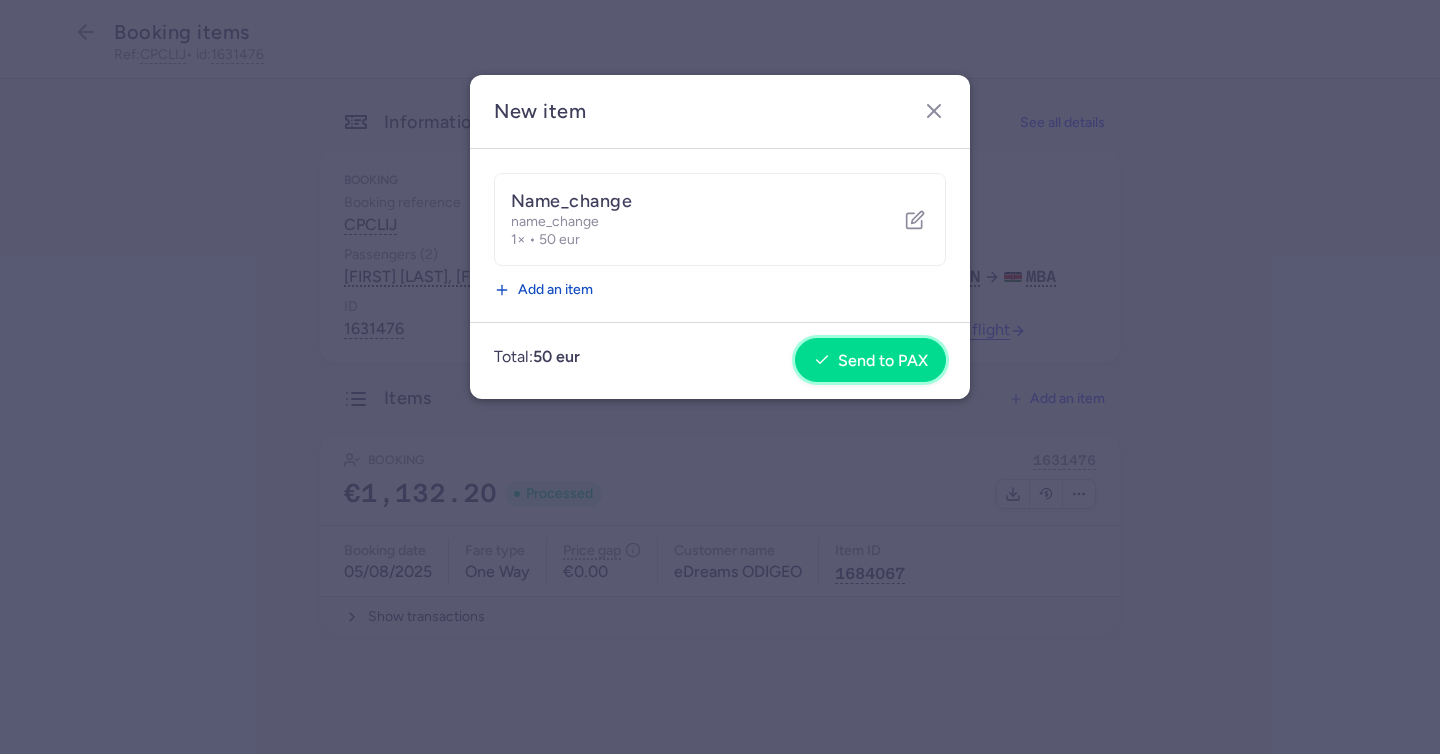 click on "Send to PAX" at bounding box center (883, 361) 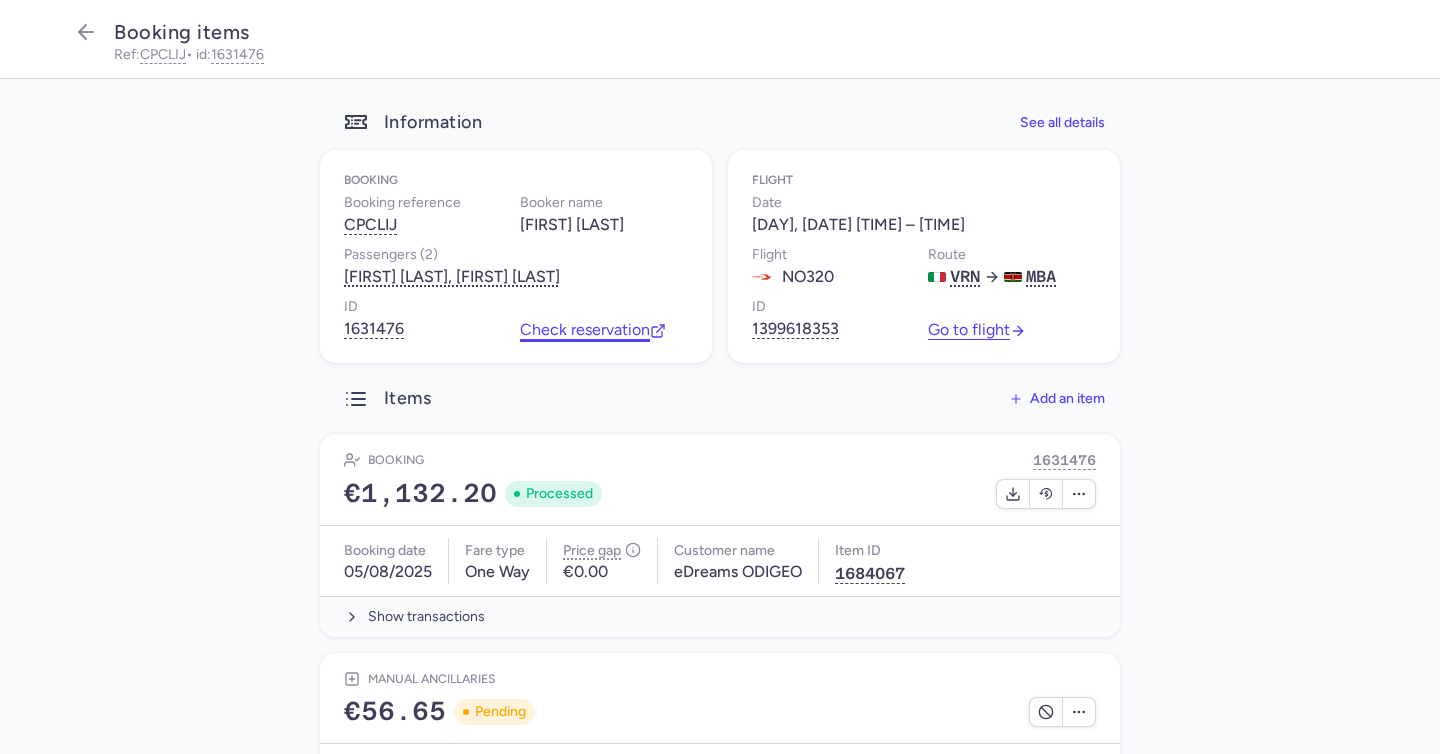 click on "Check reservation" at bounding box center (593, 330) 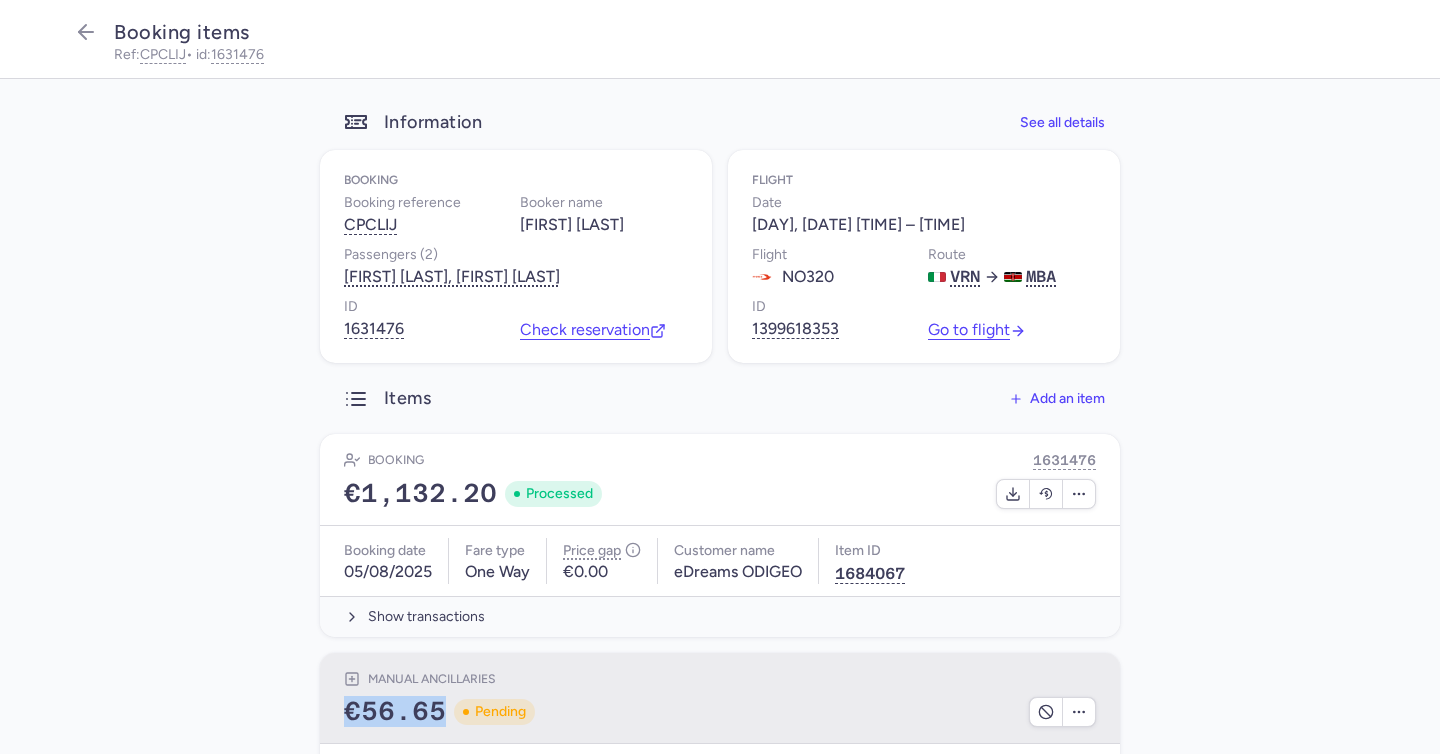 drag, startPoint x: 437, startPoint y: 712, endPoint x: 331, endPoint y: 708, distance: 106.07545 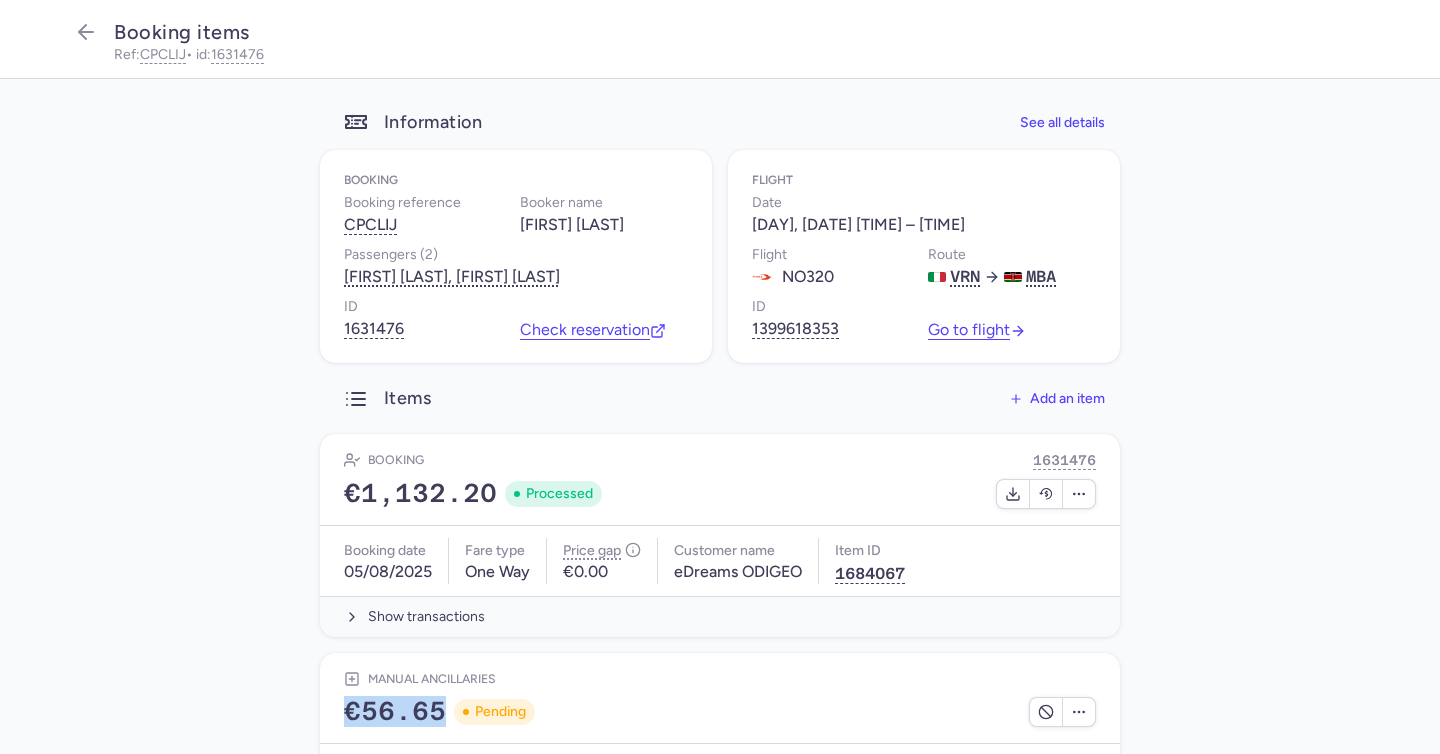 copy on "€56.65" 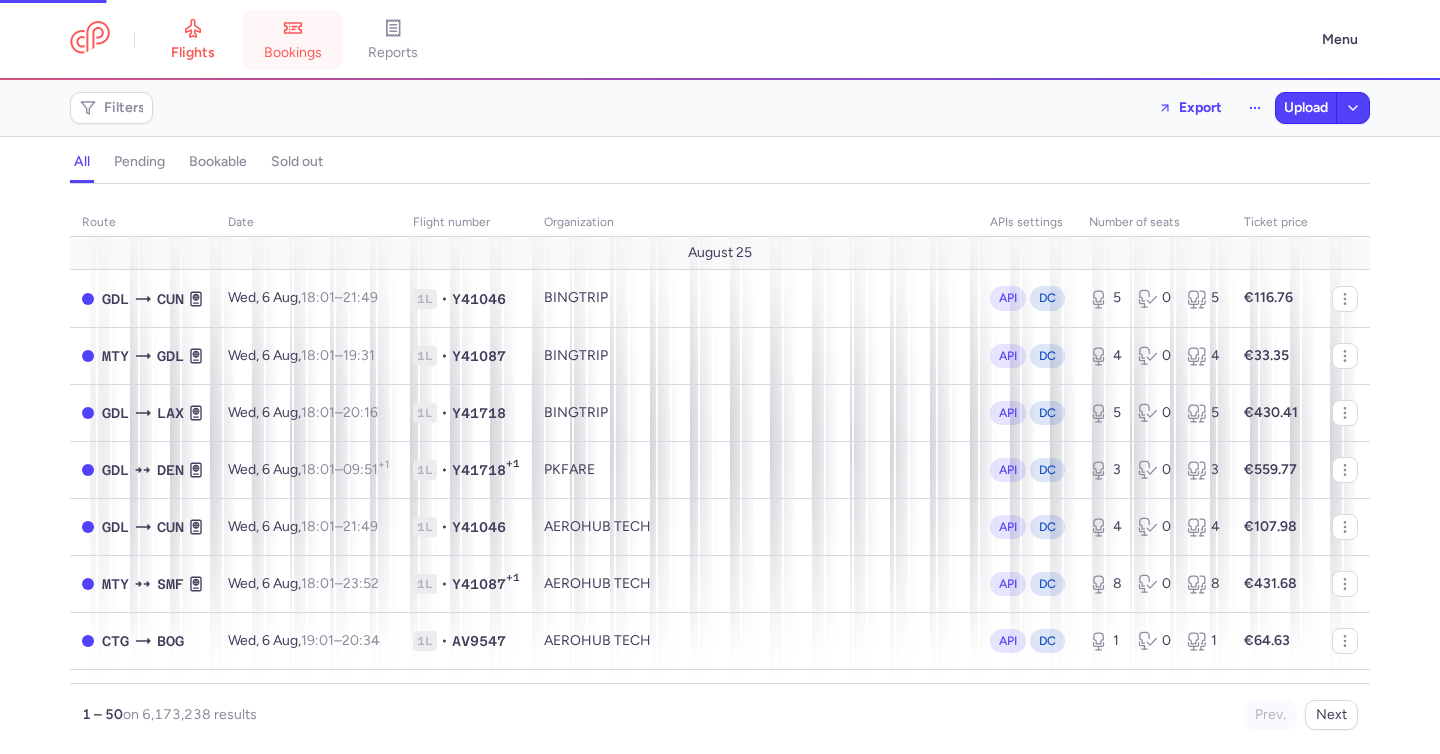 drag, startPoint x: 0, startPoint y: 0, endPoint x: 308, endPoint y: 33, distance: 309.76282 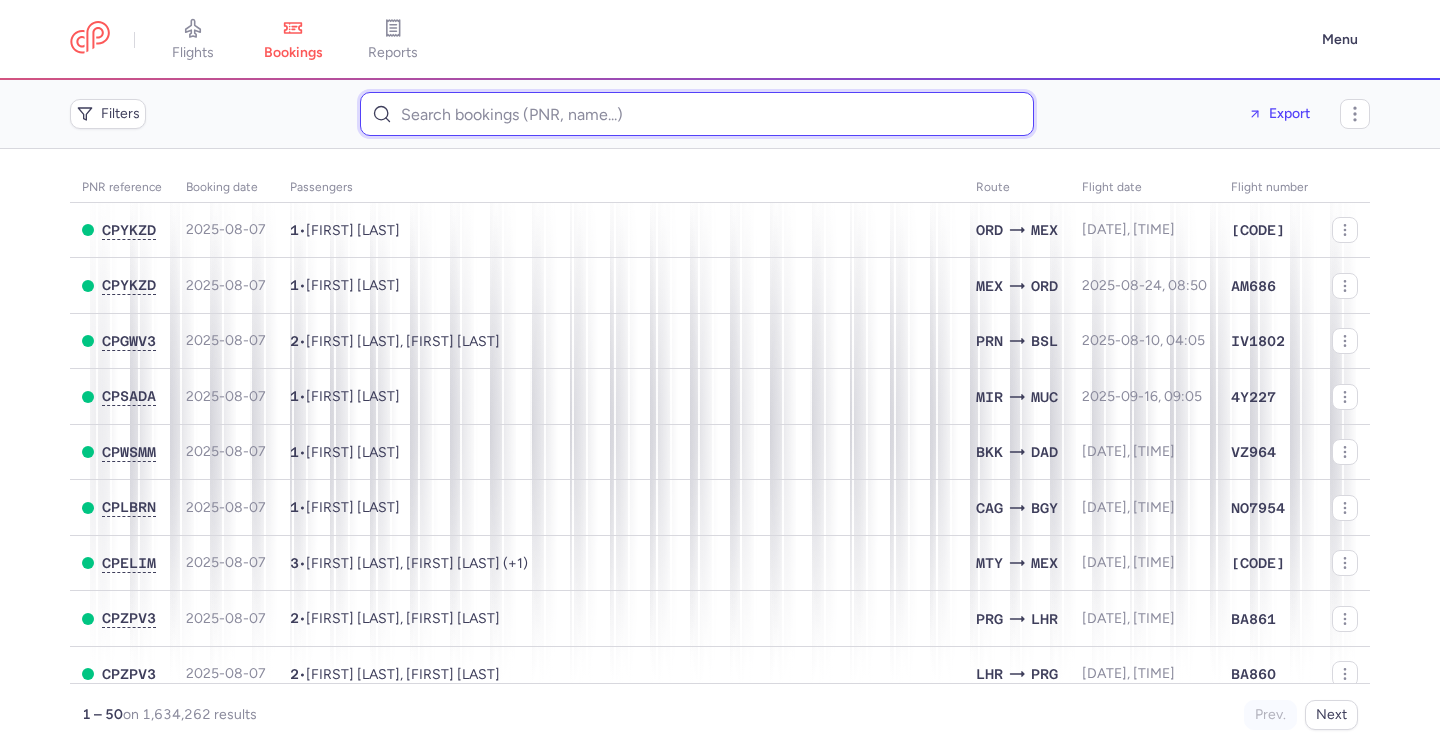 click at bounding box center [697, 114] 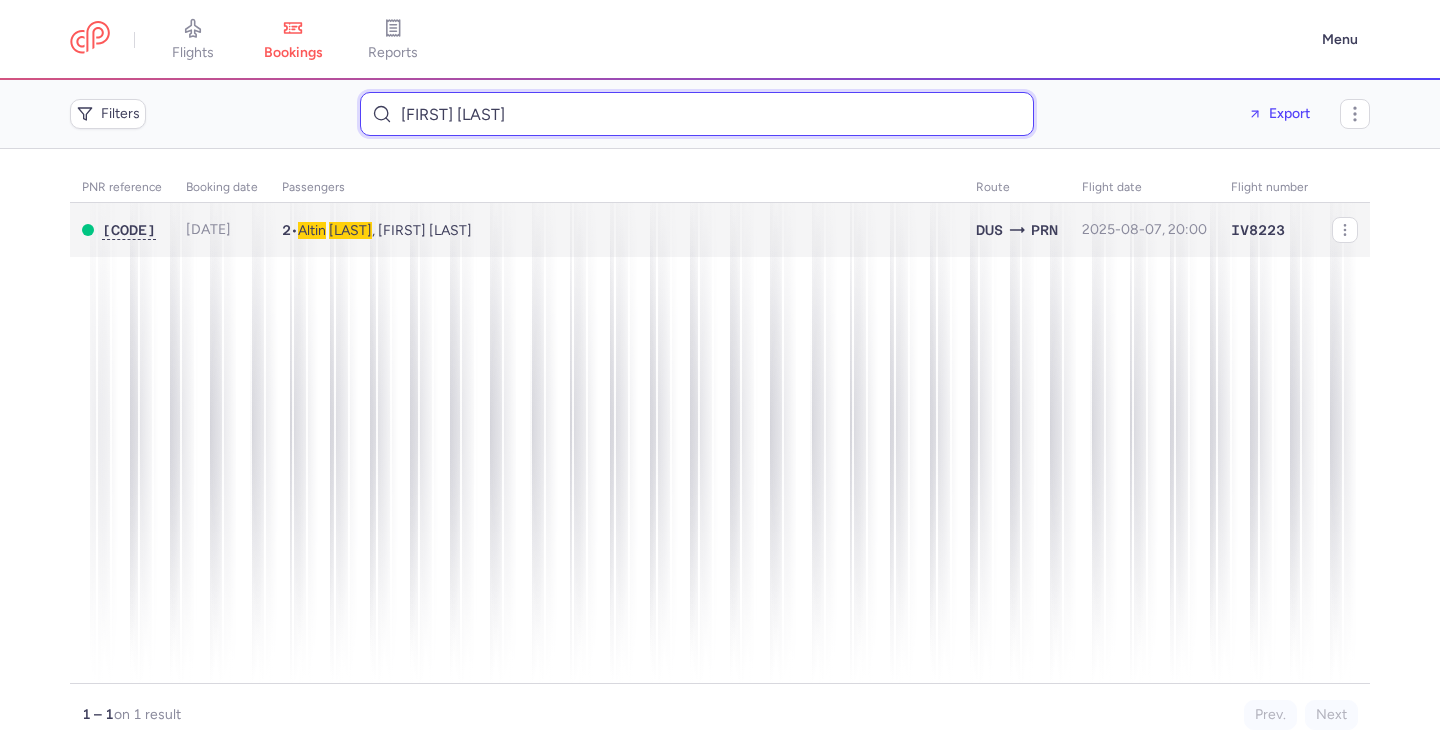 type on "[FIRST] [LAST]" 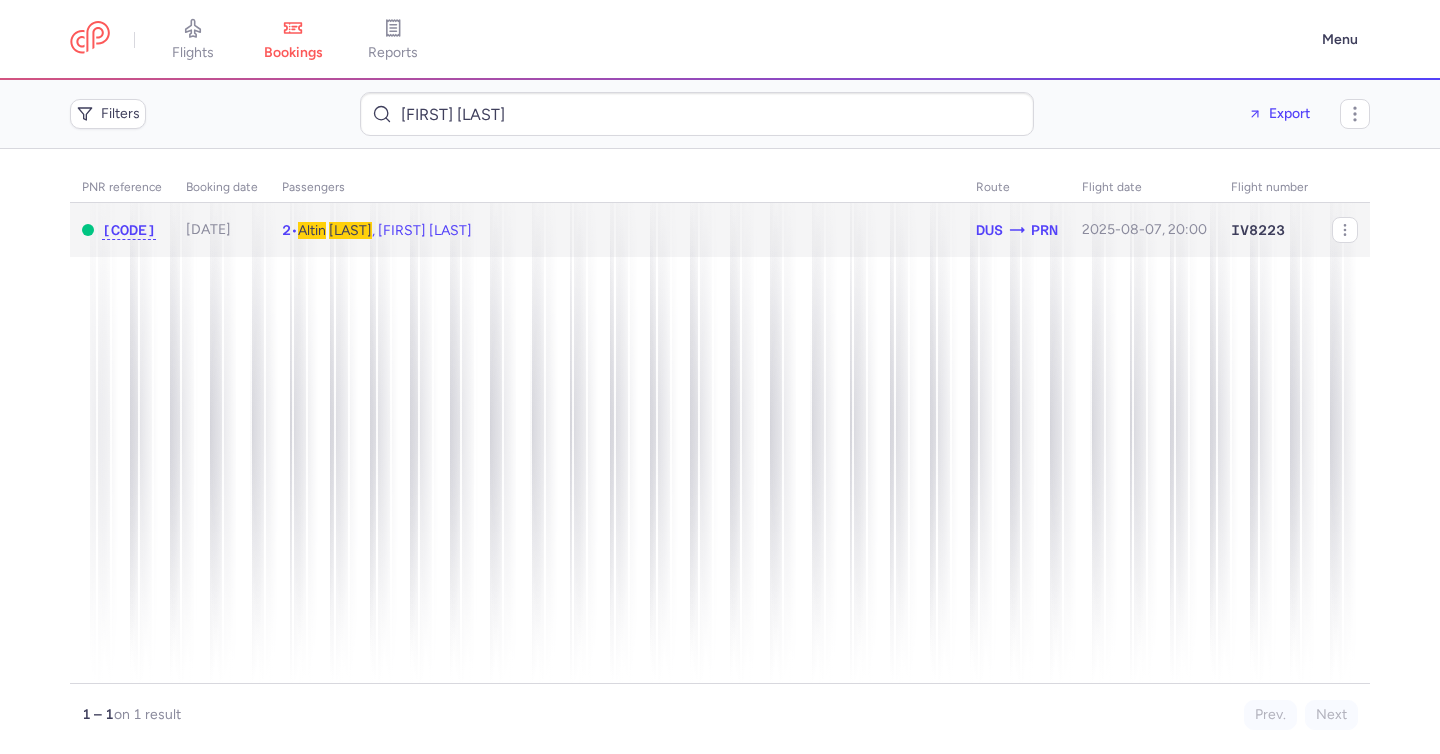 click on "2  •  Altin   BAFTIU , Alma AZIZI" 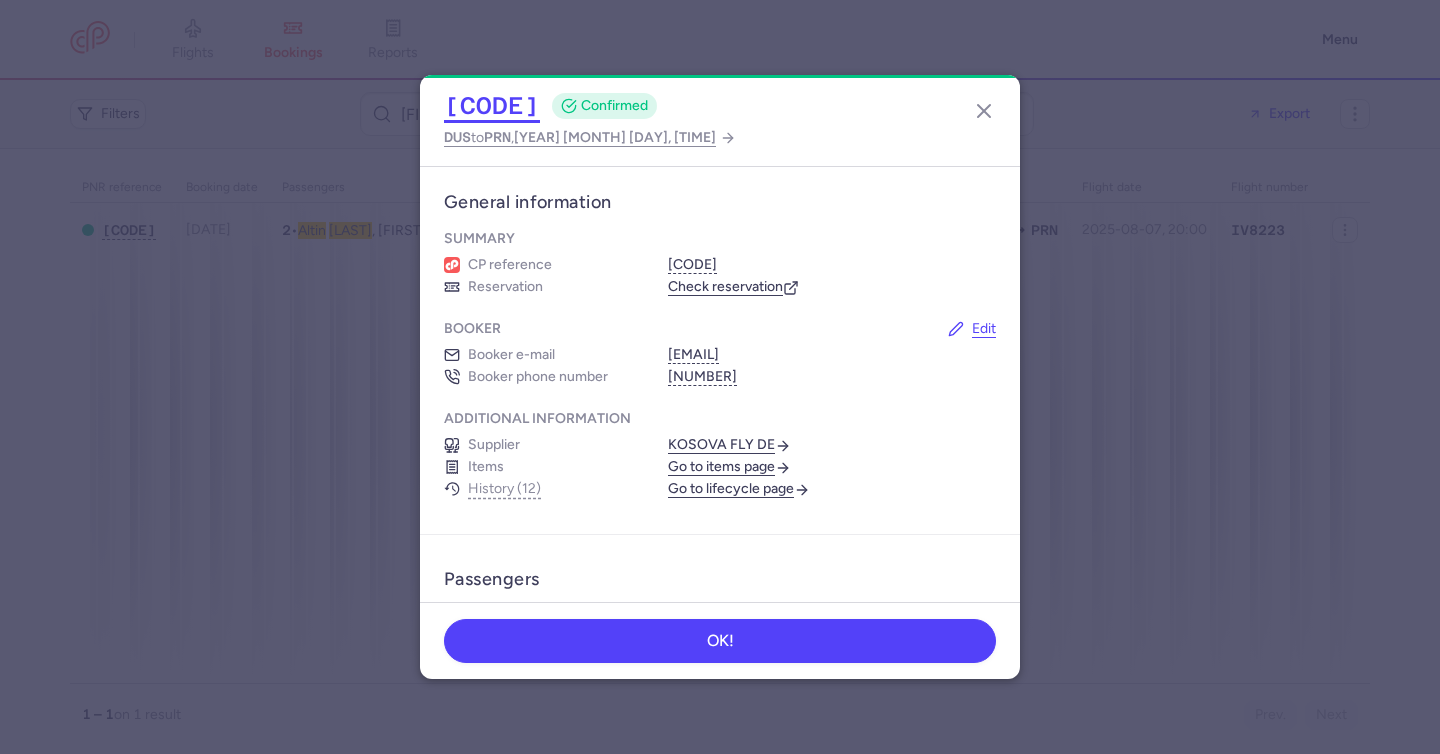 click on "CPTP63" 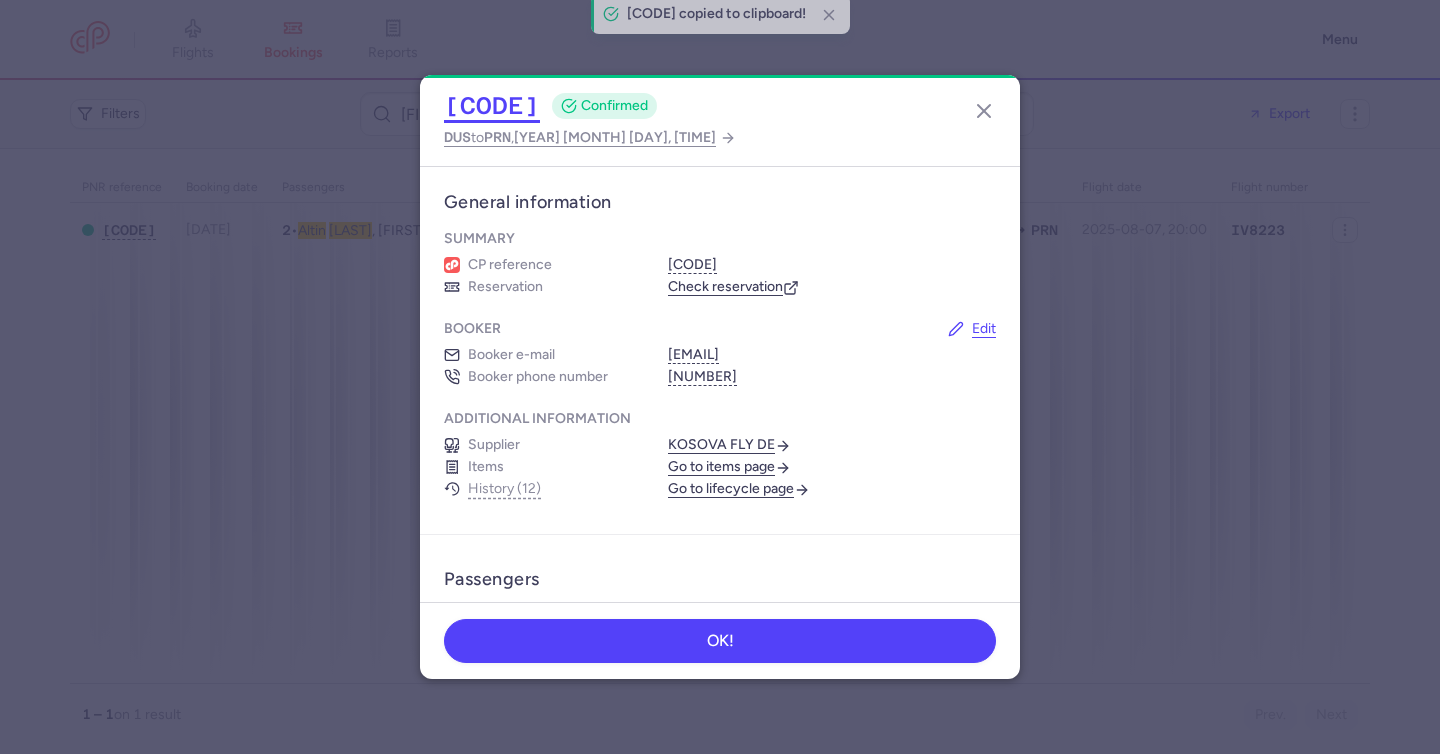 click on "CPTP63" 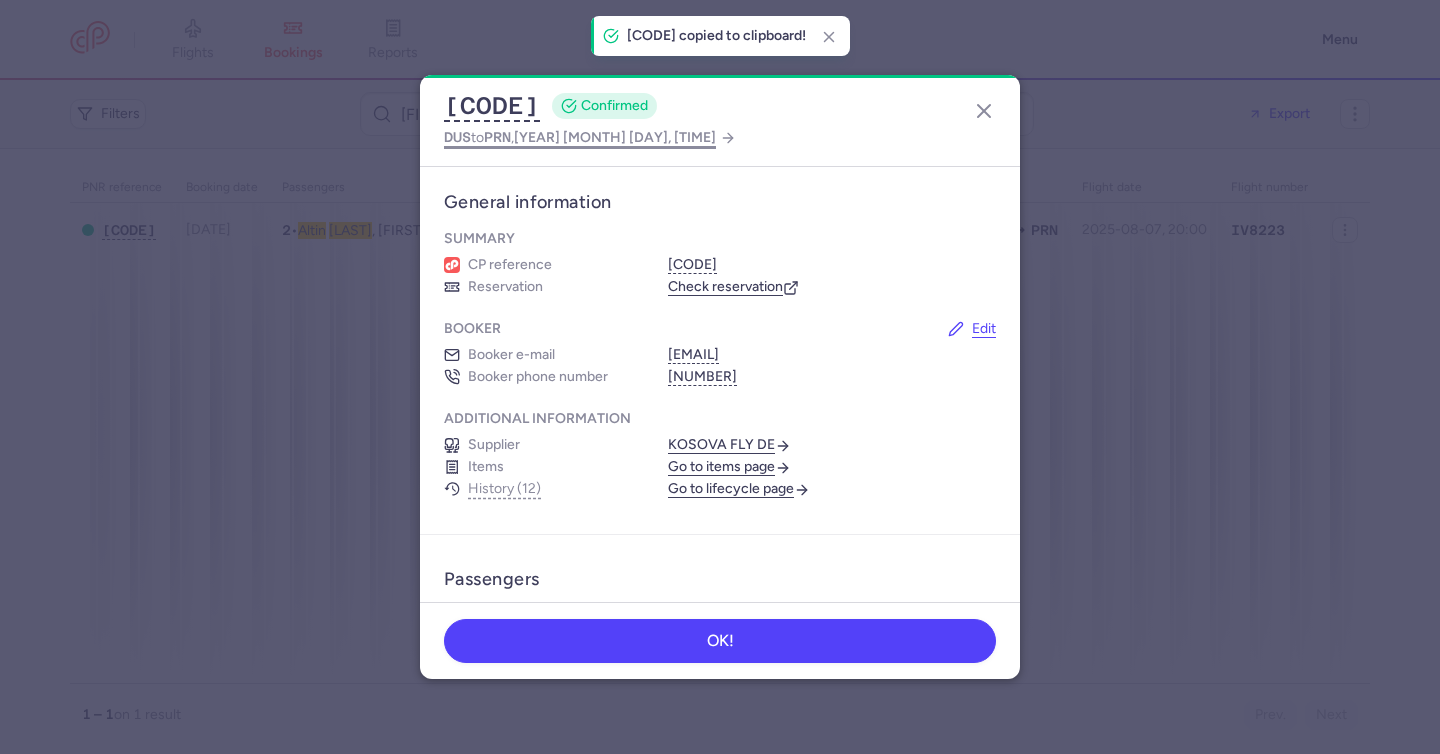 click on "2025 Aug 7, 20:00" at bounding box center (615, 137) 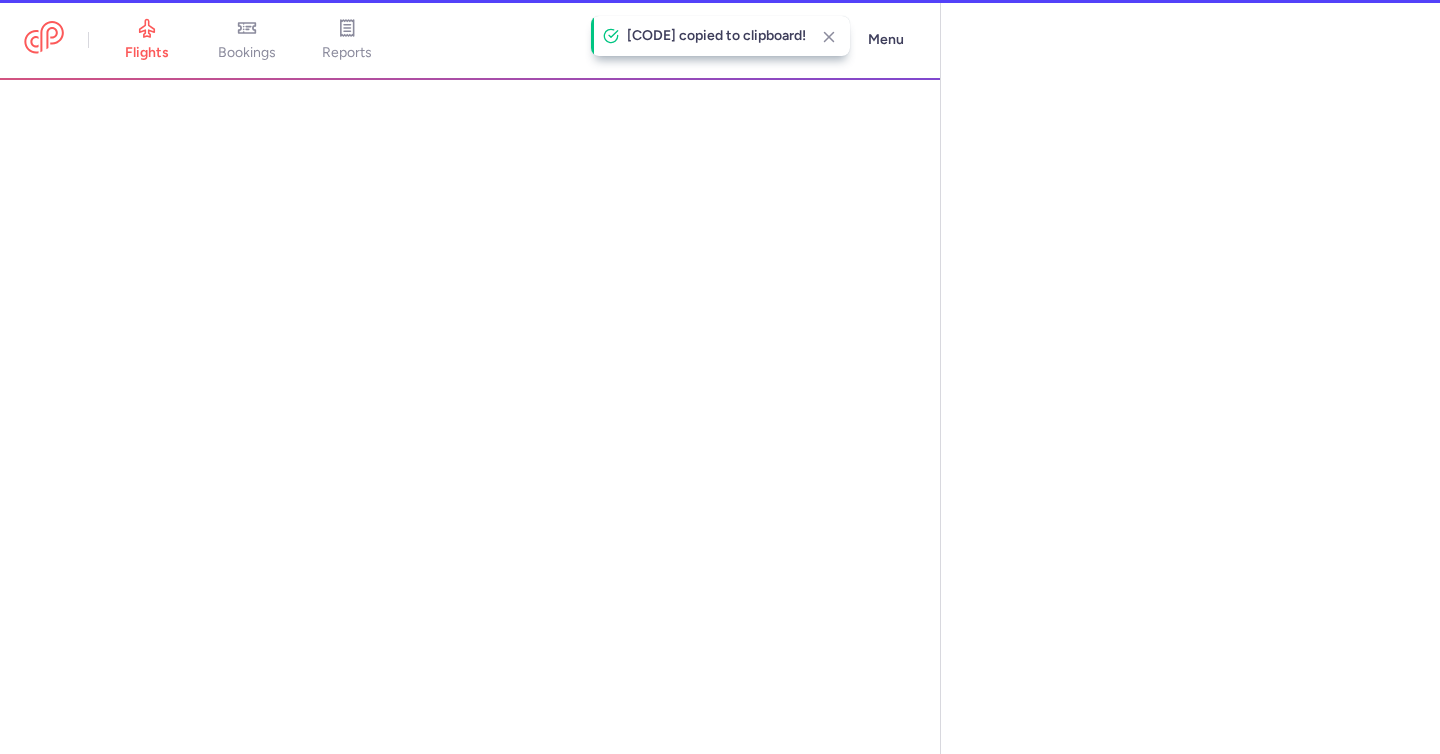 select on "hours" 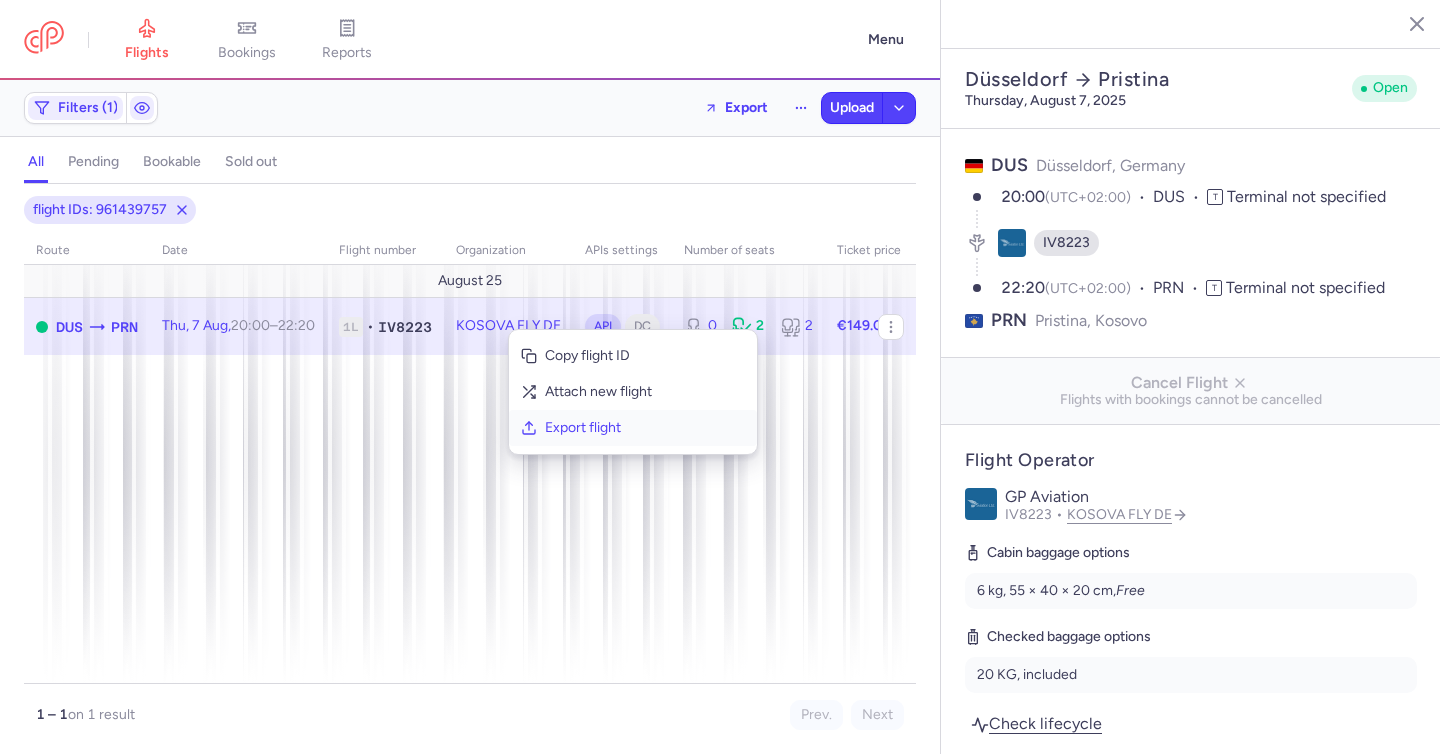 click on "Export flight" at bounding box center [645, 428] 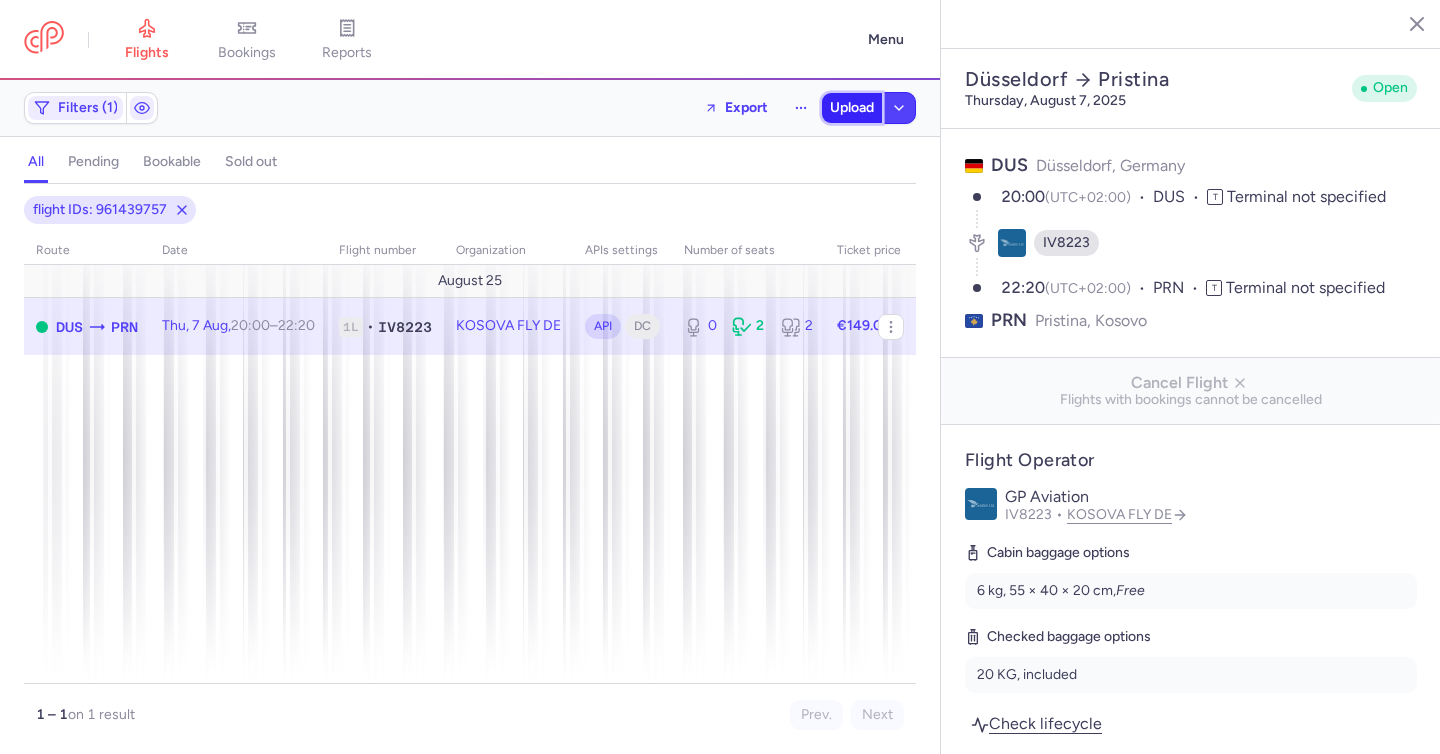 click on "Upload" at bounding box center (852, 108) 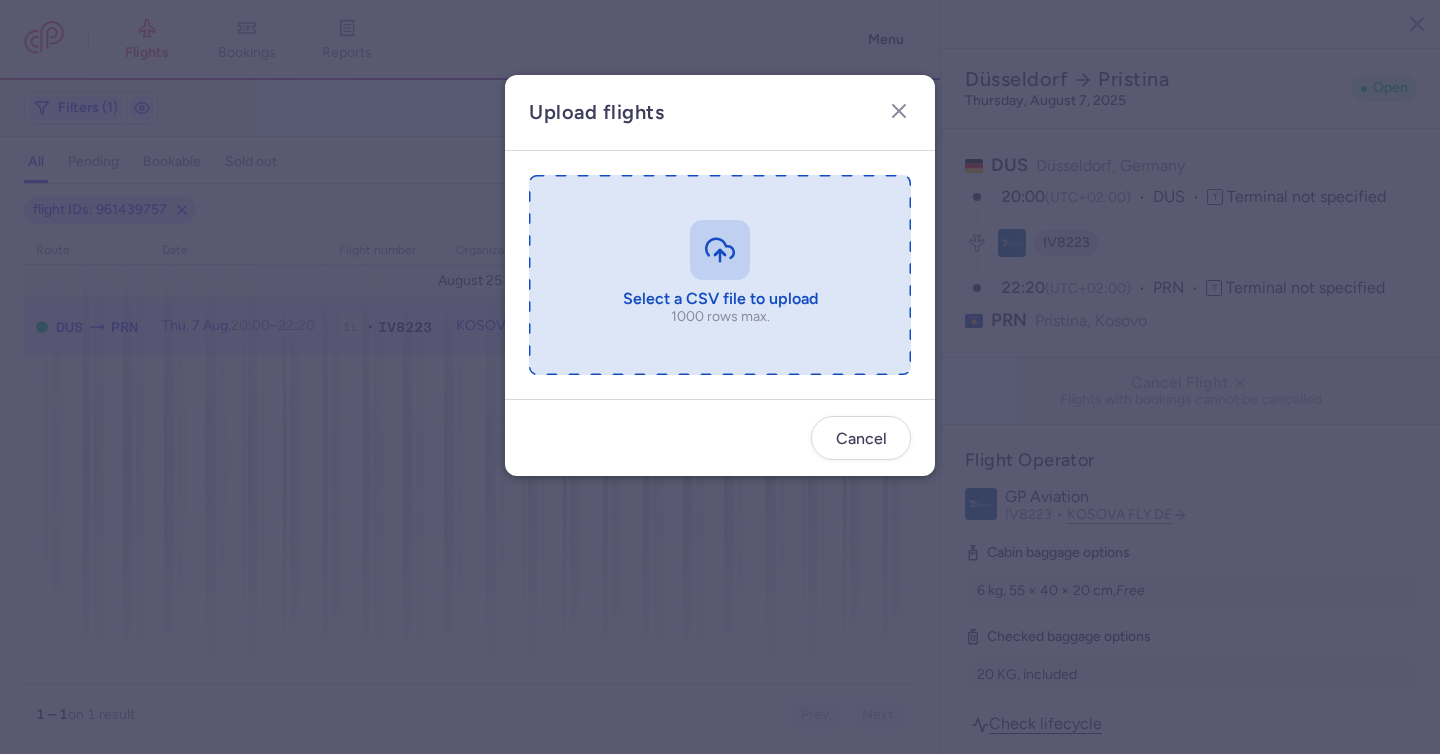 drag, startPoint x: 637, startPoint y: 245, endPoint x: 680, endPoint y: 250, distance: 43.289722 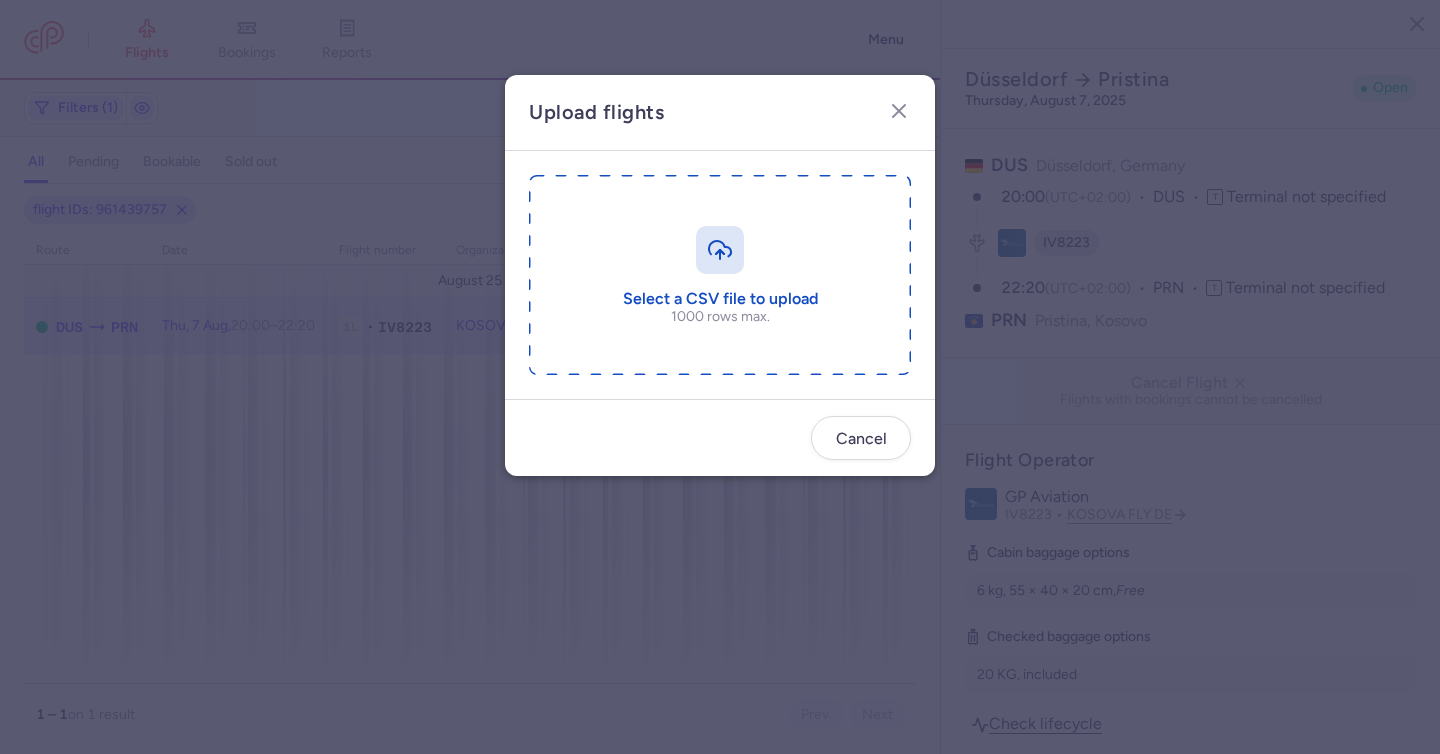 type on "C:\fakepath\export_flight_IV8223_20250807,0843.csv" 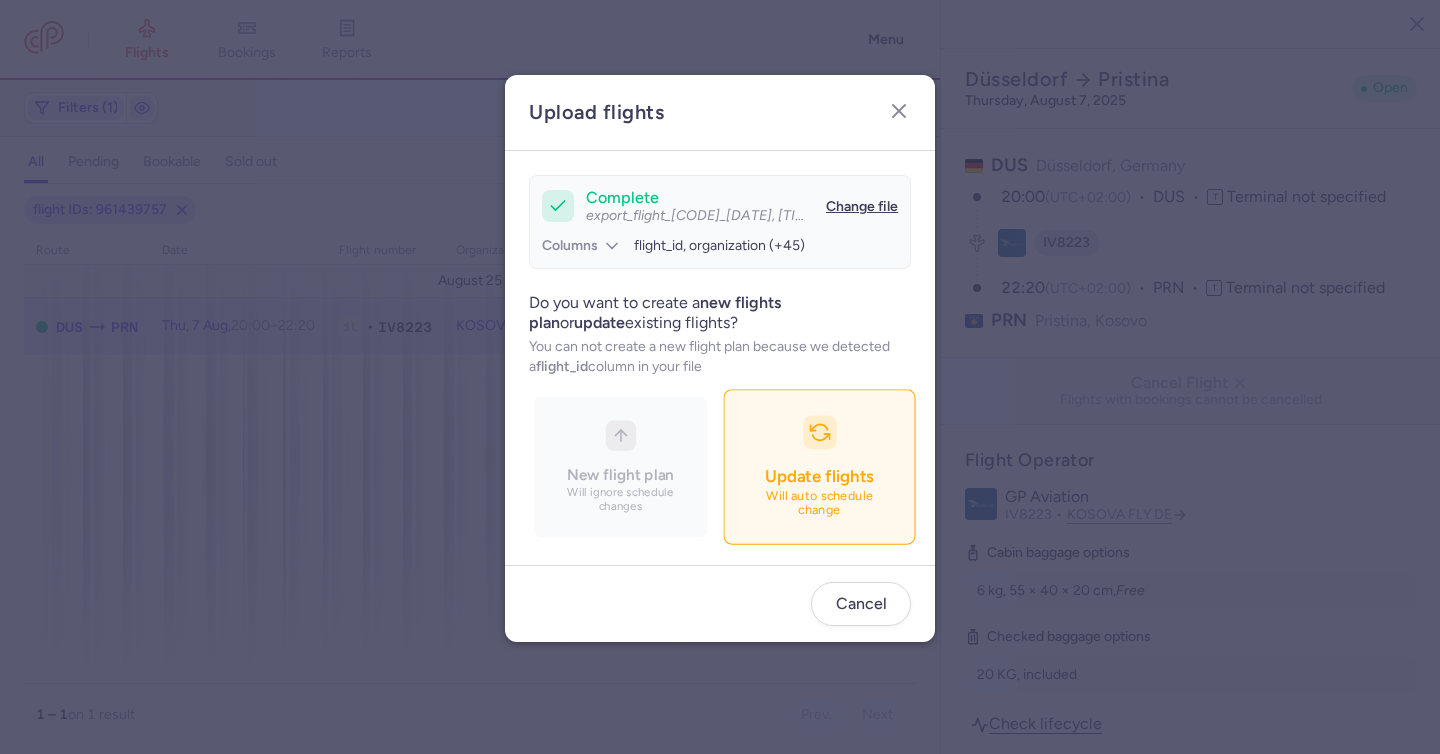 click on "Update flights Will auto schedule change" at bounding box center (819, 467) 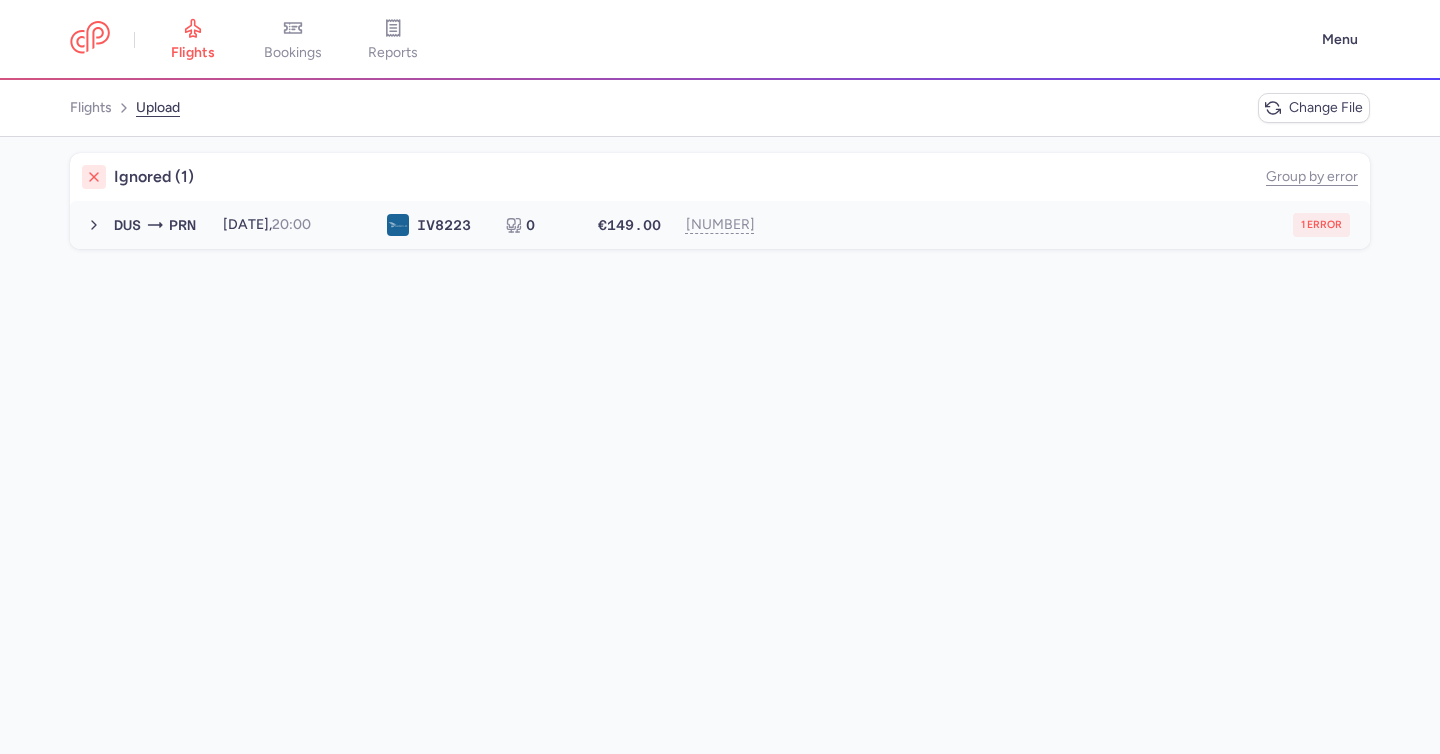 click on "1 error" at bounding box center (1064, 225) 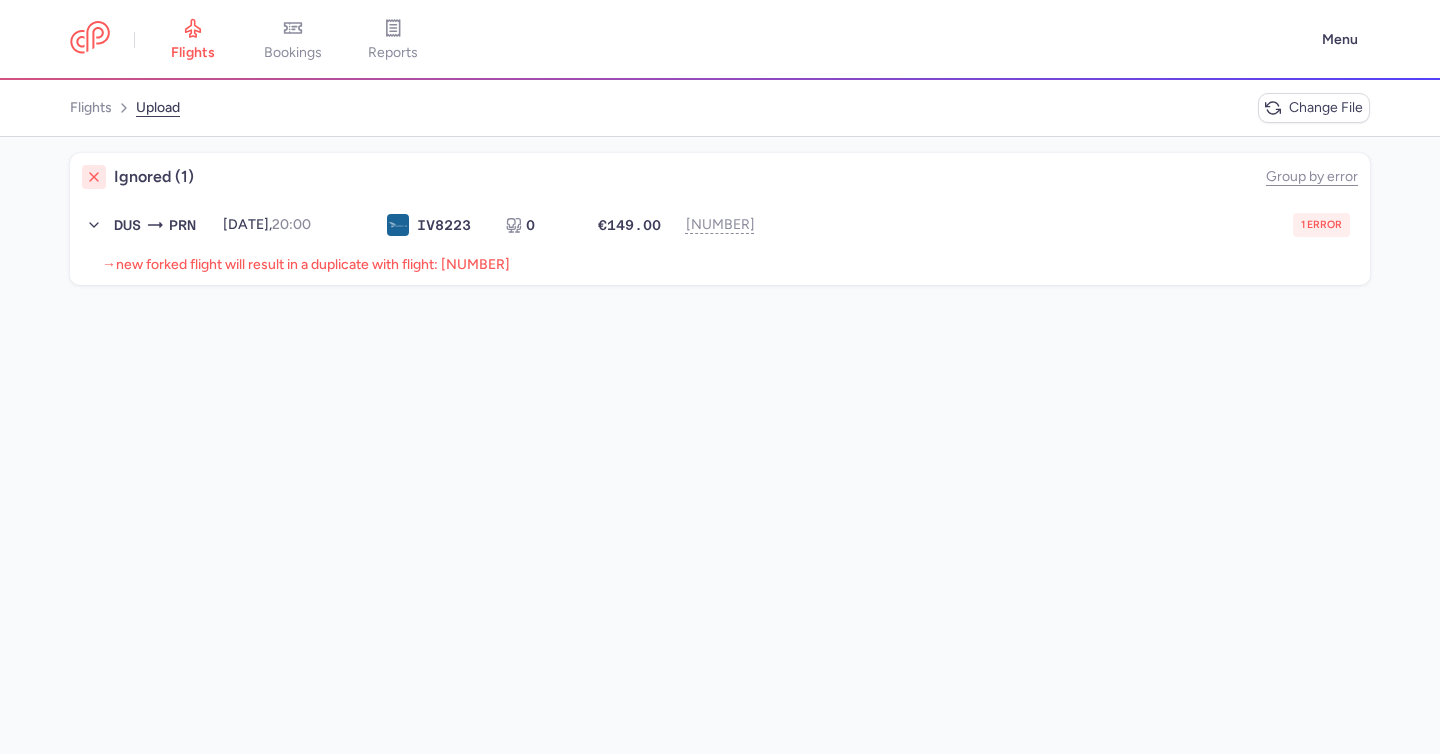 click on "new forked flight will result in a duplicate with flight: 1430485432" at bounding box center (313, 264) 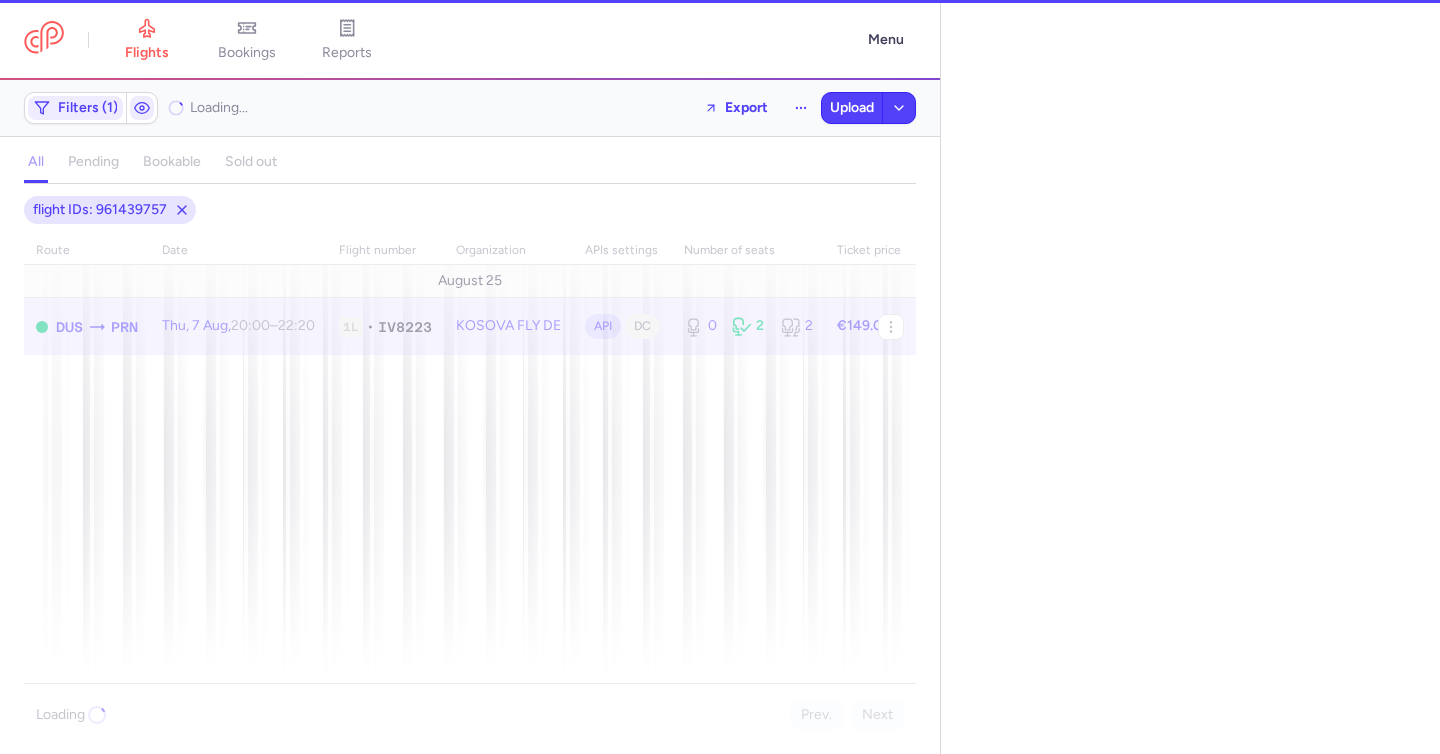 select on "hours" 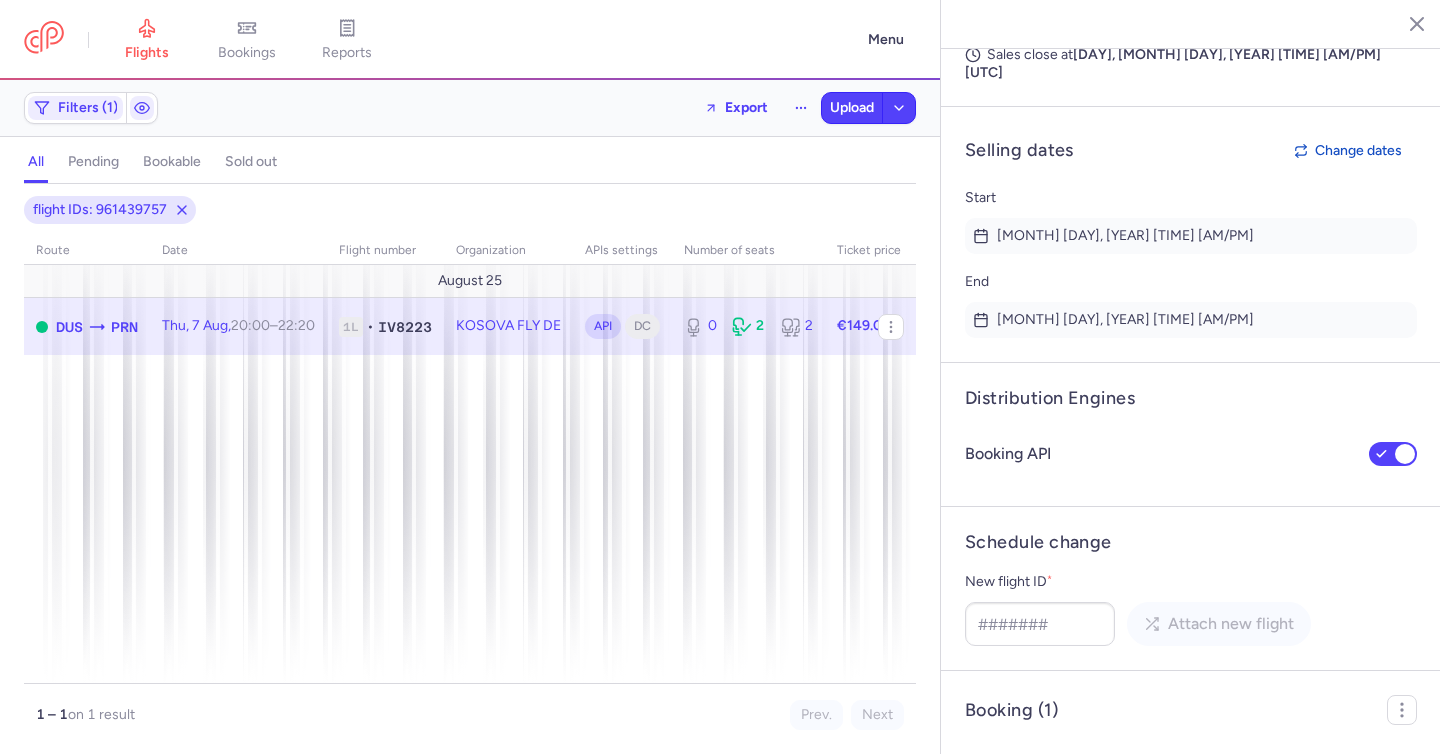 scroll, scrollTop: 1336, scrollLeft: 0, axis: vertical 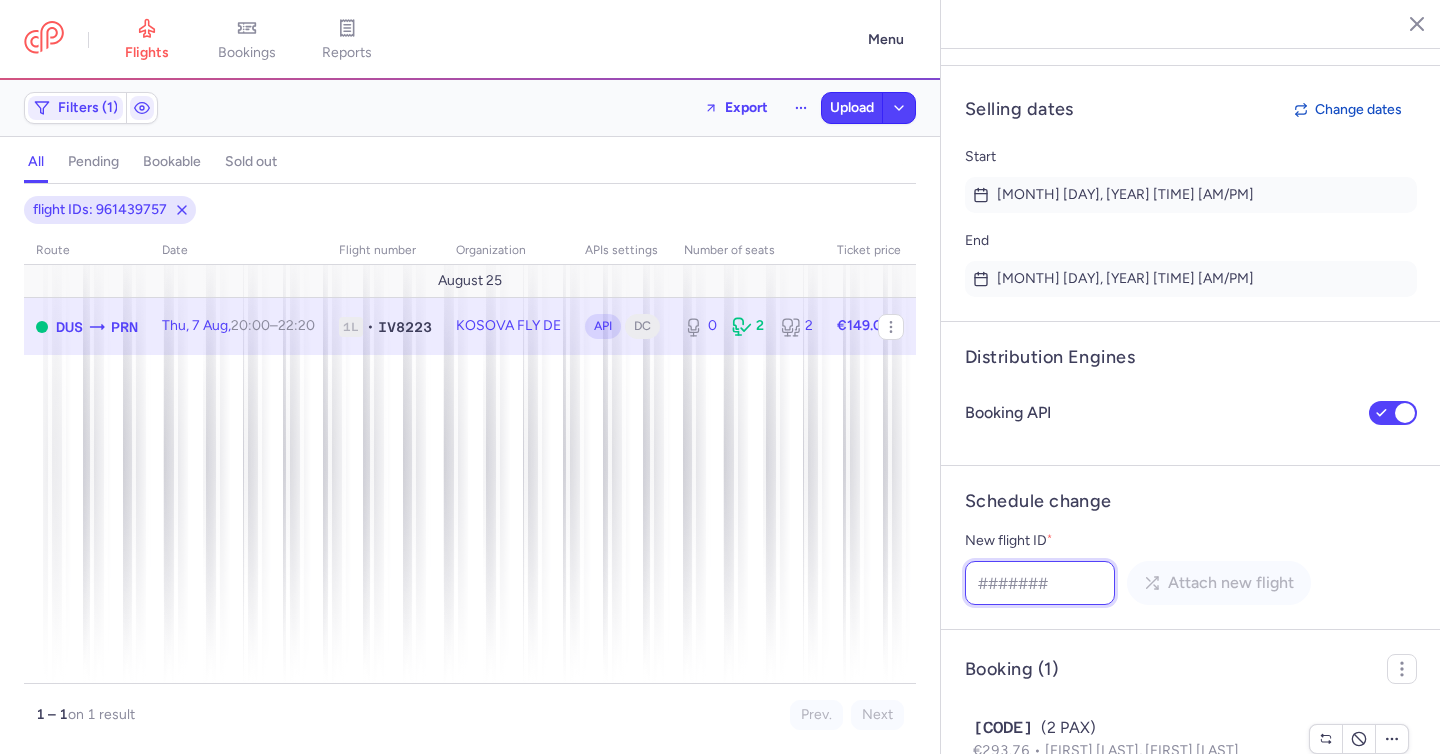 click on "New flight ID  *" at bounding box center (1040, 583) 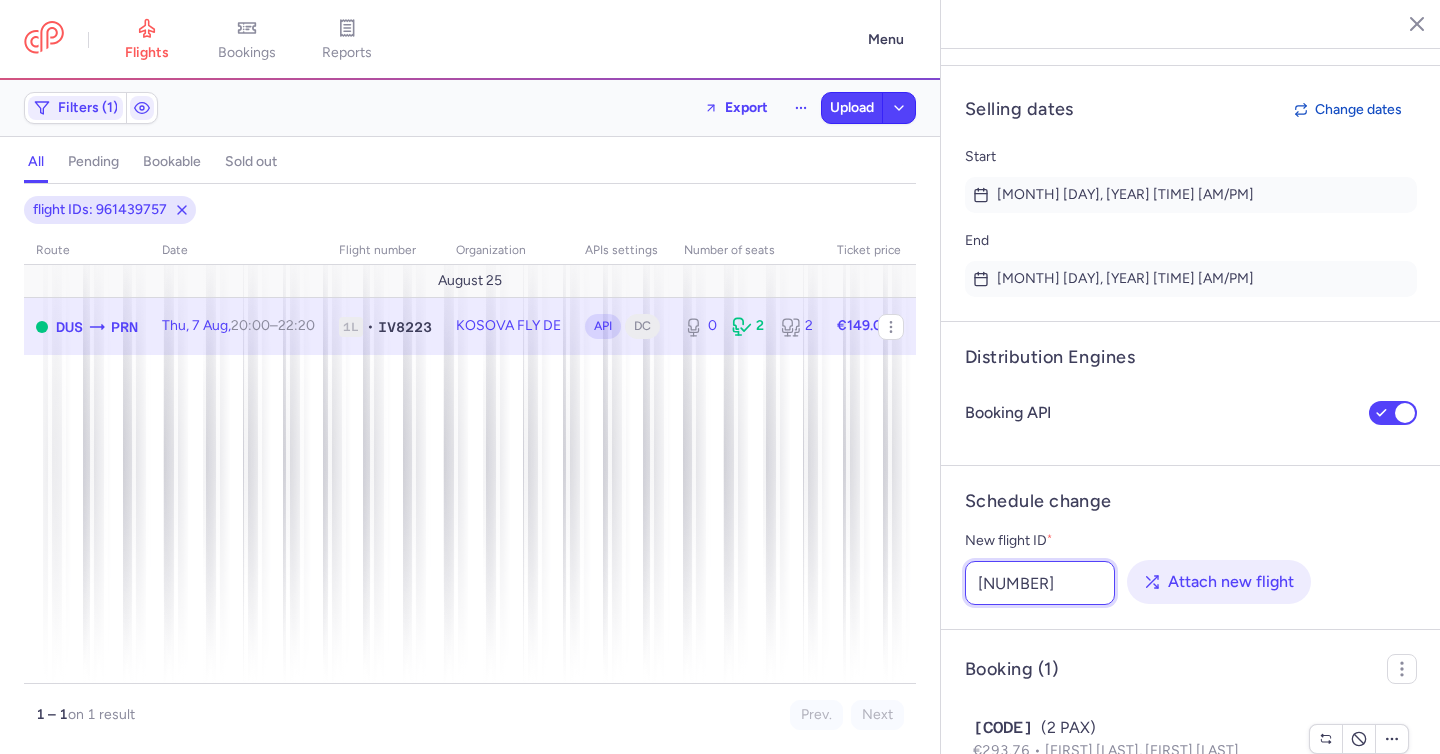 type on "1430485432" 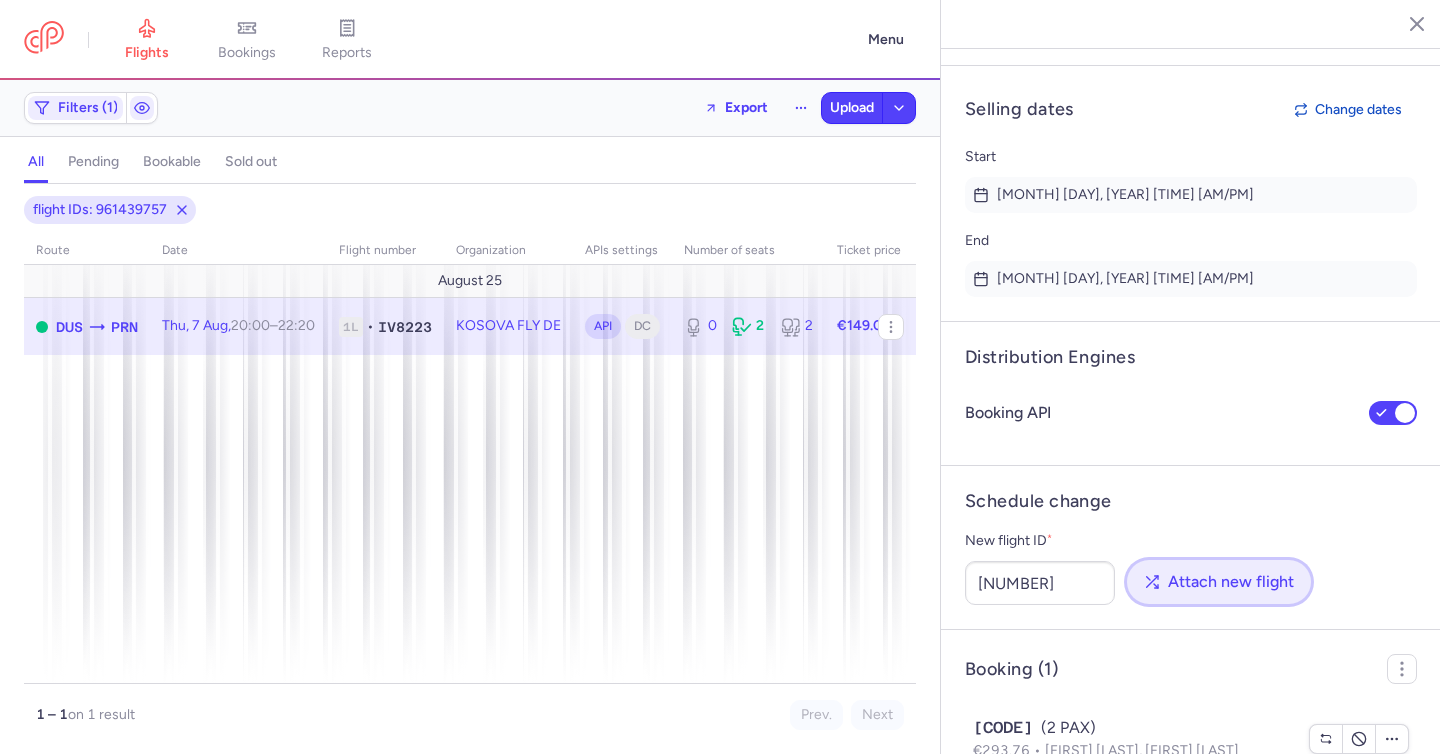 click on "Attach new flight" at bounding box center (1231, 582) 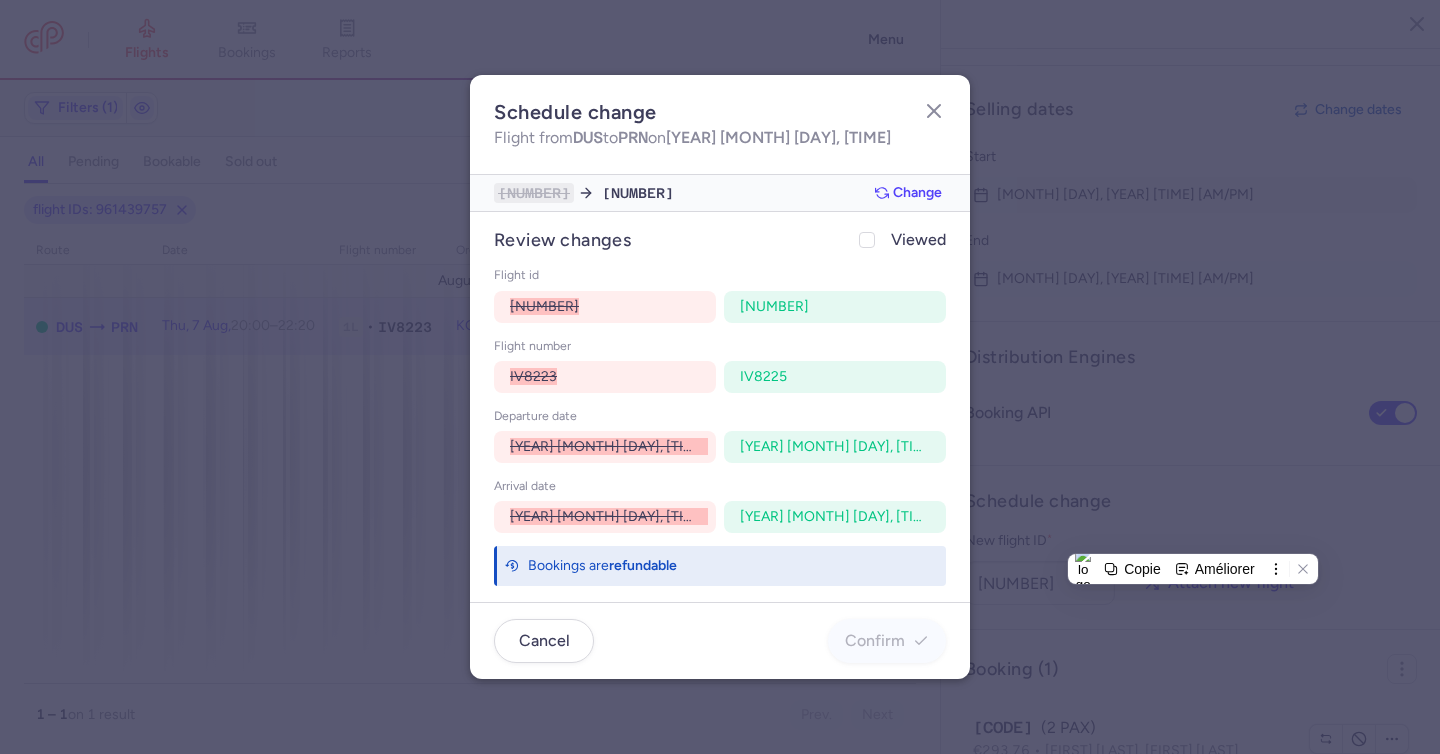 drag, startPoint x: 889, startPoint y: 244, endPoint x: 899, endPoint y: 276, distance: 33.526108 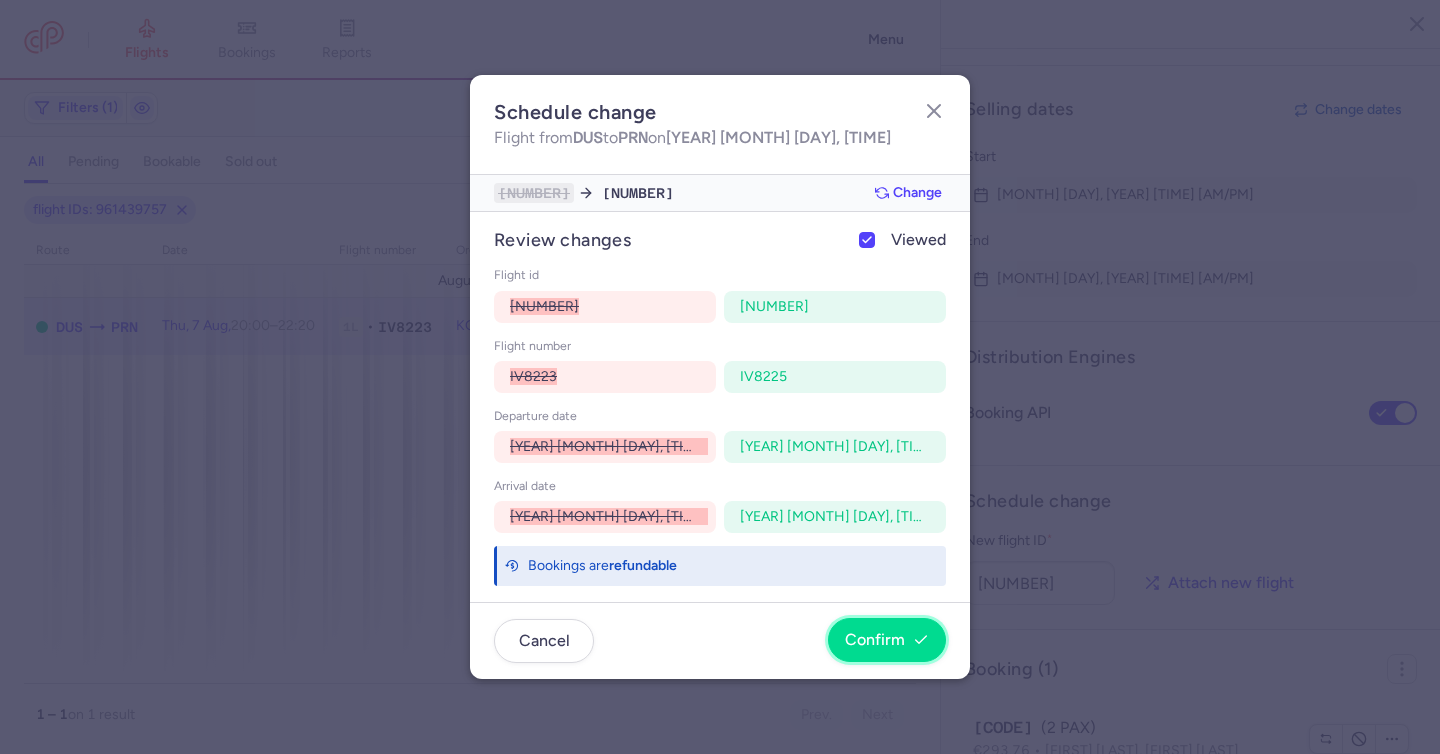 click on "Confirm" at bounding box center [887, 640] 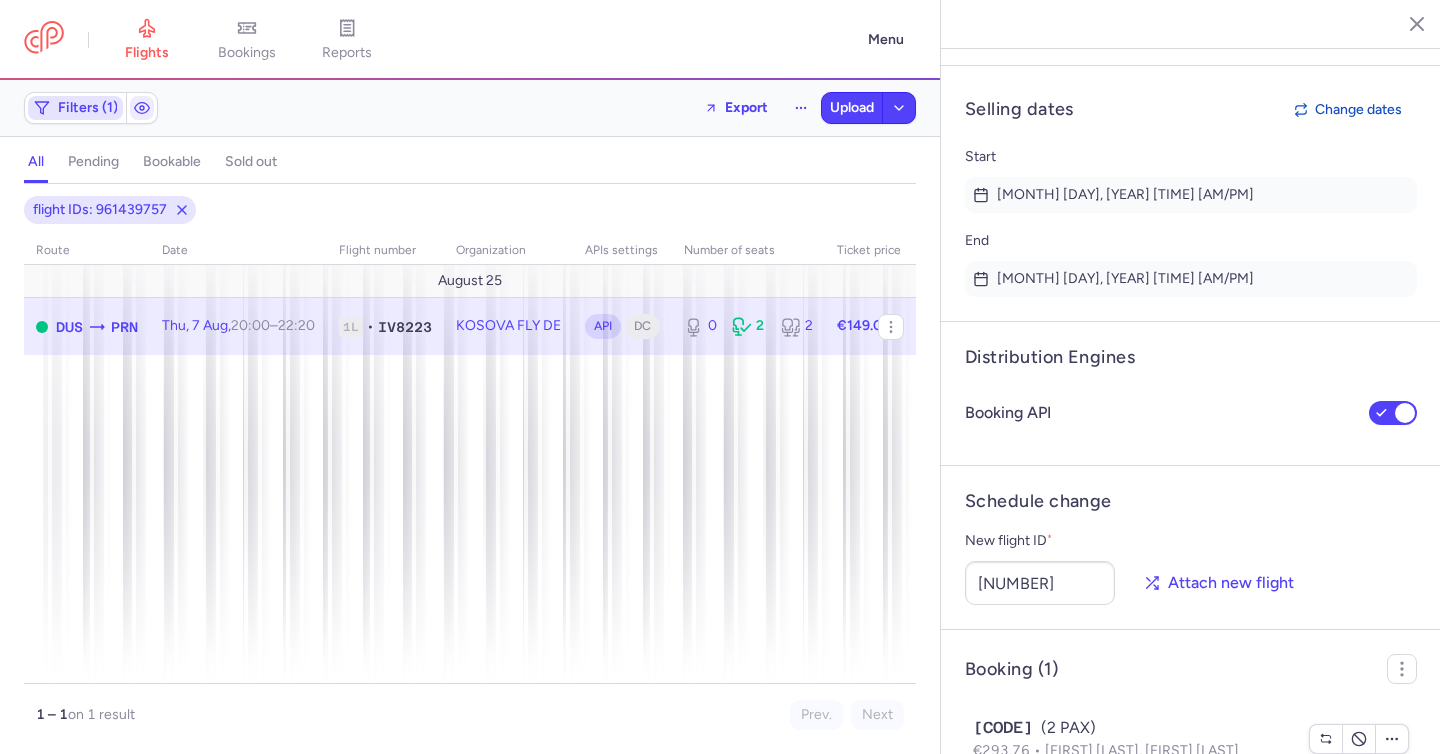 click on "Filters (1)" 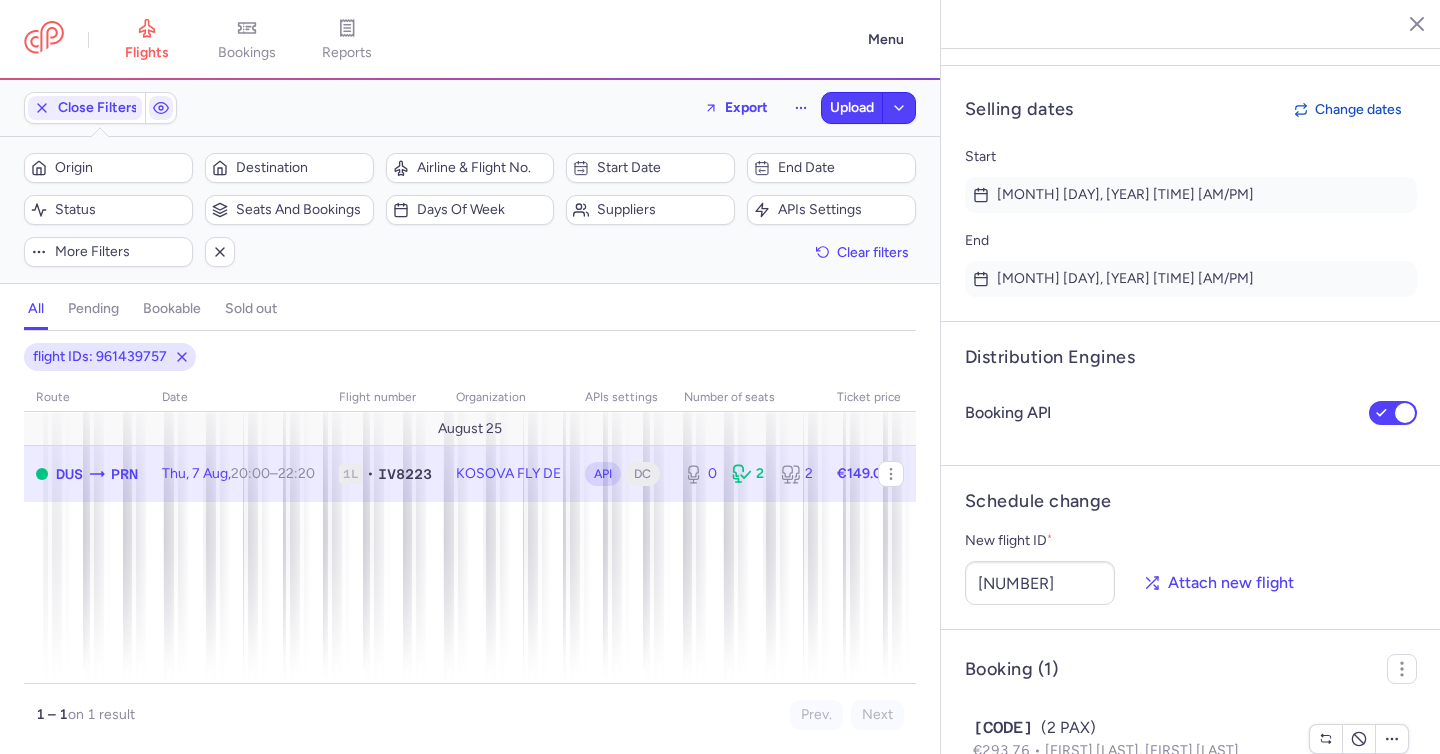 scroll, scrollTop: 0, scrollLeft: 0, axis: both 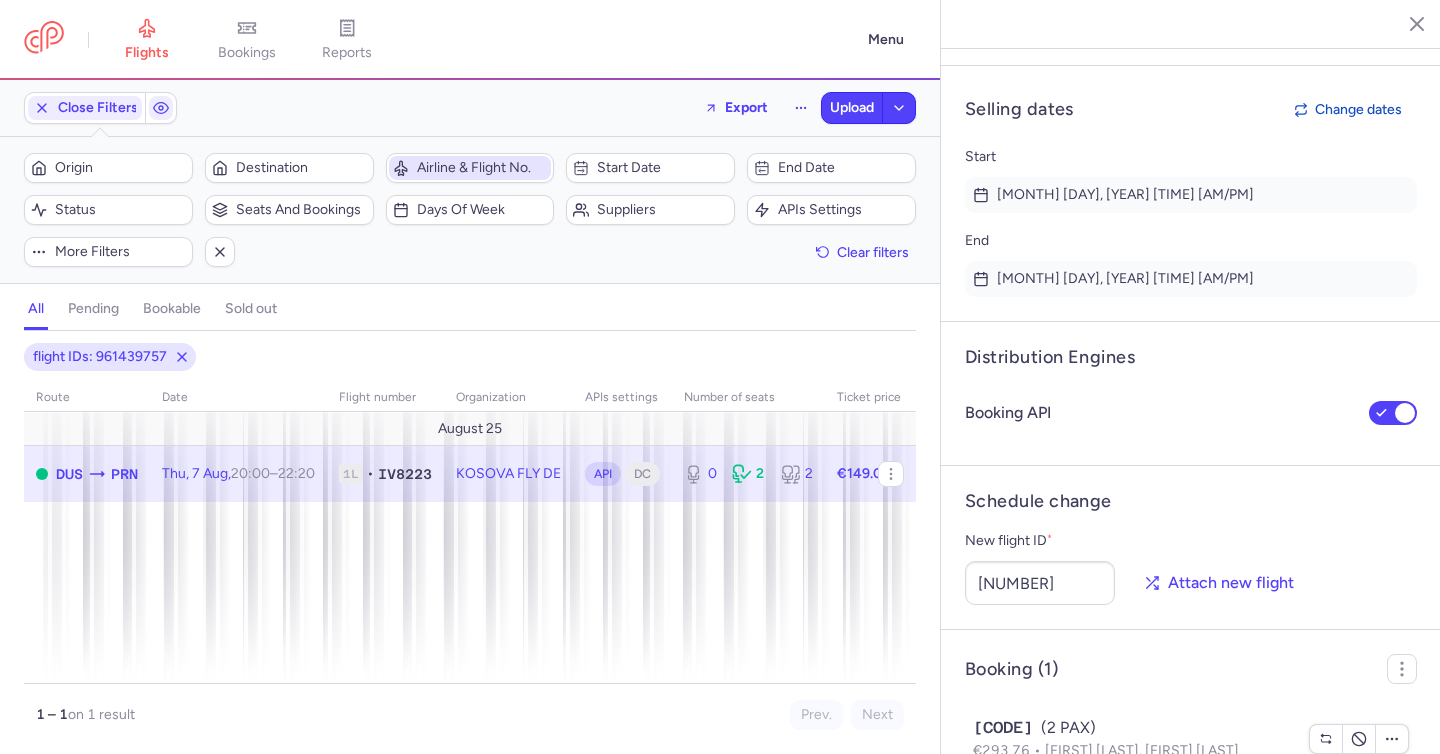 click on "Airline & Flight No." at bounding box center [482, 168] 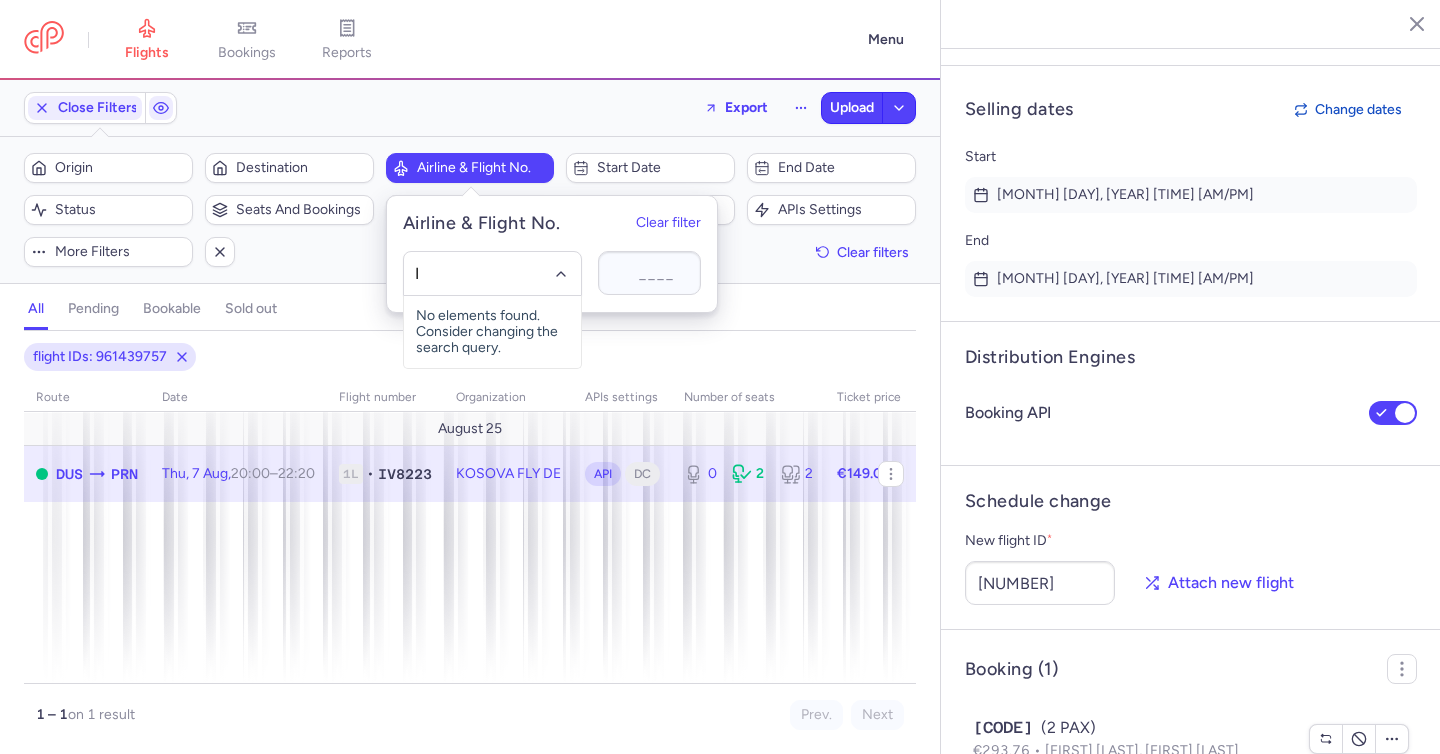 type on "IV" 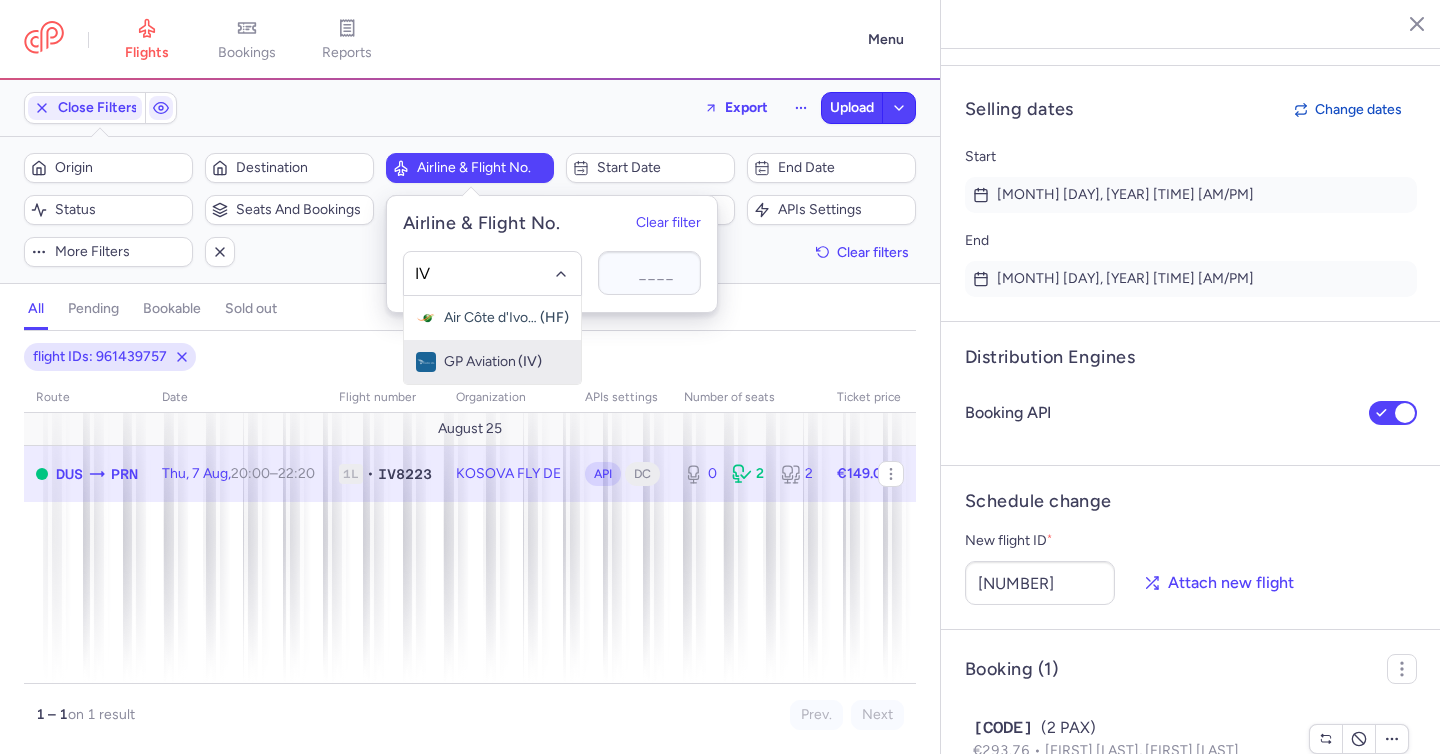 click on "GP Aviation" at bounding box center (480, 362) 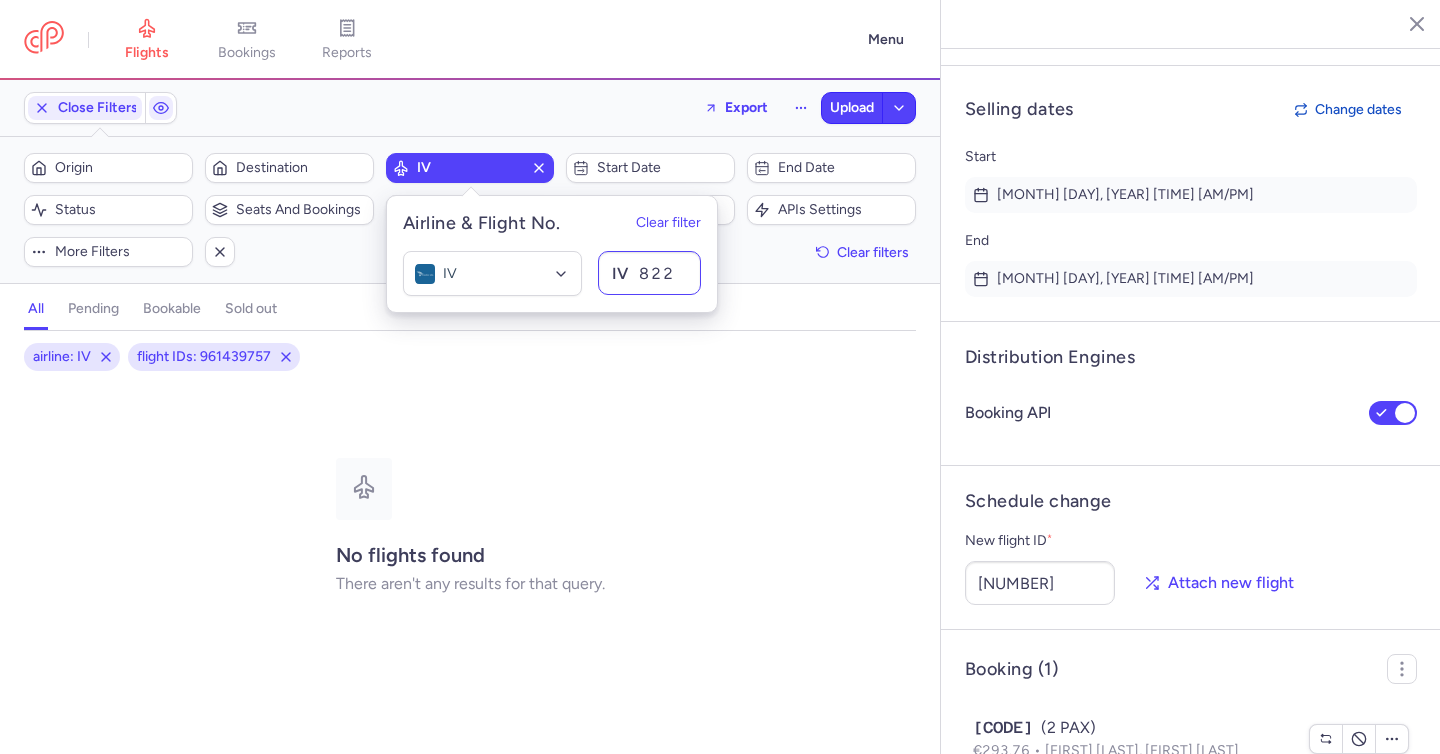 type on "8224" 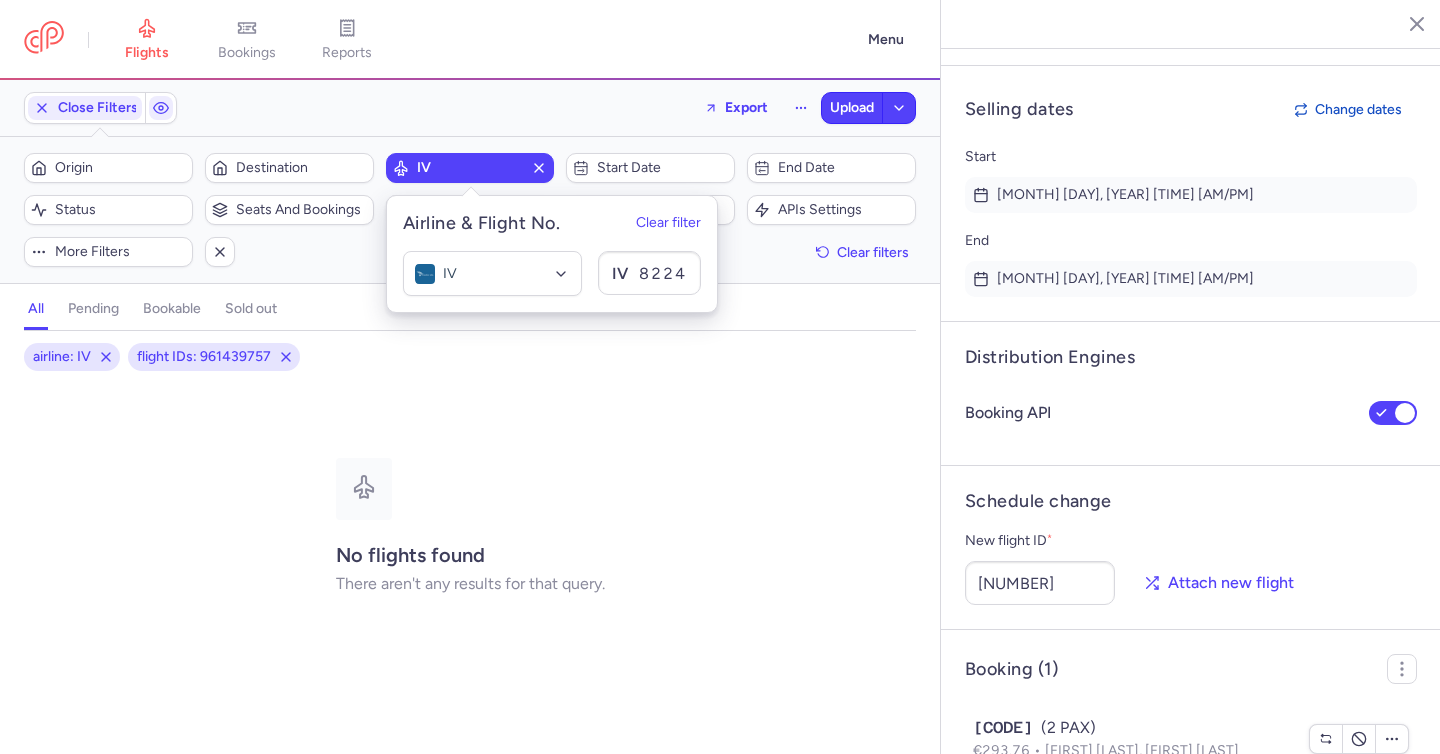 click on "all pending bookable sold out" at bounding box center [470, 313] 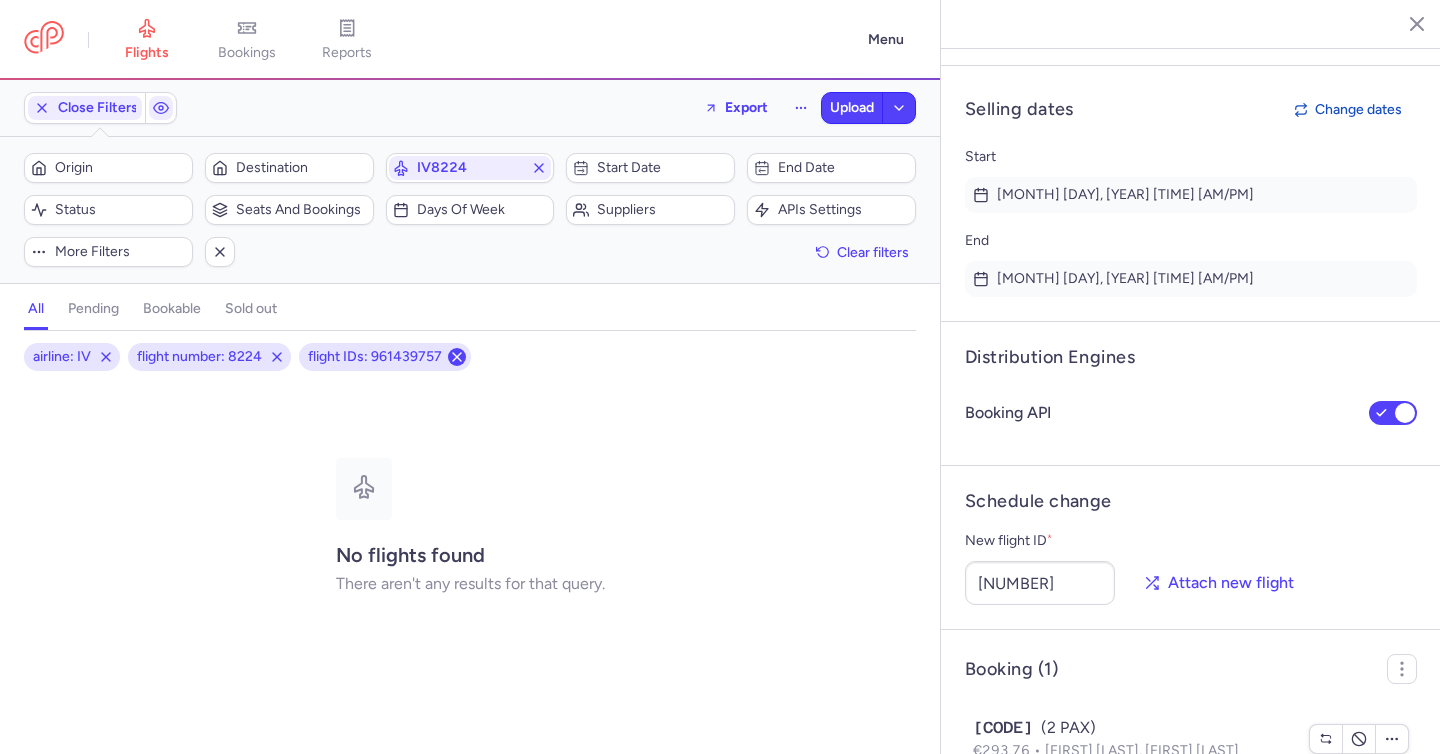 click 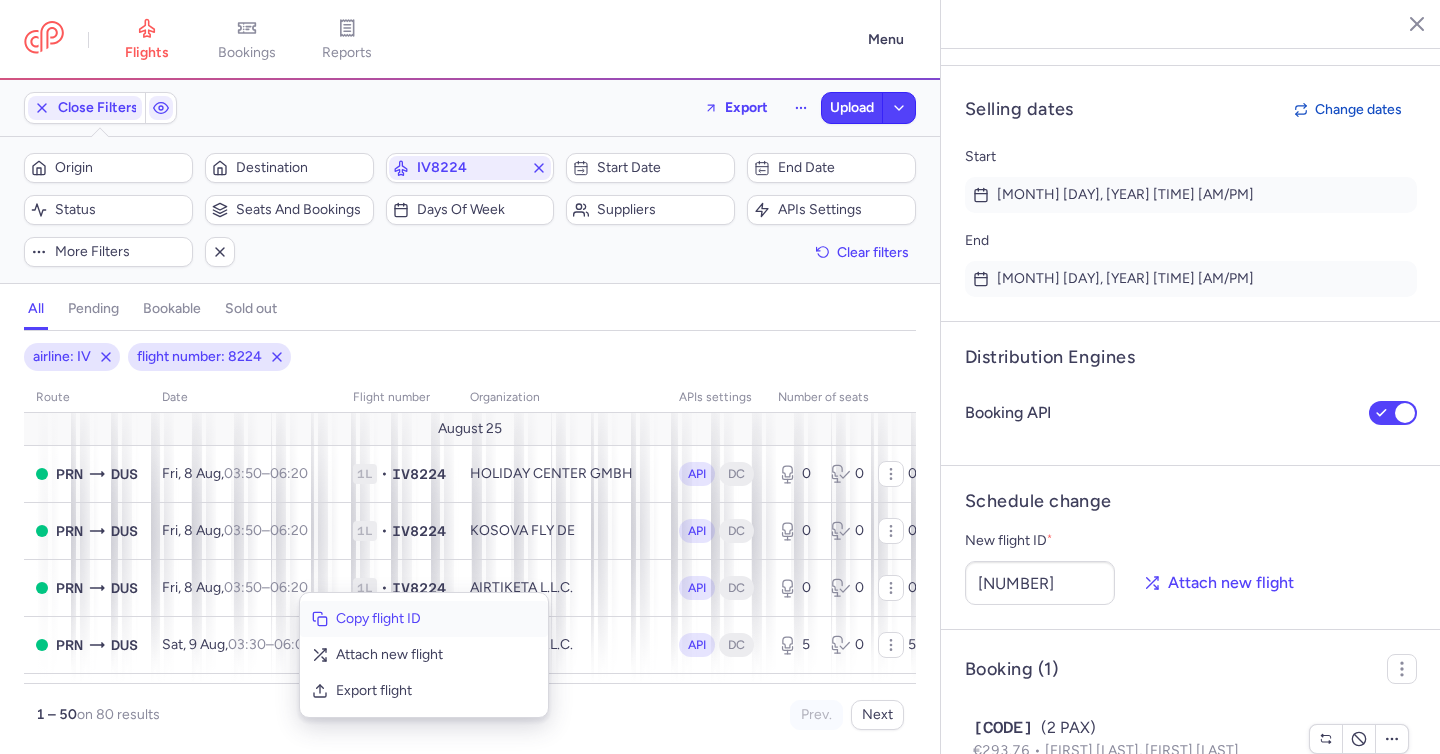 click on "Copy flight ID" 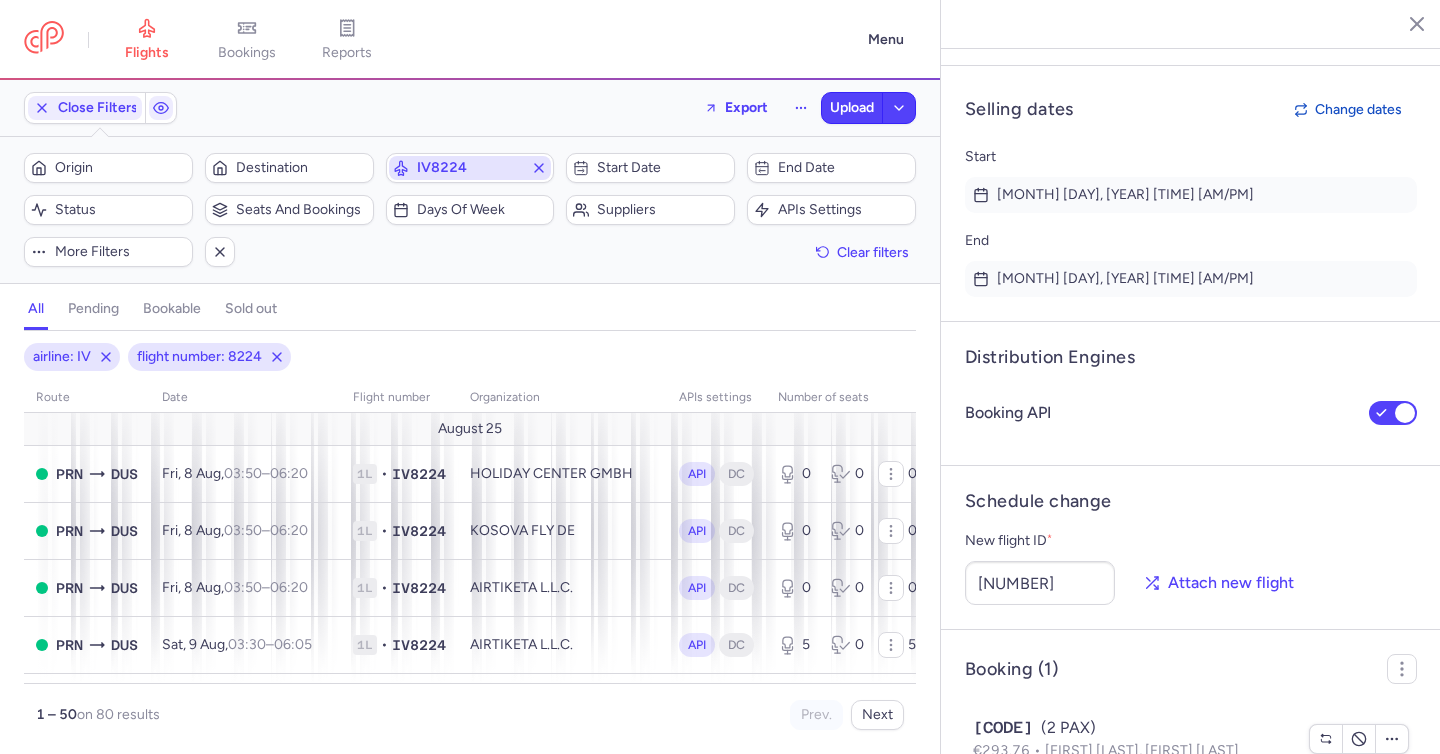 click on "IV8224" at bounding box center (470, 168) 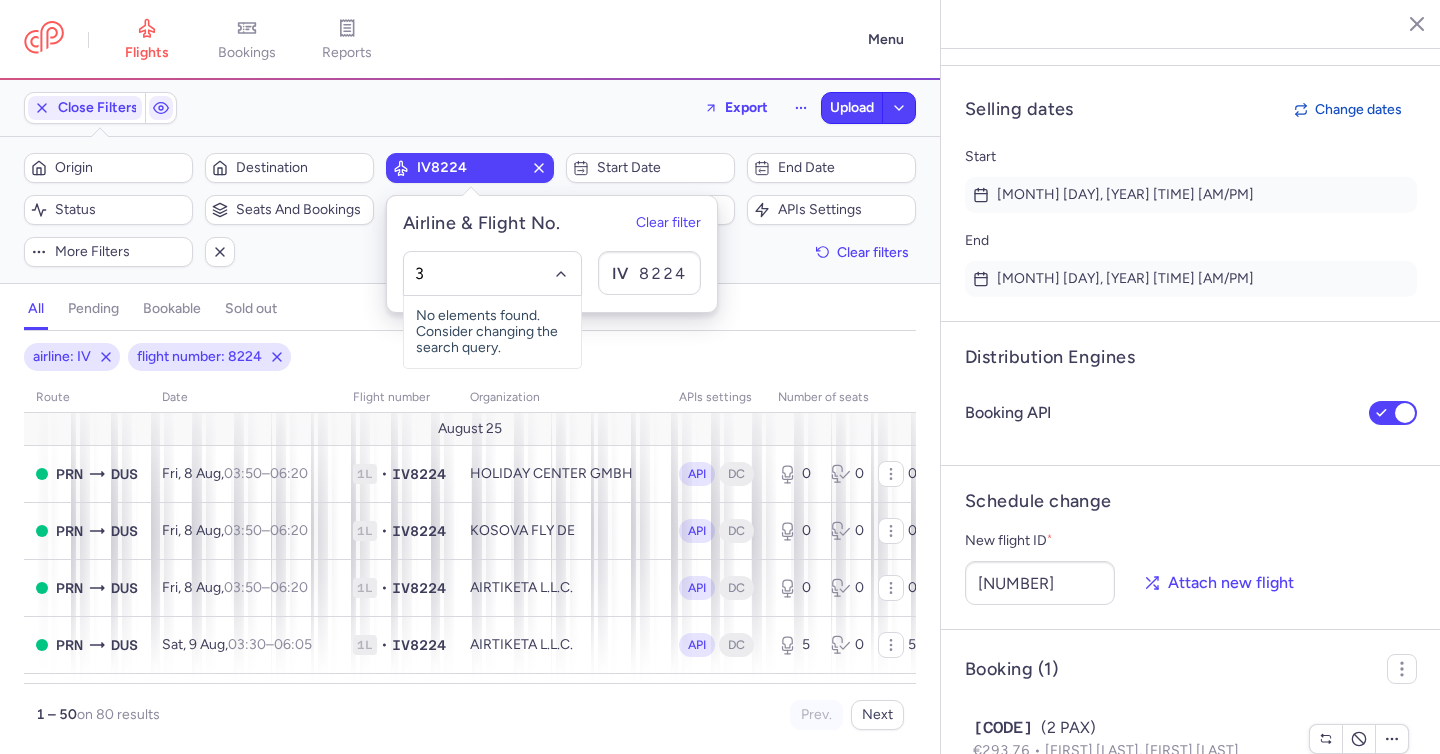 type on "3F" 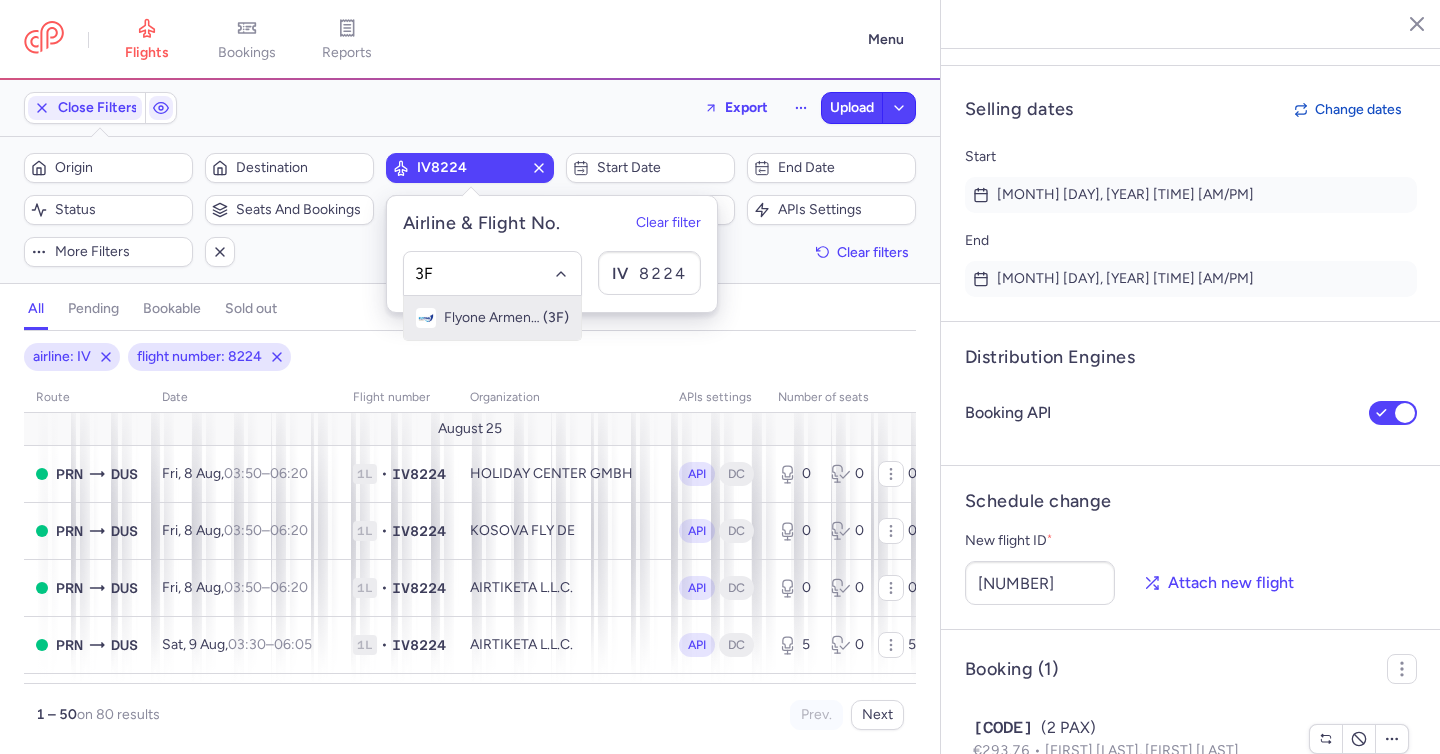 click on "Flyone Armenia LLC" at bounding box center [492, 318] 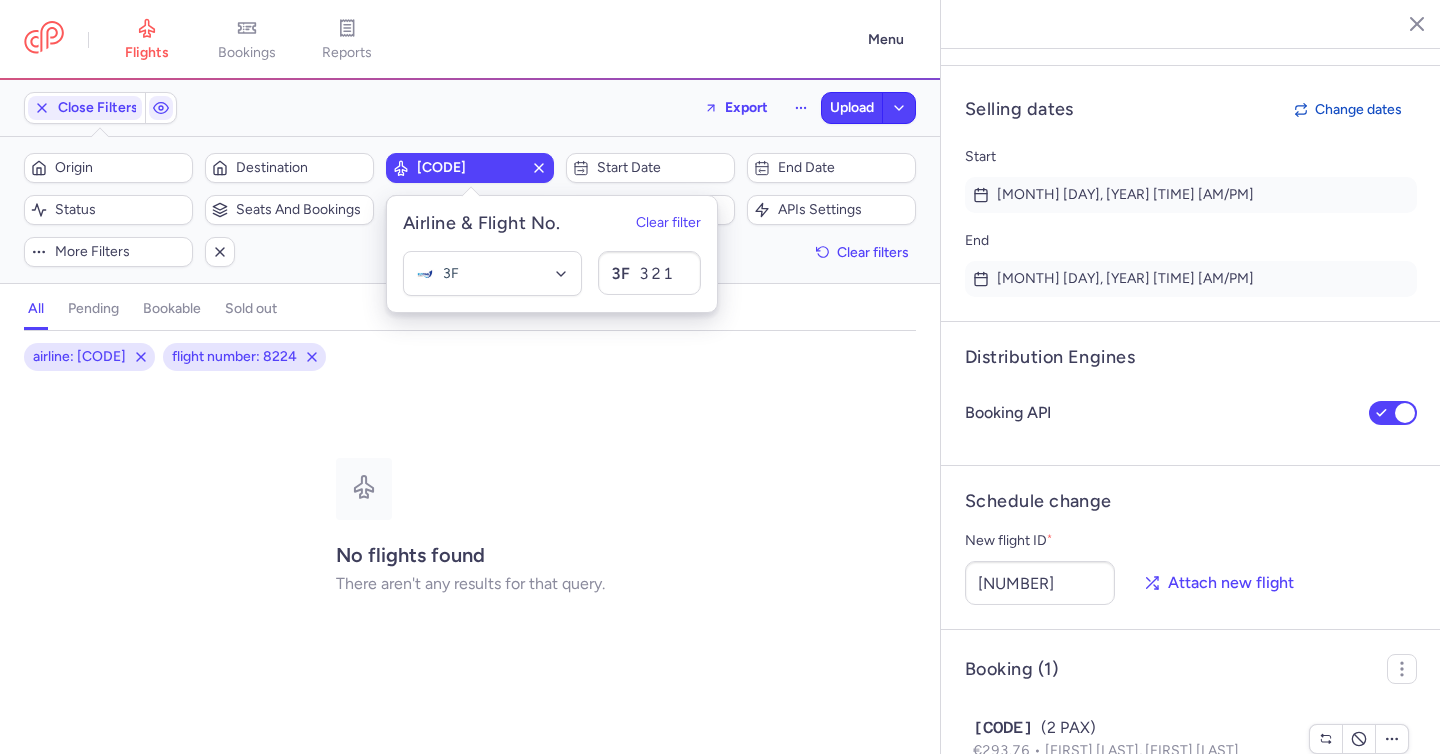 type on "321" 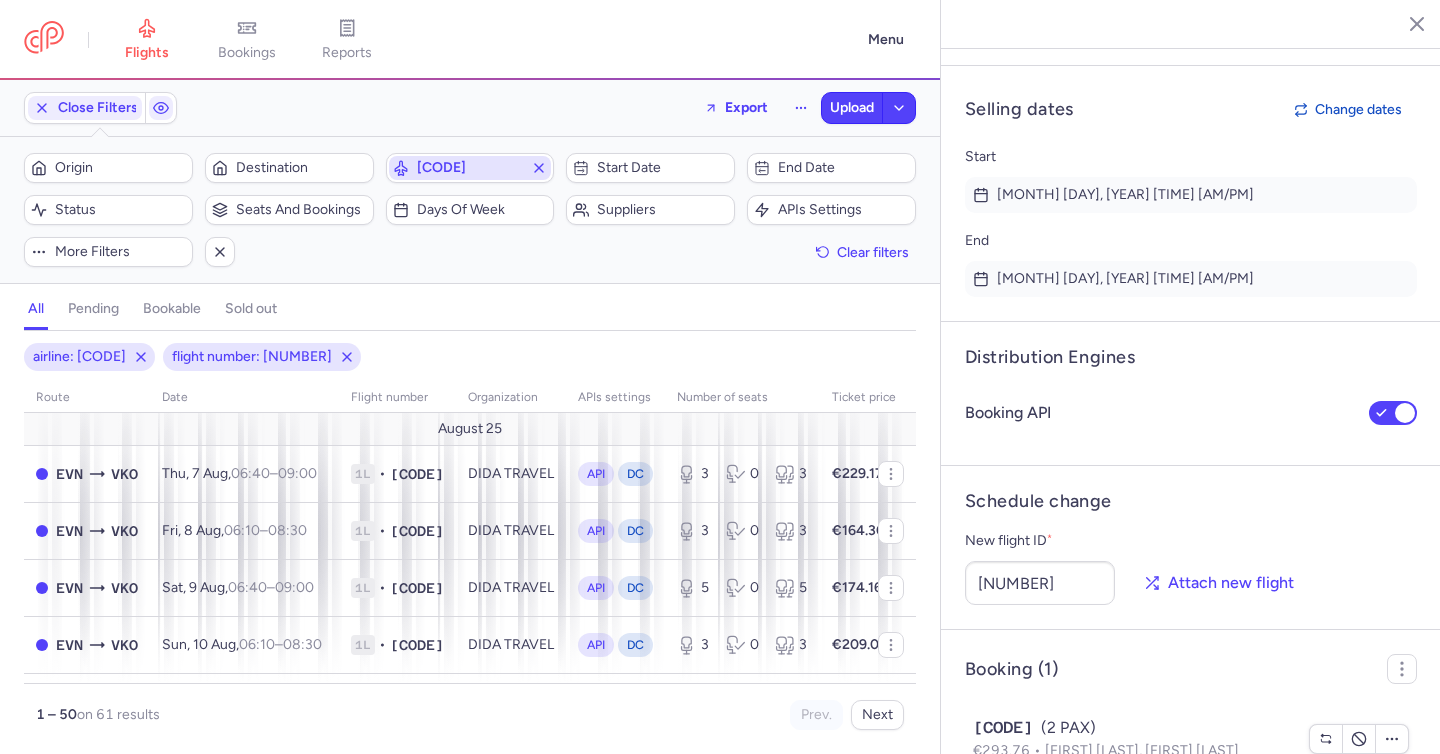 click on "3F321" at bounding box center (470, 168) 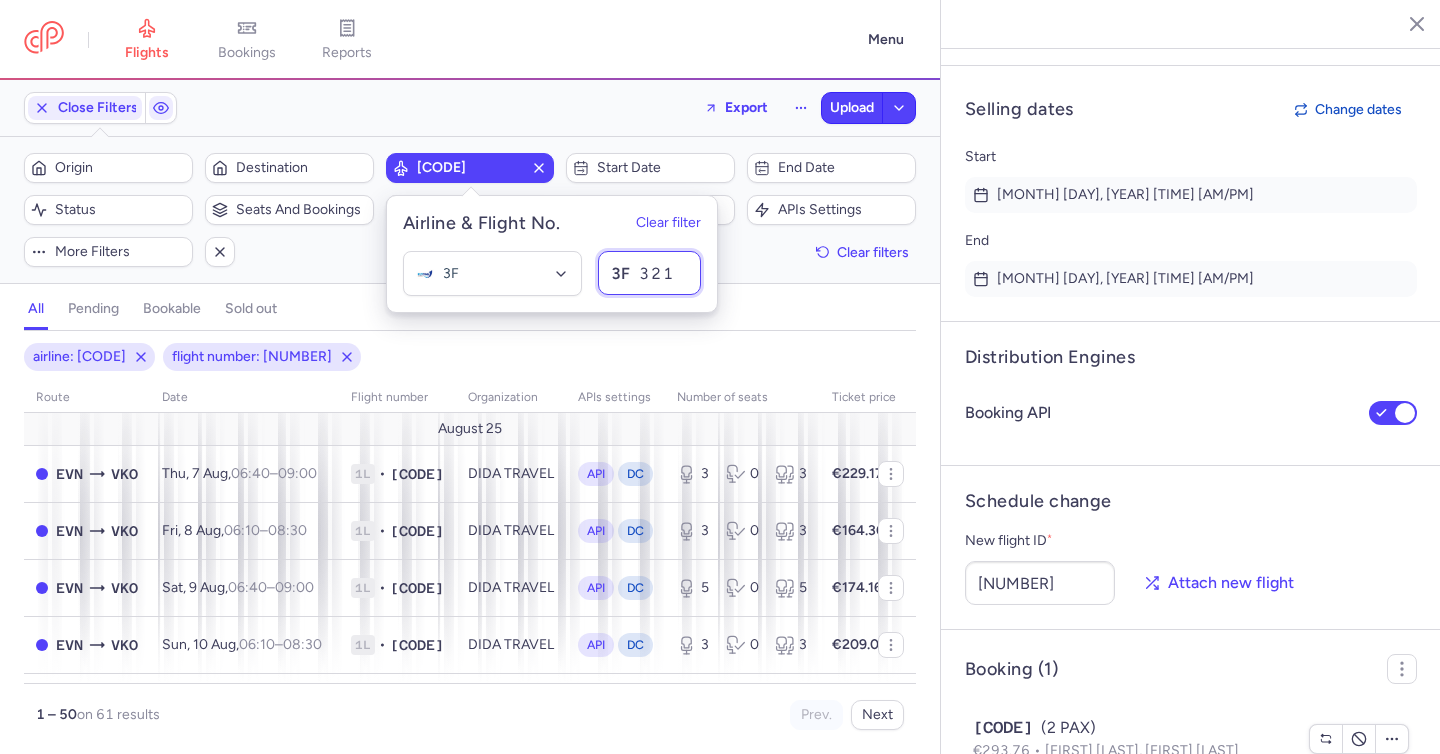 drag, startPoint x: 644, startPoint y: 273, endPoint x: 691, endPoint y: 273, distance: 47 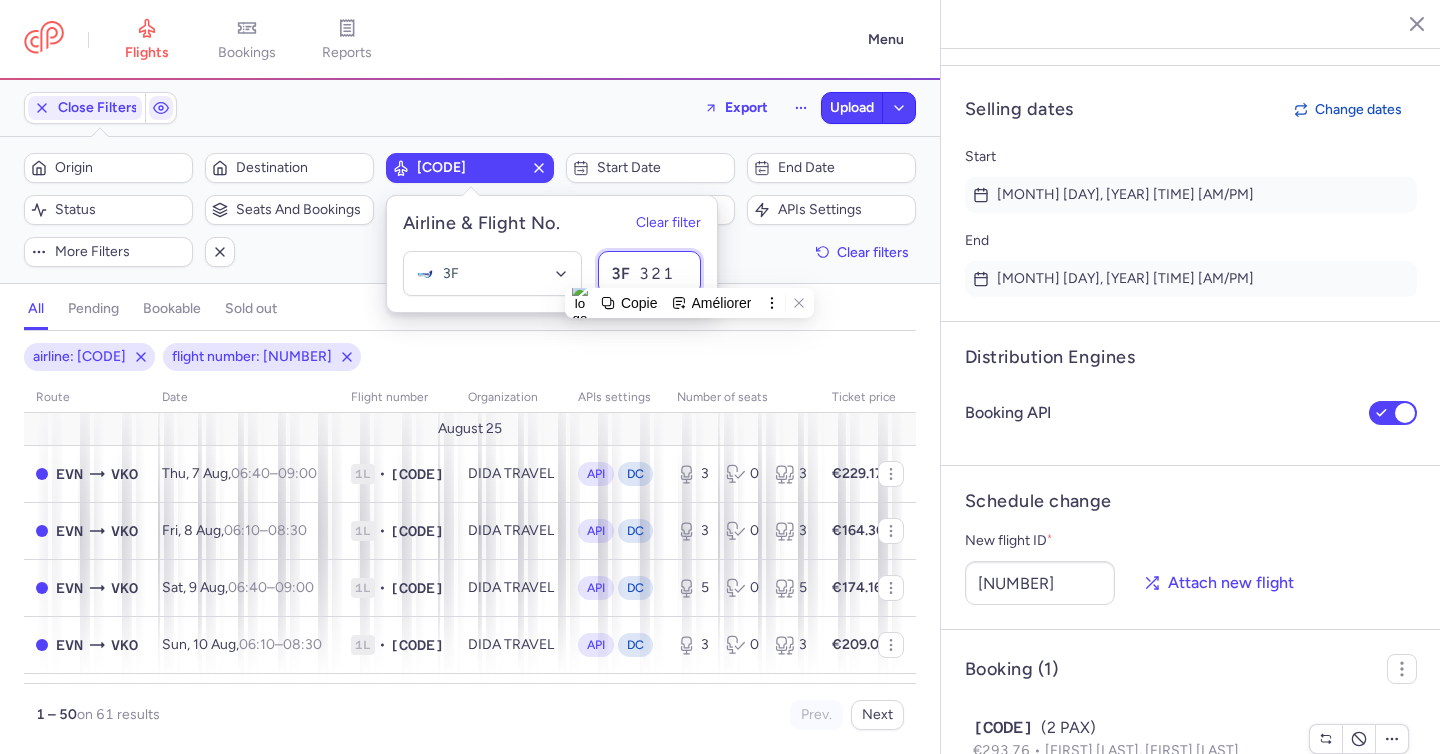 type on "3" 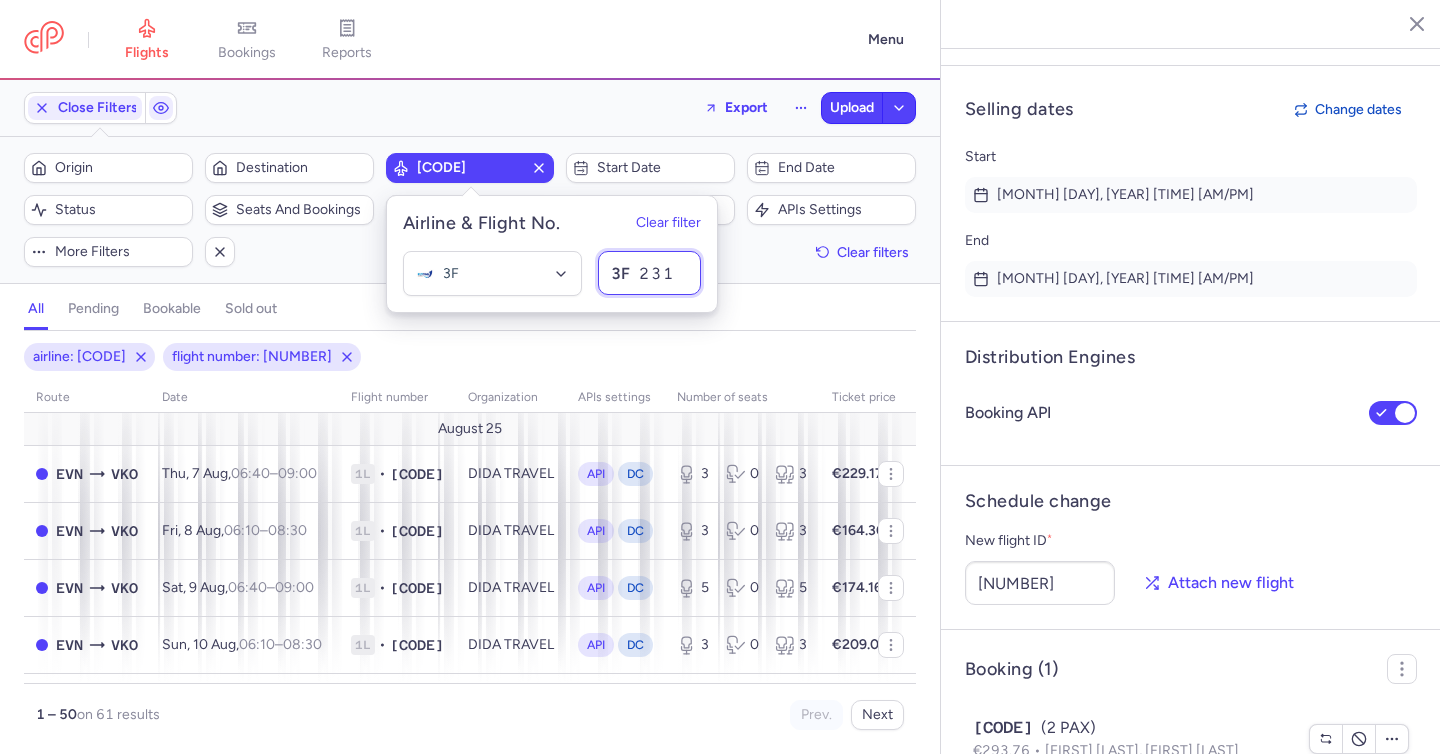 type on "231" 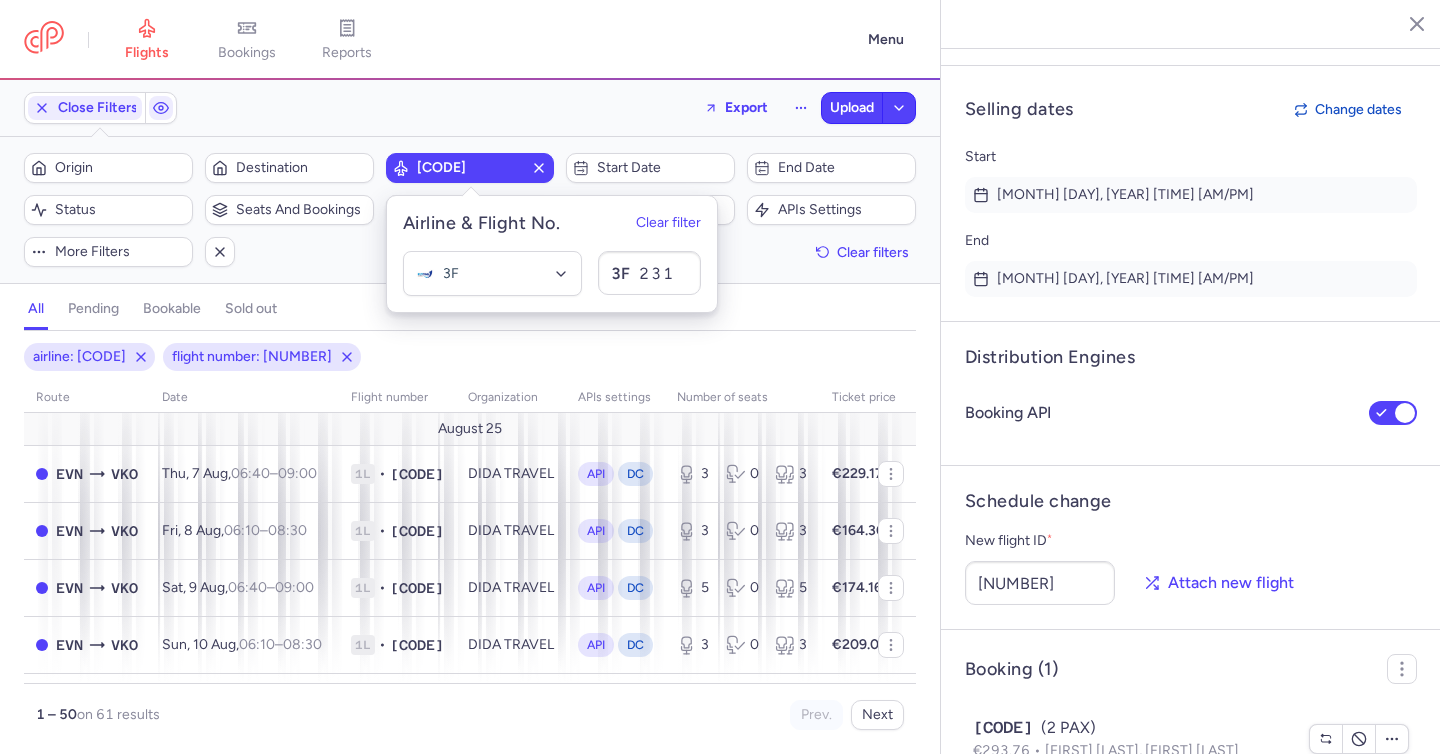 click on "Filters (2) – 61 results  Origin  Destination  3F321  Start date  End date  Status  Seats and bookings  Days of week Suppliers   APIs settings  More filters  Clear filters" at bounding box center (470, 210) 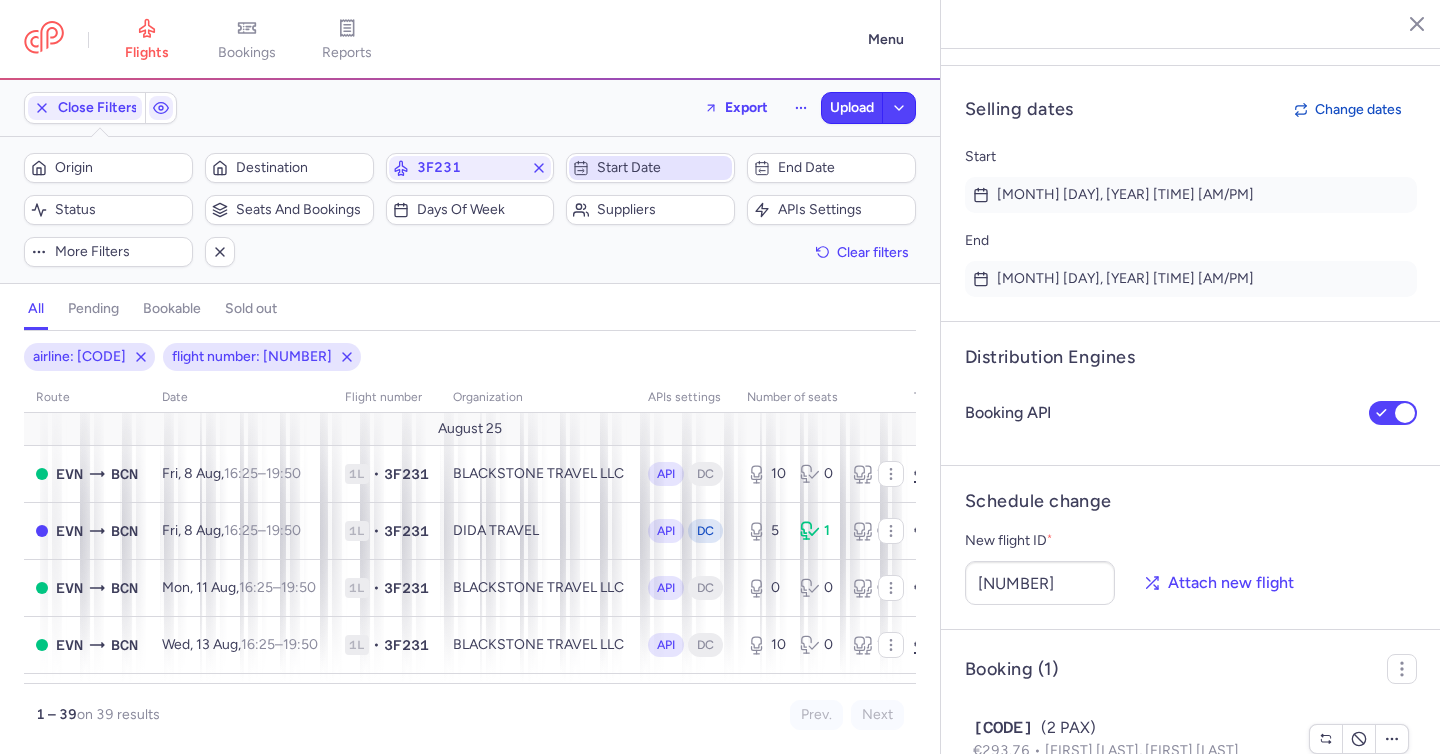 click on "Start date" at bounding box center [662, 168] 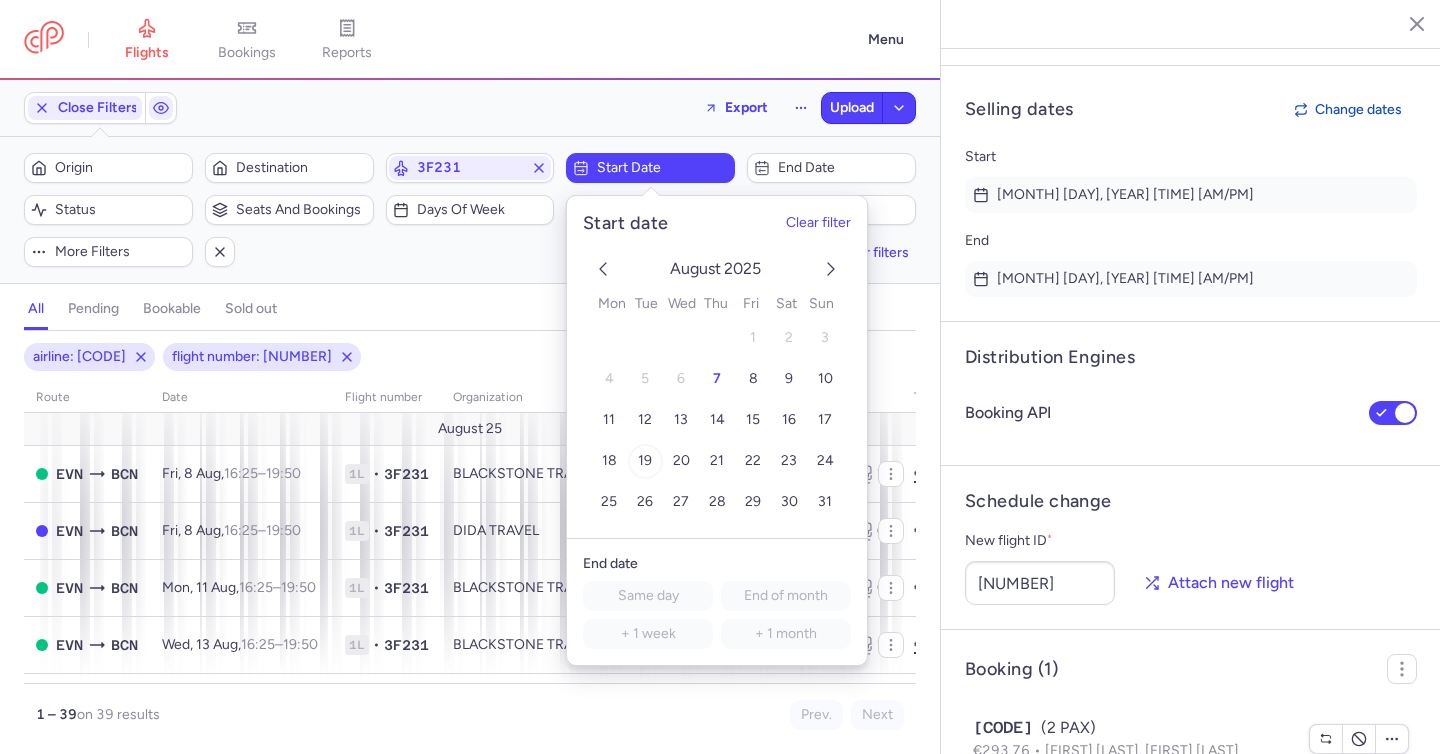 drag, startPoint x: 649, startPoint y: 459, endPoint x: 639, endPoint y: 453, distance: 11.661903 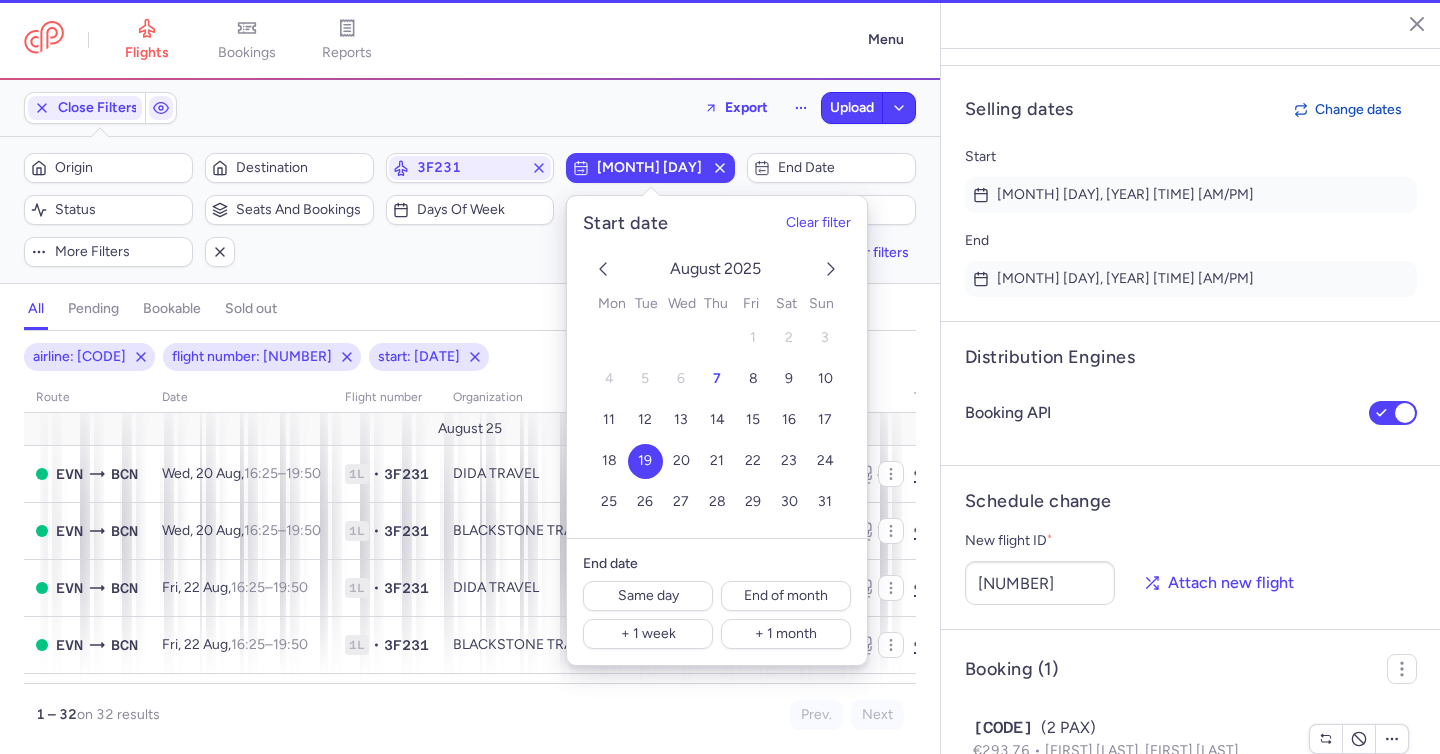 click on "all pending bookable sold out" at bounding box center [470, 313] 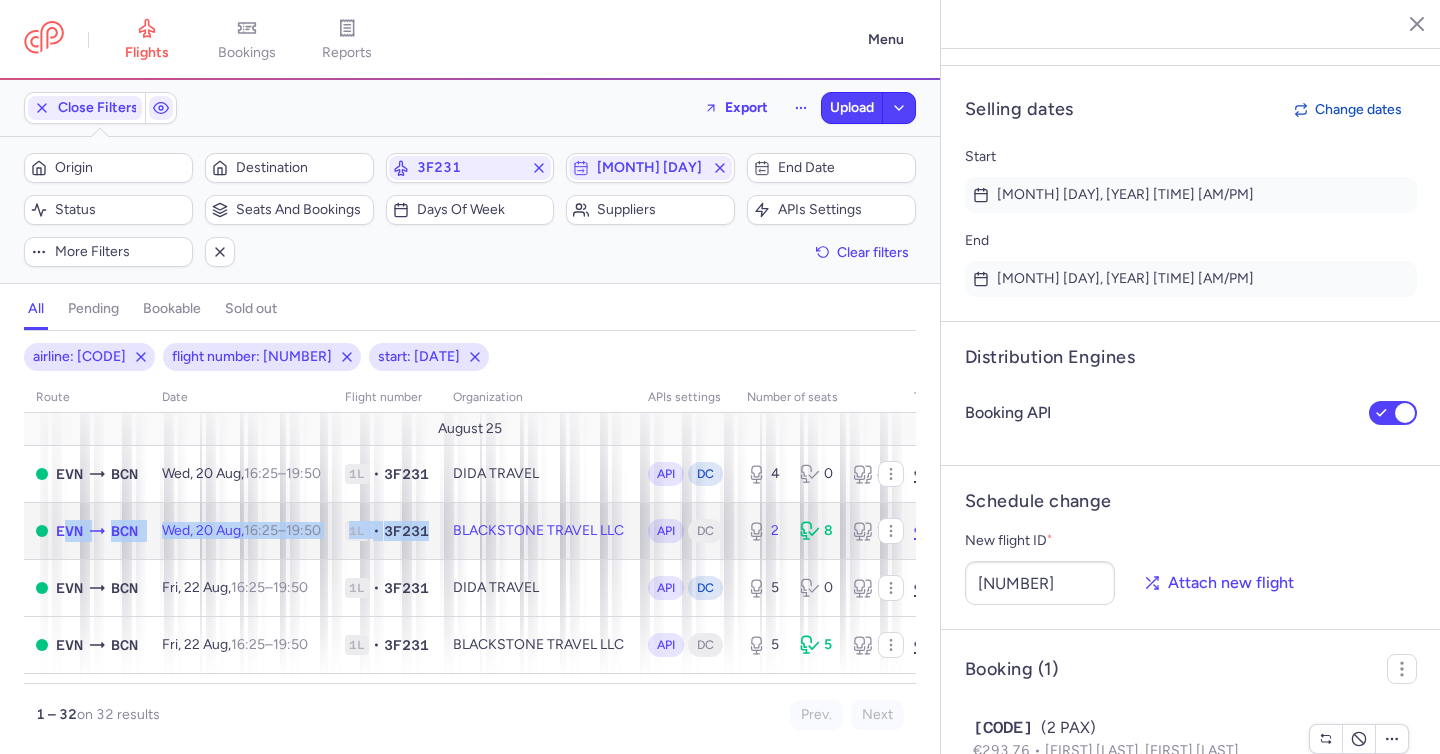 drag, startPoint x: 442, startPoint y: 531, endPoint x: 53, endPoint y: 535, distance: 389.02057 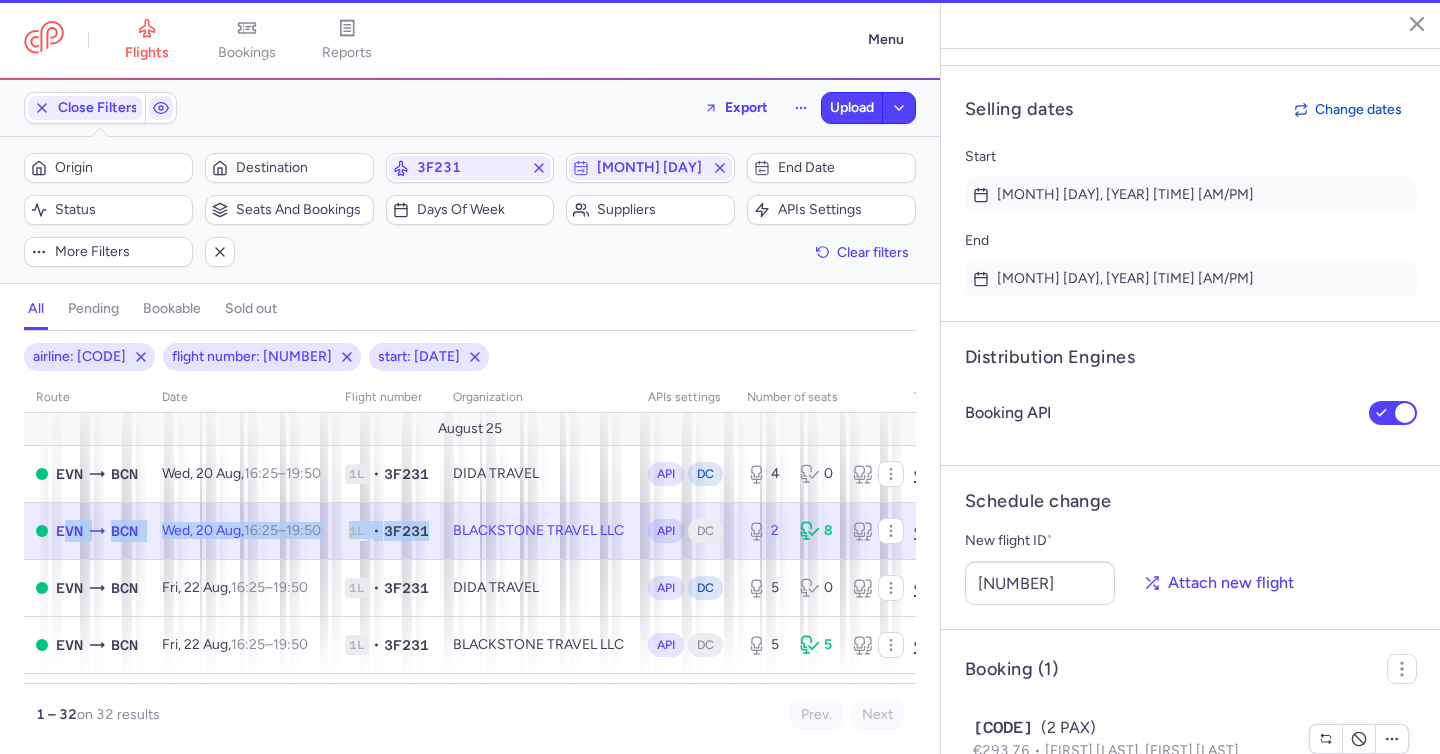 type on "2" 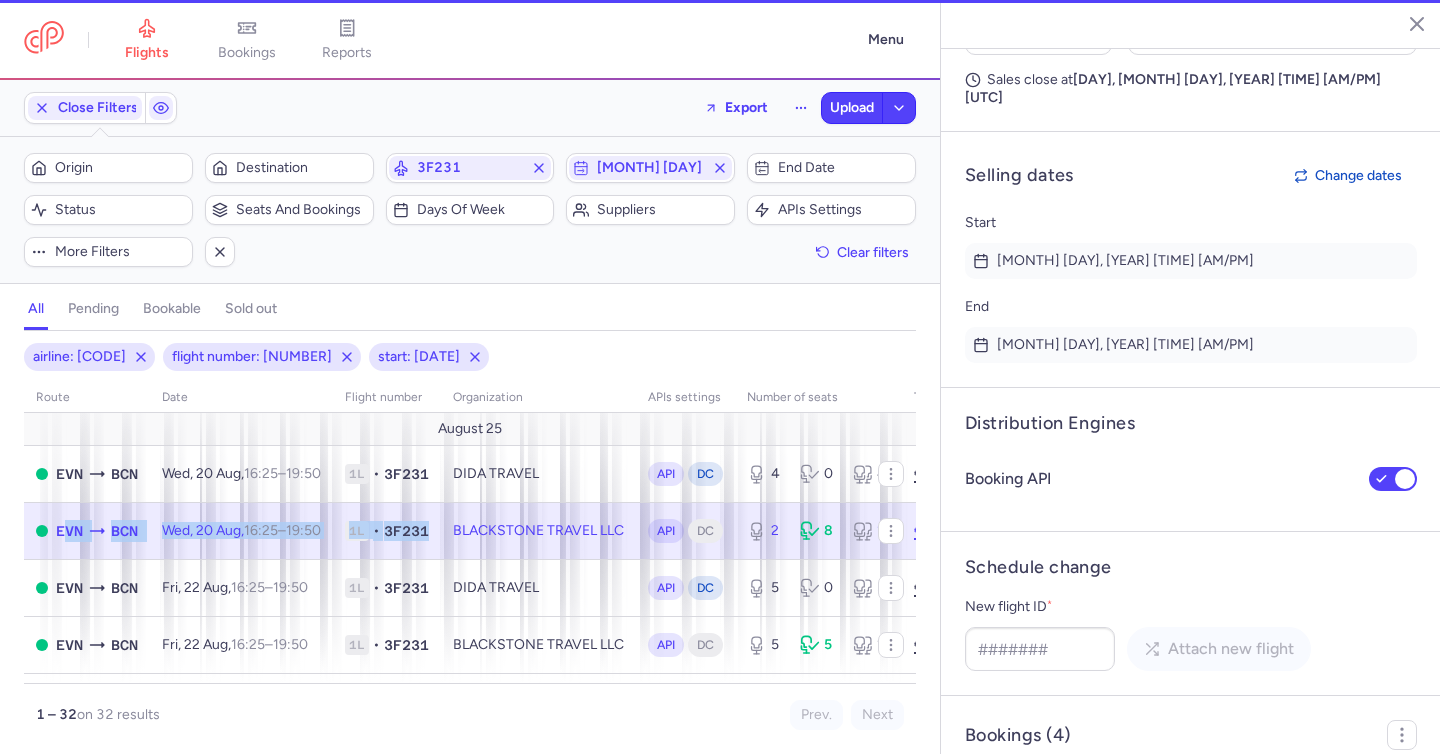 scroll, scrollTop: 1529, scrollLeft: 0, axis: vertical 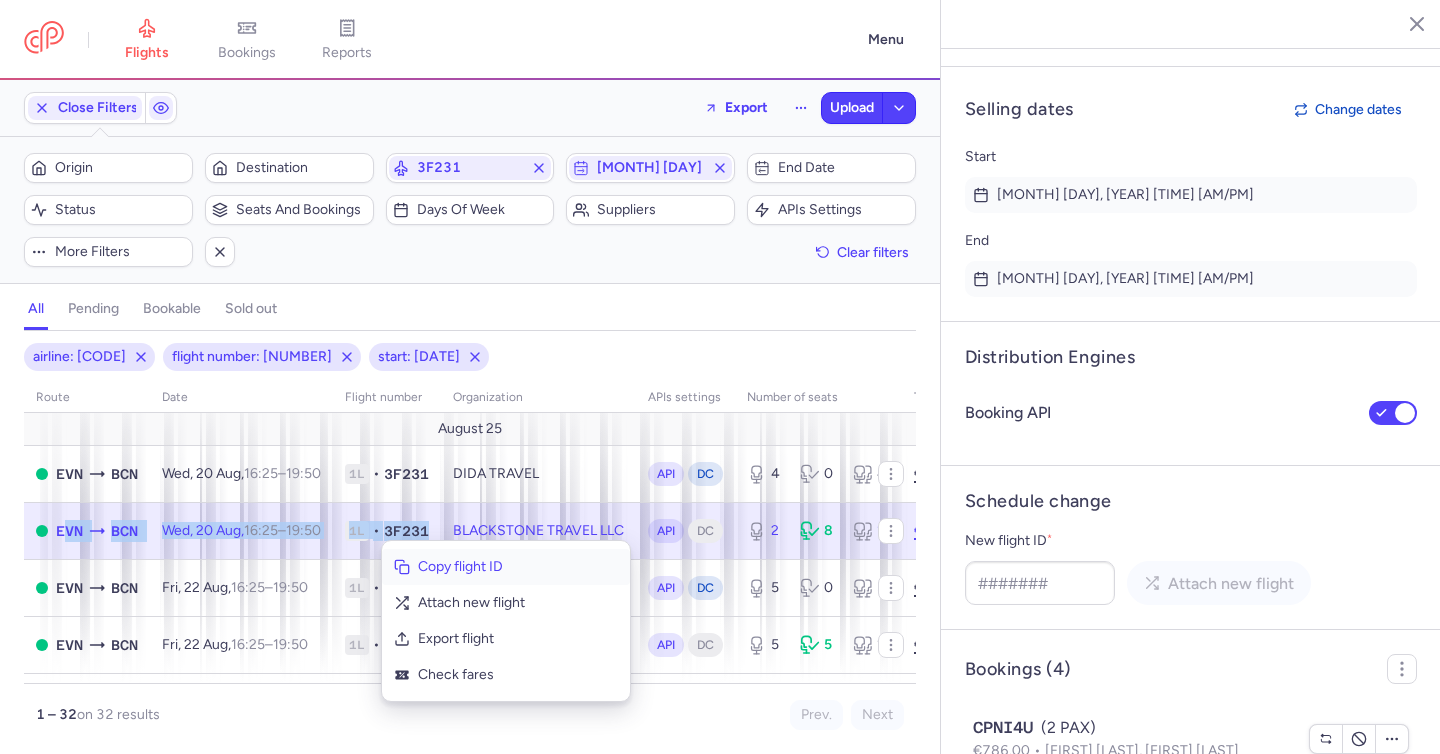 click on "Copy flight ID" 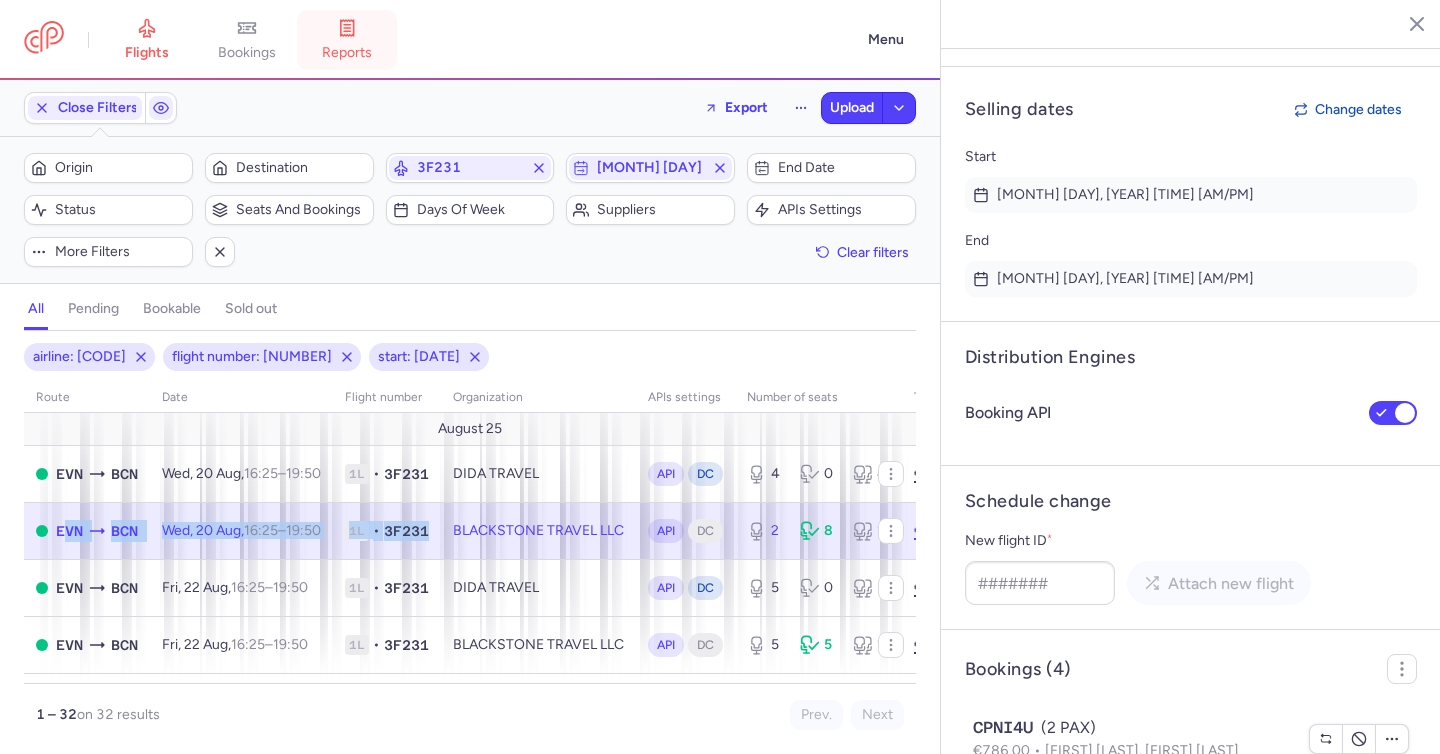 click on "reports" at bounding box center (347, 40) 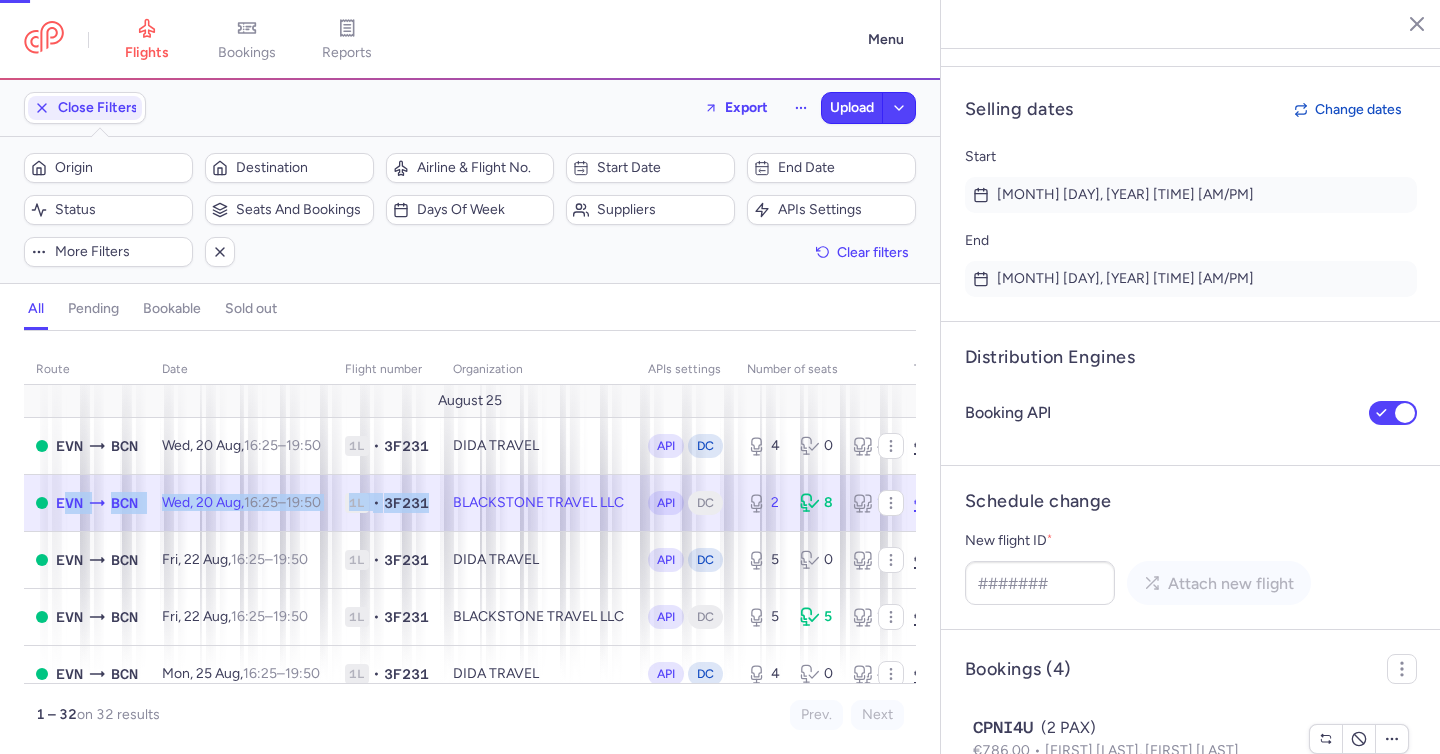 click on "bookings" at bounding box center (247, 40) 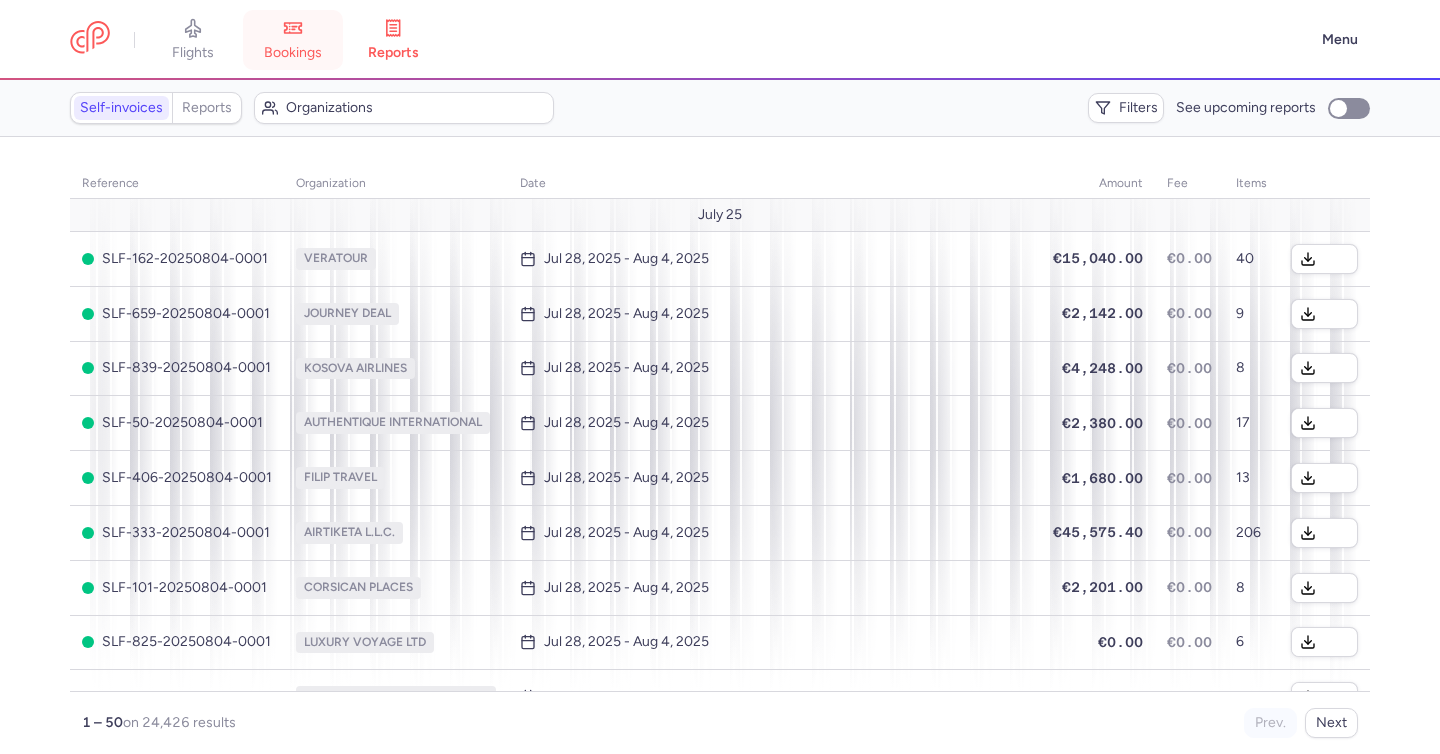 click on "bookings" at bounding box center (293, 40) 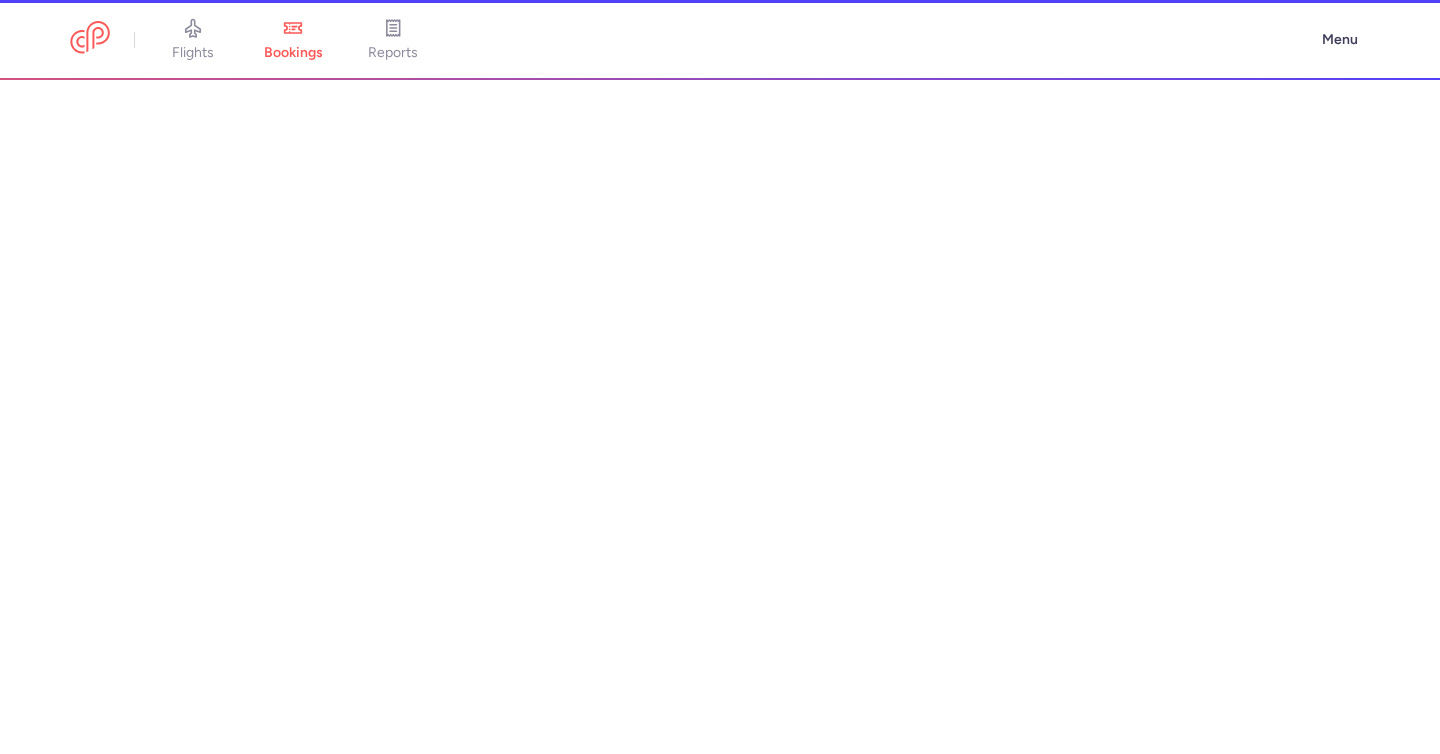 click on "bookings" at bounding box center (293, 40) 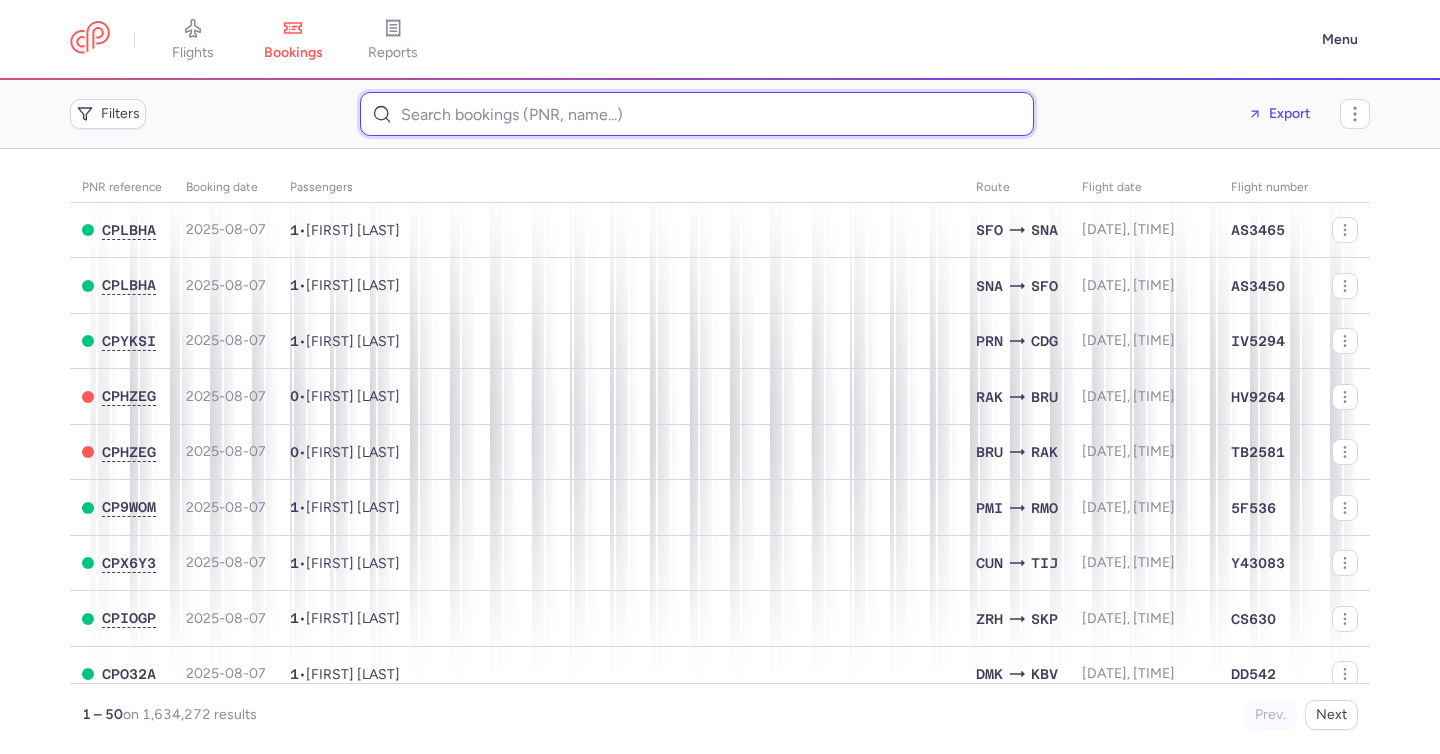 click at bounding box center (697, 114) 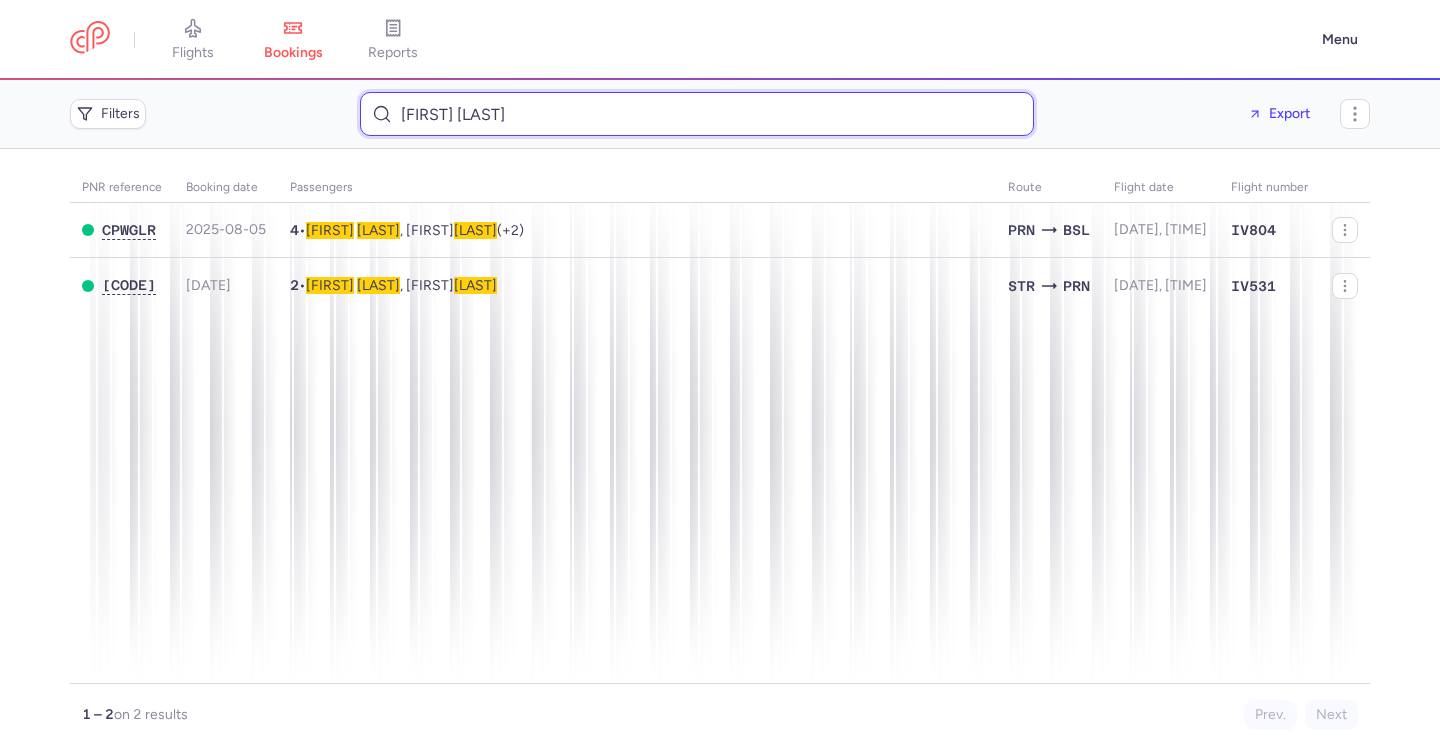 type on "Kushtrim AJDINI" 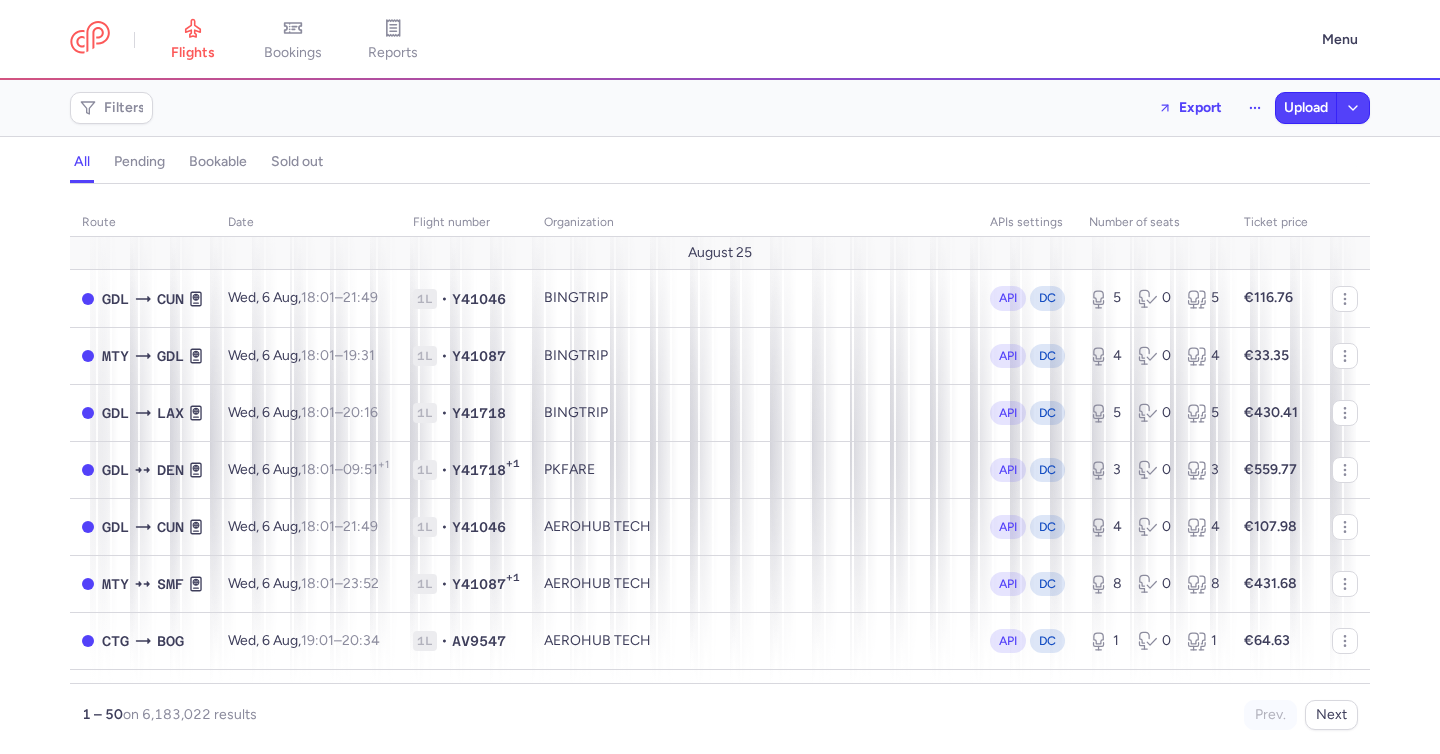 scroll, scrollTop: 0, scrollLeft: 0, axis: both 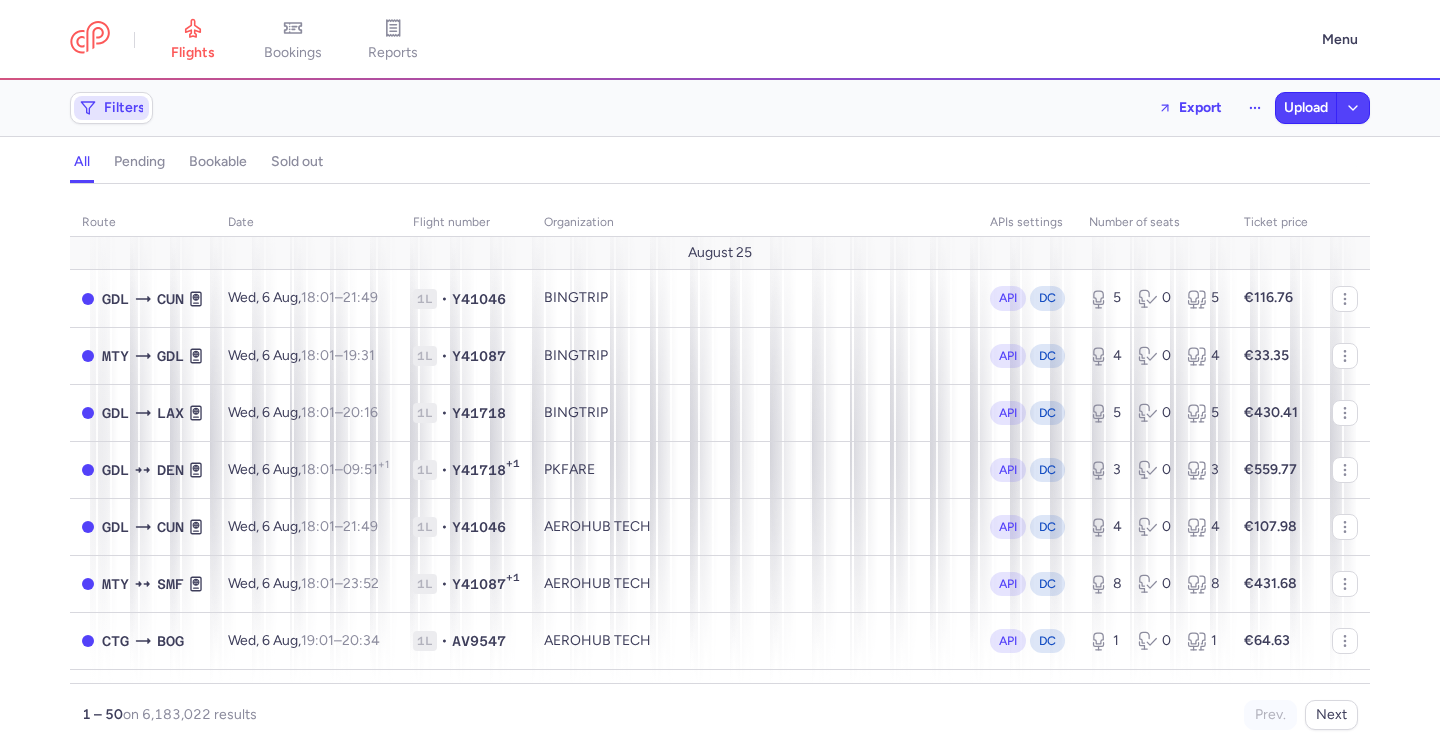 click on "Filters" at bounding box center [124, 108] 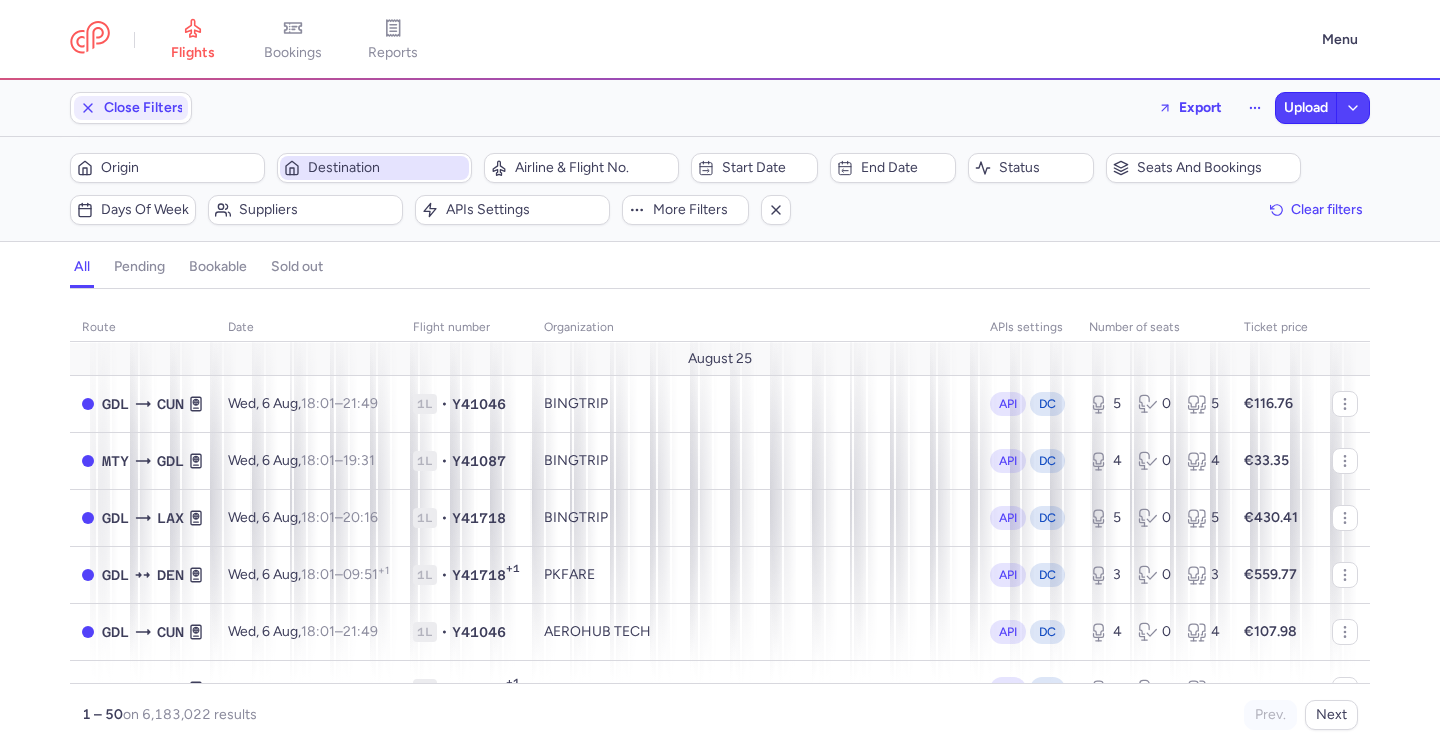 scroll, scrollTop: 0, scrollLeft: 0, axis: both 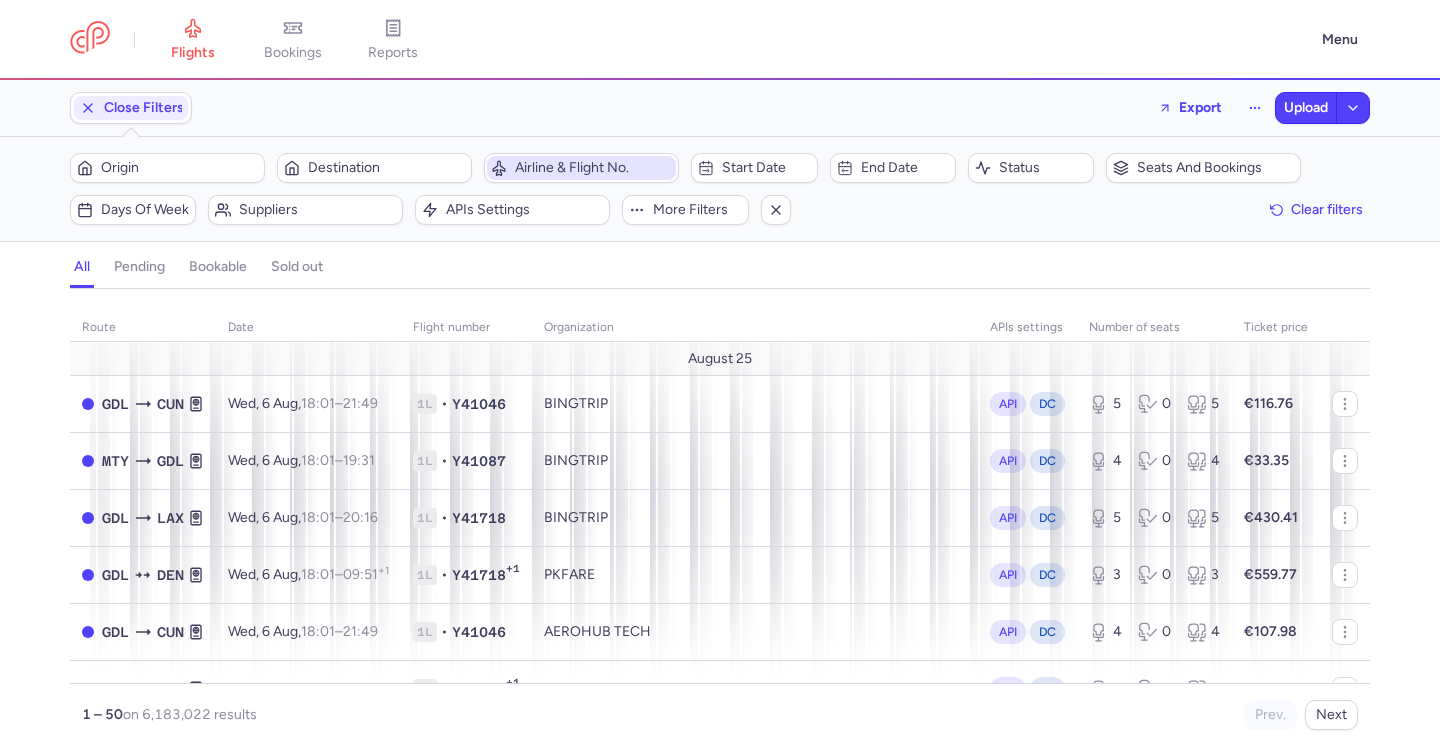 click on "Airline & Flight No." at bounding box center (593, 168) 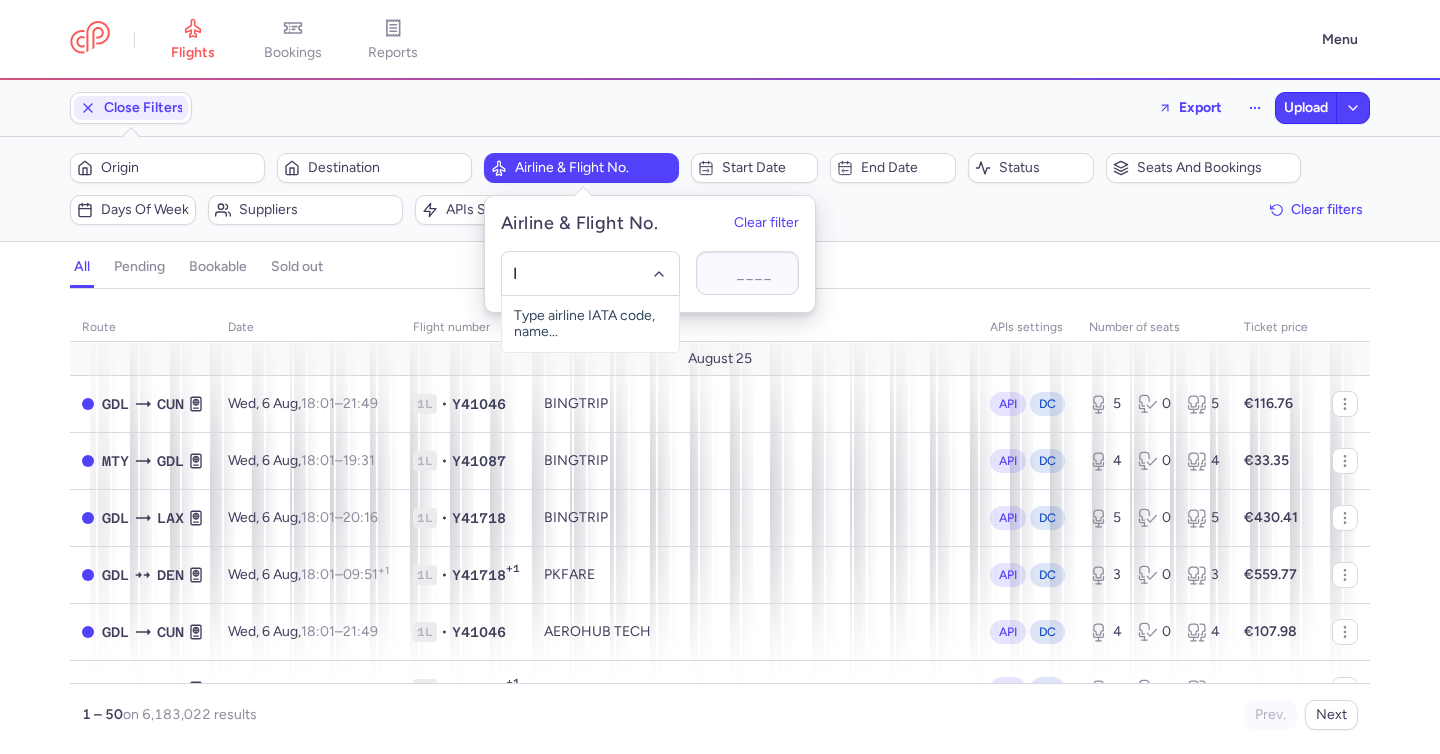 type on "IV" 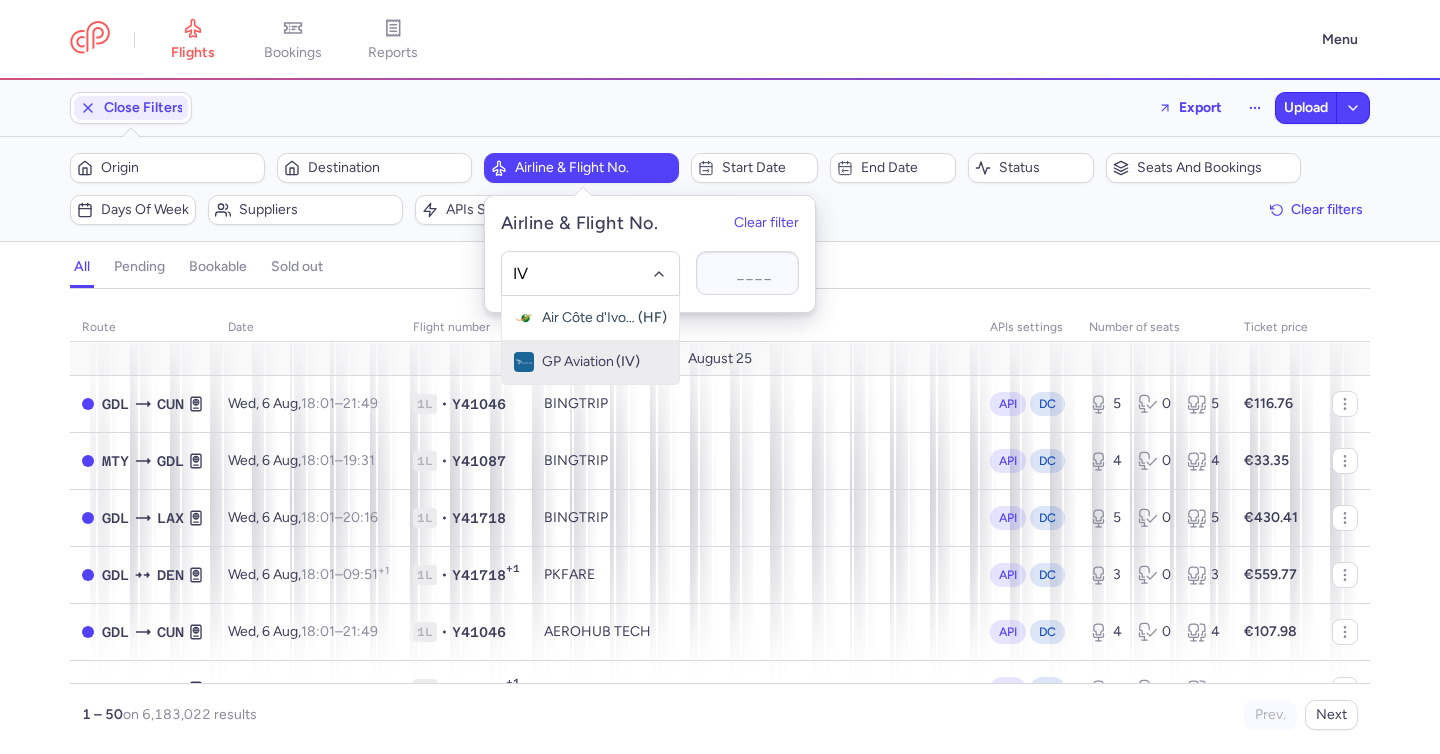 click on "GP Aviation (IV)" 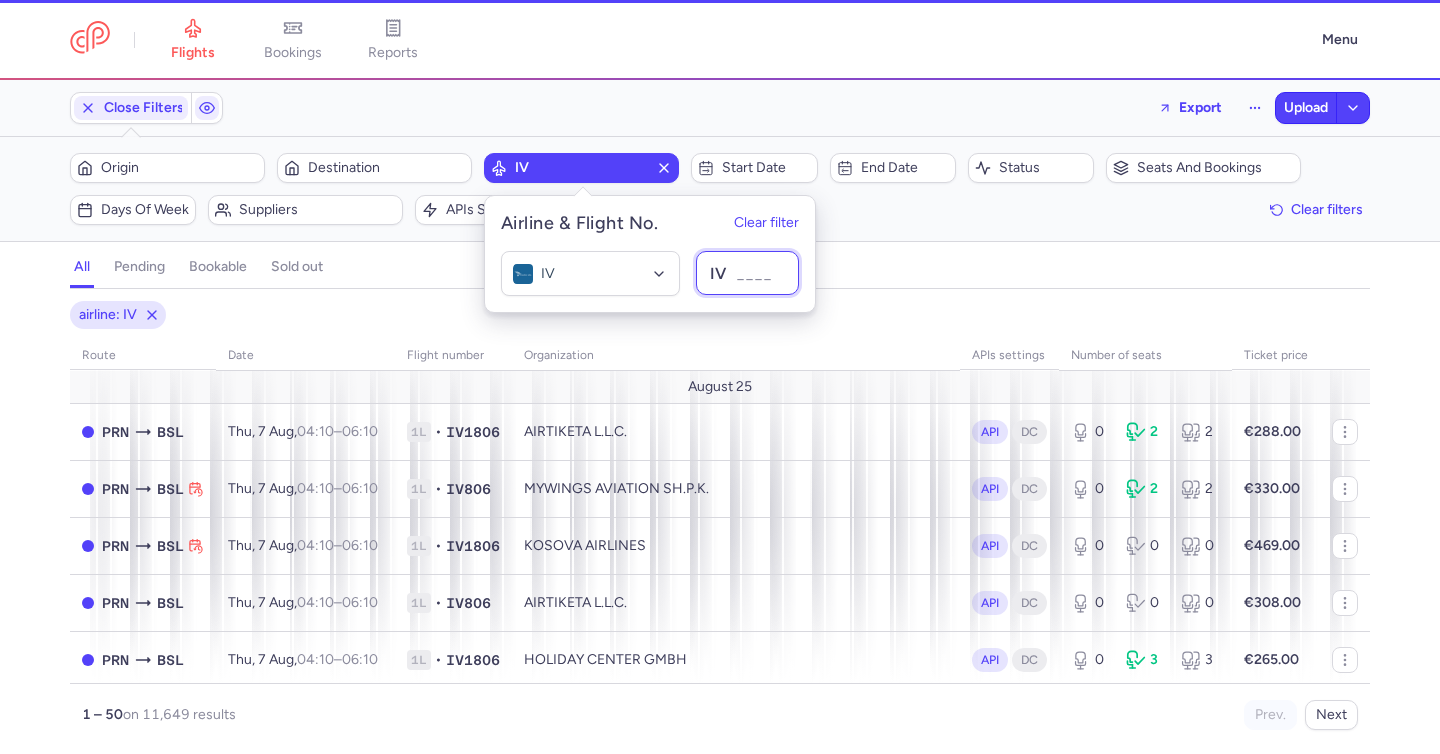 click at bounding box center [747, 273] 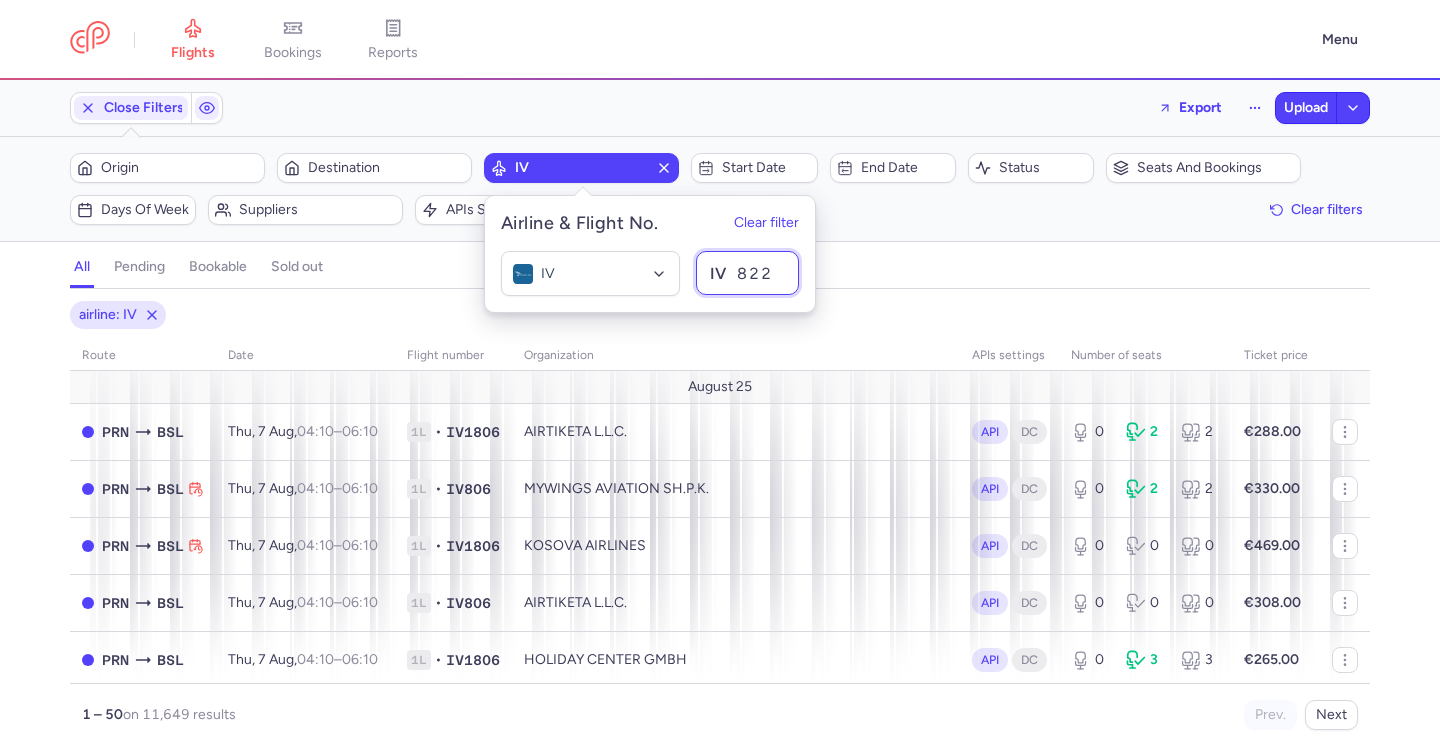 type on "8225" 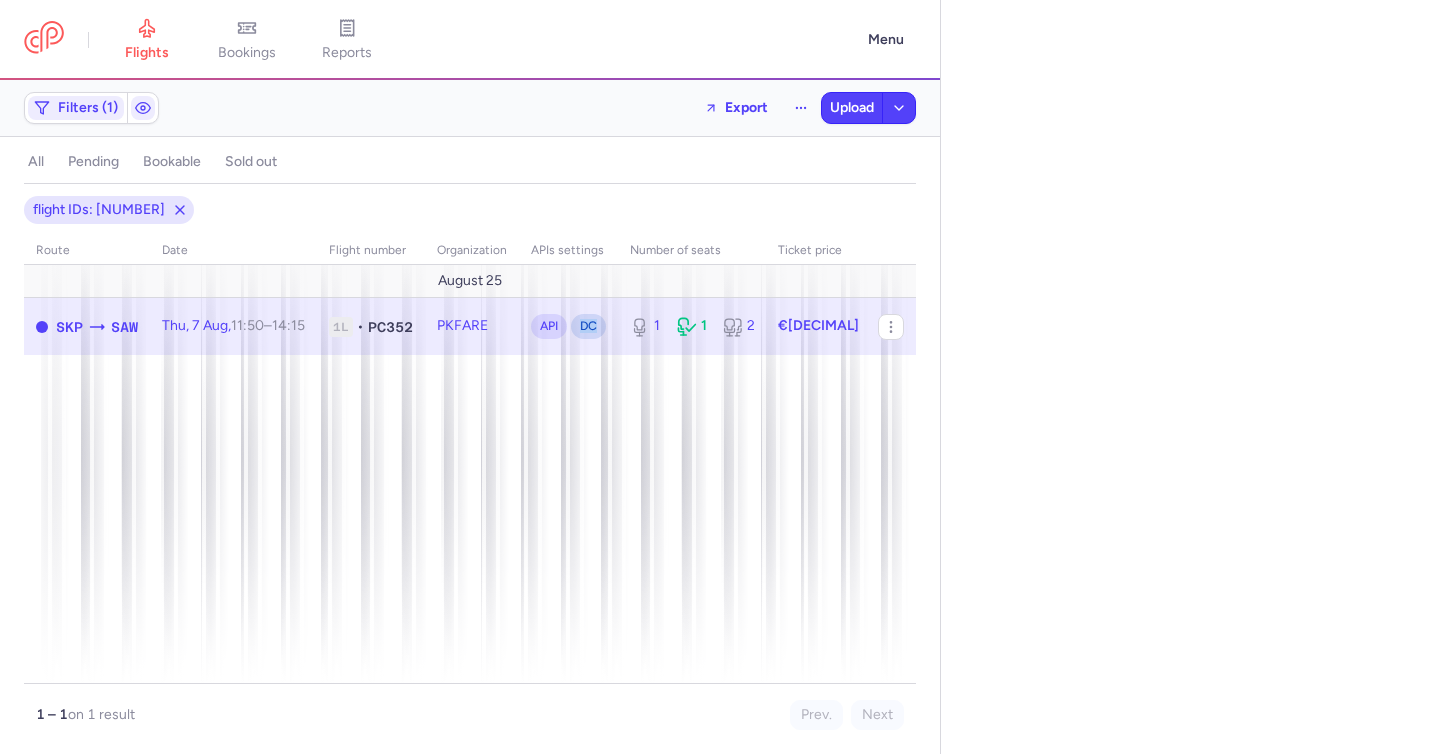 scroll, scrollTop: 0, scrollLeft: 0, axis: both 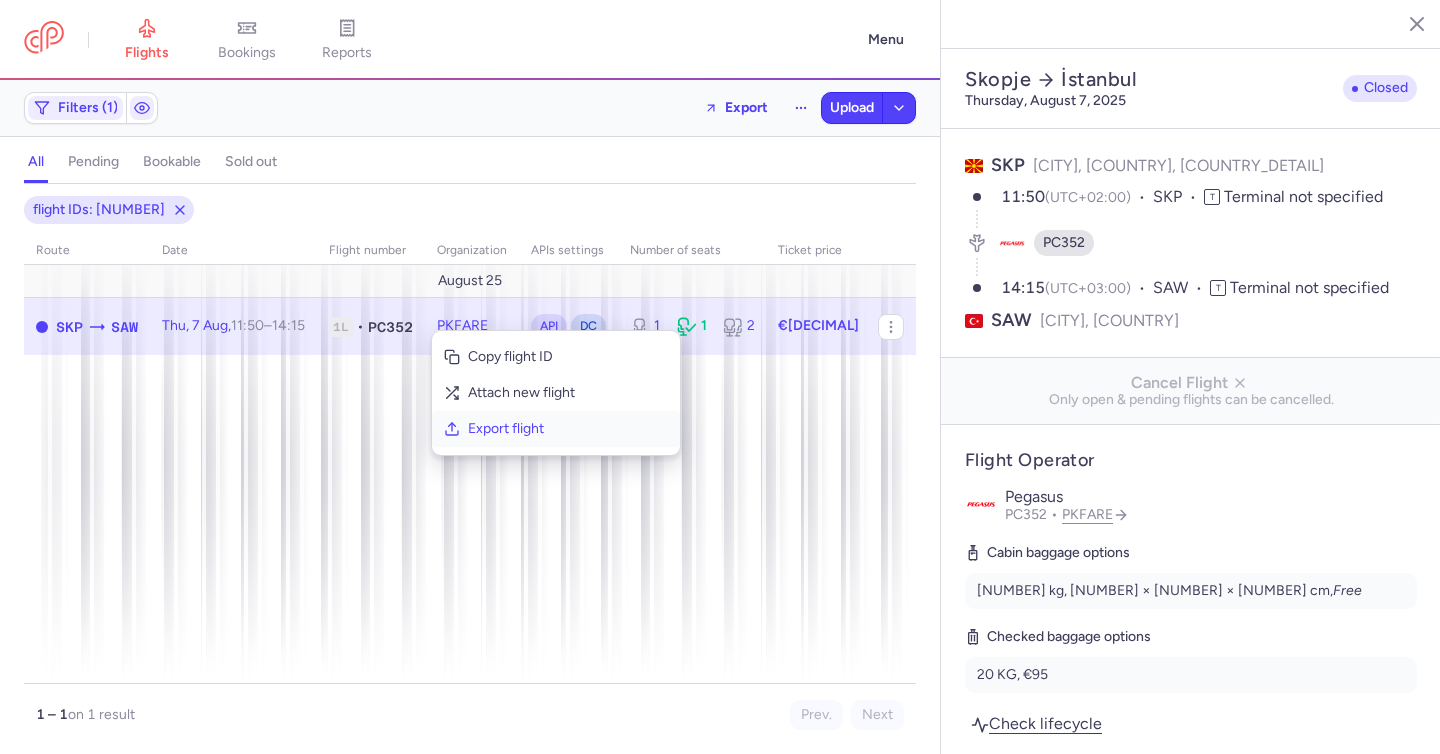 click on "Export flight" at bounding box center (556, 429) 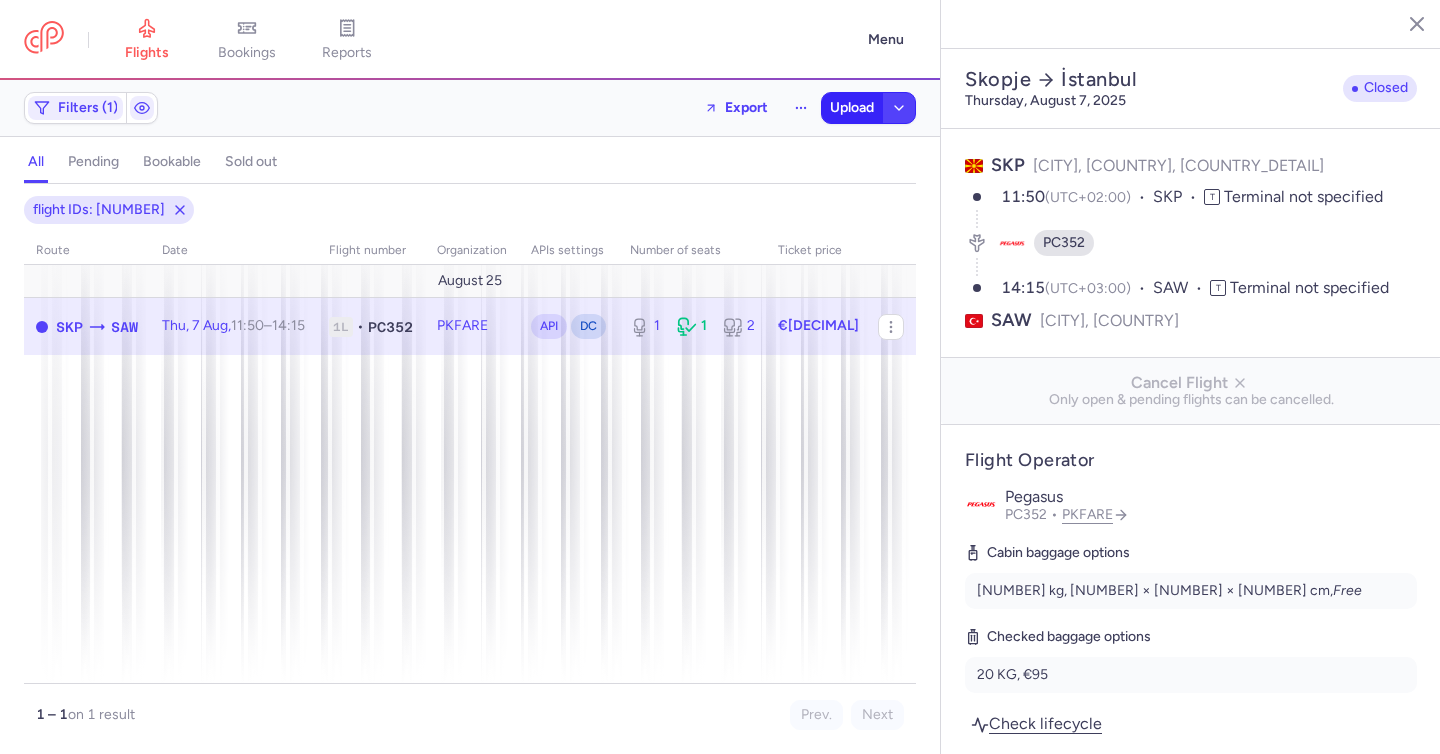 drag, startPoint x: 860, startPoint y: 85, endPoint x: 858, endPoint y: 95, distance: 10.198039 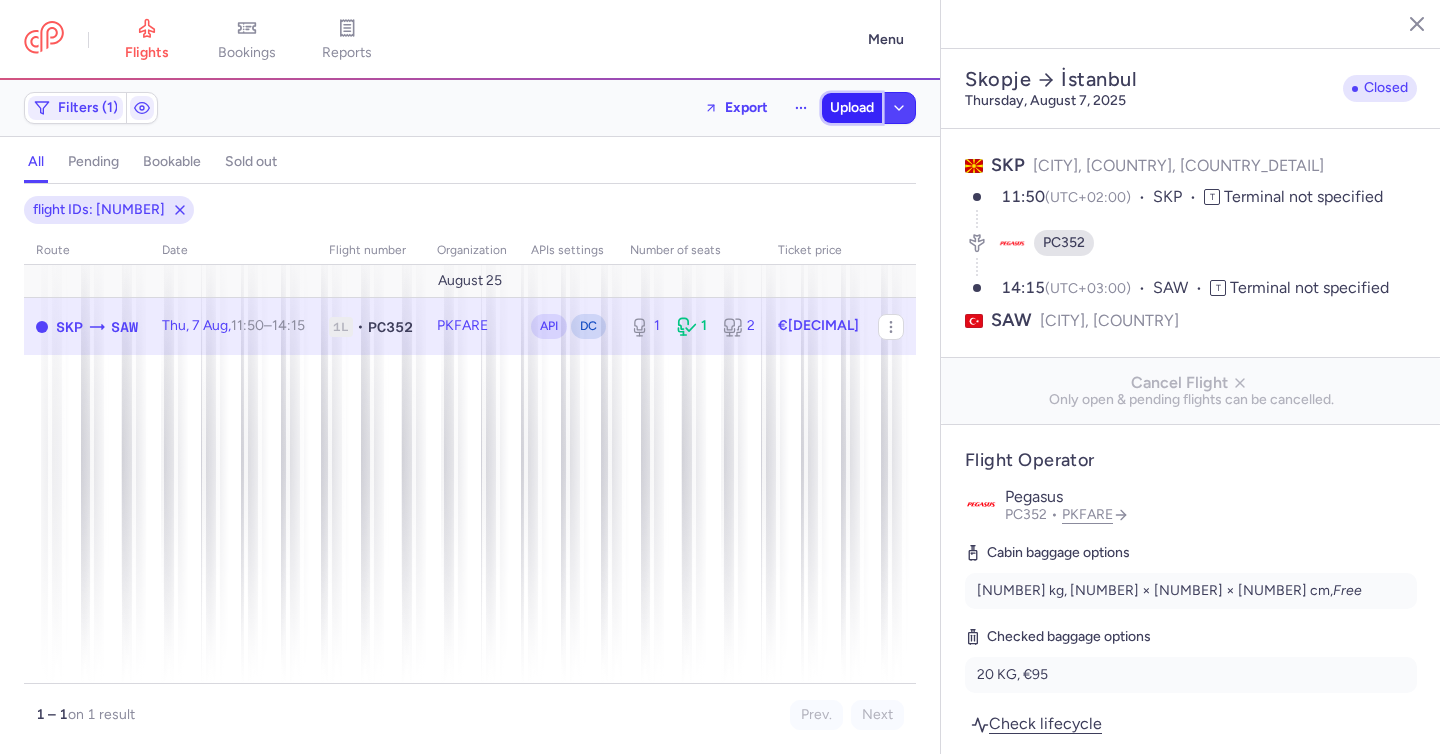 click on "Upload" at bounding box center (852, 108) 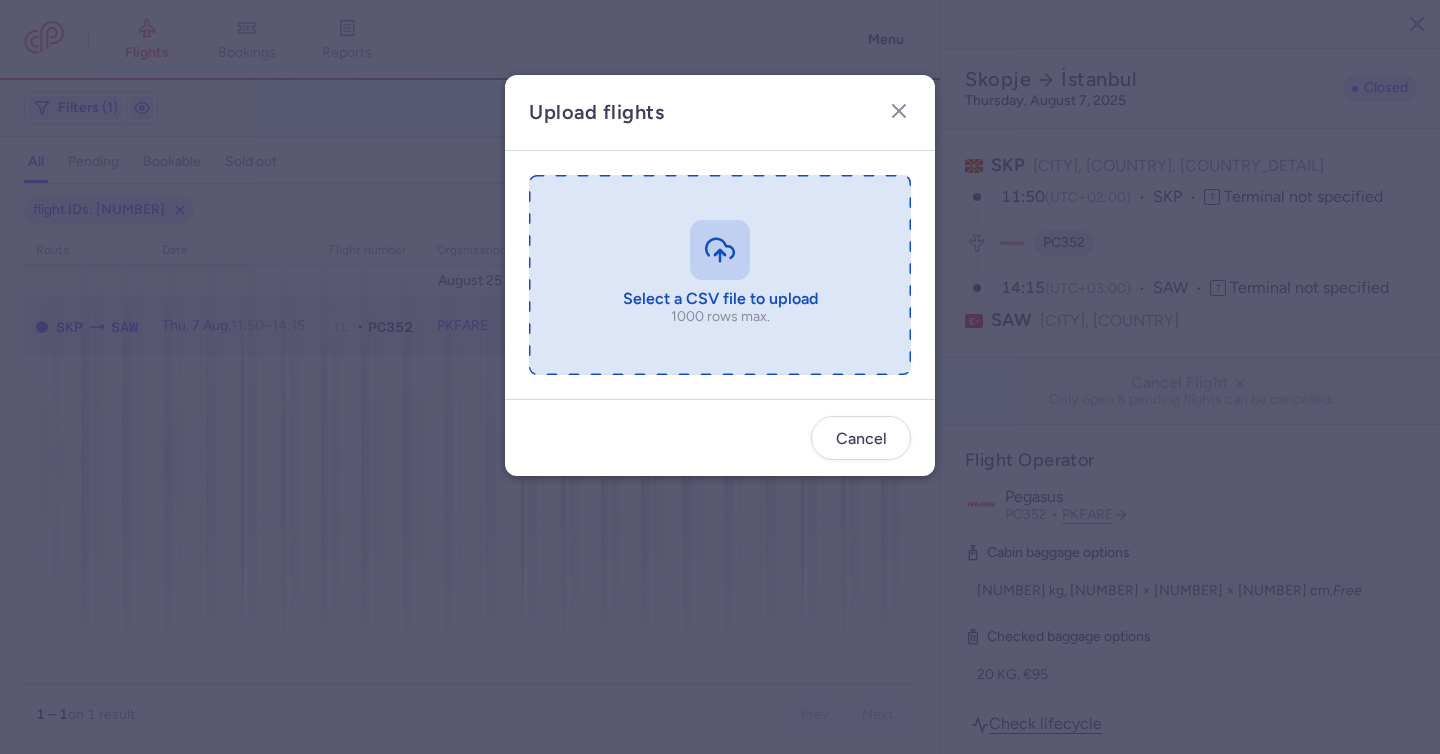 drag, startPoint x: 760, startPoint y: 253, endPoint x: 749, endPoint y: 254, distance: 11.045361 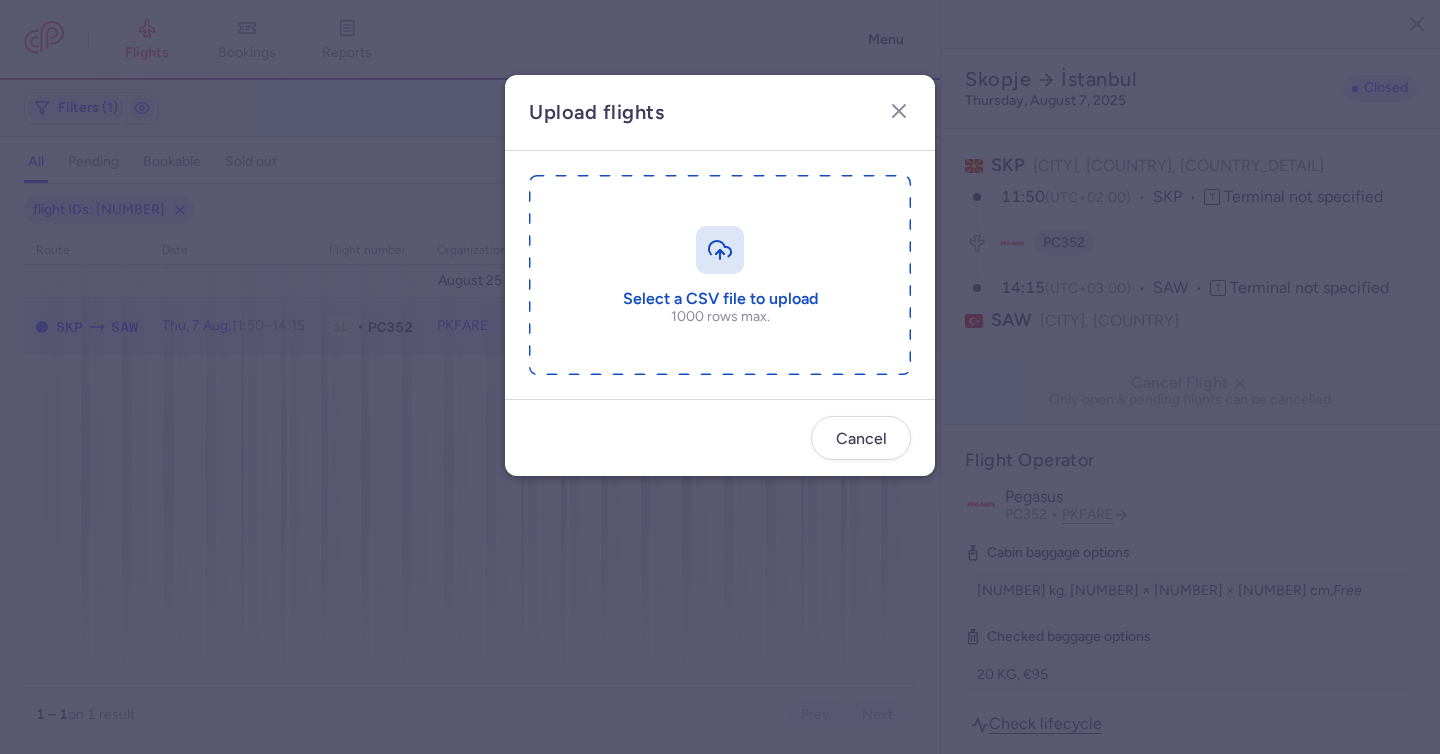 type on "C:\fakepath\export_flight_PC352_[DATE],[TIME].csv" 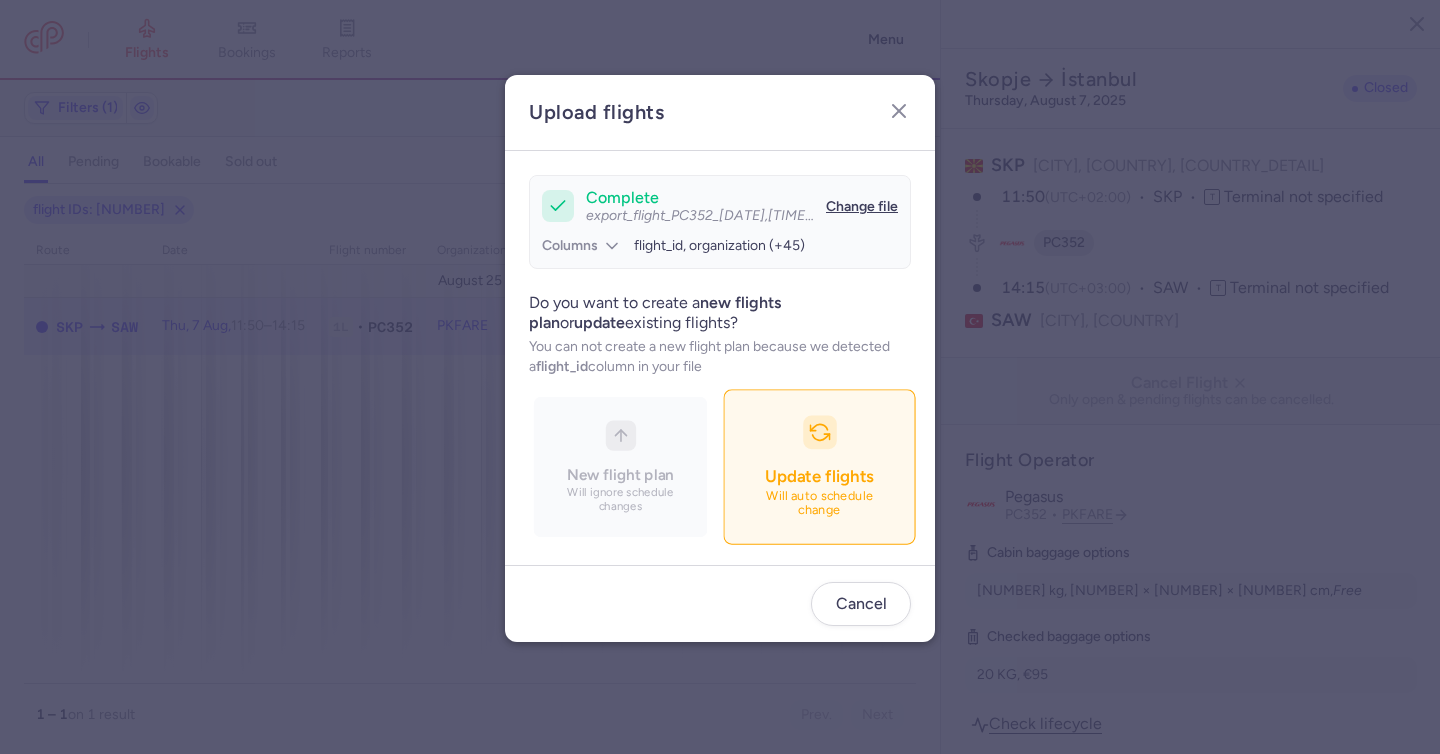 click on "Update flights" at bounding box center (819, 476) 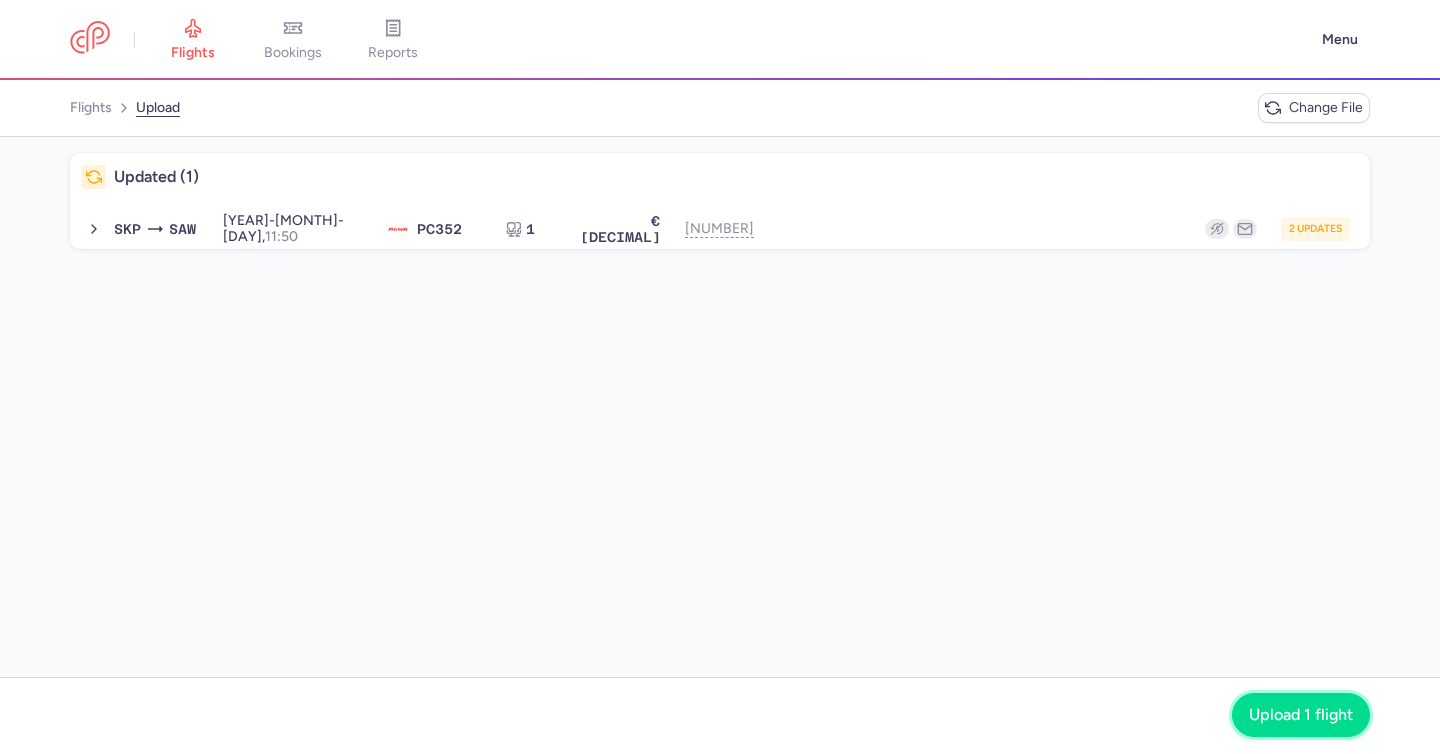 click on "Upload 1 flight" 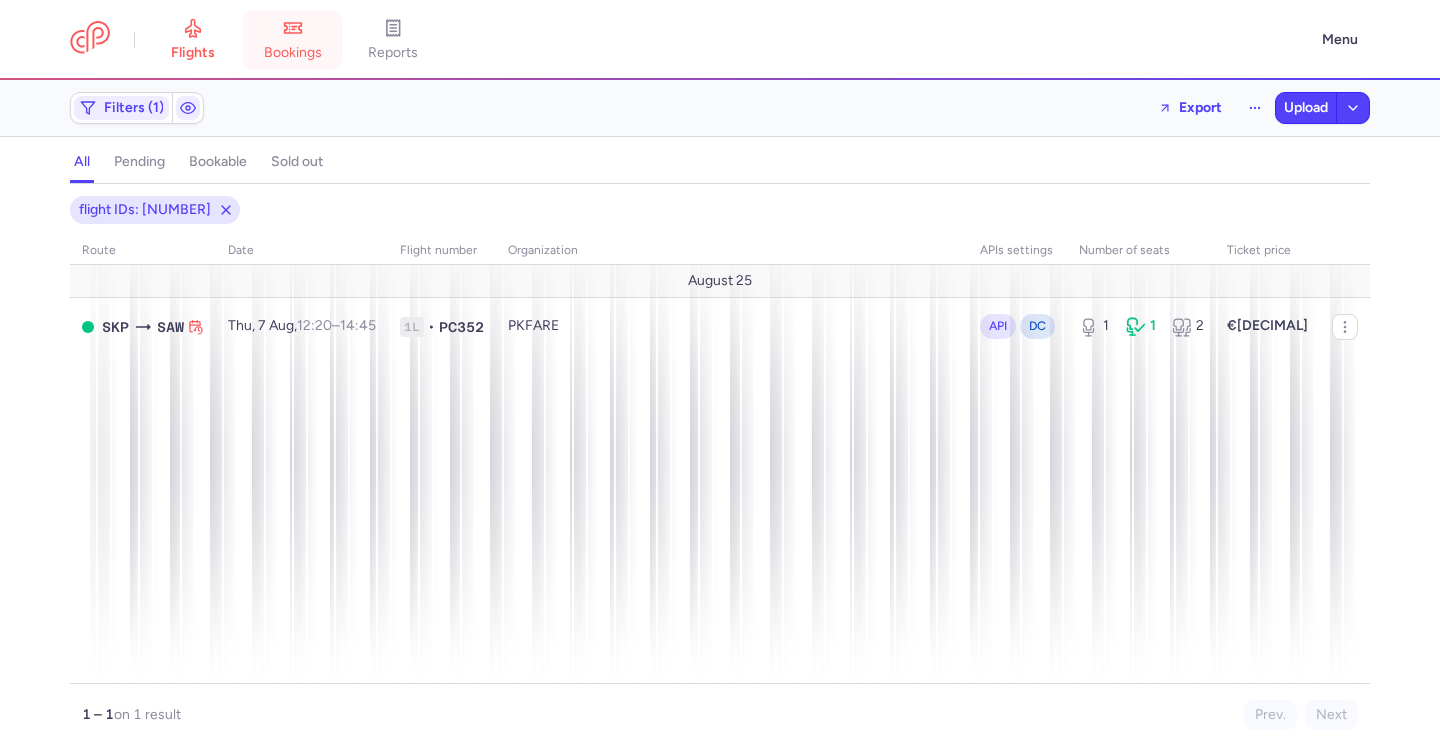 click 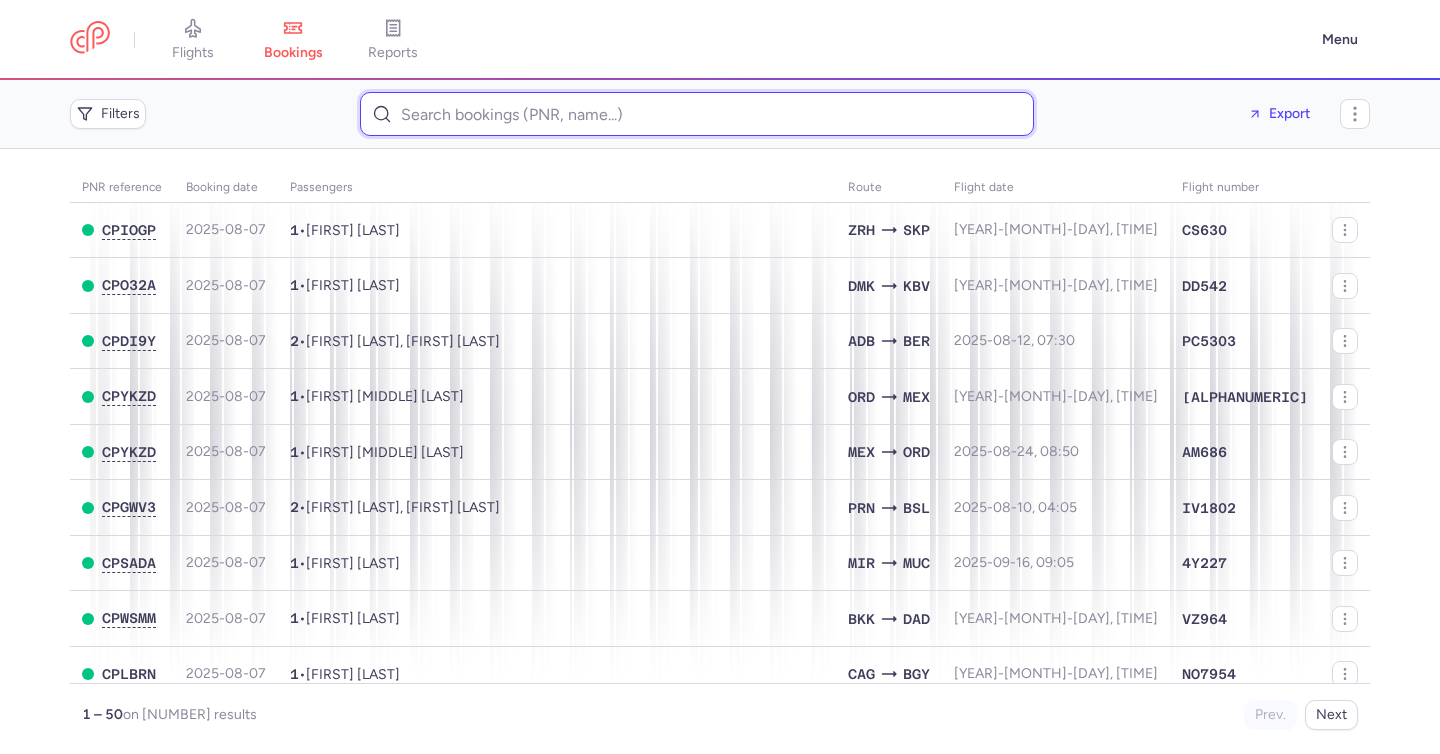 click at bounding box center (697, 114) 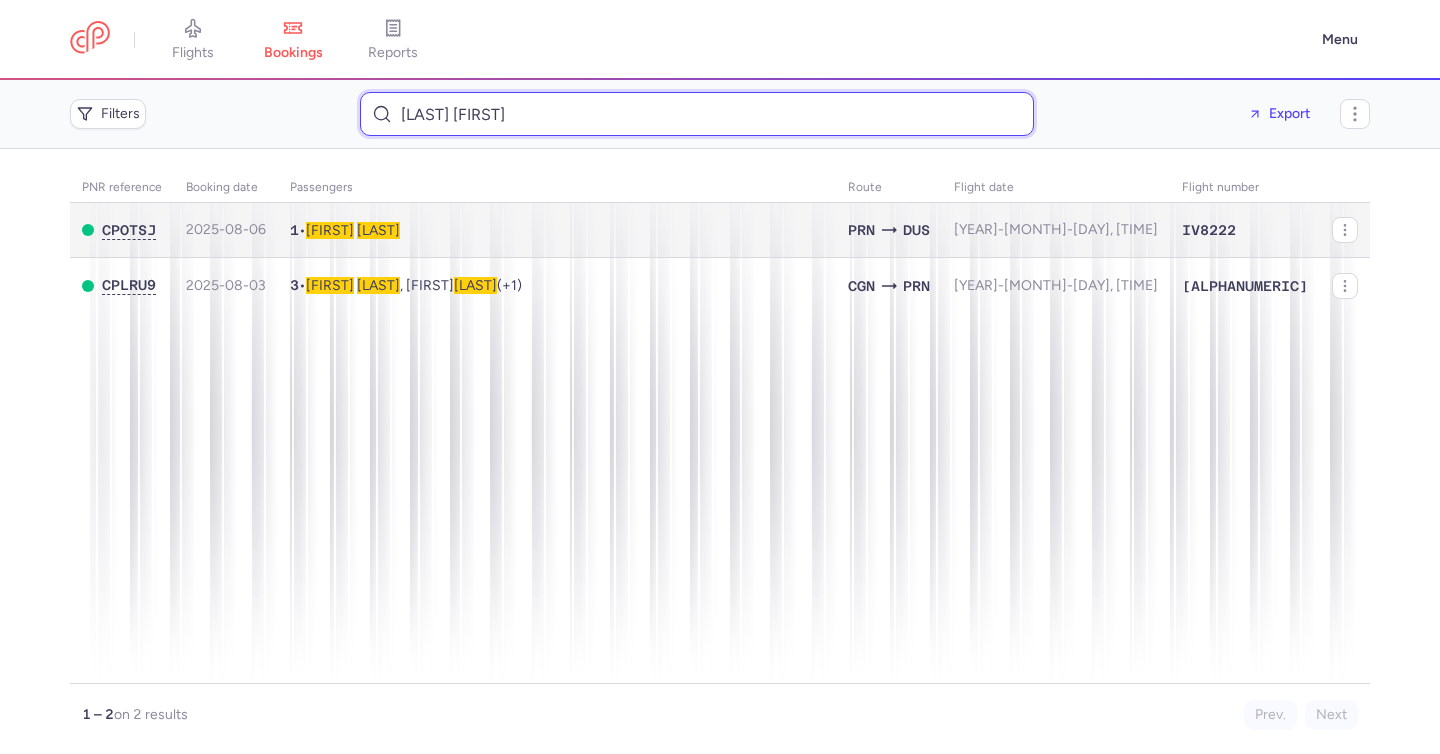 type on "UJKANI FATON" 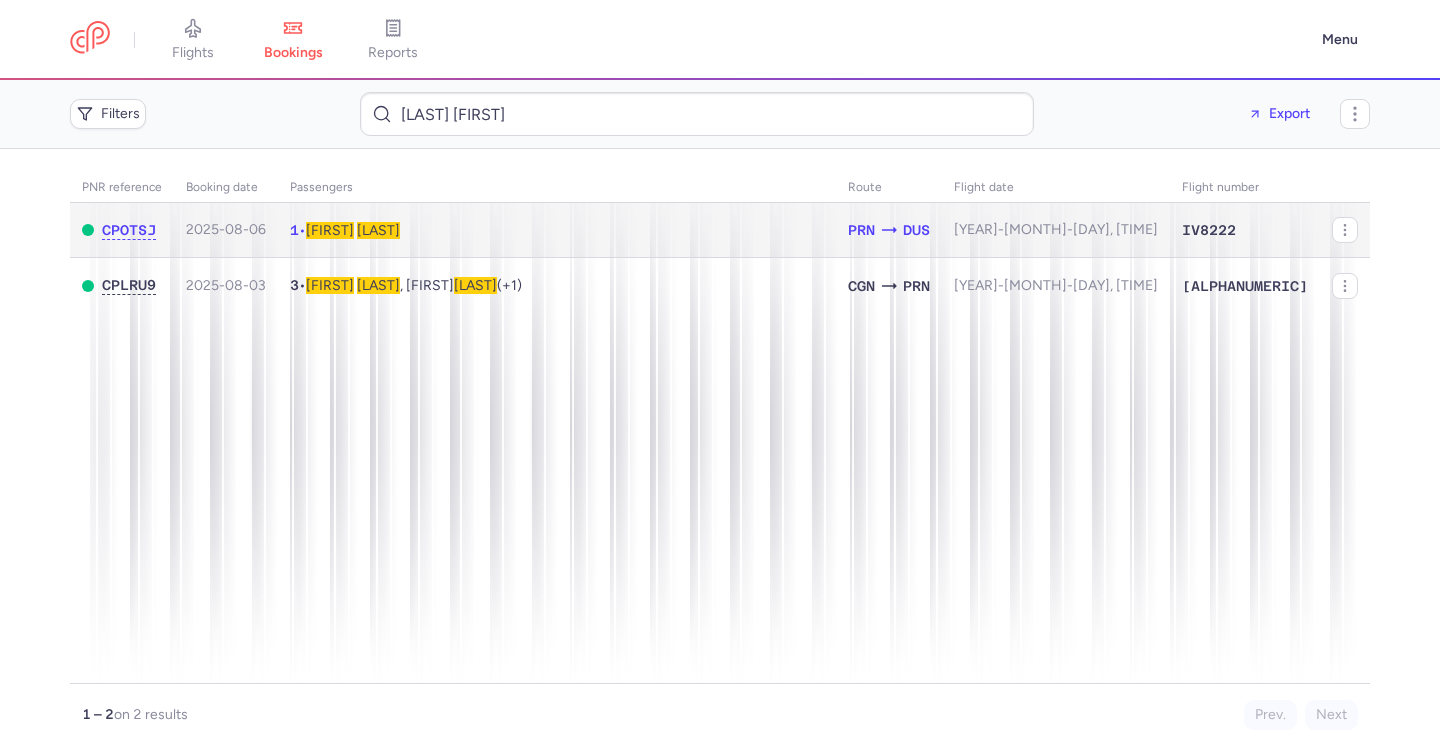 click on "1  •  Faton   UJKANI" 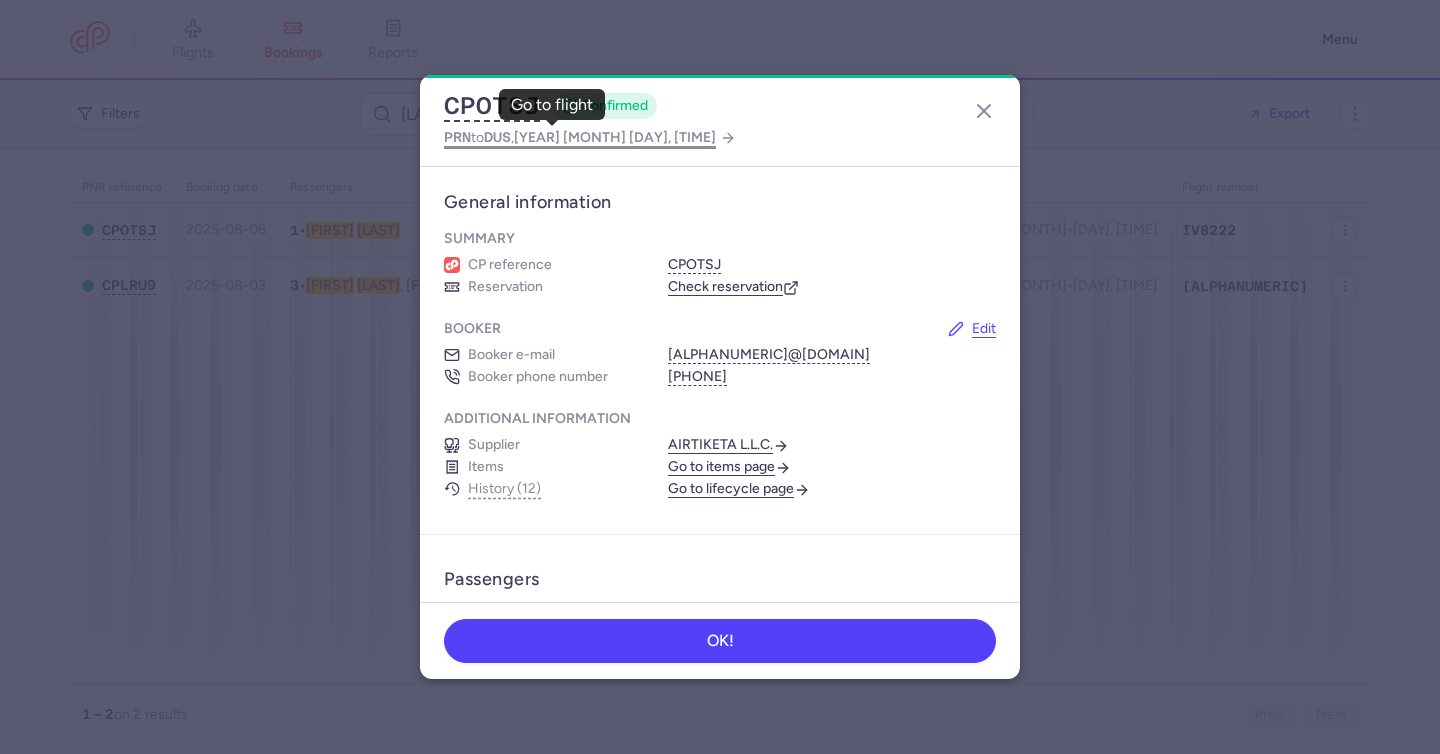 click on "PRN  to  DUS ,  2025 Aug 7, 16:30" at bounding box center (580, 137) 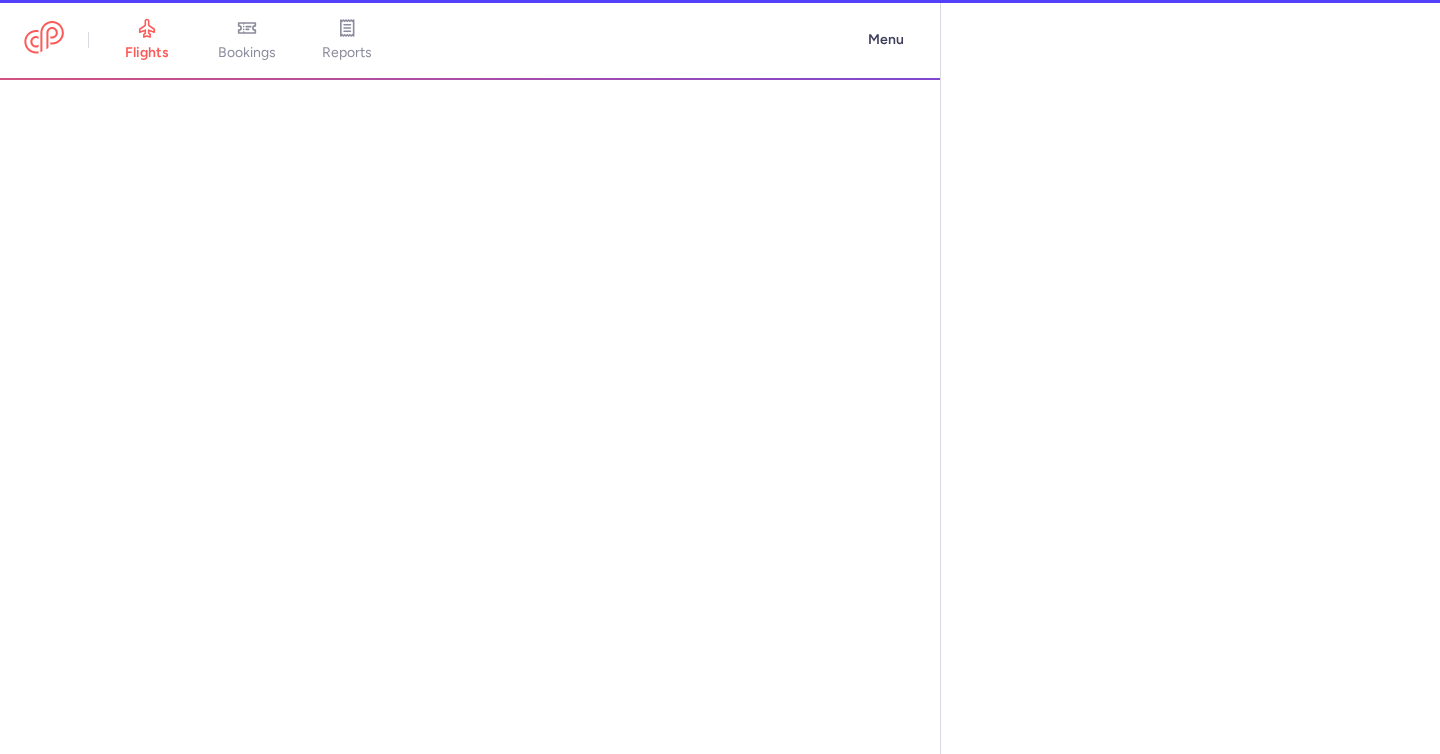 select on "hours" 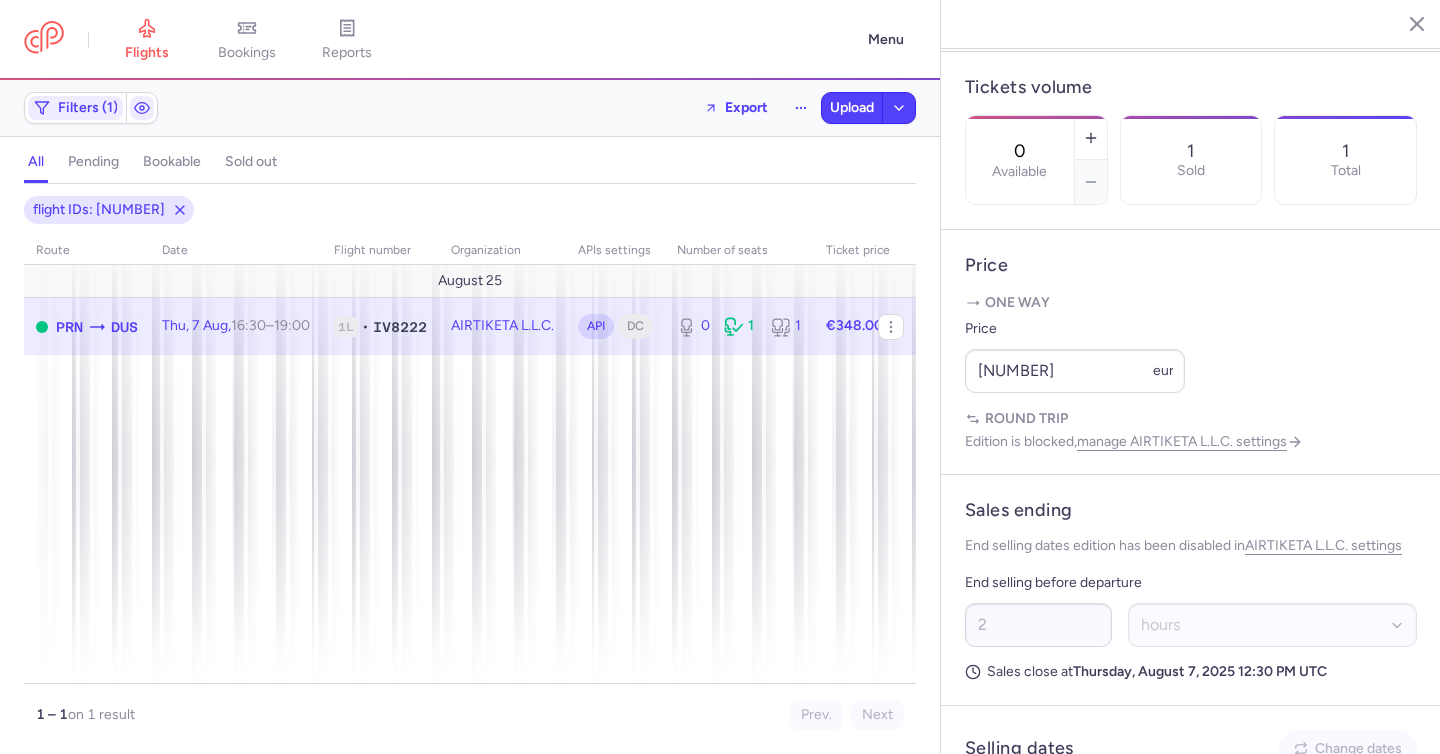 scroll, scrollTop: 1385, scrollLeft: 0, axis: vertical 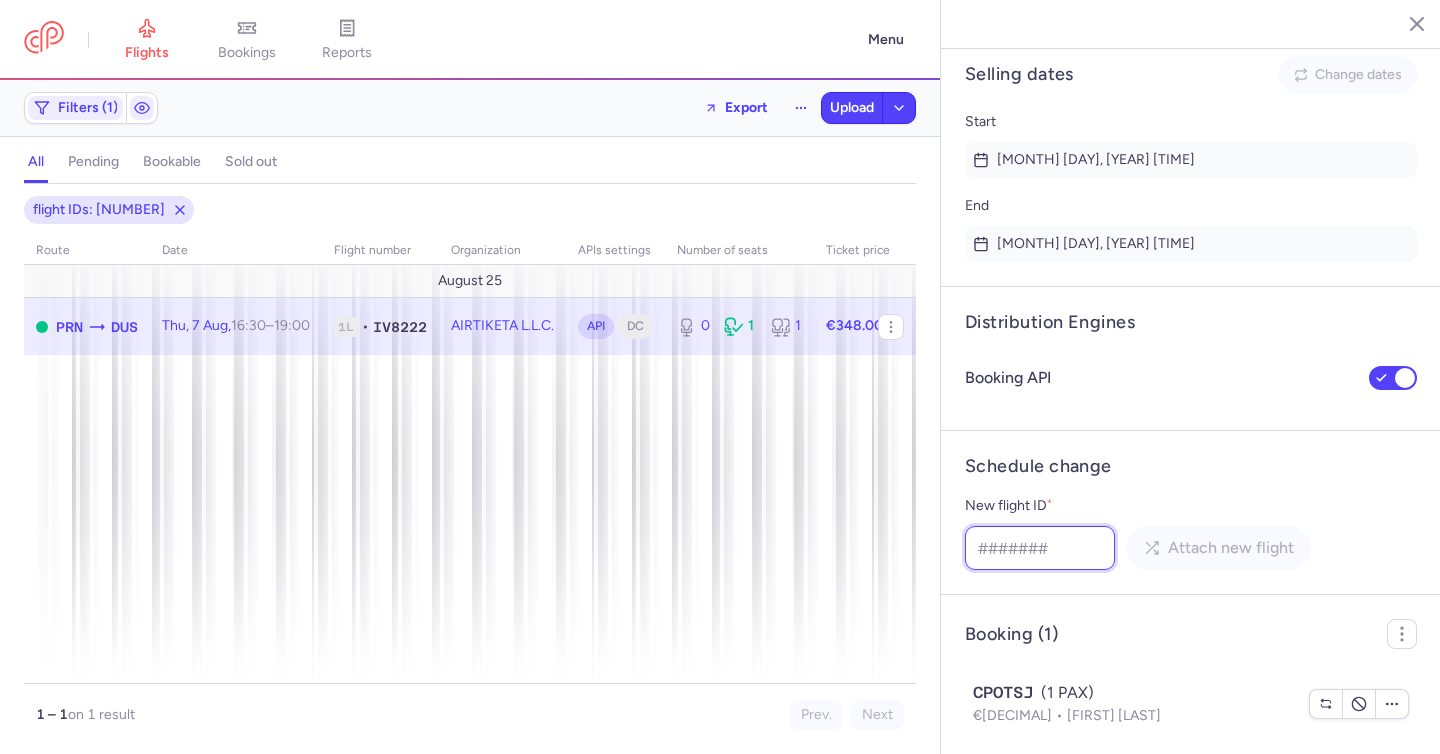drag, startPoint x: 1001, startPoint y: 554, endPoint x: 1036, endPoint y: 550, distance: 35.22783 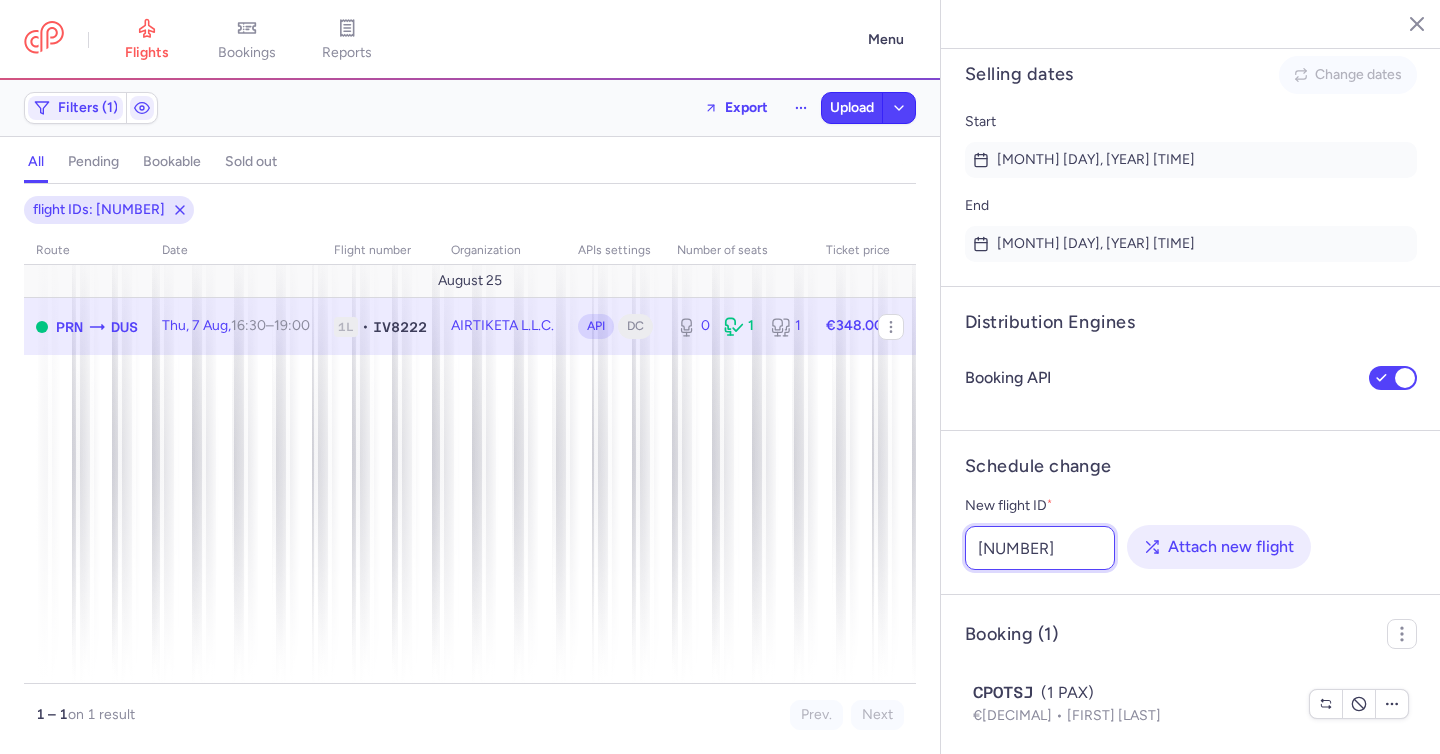 type on "1154112203" 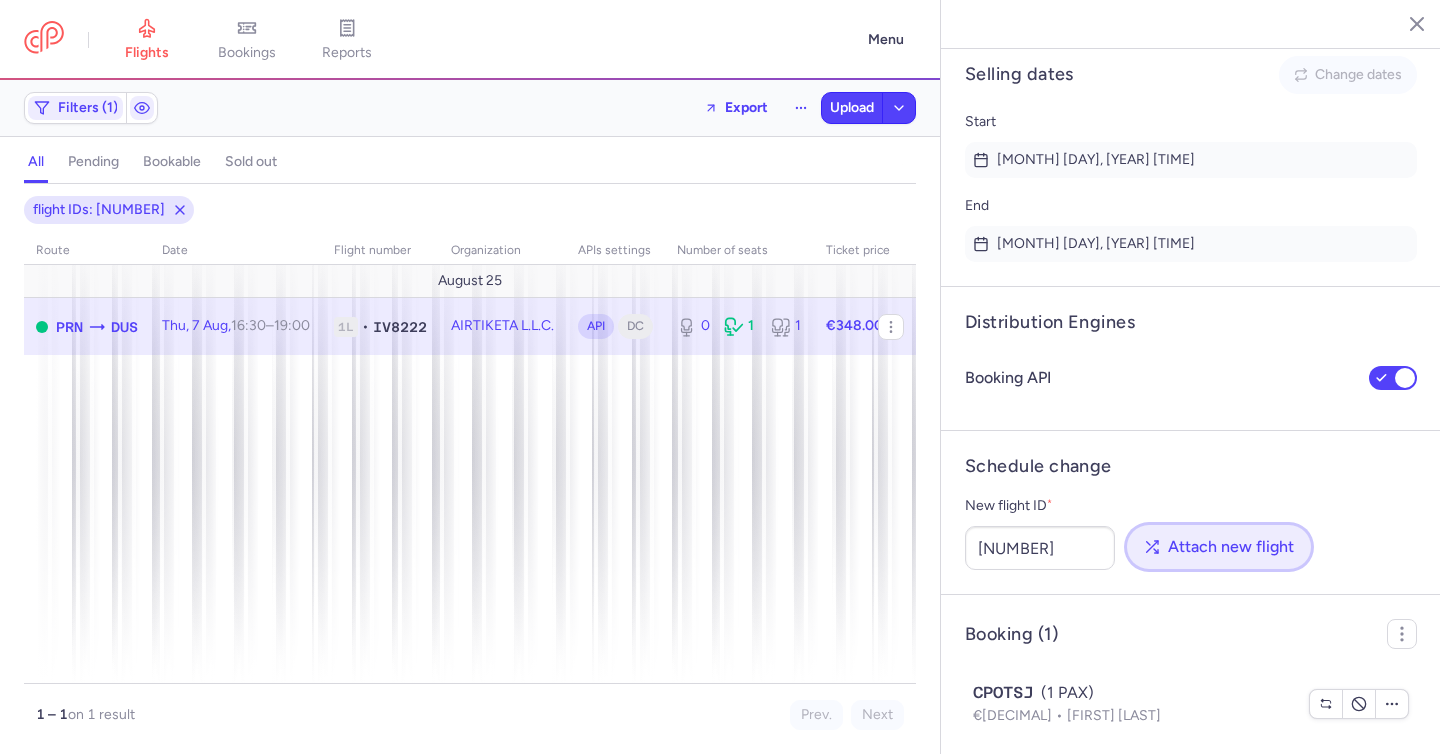 click on "Attach new flight" at bounding box center [1231, 547] 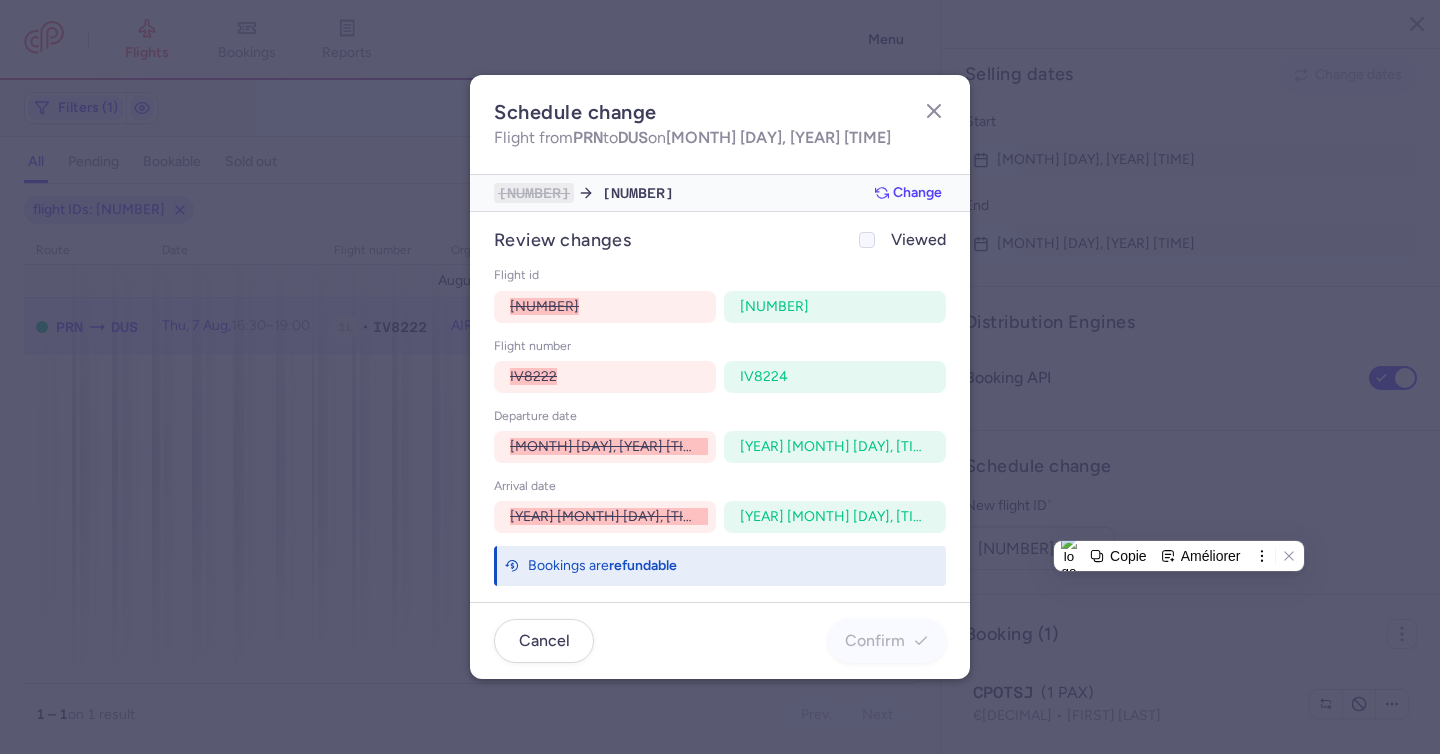 click on "Viewed" at bounding box center (900, 240) 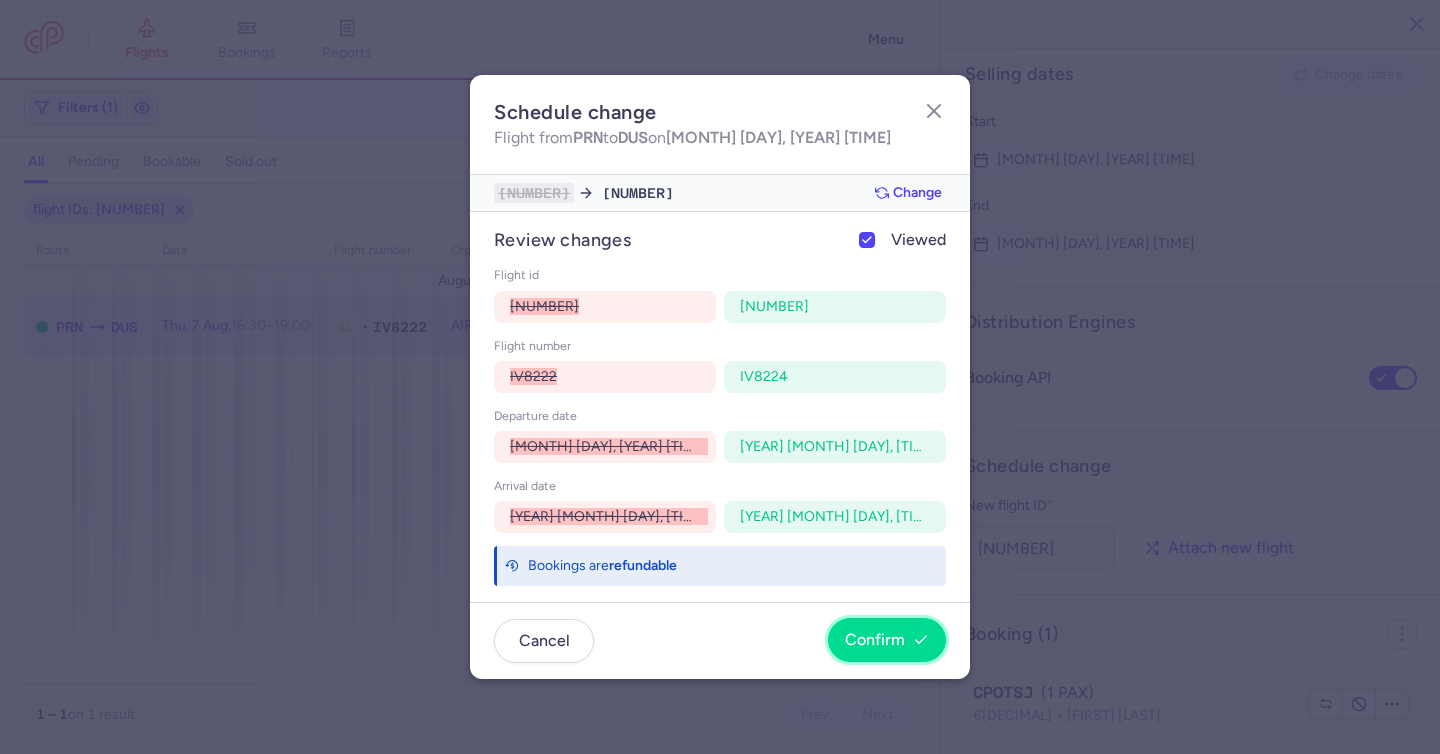 click on "Confirm" at bounding box center (875, 640) 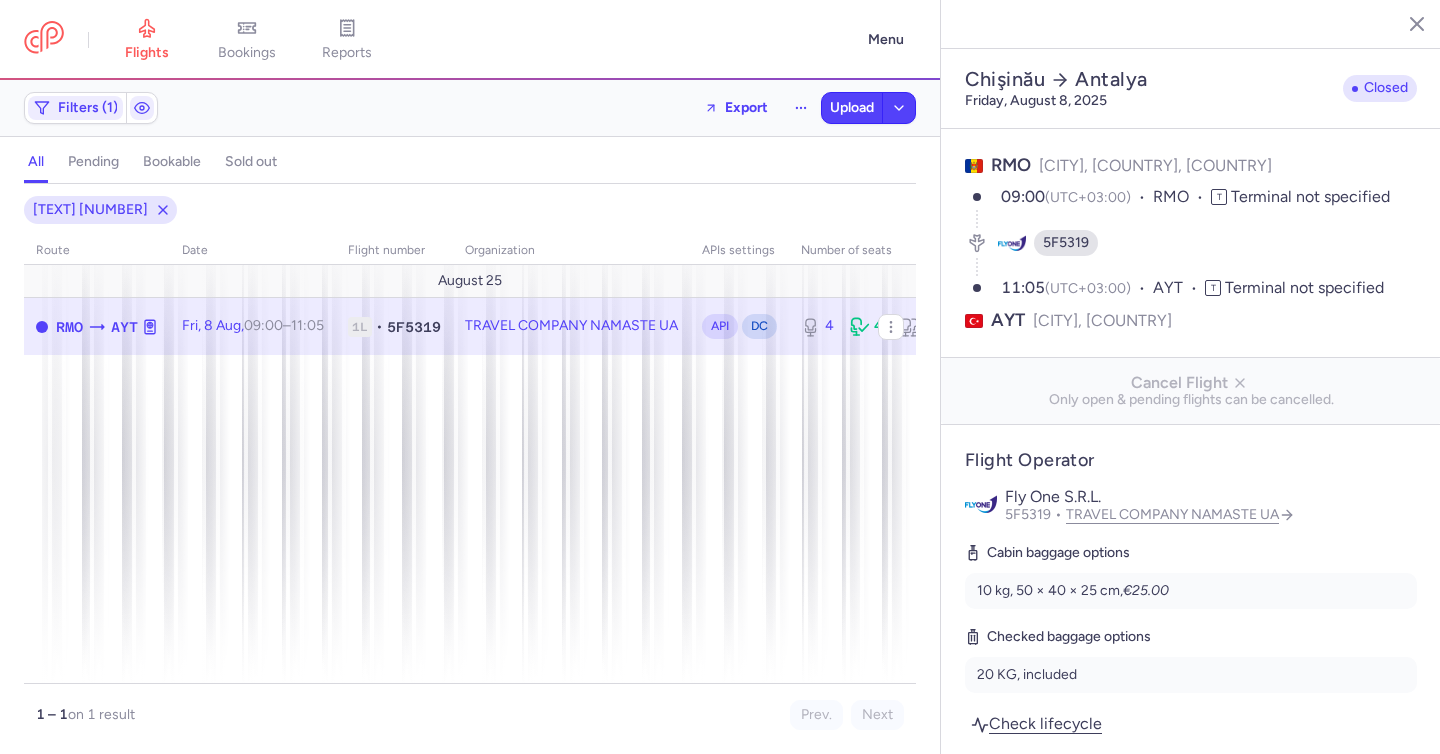 select on "days" 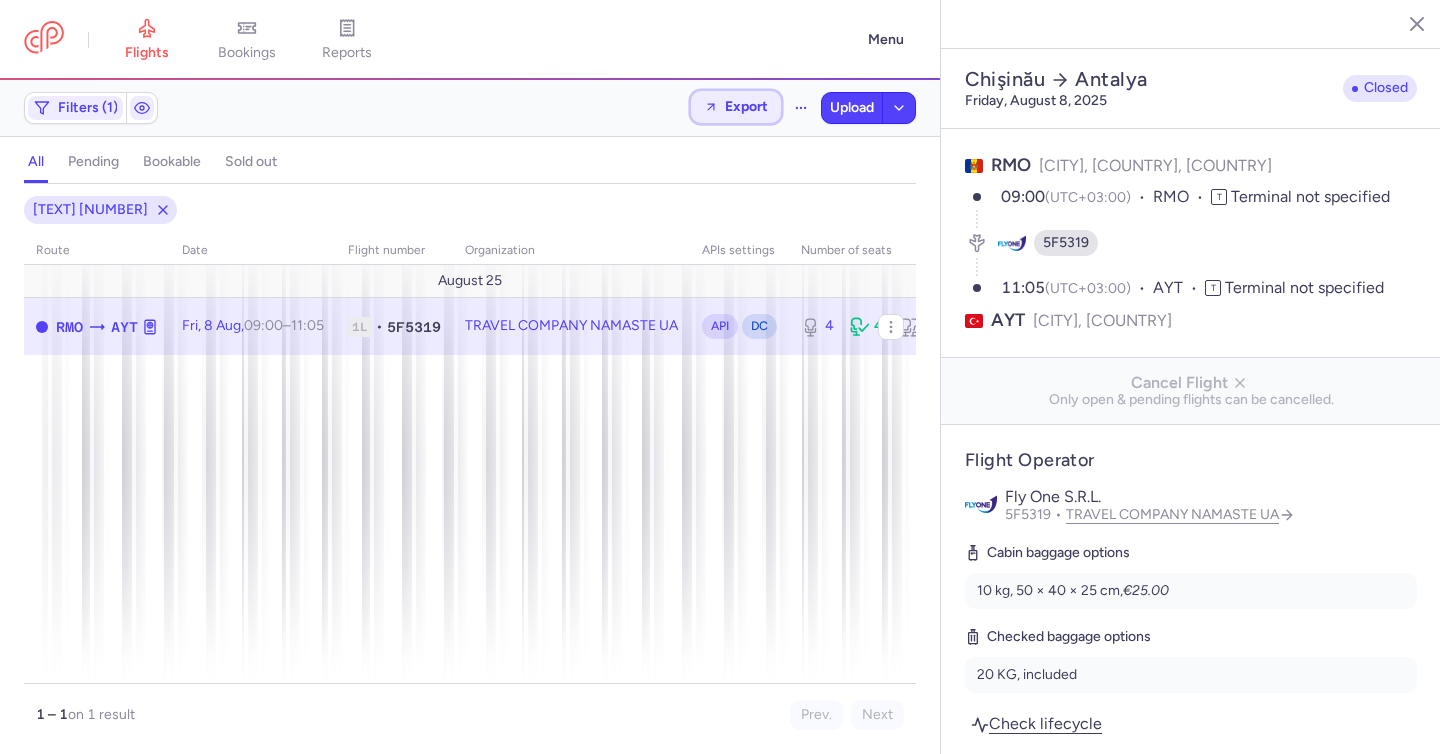 click 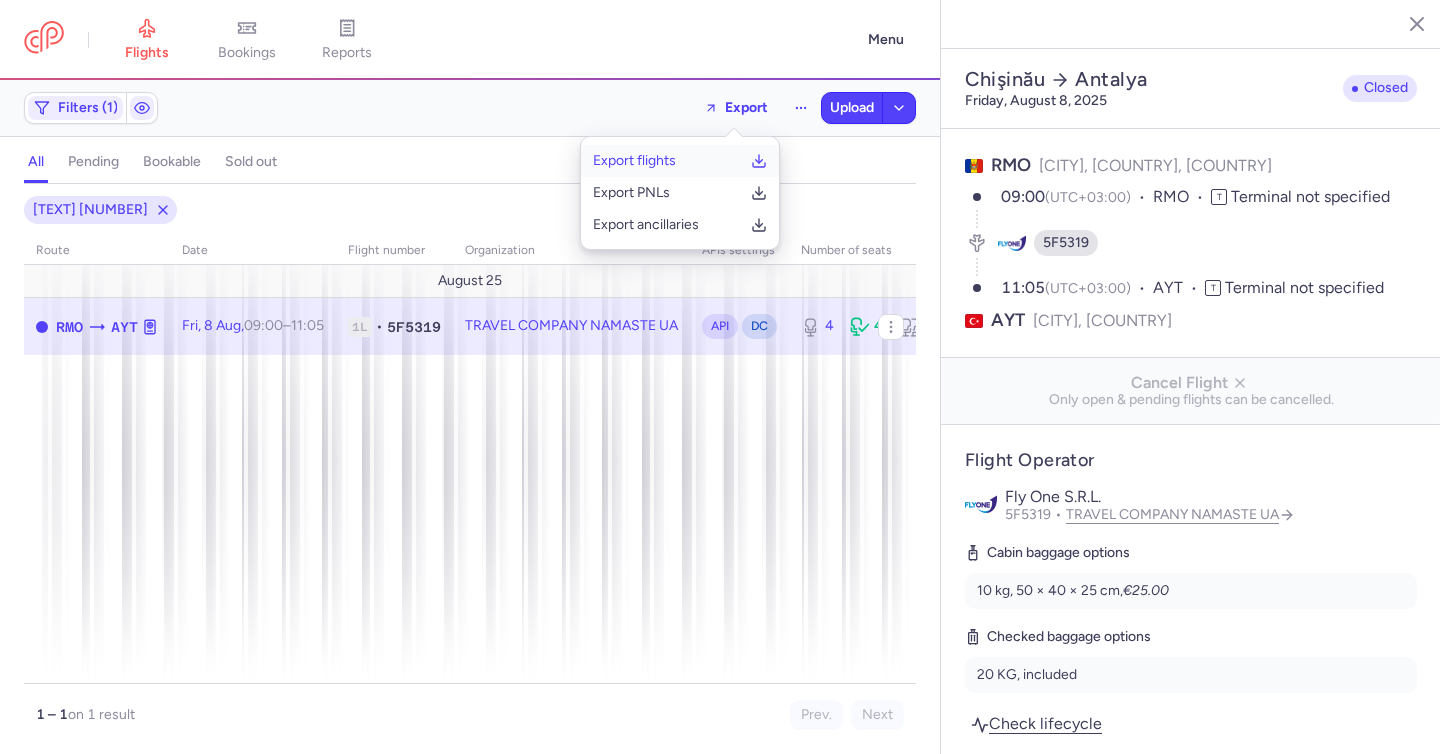 click on "Export flights" at bounding box center [680, 161] 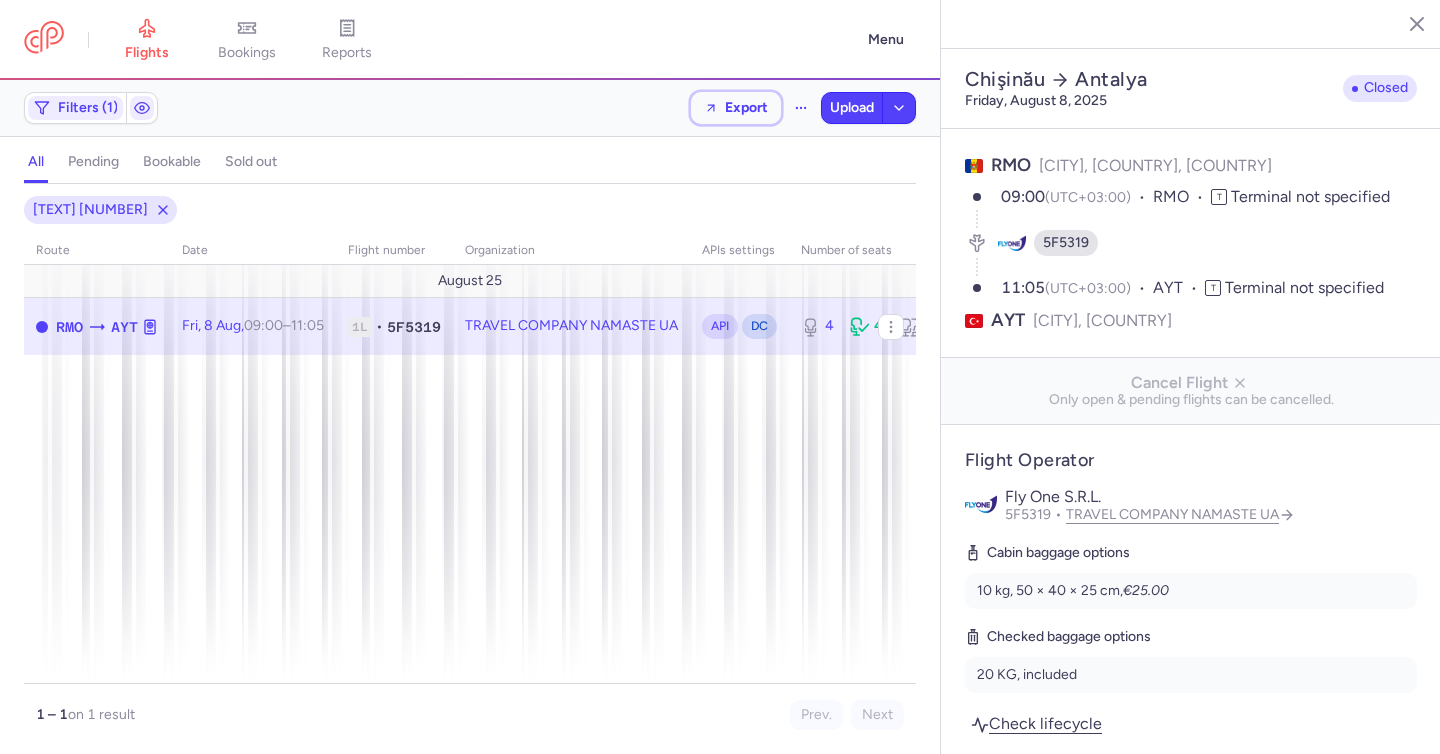 type 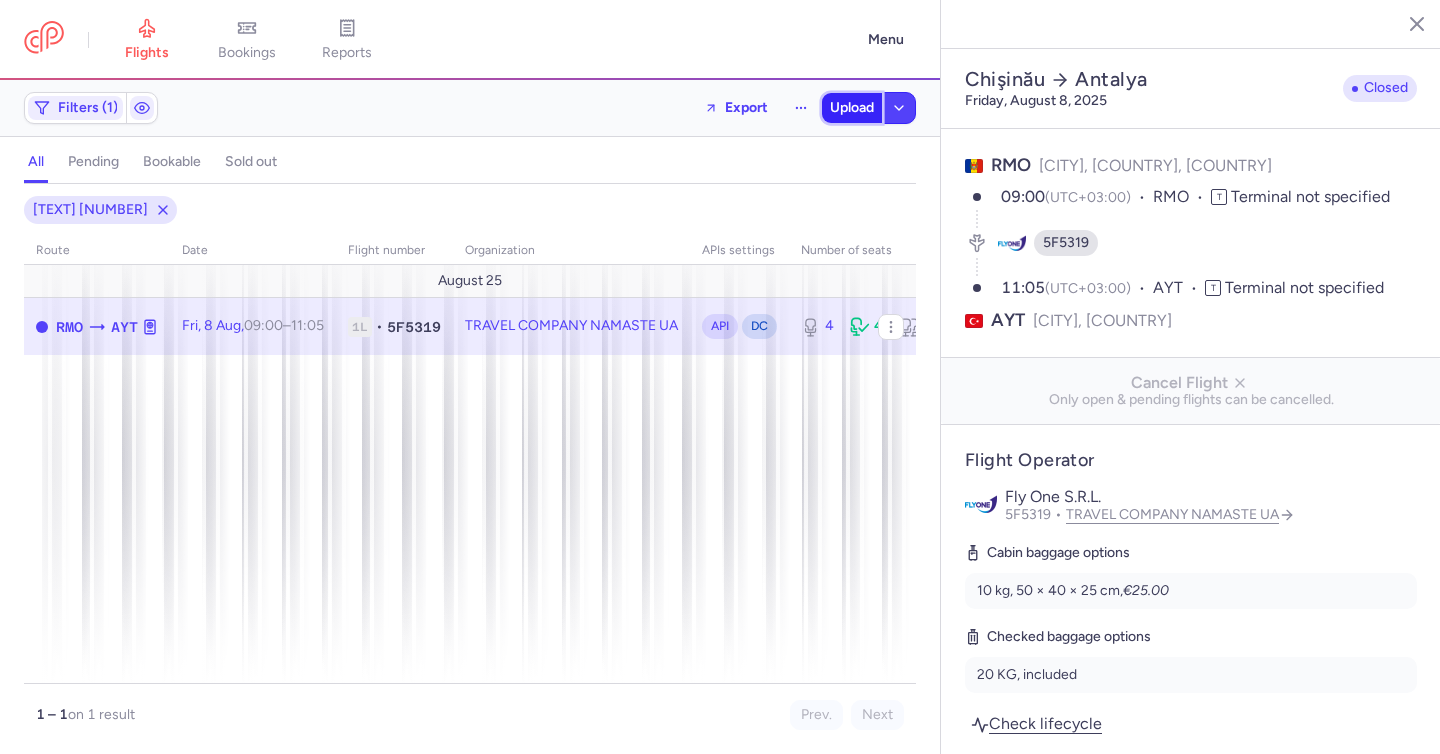 click on "Upload" at bounding box center (852, 108) 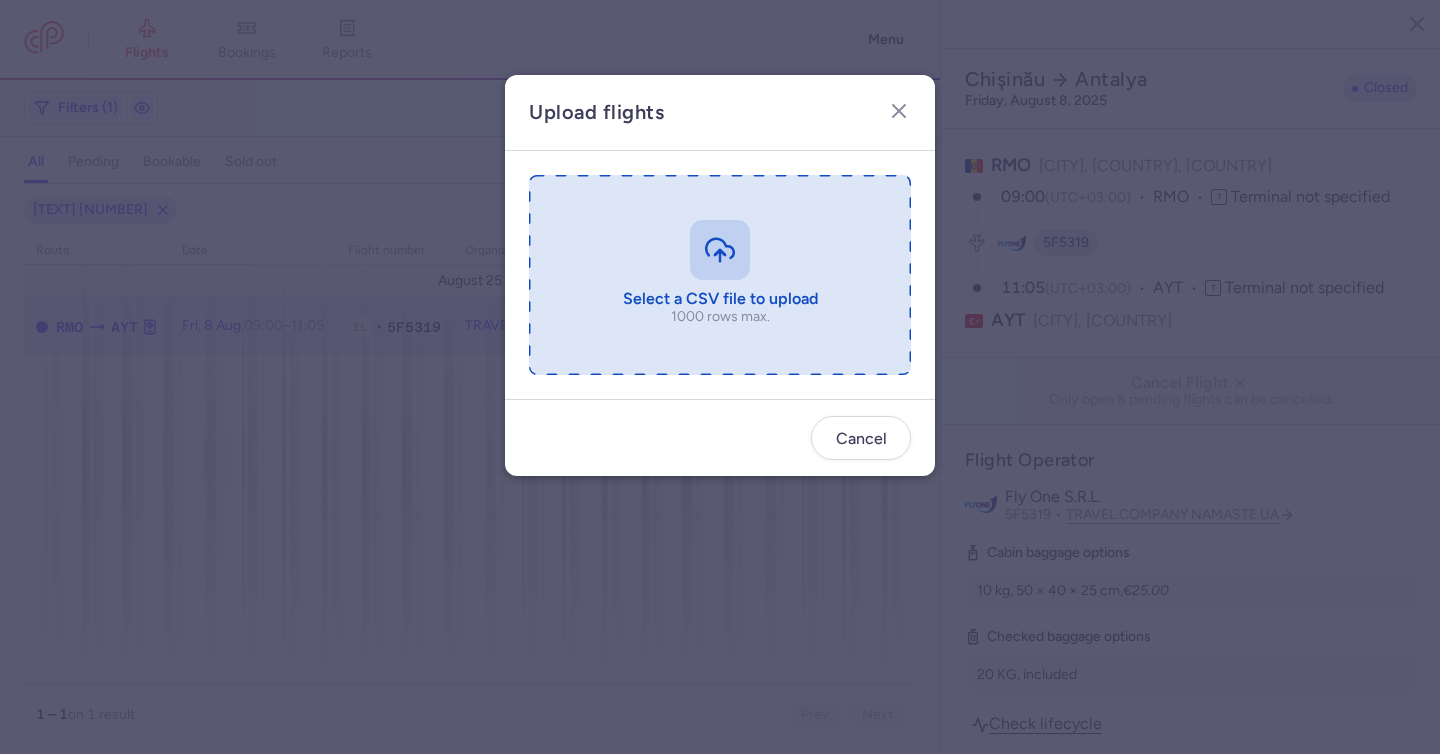 click at bounding box center [720, 275] 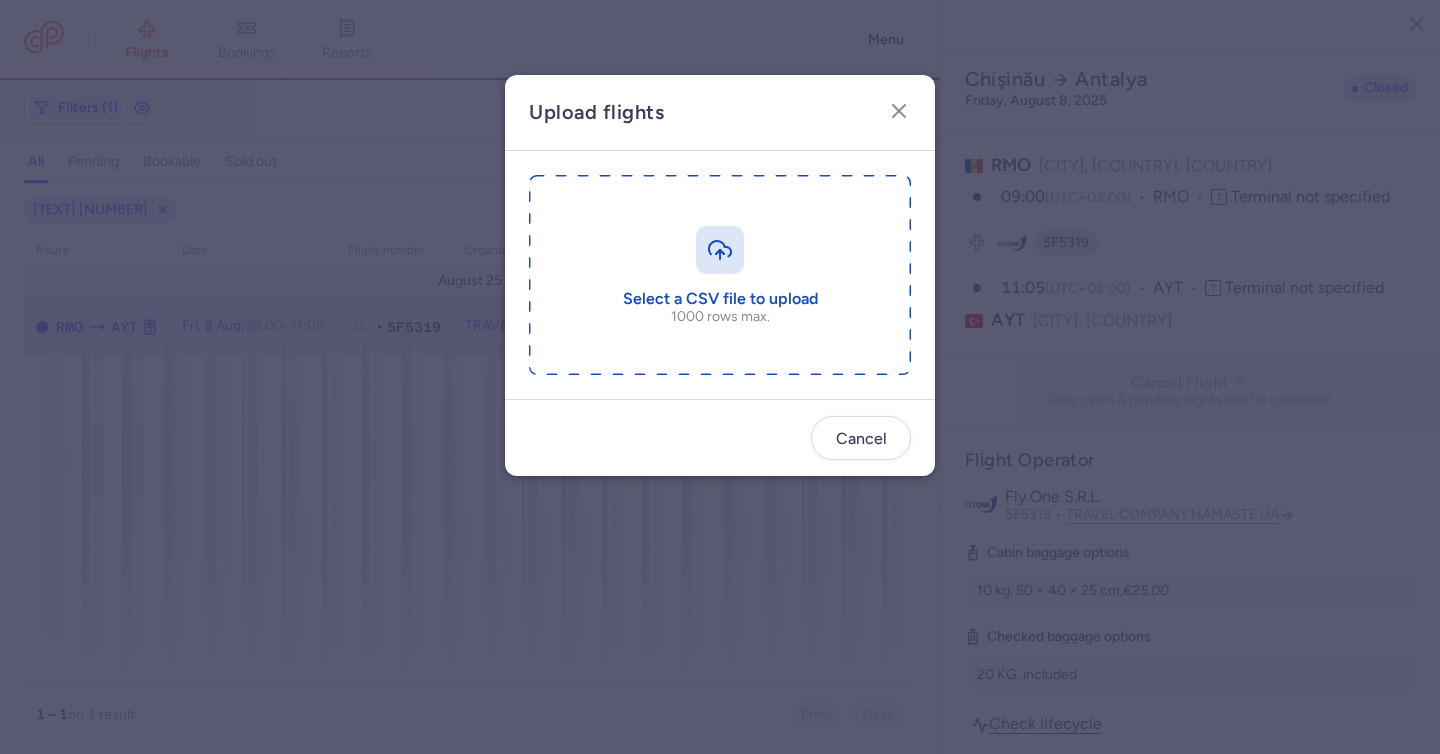 type on "C:\fakepath\export_flights_20250807,0901.csv" 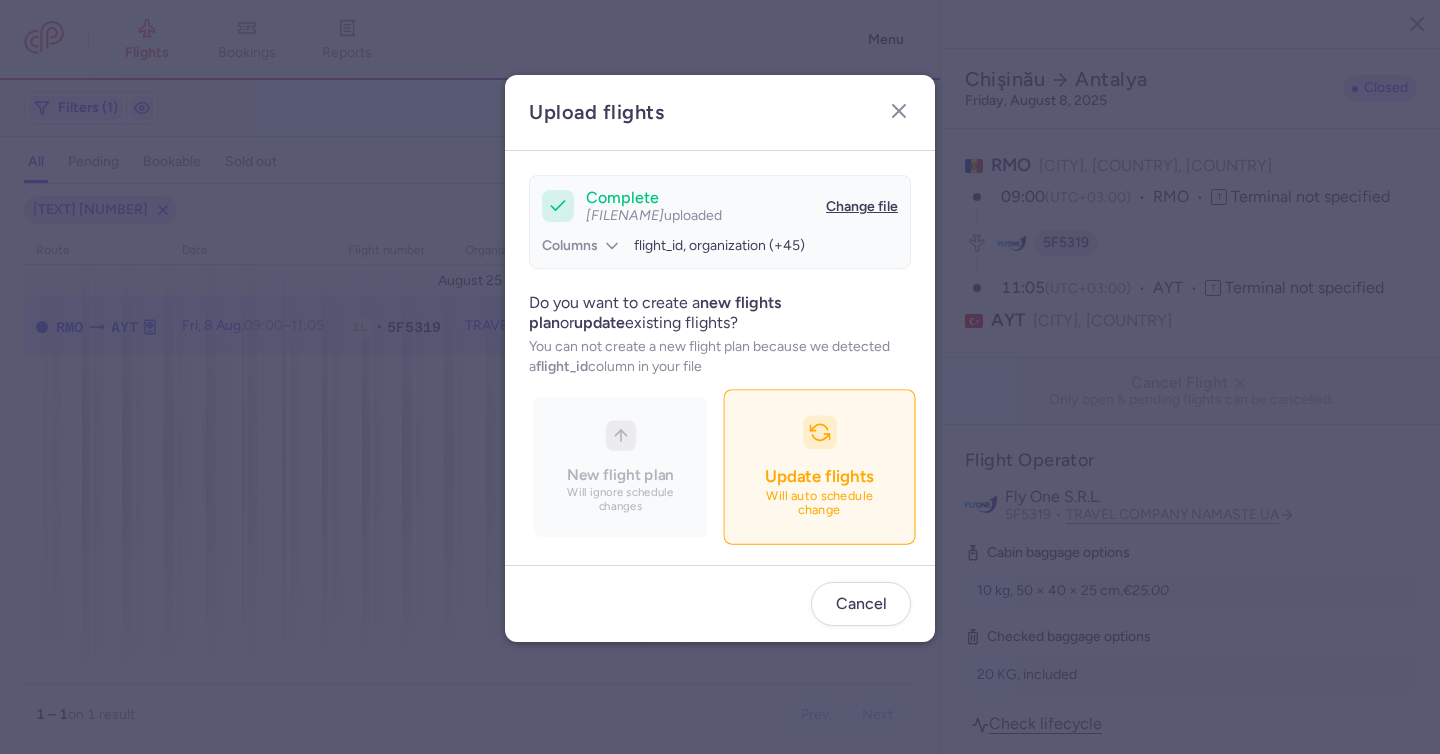 click on "Update flights Will auto schedule change" at bounding box center [819, 467] 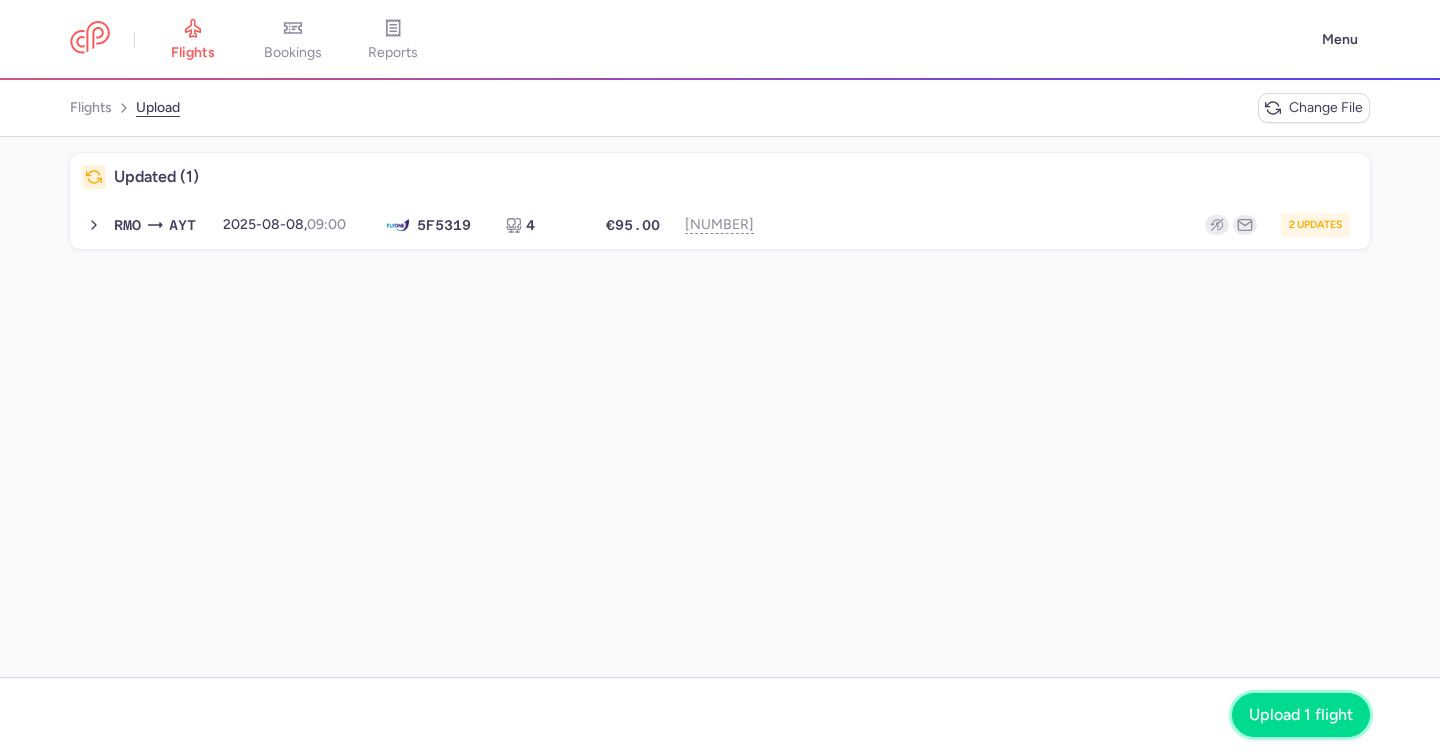 click on "Upload 1 flight" 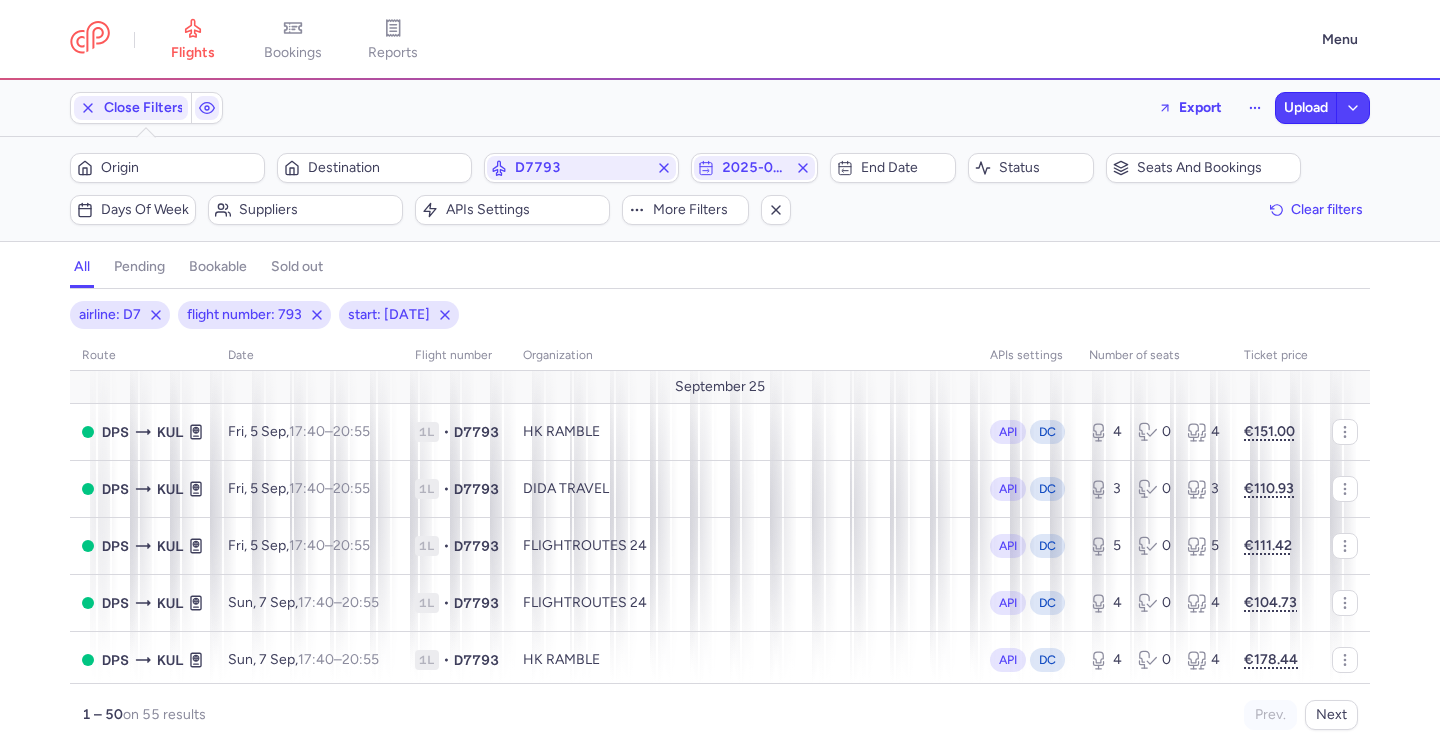 scroll, scrollTop: 0, scrollLeft: 0, axis: both 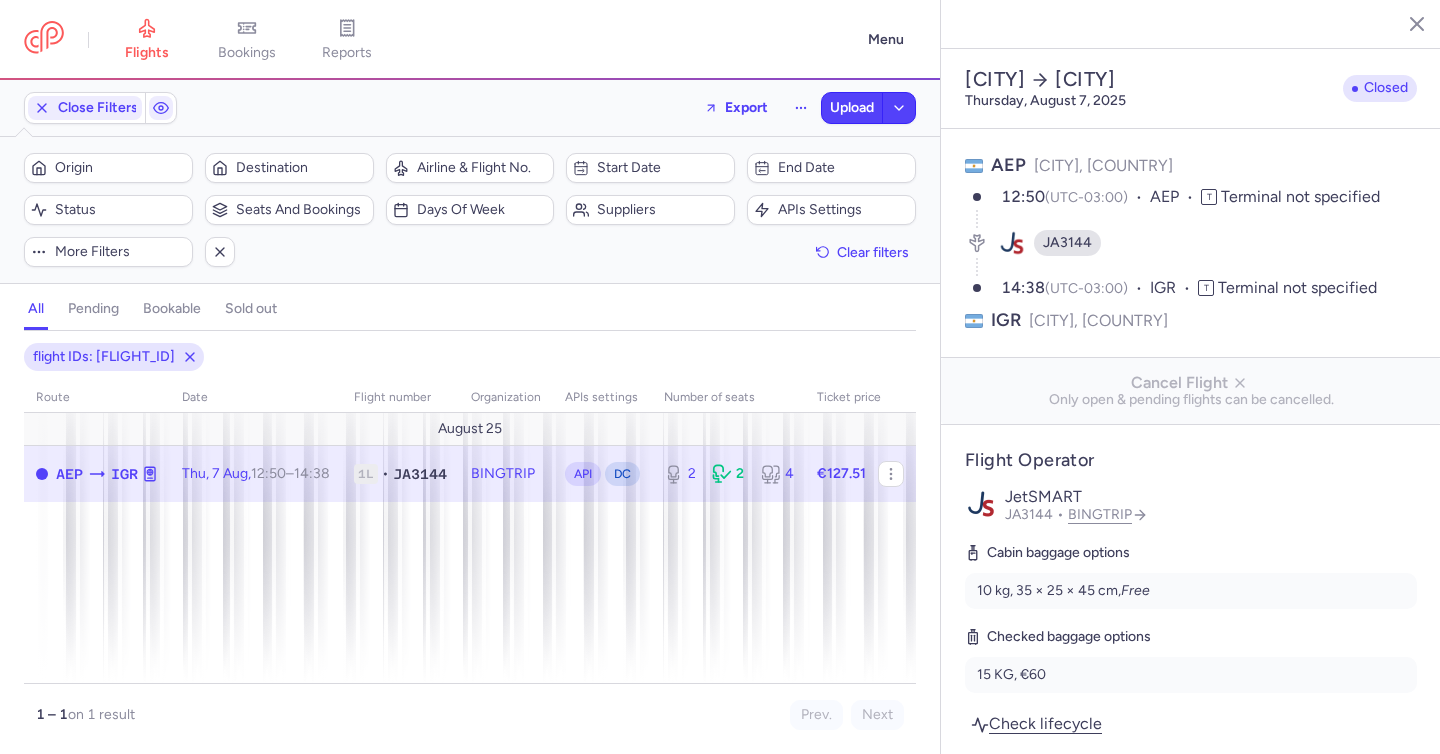select on "days" 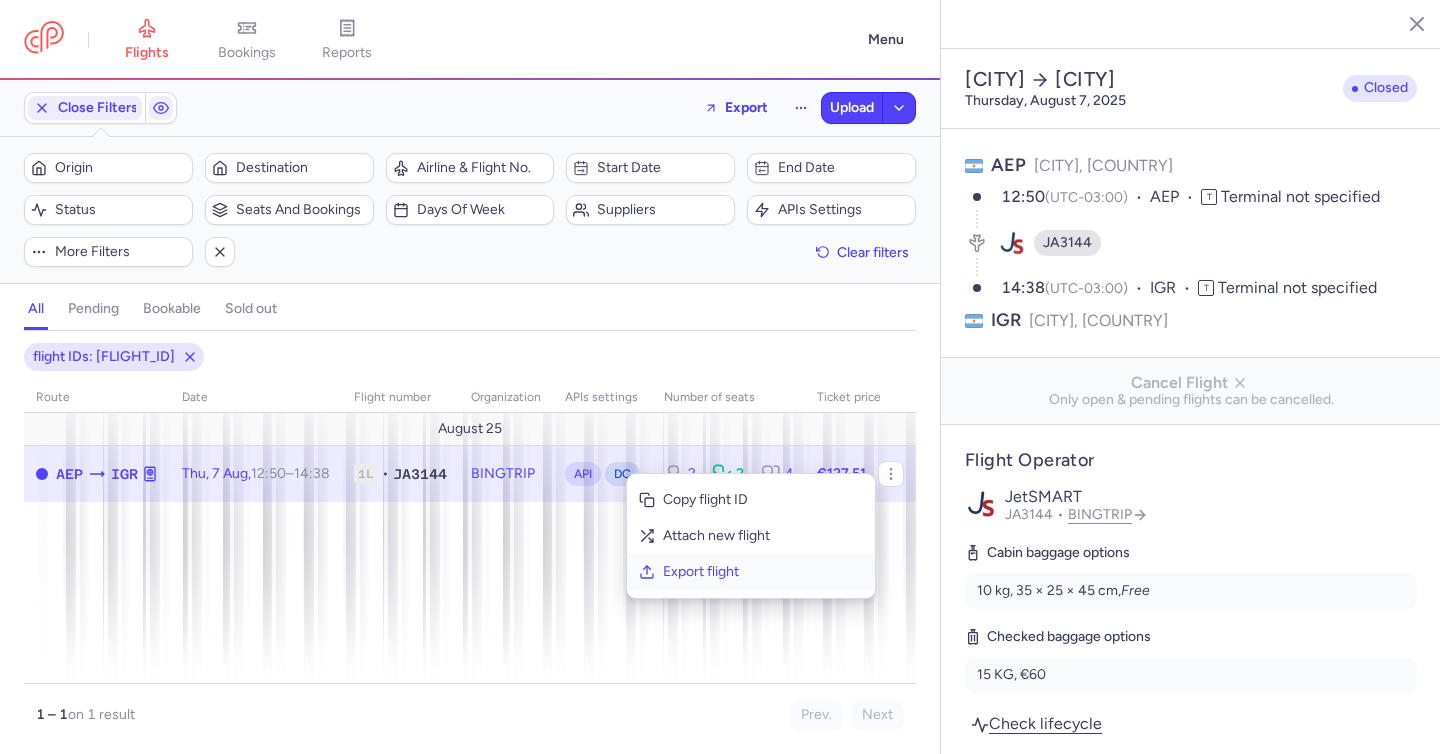 click on "Export flight" at bounding box center [763, 572] 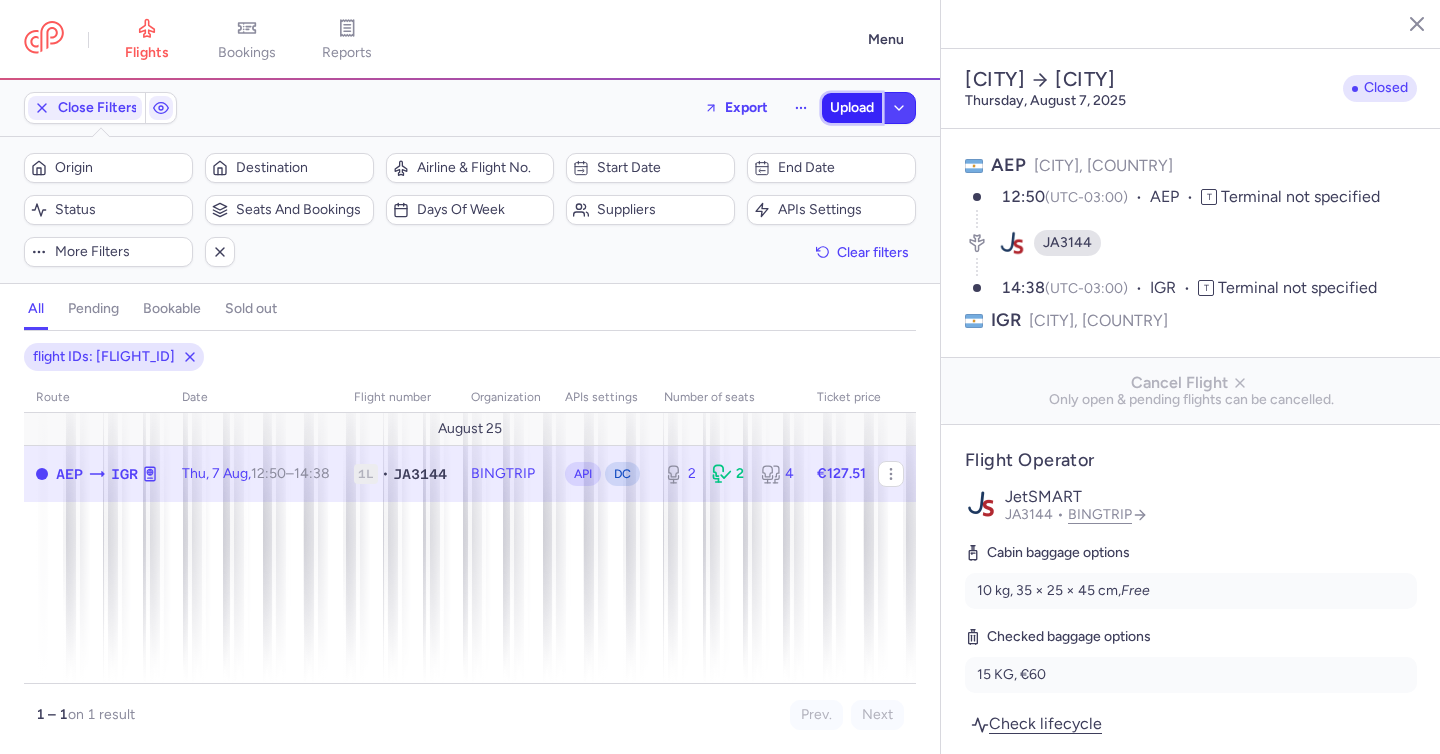 click on "Upload" at bounding box center [852, 108] 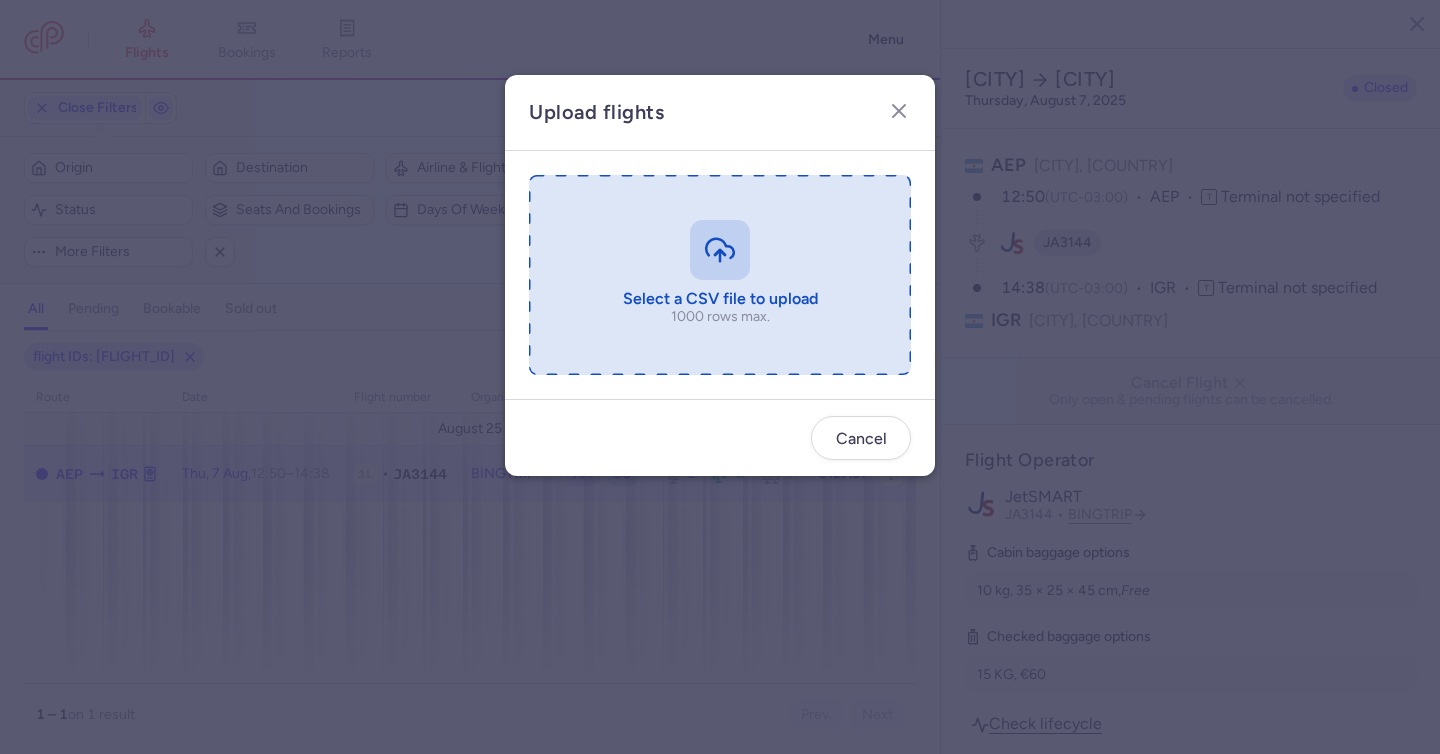 click at bounding box center (720, 275) 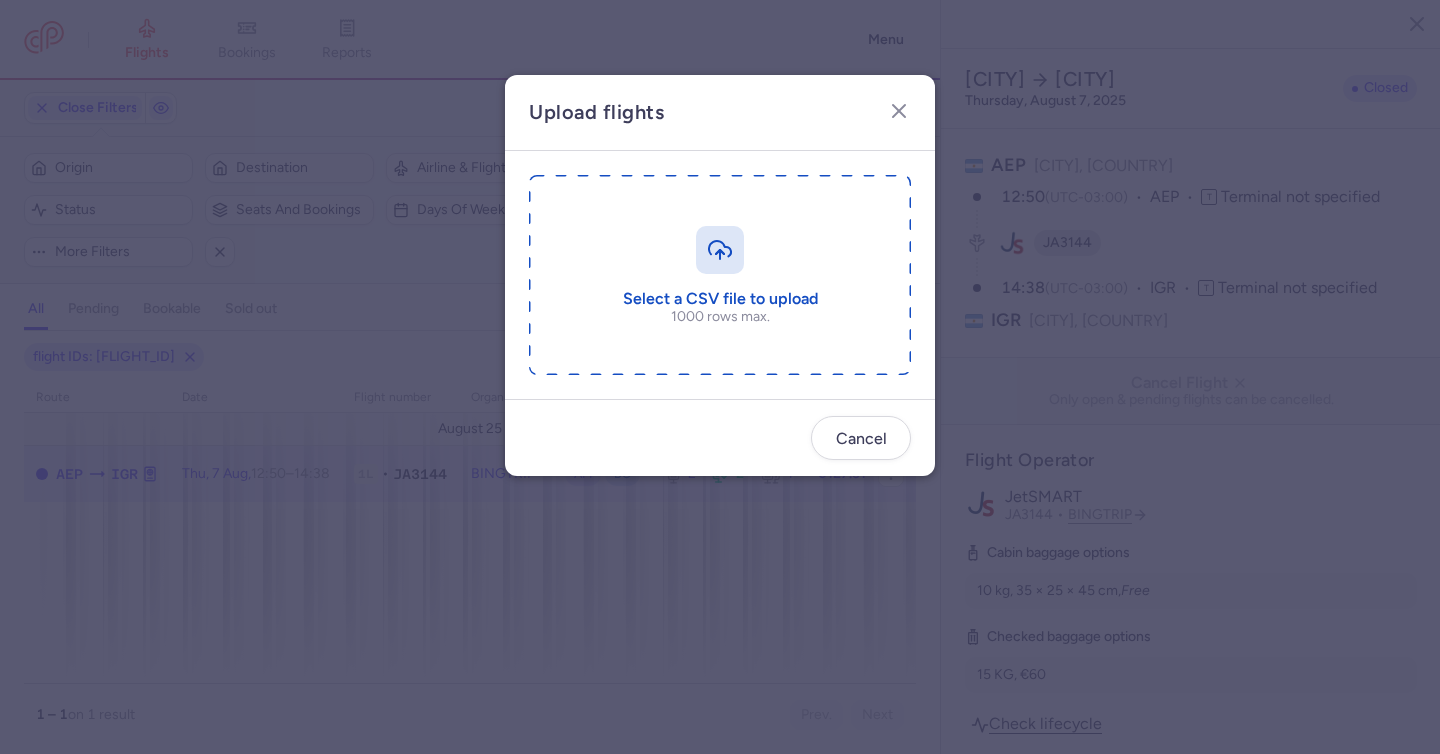 type on "C:\fakepath\export_flight_[FLIGHT_ID]_[YEAR][MONTH][DAY],[TIME].csv" 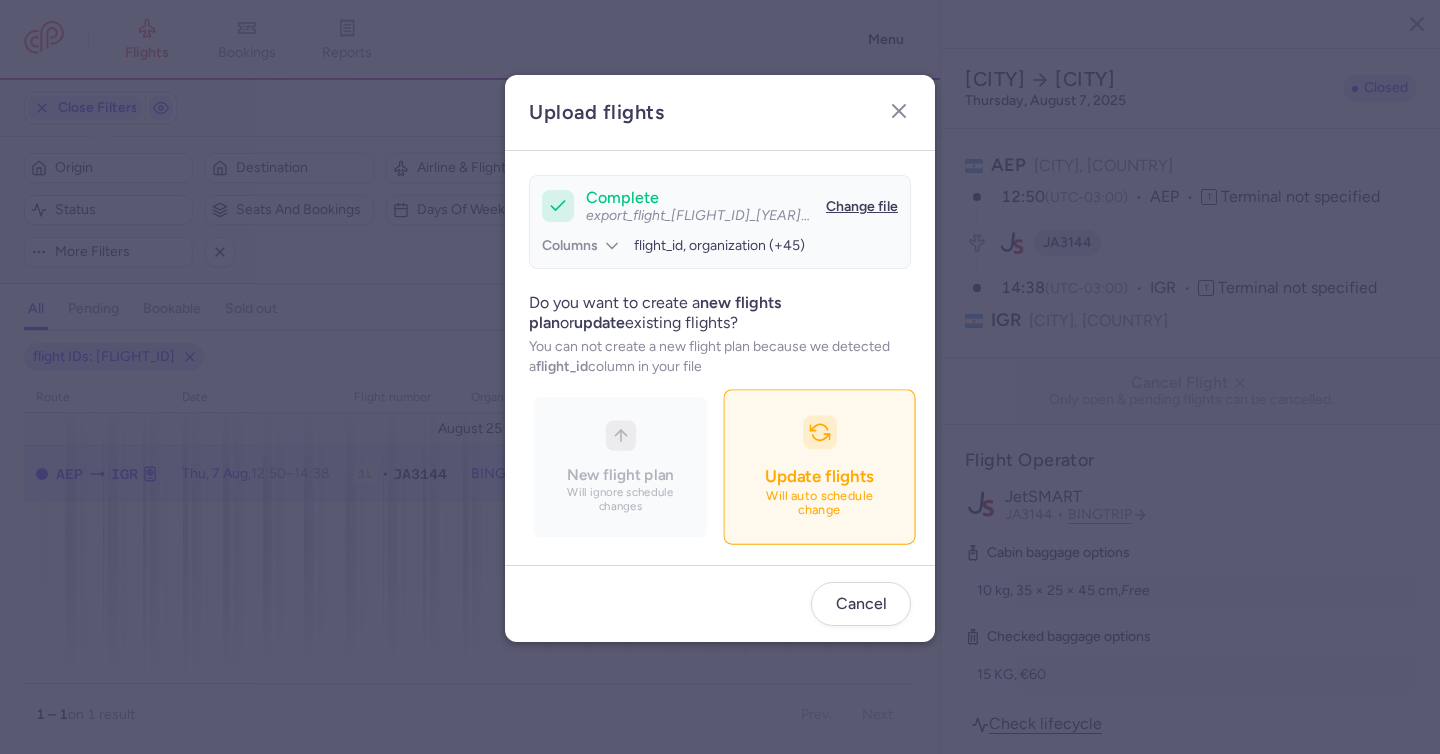 click on "Update flights Will auto schedule change" at bounding box center [819, 467] 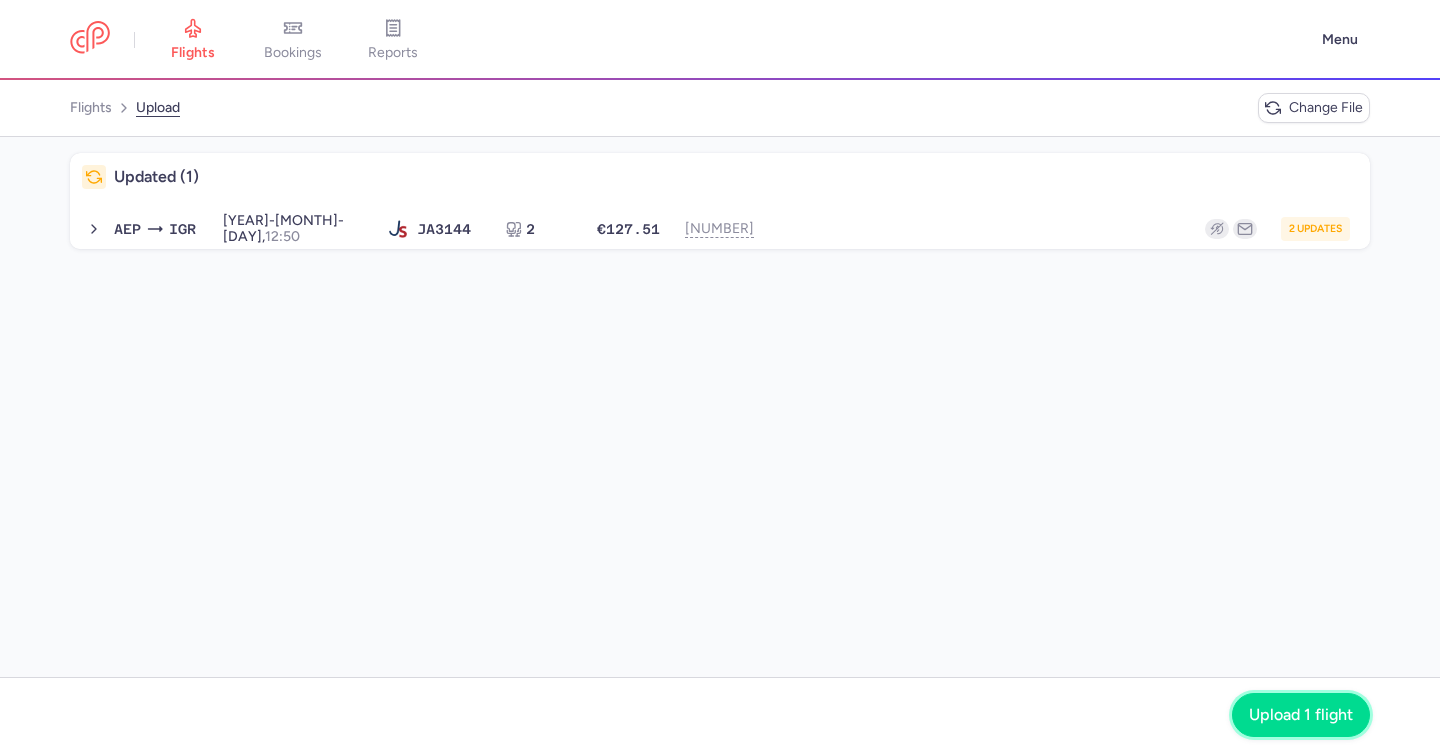 click on "Upload 1 flight" at bounding box center (1301, 715) 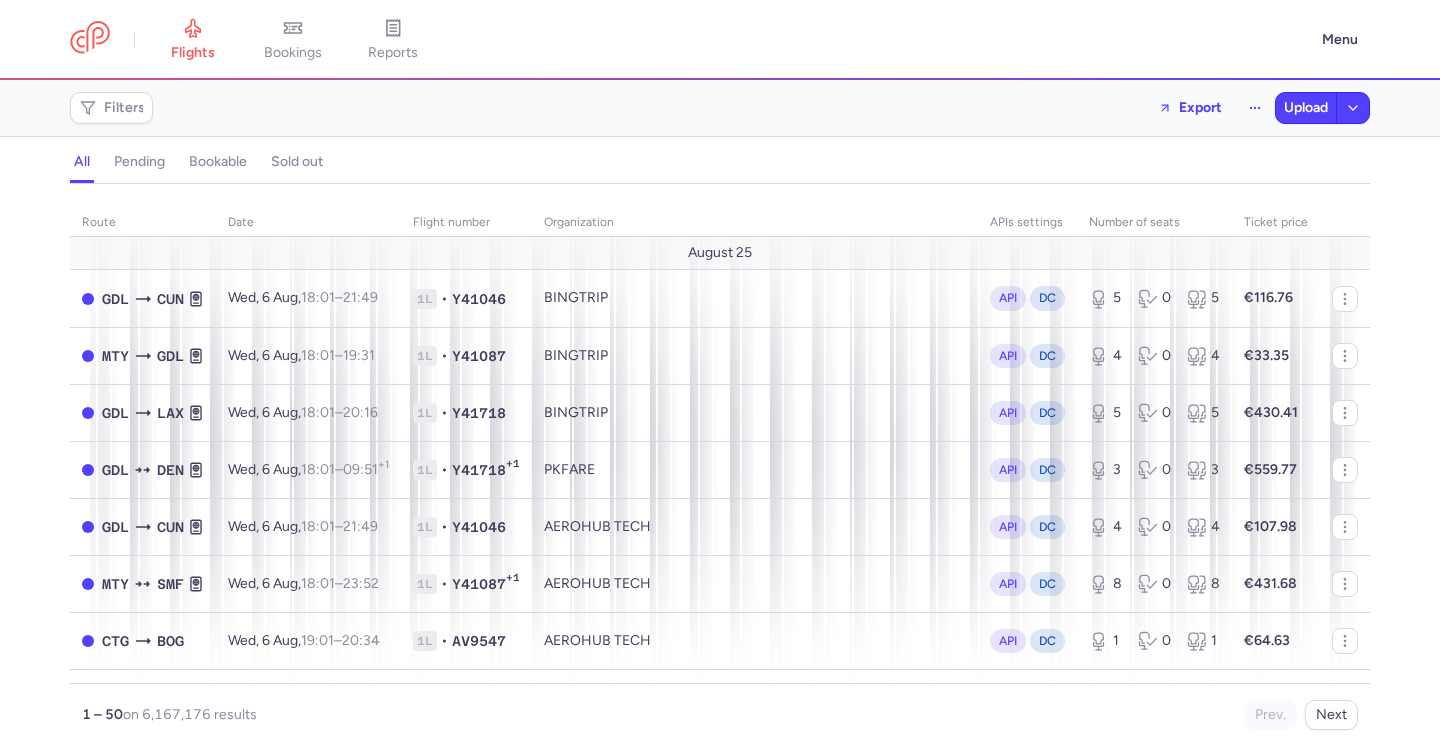 scroll, scrollTop: 0, scrollLeft: 0, axis: both 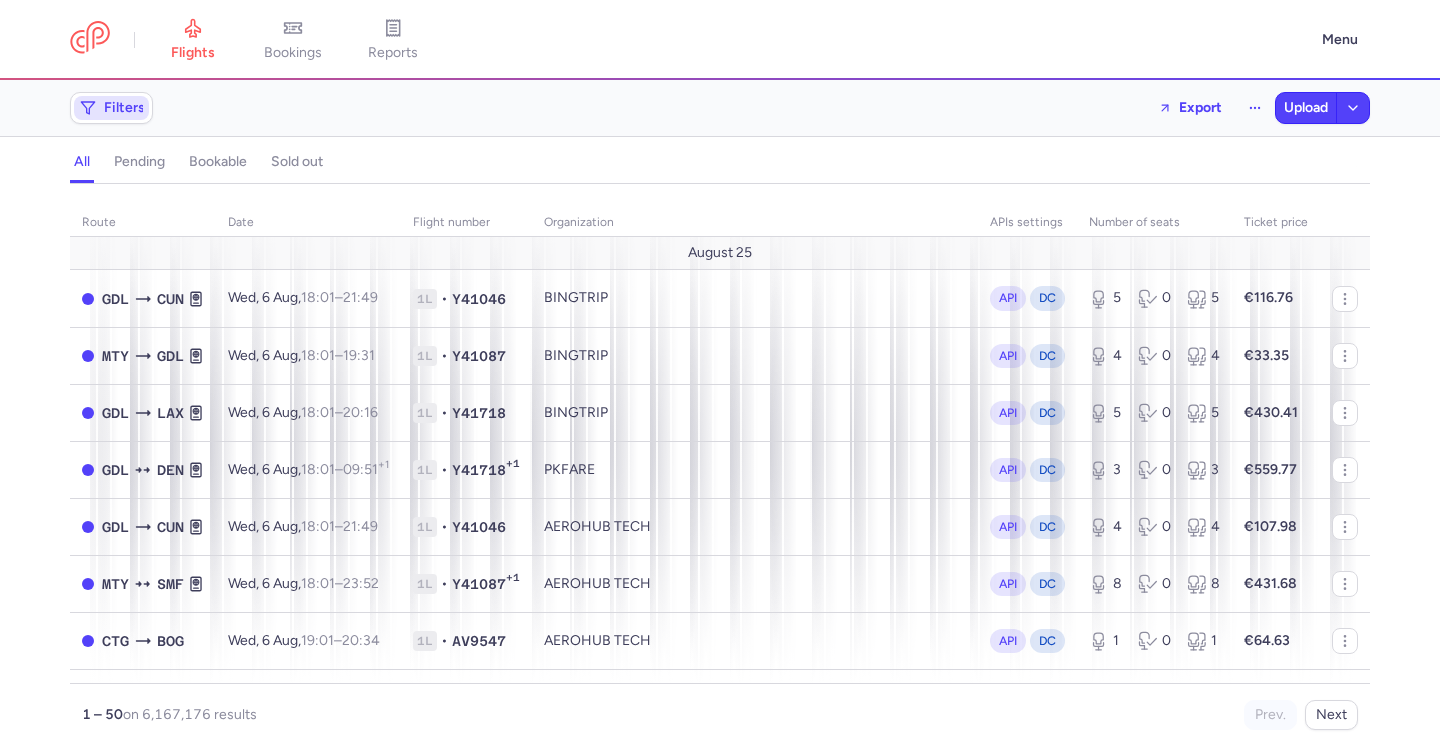 click on "Filters" at bounding box center (124, 108) 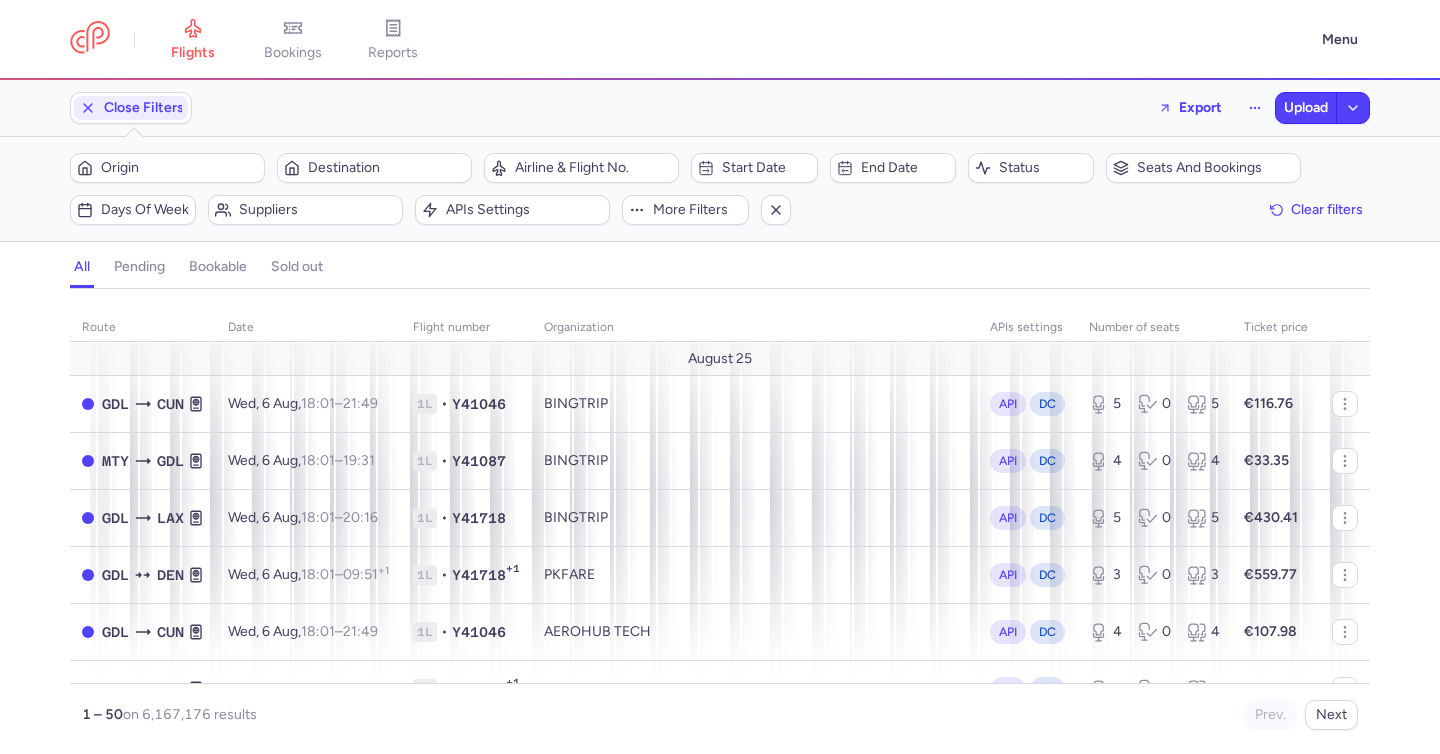 click on "Filters – 6167176 results  Origin  Destination  Airline & Flight No.  Start date  End date  Status  Seats and bookings  Days of week Suppliers   APIs settings  More filters  Clear filters" at bounding box center [720, 189] 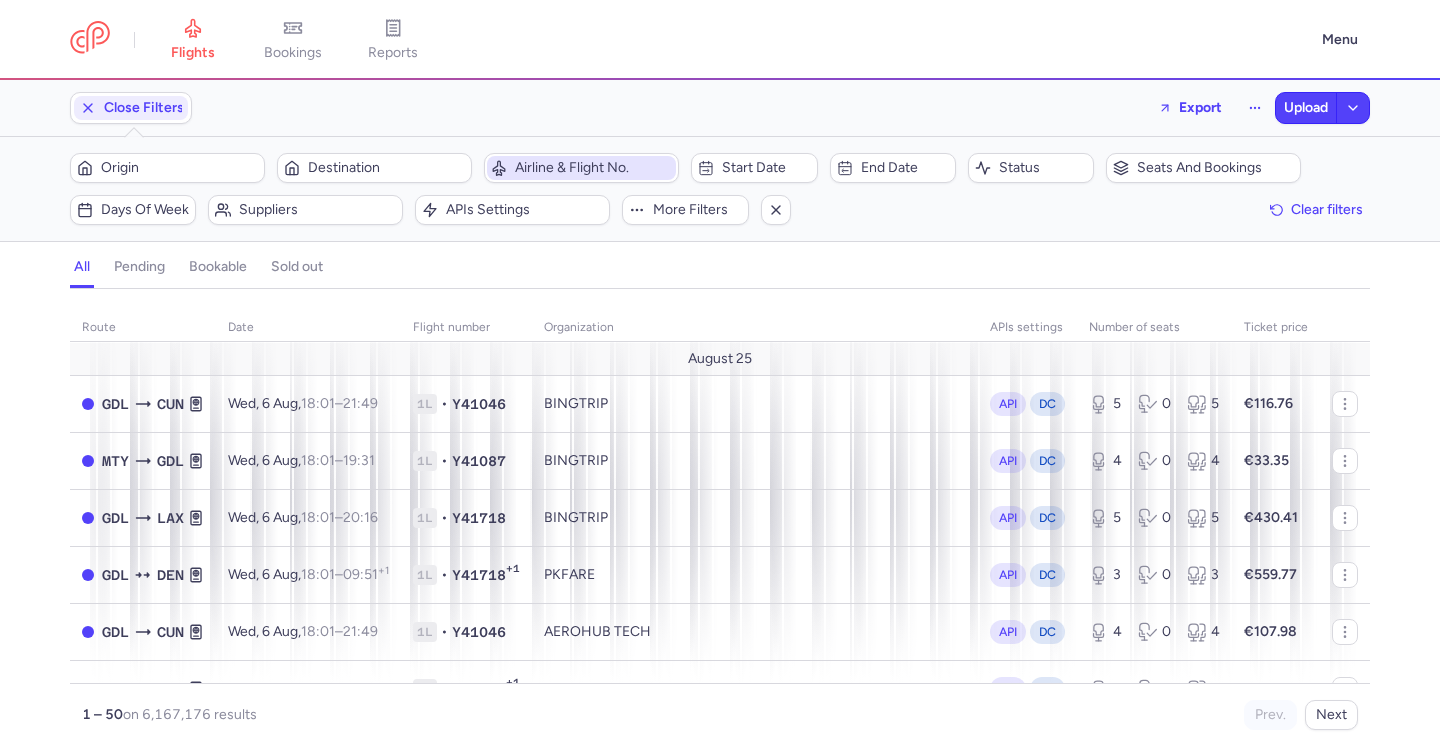 click on "Airline & Flight No." at bounding box center [581, 168] 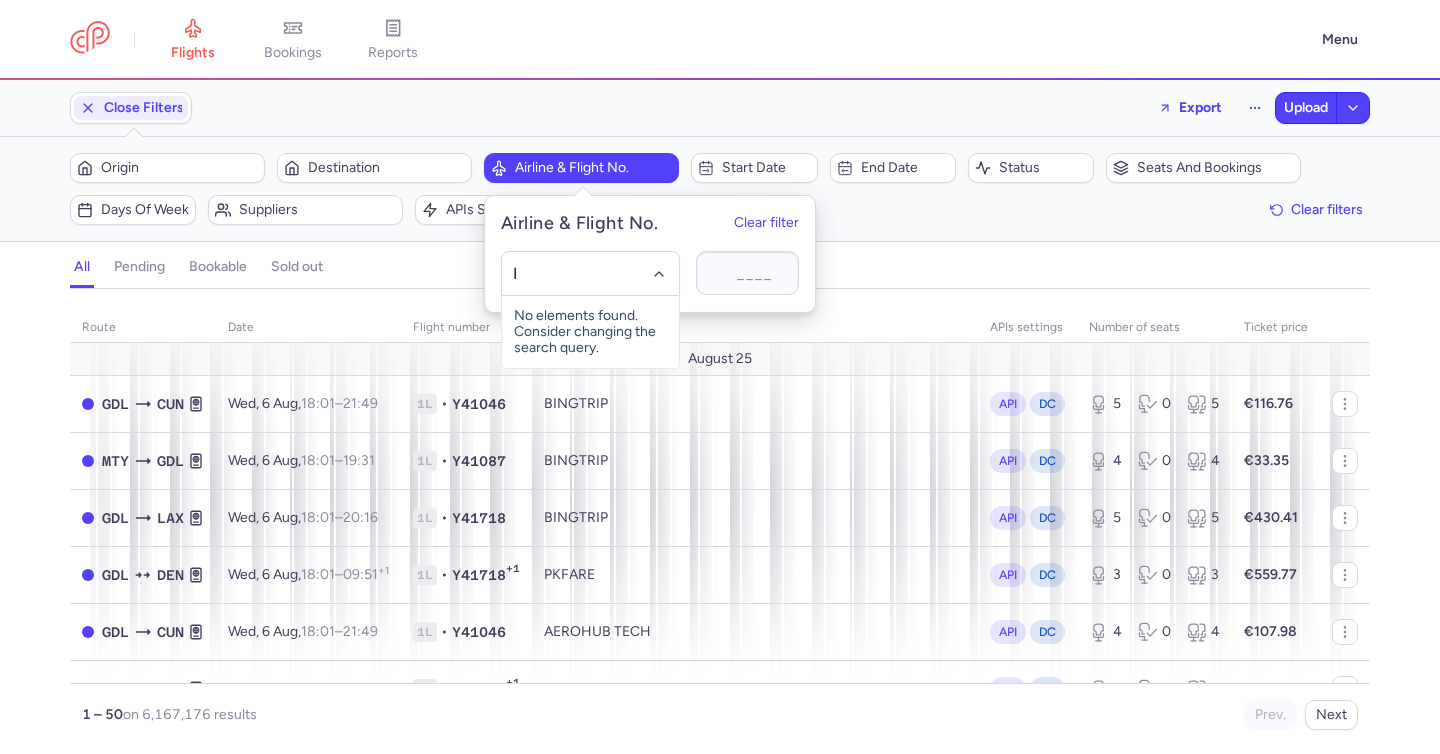 type on "IV" 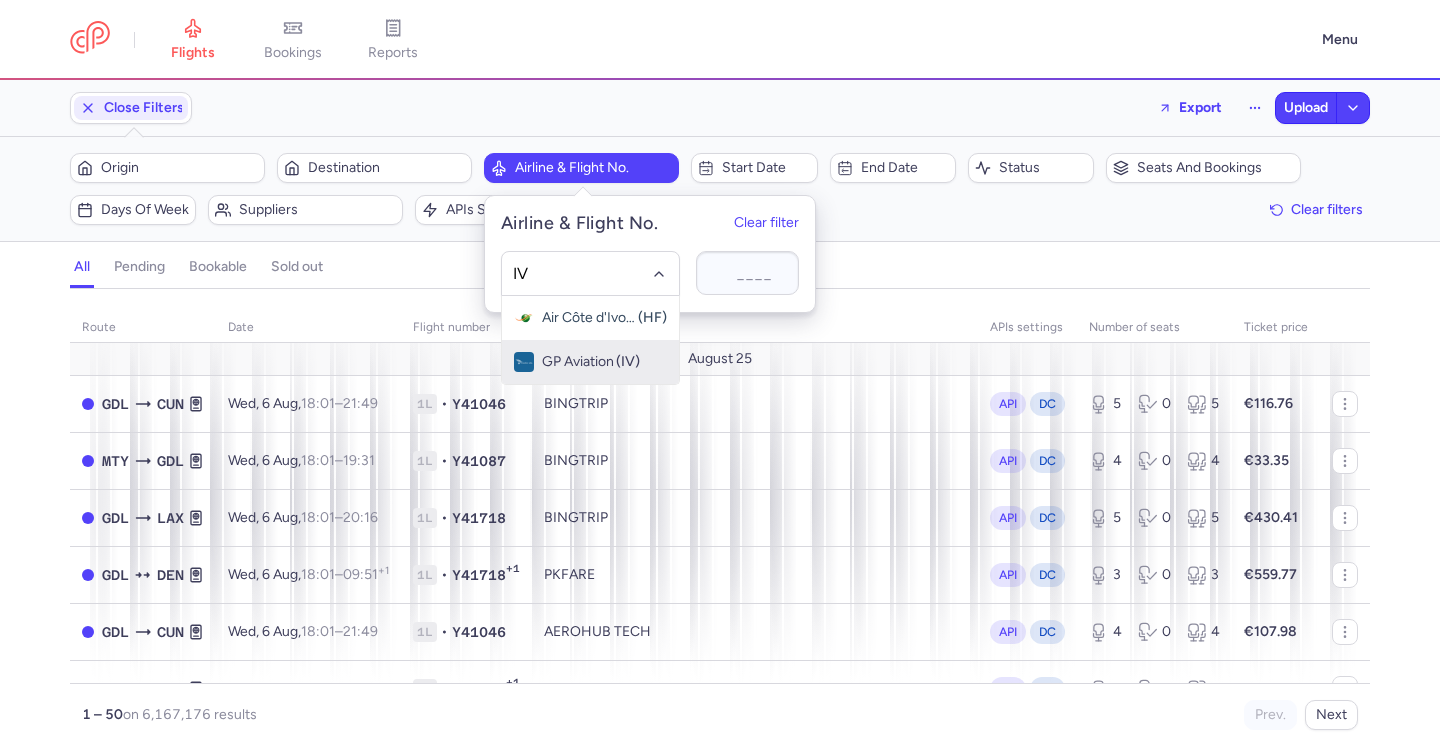click on "(IV)" at bounding box center [628, 362] 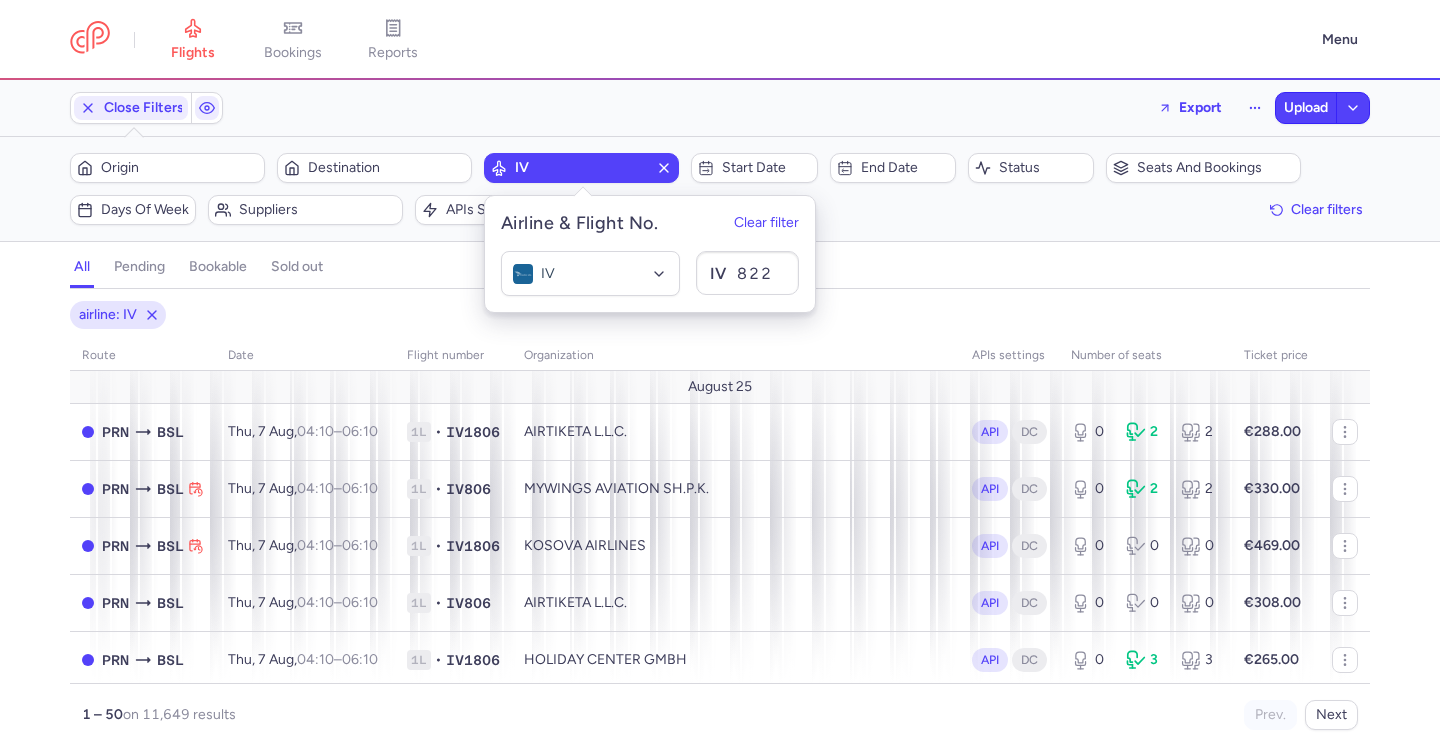 type on "8222" 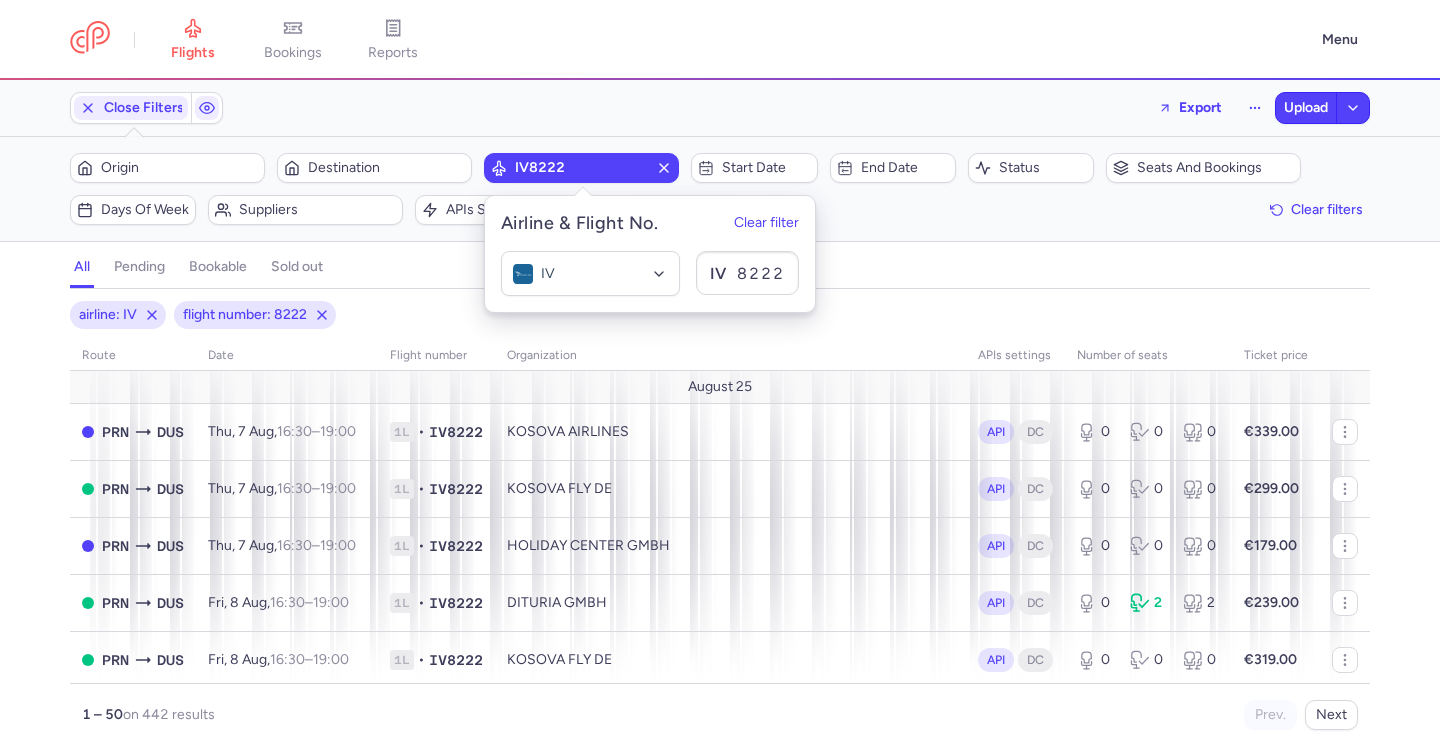 click on "all pending bookable sold out" at bounding box center [720, 271] 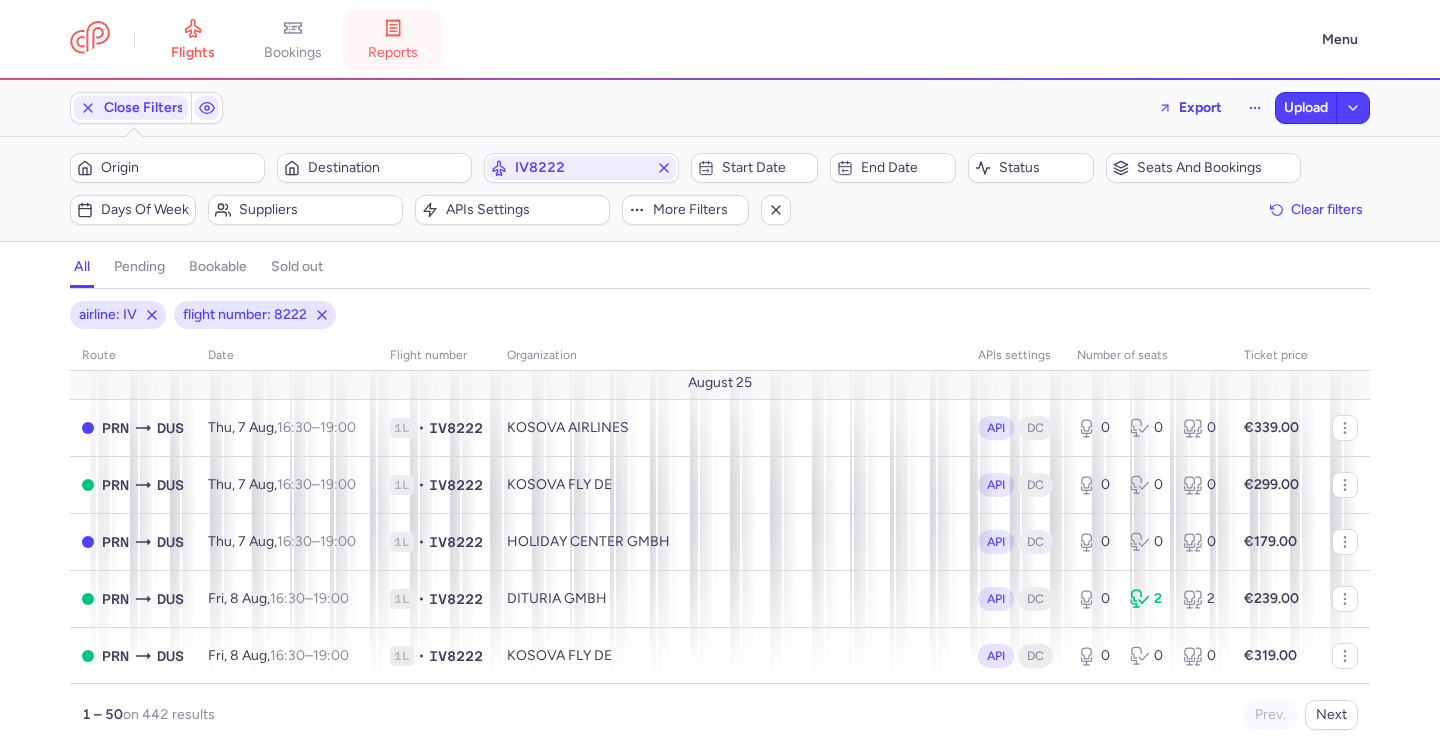 scroll, scrollTop: 0, scrollLeft: 0, axis: both 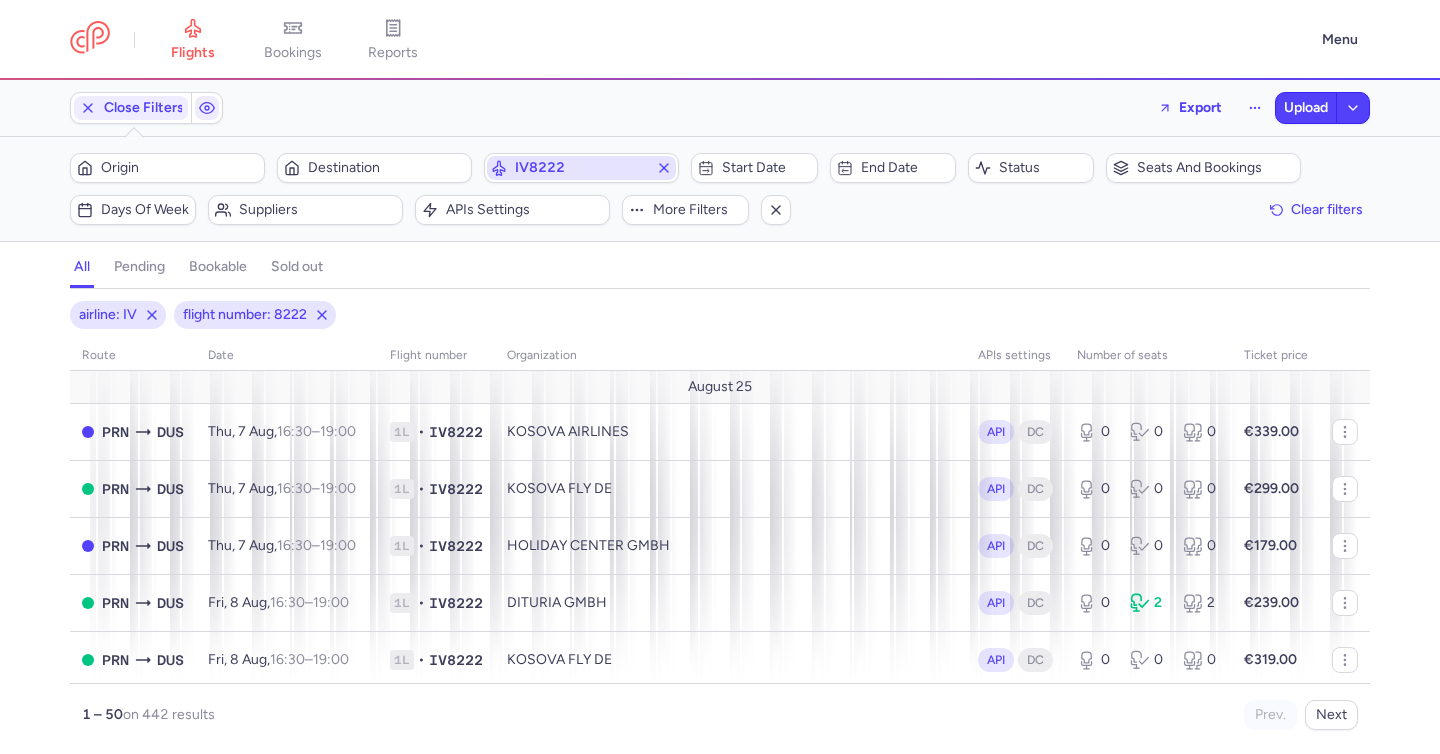 click on "Filters (2) – 442 results  Origin  Destination  IV8222  Start date  End date  Status  Seats and bookings  Days of week Suppliers   APIs settings  More filters  Clear filters" at bounding box center [720, 189] 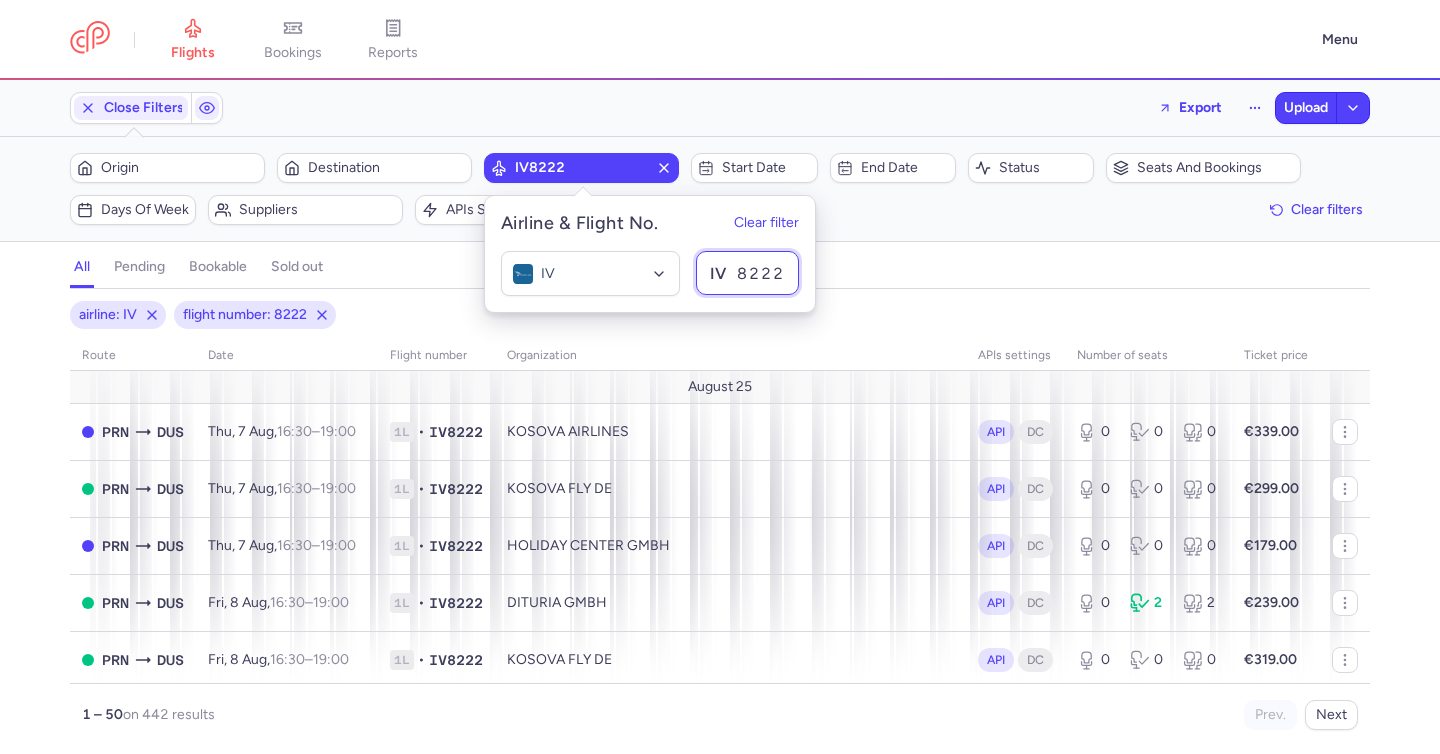 drag, startPoint x: 771, startPoint y: 276, endPoint x: 799, endPoint y: 277, distance: 28.01785 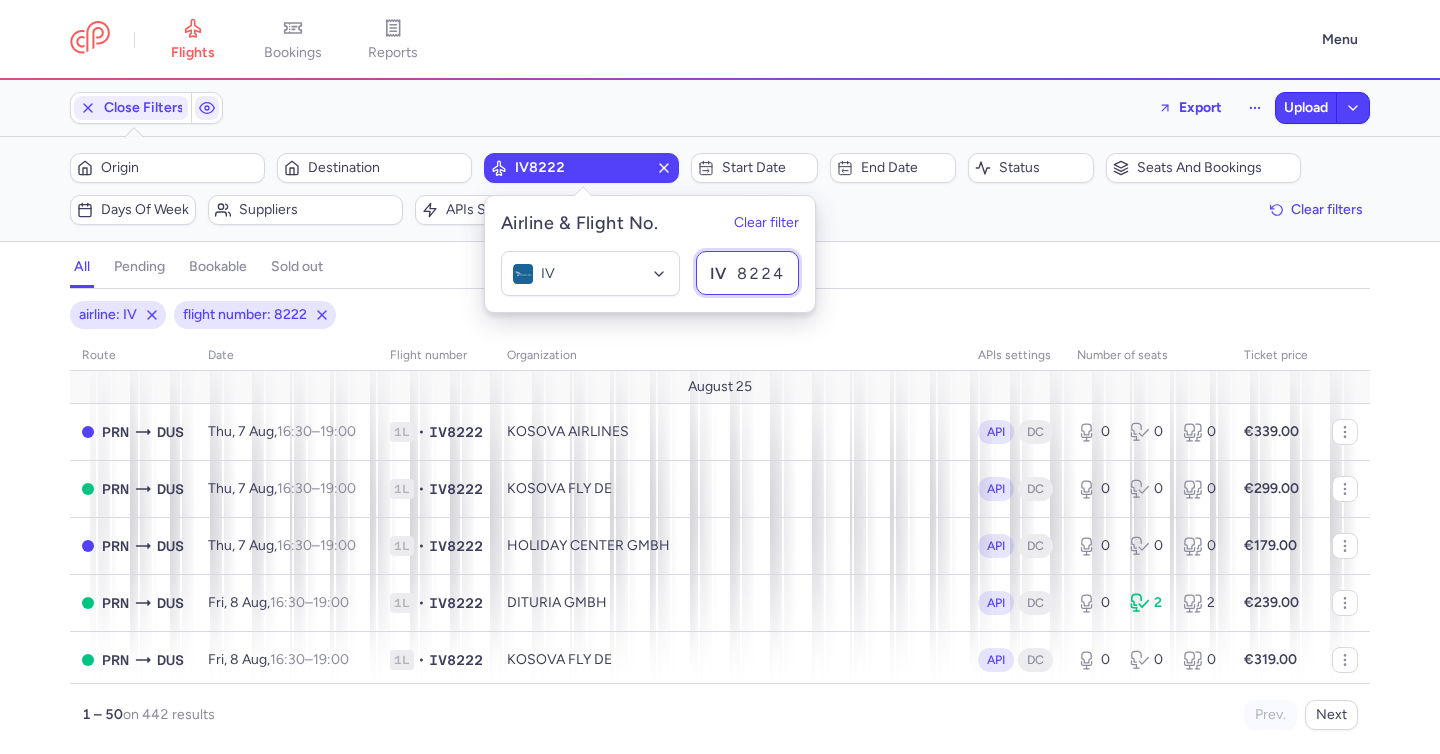 type on "8224" 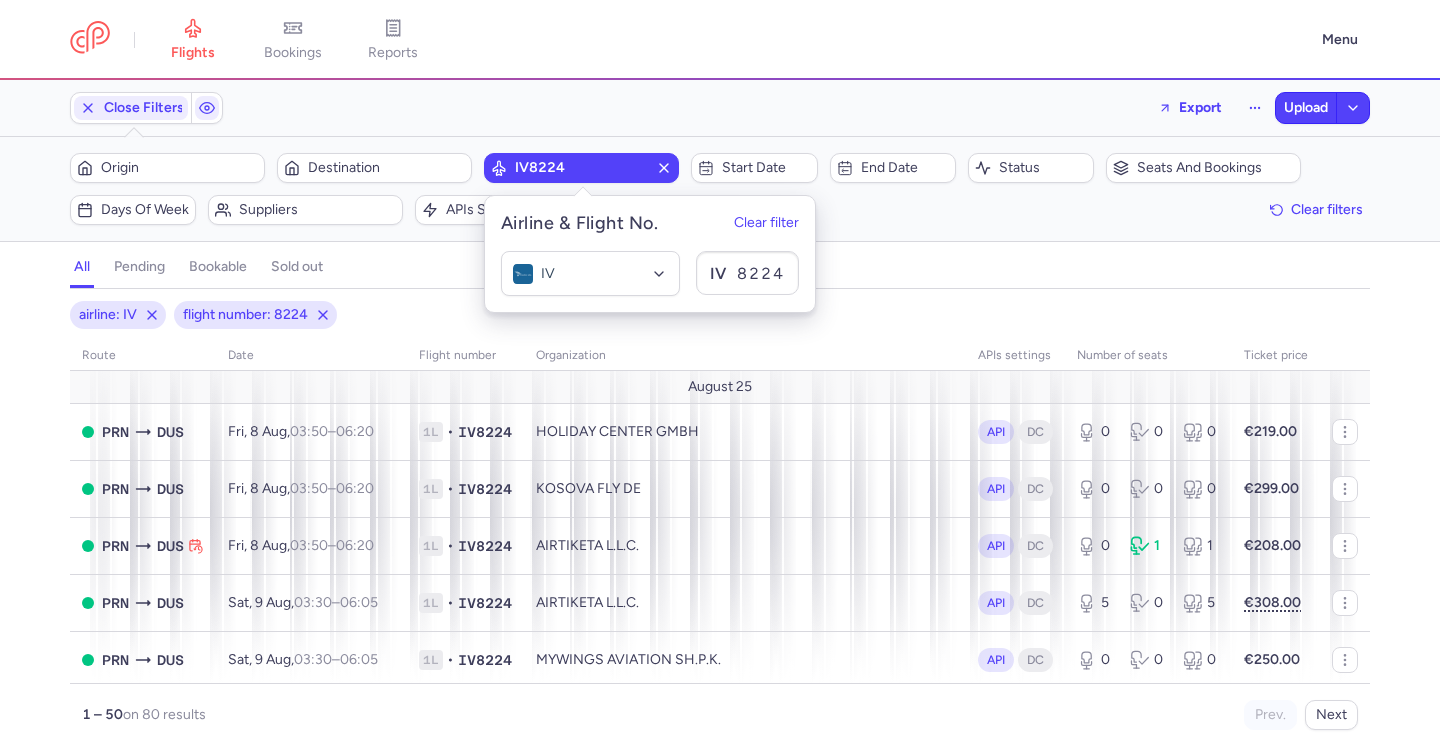 click on "all pending bookable sold out 2" at bounding box center [720, 267] 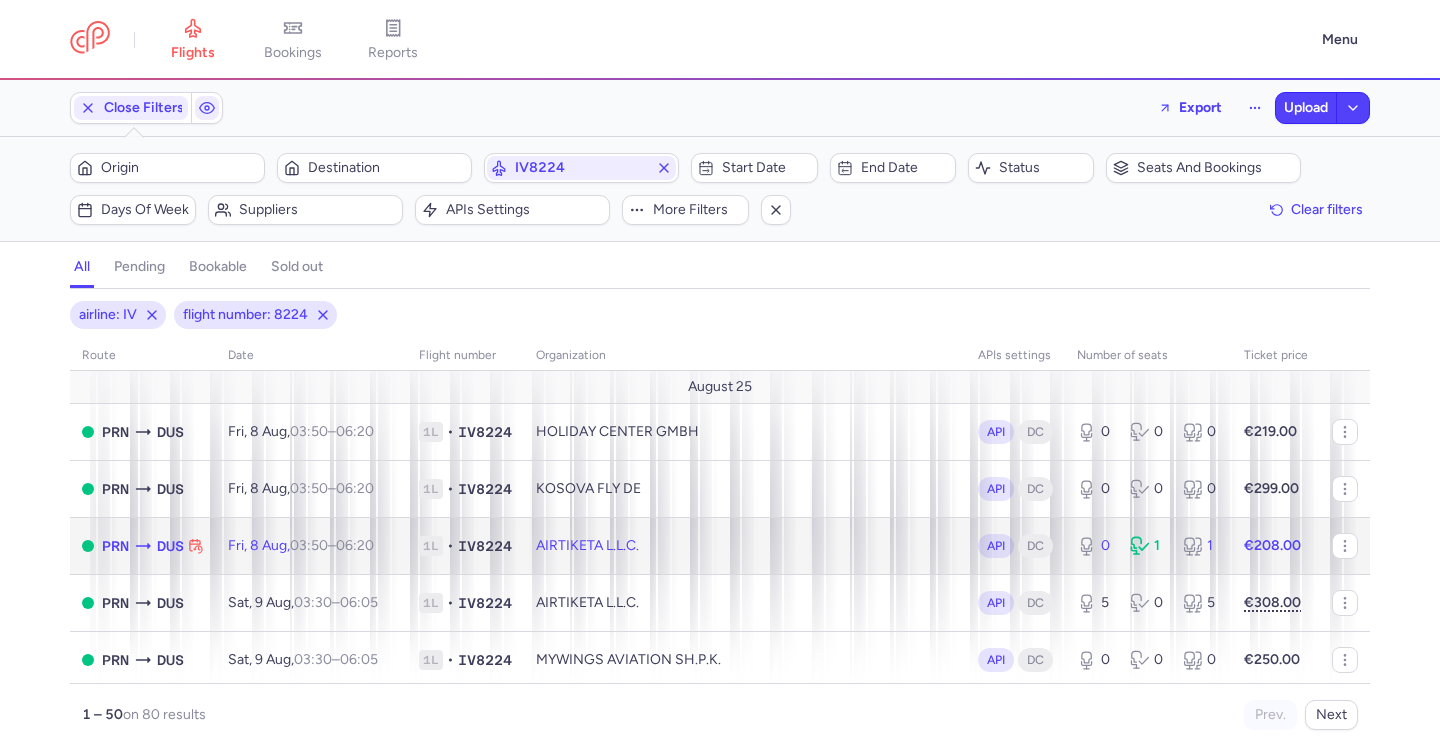 click on "Fri, 8 Aug,  03:50  –  06:20  +0" at bounding box center [311, 545] 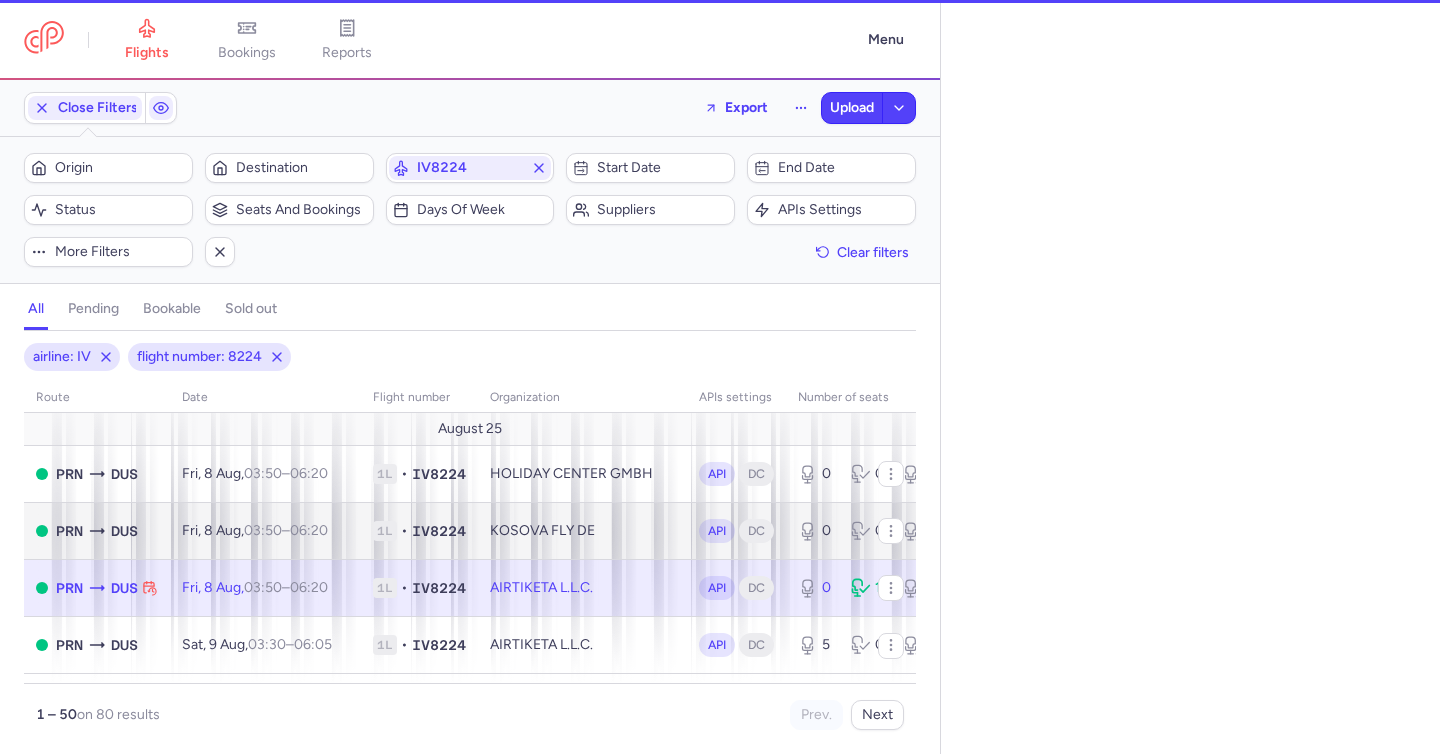 select on "hours" 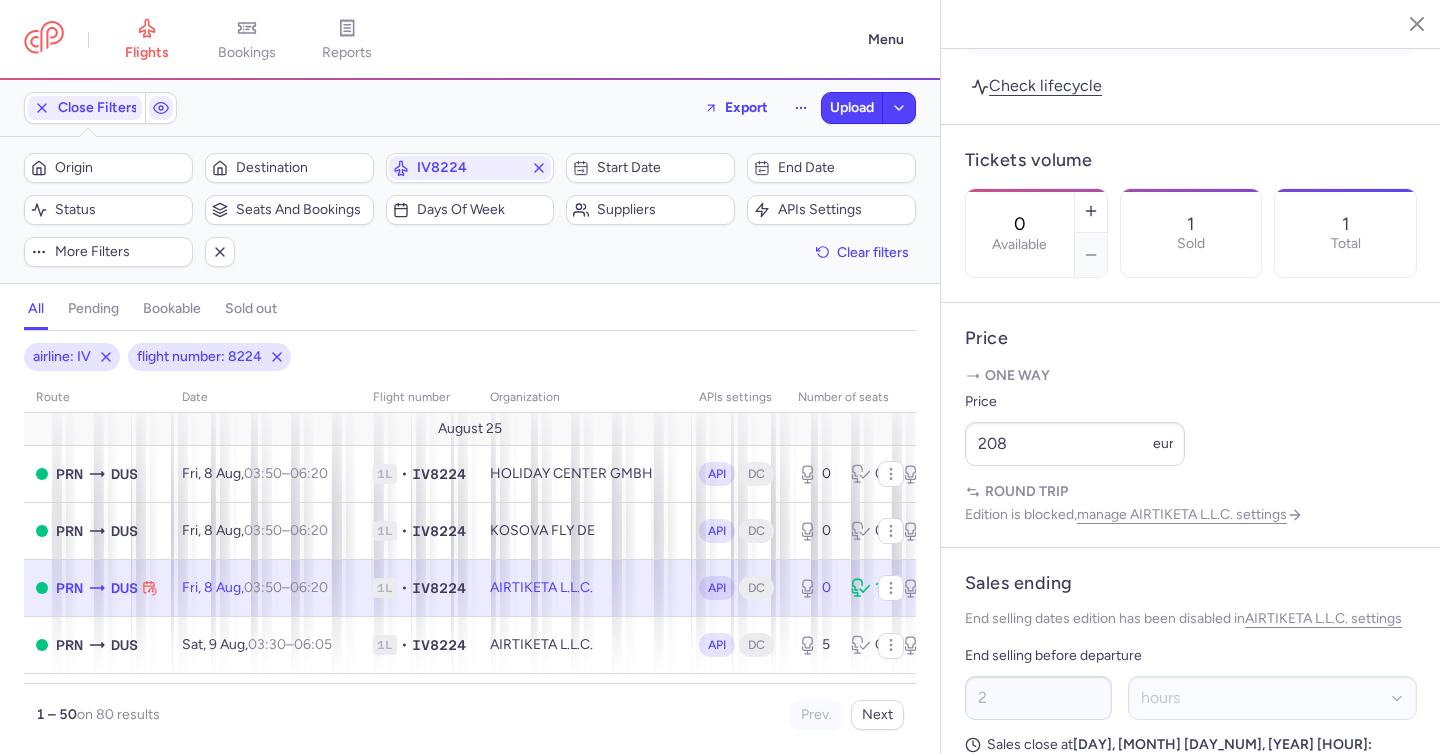 scroll, scrollTop: 1385, scrollLeft: 0, axis: vertical 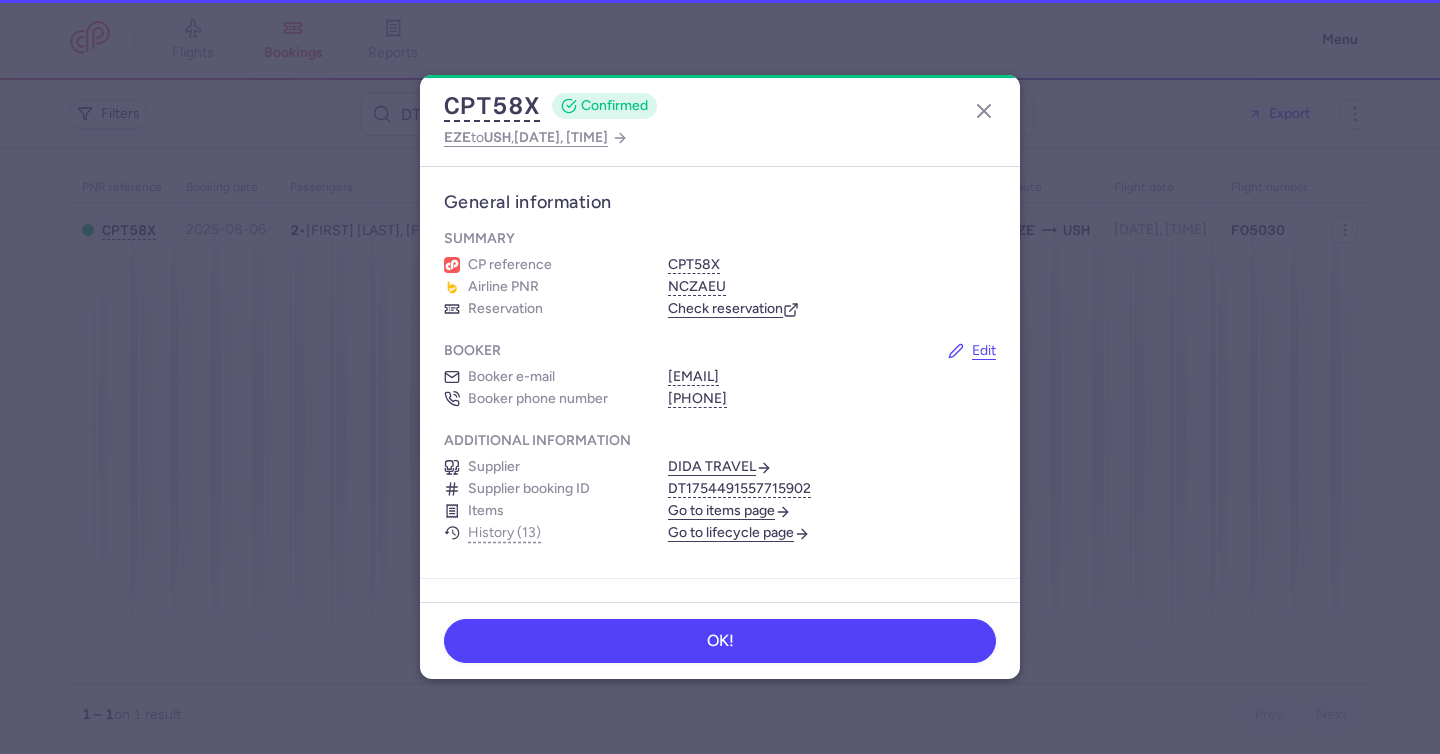 click on "Summary" 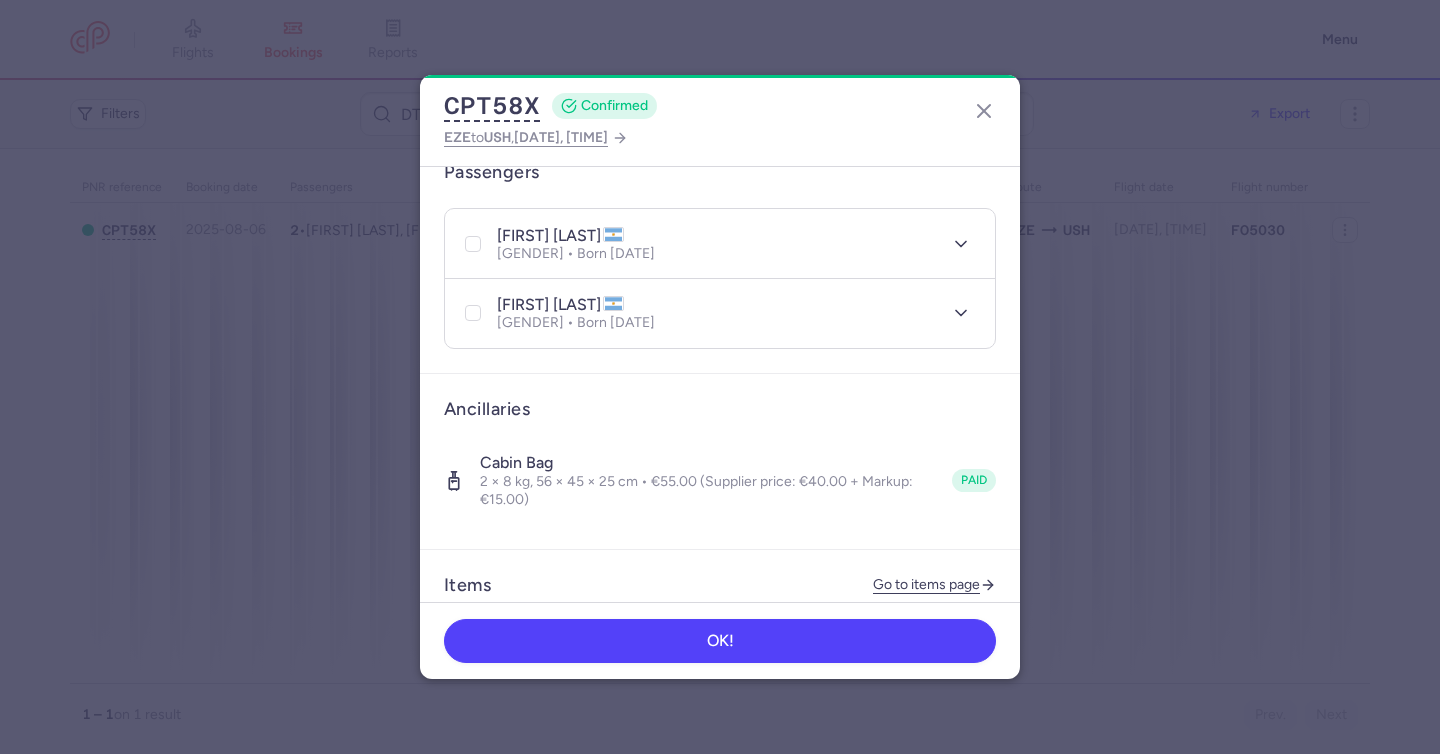 scroll, scrollTop: 449, scrollLeft: 0, axis: vertical 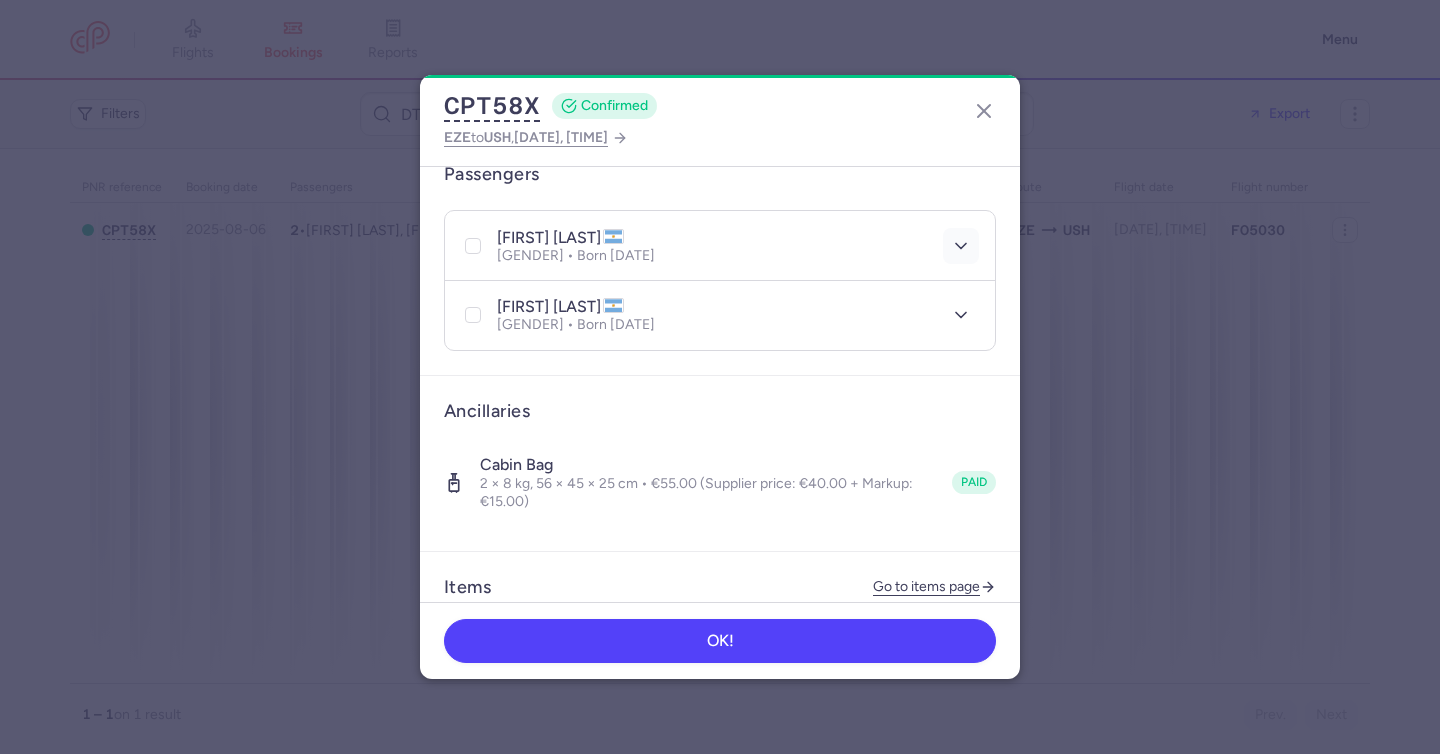 click 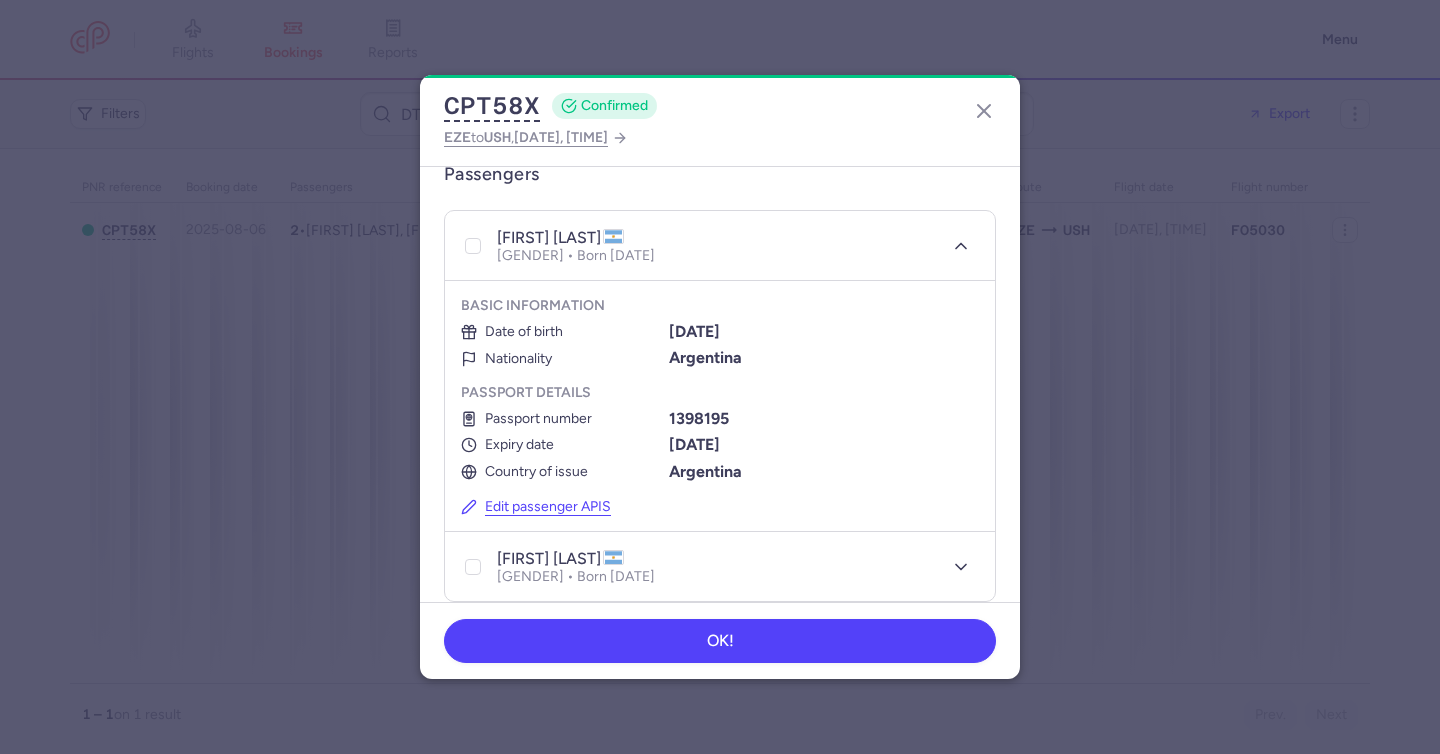 click on "1398195" at bounding box center [699, 418] 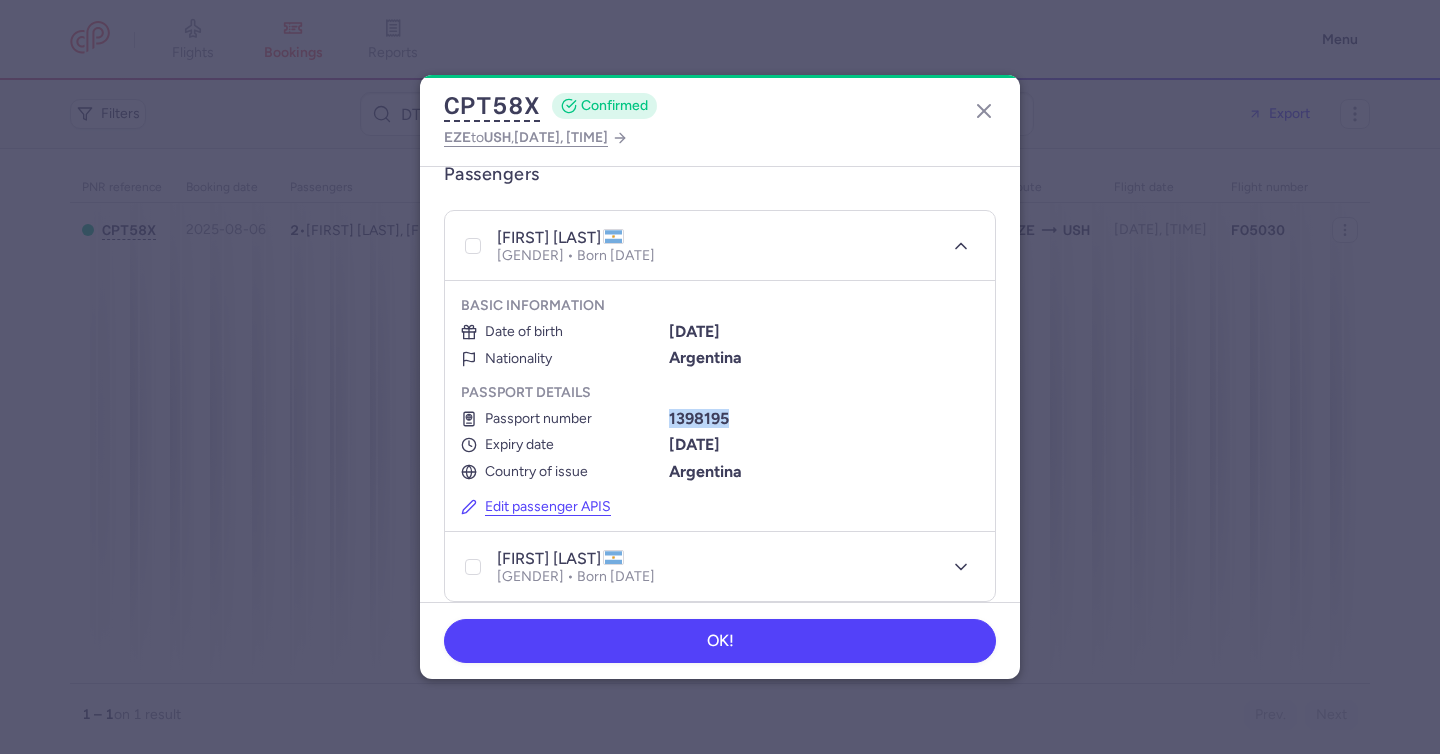 click on "1398195" at bounding box center [699, 418] 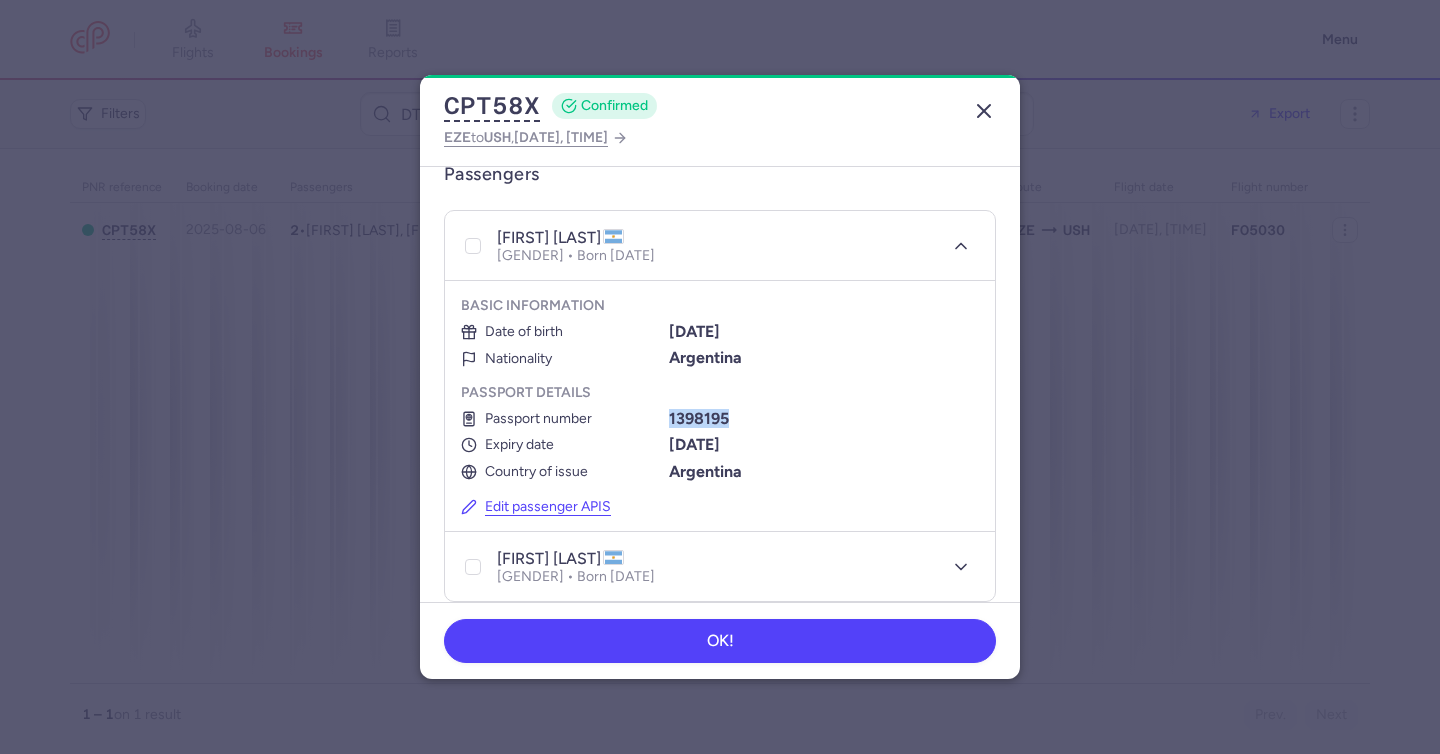 click 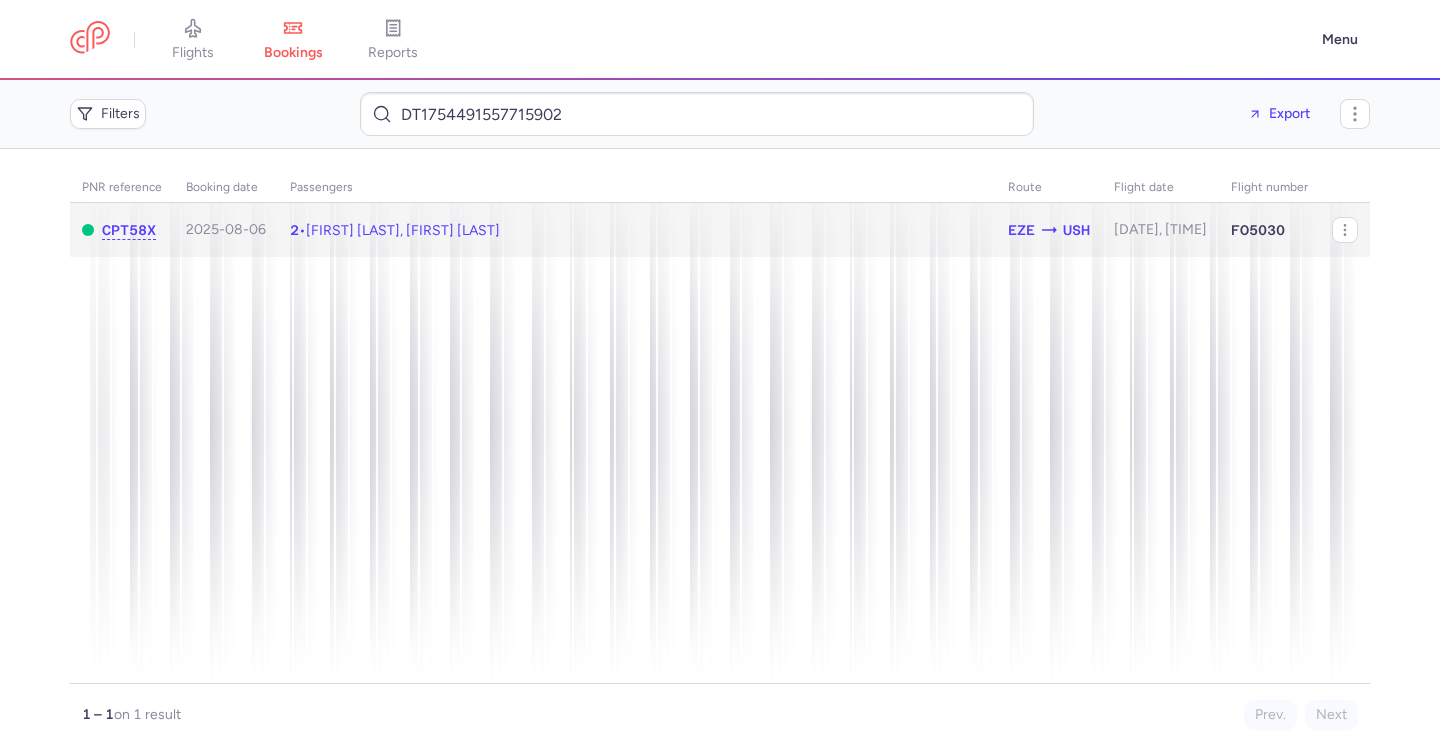 click on "2  •  Nicolas Eduardo LAWRIE, Andrea Cecilia VISINTIN" at bounding box center (637, 230) 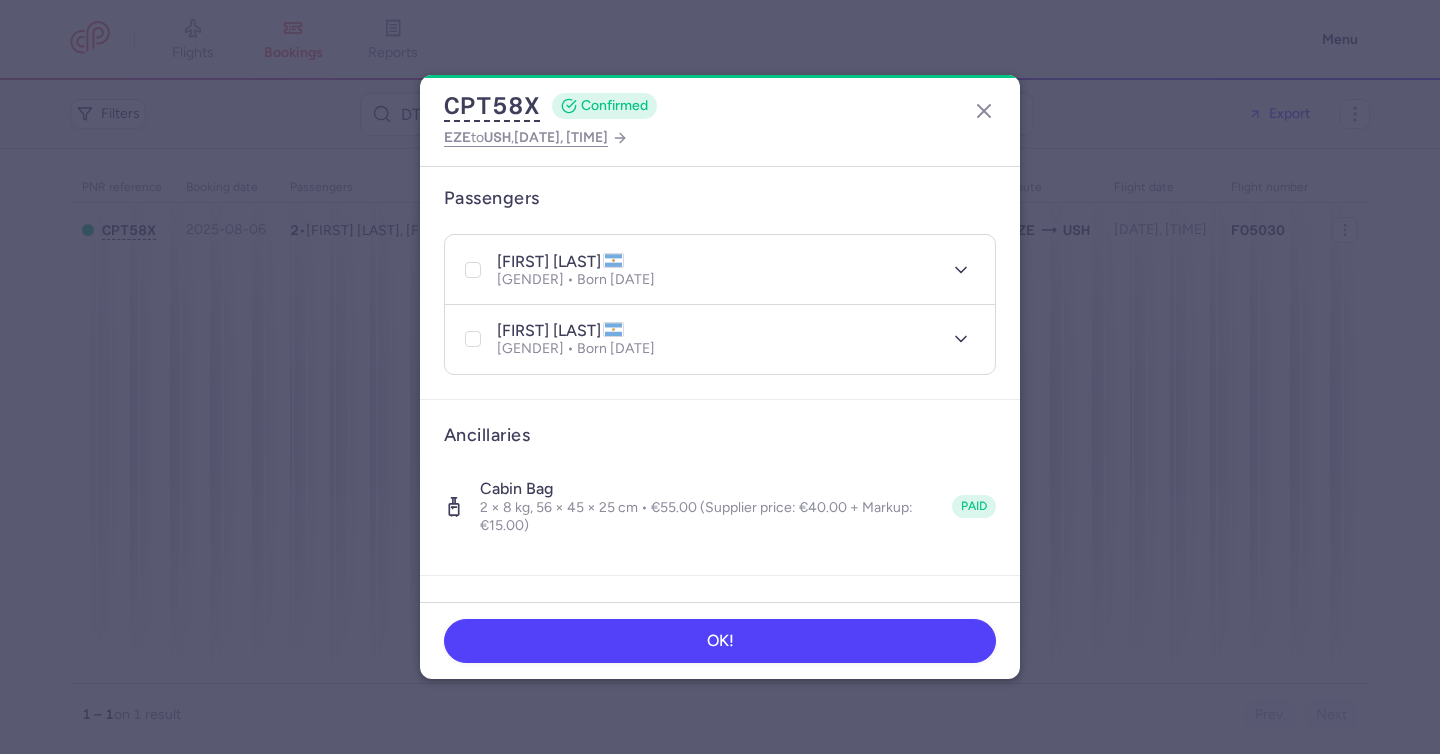 scroll, scrollTop: 533, scrollLeft: 0, axis: vertical 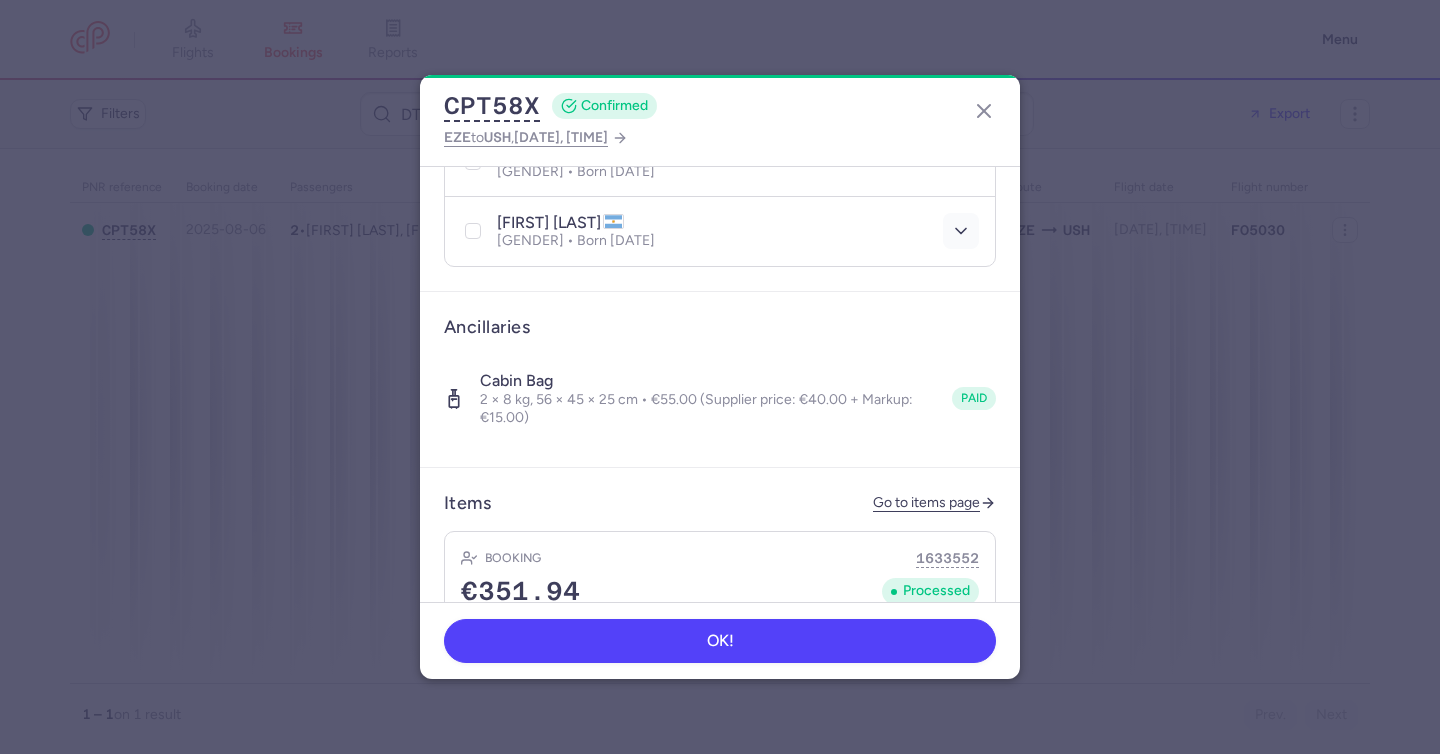 click 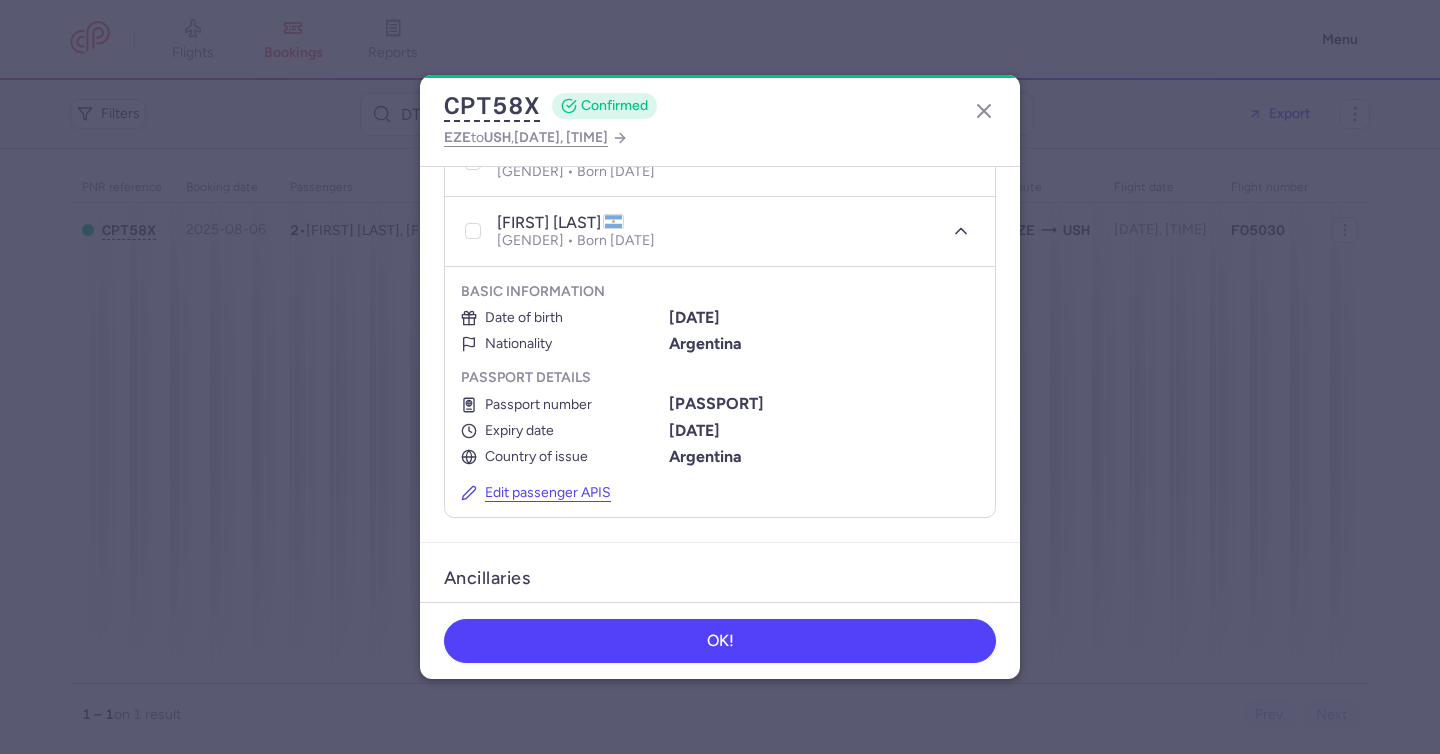 click on "14468739" at bounding box center (716, 403) 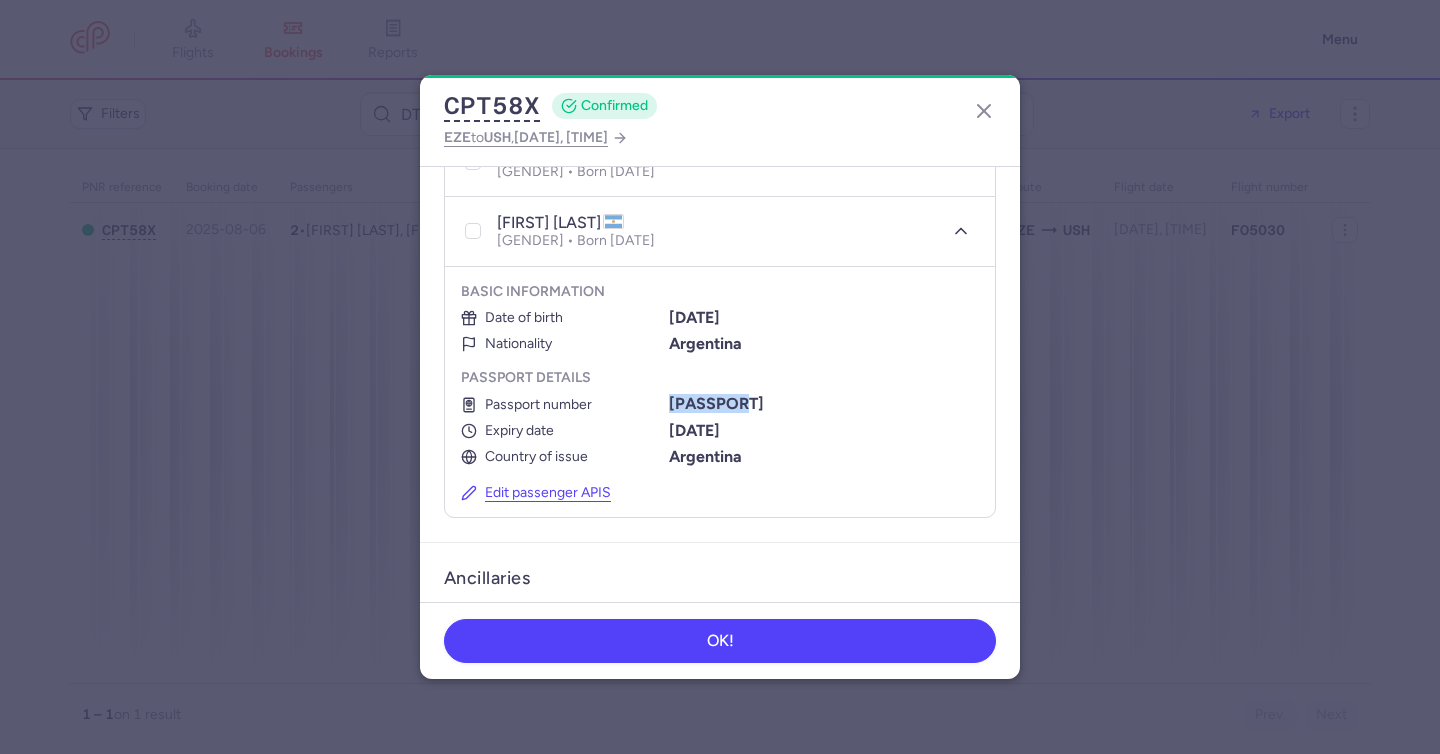 click on "14468739" at bounding box center [716, 403] 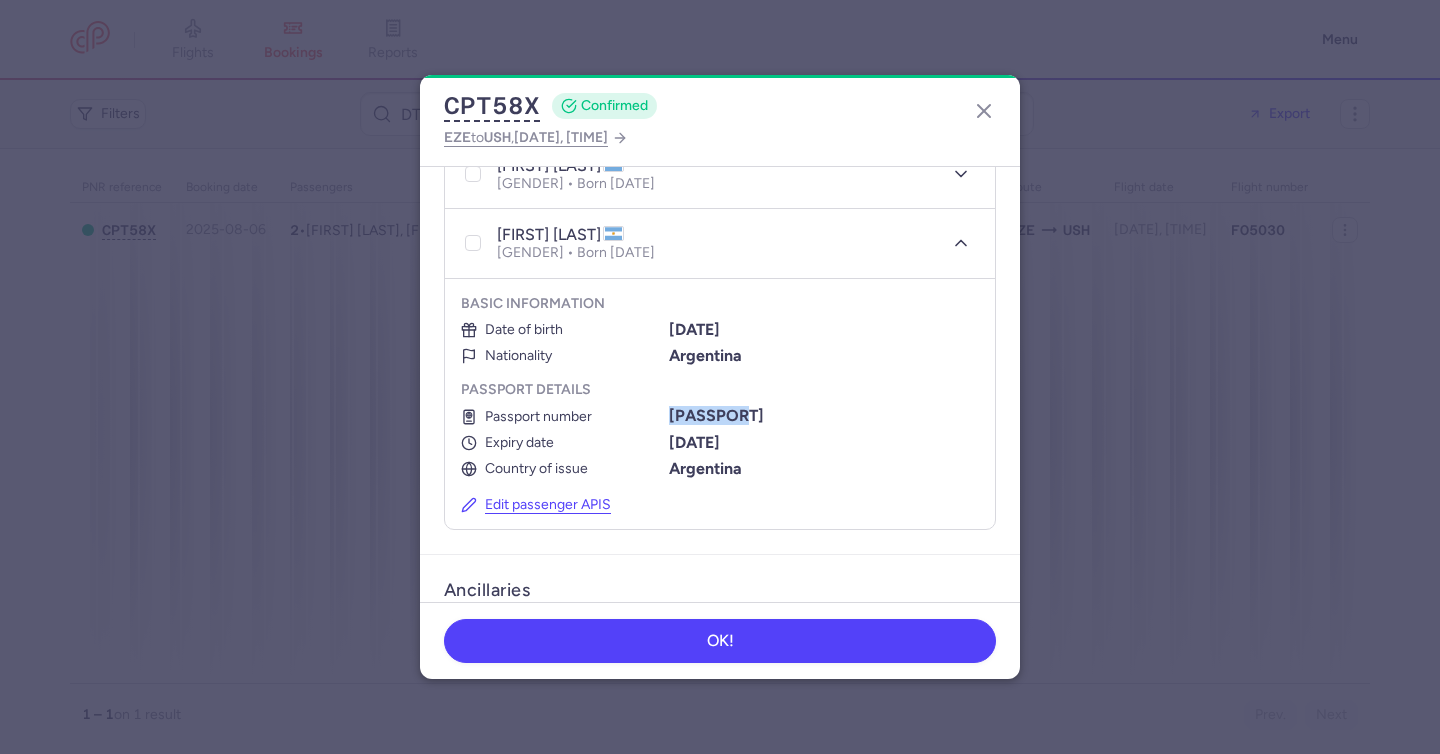scroll, scrollTop: 496, scrollLeft: 0, axis: vertical 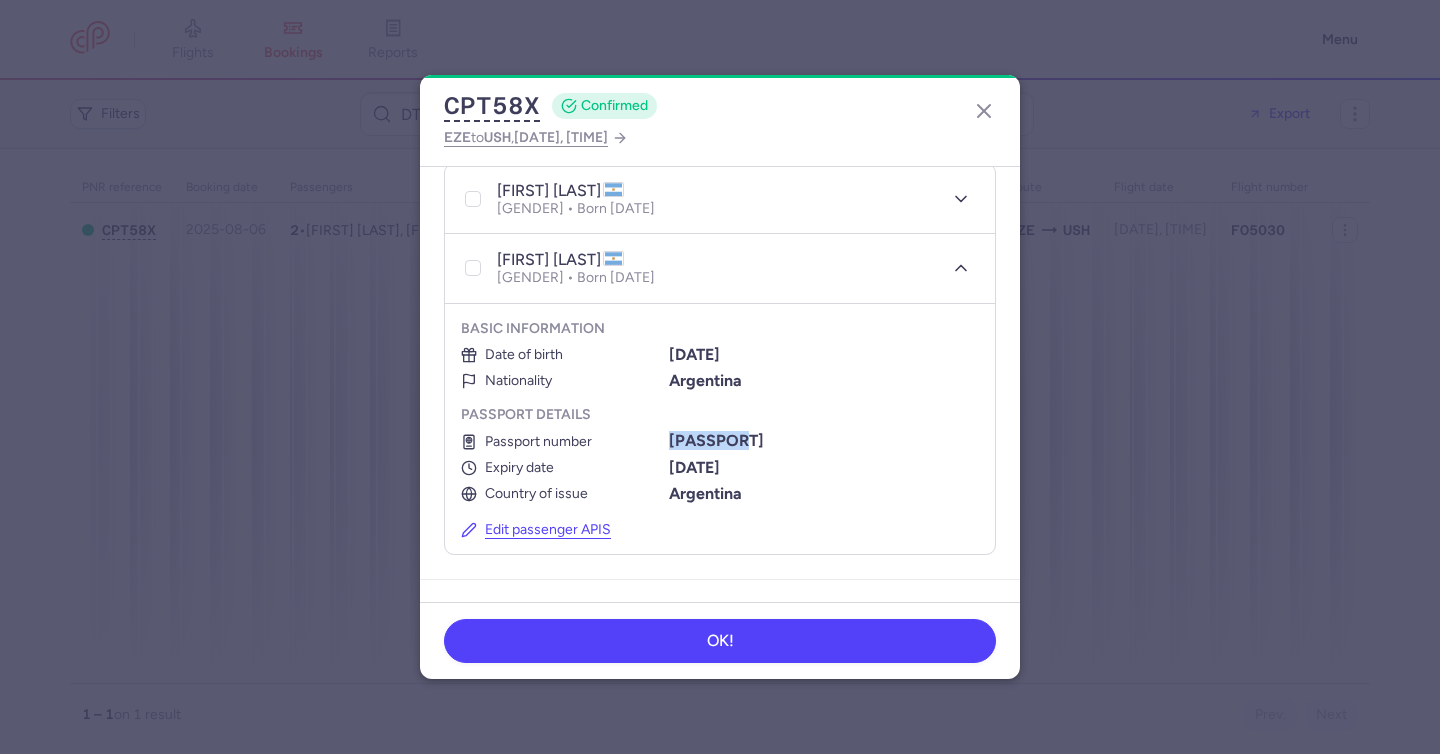 drag, startPoint x: 677, startPoint y: 191, endPoint x: 494, endPoint y: 191, distance: 183 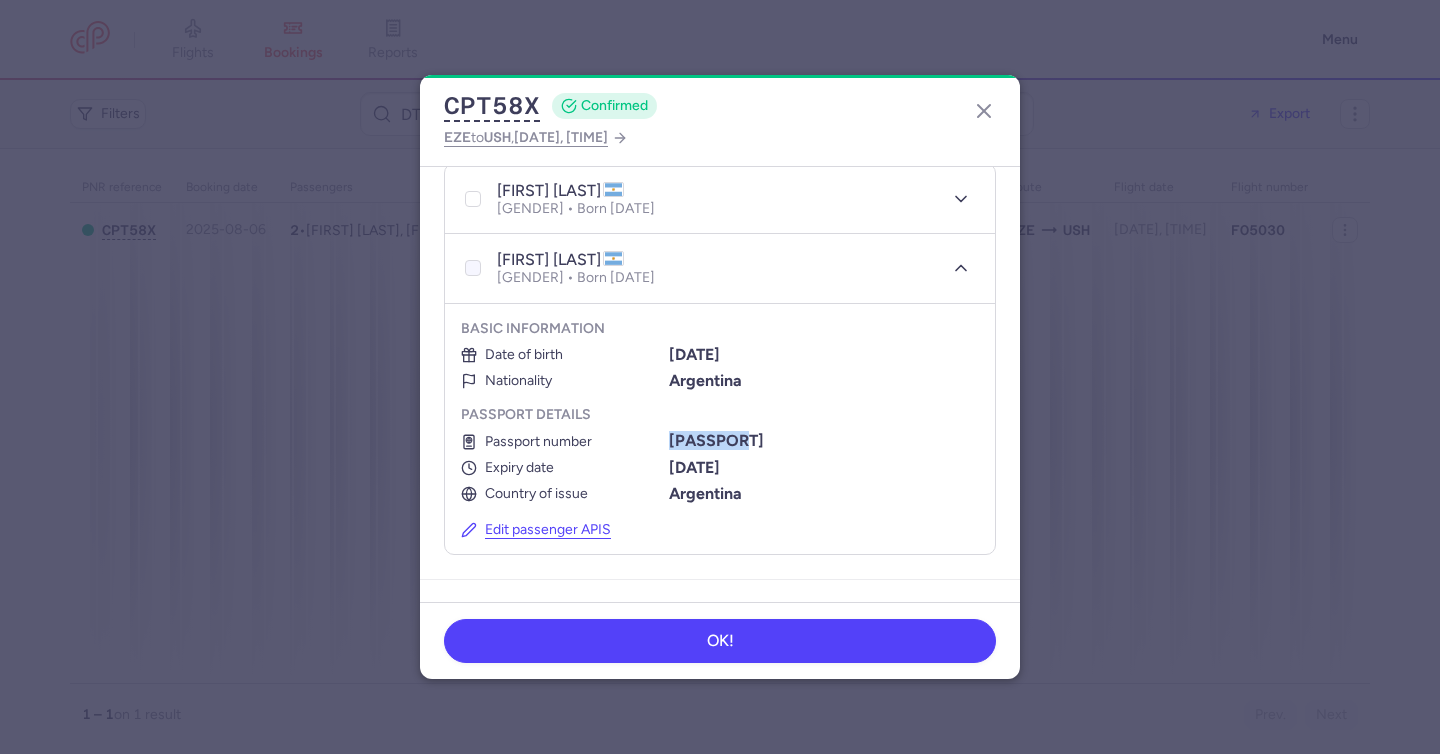 drag, startPoint x: 670, startPoint y: 264, endPoint x: 469, endPoint y: 264, distance: 201 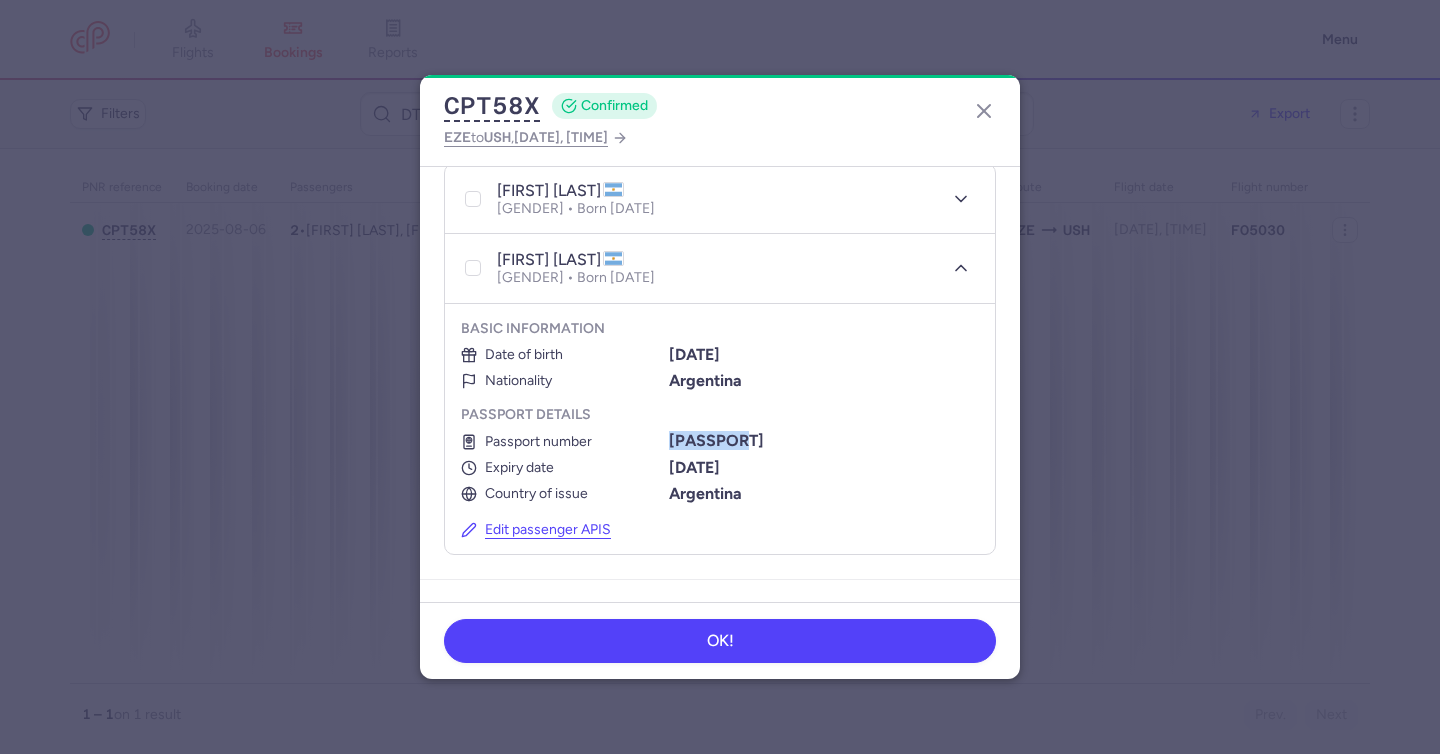 copy on "andrea cecilia VISINTIN" 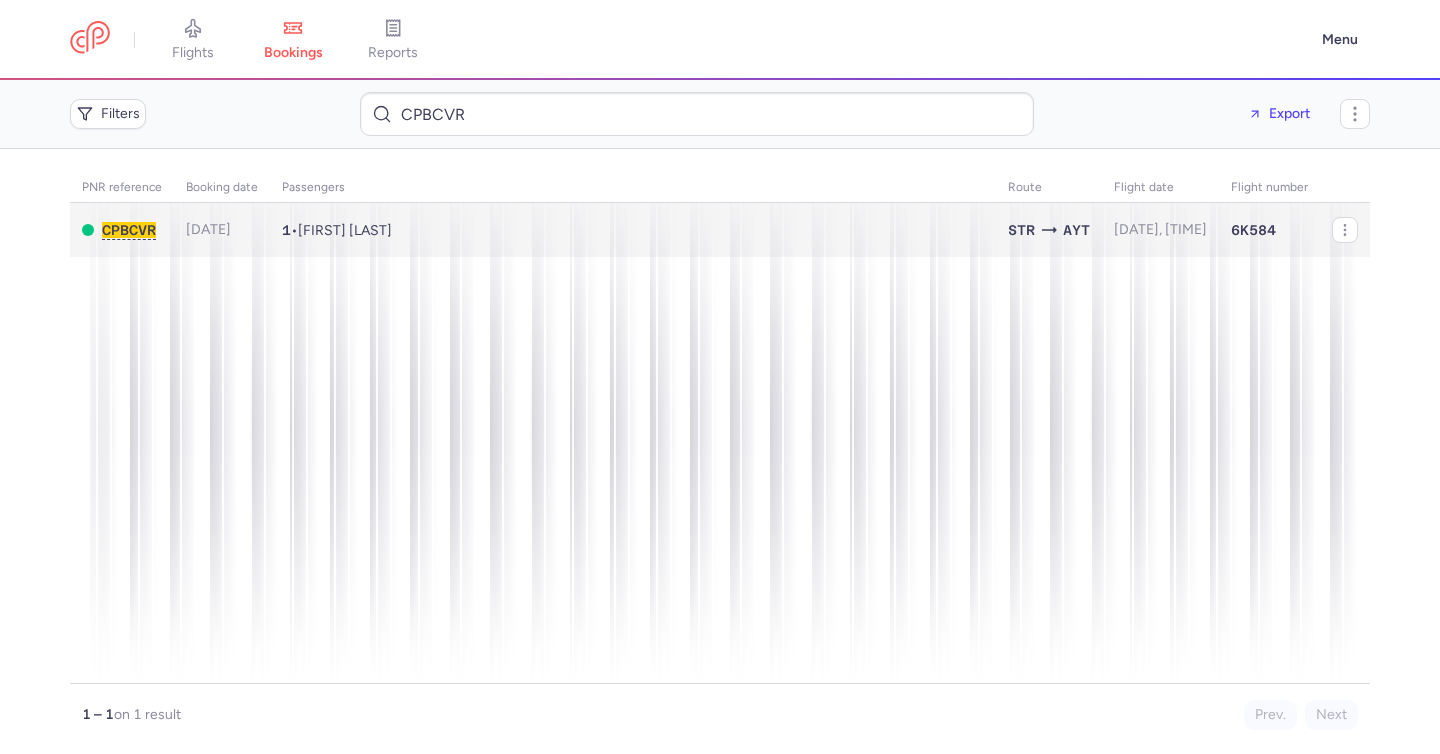 scroll, scrollTop: 0, scrollLeft: 0, axis: both 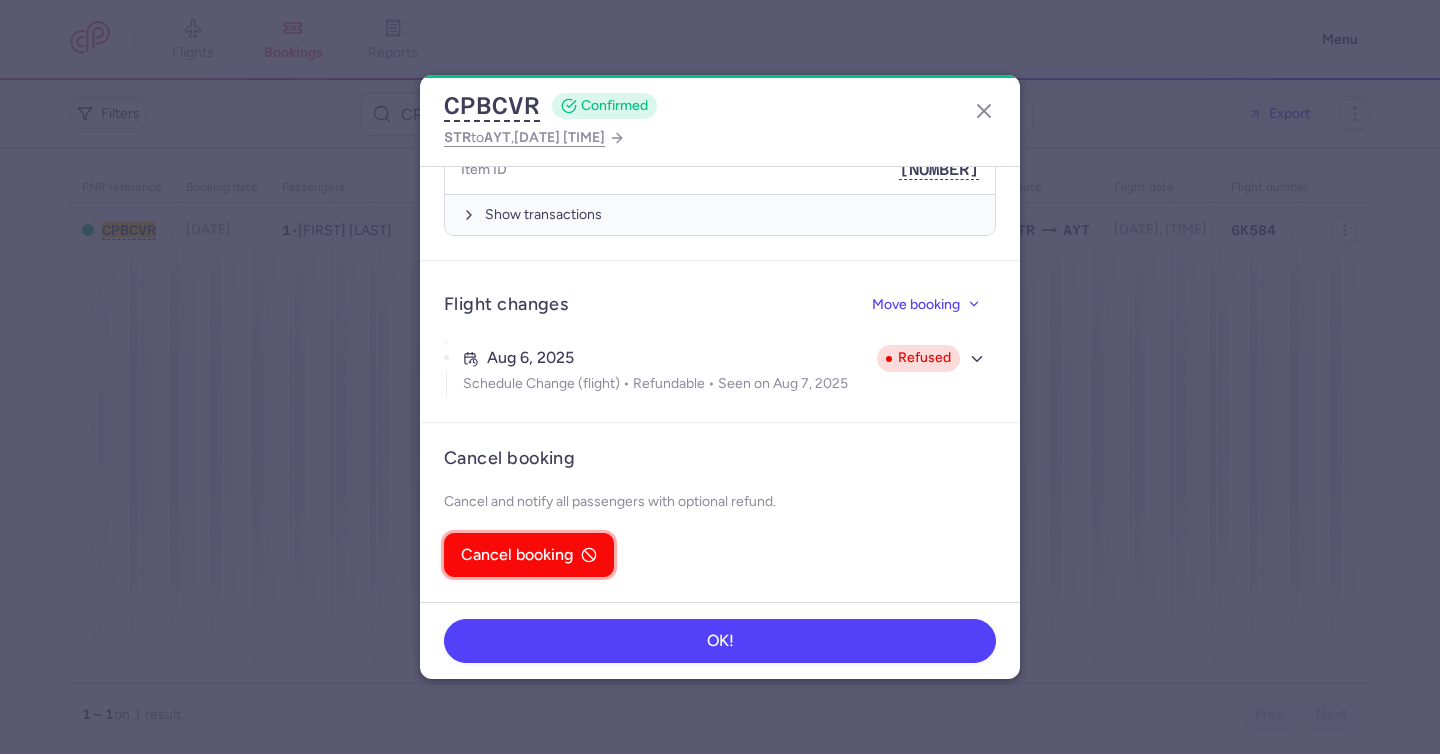 click on "Cancel booking" at bounding box center (529, 555) 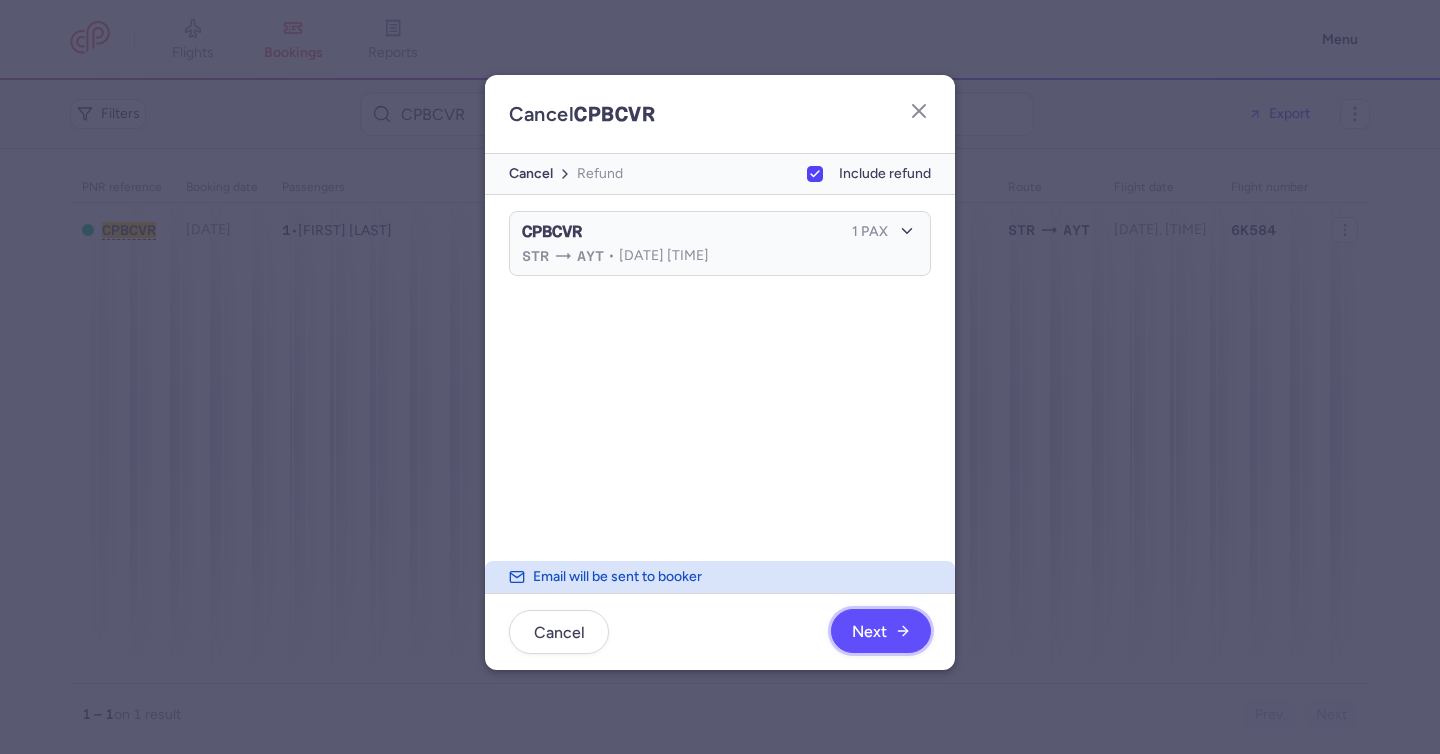 click on "Next" 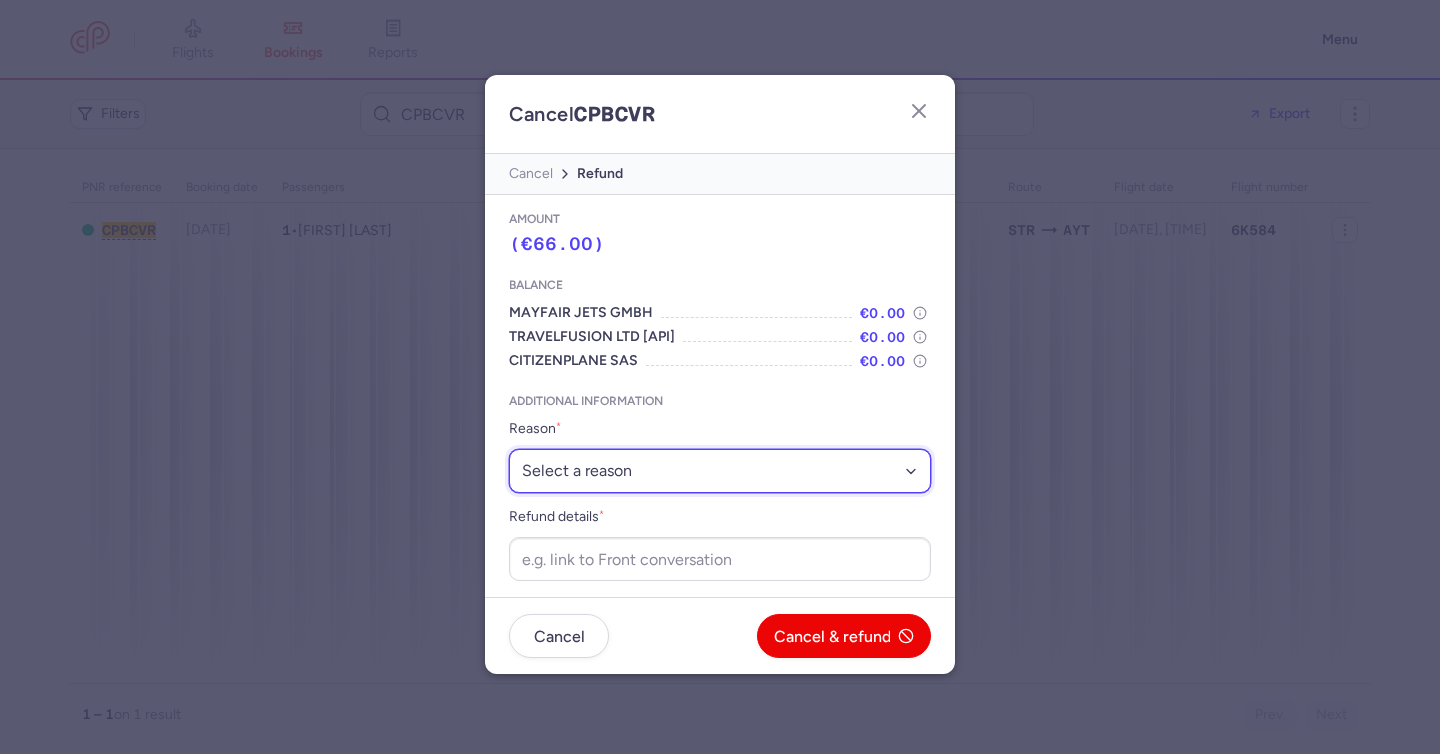 click on "Select a reason ⛔️ Unconfirmed booking ❌ Flight canceled 🙅 Schedule change not accepted" at bounding box center [720, 471] 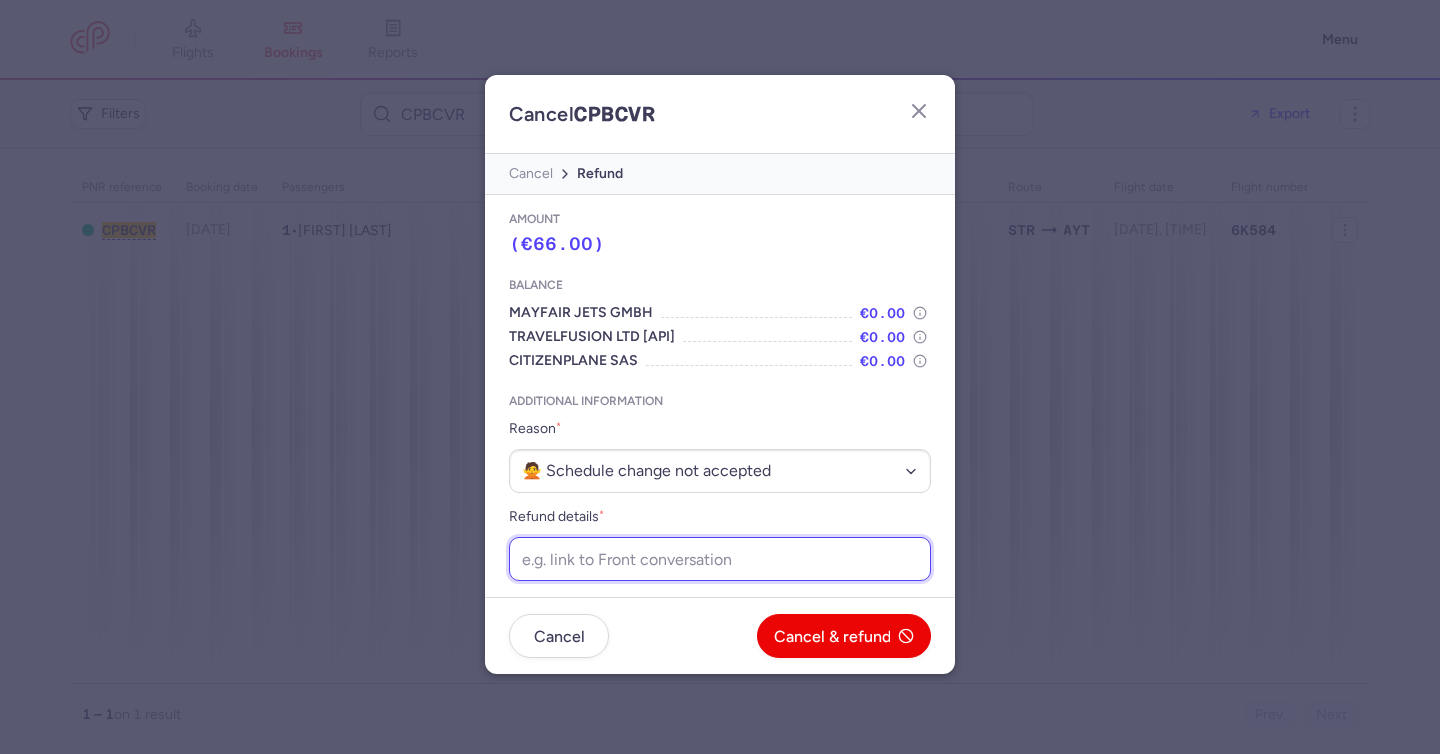 drag, startPoint x: 746, startPoint y: 549, endPoint x: 772, endPoint y: 567, distance: 31.622776 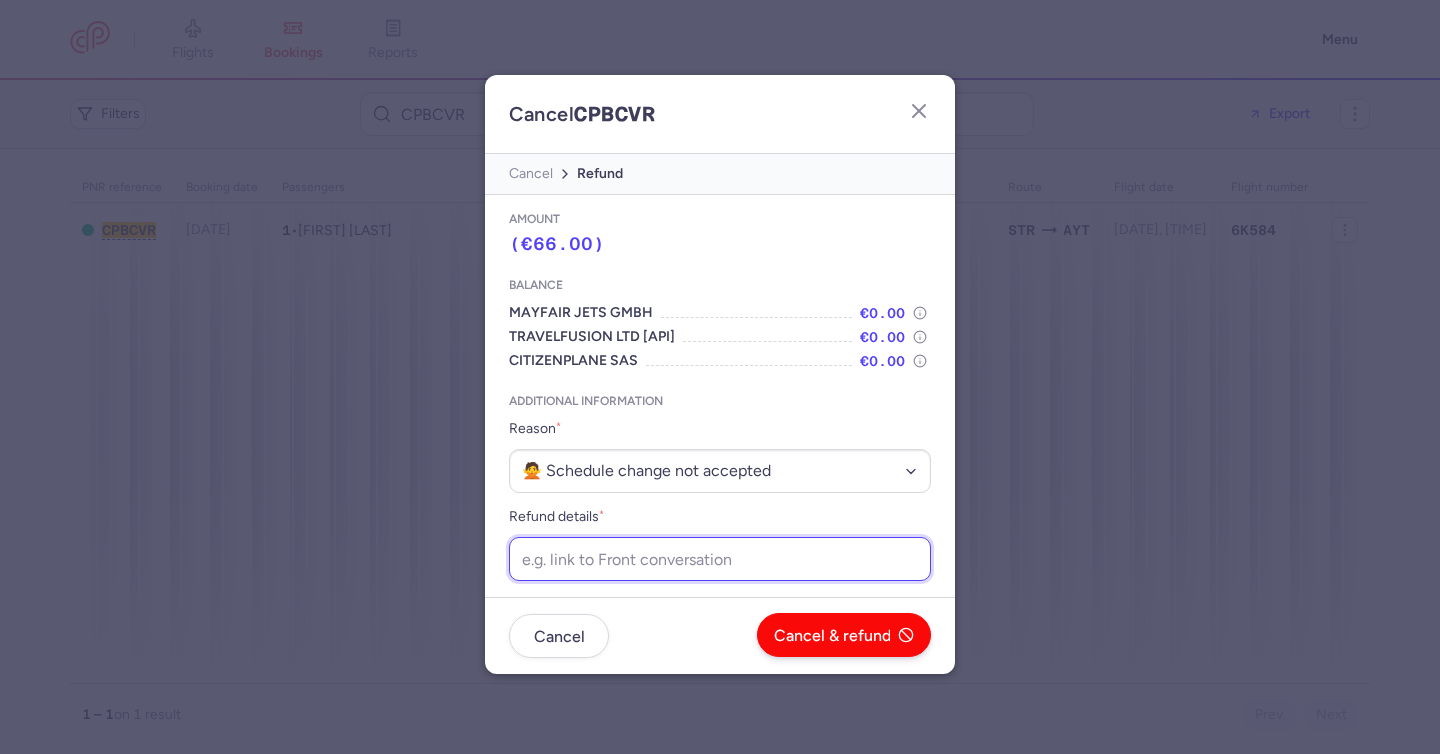 paste on "https://app.frontapp.com/open/cnv_f1oaao2?key=BiRb46rlNgIRY4fUAXv3i5LQpsaKalUG" 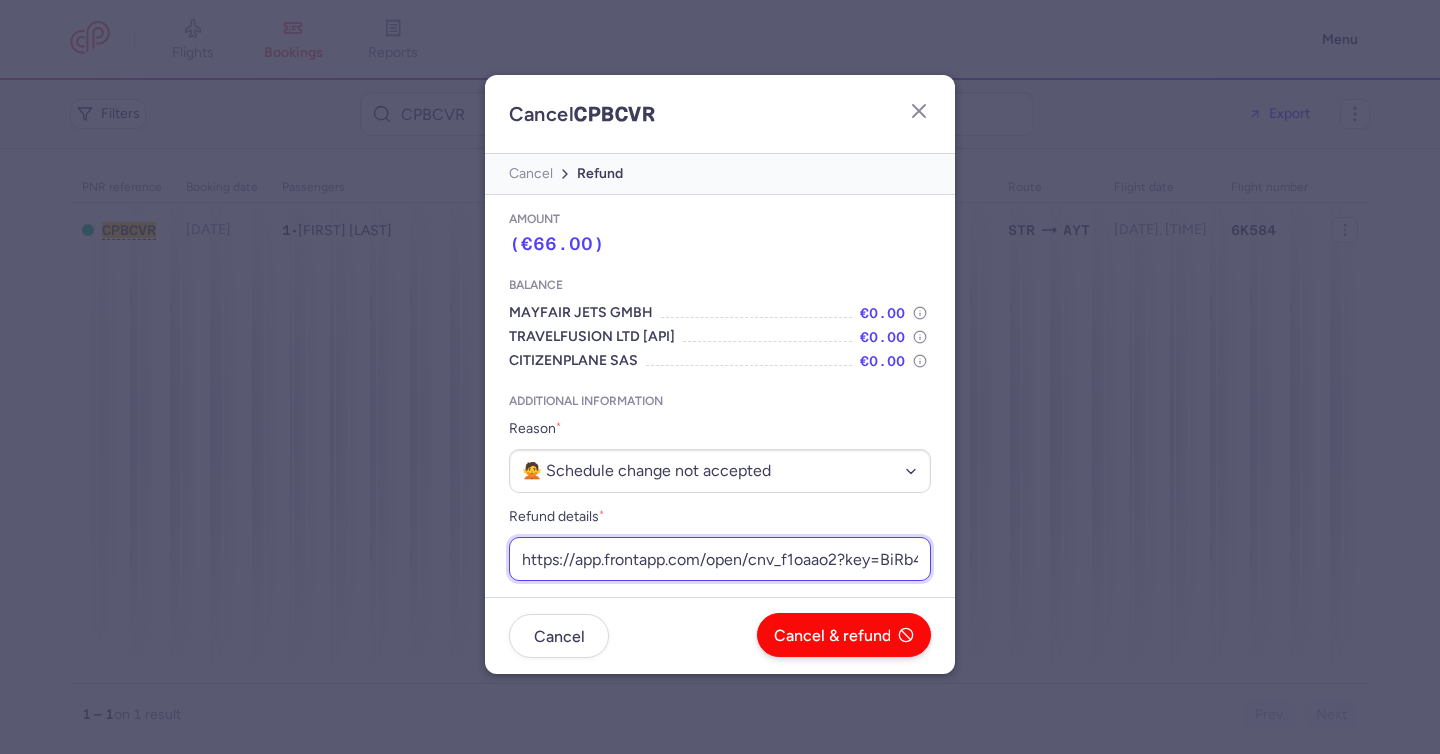 scroll, scrollTop: 0, scrollLeft: 241, axis: horizontal 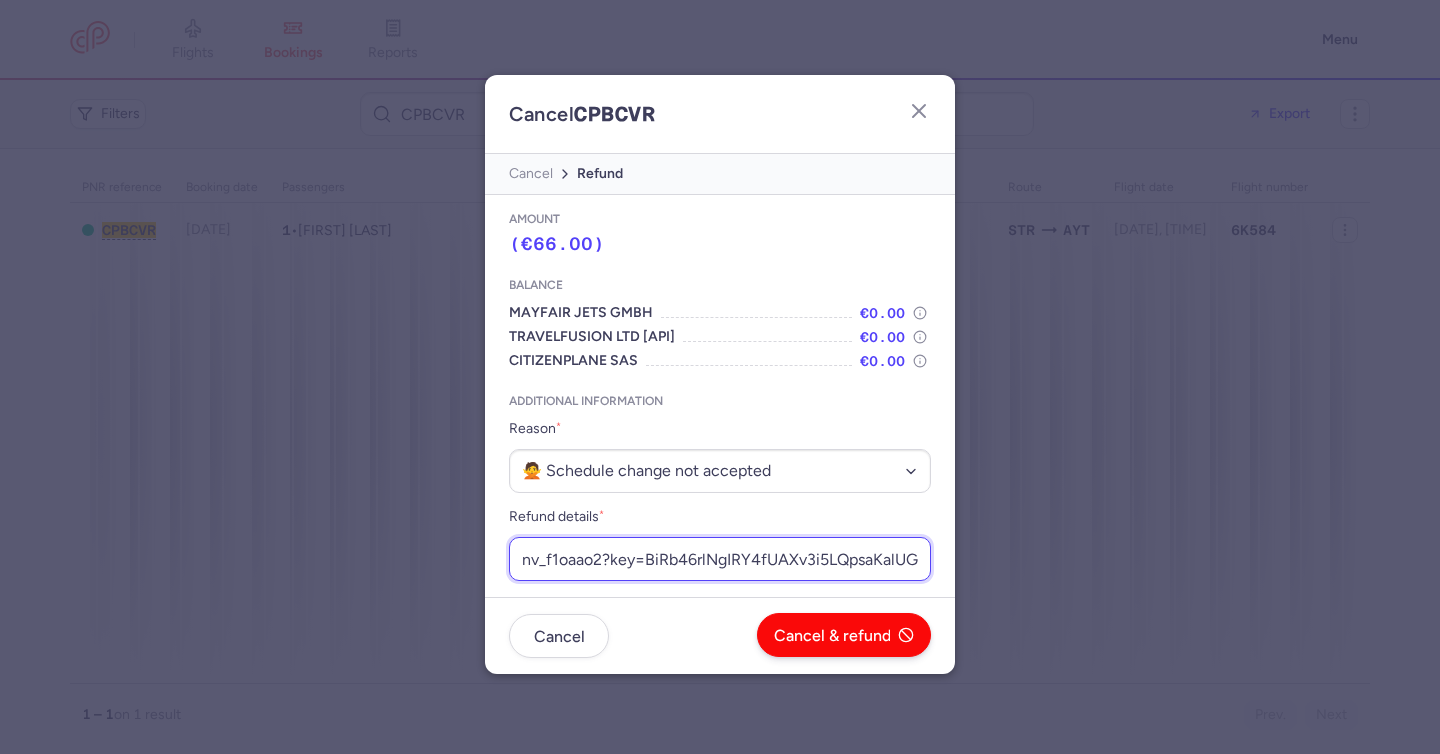 type on "https://app.frontapp.com/open/cnv_f1oaao2?key=BiRb46rlNgIRY4fUAXv3i5LQpsaKalUG" 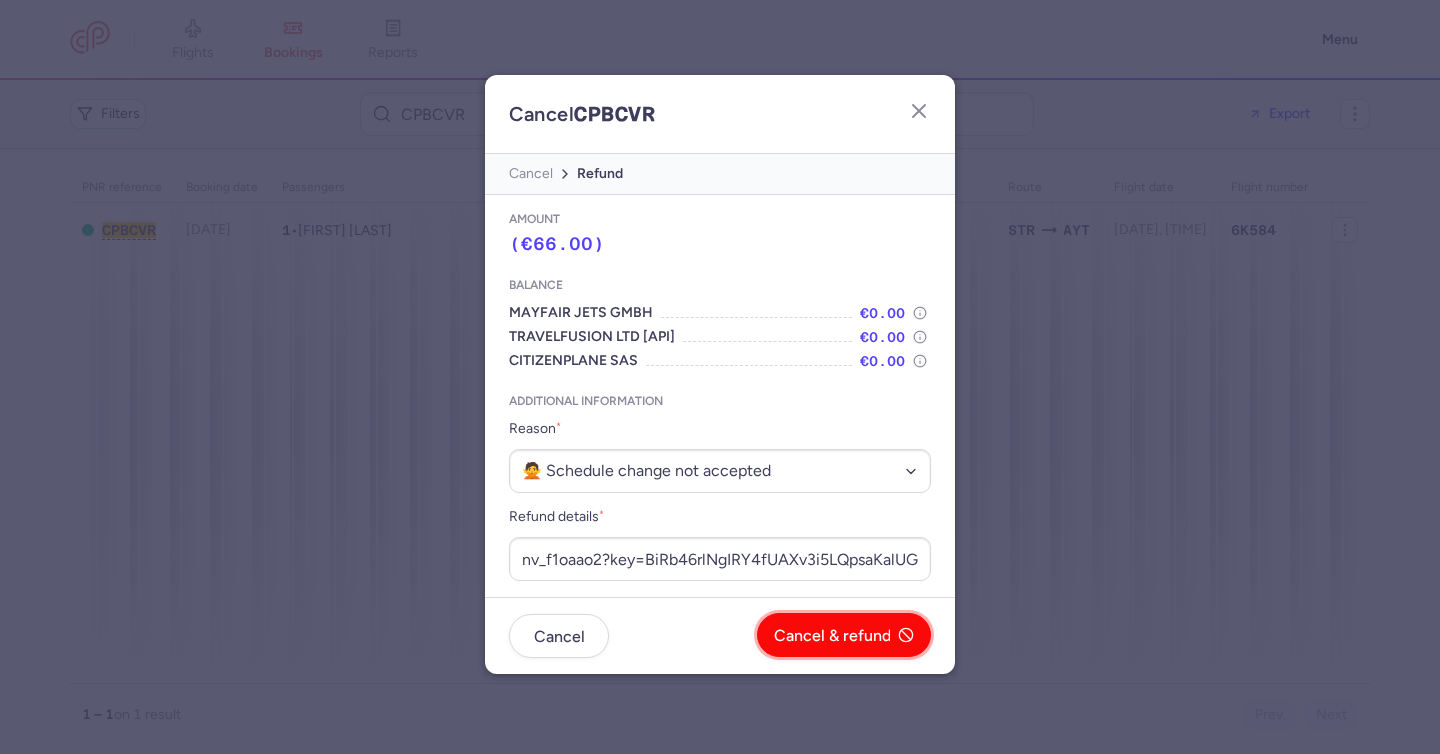 click on "Cancel & refund" 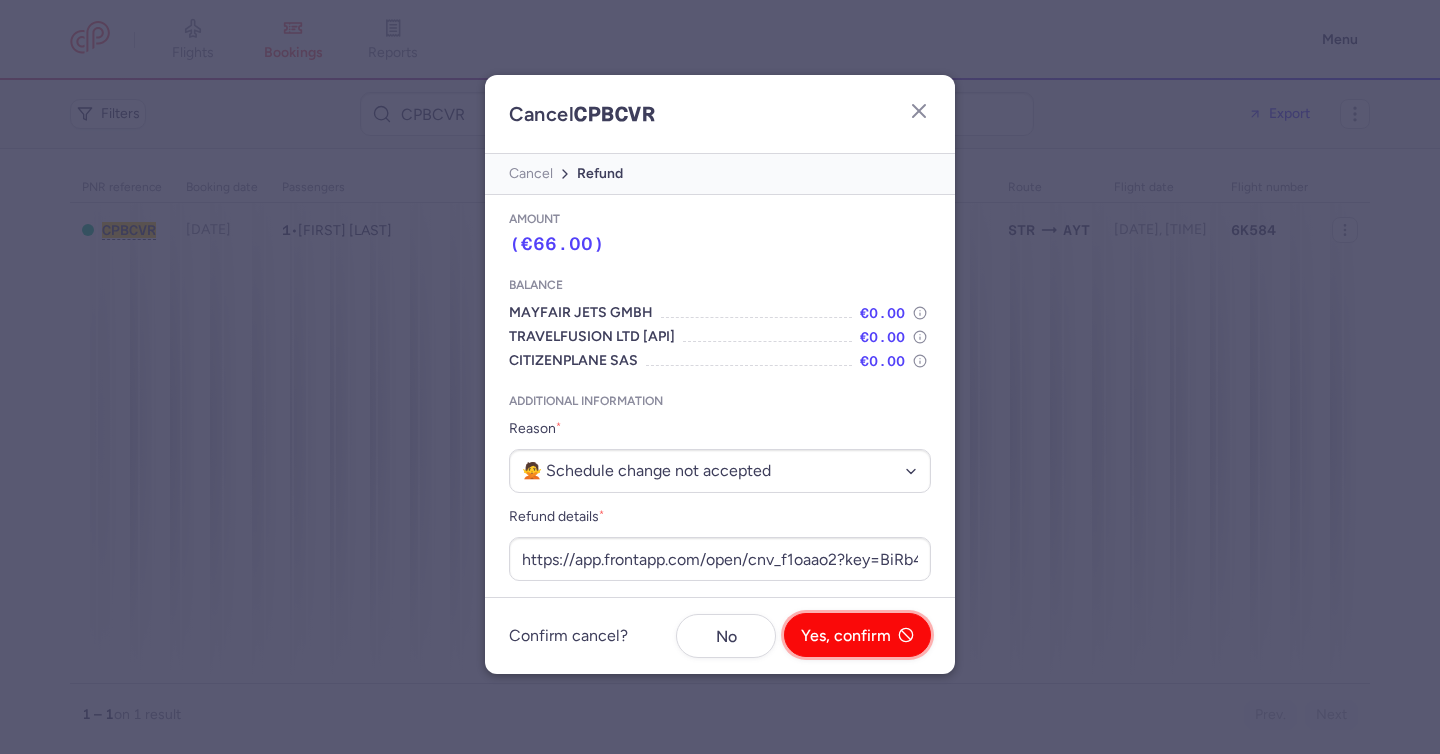 click on "Yes, confirm" 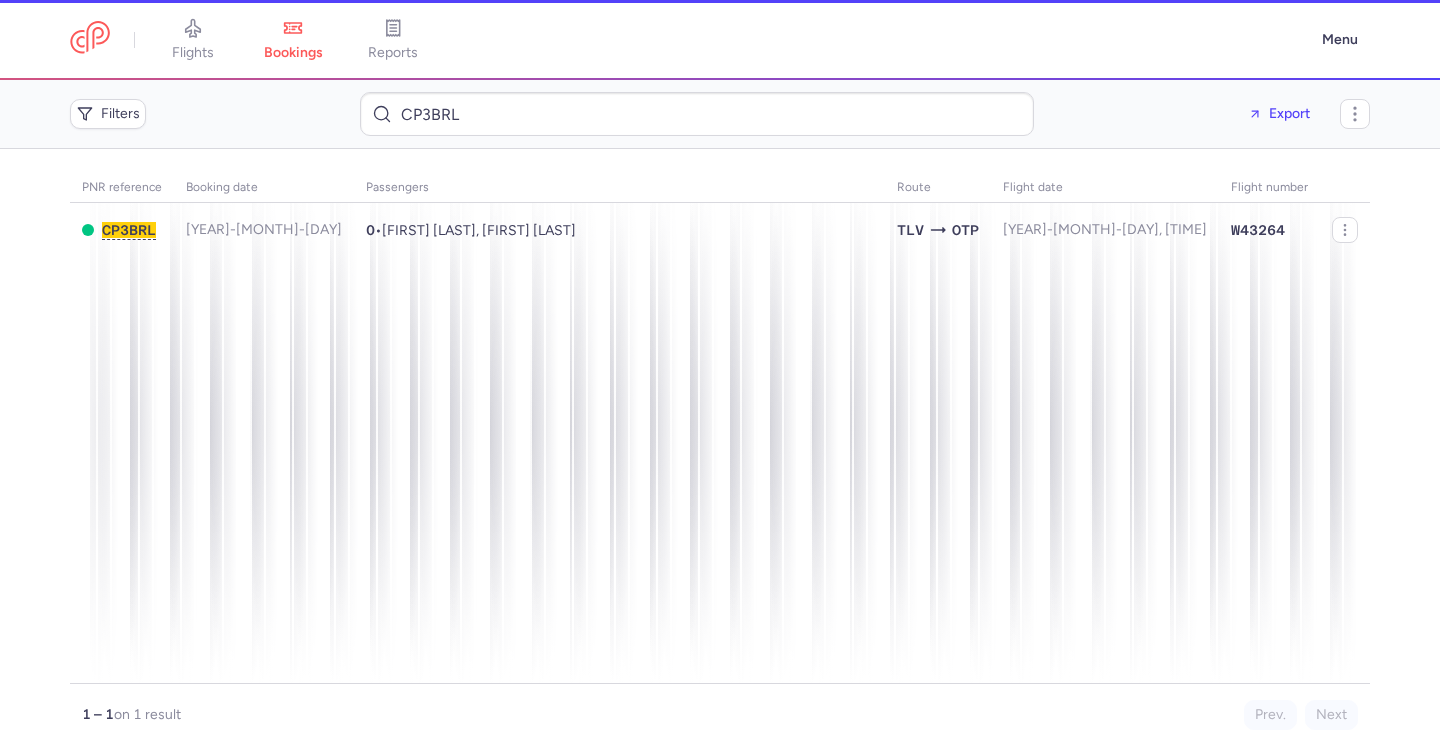 scroll, scrollTop: 0, scrollLeft: 0, axis: both 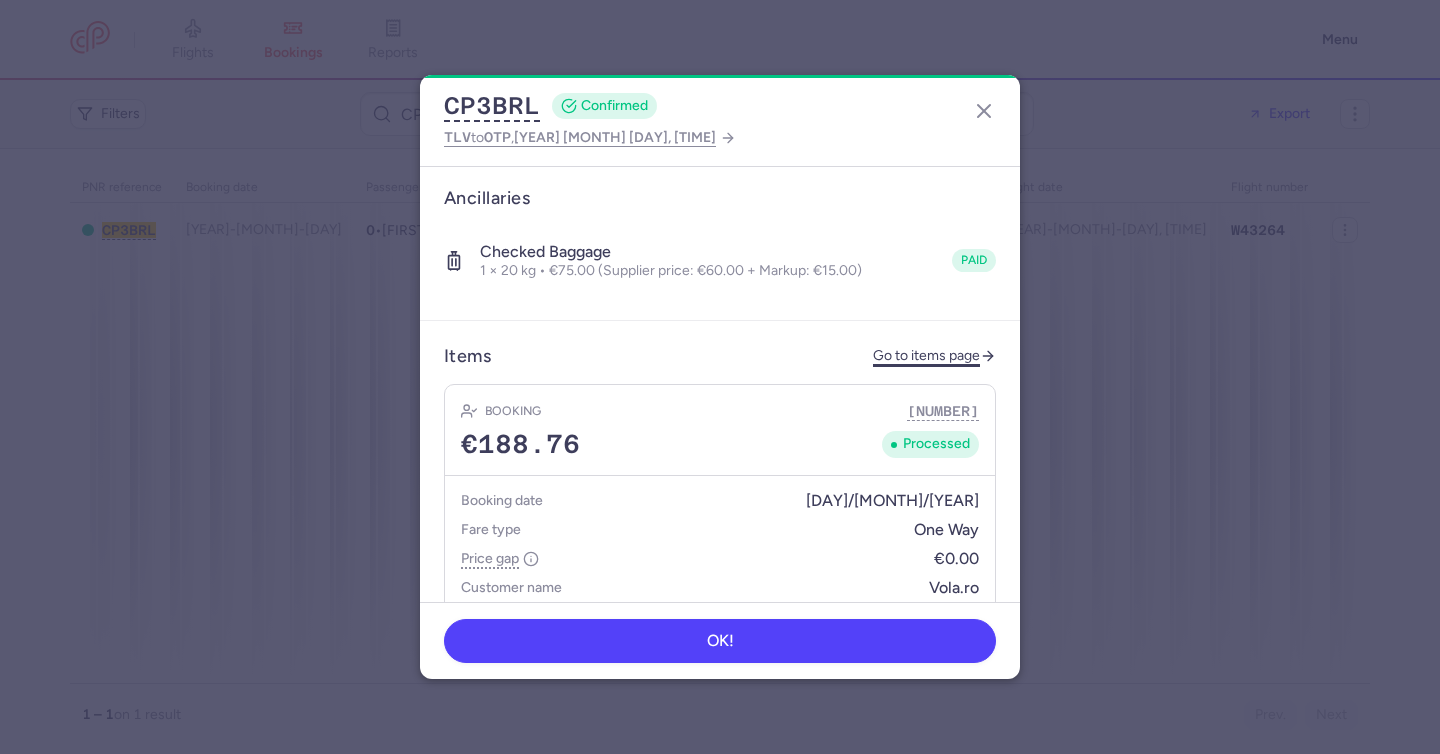 click on "Go to items page" 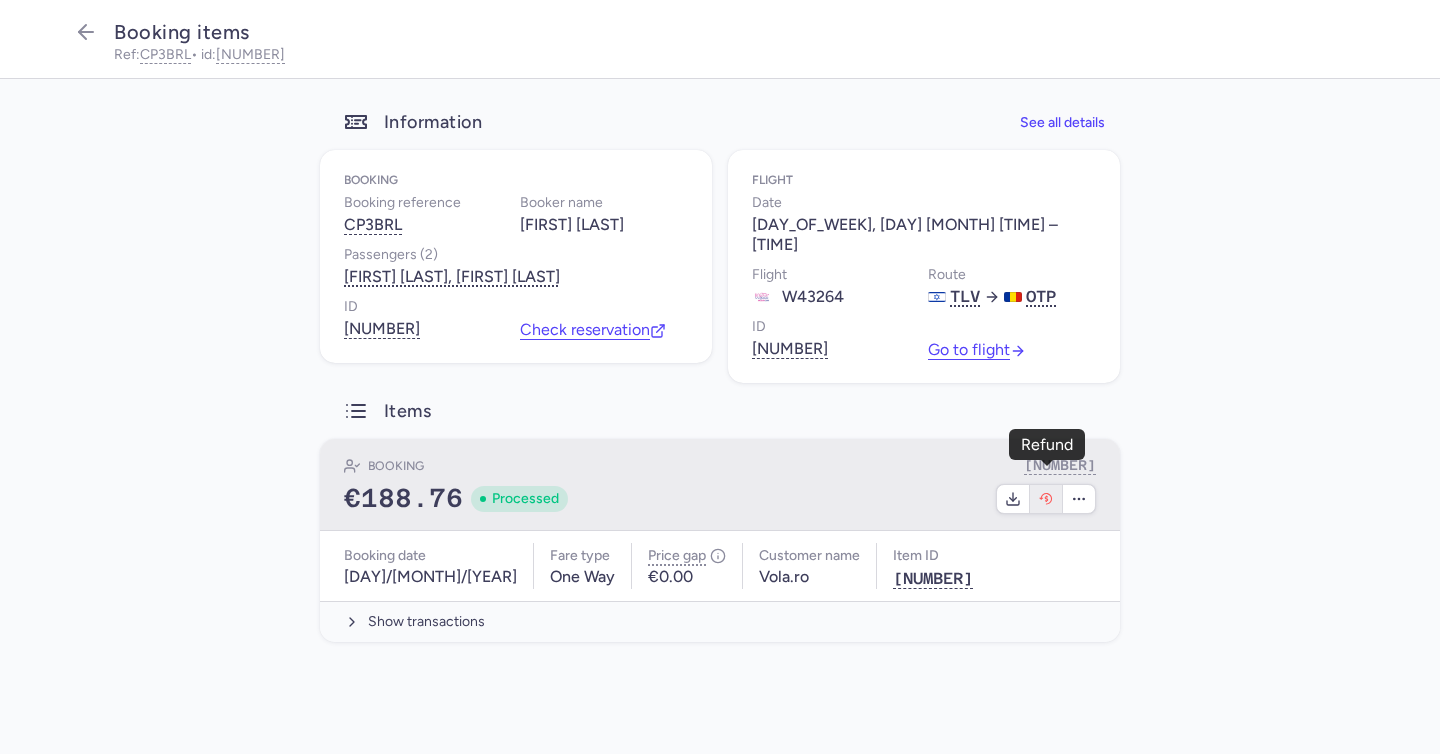 click 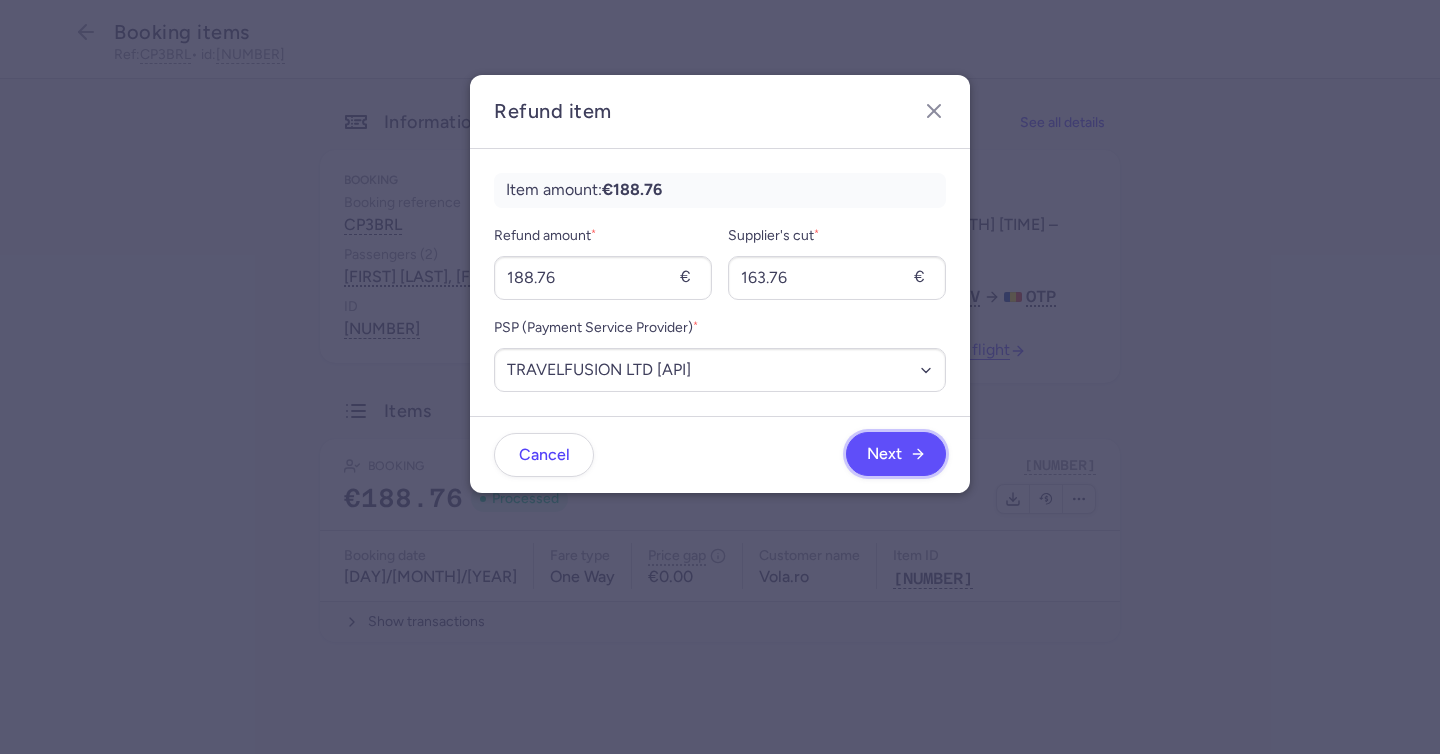click on "Next" at bounding box center [884, 454] 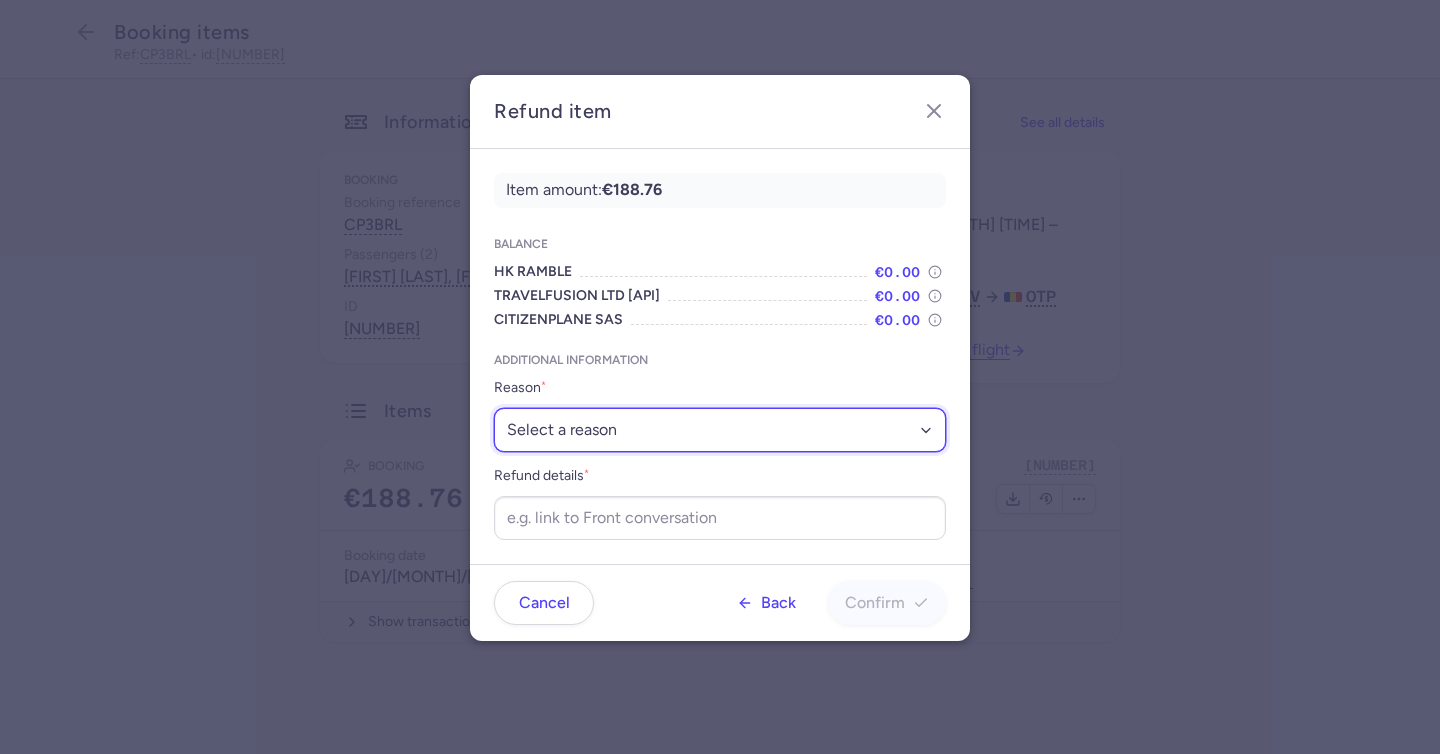 click on "Select a reason ✈️ Airline ceasing ops 💼 Ancillary issue 📄 APIS missing ⚙️ CitizenPlane error ⛔️ Denied boarding 🔁 Duplicate ❌ Flight canceled 🕵🏼‍♂️ Fraud 🎁 Goodwill 🎫 Goodwill allowance 🙃 Other 💺 Overbooking 💸 Refund with penalty 🙅 Schedule change not accepted 🤕 Supplier error 💵 Tax refund ❓ Unconfirmed booking" at bounding box center (720, 430) 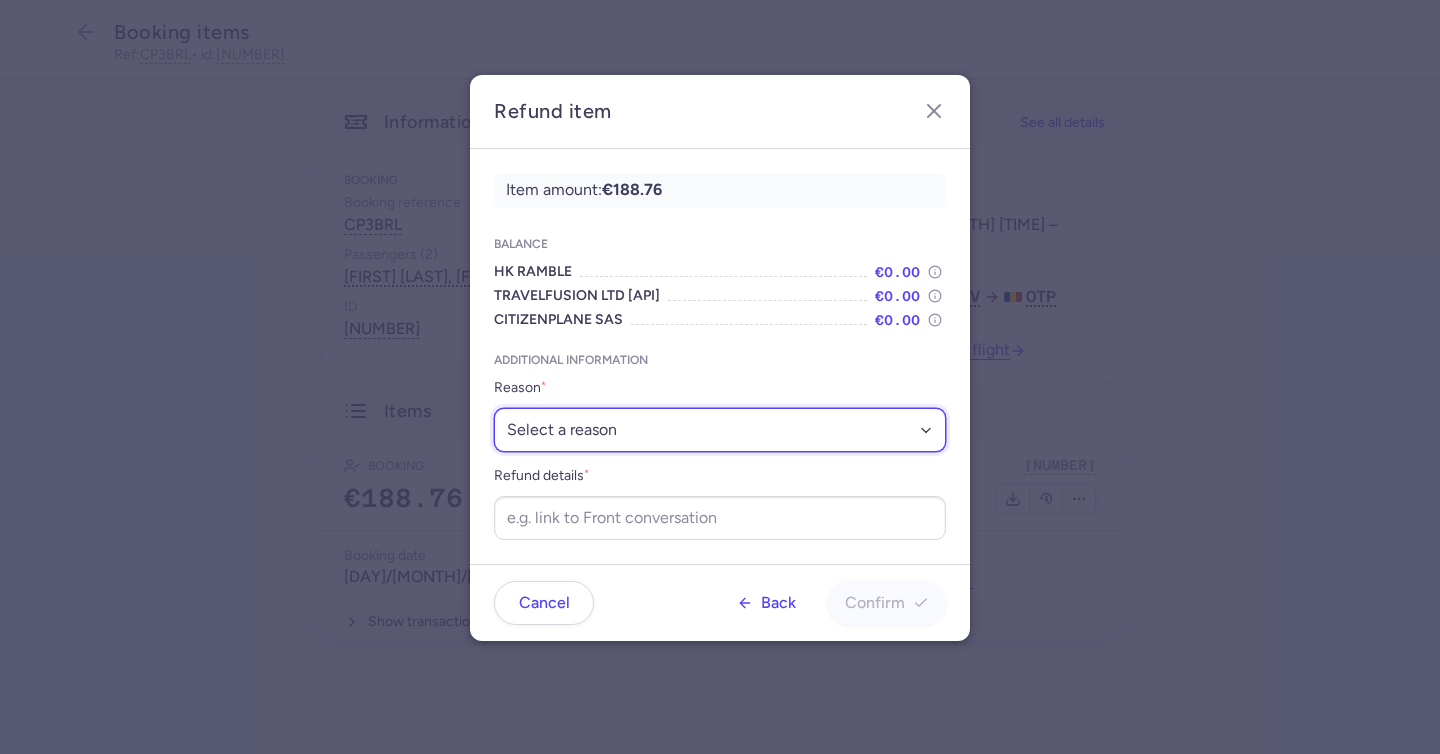 select on "FLIGHT_CANCELED" 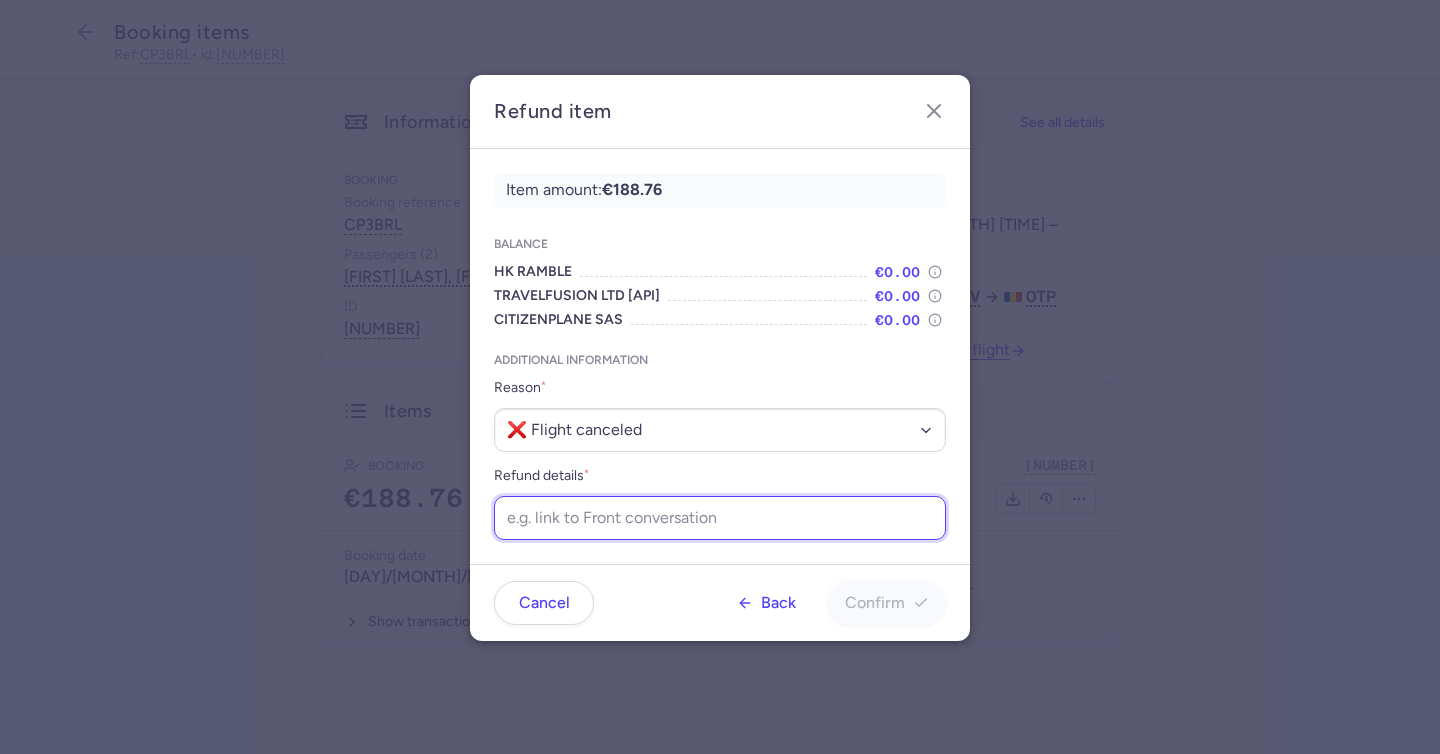 drag, startPoint x: 663, startPoint y: 513, endPoint x: 698, endPoint y: 514, distance: 35.014282 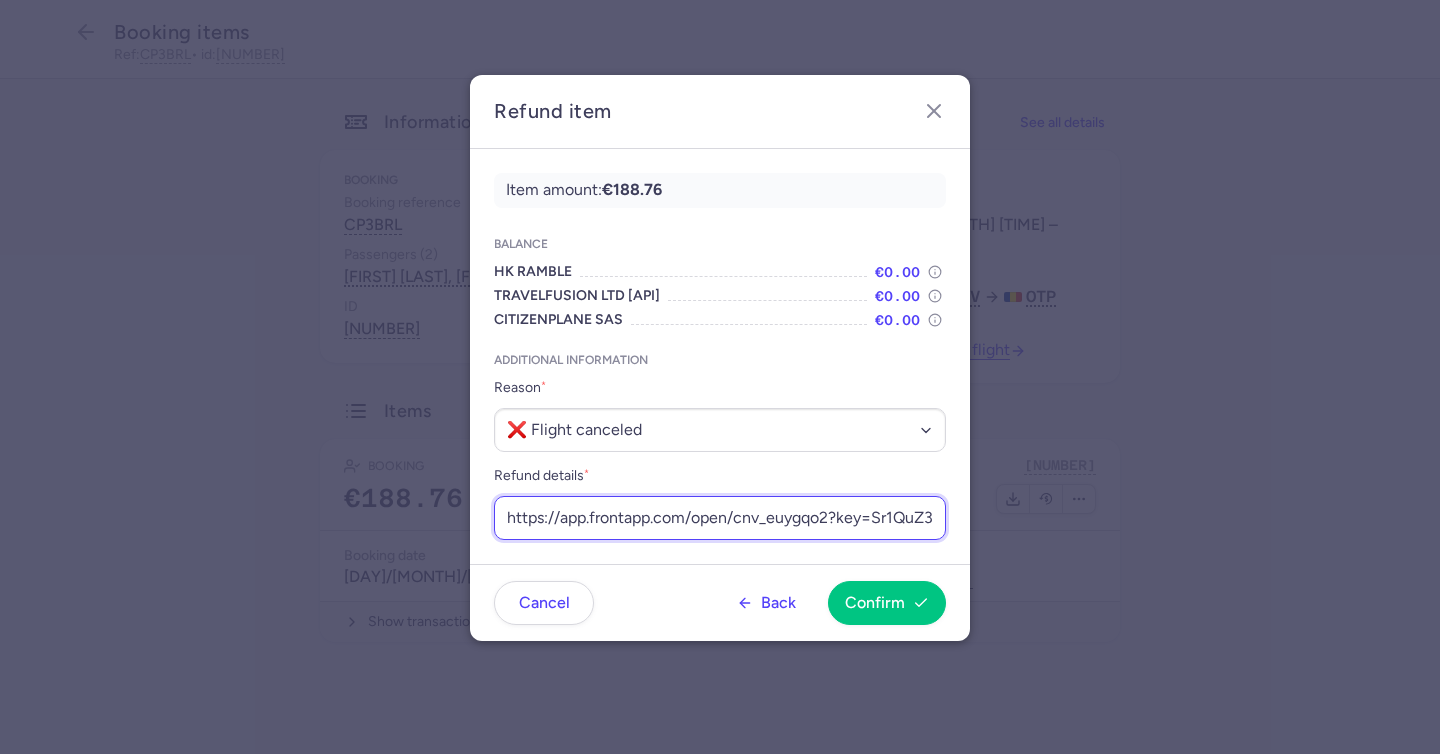 scroll, scrollTop: 0, scrollLeft: 247, axis: horizontal 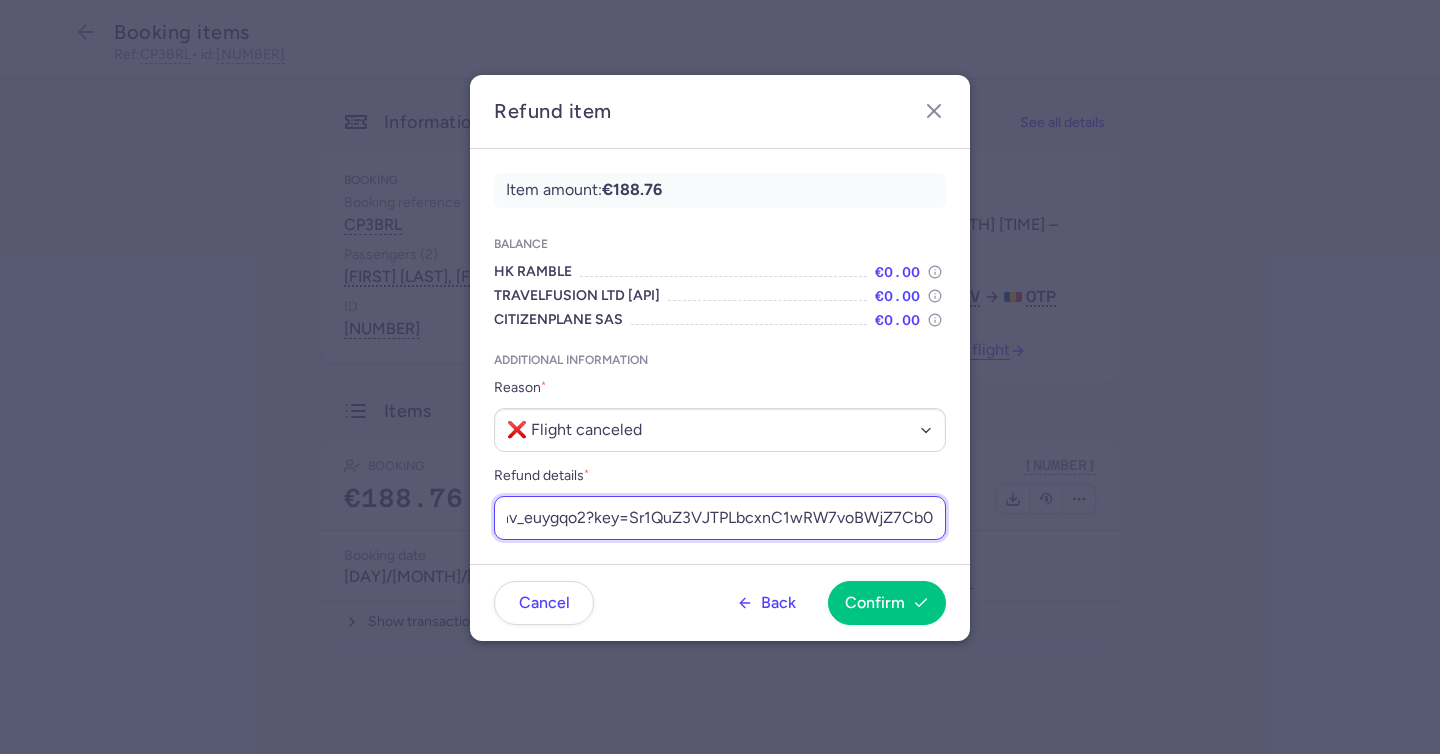 type on "https://app.frontapp.com/open/cnv_euygqo2?key=Sr1QuZ3VJTPLbcxnC1wRW7voBWjZ7Cb0" 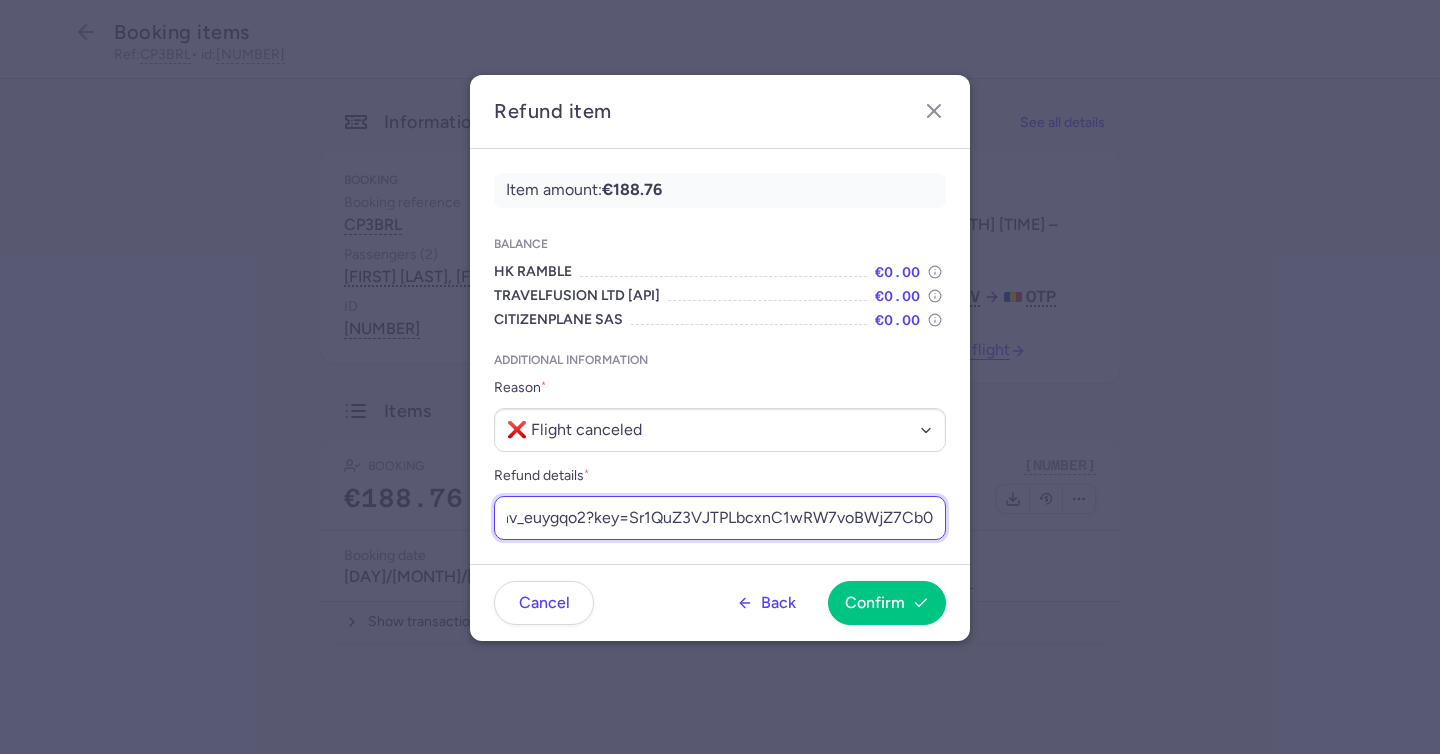 scroll, scrollTop: 0, scrollLeft: 0, axis: both 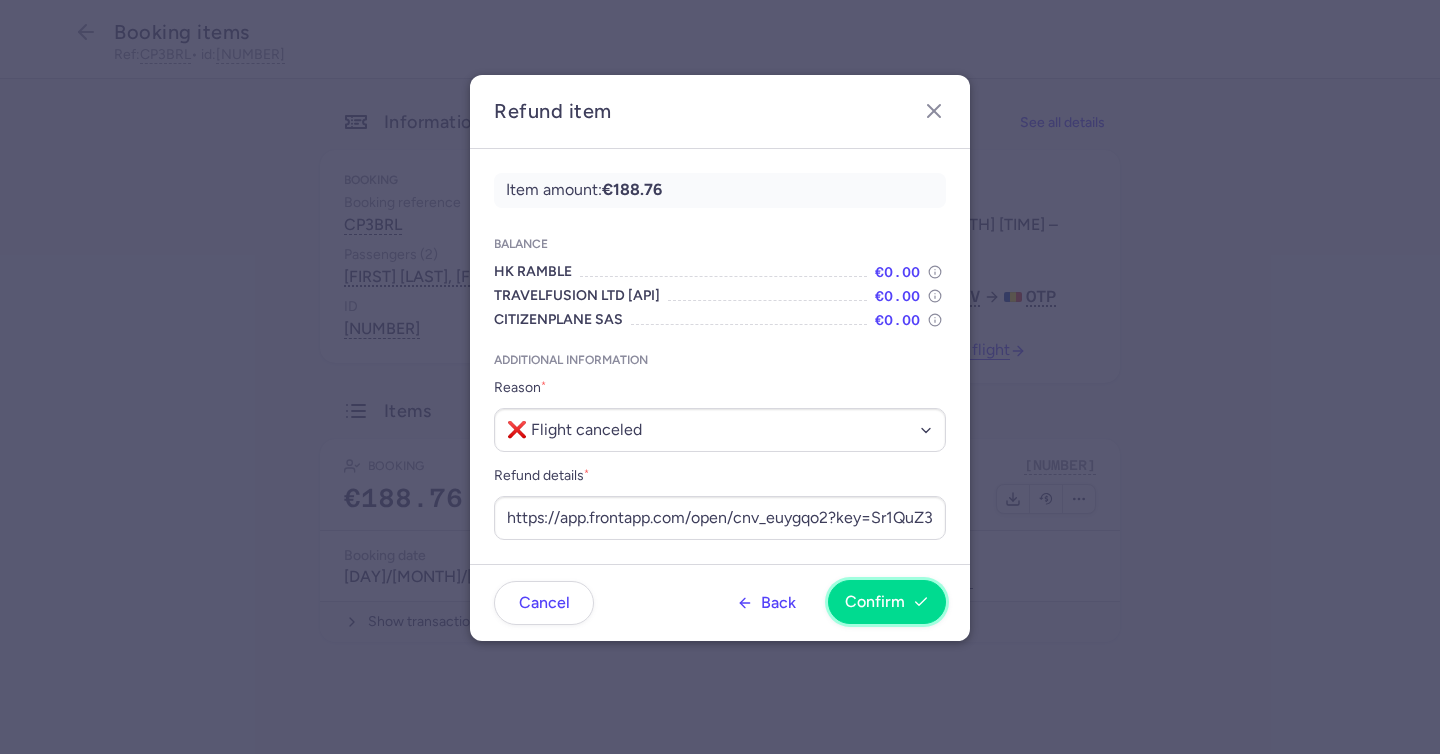 click on "Confirm" at bounding box center [875, 602] 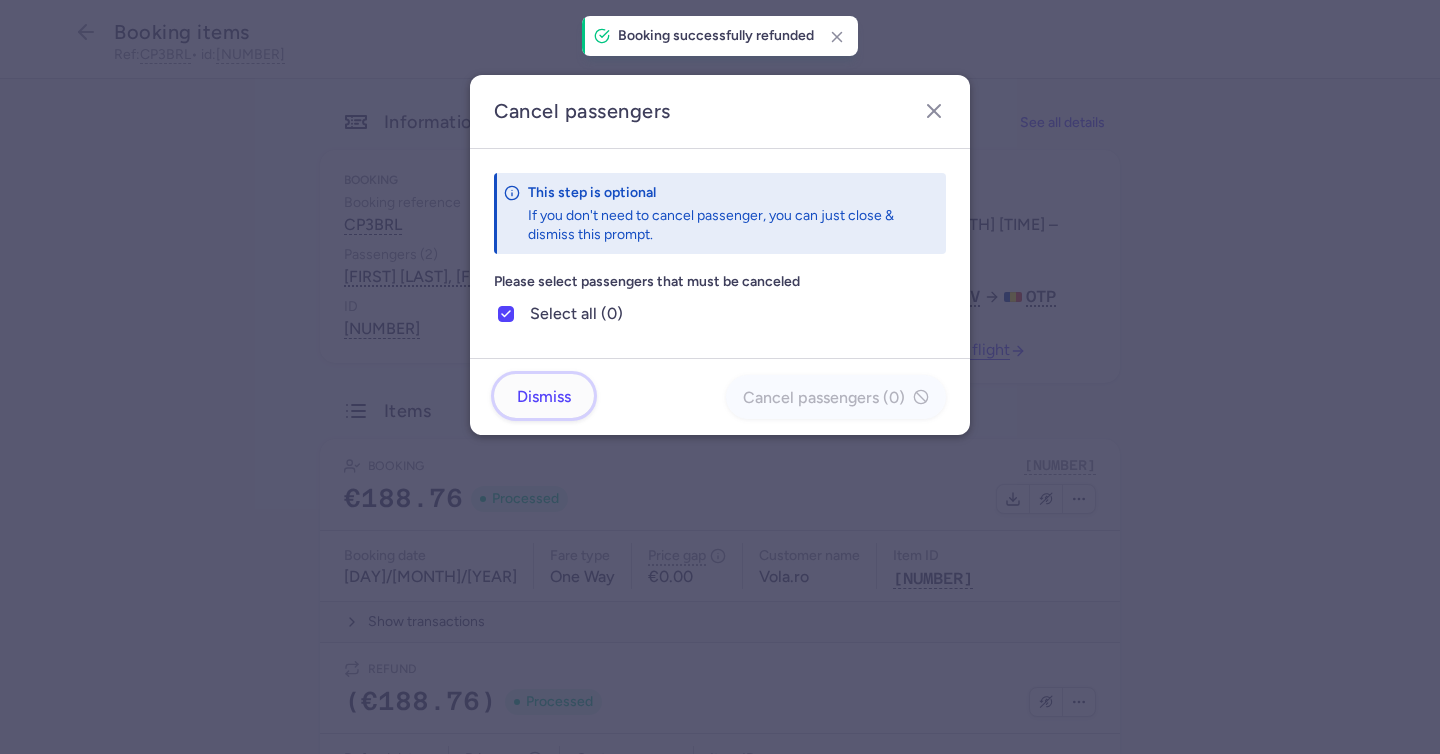 click on "Dismiss" at bounding box center (544, 397) 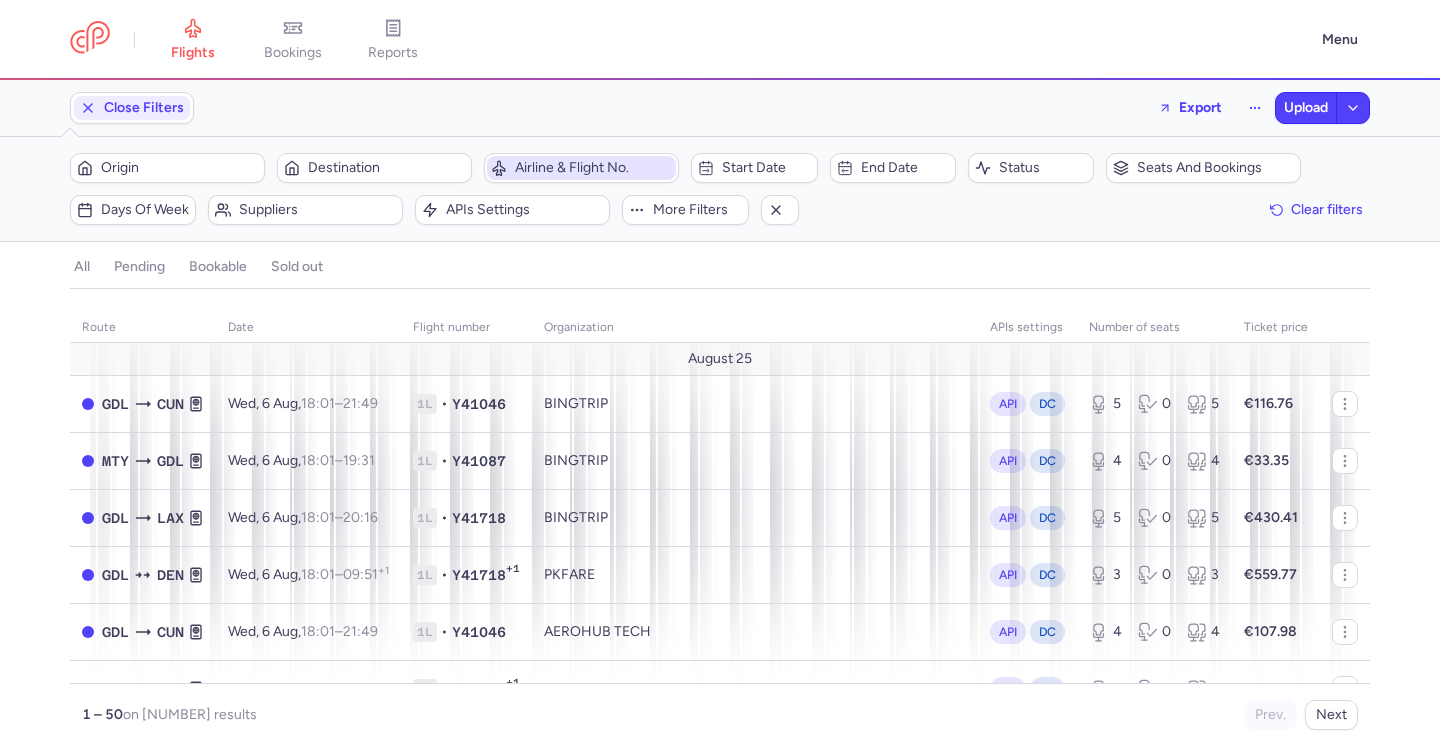 click on "Airline & Flight No." at bounding box center [593, 168] 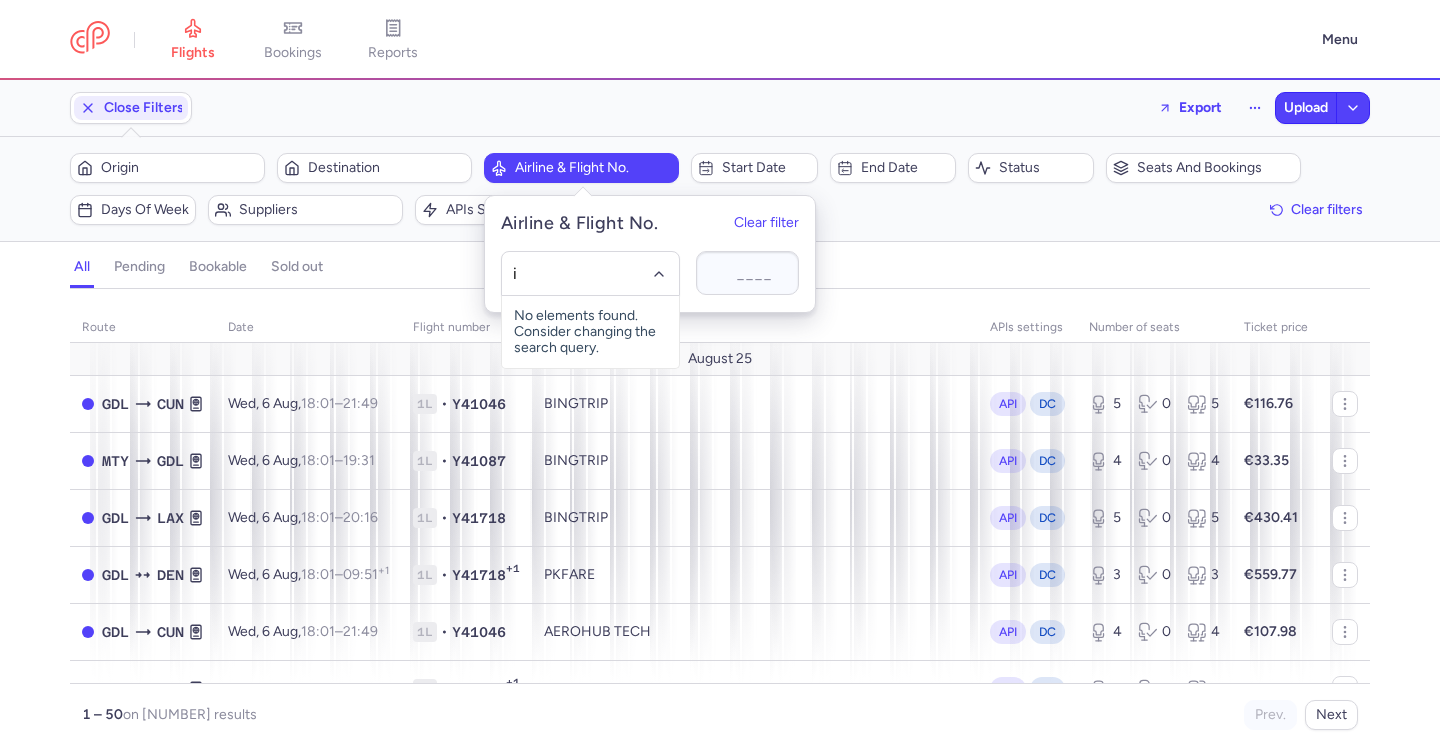 type on "iv" 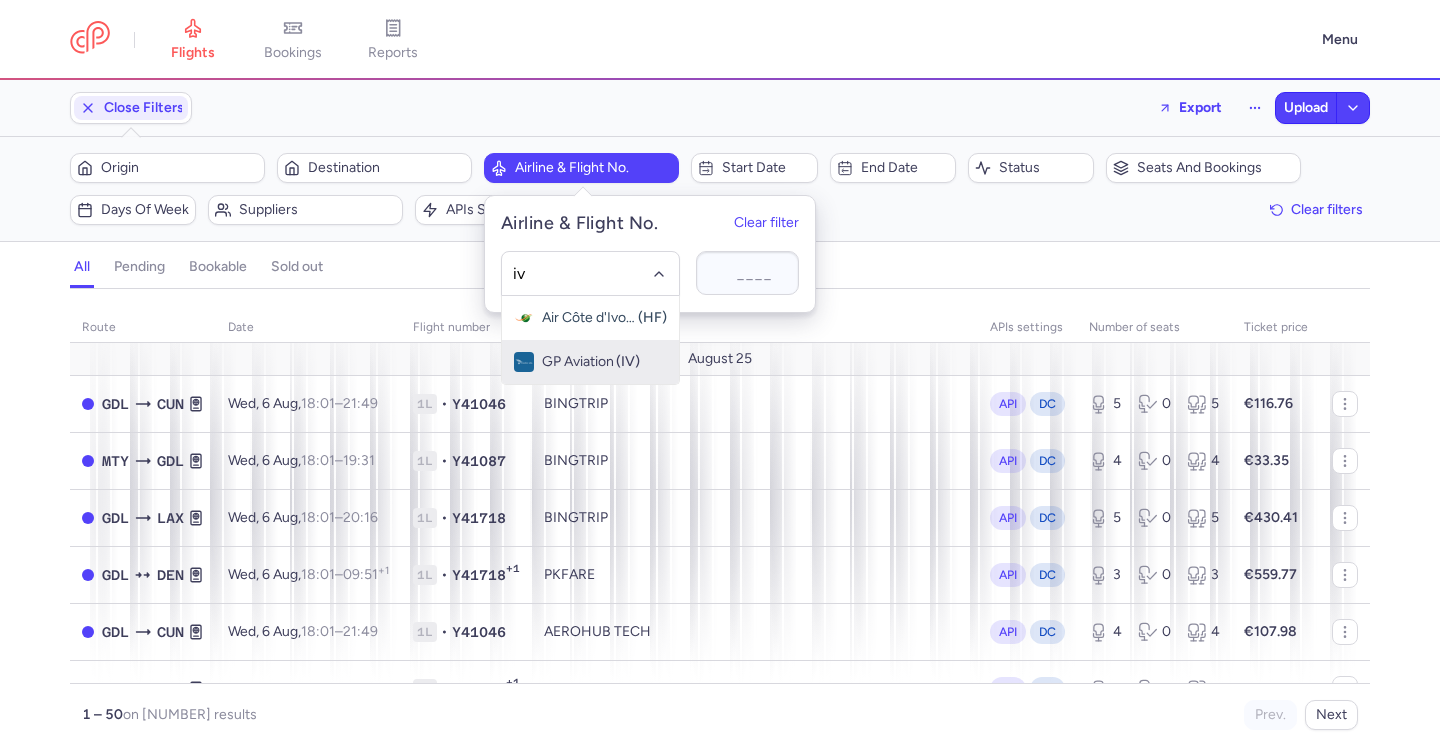 click on "GP Aviation" at bounding box center (578, 362) 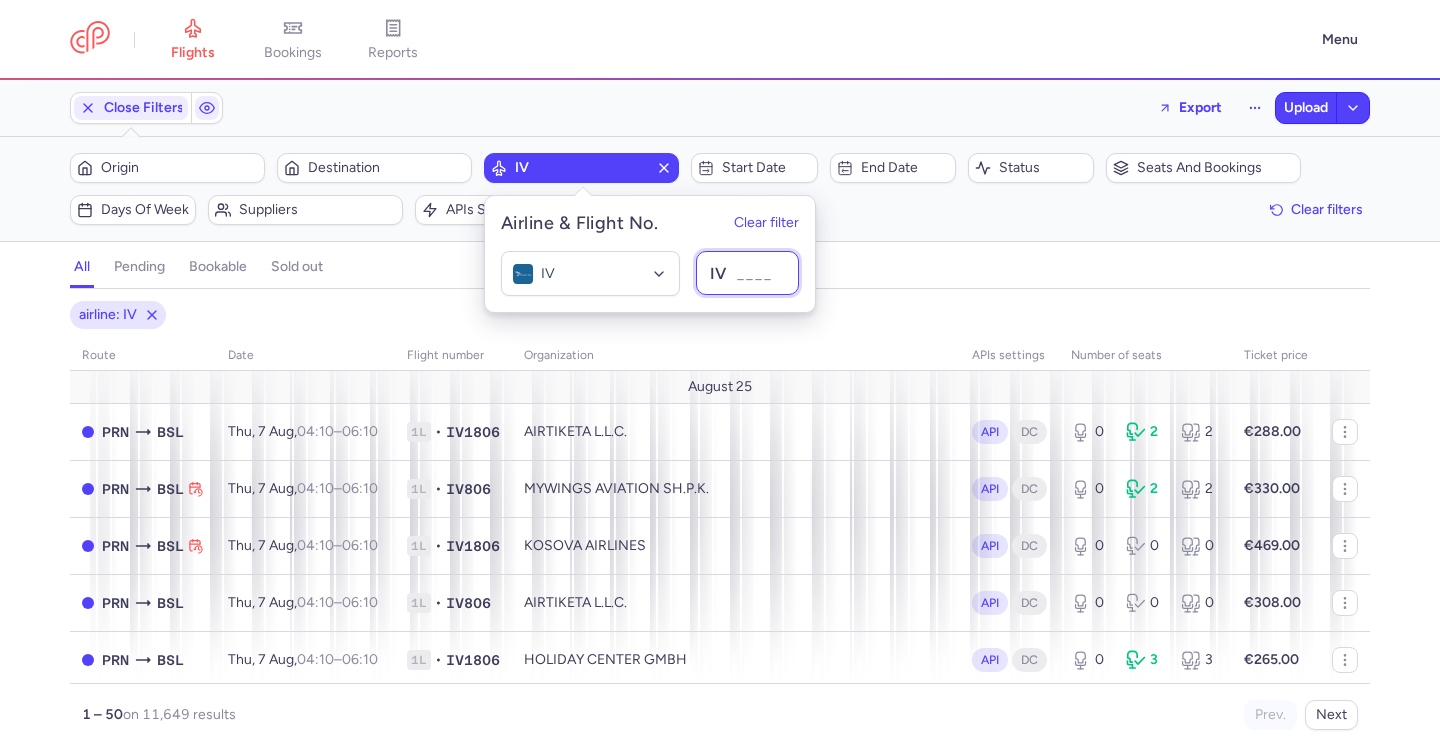 click at bounding box center [747, 273] 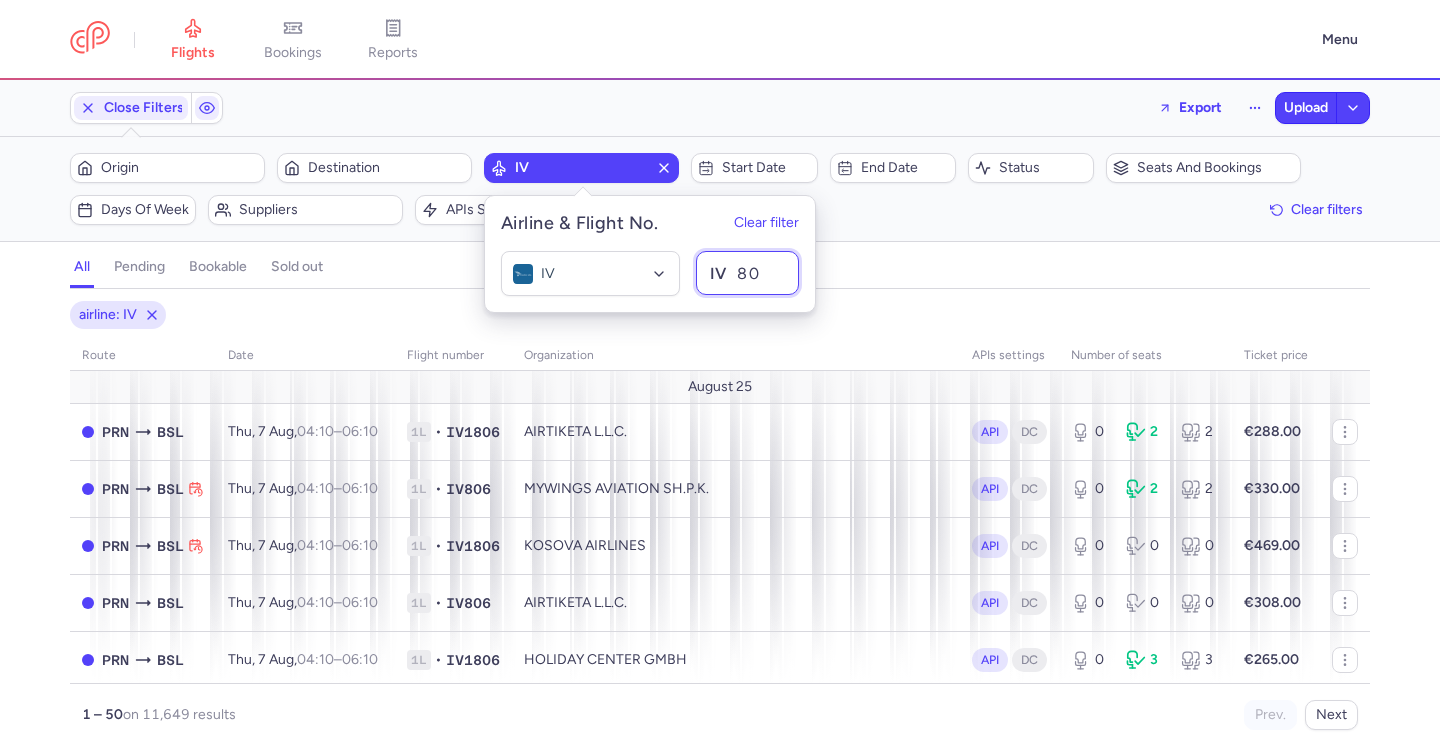 type on "805" 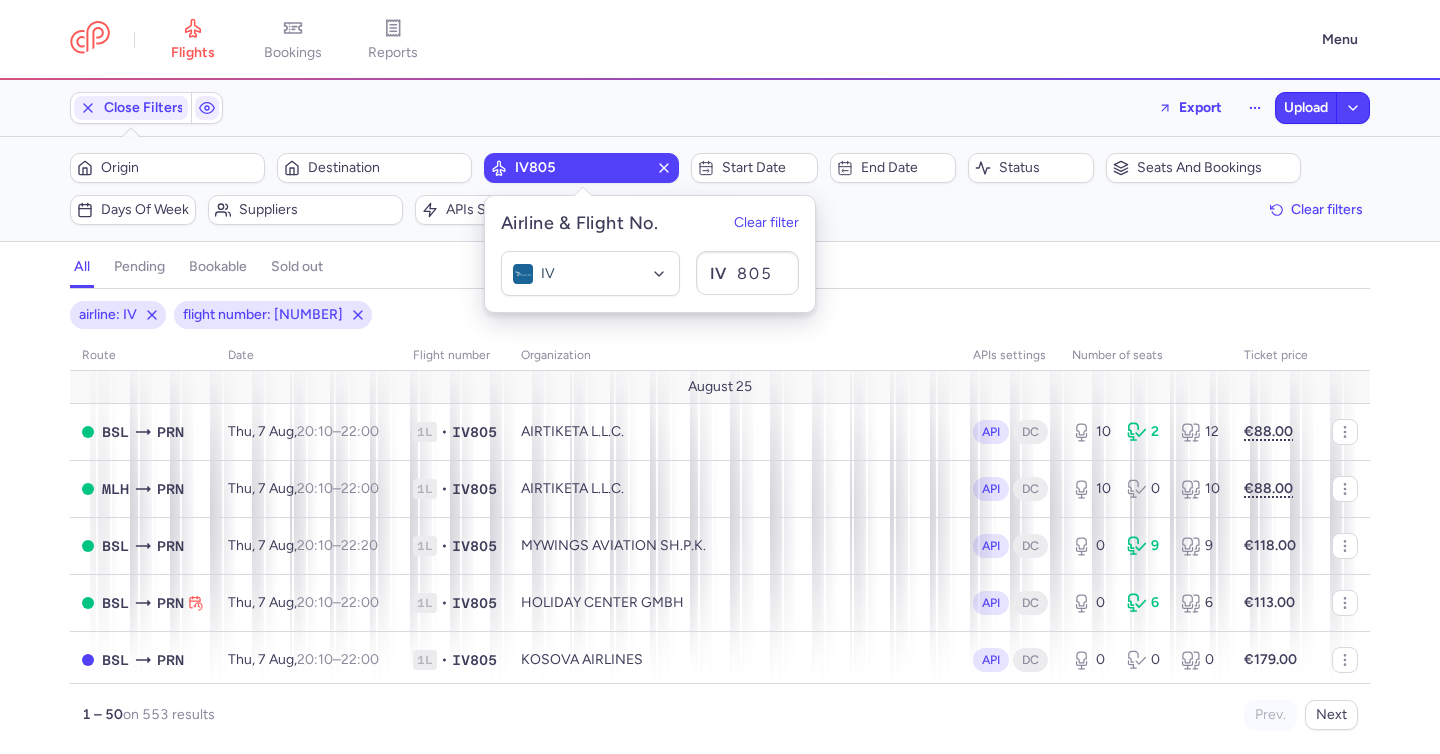 click on "Filters (2) – 553 results  Origin  Destination  IV805  Start date  End date  Status  Seats and bookings  Days of week Suppliers   APIs settings  More filters  Clear filters" at bounding box center (720, 189) 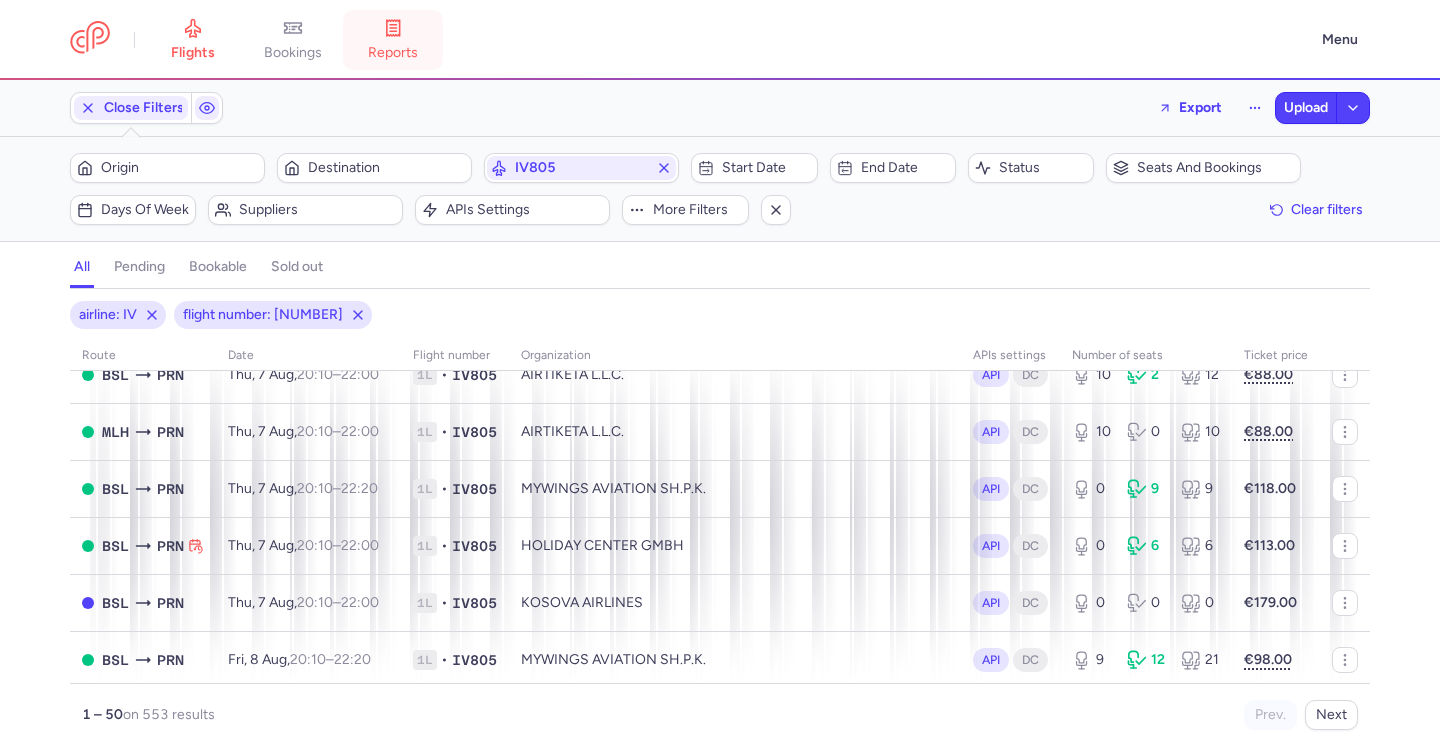scroll, scrollTop: 0, scrollLeft: 0, axis: both 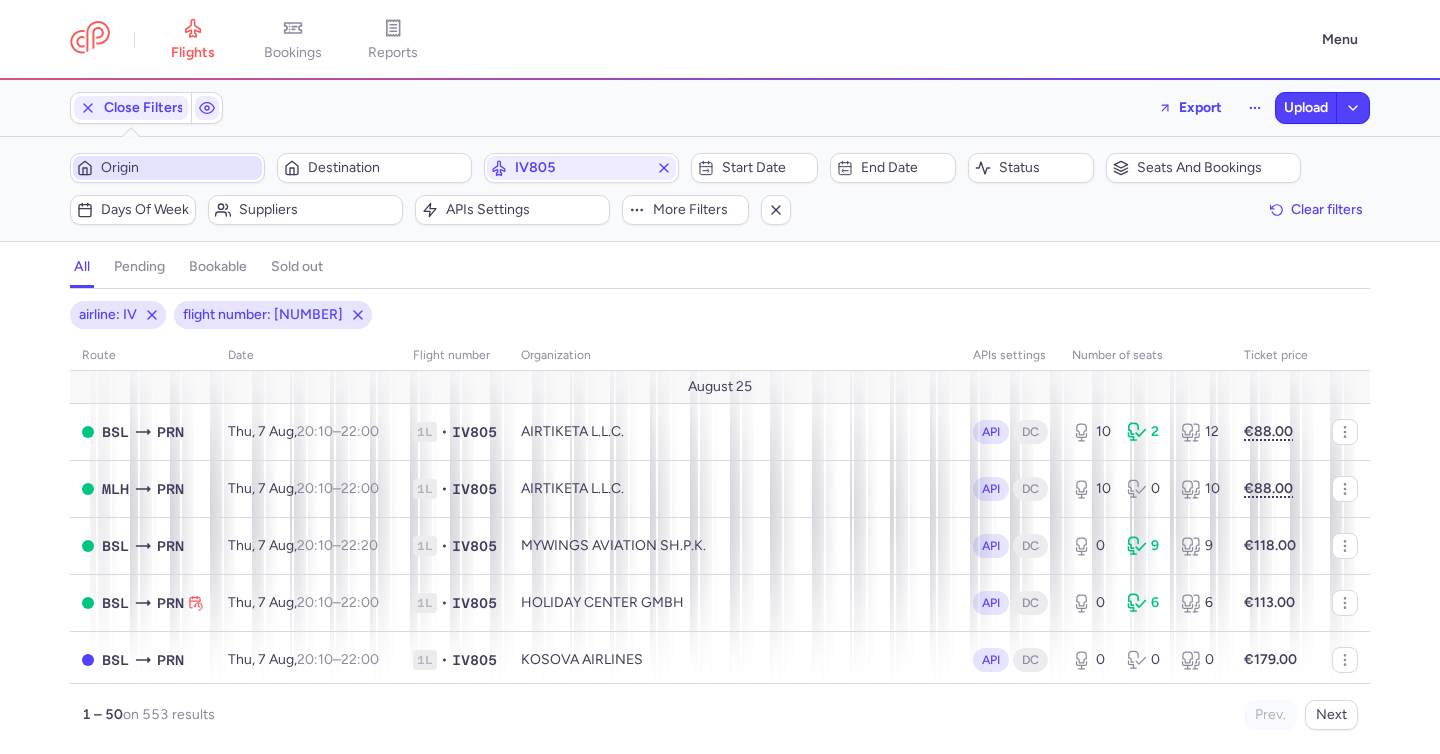 click on "Origin" at bounding box center [167, 168] 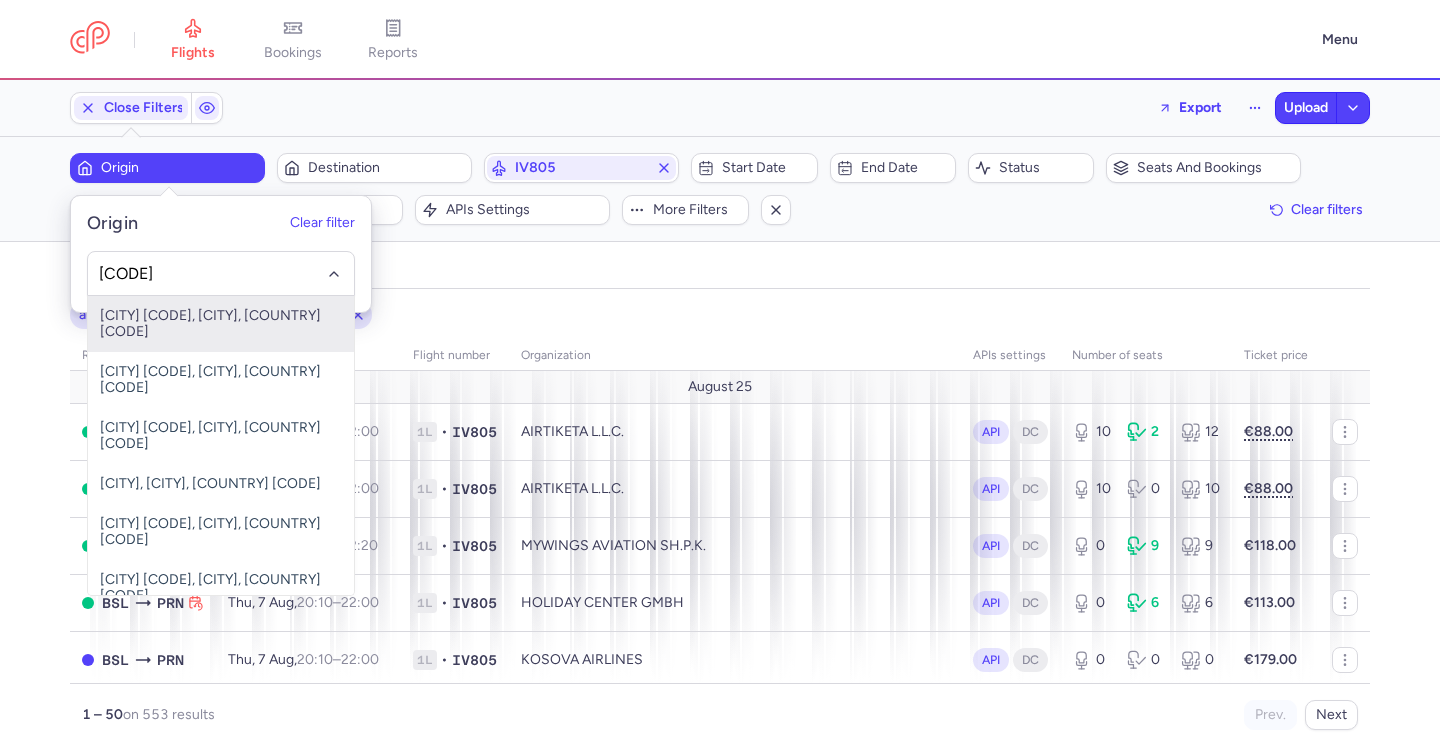 click on "Rinas Mother Teresa, Tirana, Albania TIA" at bounding box center [221, 324] 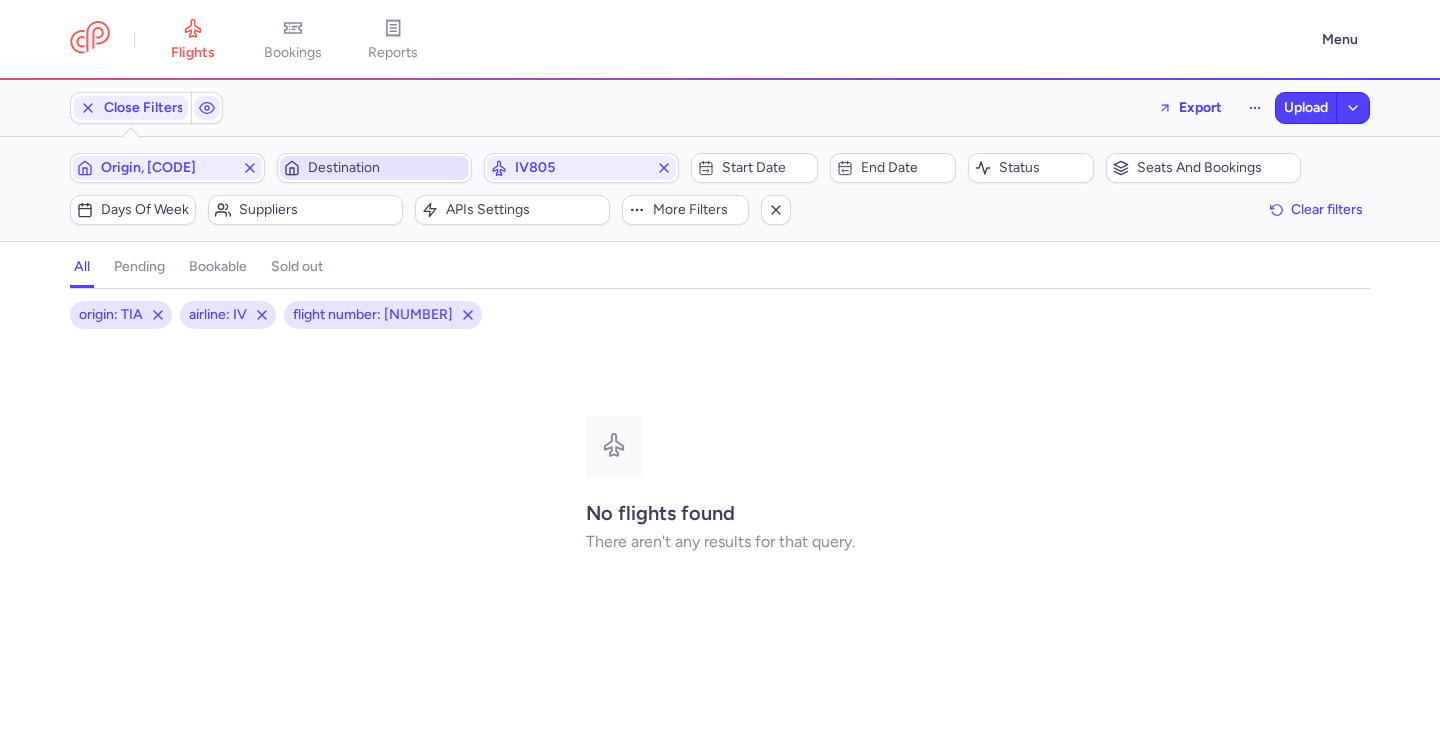 click on "Destination" at bounding box center [386, 168] 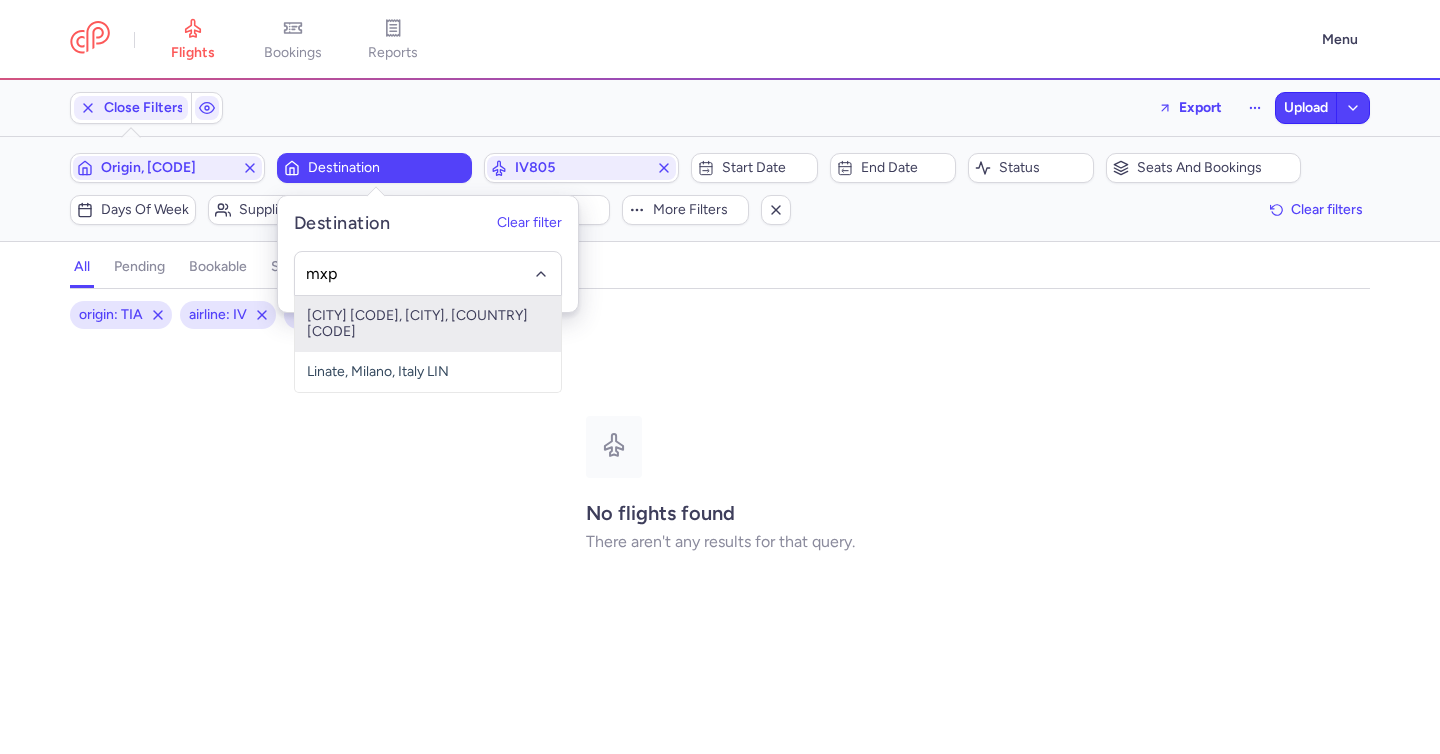 drag, startPoint x: 458, startPoint y: 314, endPoint x: 470, endPoint y: 304, distance: 15.6205 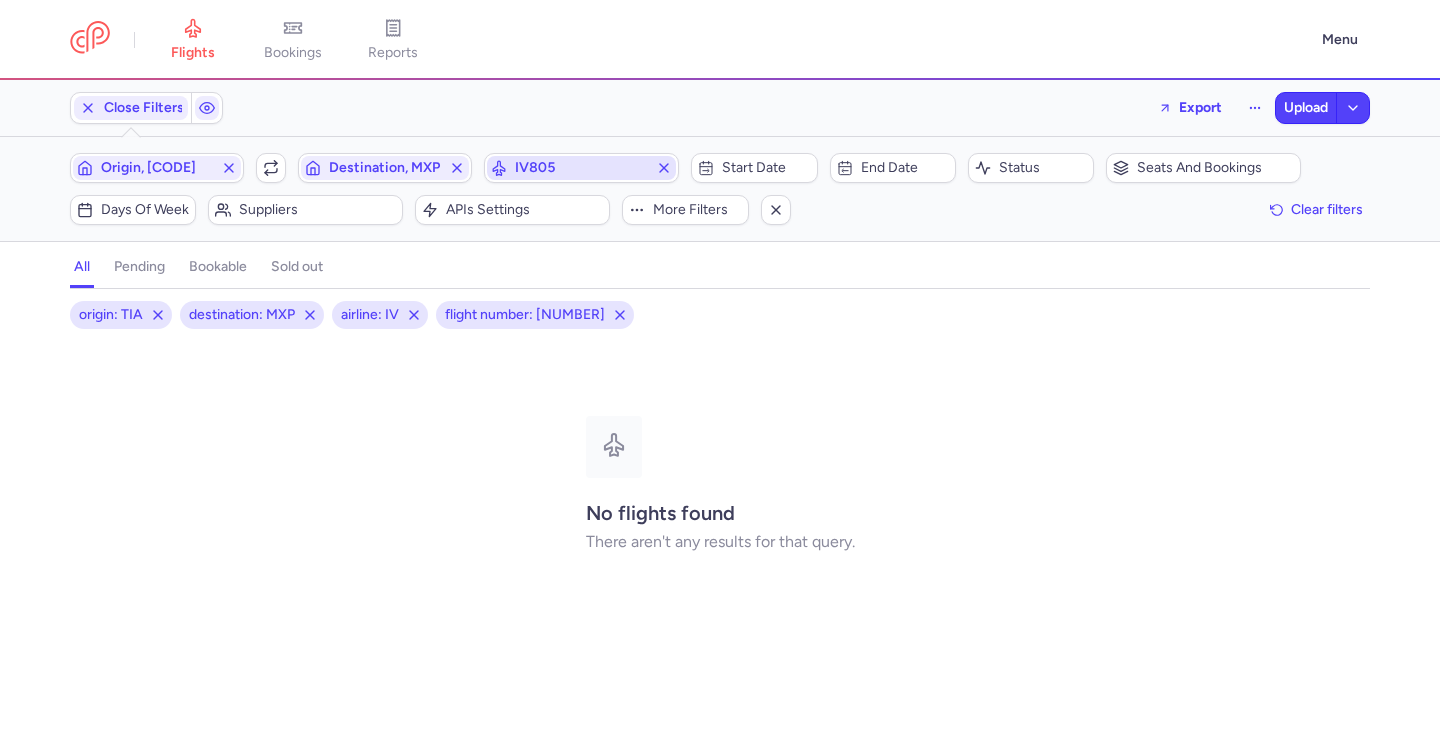 click 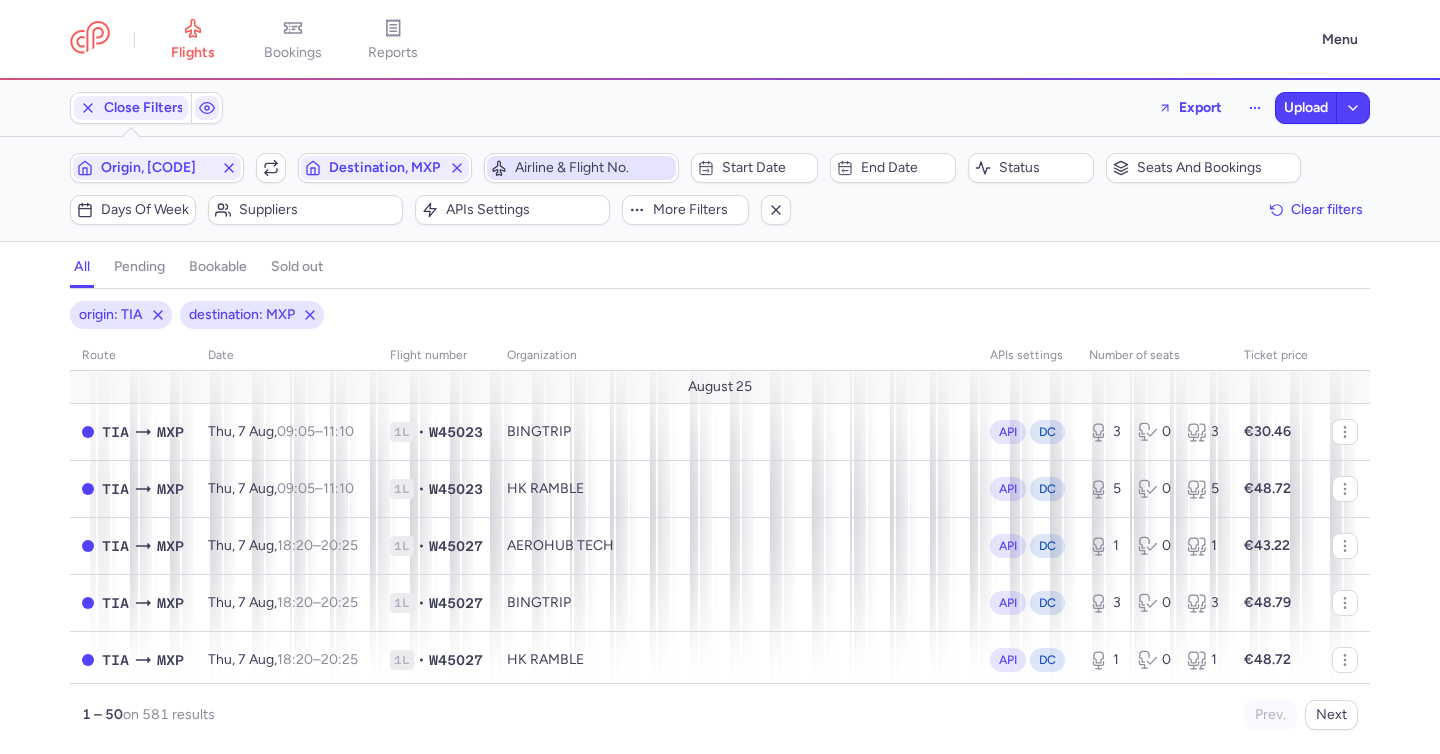 click on "Airline & Flight No." at bounding box center [581, 168] 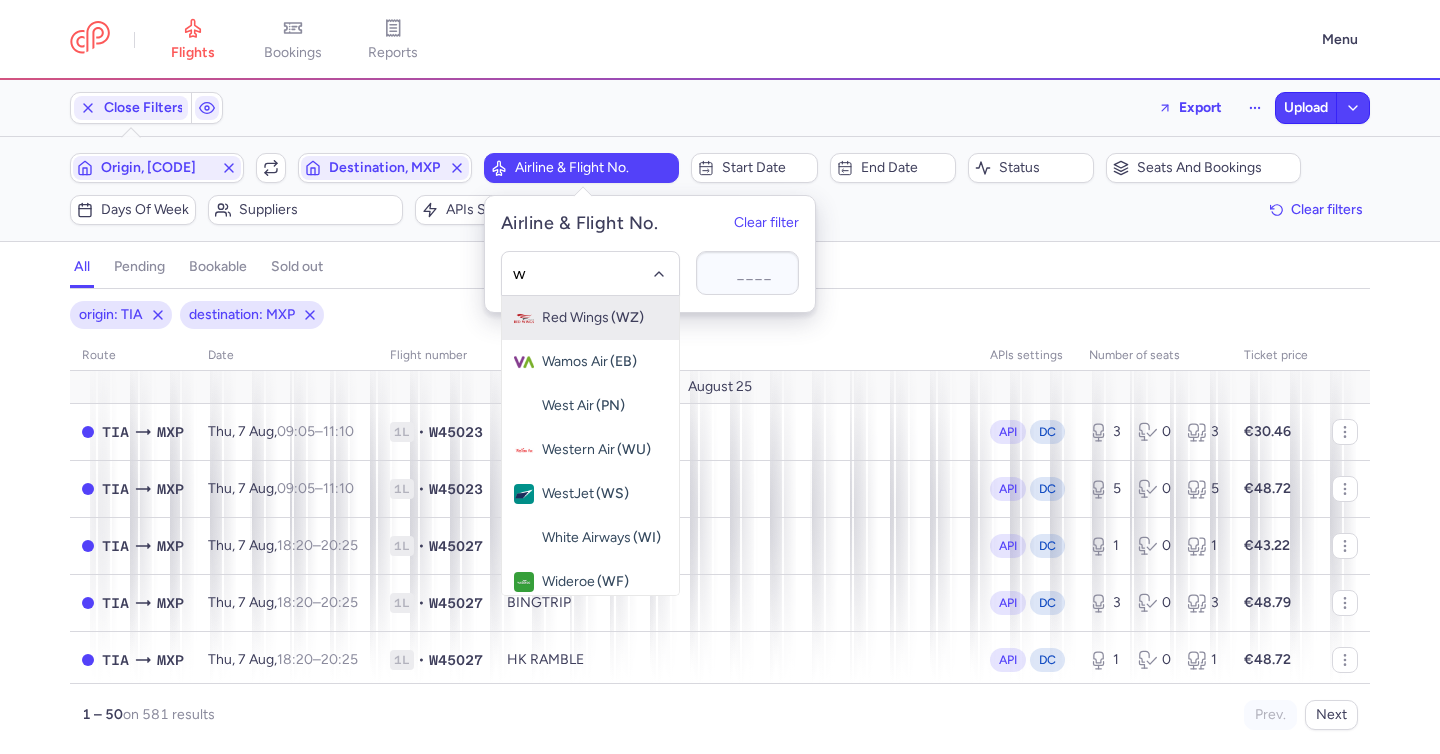 type on "w4" 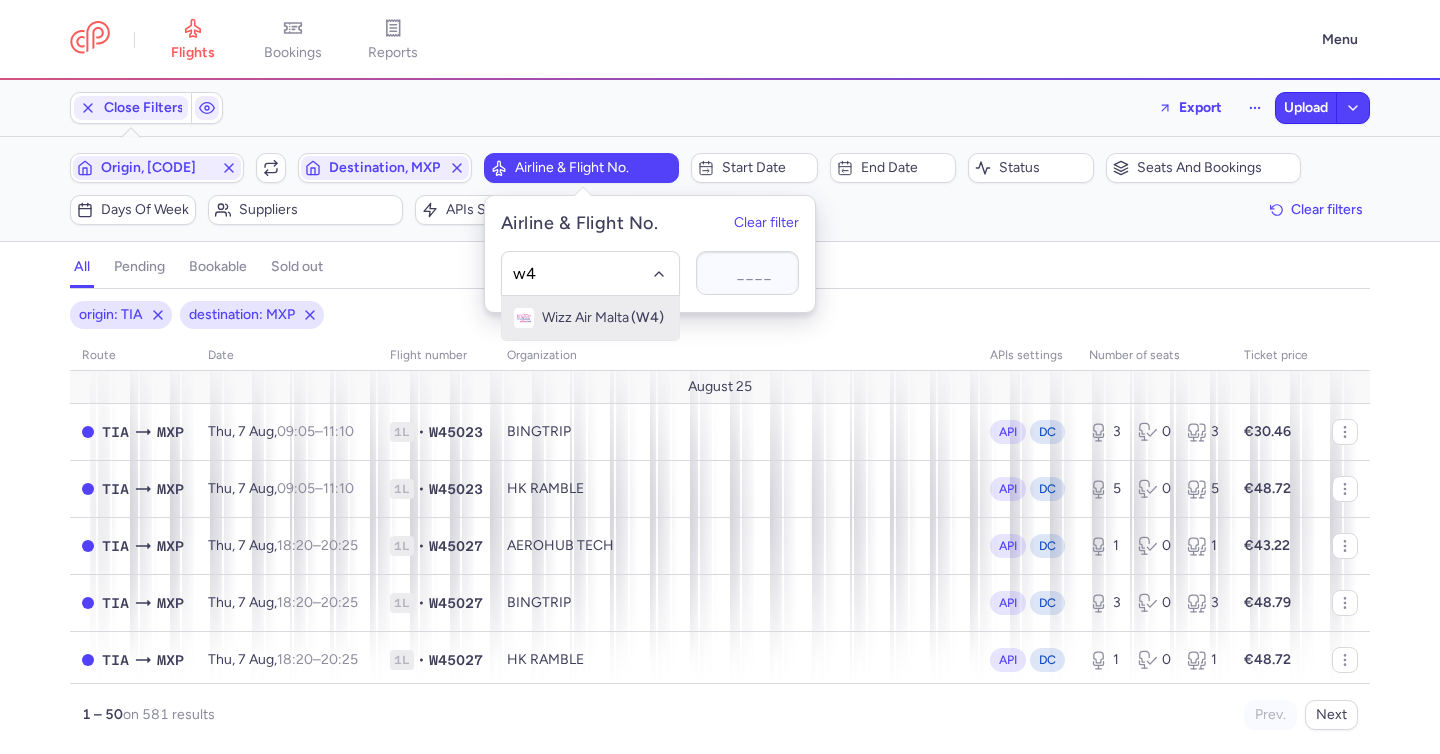 click on "Wizz Air Malta" at bounding box center (585, 318) 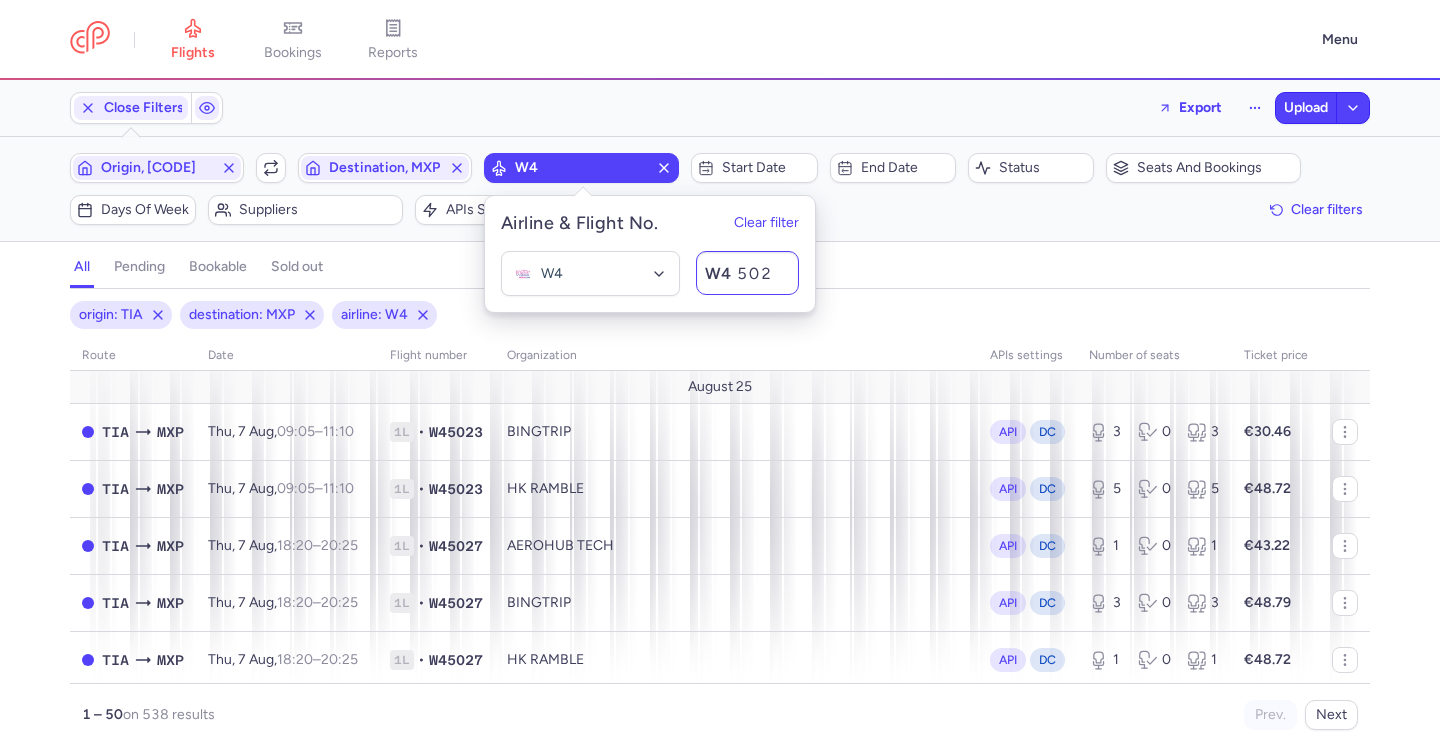 type on "5027" 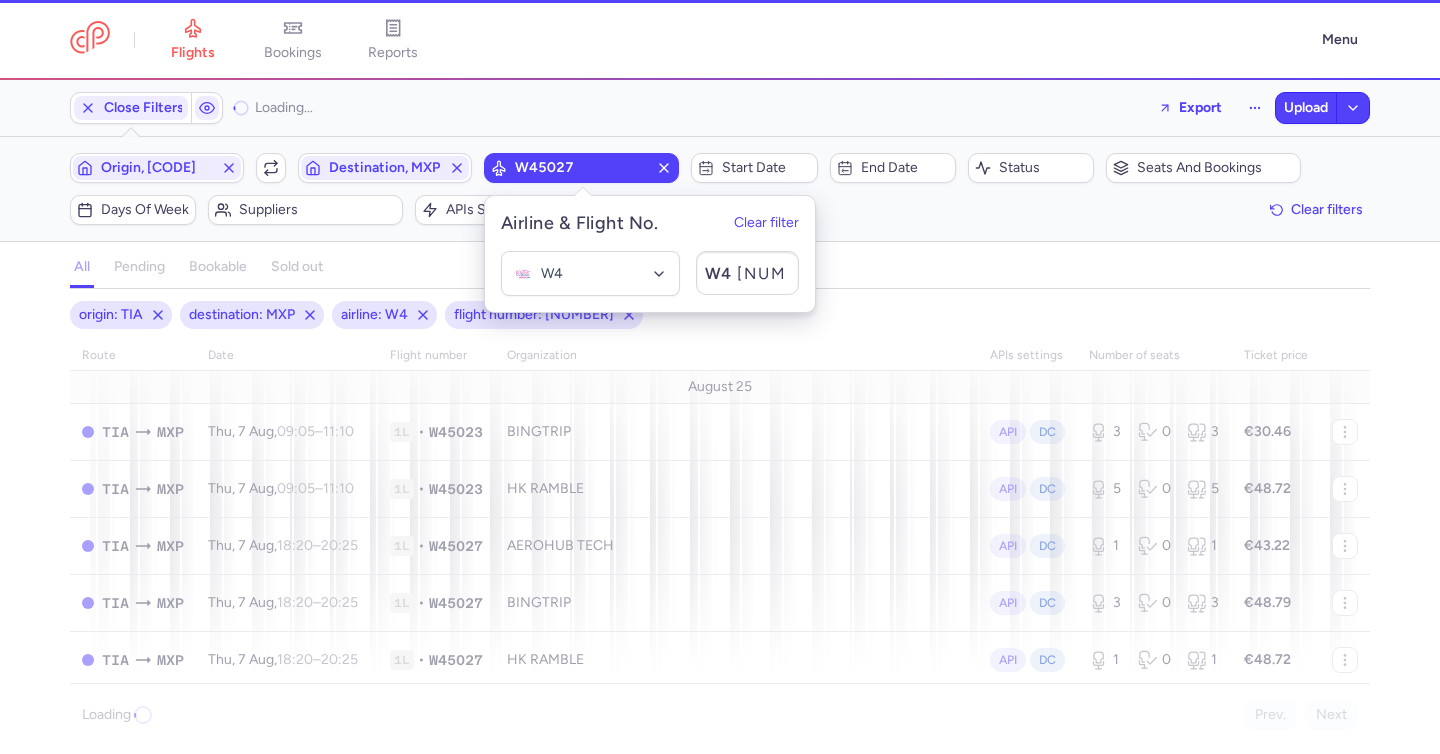 click on "all pending bookable sold out" at bounding box center [720, 271] 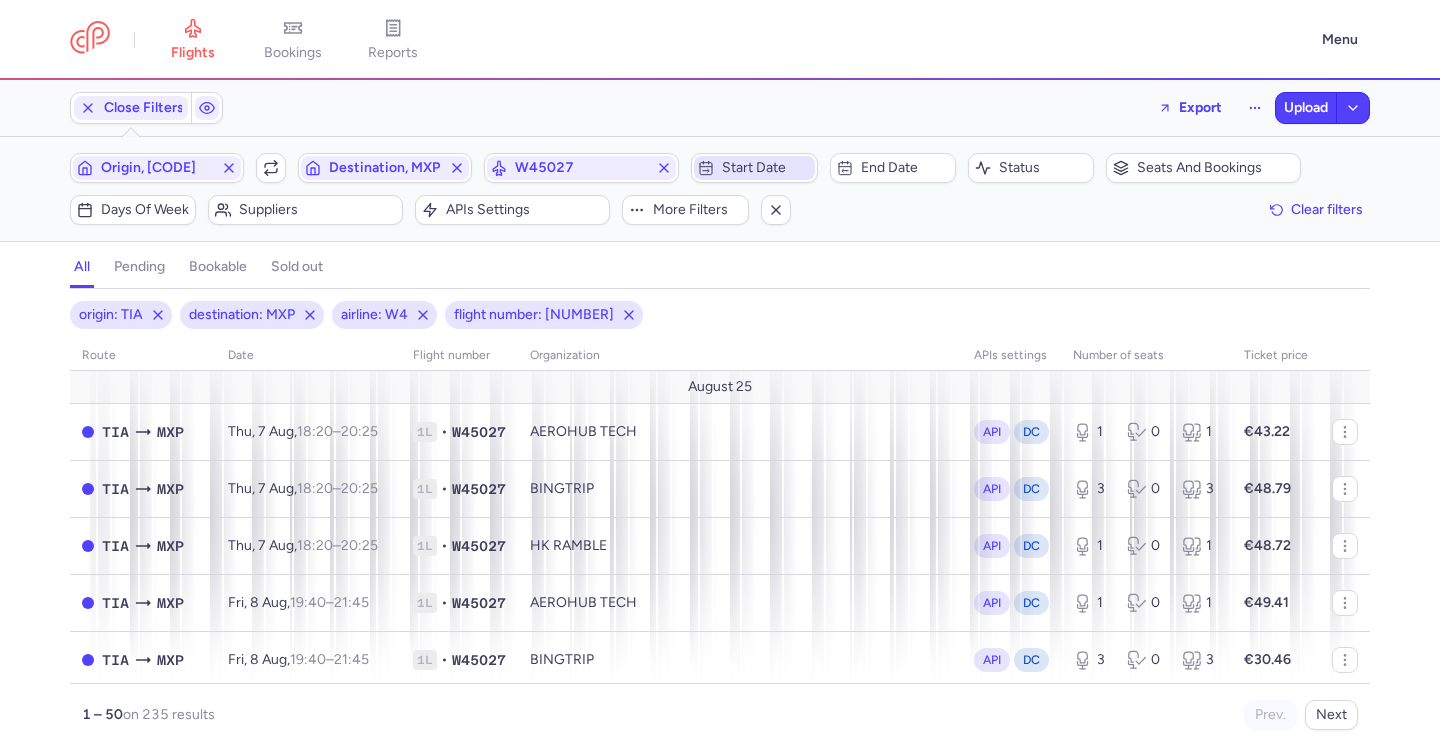 click on "Start date" at bounding box center (766, 168) 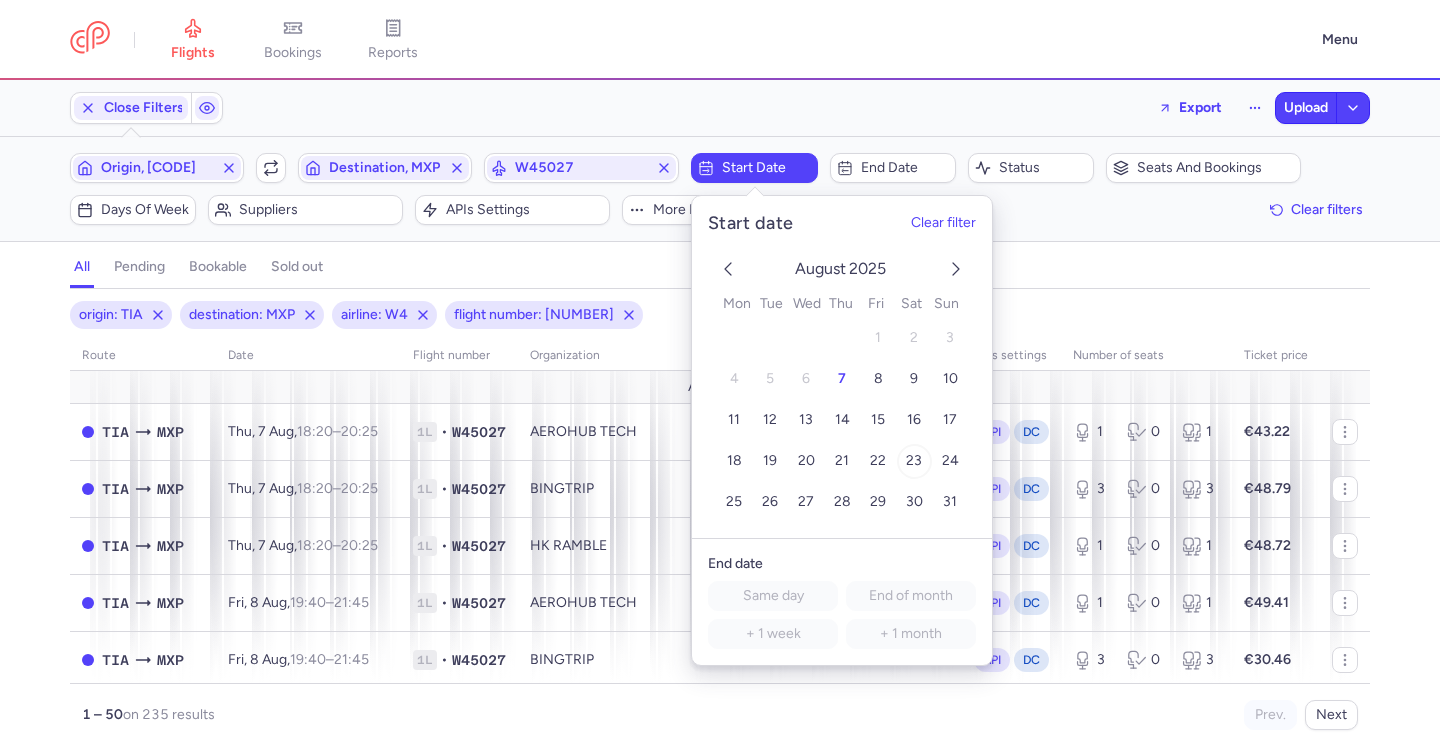click on "23" at bounding box center (914, 461) 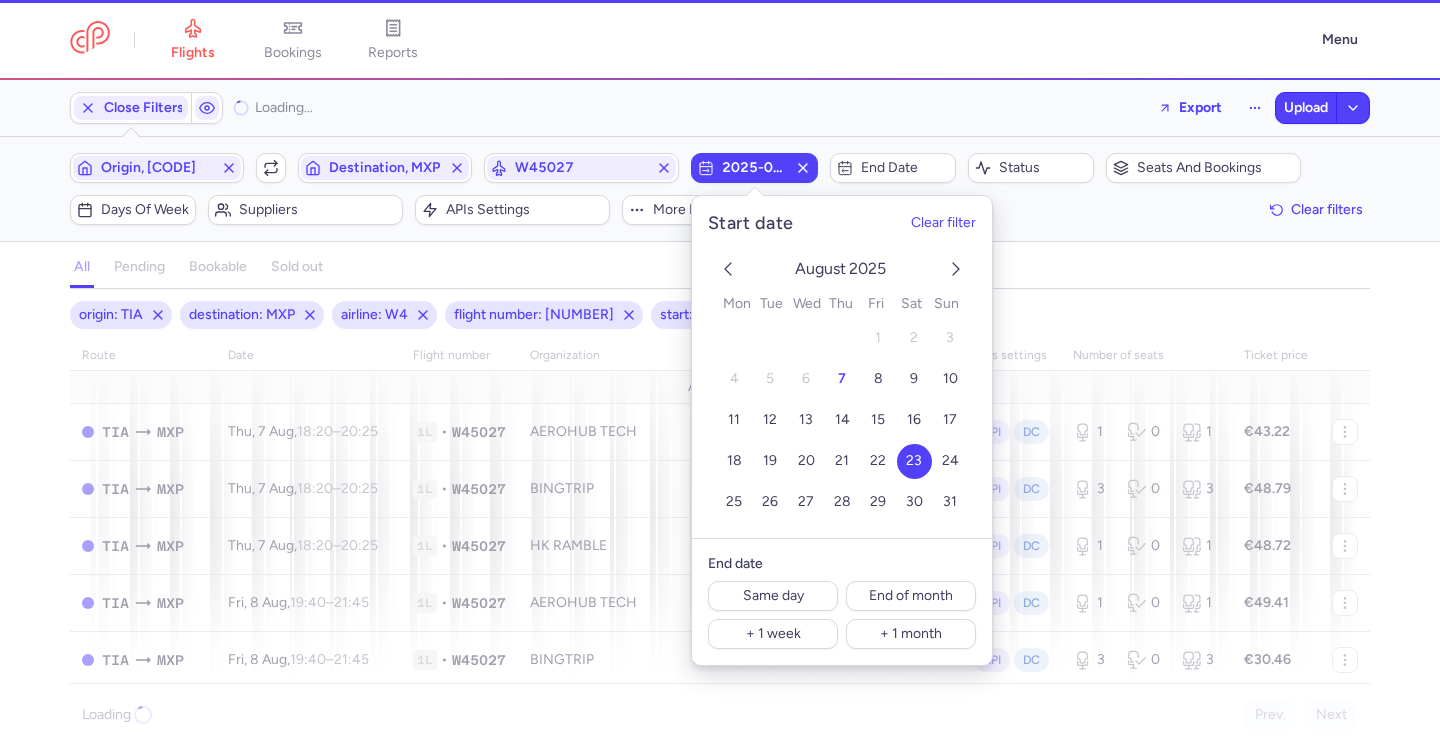 click on "all pending bookable sold out 5" at bounding box center (720, 267) 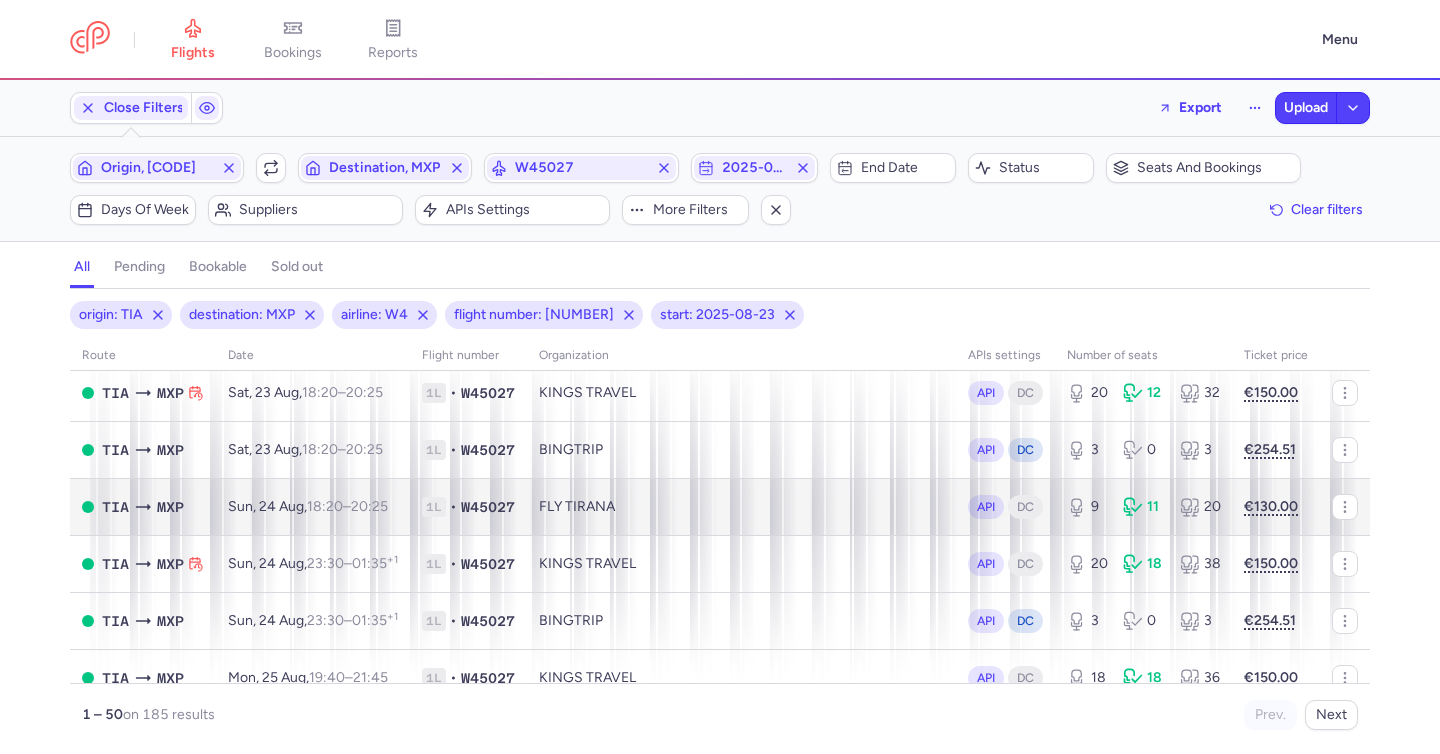 scroll, scrollTop: 40, scrollLeft: 0, axis: vertical 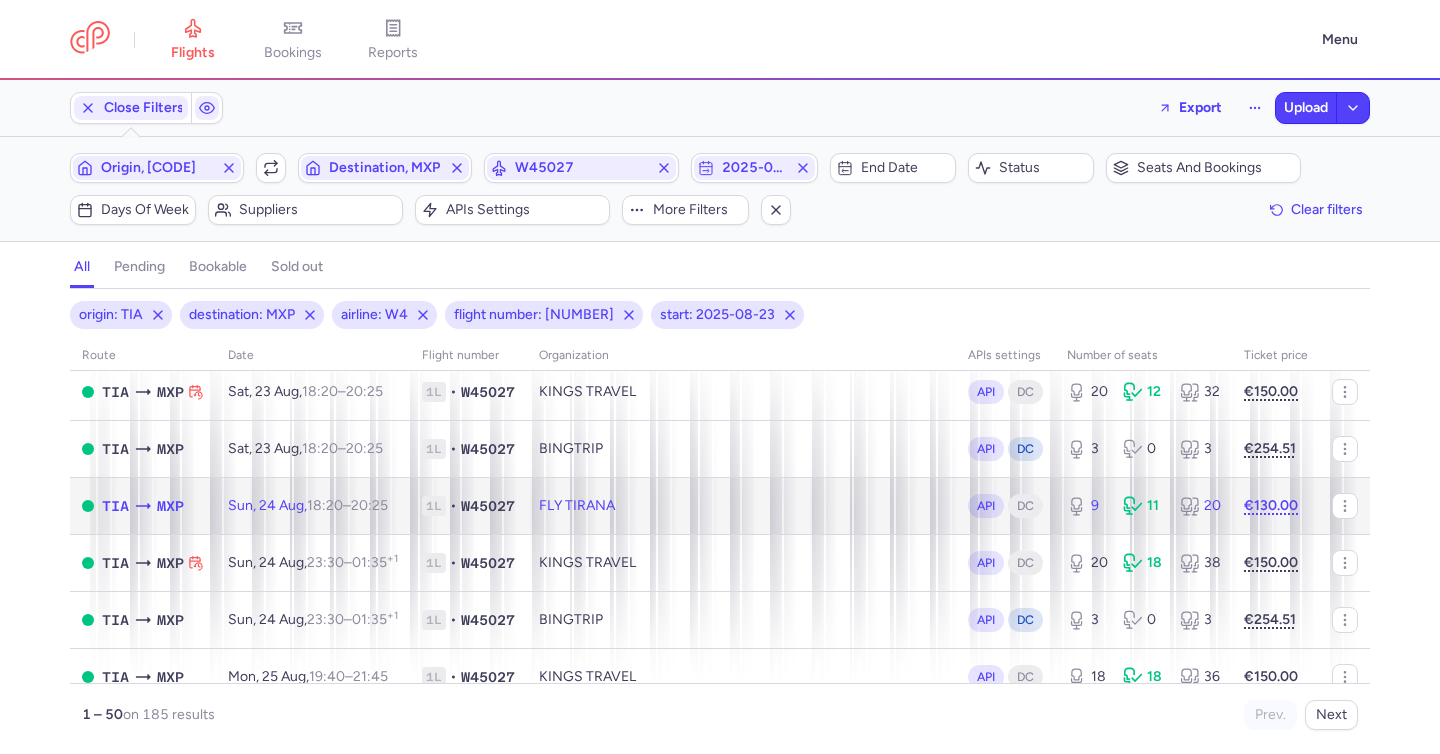 click on "1L • W45027" 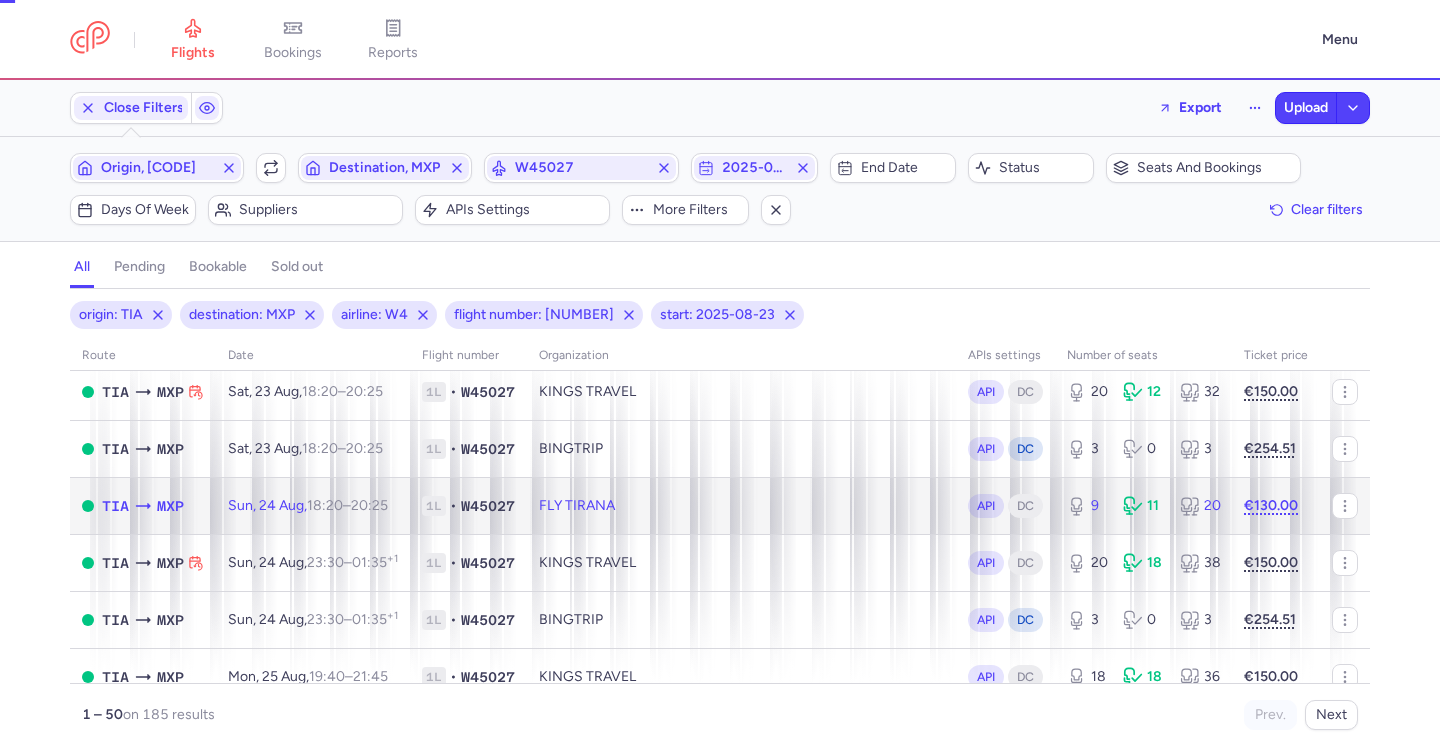 select on "days" 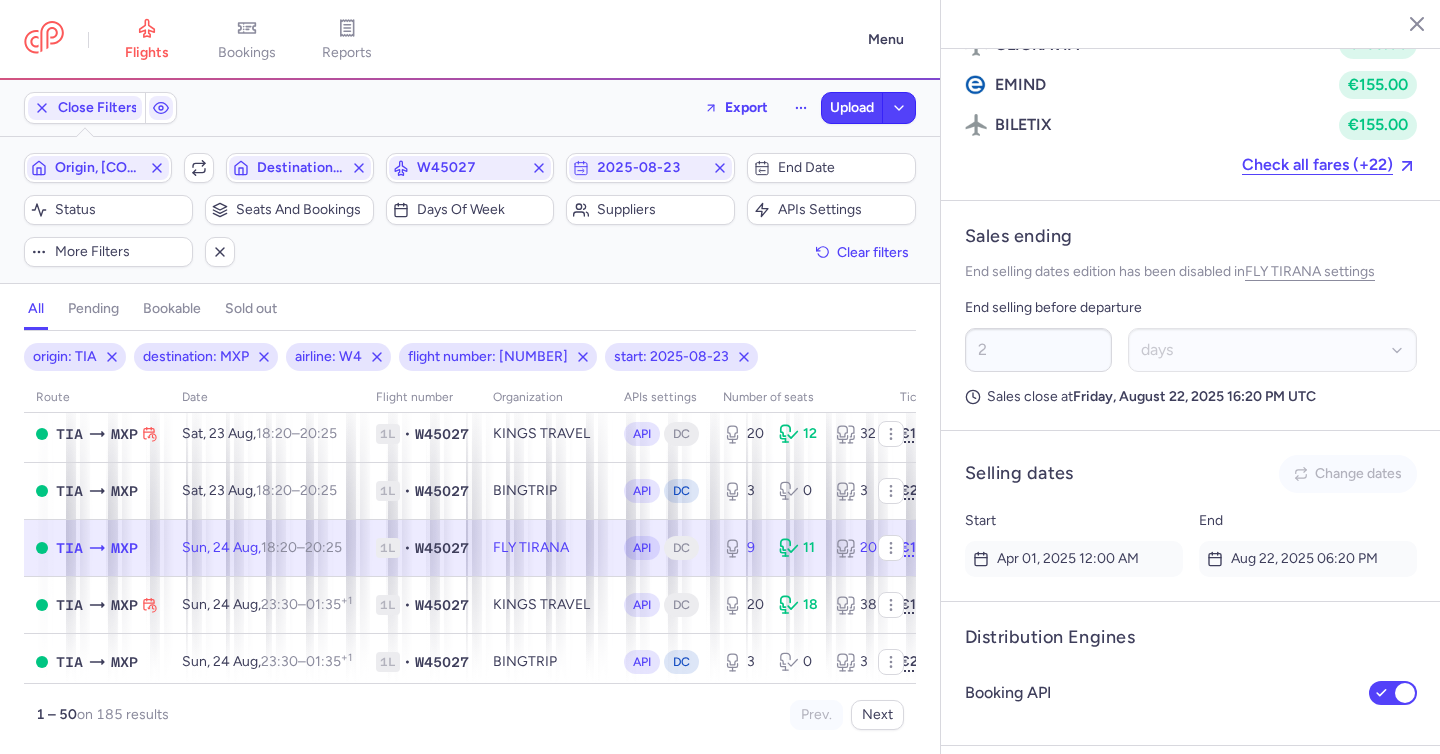 scroll, scrollTop: 1718, scrollLeft: 0, axis: vertical 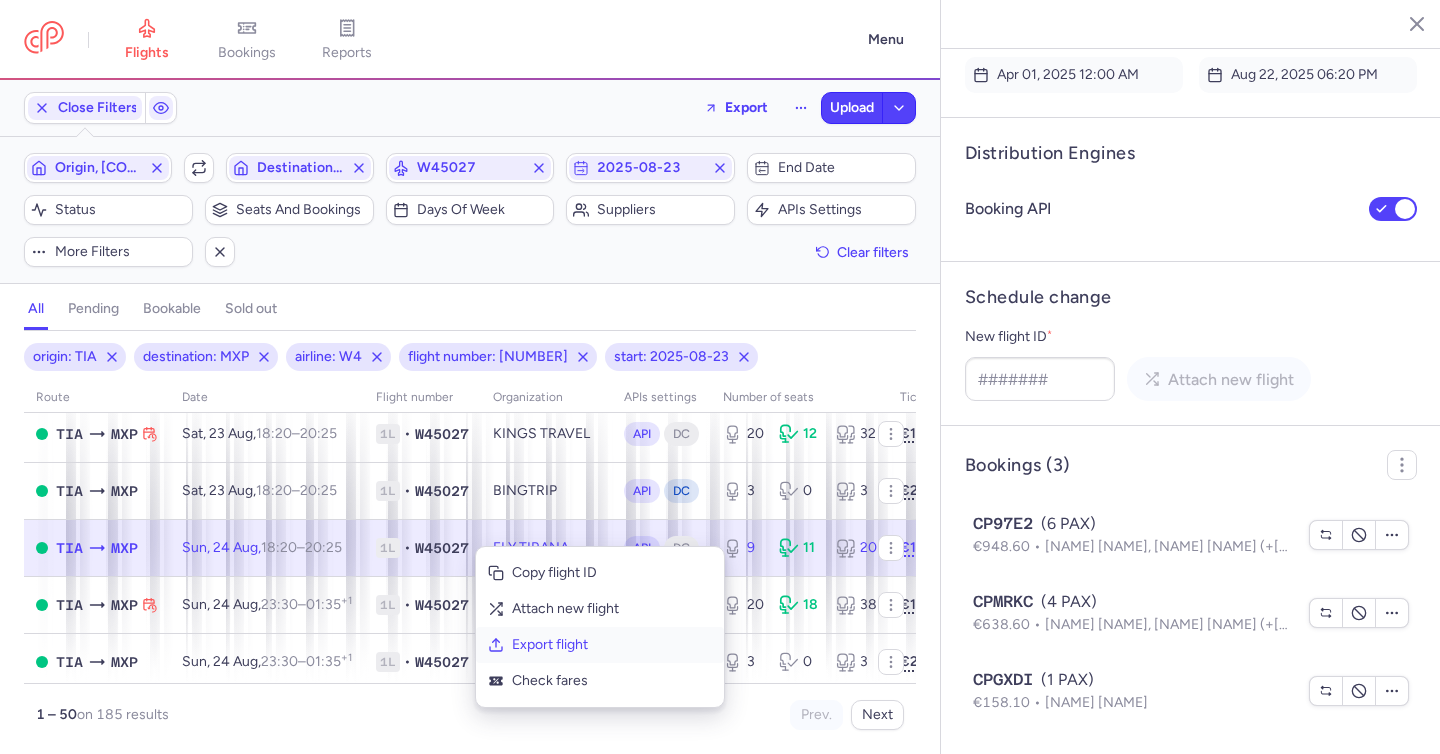 click on "Export flight" at bounding box center [612, 645] 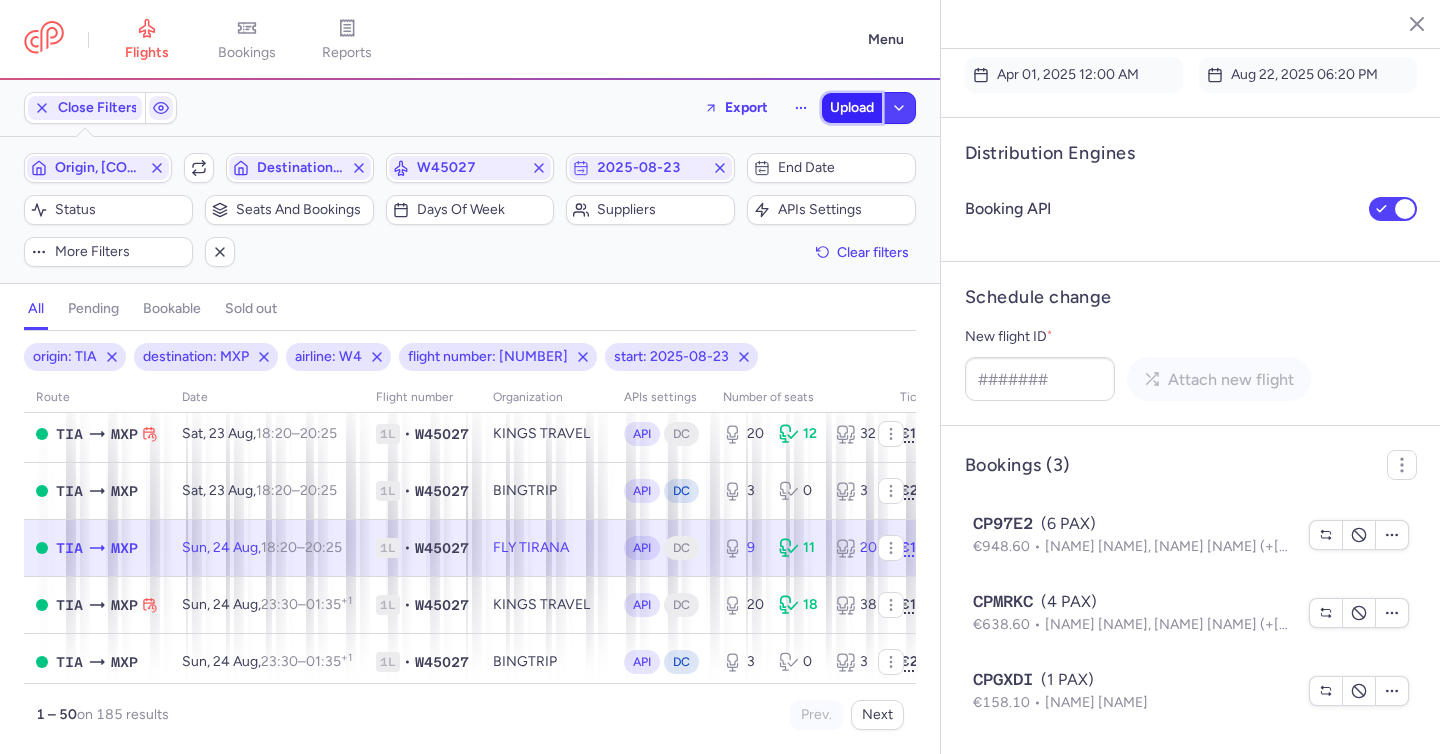 click on "Upload" at bounding box center (852, 108) 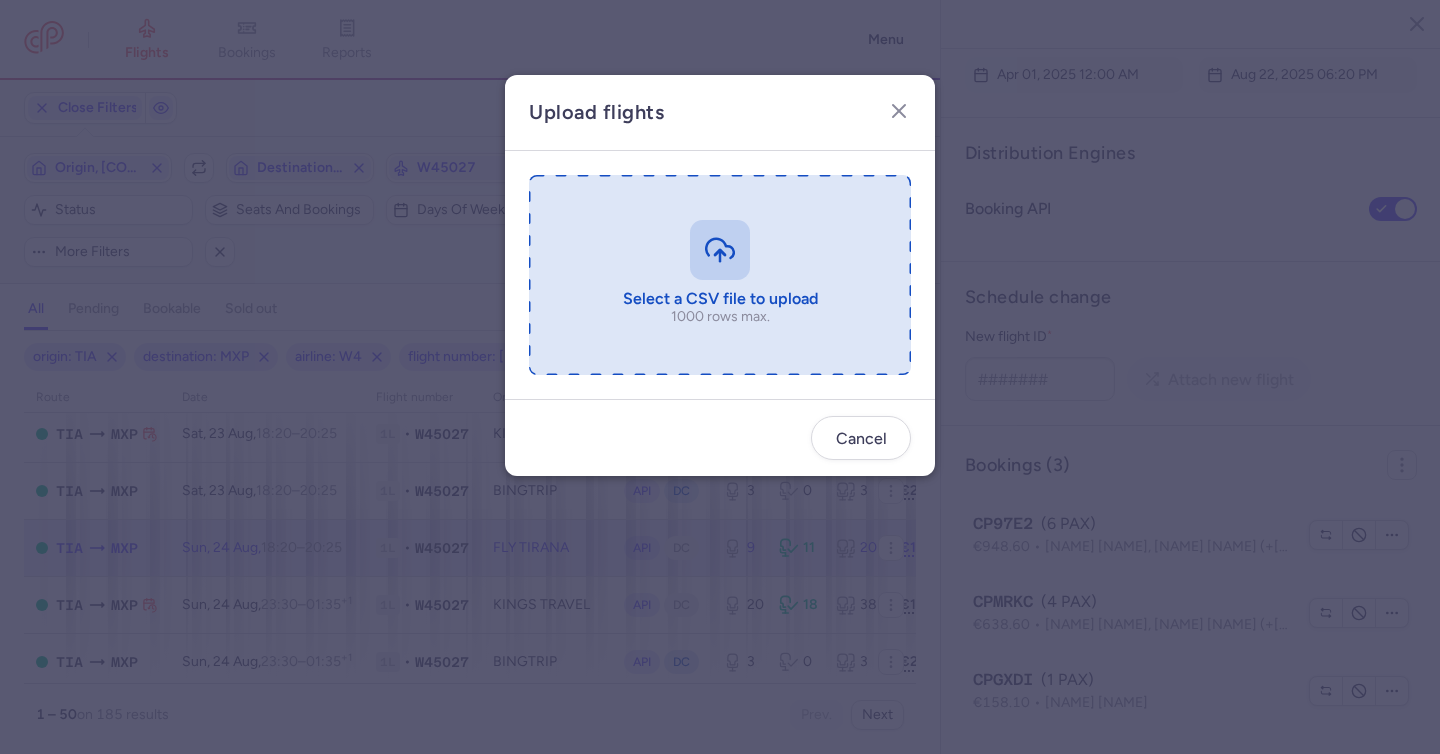 drag, startPoint x: 693, startPoint y: 260, endPoint x: 711, endPoint y: 261, distance: 18.027756 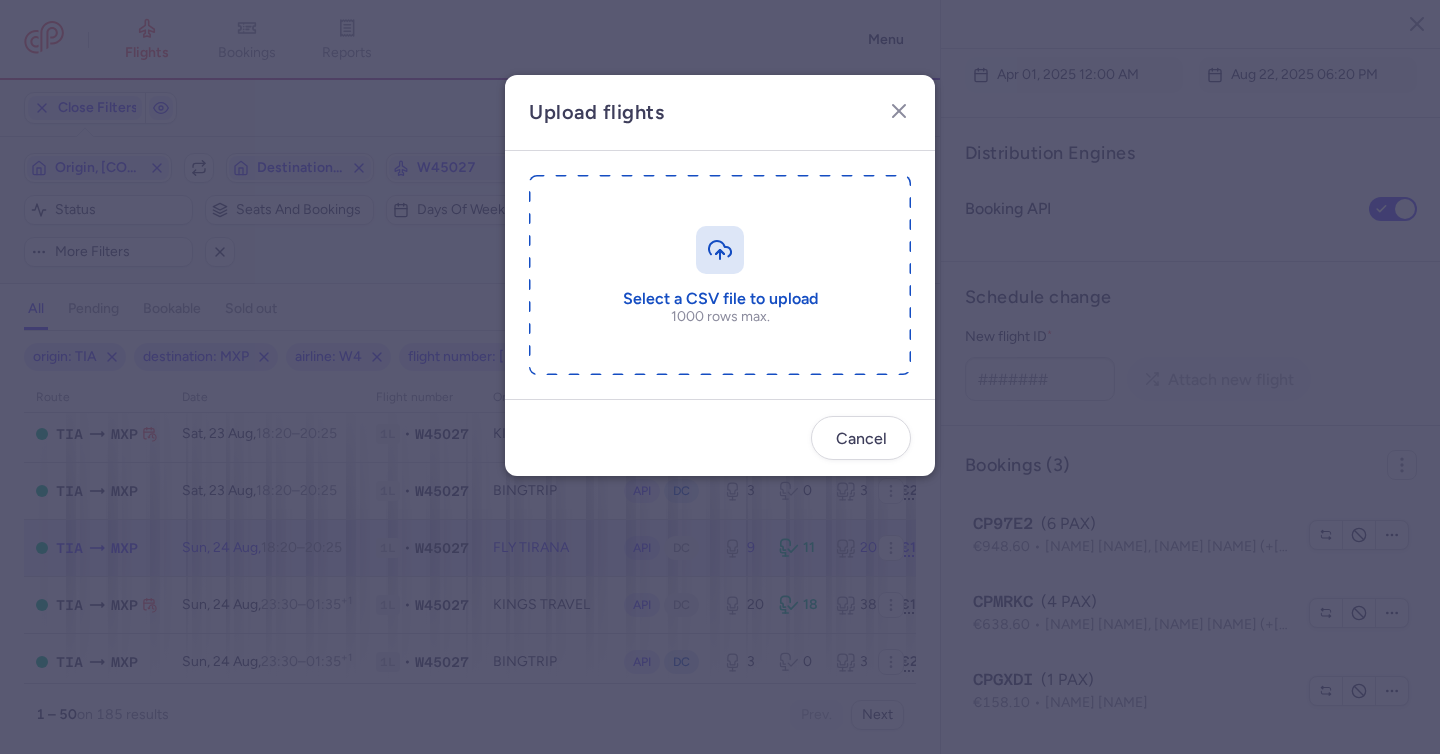 type on "C:\fakepath\export_flight_W45027_20250807,0958 5.csv" 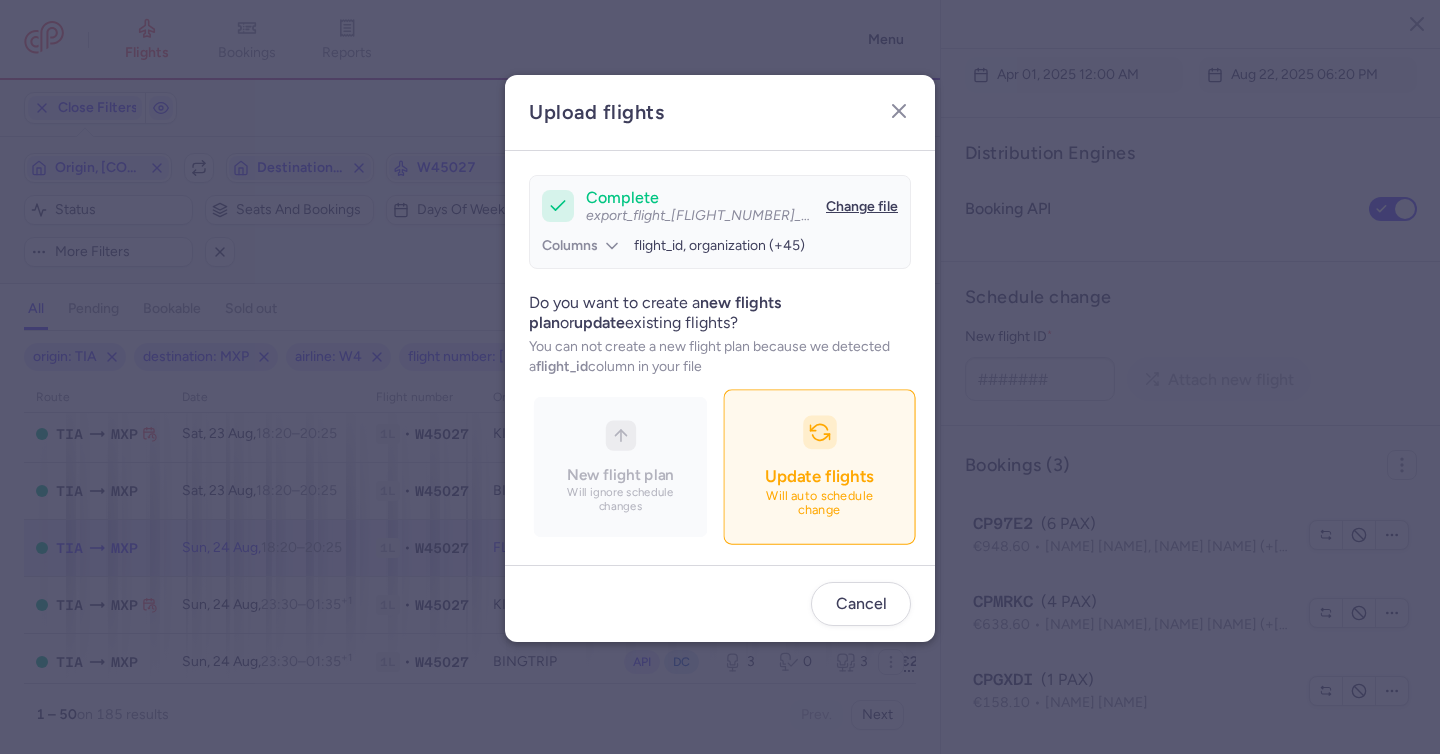 click on "Update flights Will auto schedule change" at bounding box center (819, 467) 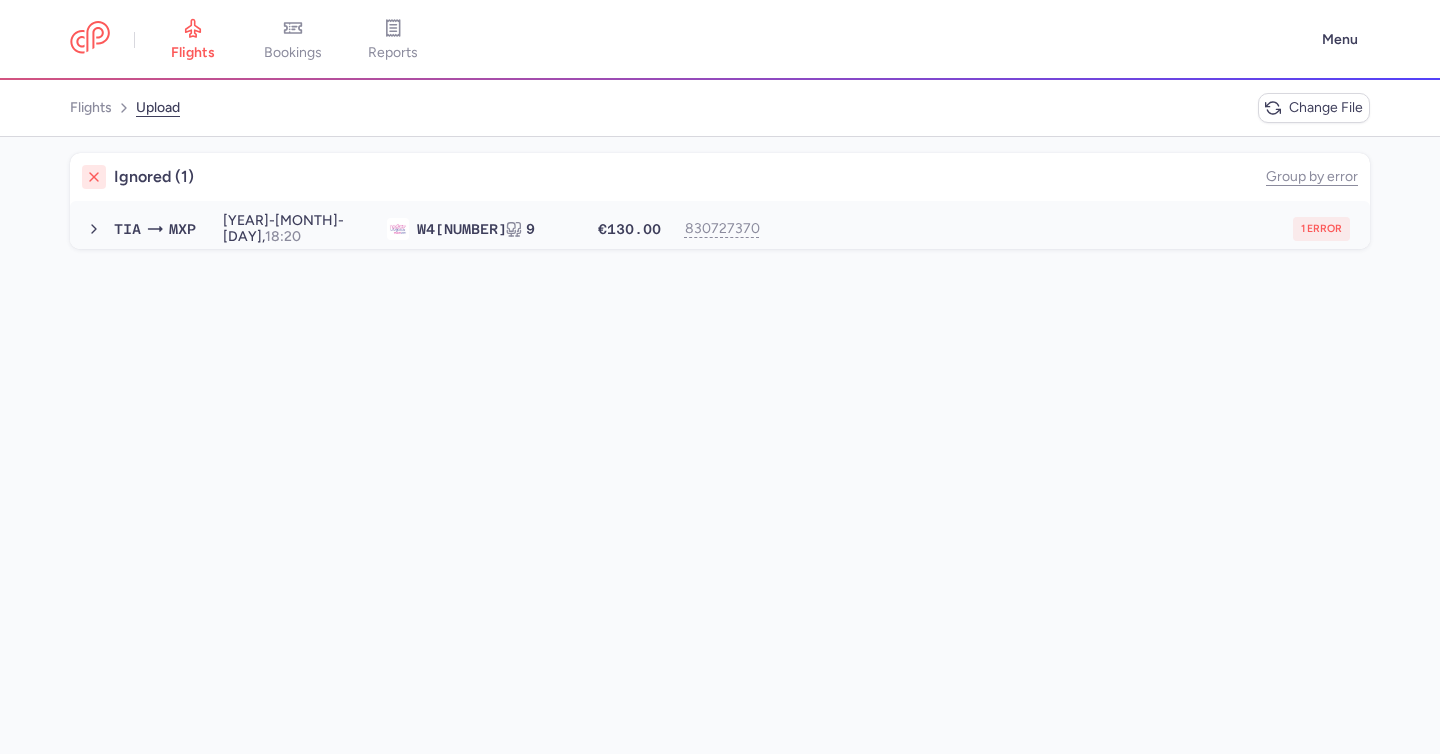 click on "TIA  MXP 2025-08-24,  18:20 W4  5027 9 €130.00 830727370 1 error 2025-08-24, 18:20 W45027 9 seats €130.00" at bounding box center (720, 229) 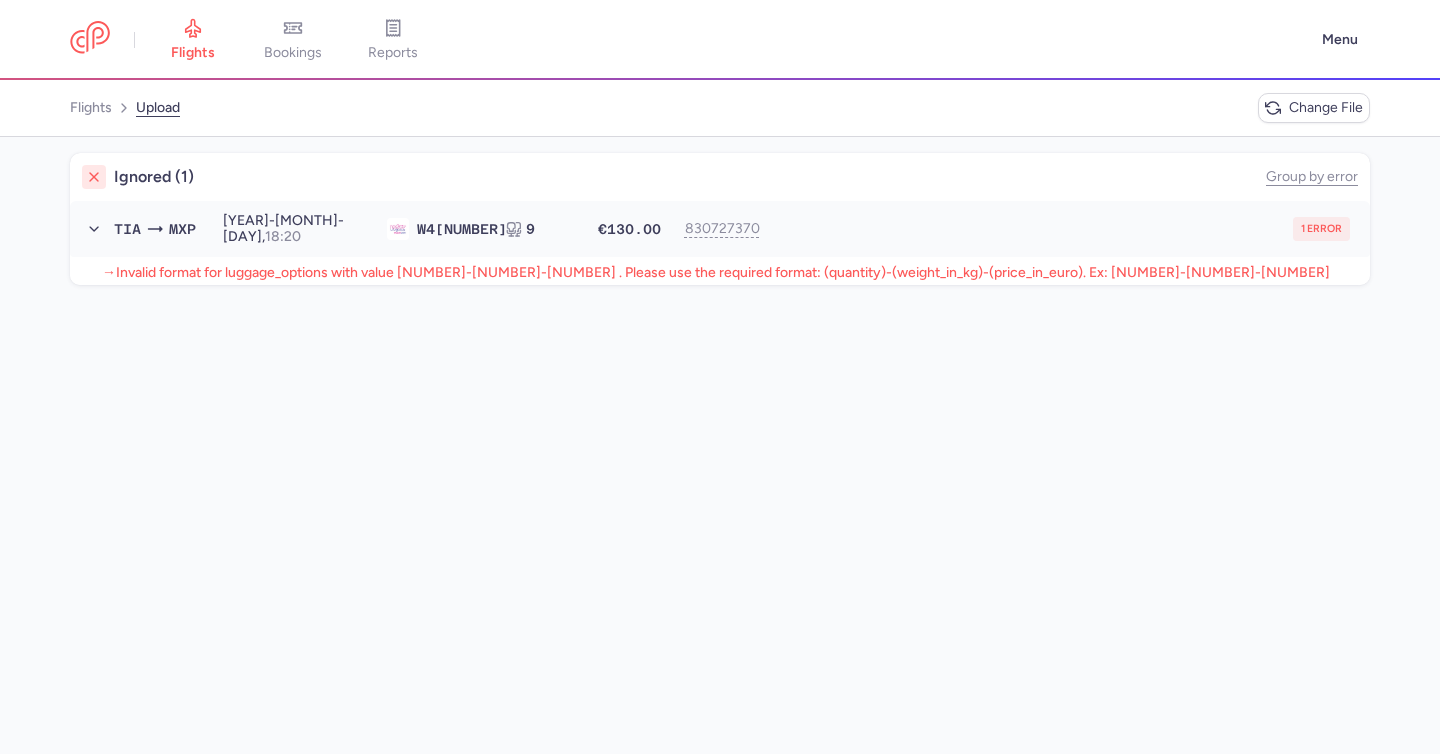type 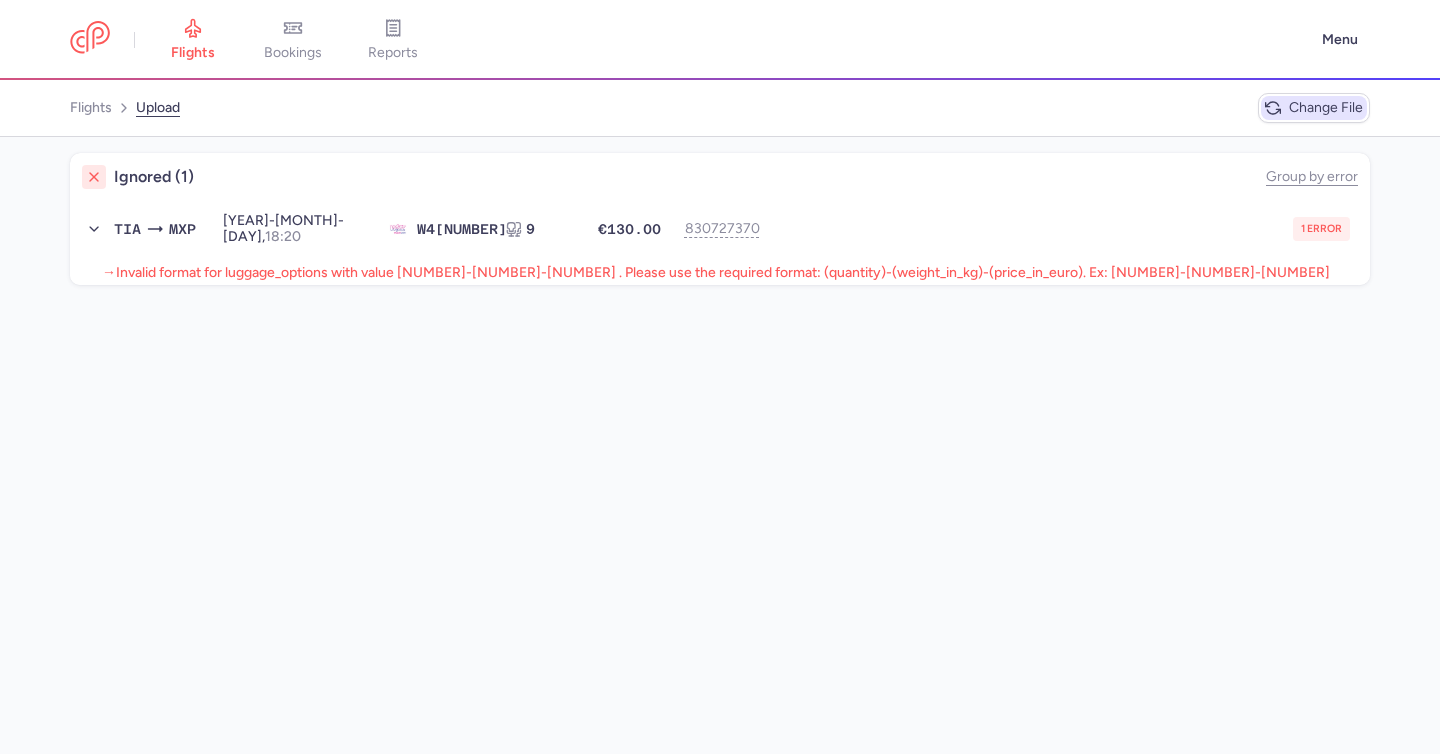 click on "Change file" at bounding box center (1314, 108) 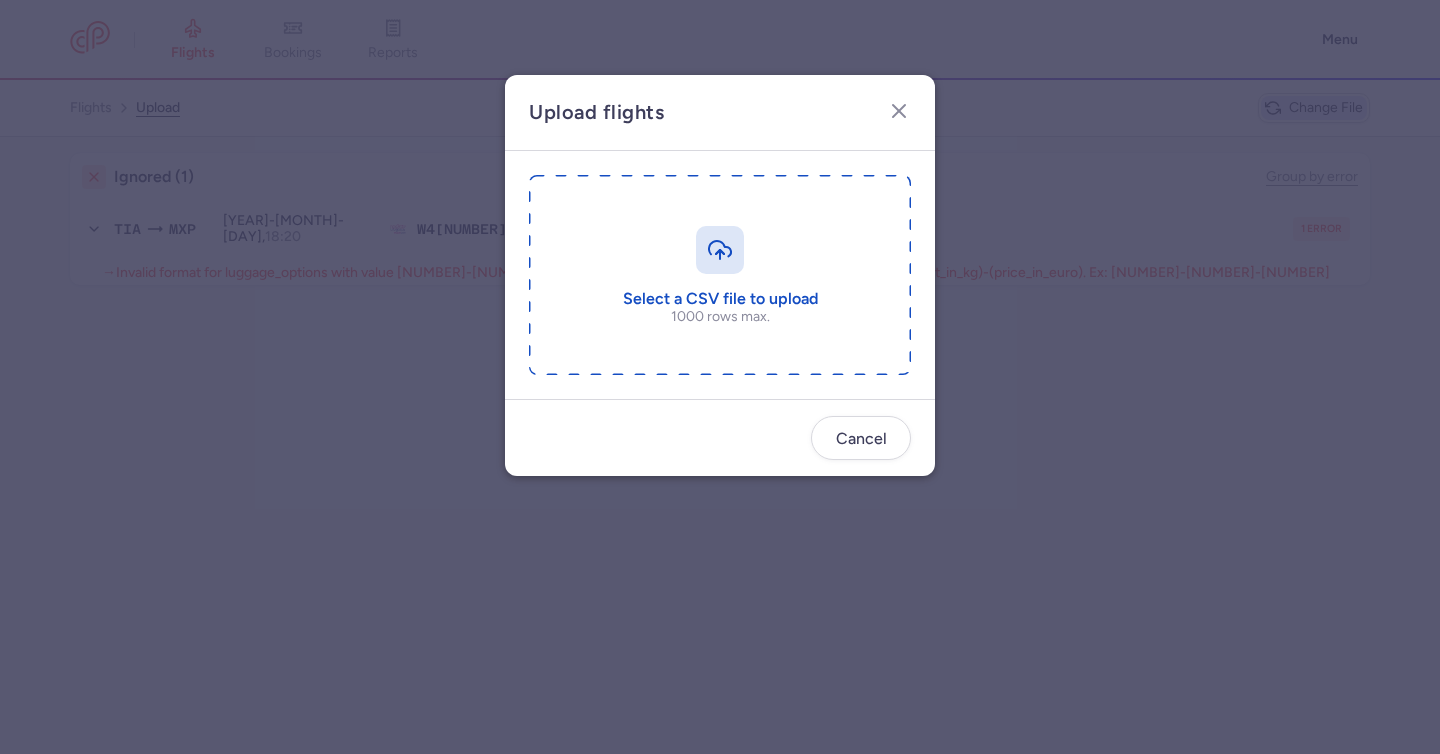 type on "C:\fakepath\export_flight_W45027_20250807,0958 5.csv" 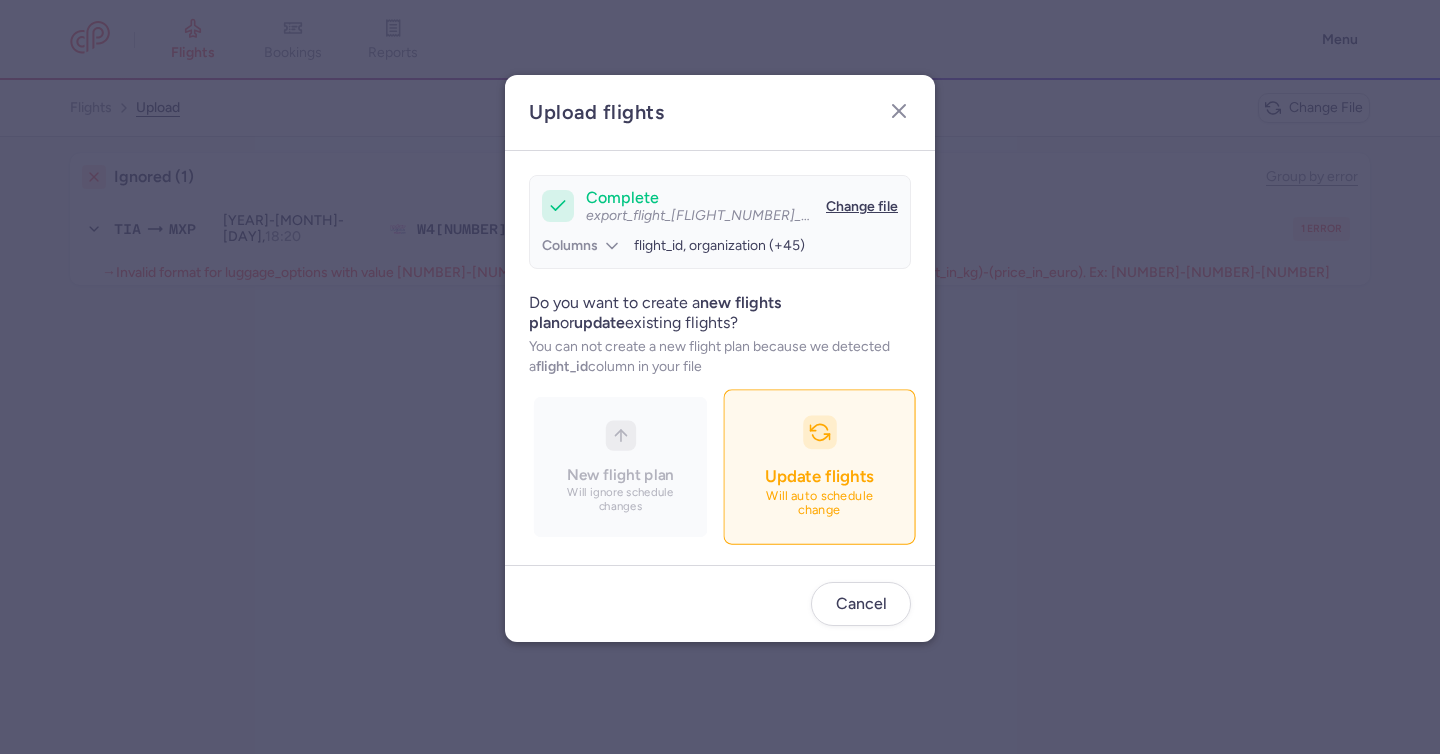click on "Will auto schedule change" at bounding box center (820, 504) 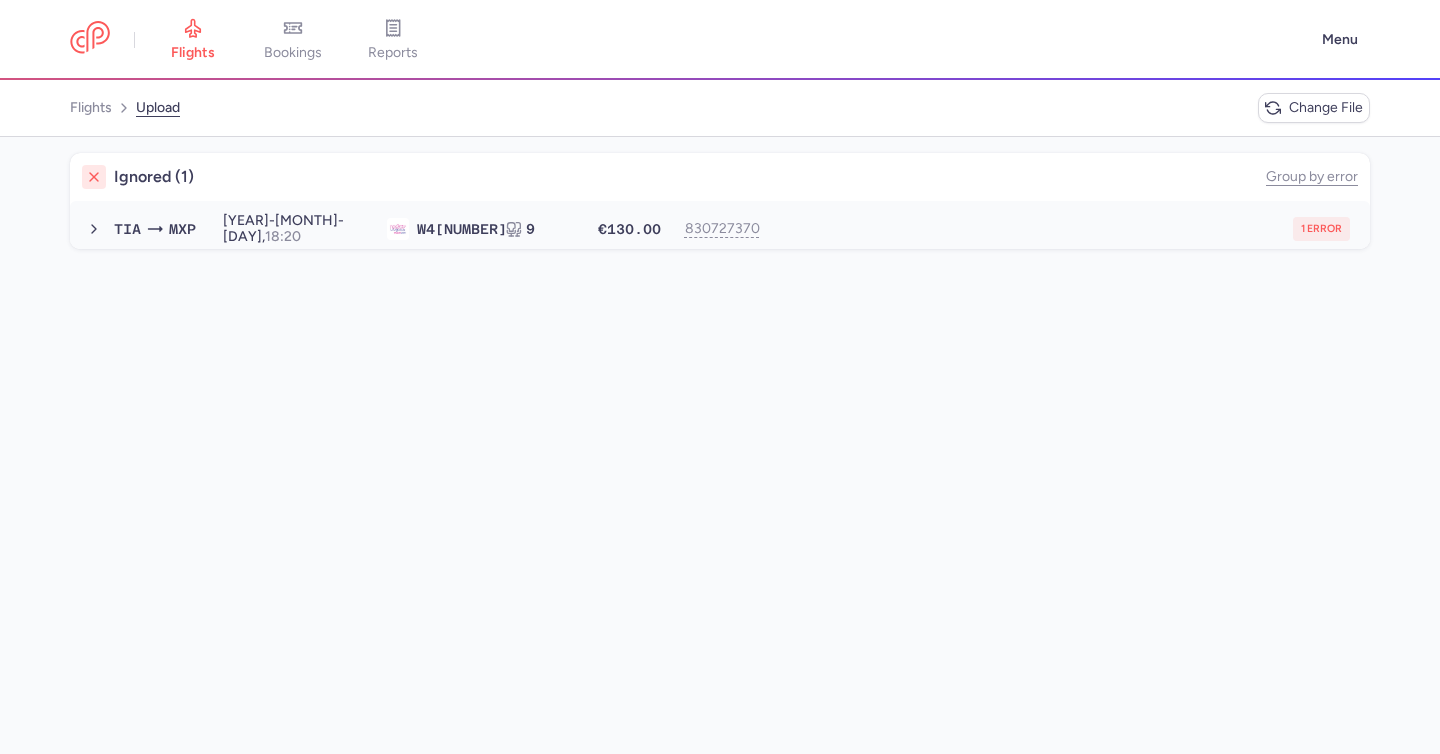 click on "1 error" at bounding box center (1064, 229) 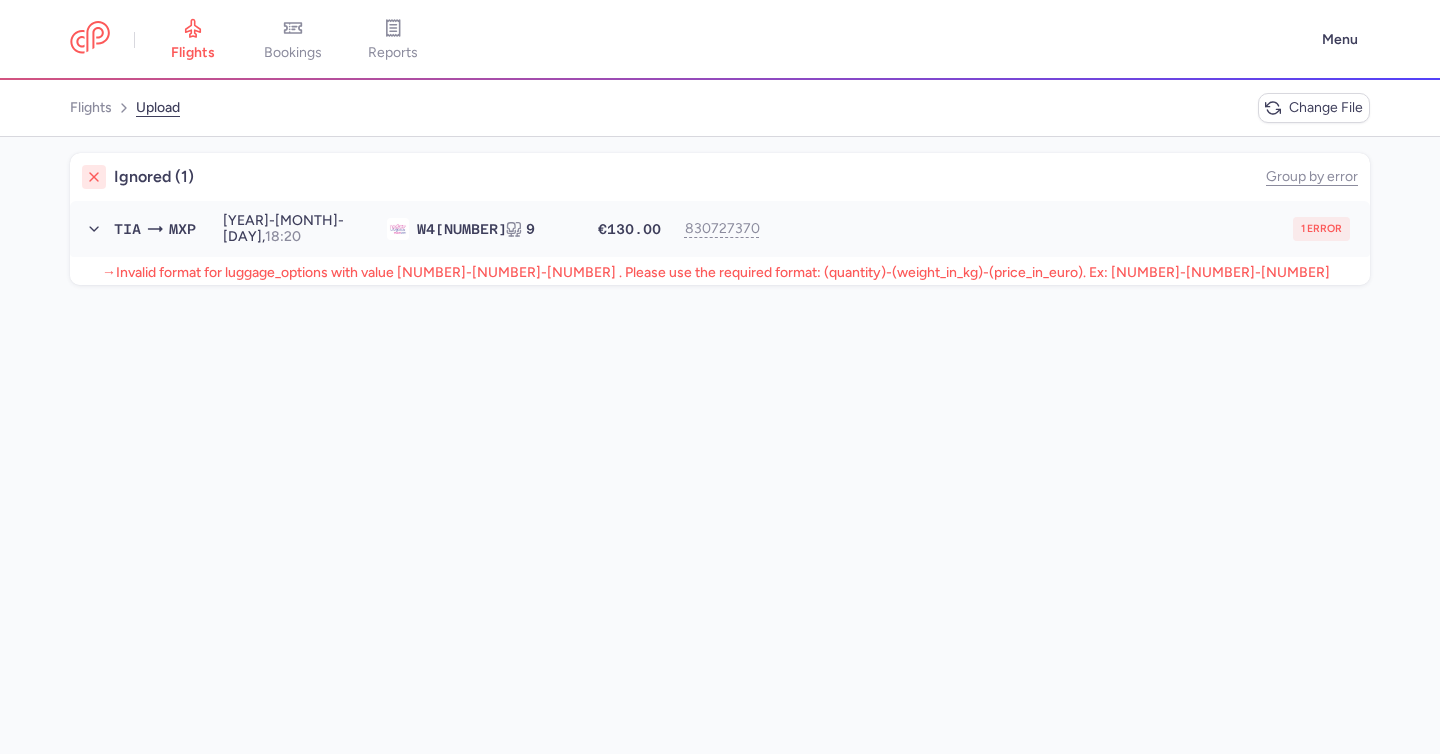 type 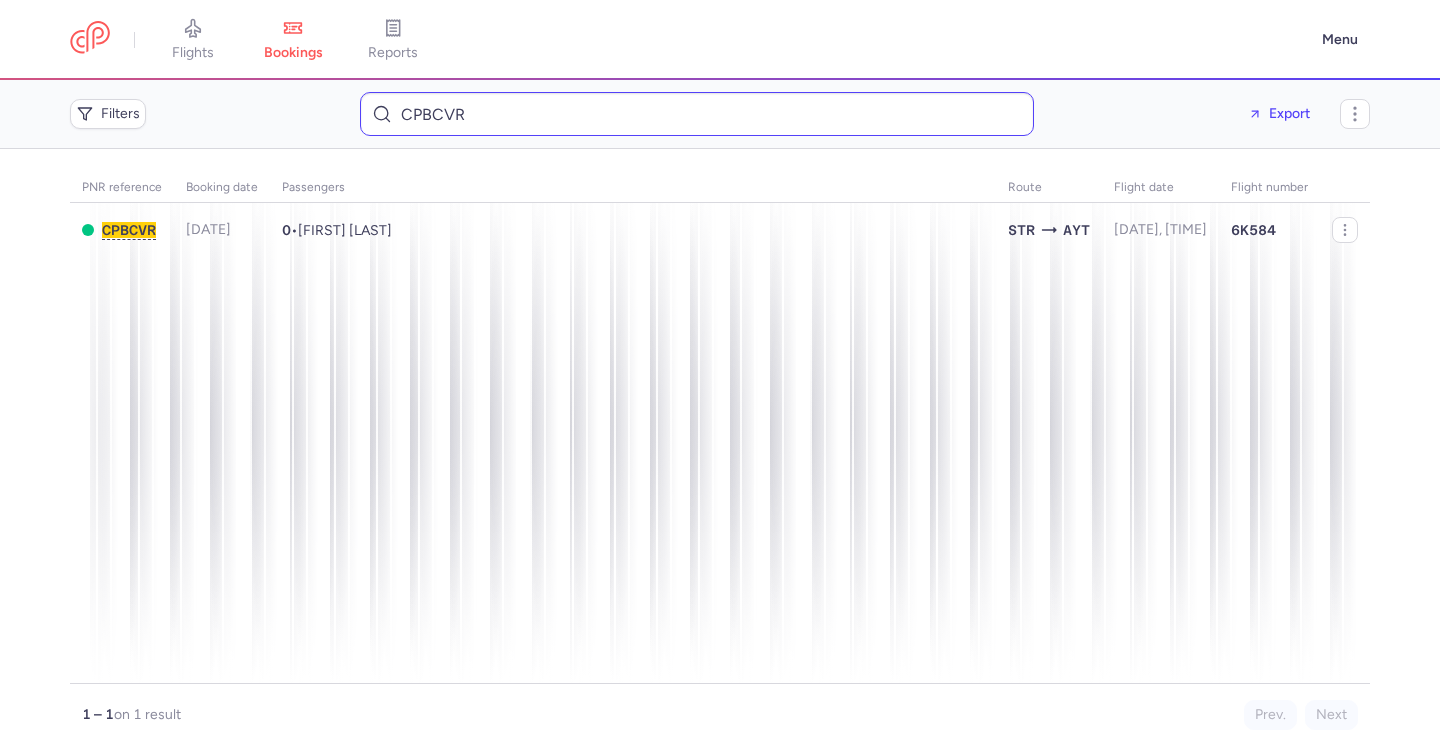 scroll, scrollTop: 0, scrollLeft: 0, axis: both 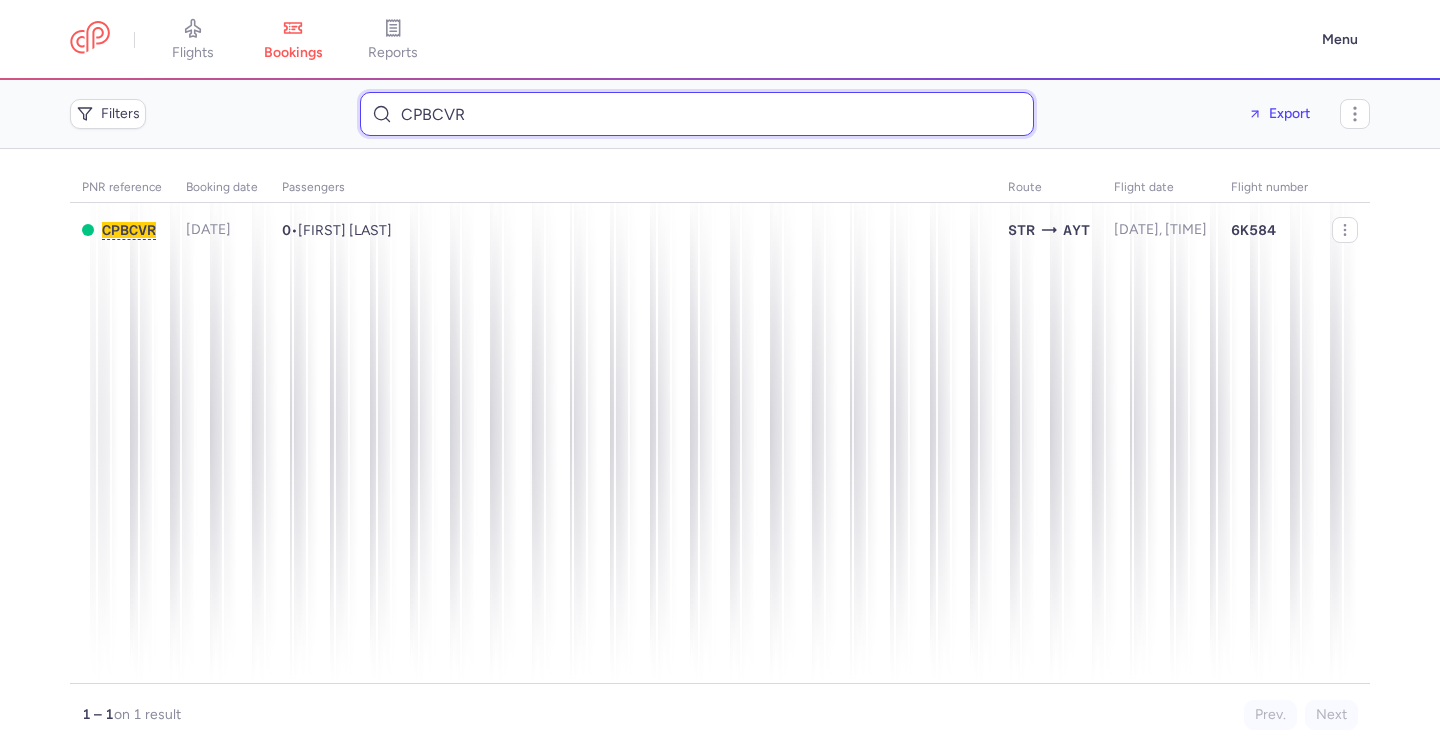 click on "CPBCVR" at bounding box center [697, 114] 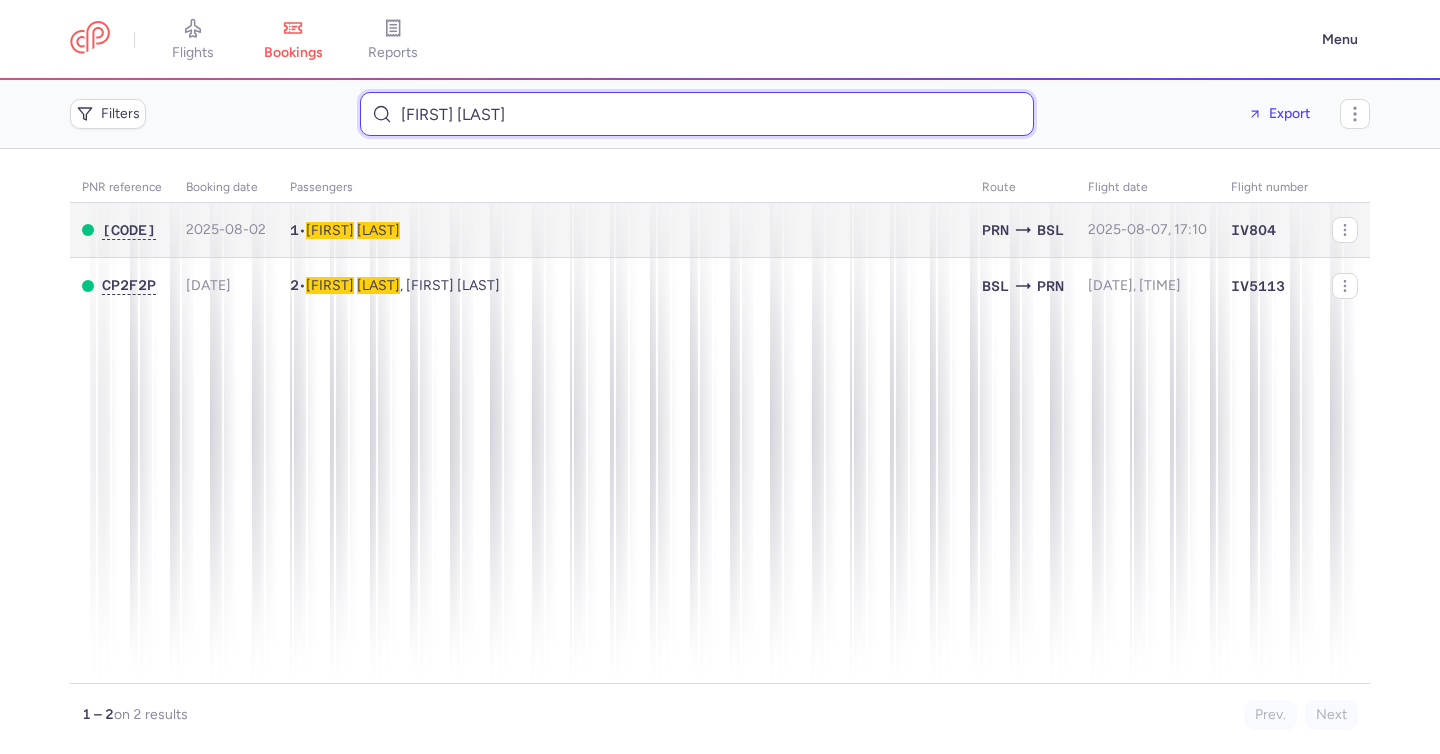 type on "[FIRST] [LAST]" 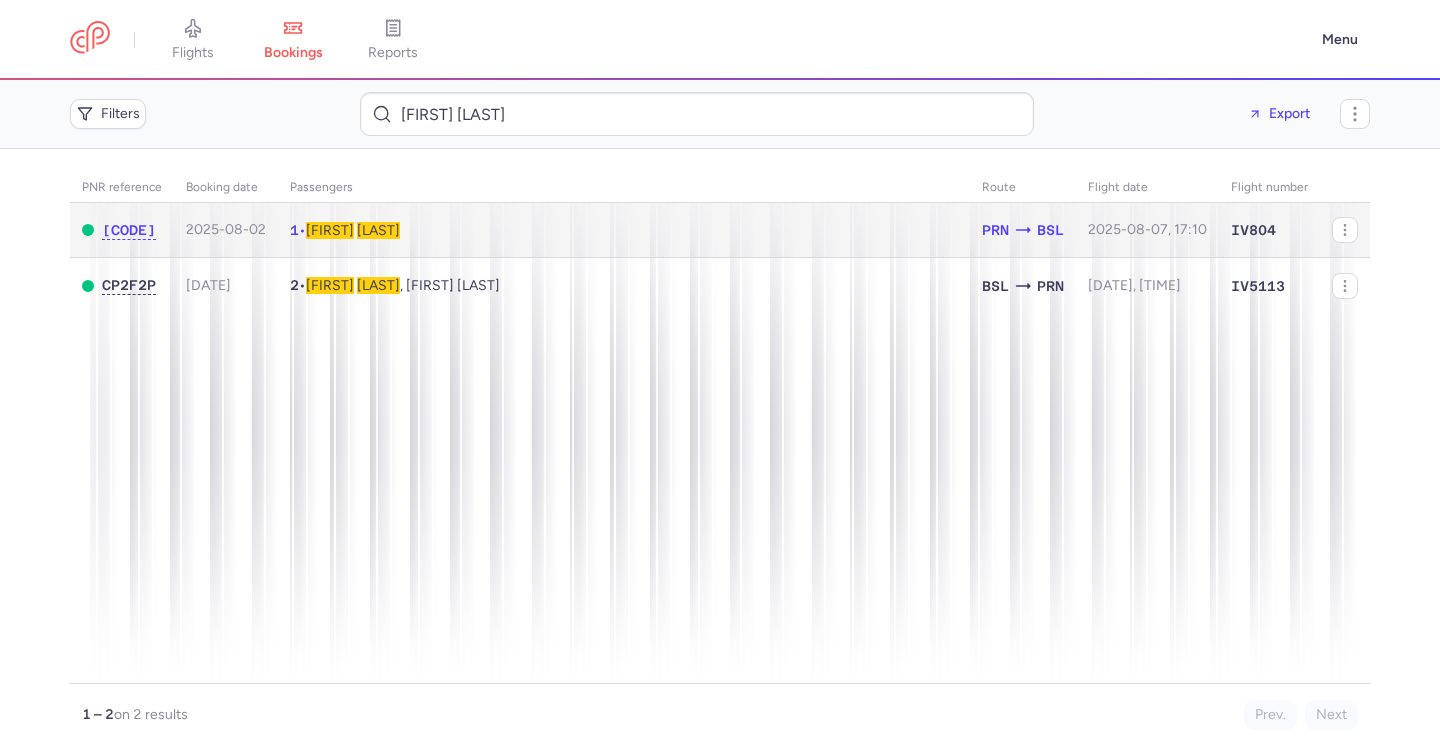 click on "[NUMBER] • [FIRST] [LAST]" at bounding box center (624, 230) 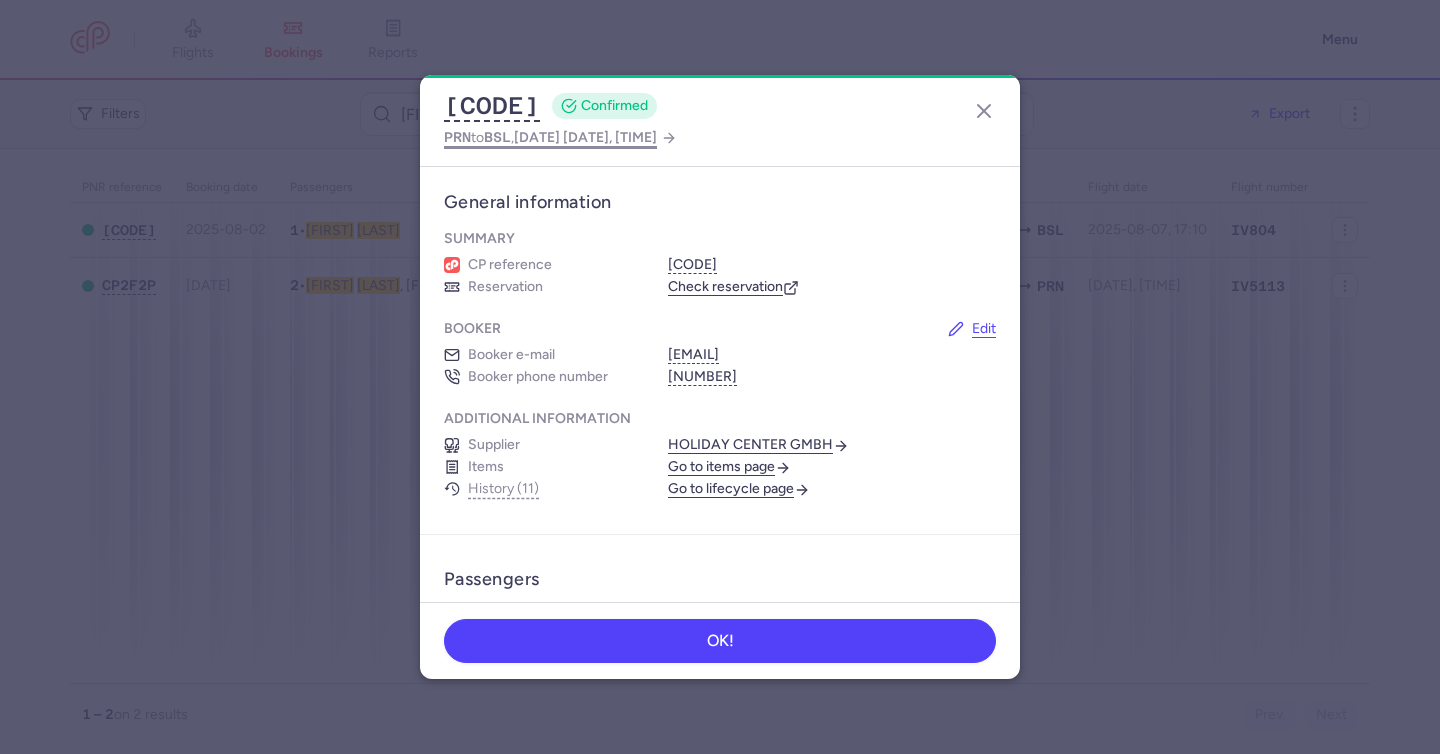 click on "[DATE] [DATE], [TIME]" at bounding box center [585, 137] 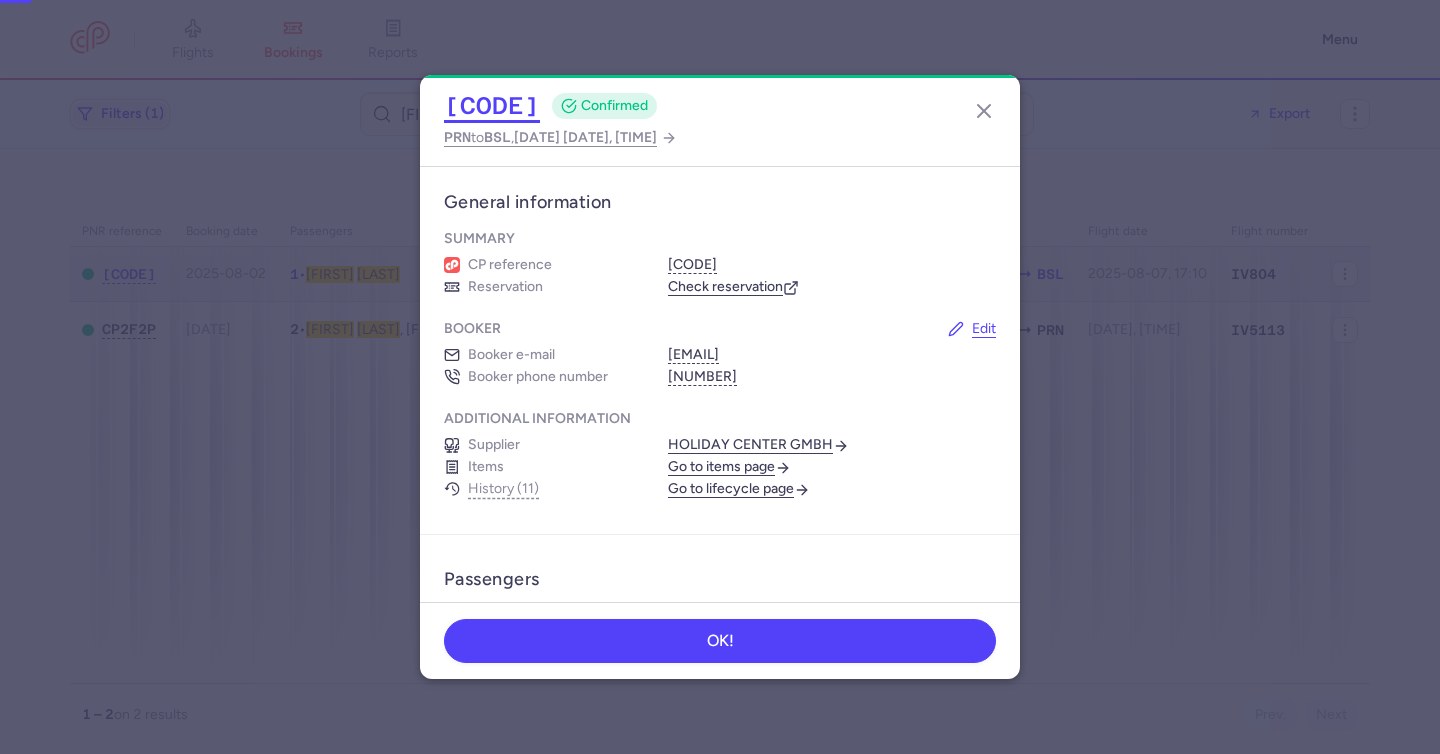 select on "hours" 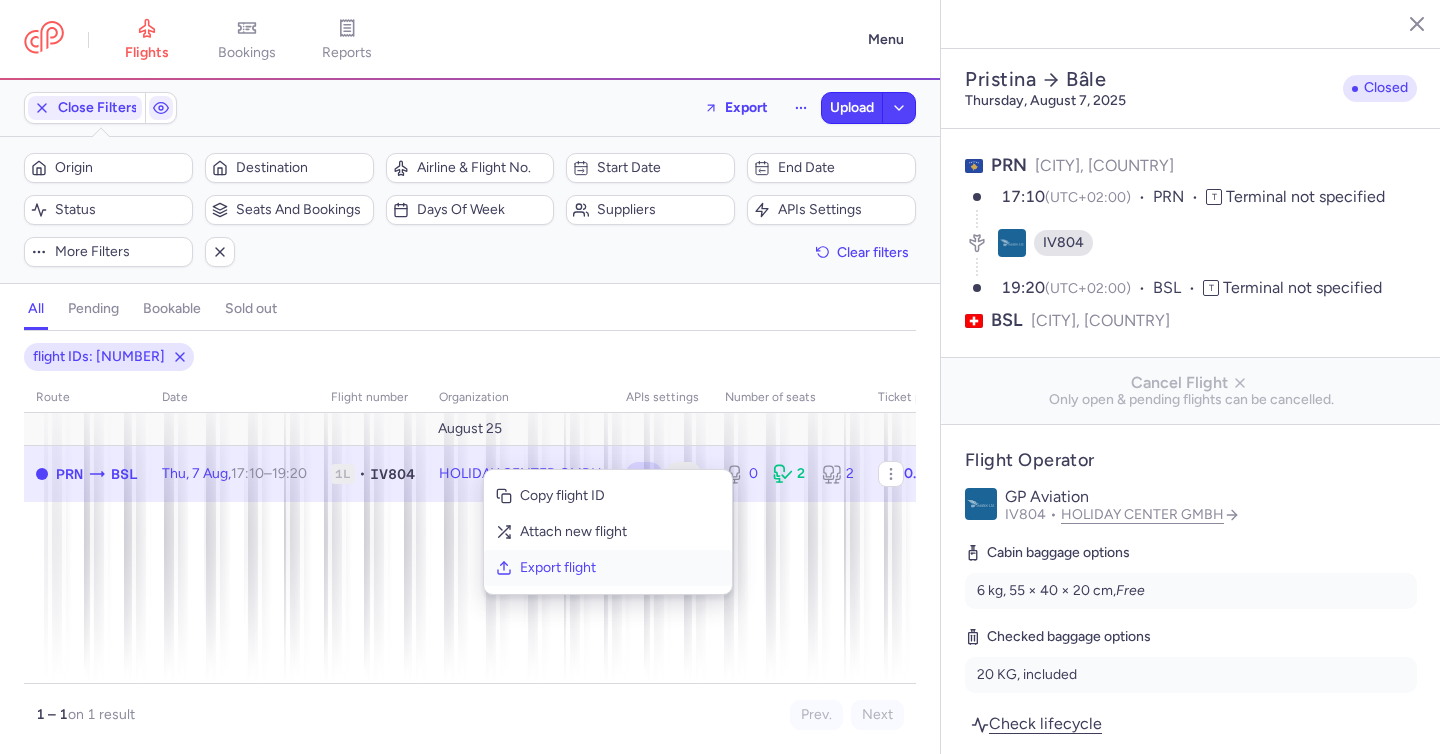 click on "Export flight" at bounding box center [620, 568] 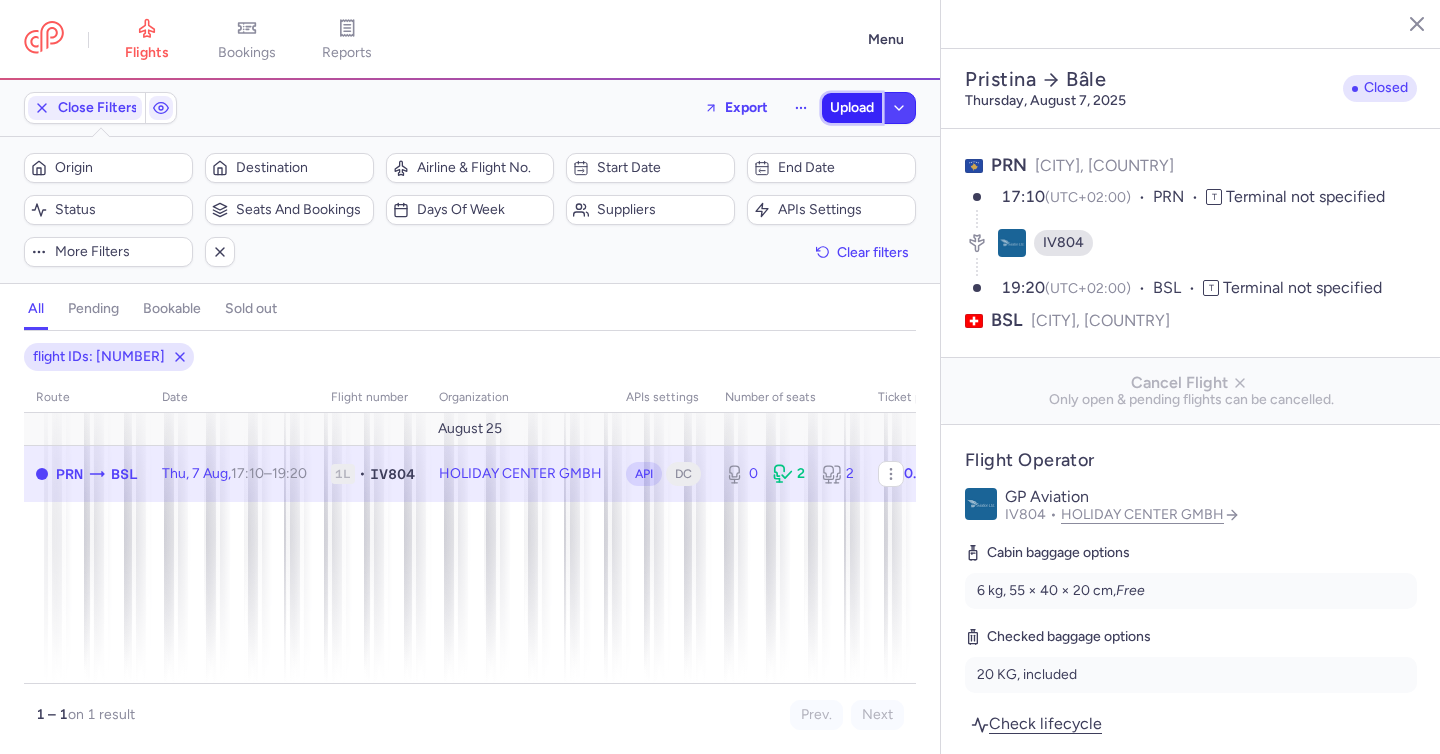click on "Upload" at bounding box center [852, 108] 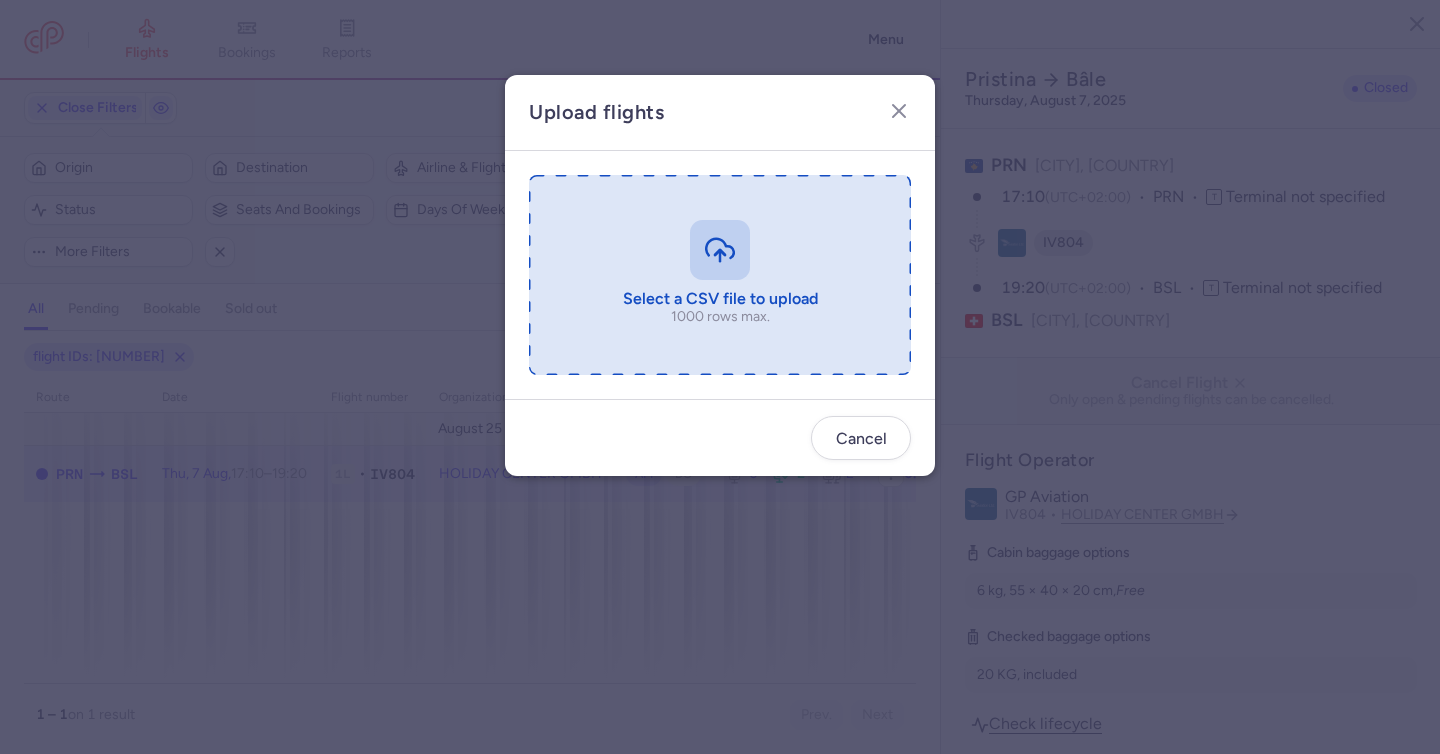 click at bounding box center (720, 275) 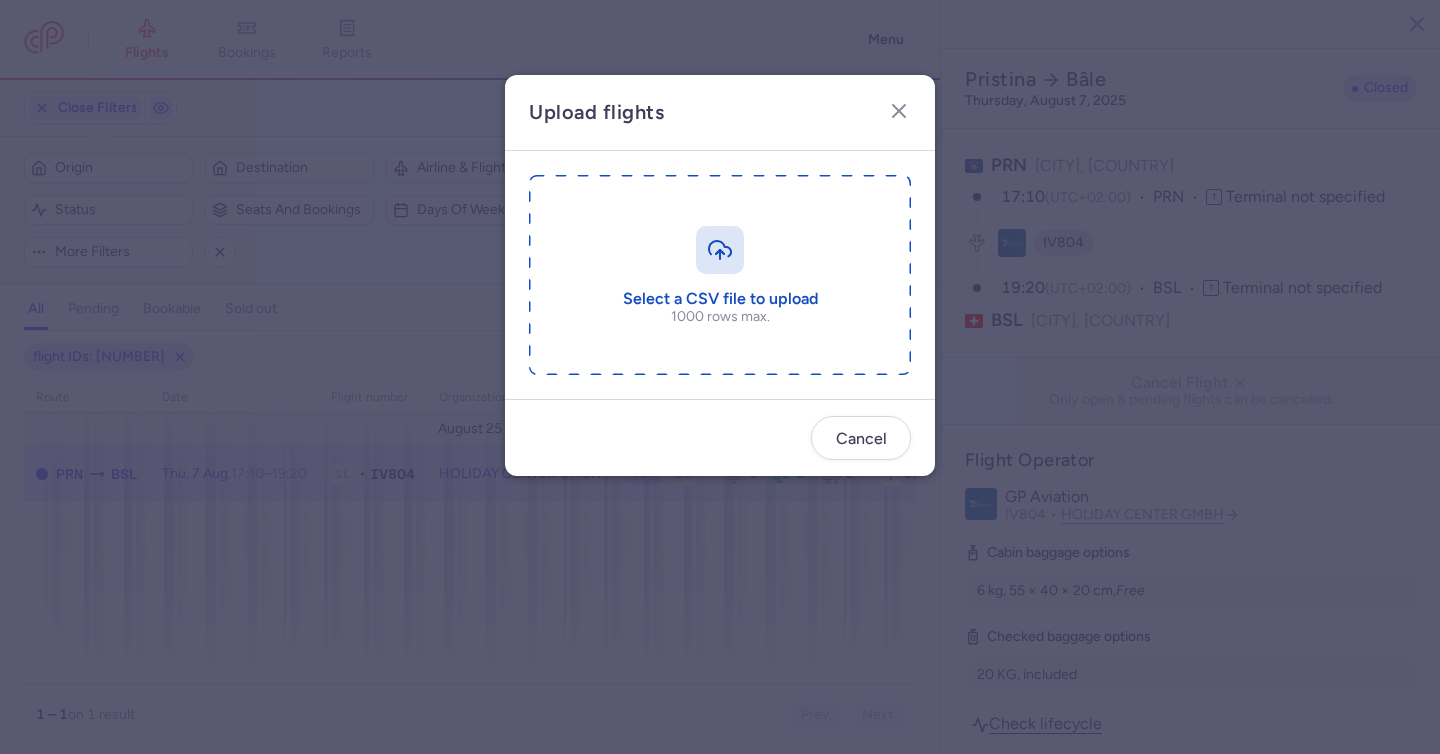 type on "C:\fakepath\export_flight_IV804_20250807,1007.csv" 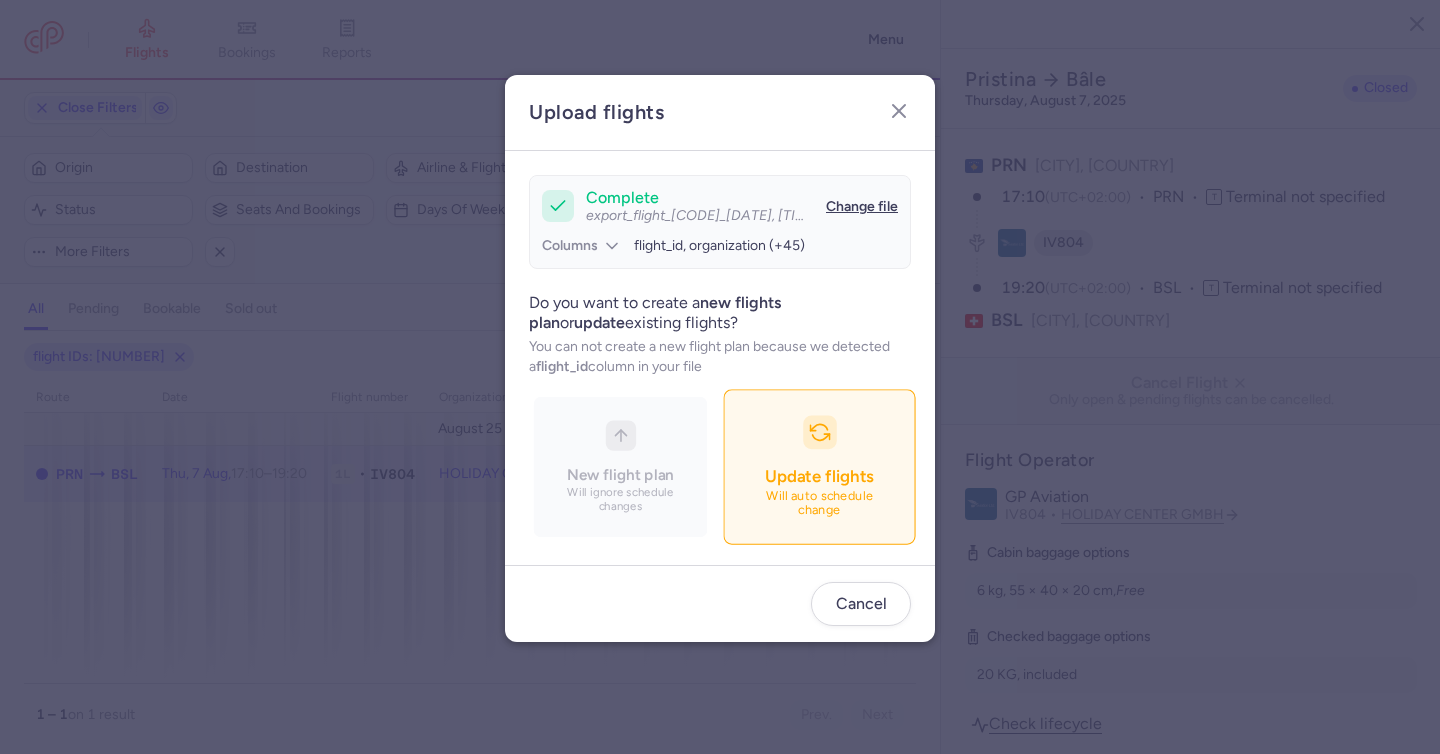 click on "Update flights Will auto schedule change" at bounding box center (819, 467) 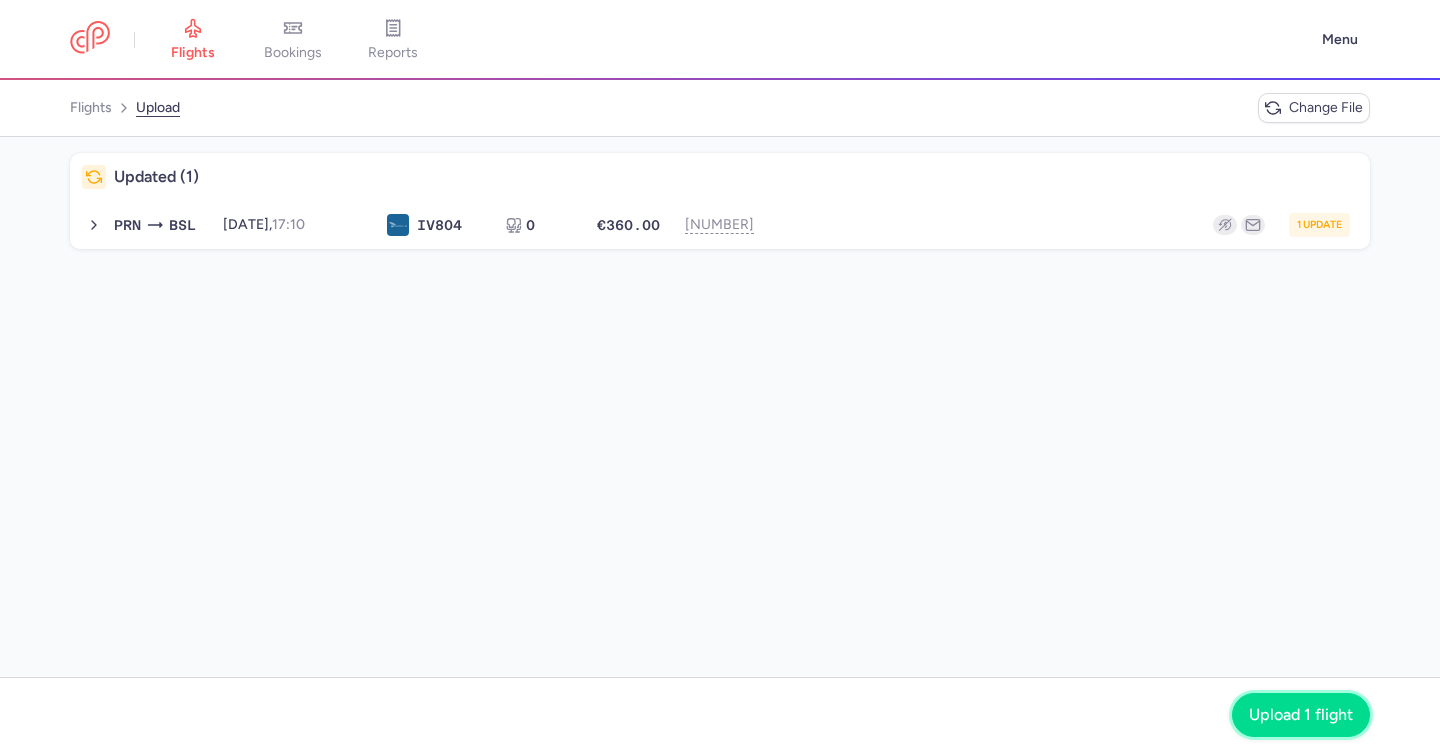 click on "Upload 1 flight" at bounding box center [1301, 715] 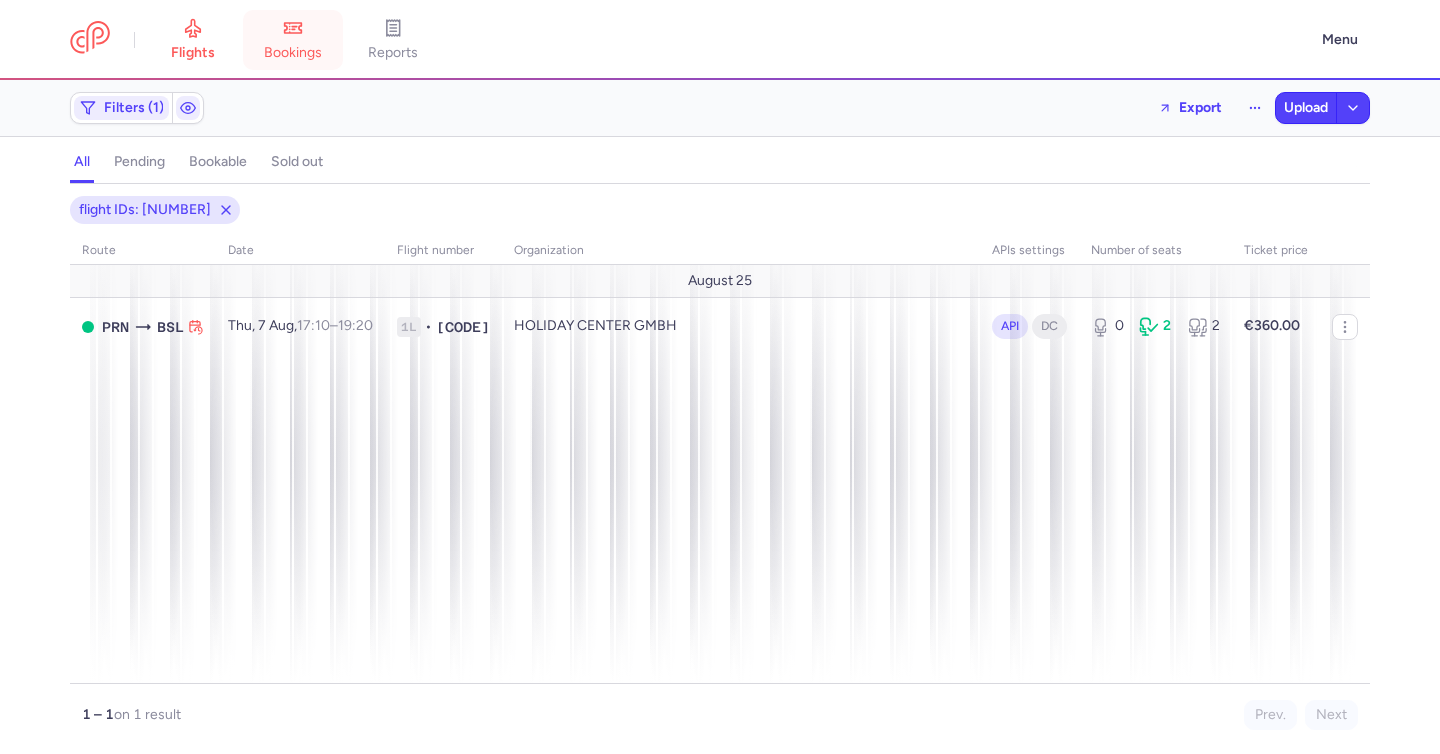 click on "bookings" at bounding box center [293, 53] 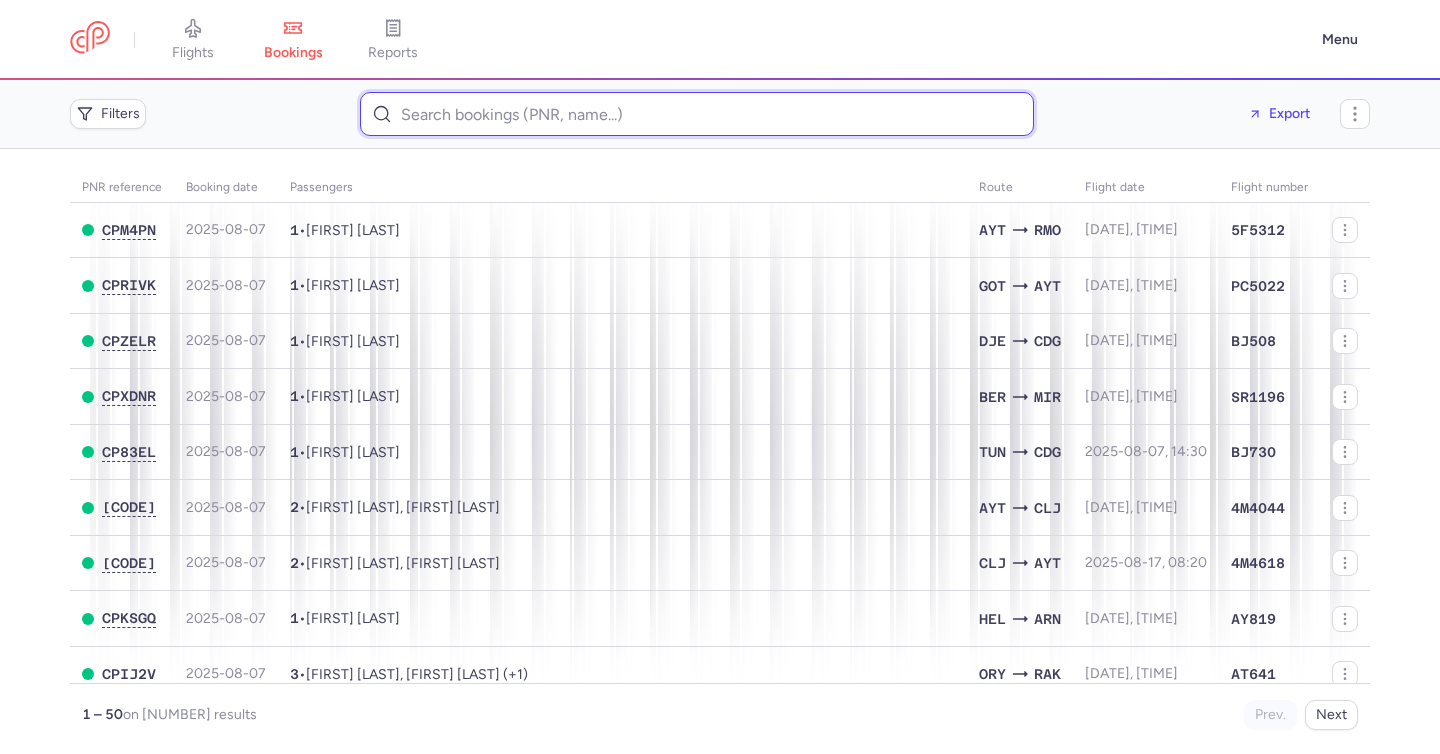 click at bounding box center (697, 114) 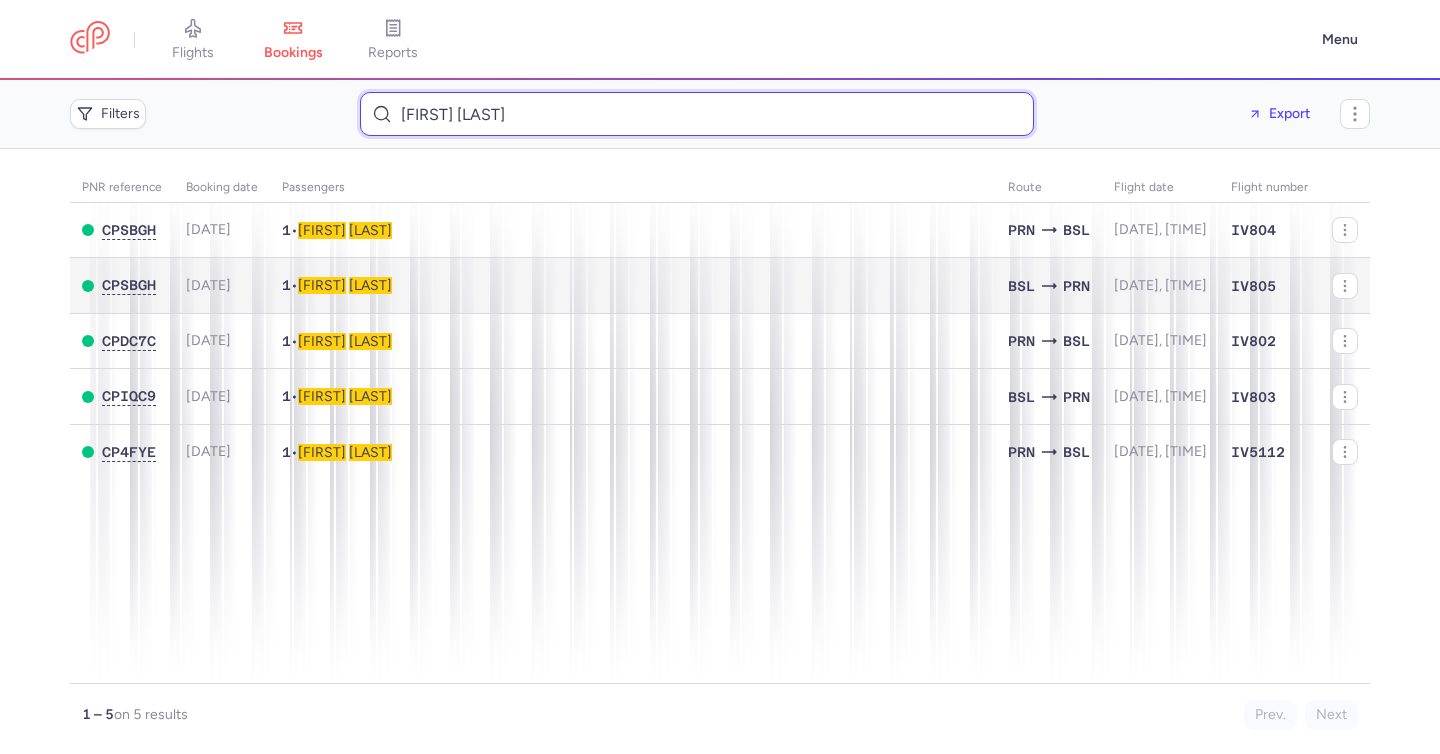 type on "BUKURIJE AVDILJI" 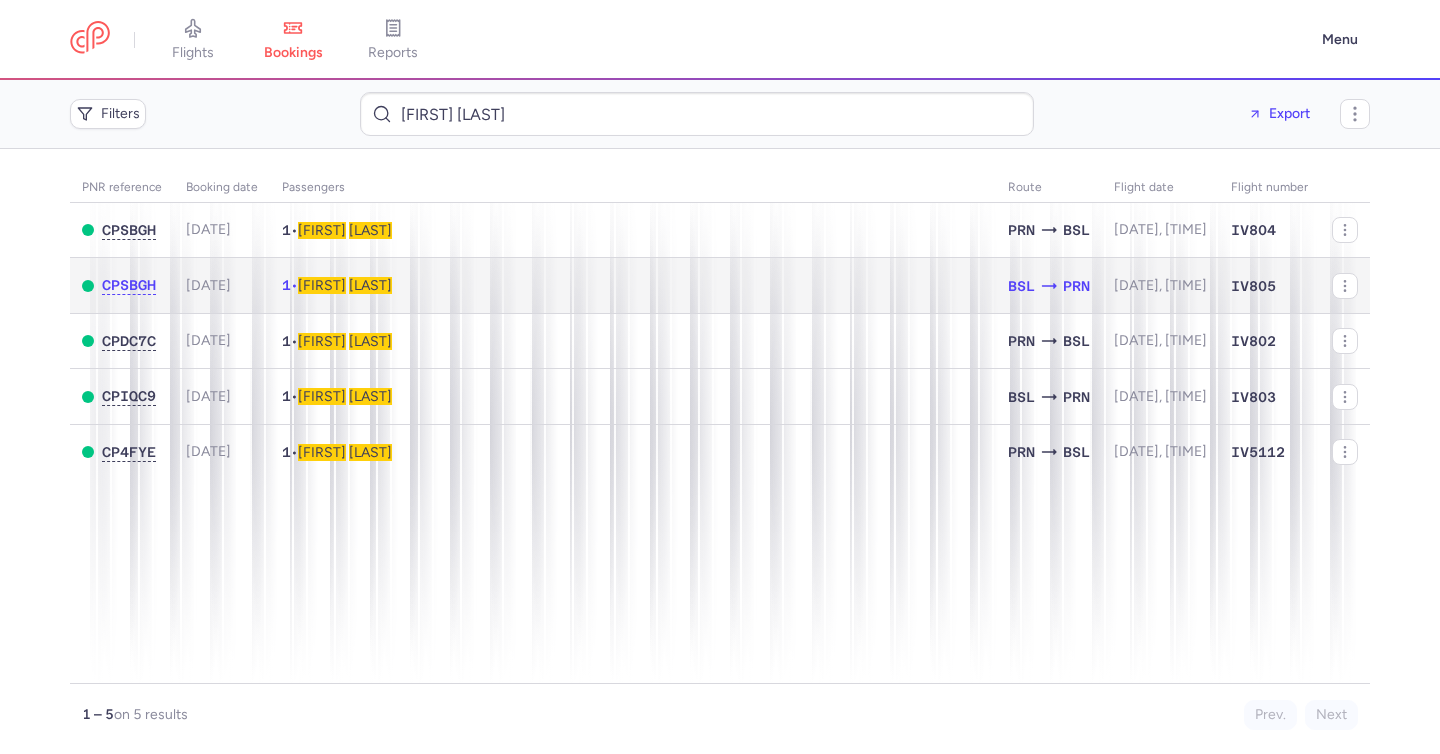 click on "1  •  Bukurije   AVDILJI" 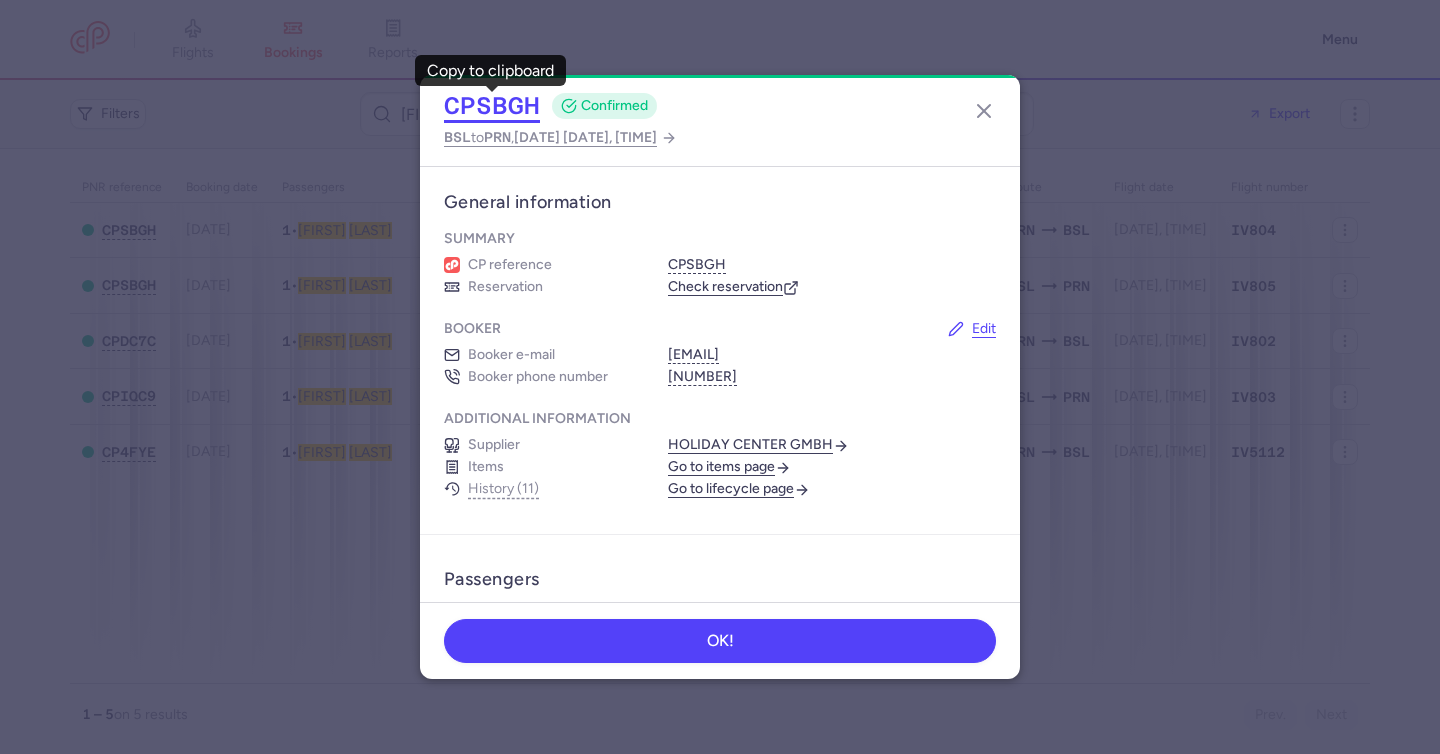 click on "CPSBGH" 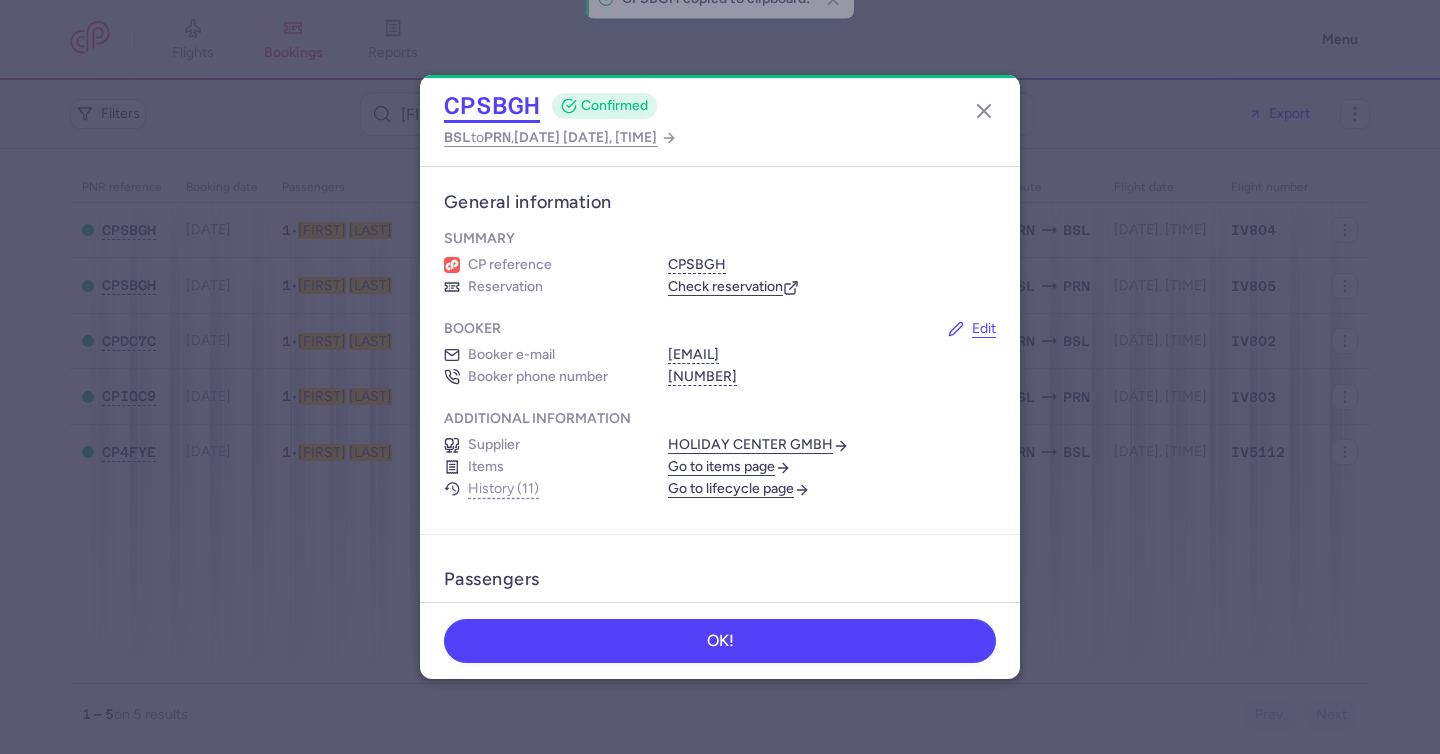 click on "CPSBGH" 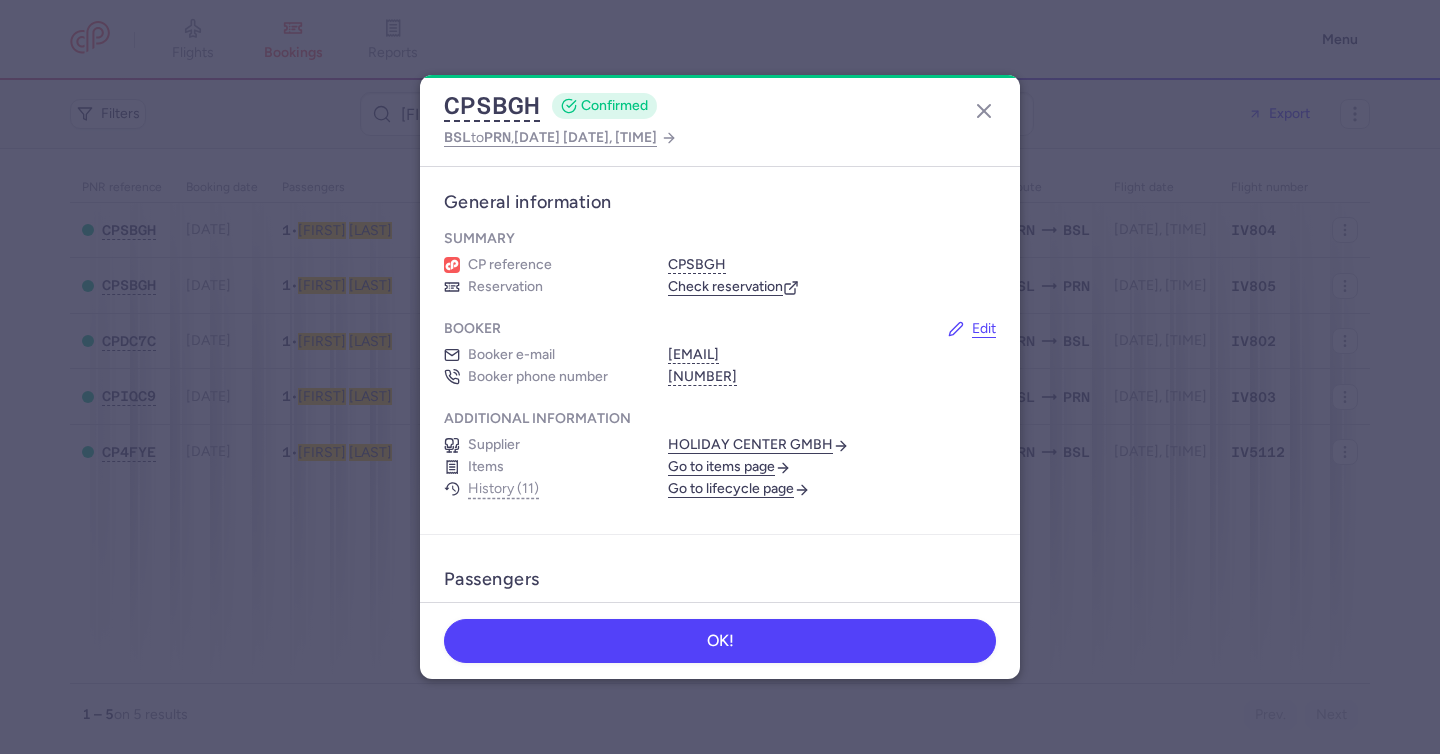 drag, startPoint x: 978, startPoint y: 105, endPoint x: 858, endPoint y: 129, distance: 122.376465 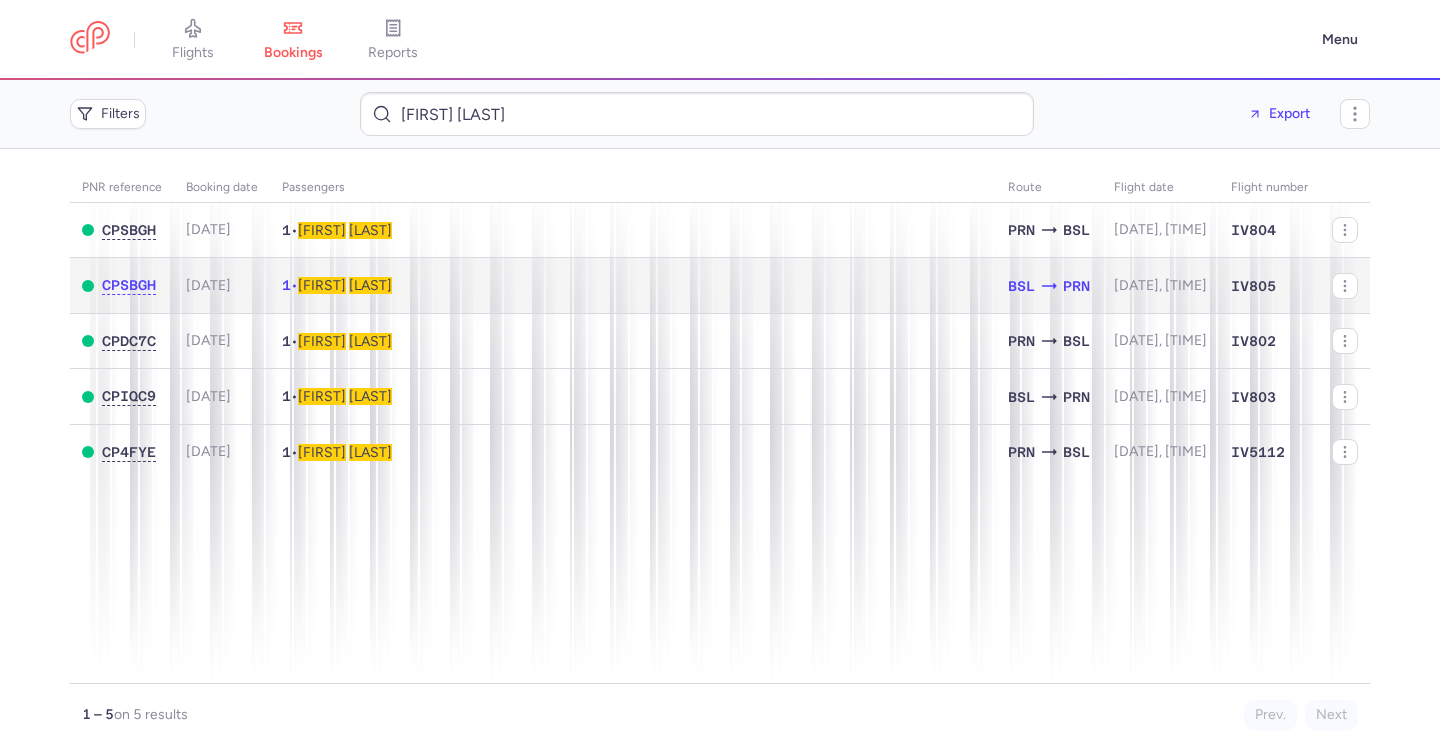 click on "1  •  Bukurije   AVDILJI" 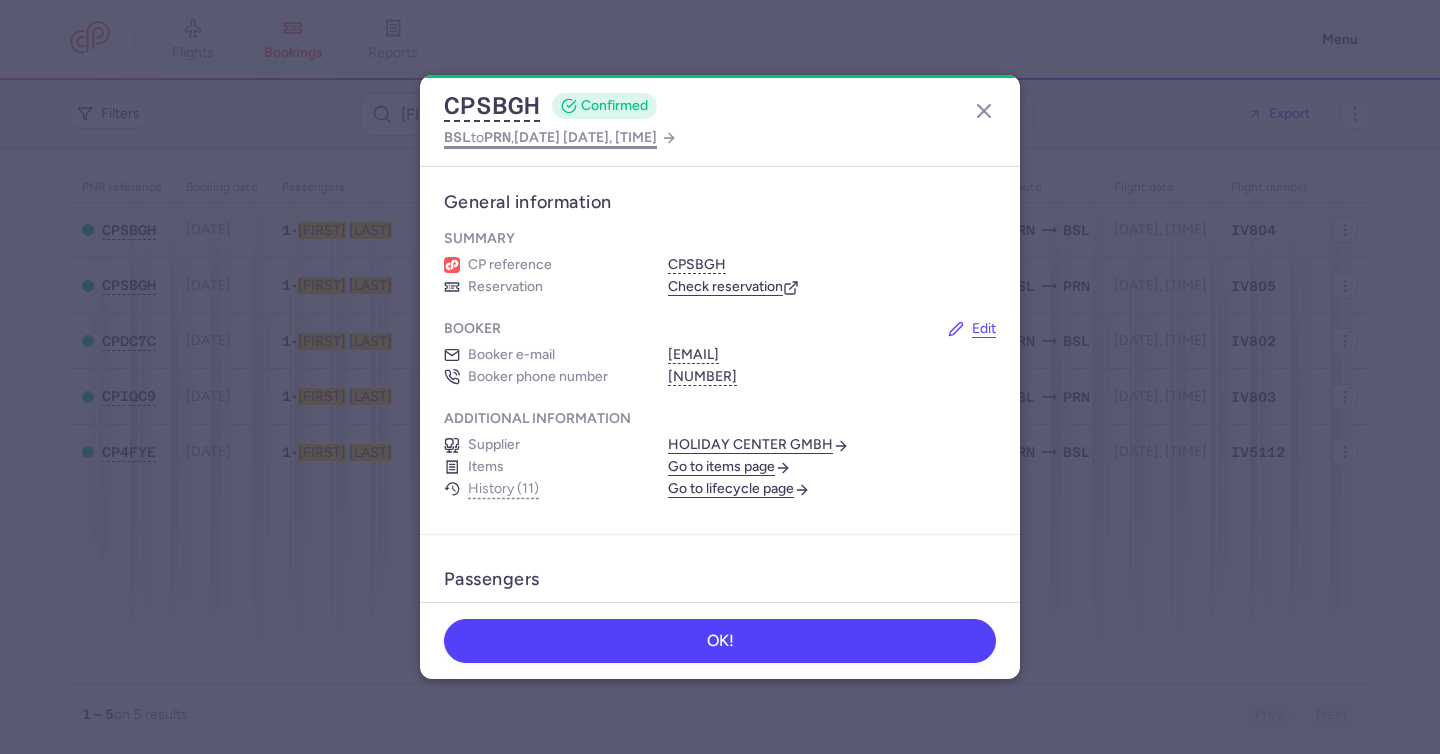 click on "PRN" at bounding box center [497, 137] 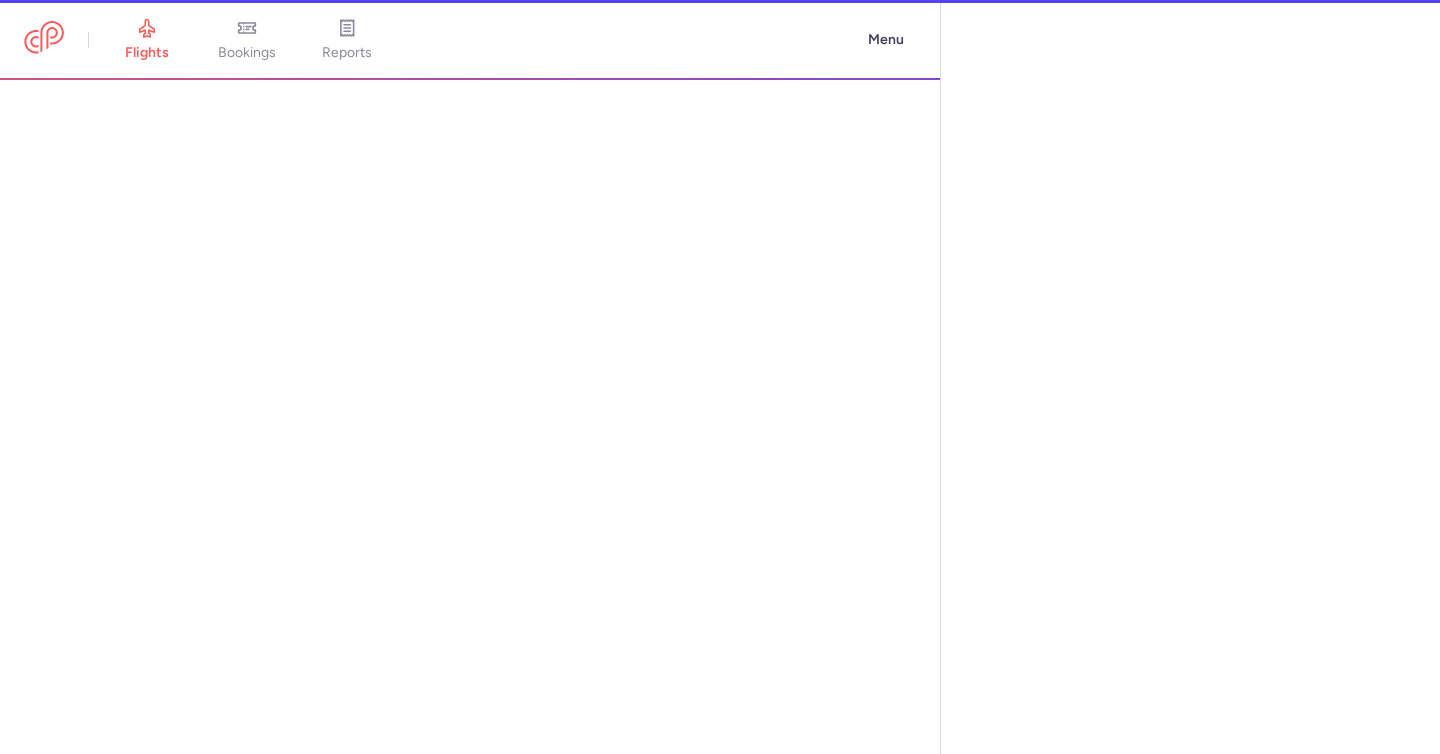 select on "hours" 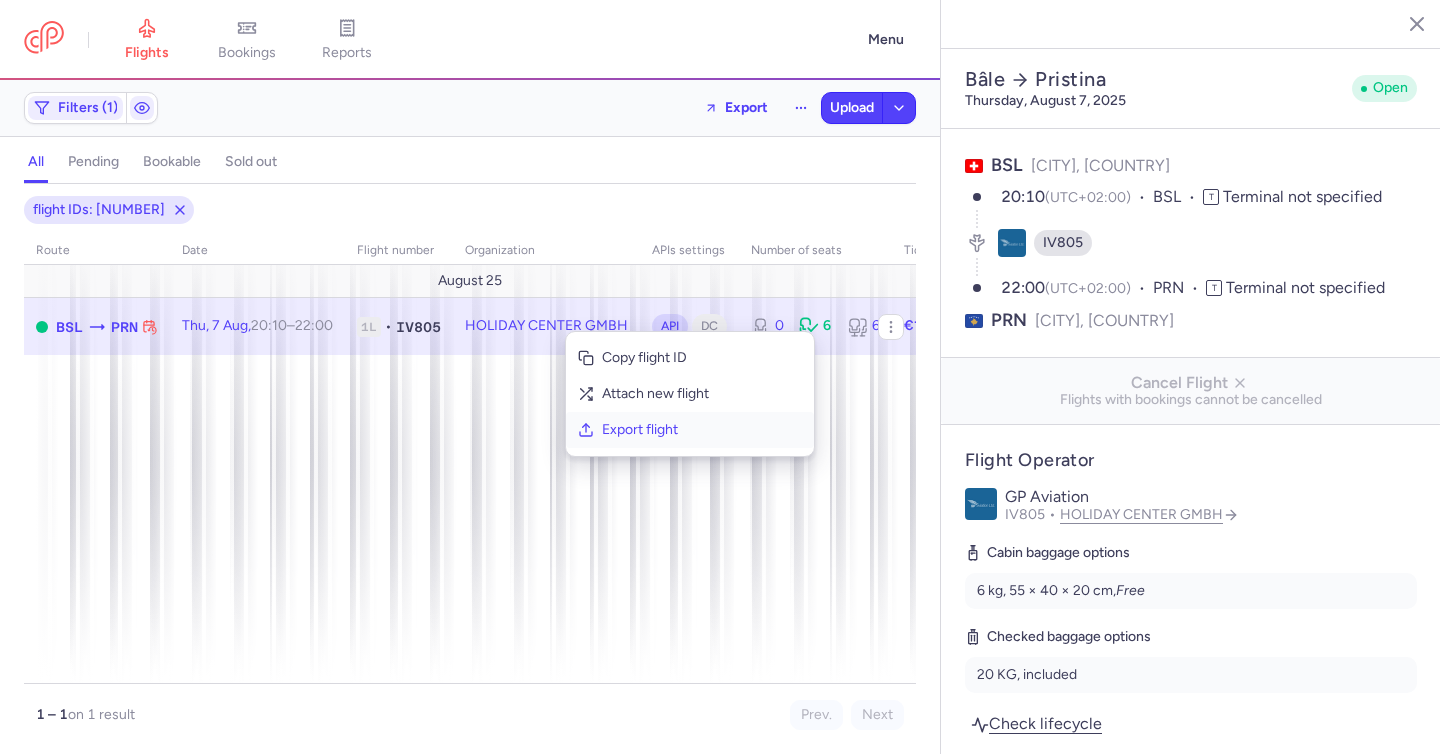 click on "Export flight" at bounding box center (702, 430) 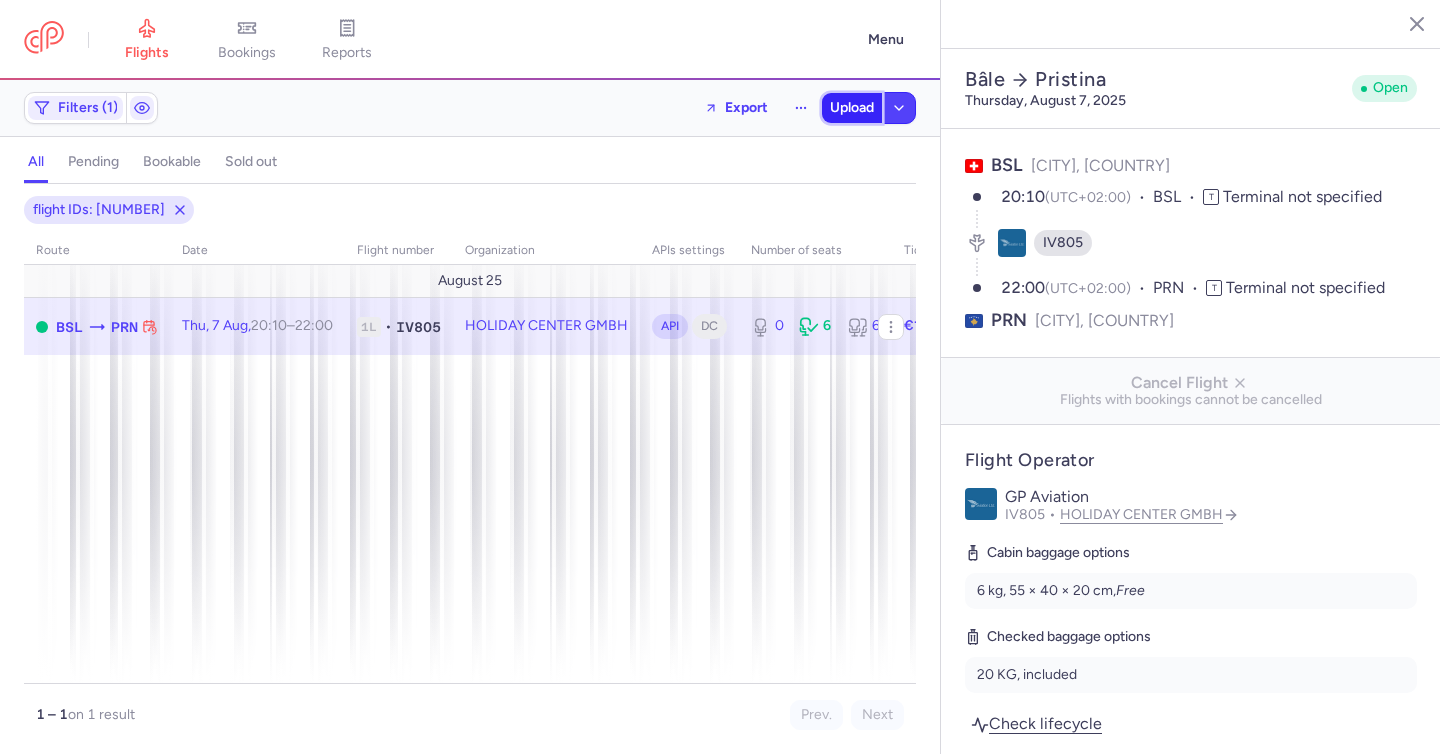 click on "Upload" at bounding box center (852, 108) 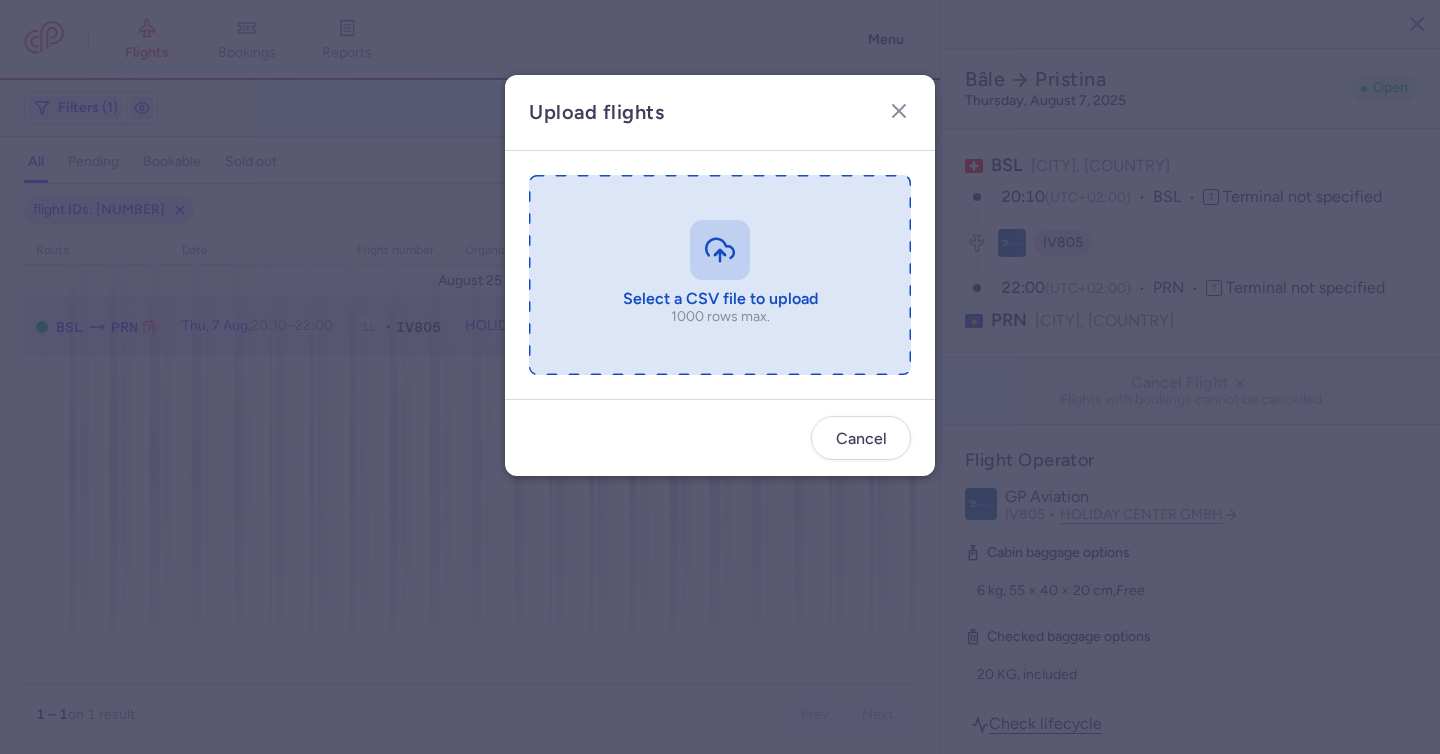 click at bounding box center [720, 275] 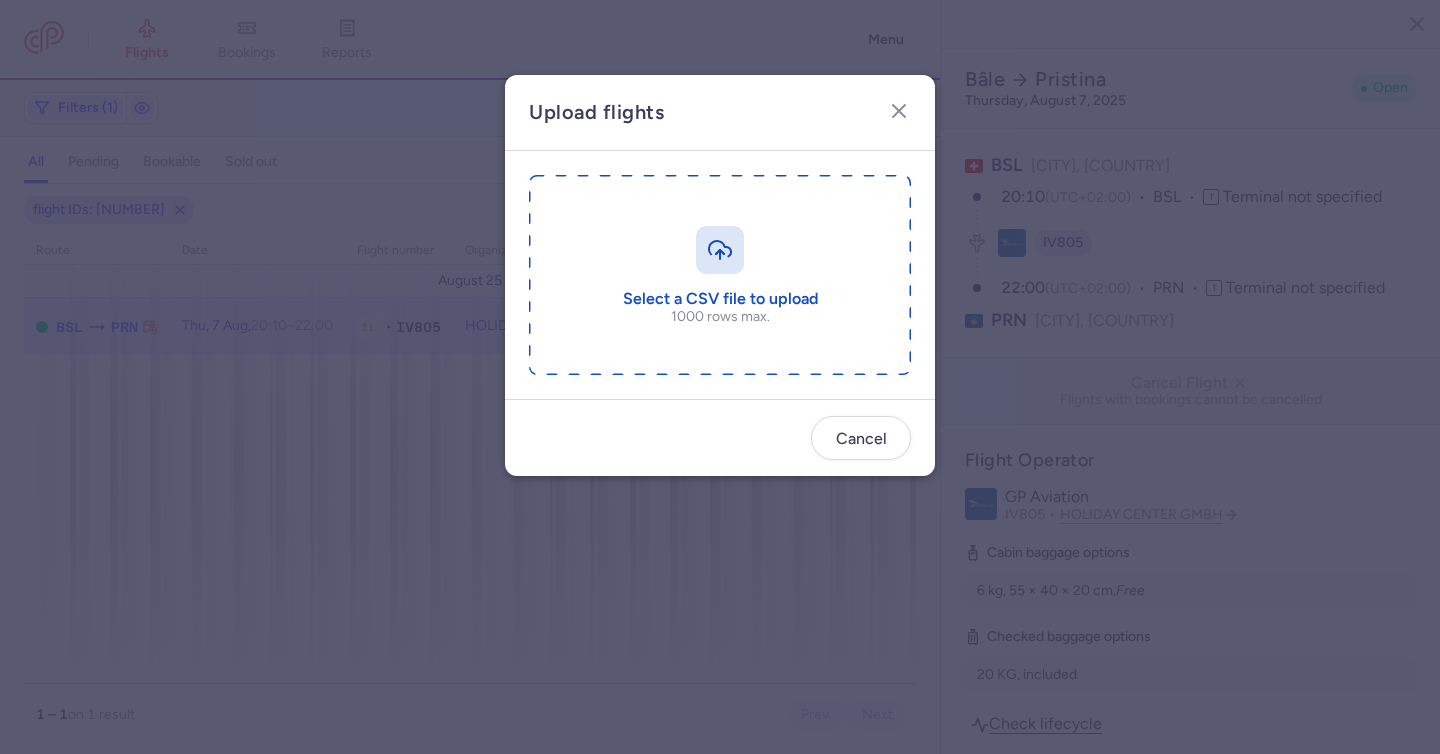 type on "C:\fakepath\export_flight_IV805_20250807,1008.csv" 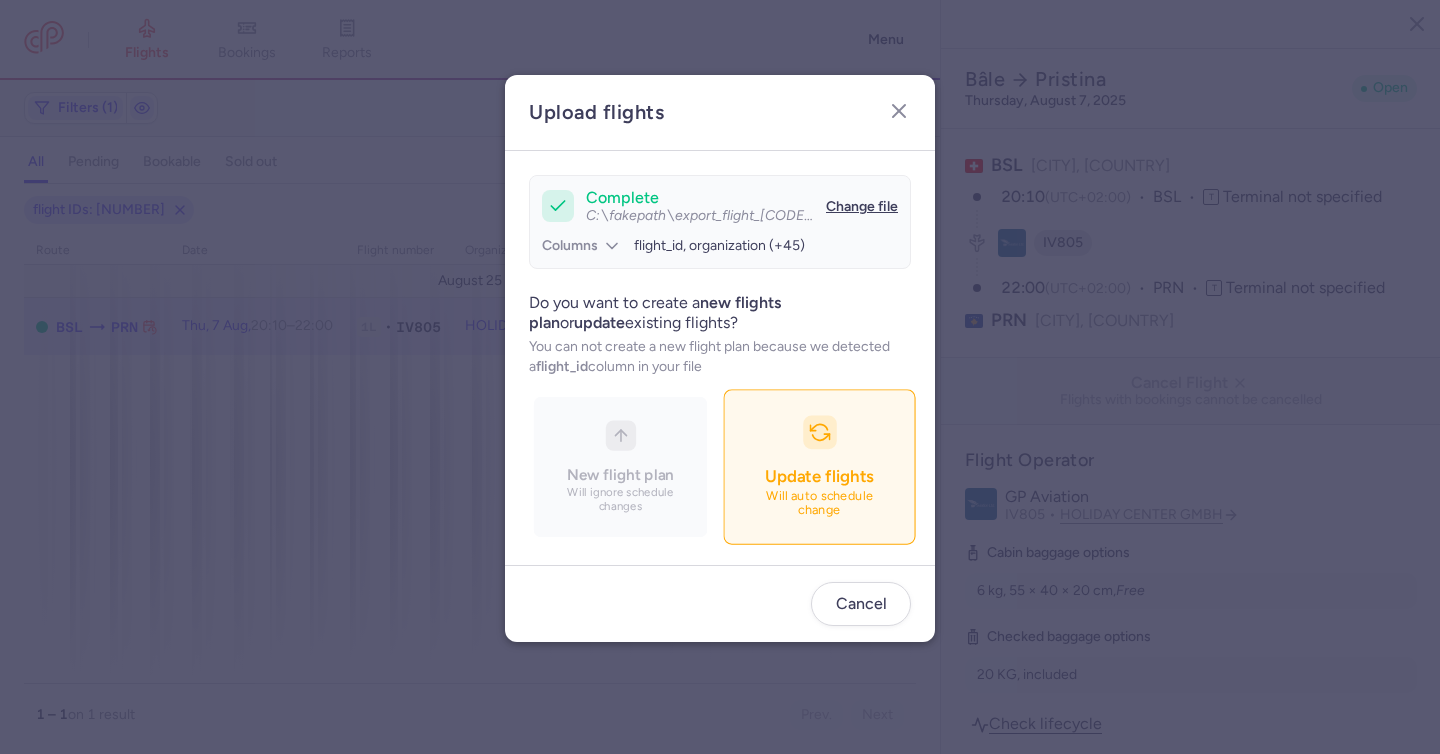 click at bounding box center (820, 433) 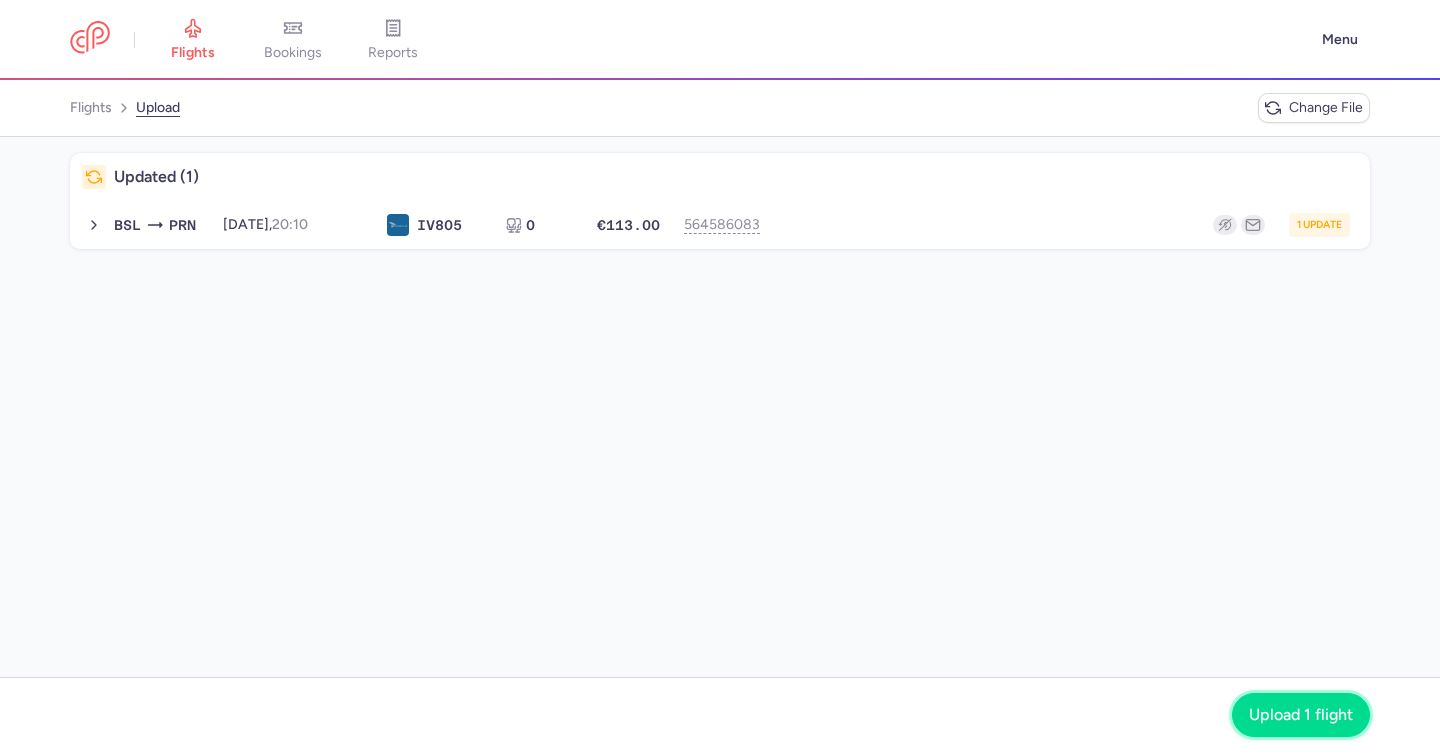 click on "Upload 1 flight" 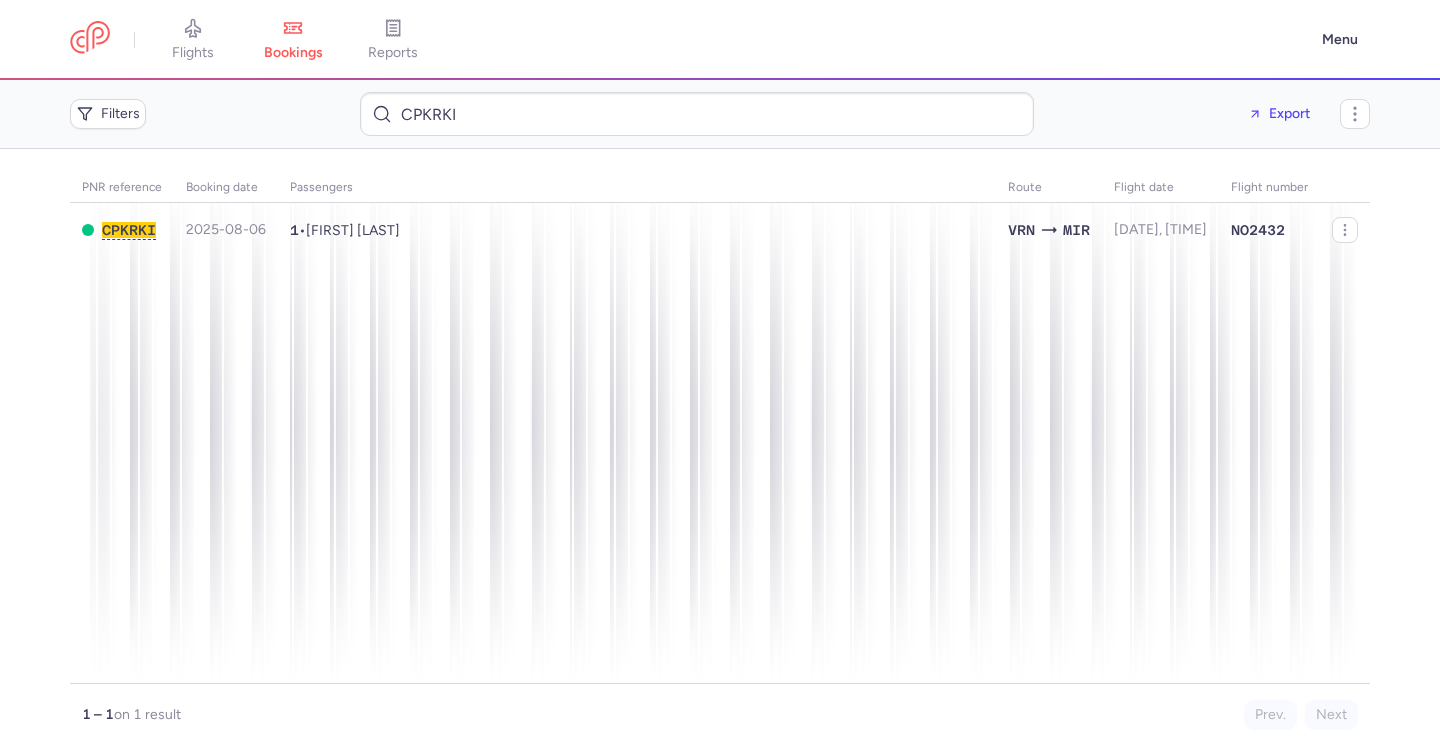 scroll, scrollTop: 0, scrollLeft: 0, axis: both 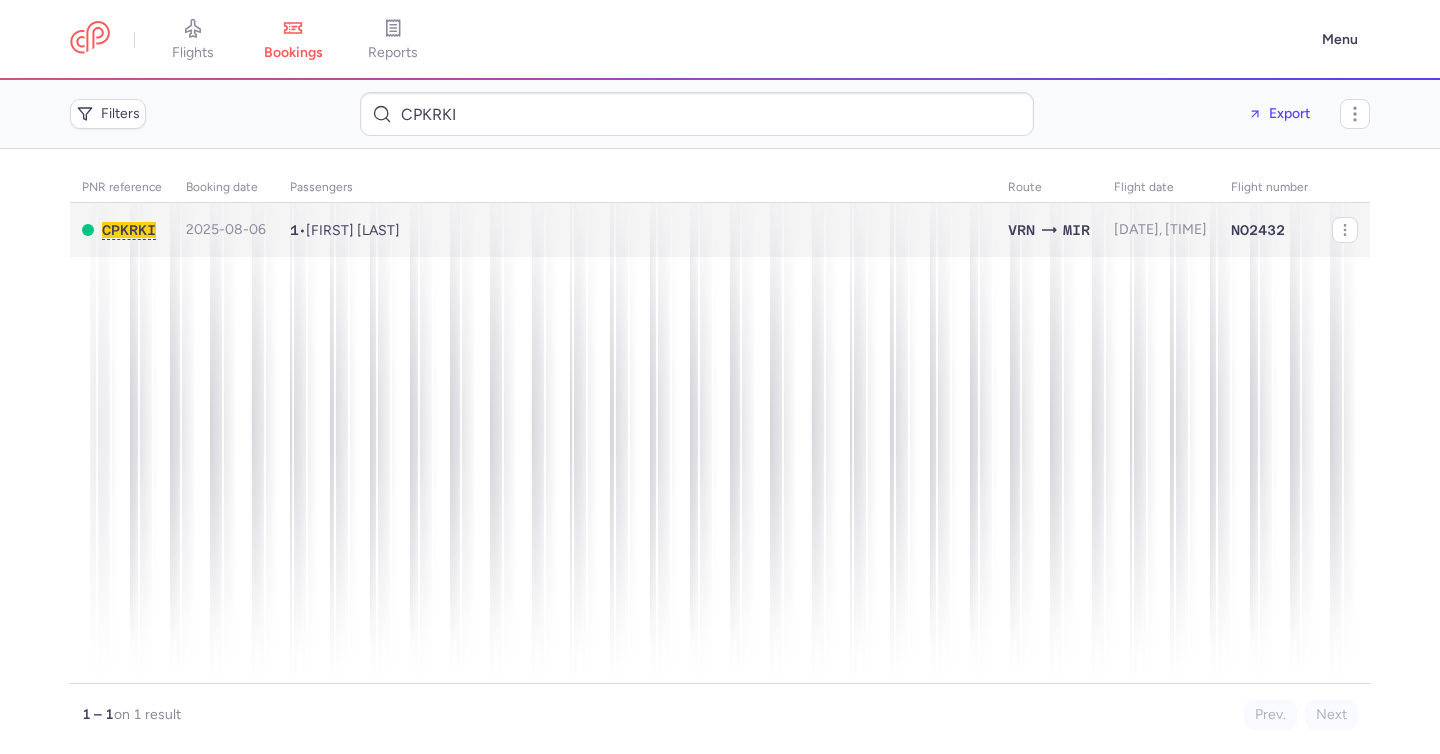 click on "[FIRST] [LAST]" at bounding box center (353, 230) 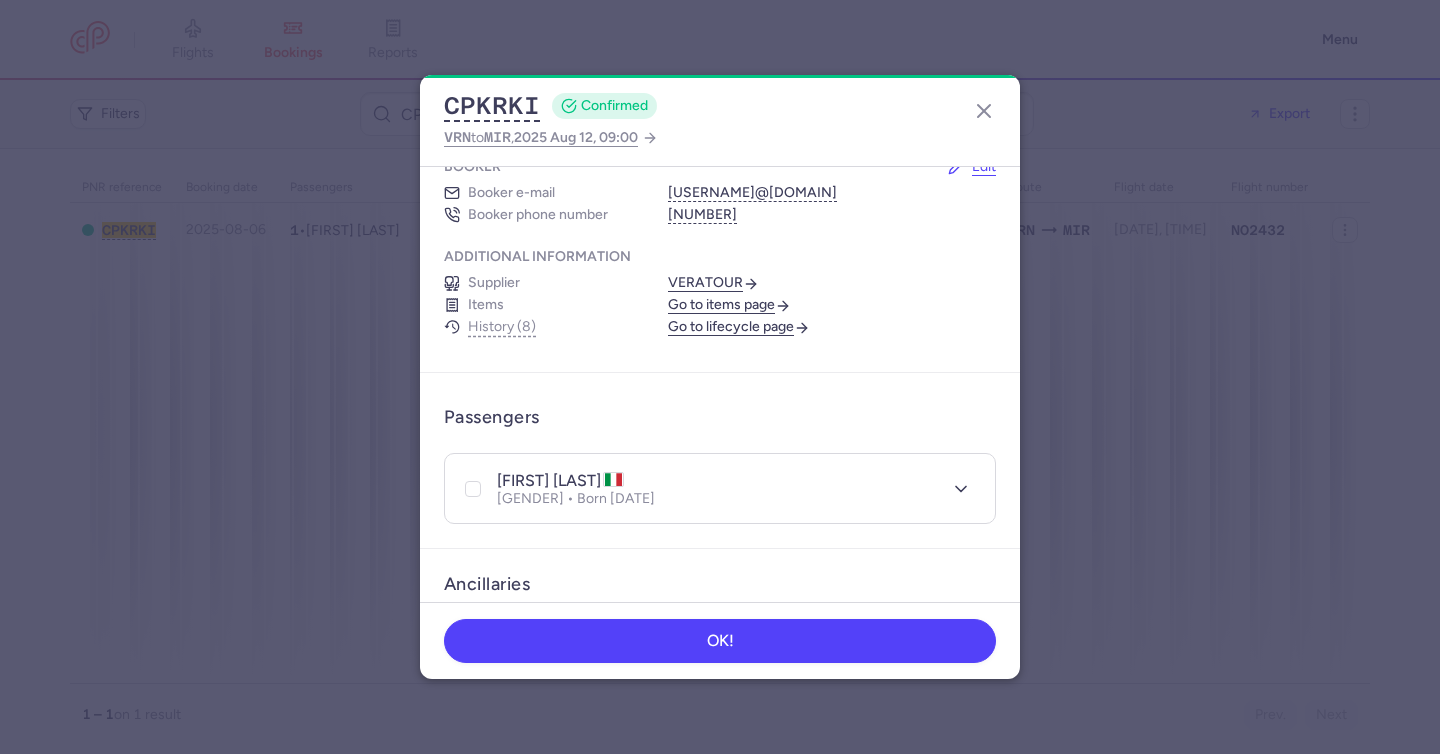scroll, scrollTop: 352, scrollLeft: 0, axis: vertical 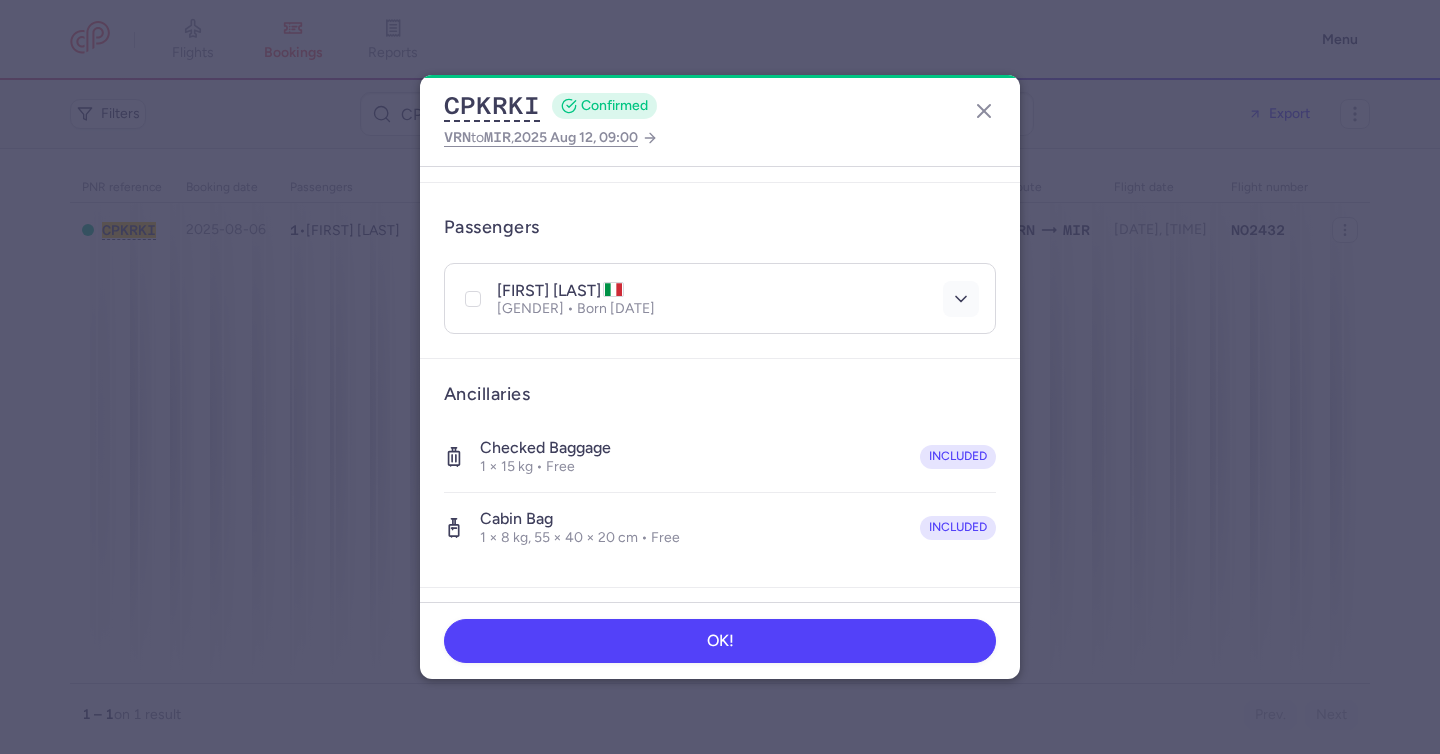 click 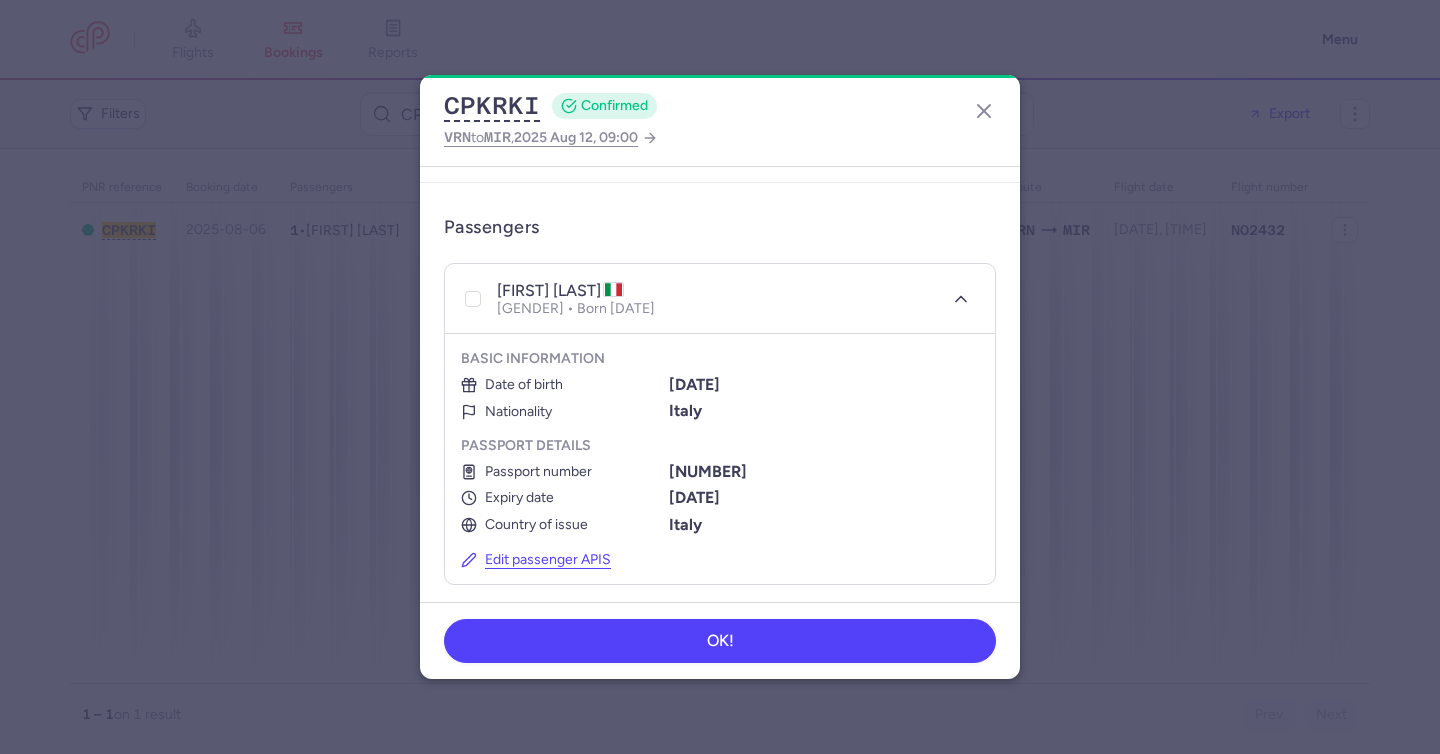 scroll, scrollTop: 356, scrollLeft: 0, axis: vertical 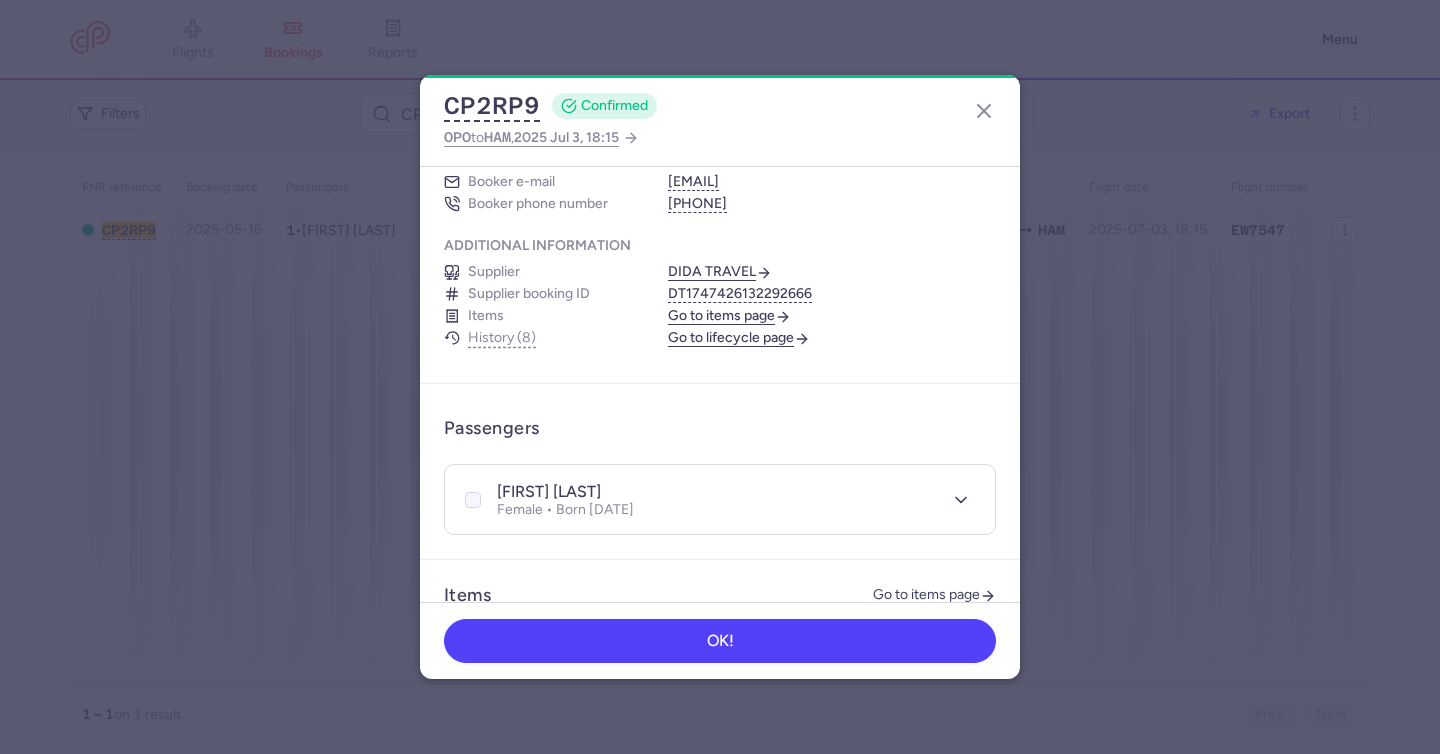 click 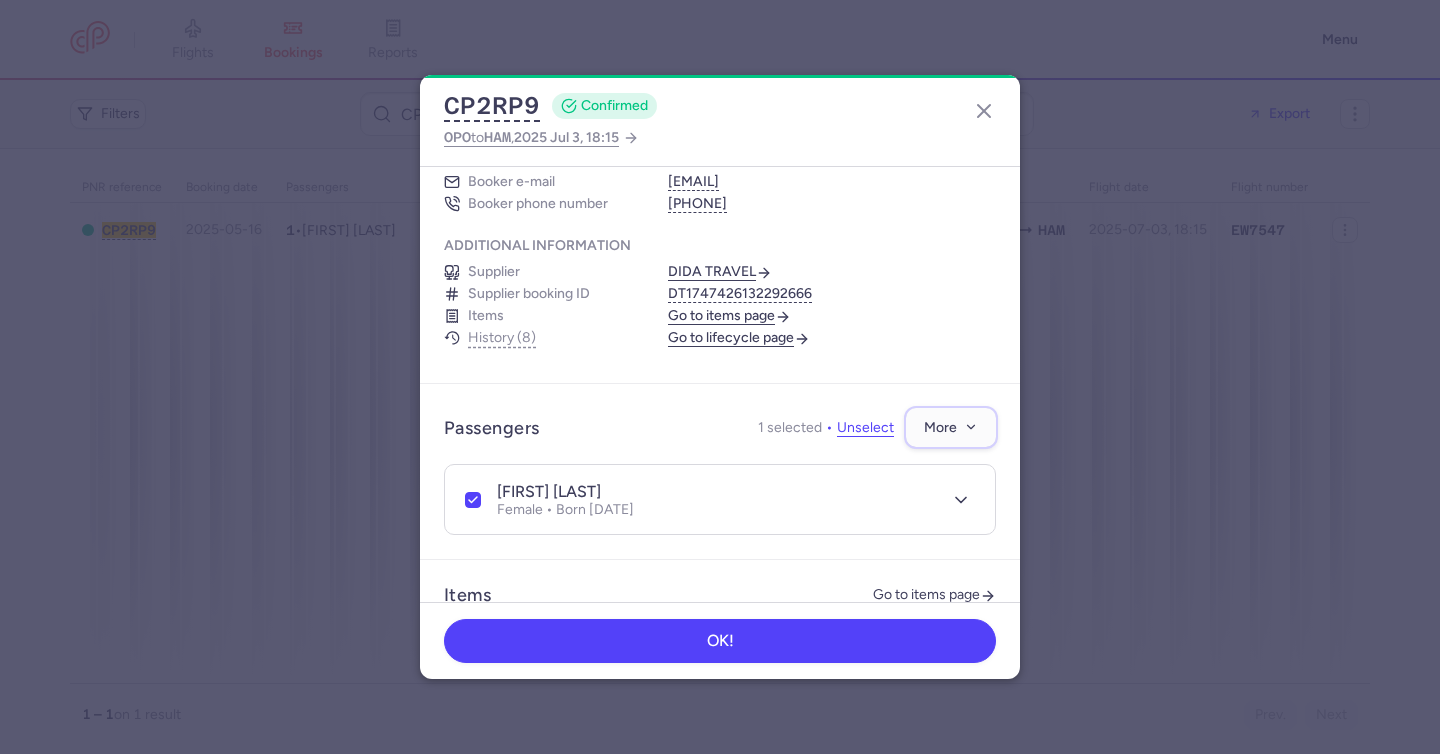 click on "More" 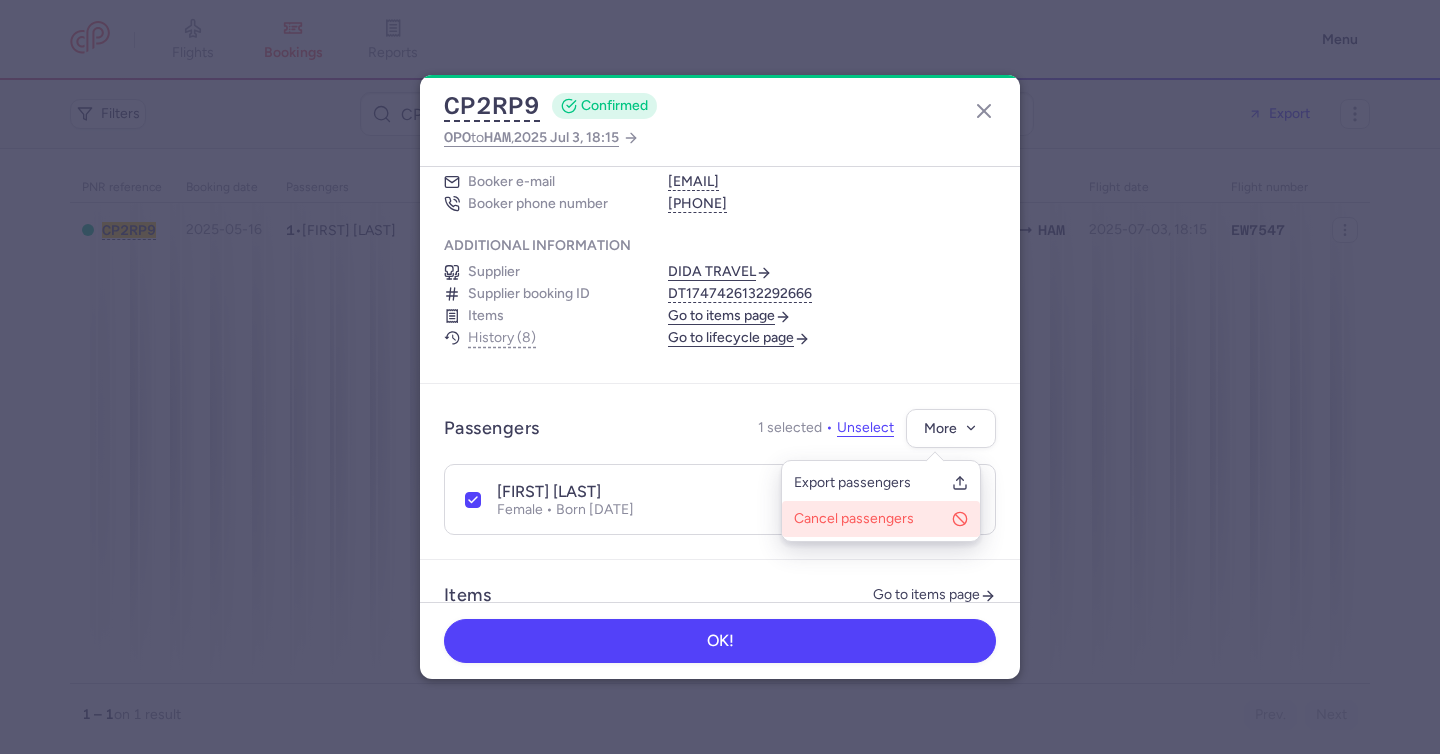 click on "Cancel passengers" at bounding box center (869, 519) 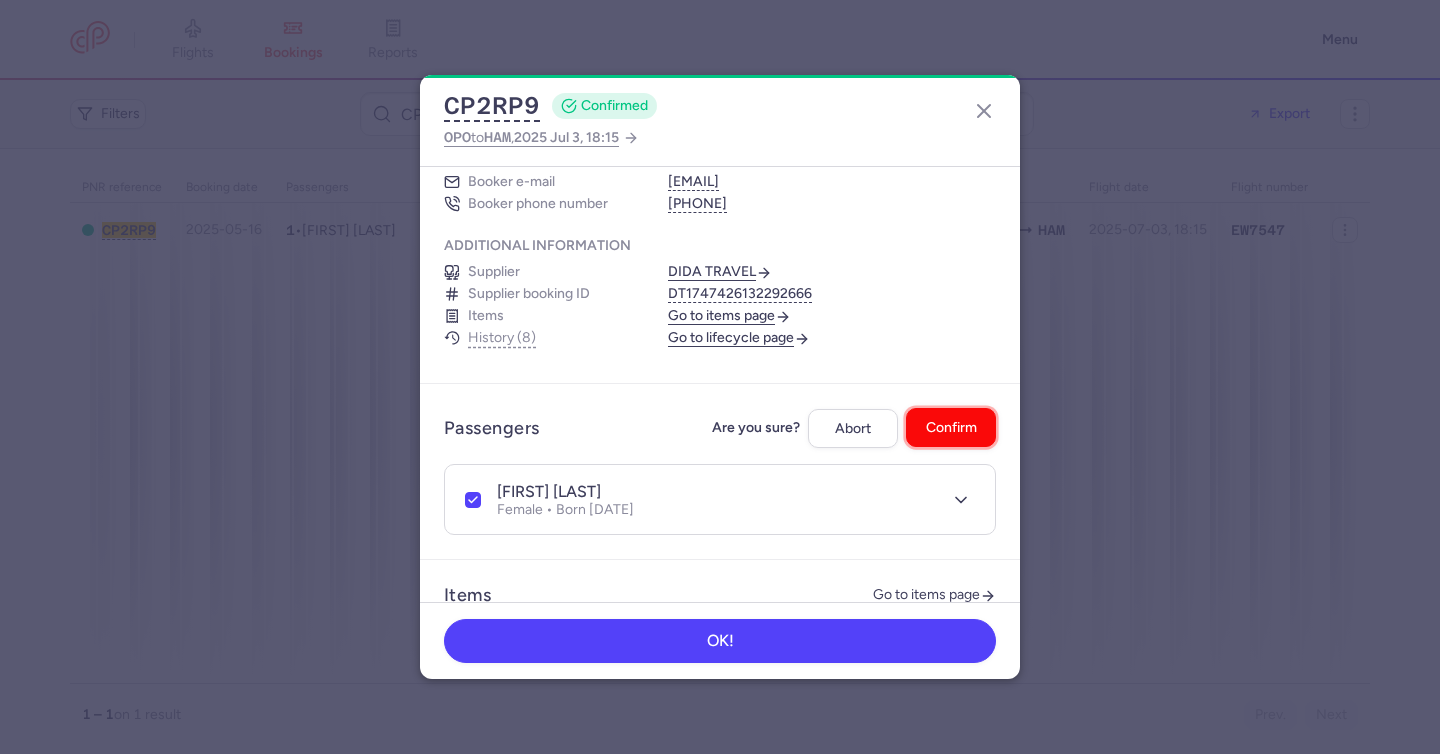click on "Confirm" at bounding box center (951, 427) 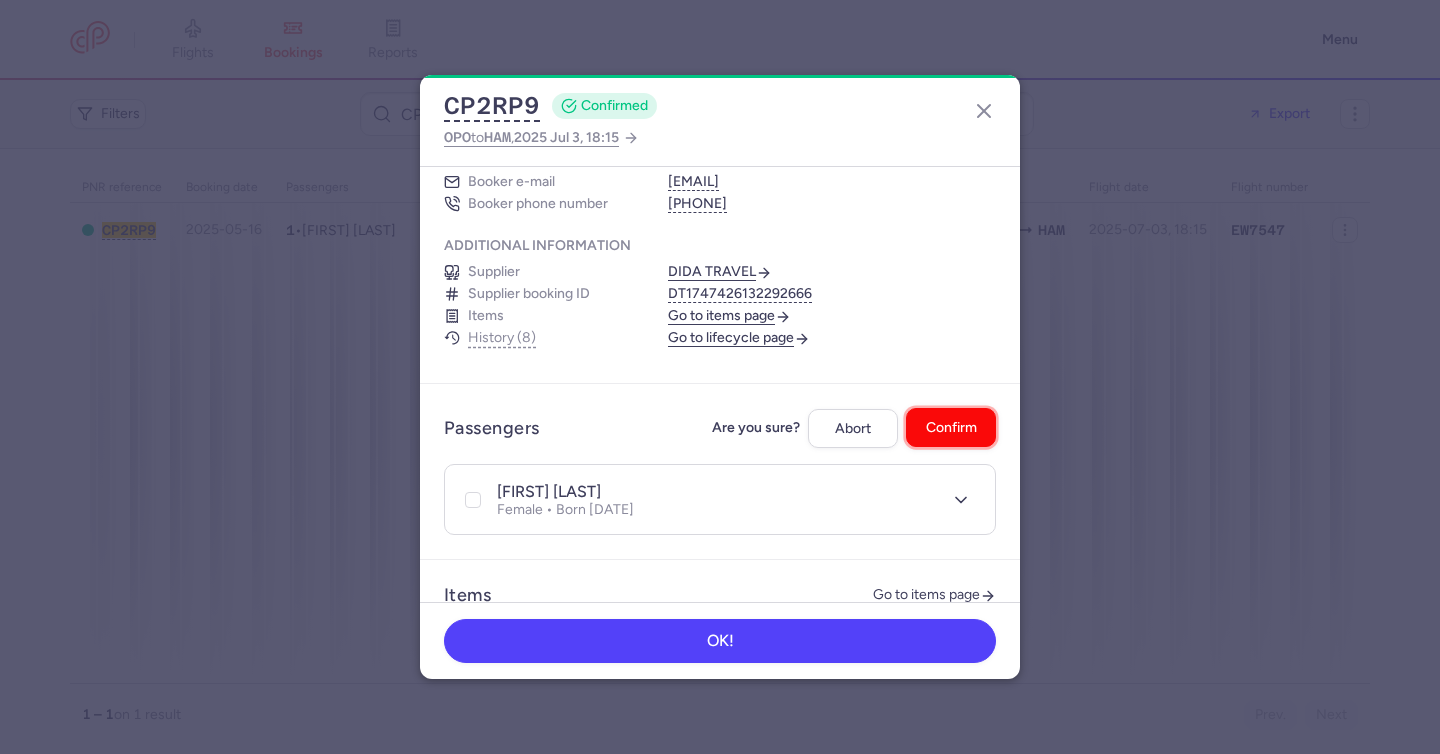 checkbox on "false" 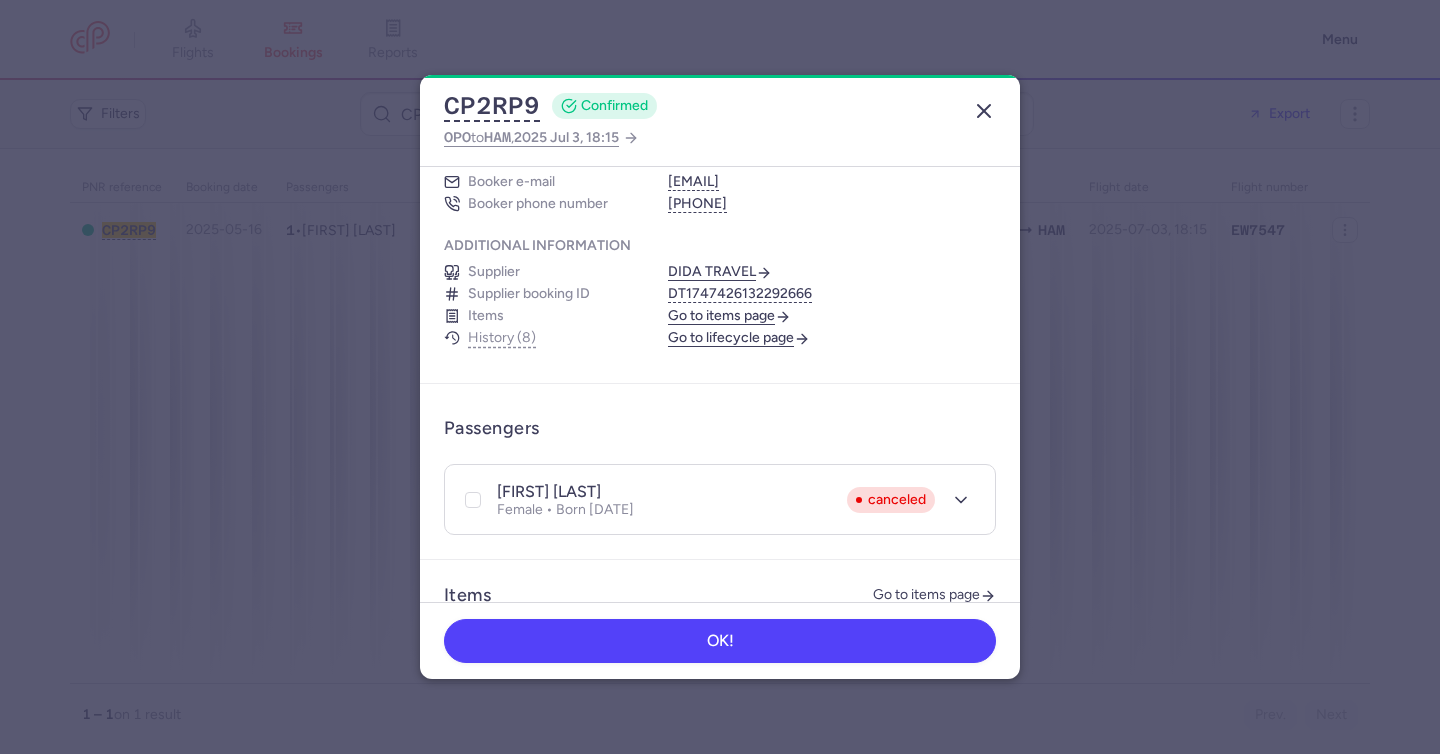 click 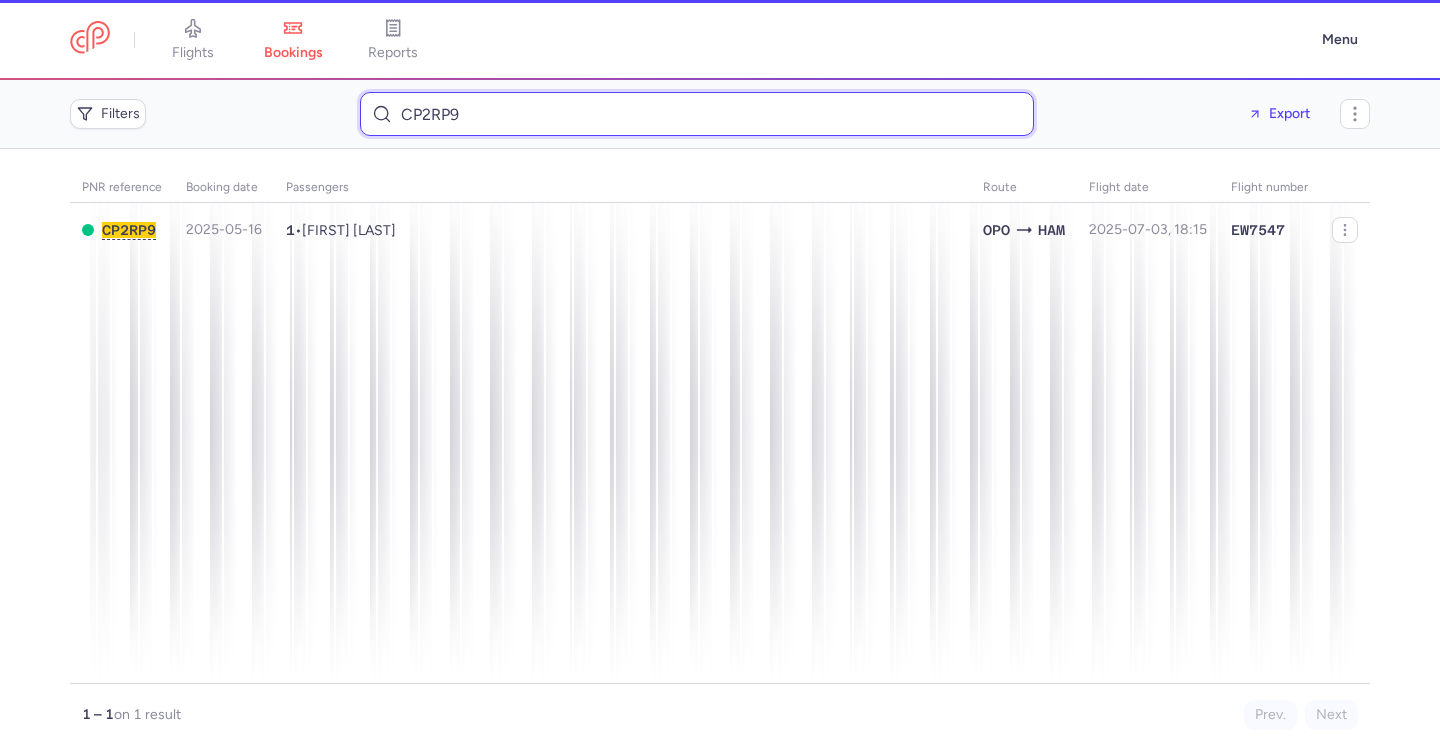 click on "CP2RP9" at bounding box center (697, 114) 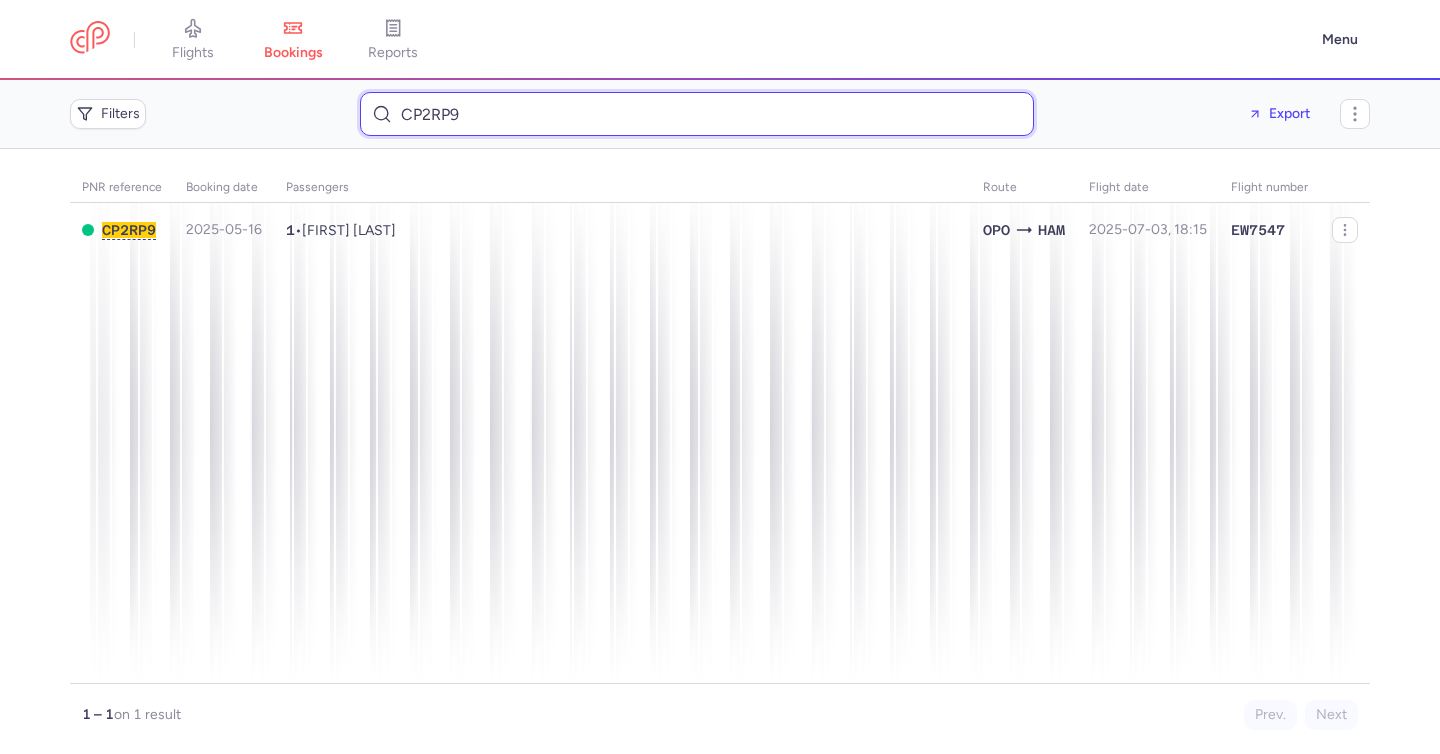 click on "CP2RP9" at bounding box center (697, 114) 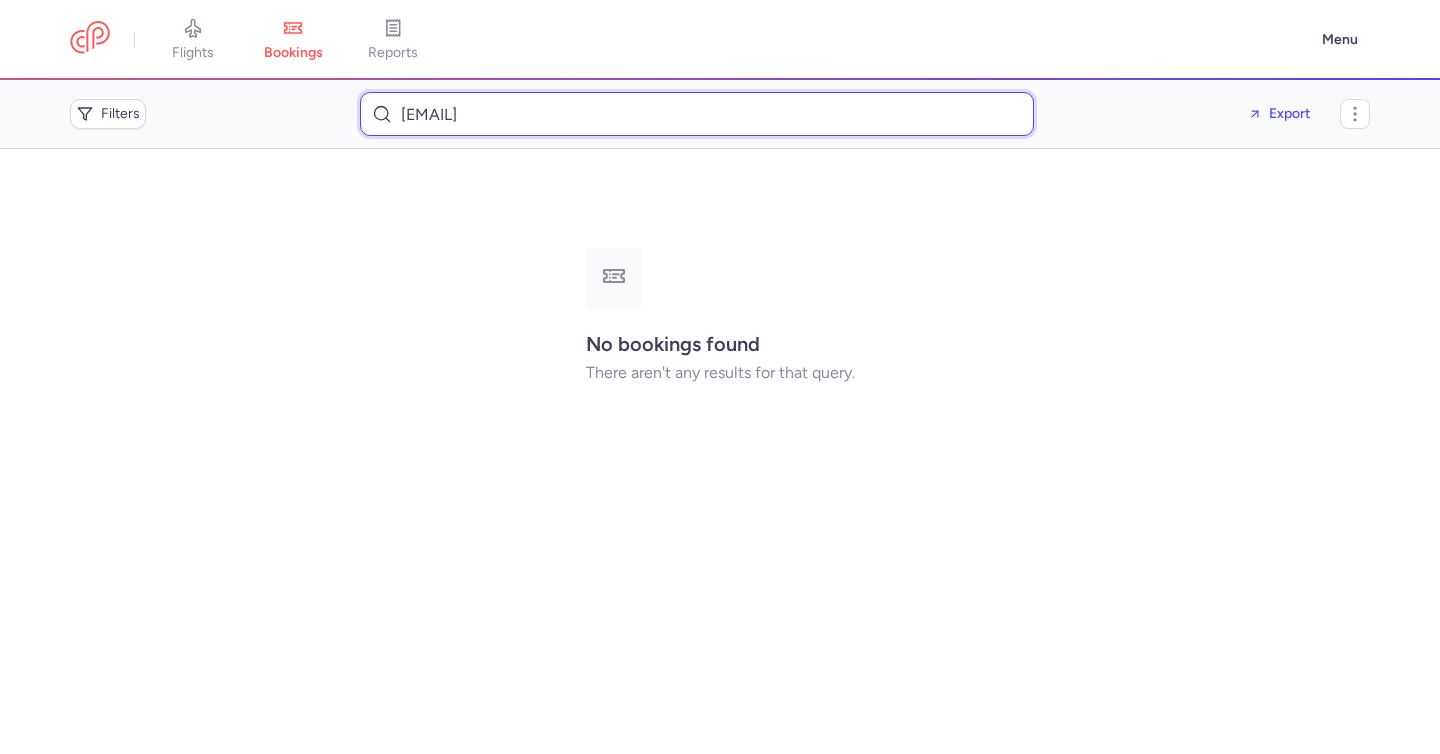 click on "[EMAIL]" at bounding box center (697, 114) 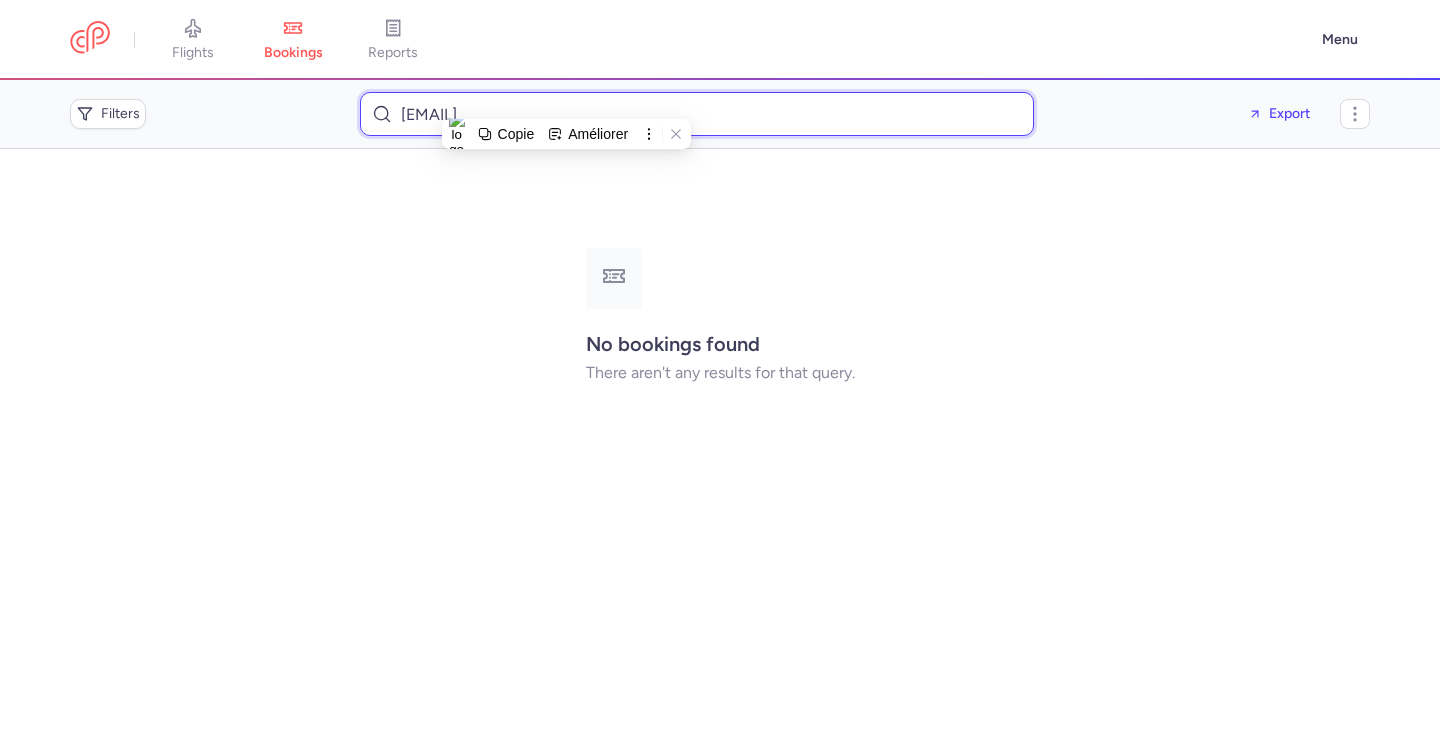 click on "[EMAIL]" at bounding box center [697, 114] 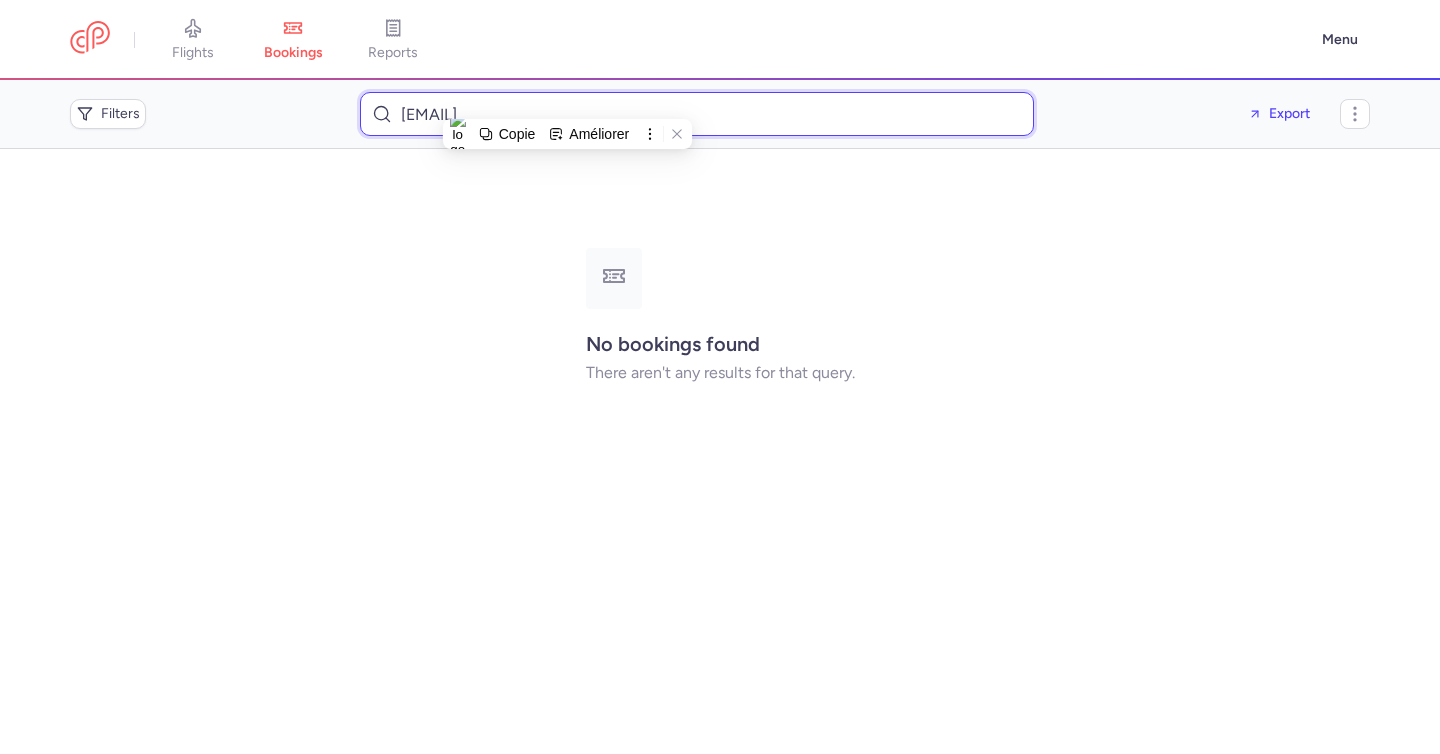 paste on "[FIRST] [LAST]" 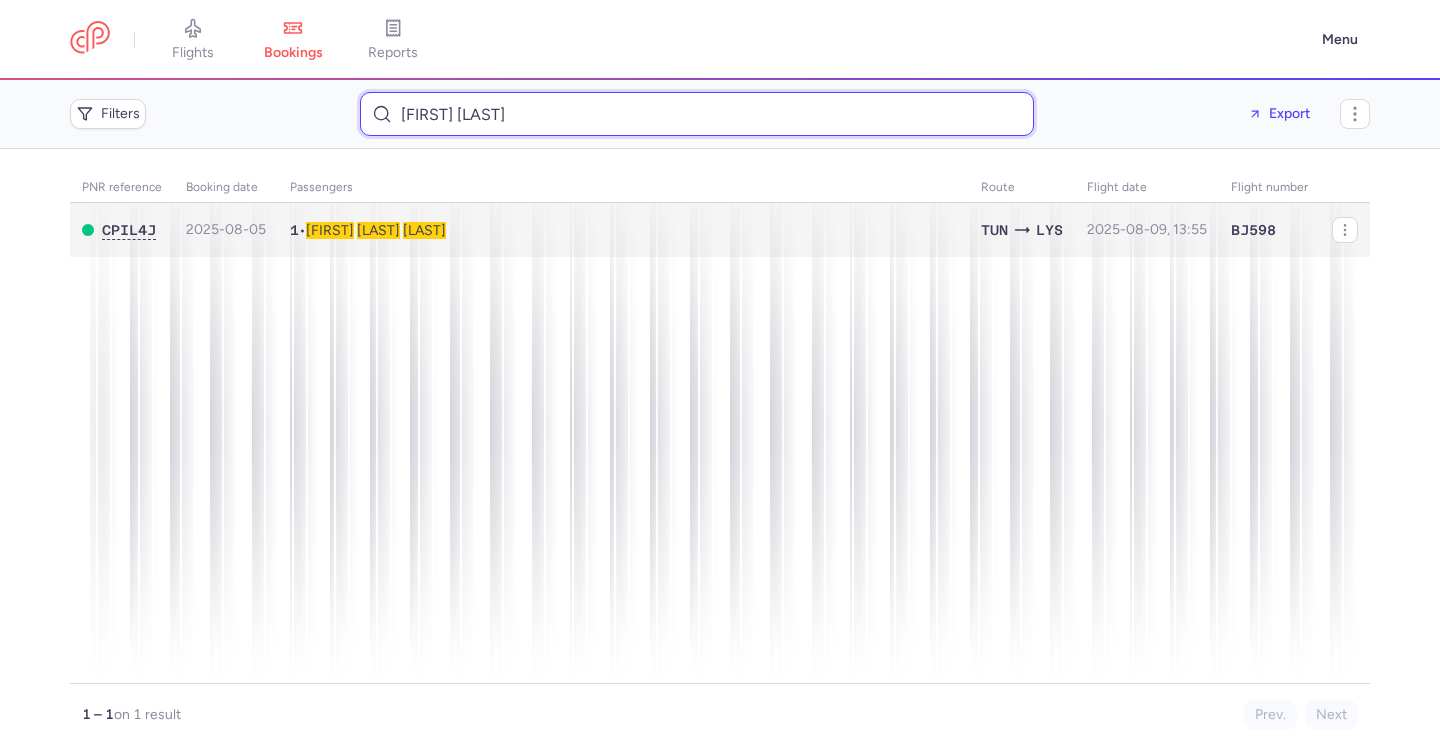 type on "[FIRST] [LAST]" 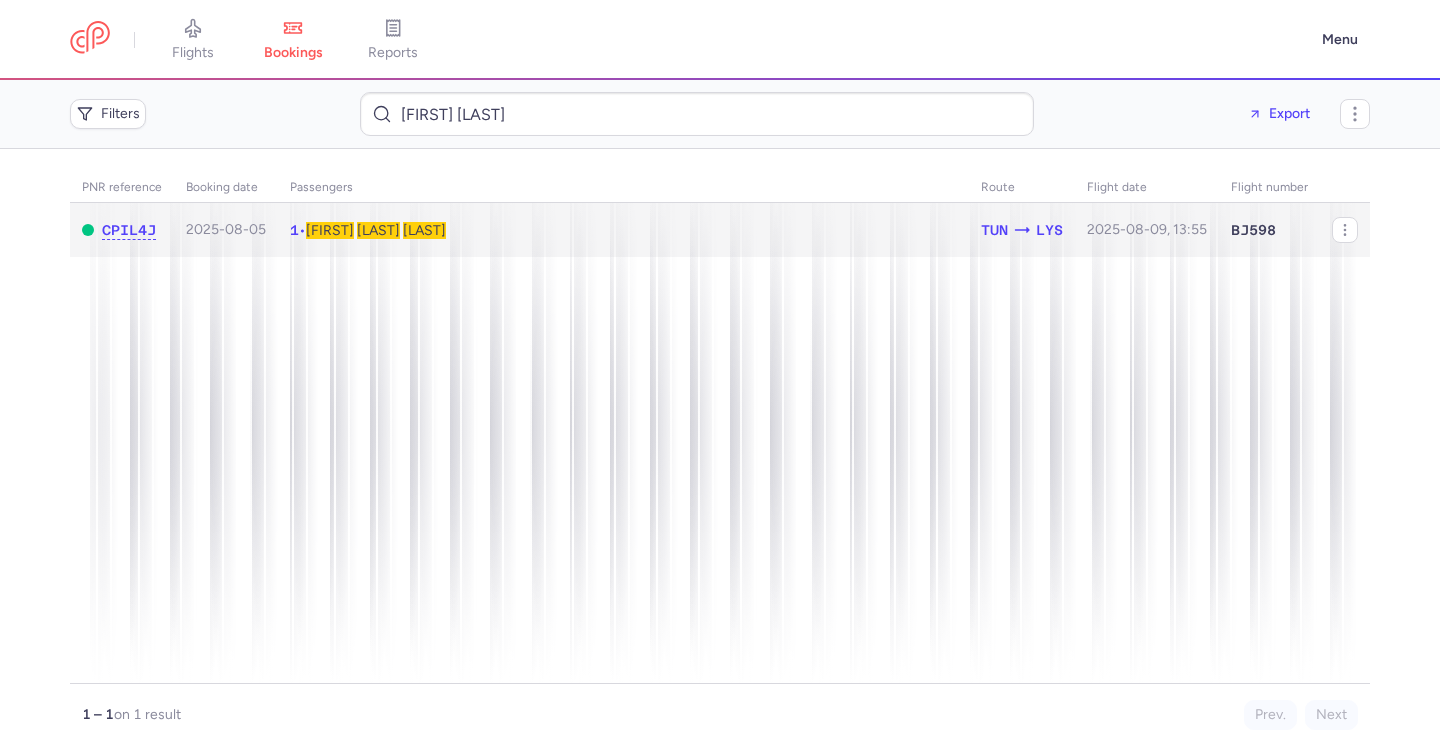 click on "1  •  [FIRST]   [LAST]" 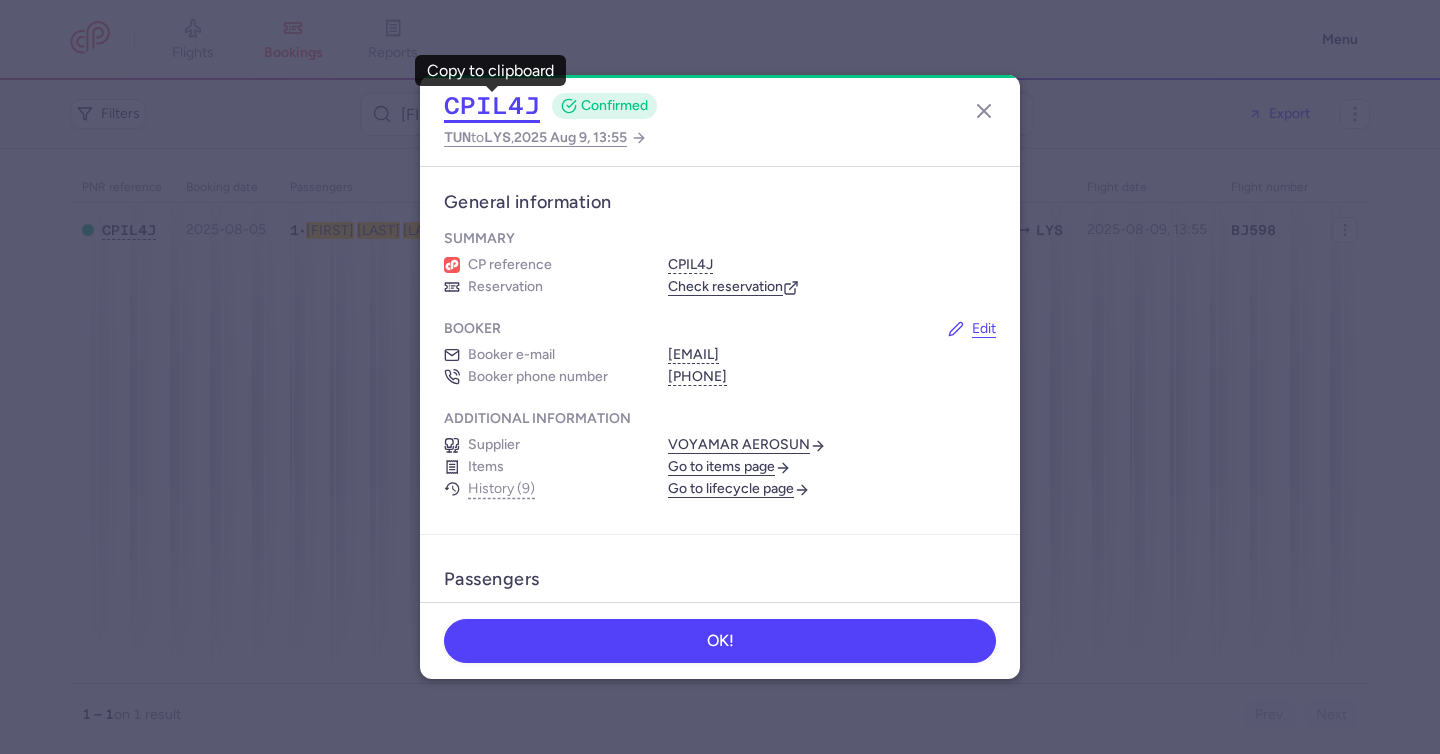 click on "CPIL4J" 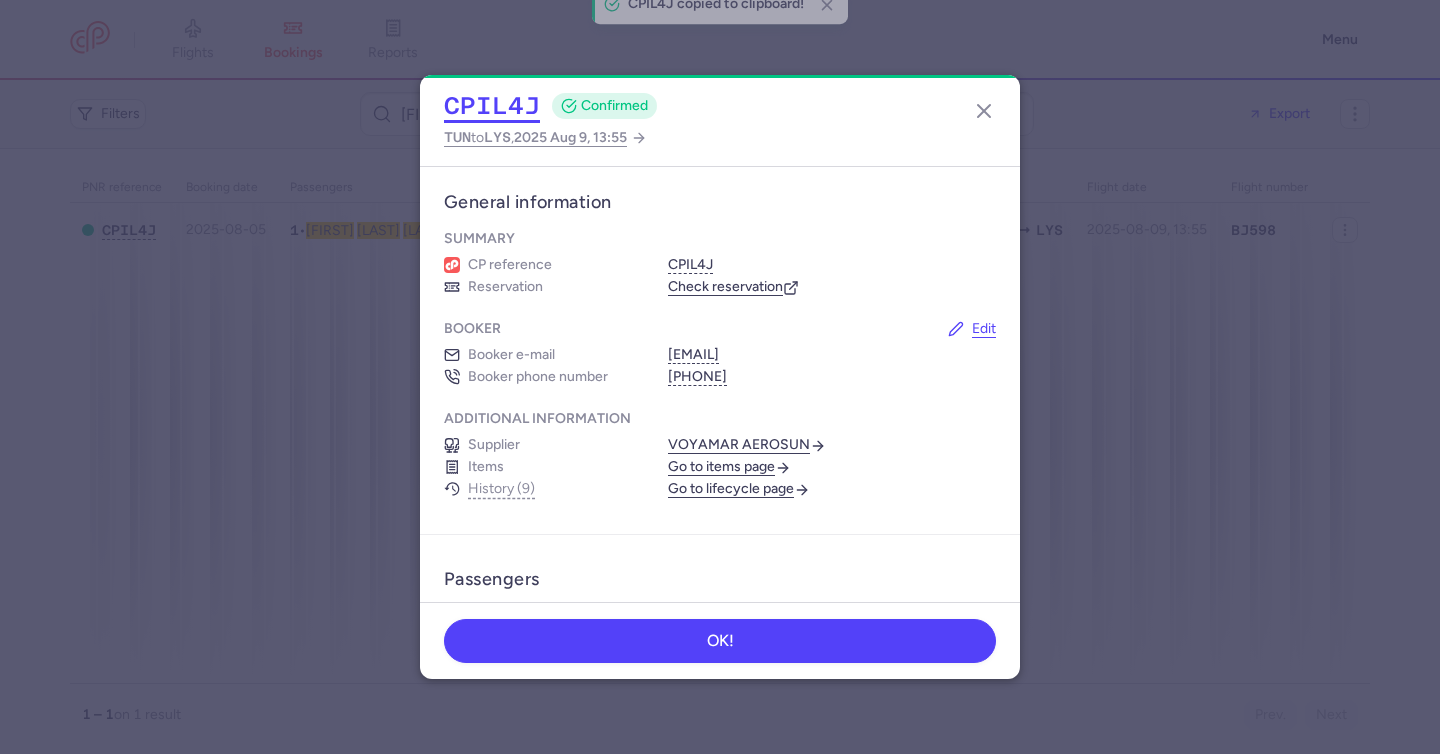 click on "CPIL4J" 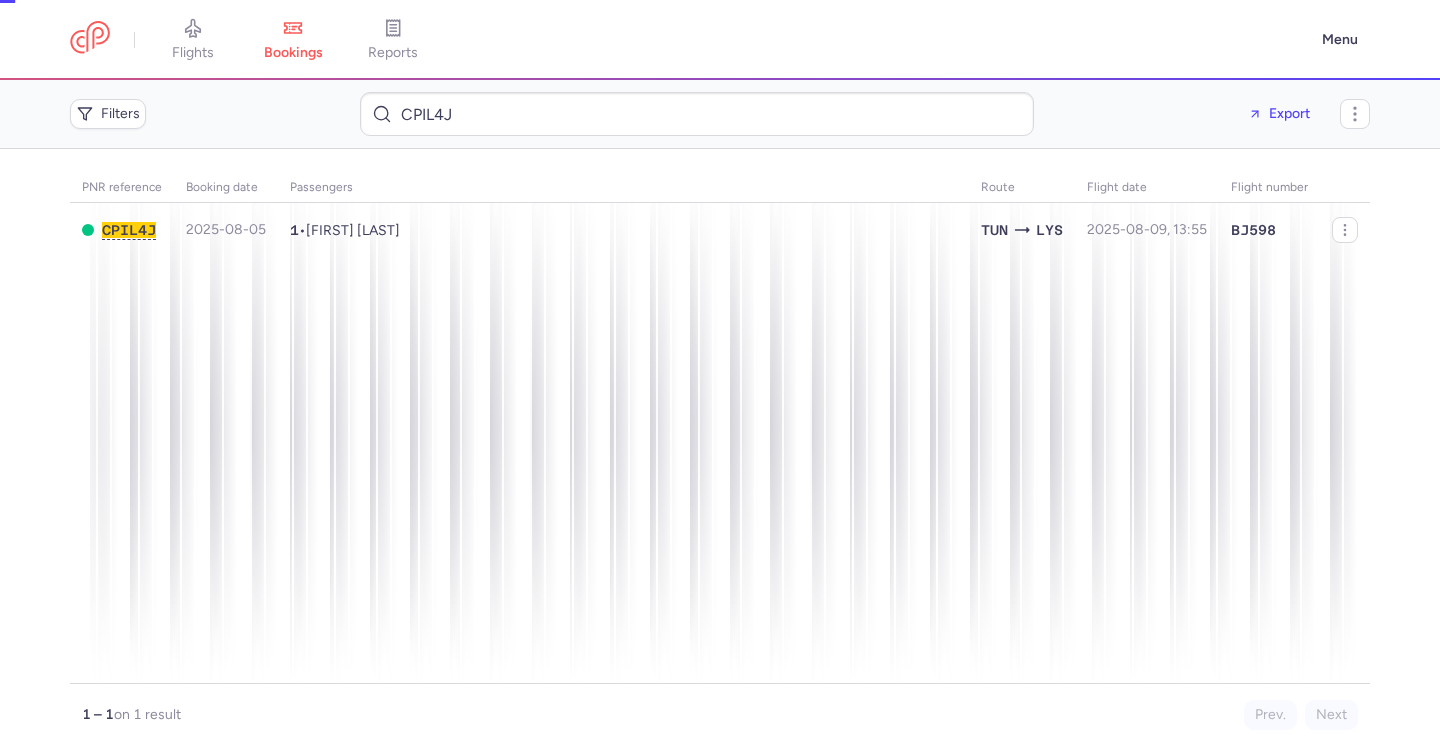 scroll, scrollTop: 0, scrollLeft: 0, axis: both 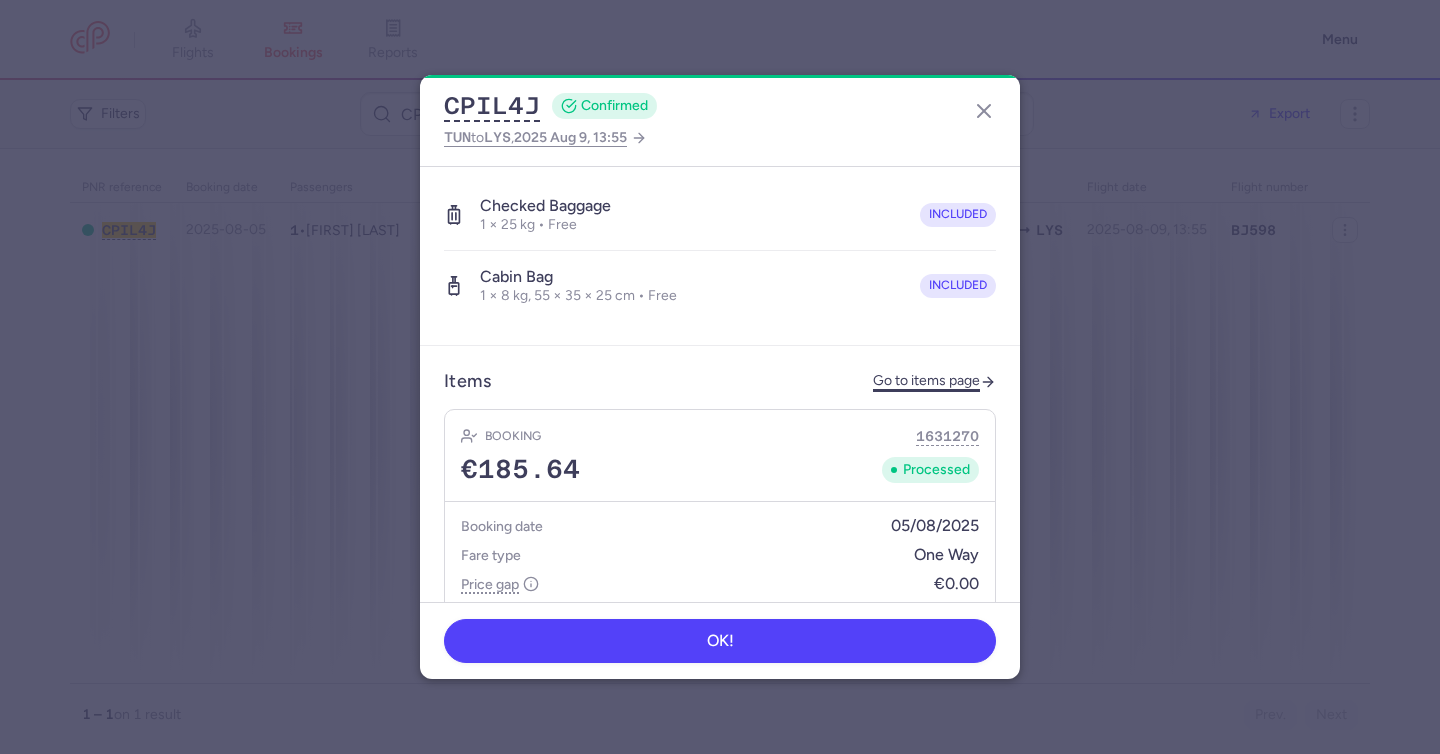 click on "Go to items page" 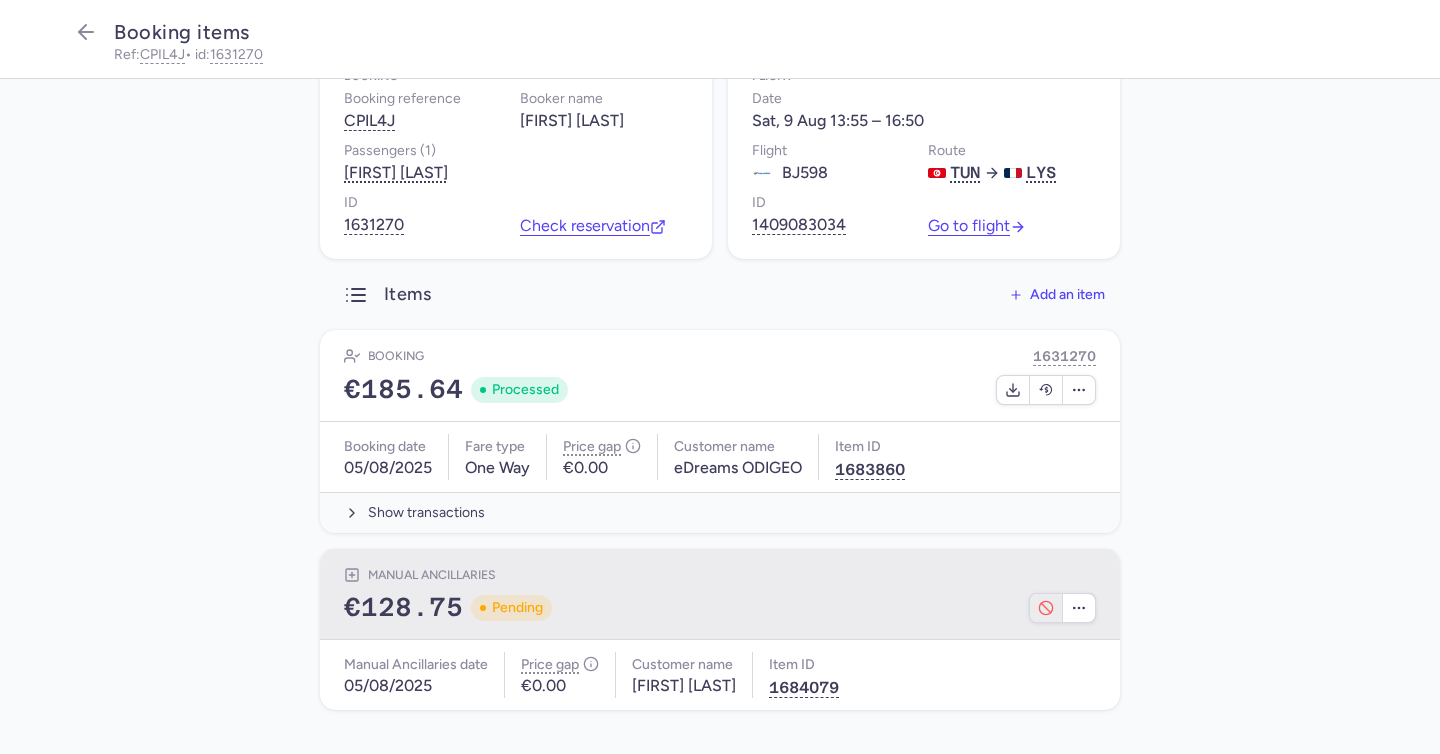 scroll, scrollTop: 108, scrollLeft: 0, axis: vertical 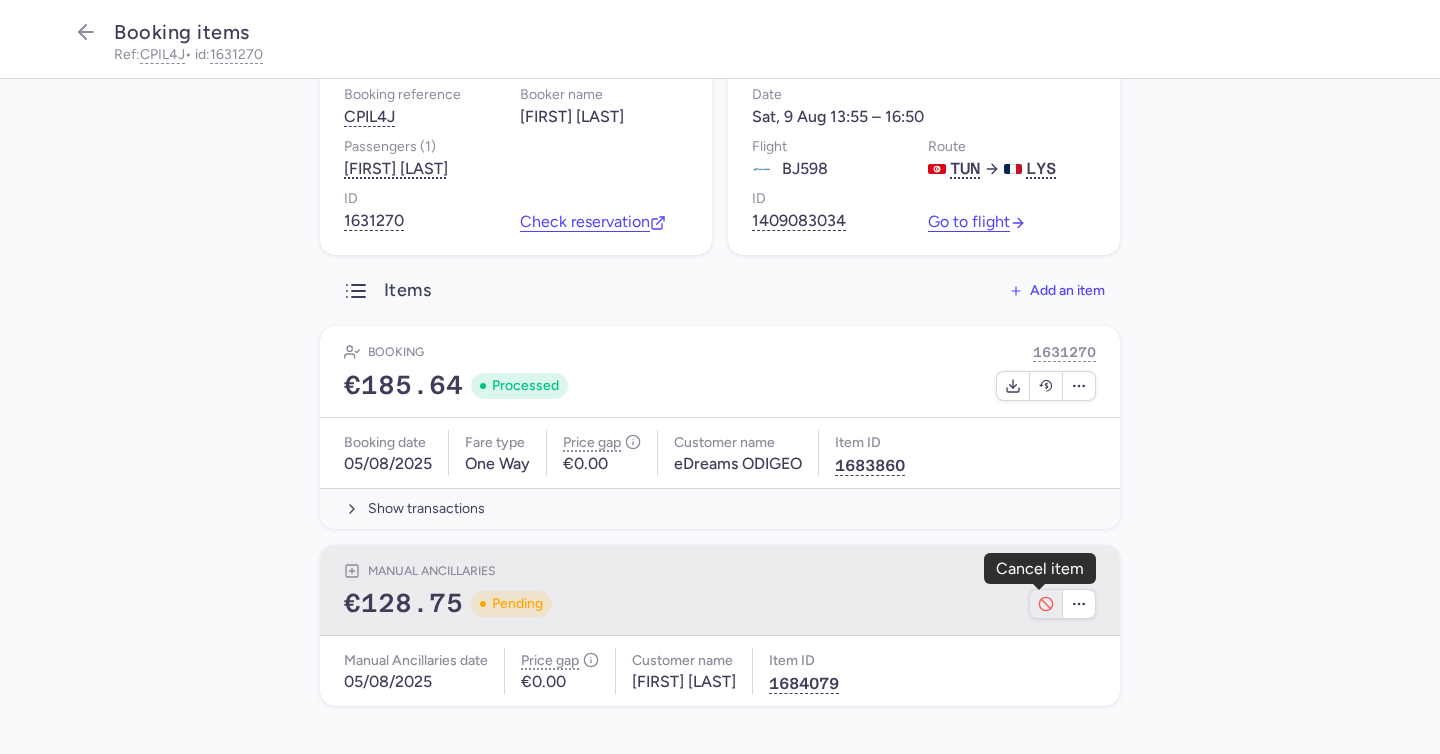 click 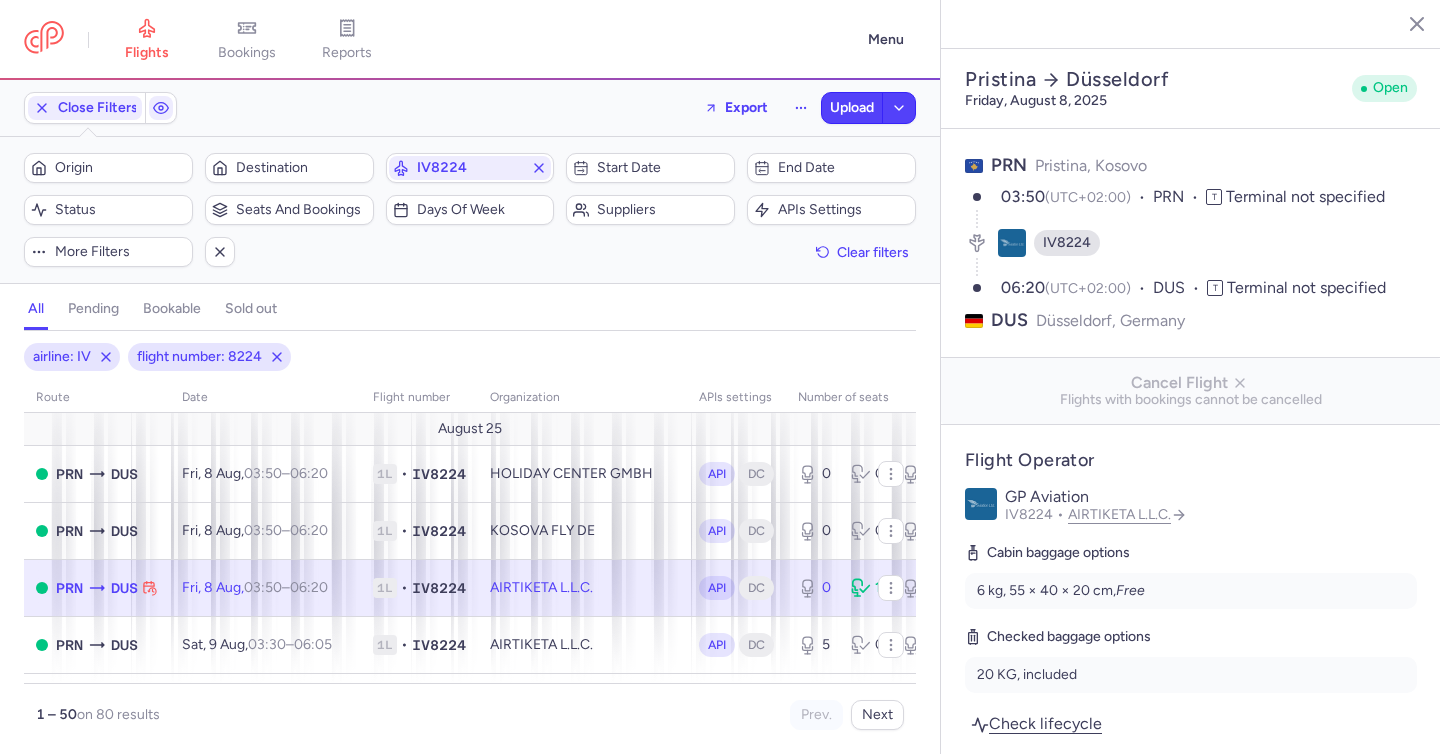 select on "hours" 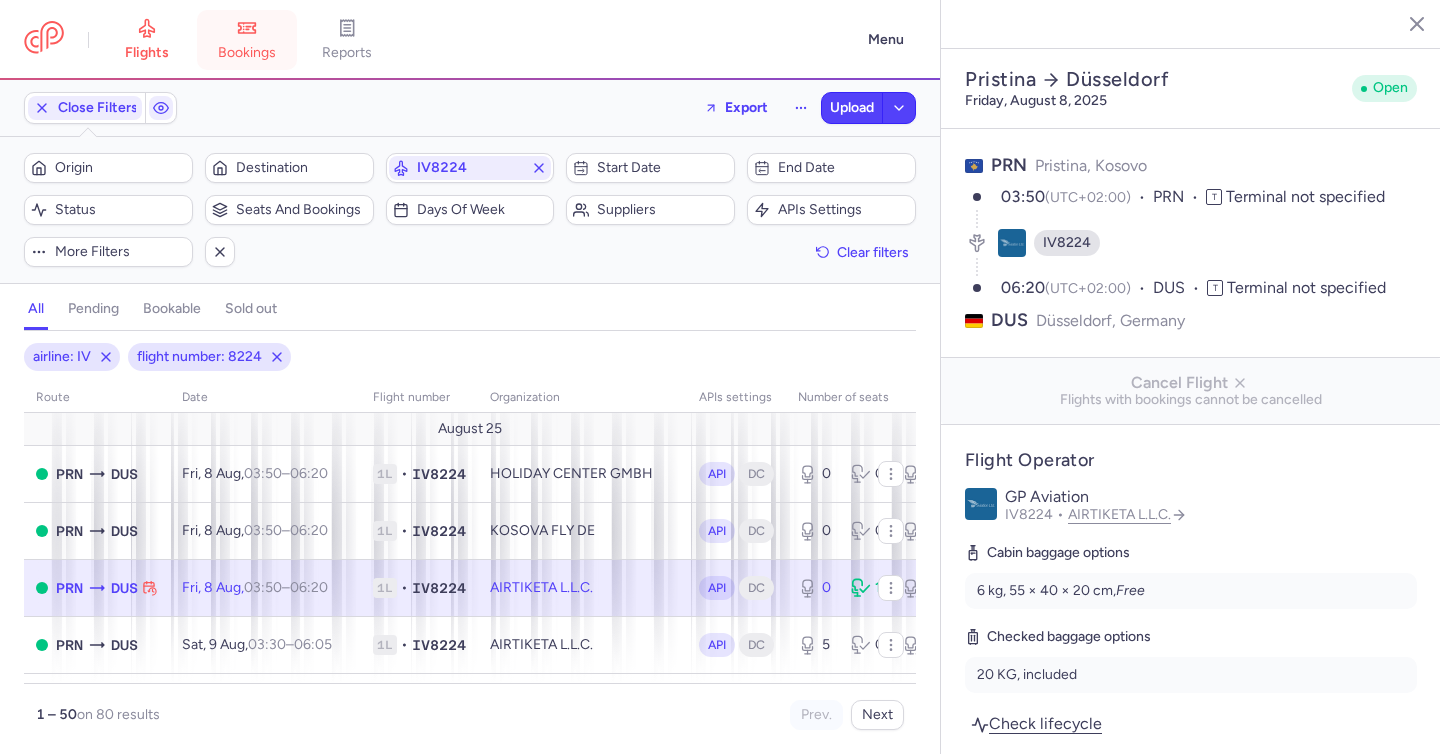 scroll, scrollTop: 0, scrollLeft: 0, axis: both 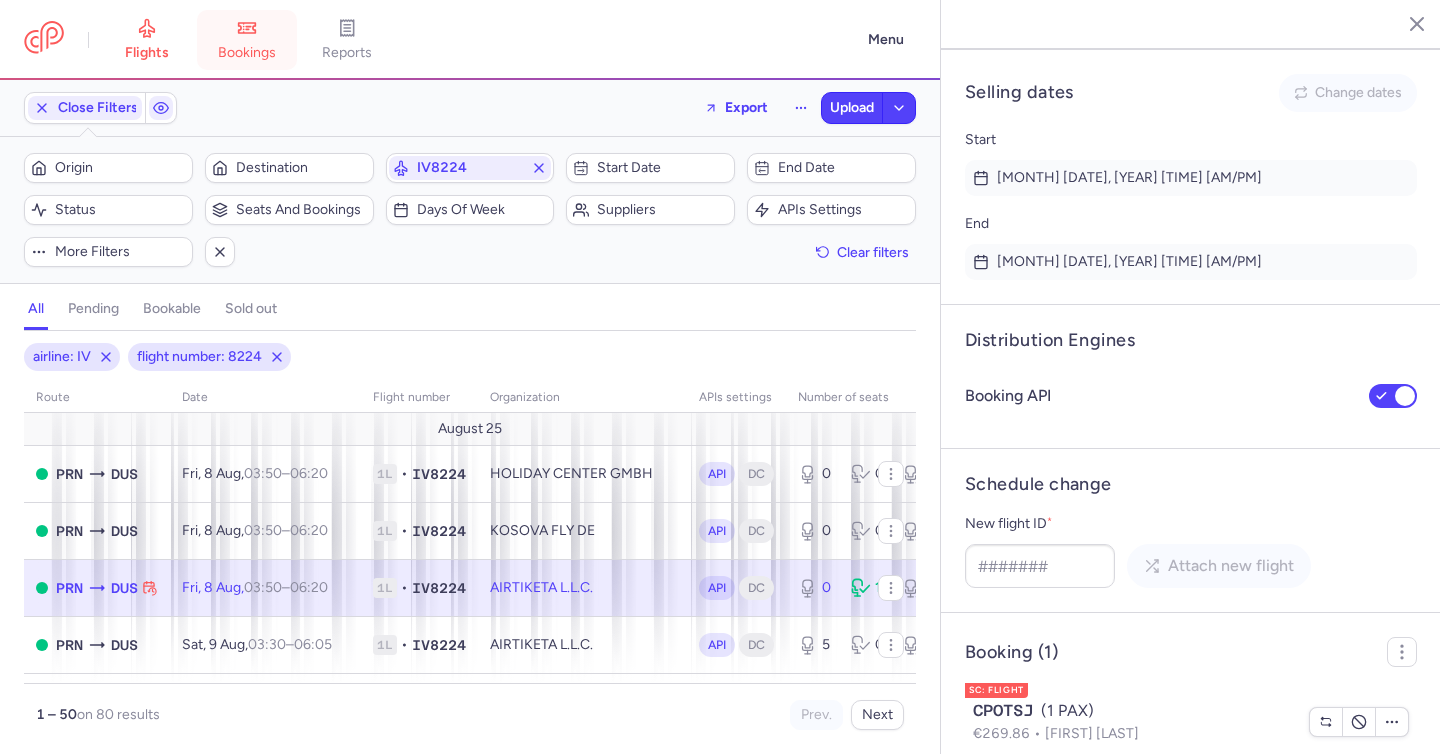 click on "bookings" at bounding box center [247, 40] 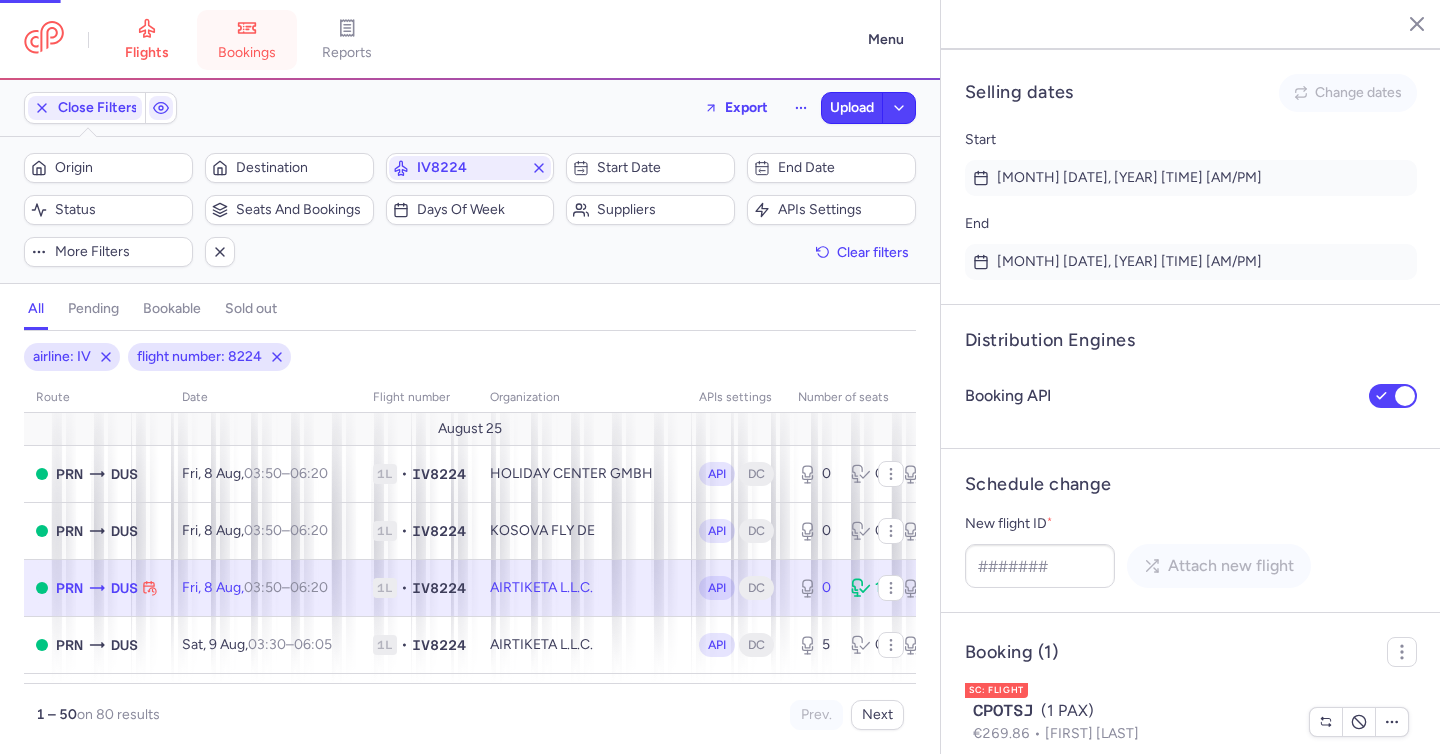 click on "bookings" at bounding box center (247, 40) 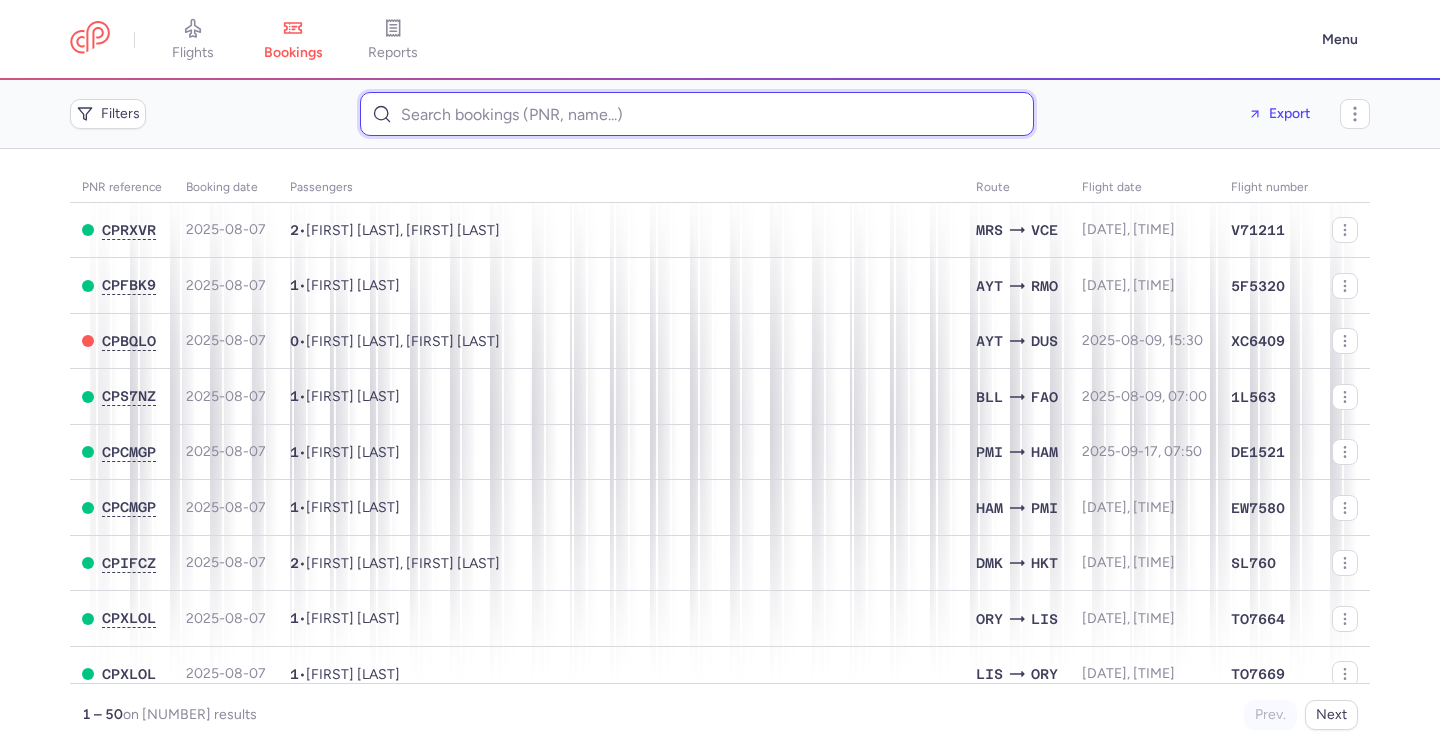 click at bounding box center [697, 114] 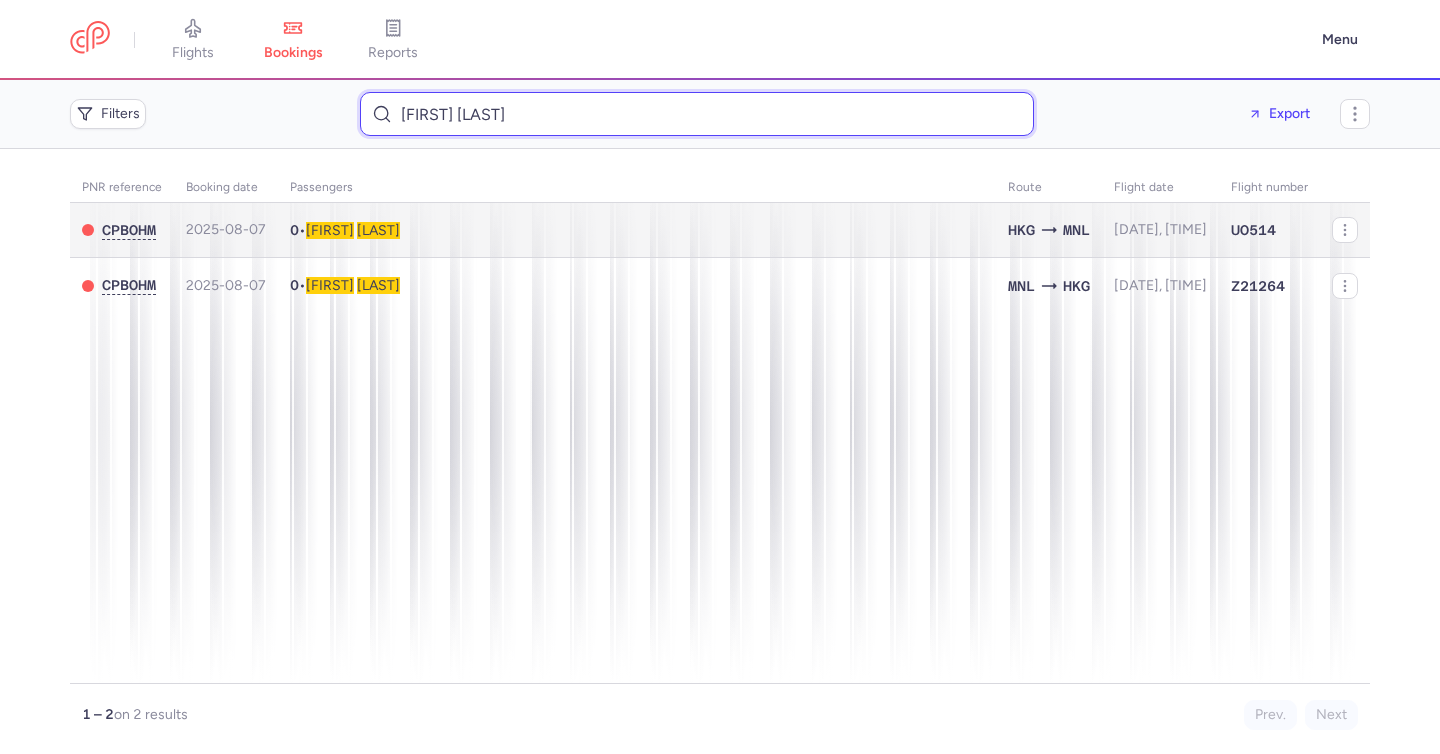 type on "Wolfgang Regel" 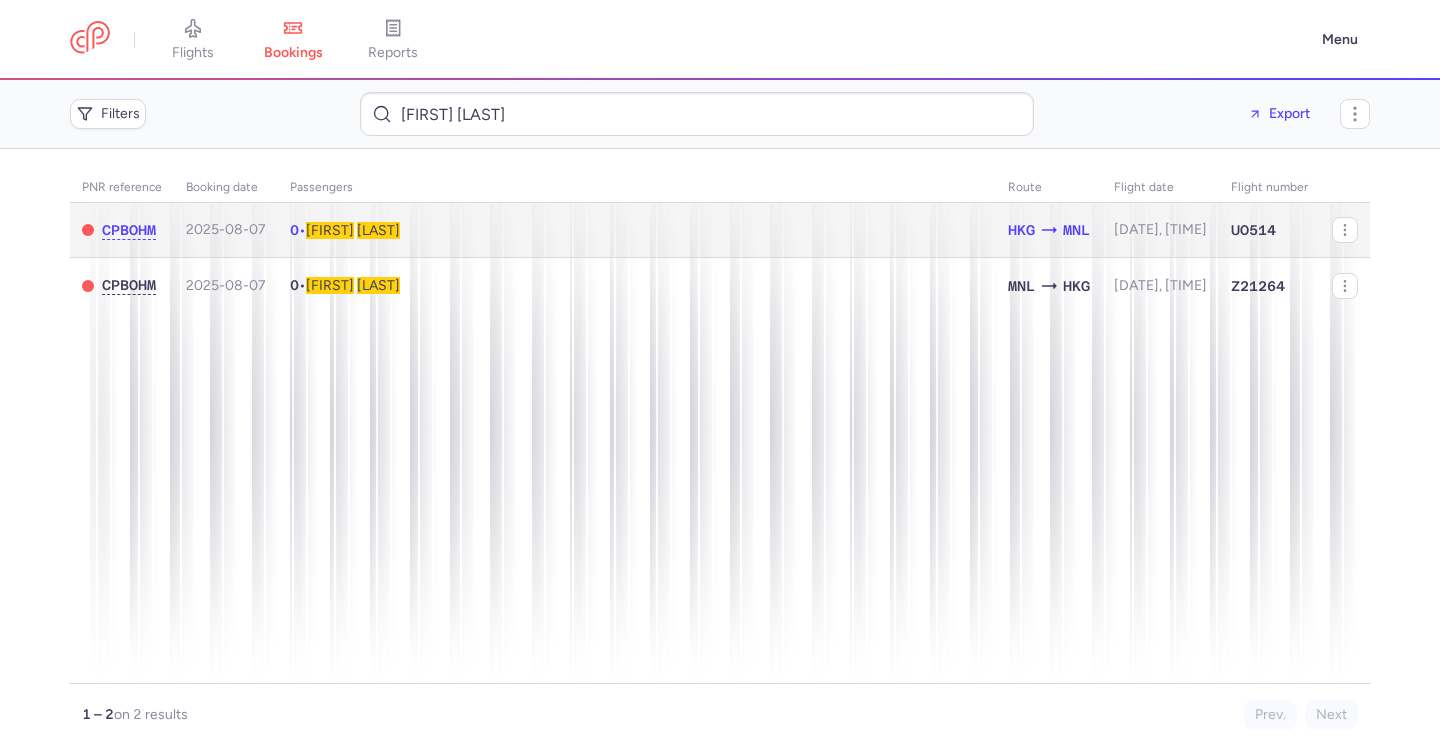 click on "0  •  Wolfgang   REGEL" 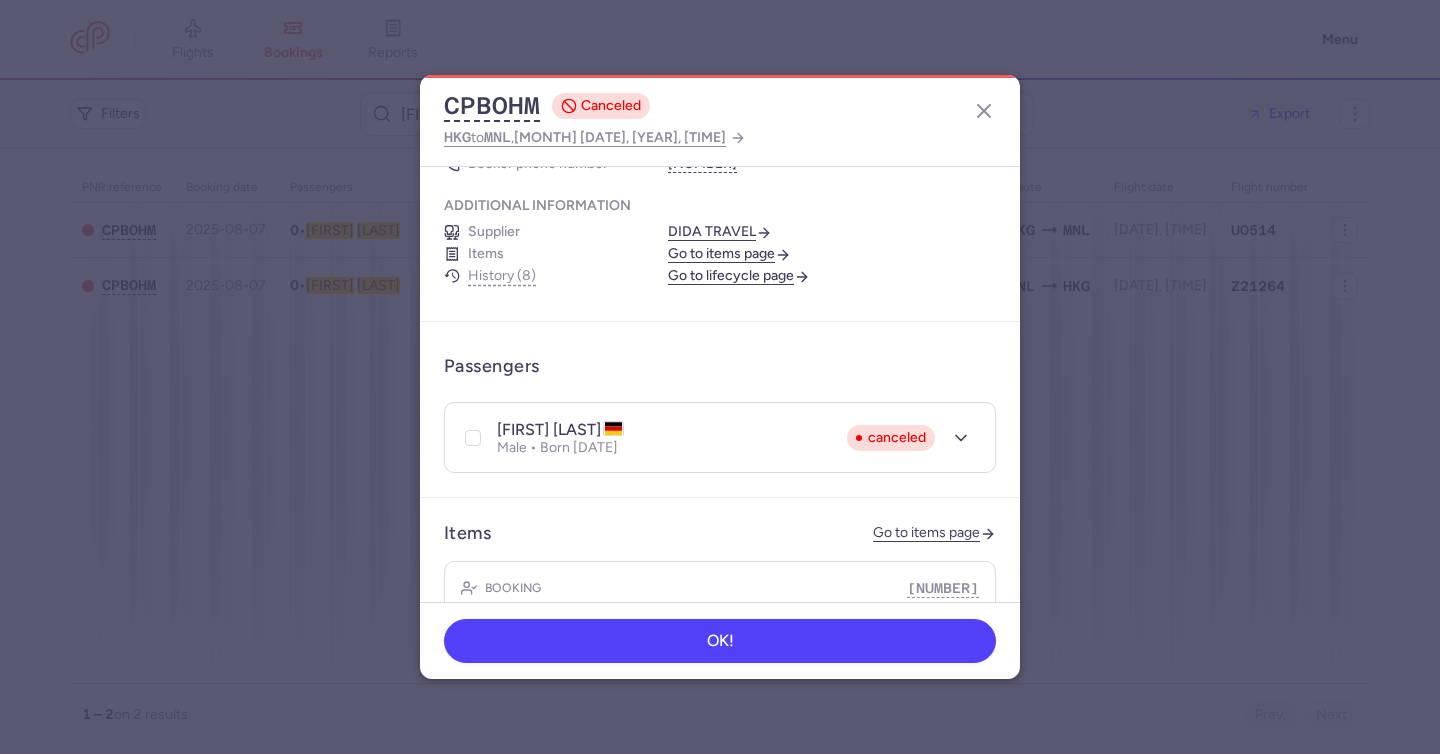 scroll, scrollTop: 412, scrollLeft: 0, axis: vertical 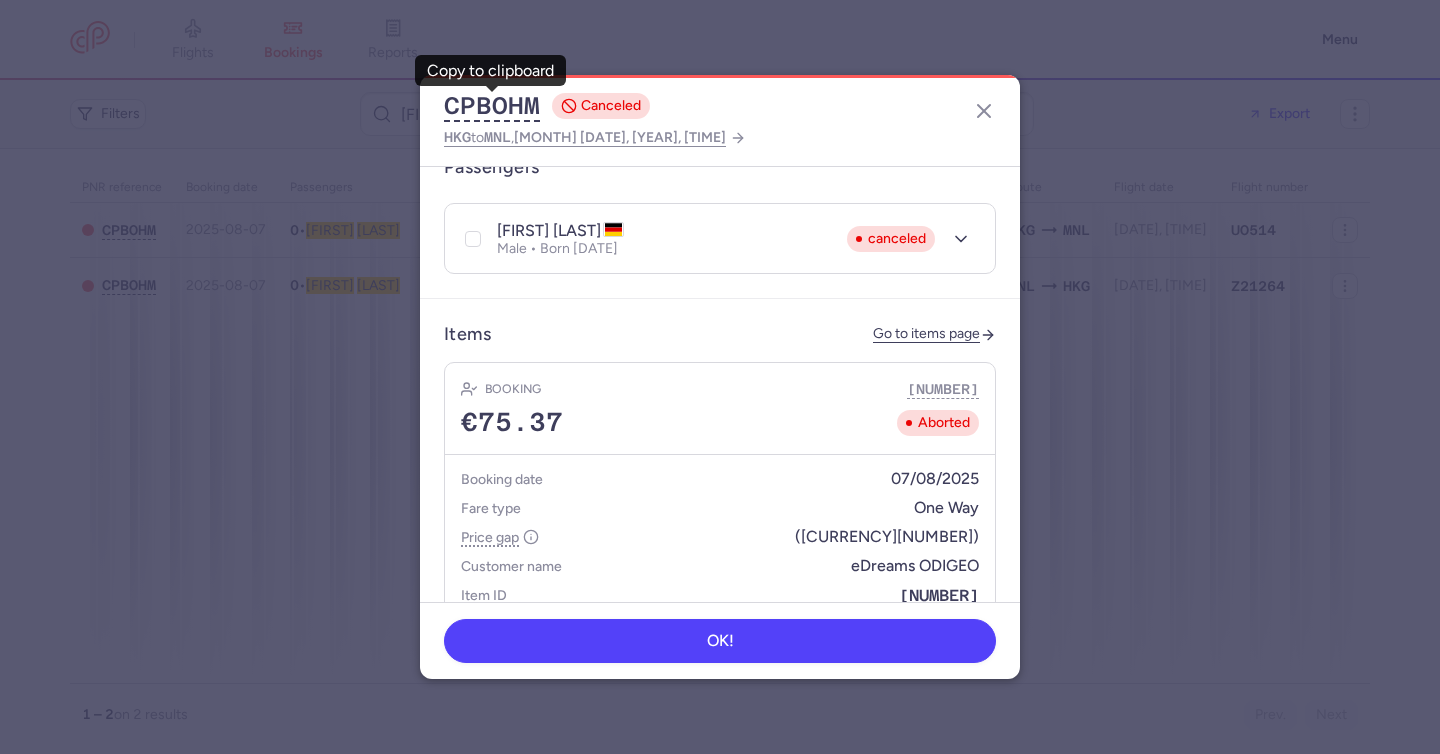 drag, startPoint x: 979, startPoint y: 109, endPoint x: 967, endPoint y: 110, distance: 12.0415945 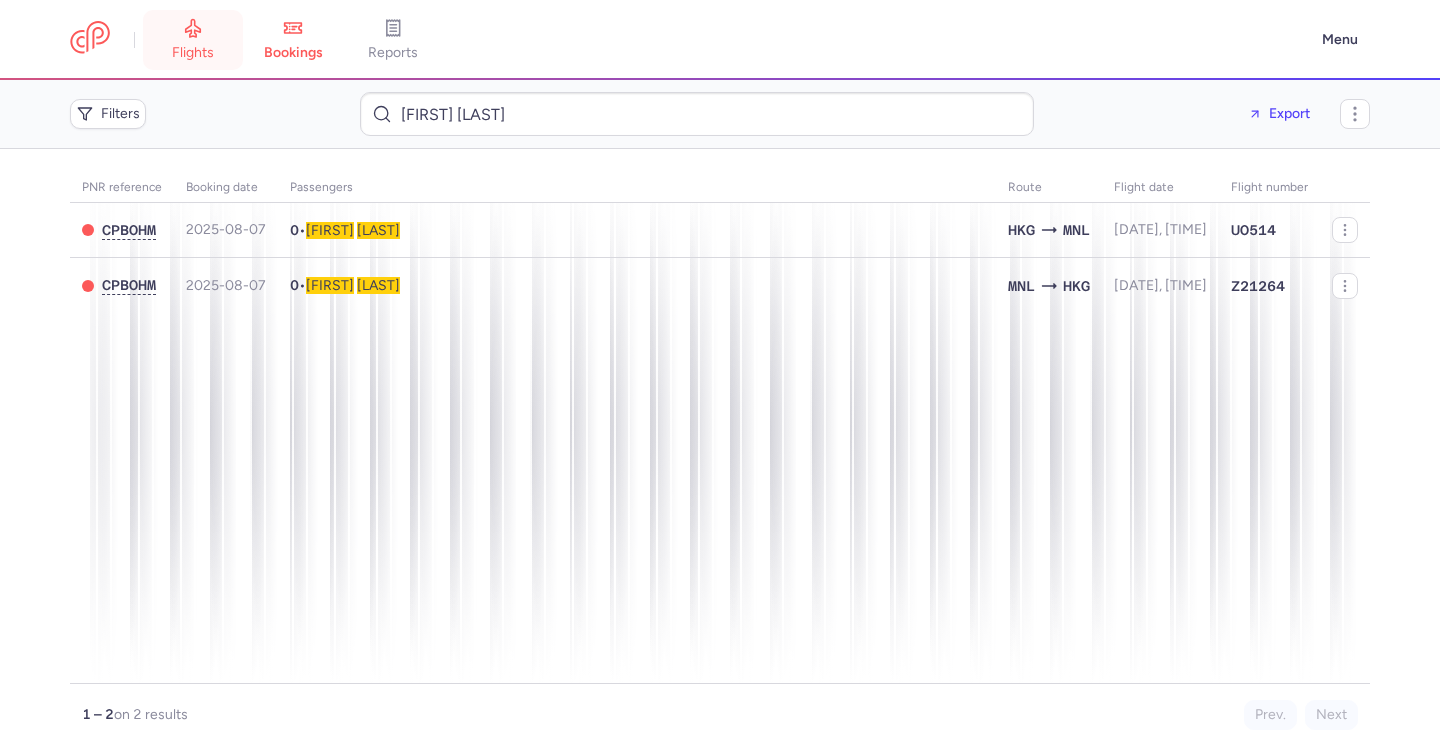 click on "flights" at bounding box center (193, 40) 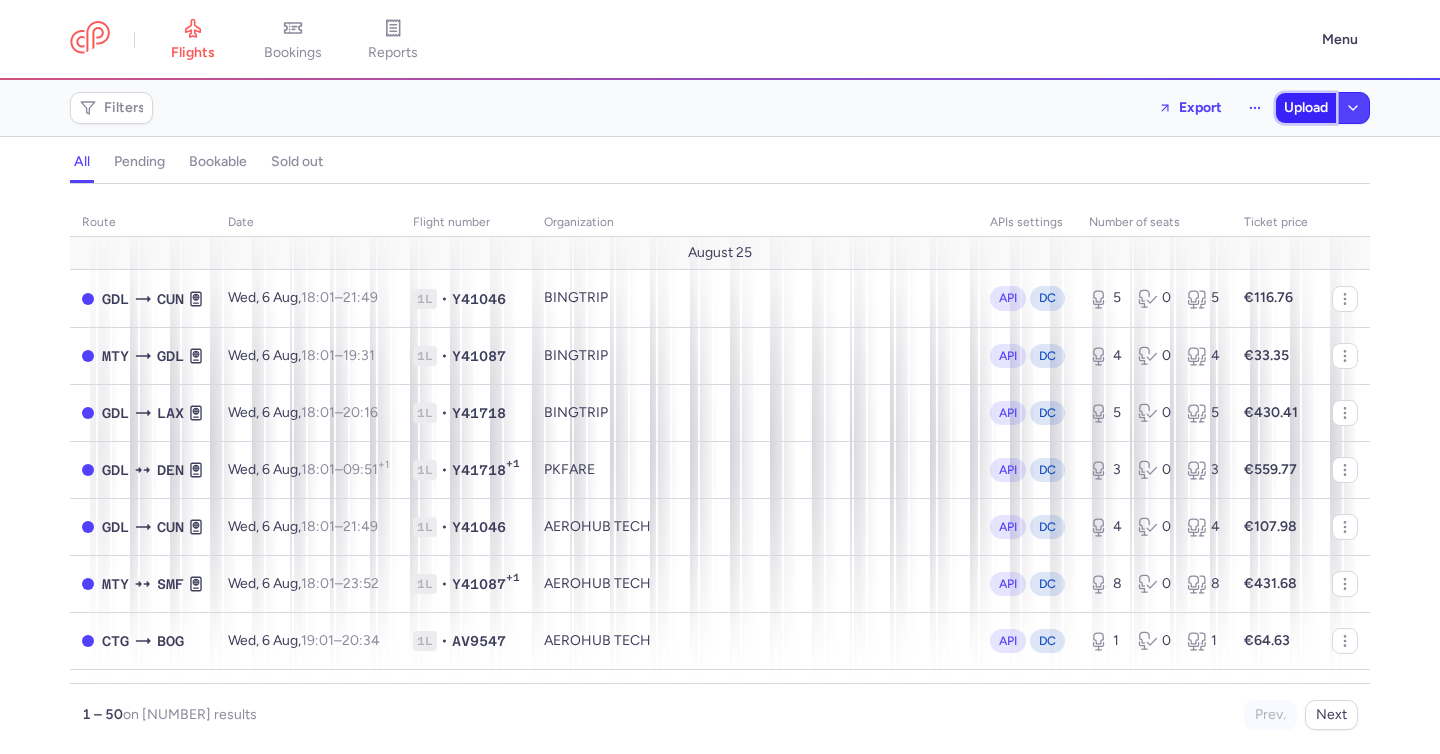 click on "Upload" at bounding box center (1306, 108) 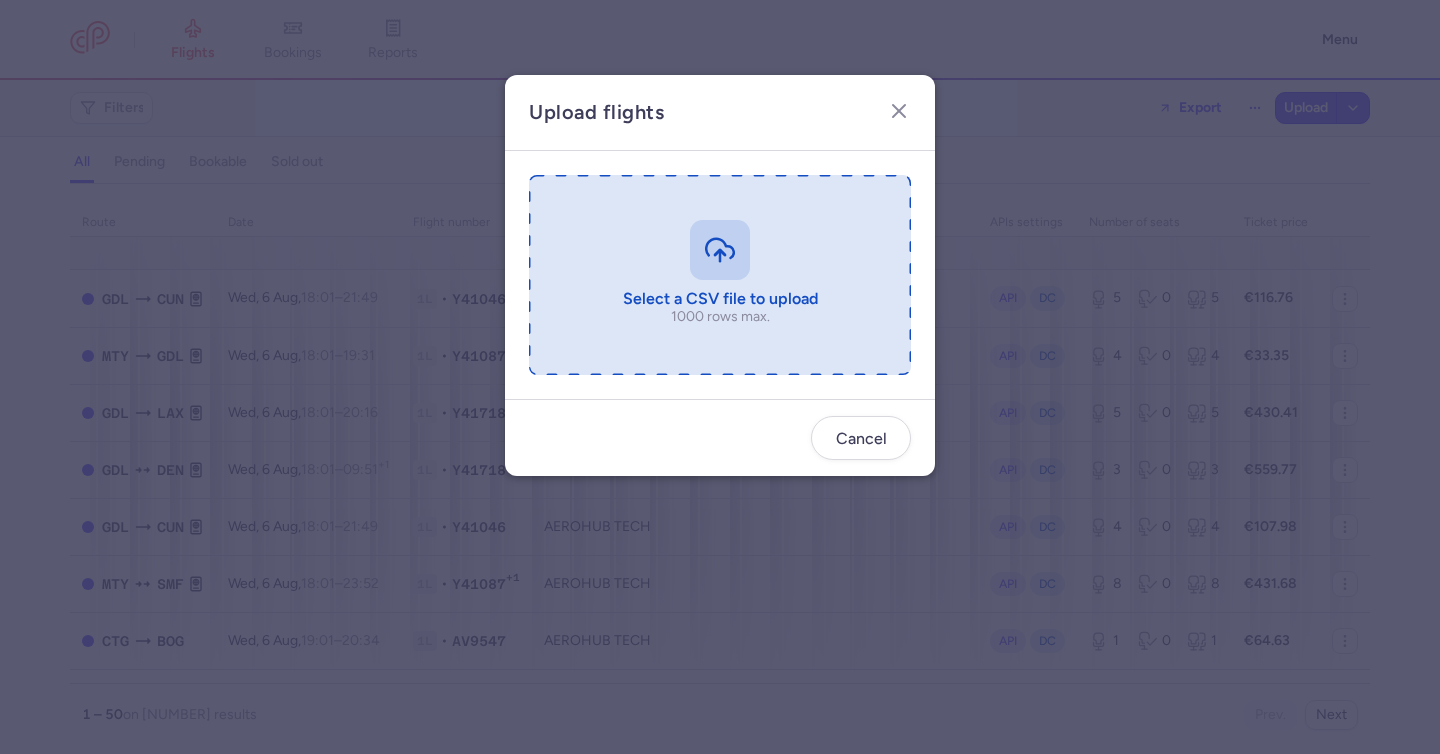 click at bounding box center (720, 275) 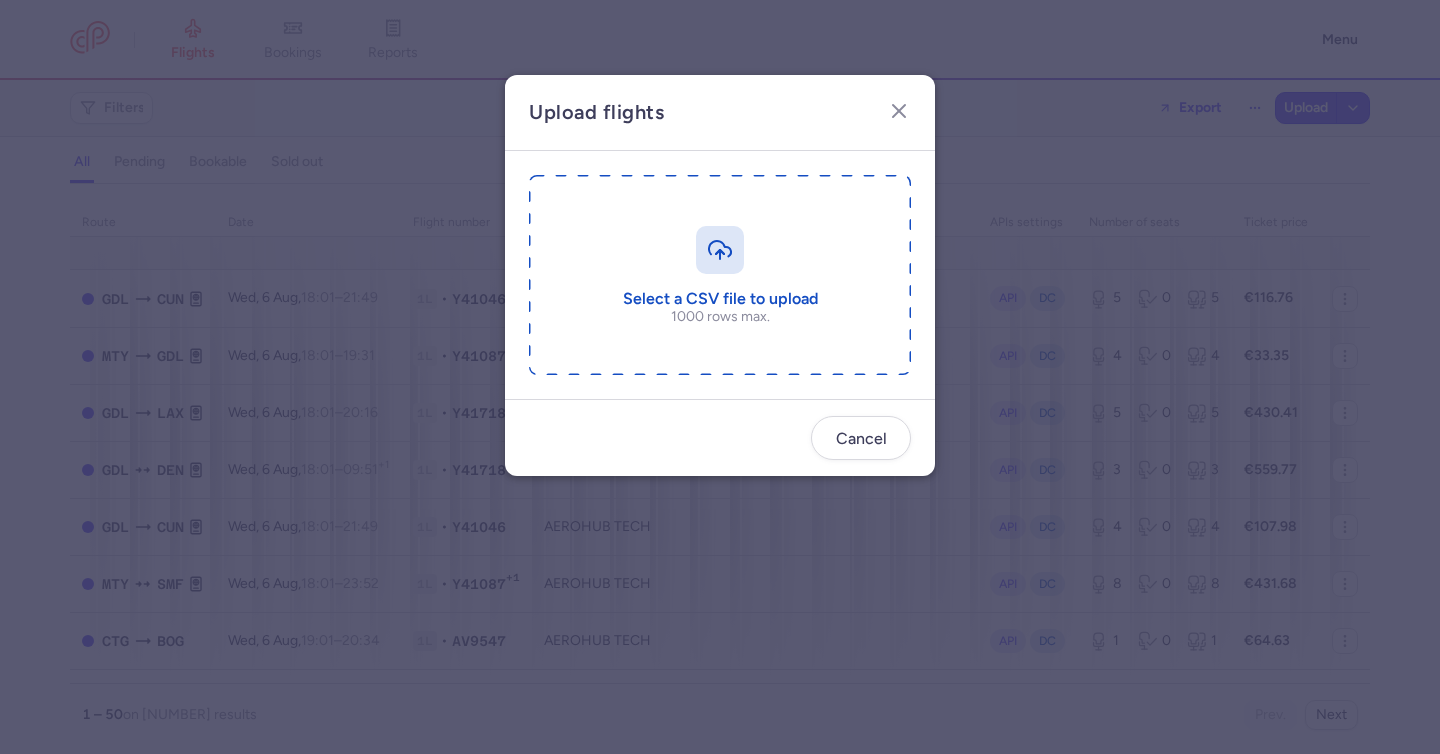 type on "C:\fakepath\export_flight_W45027_20250807,0958 6.csv" 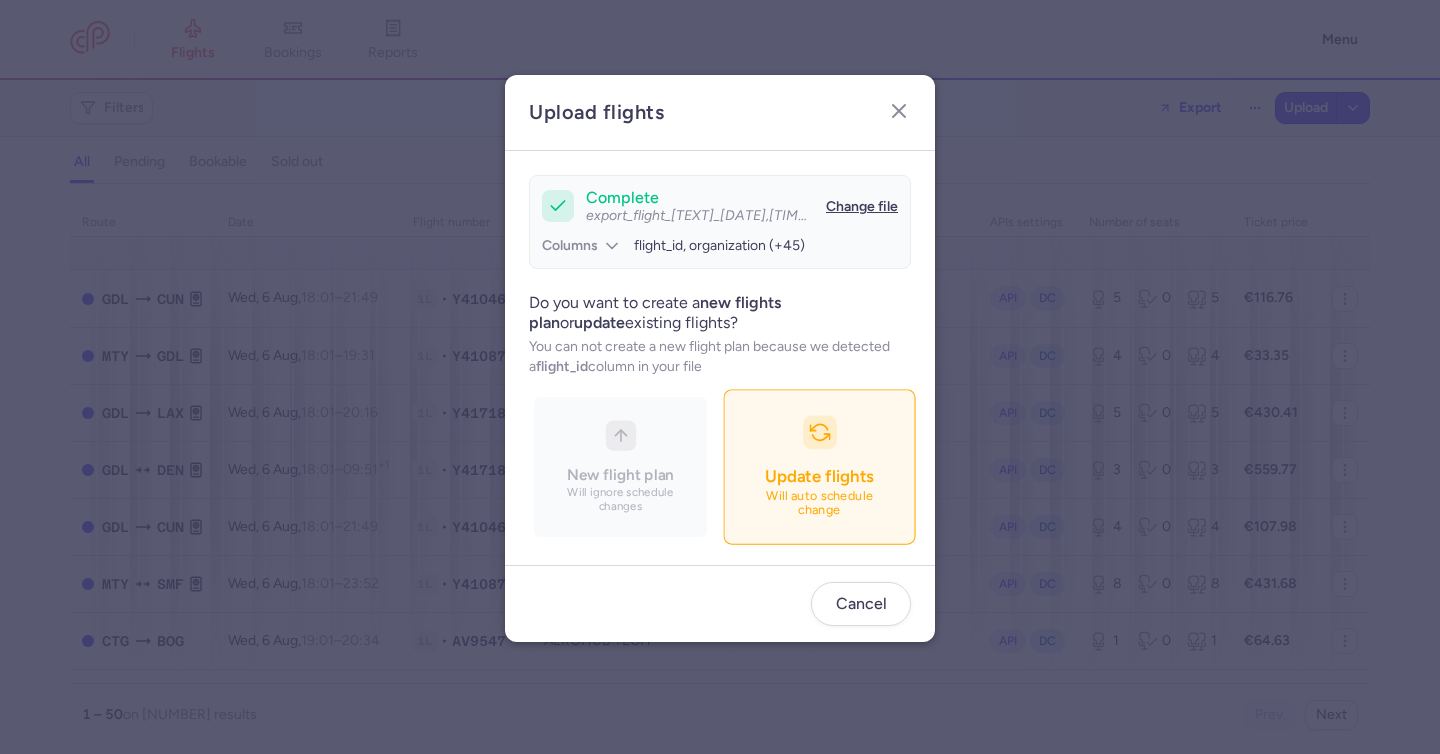 click on "New flight plan Will ignore schedule changes Update flights Will auto schedule change" at bounding box center (720, 467) 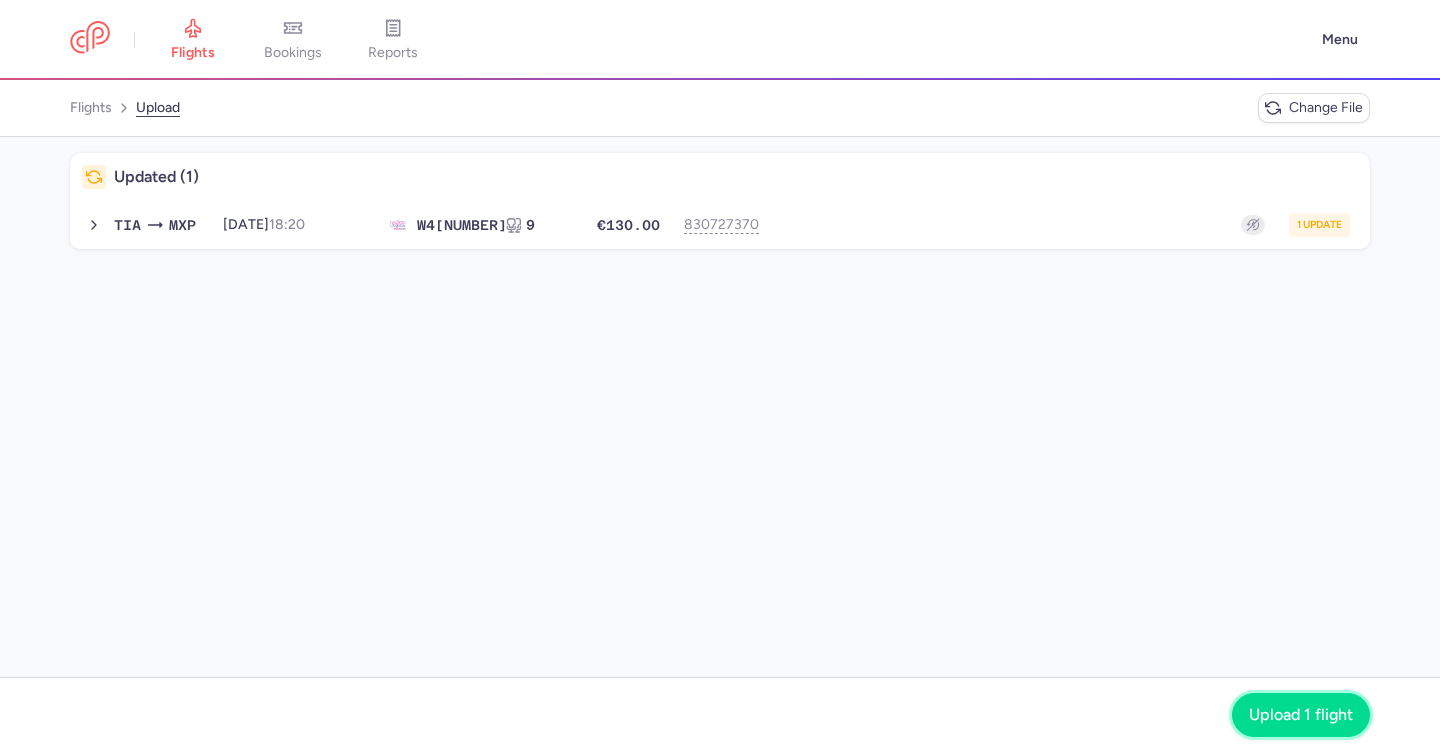 click on "Upload 1 flight" 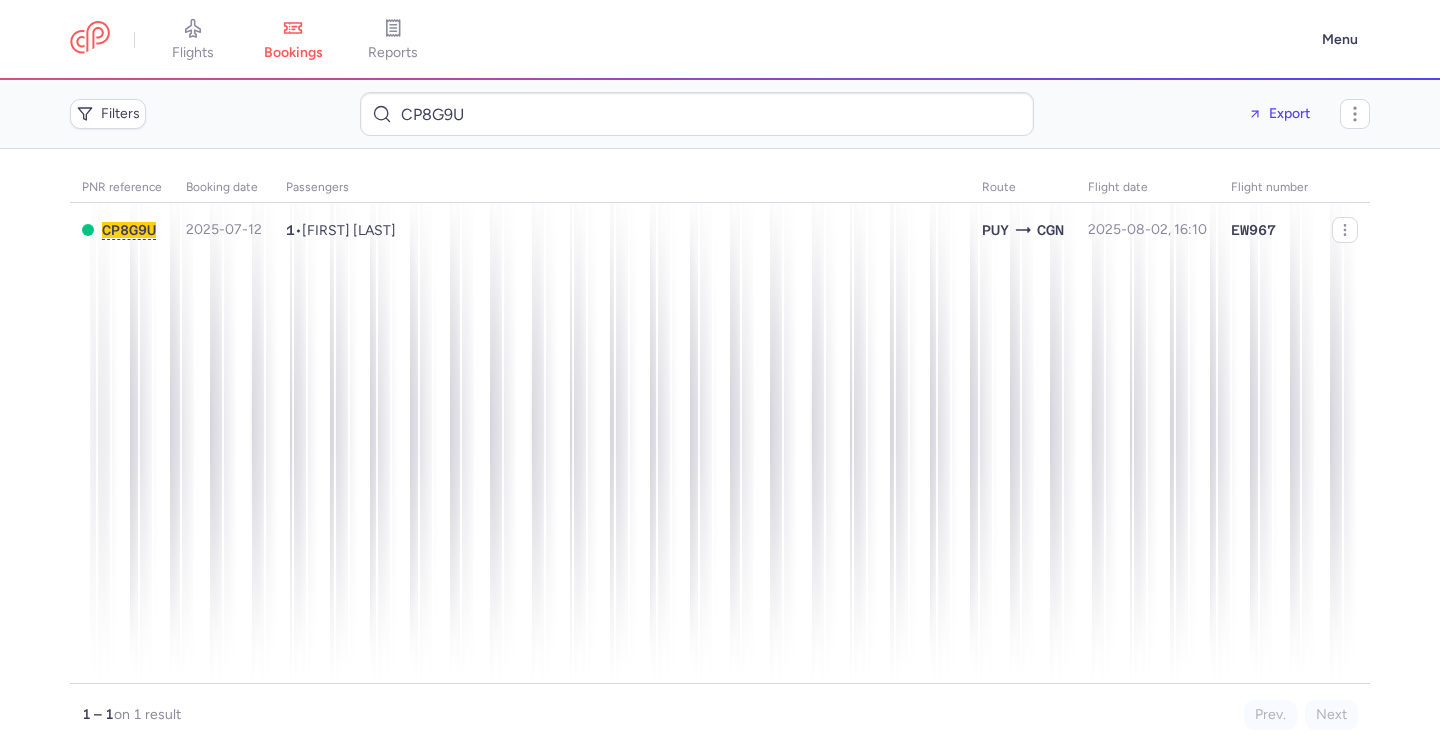 scroll, scrollTop: 0, scrollLeft: 0, axis: both 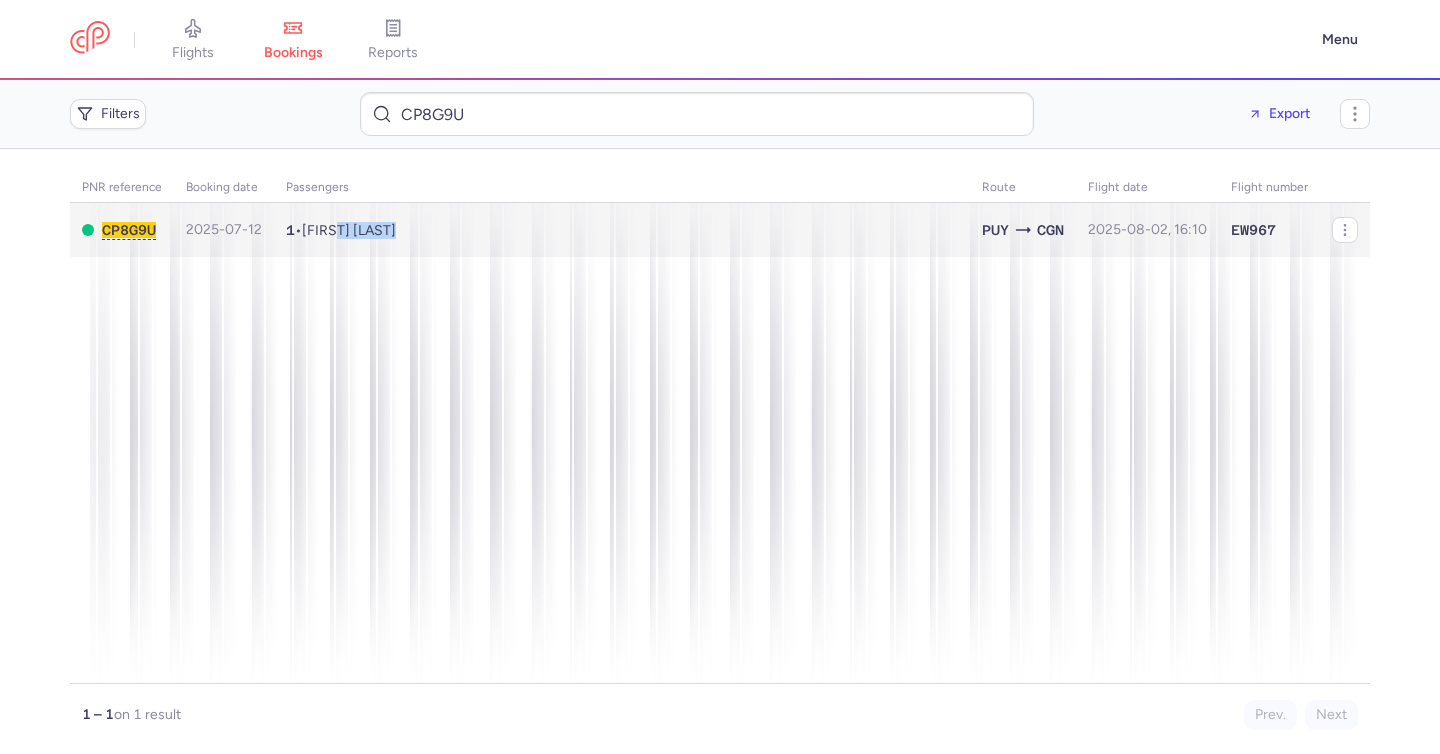 click on "[FIRST] [LAST]" at bounding box center [349, 230] 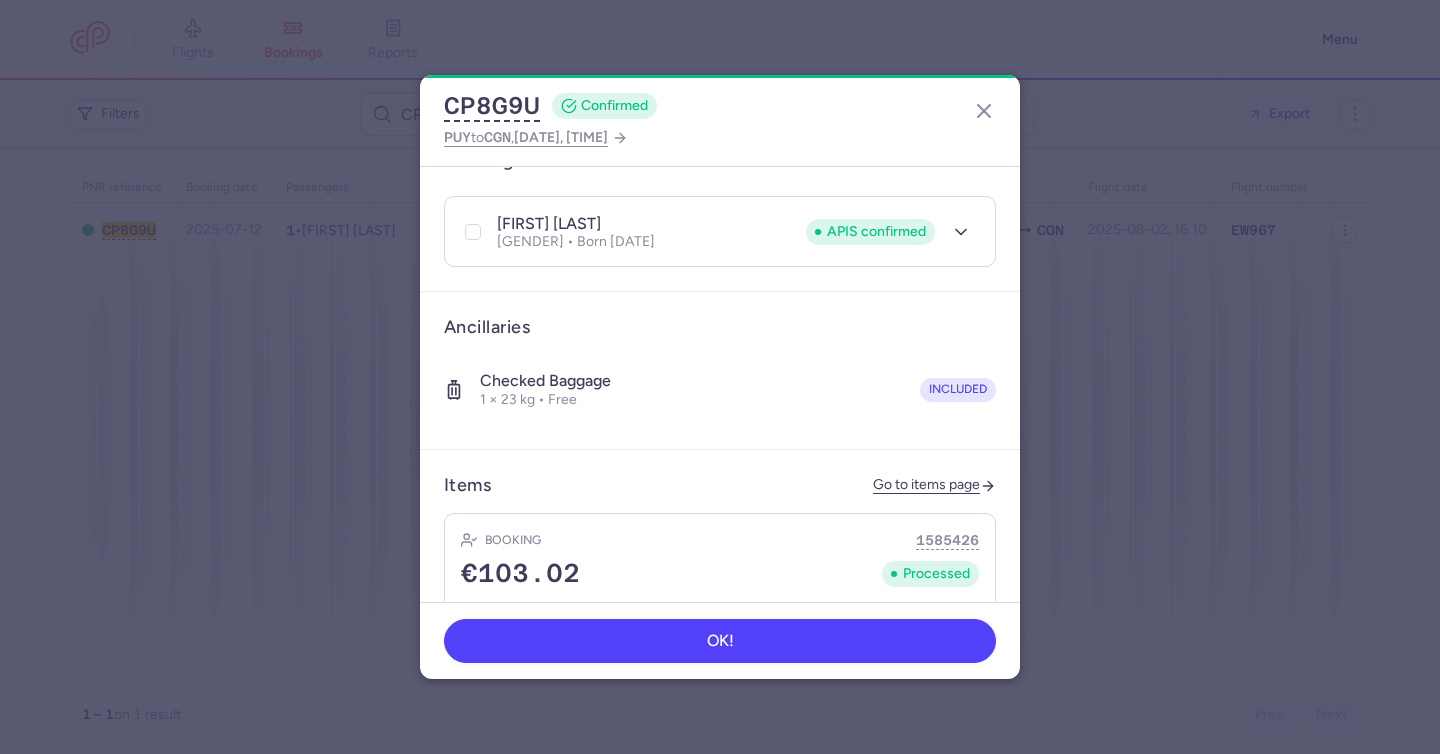 scroll, scrollTop: 494, scrollLeft: 0, axis: vertical 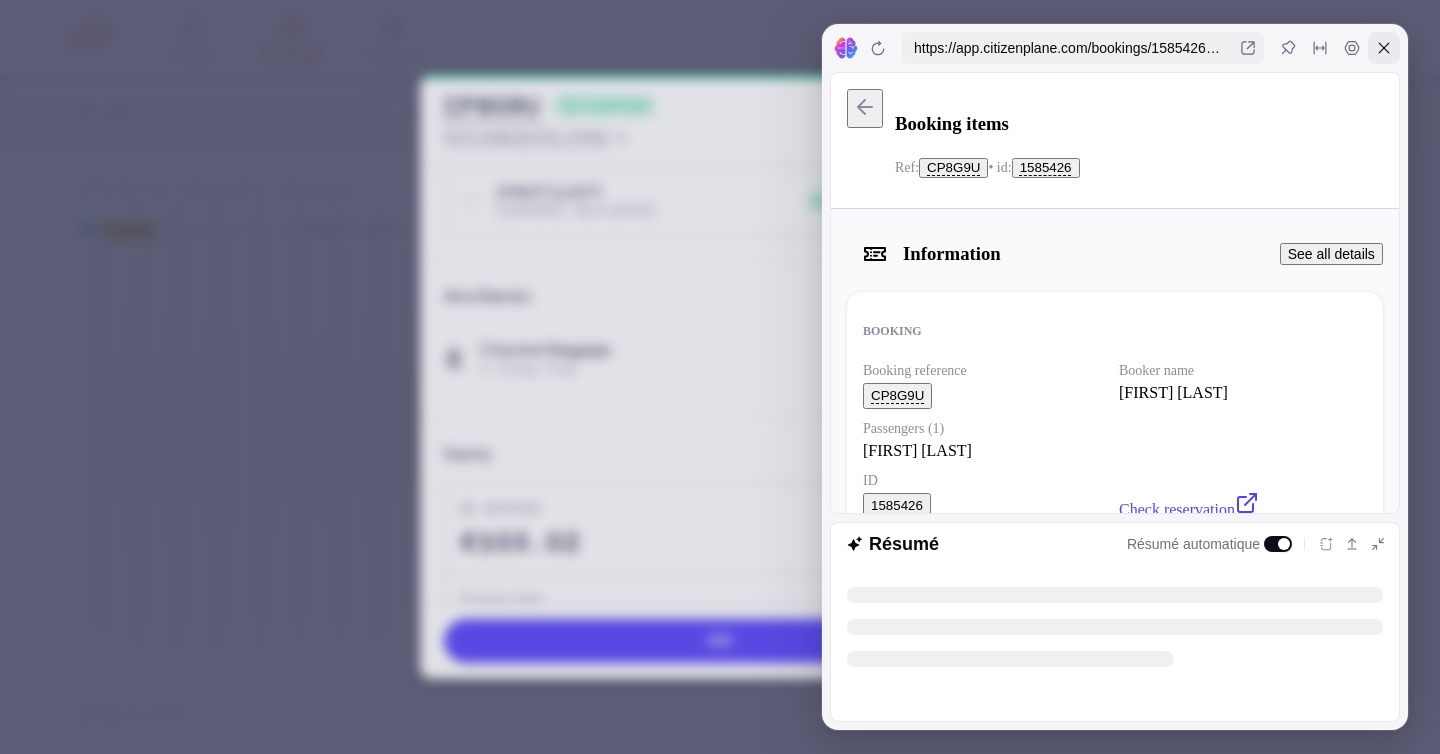 click 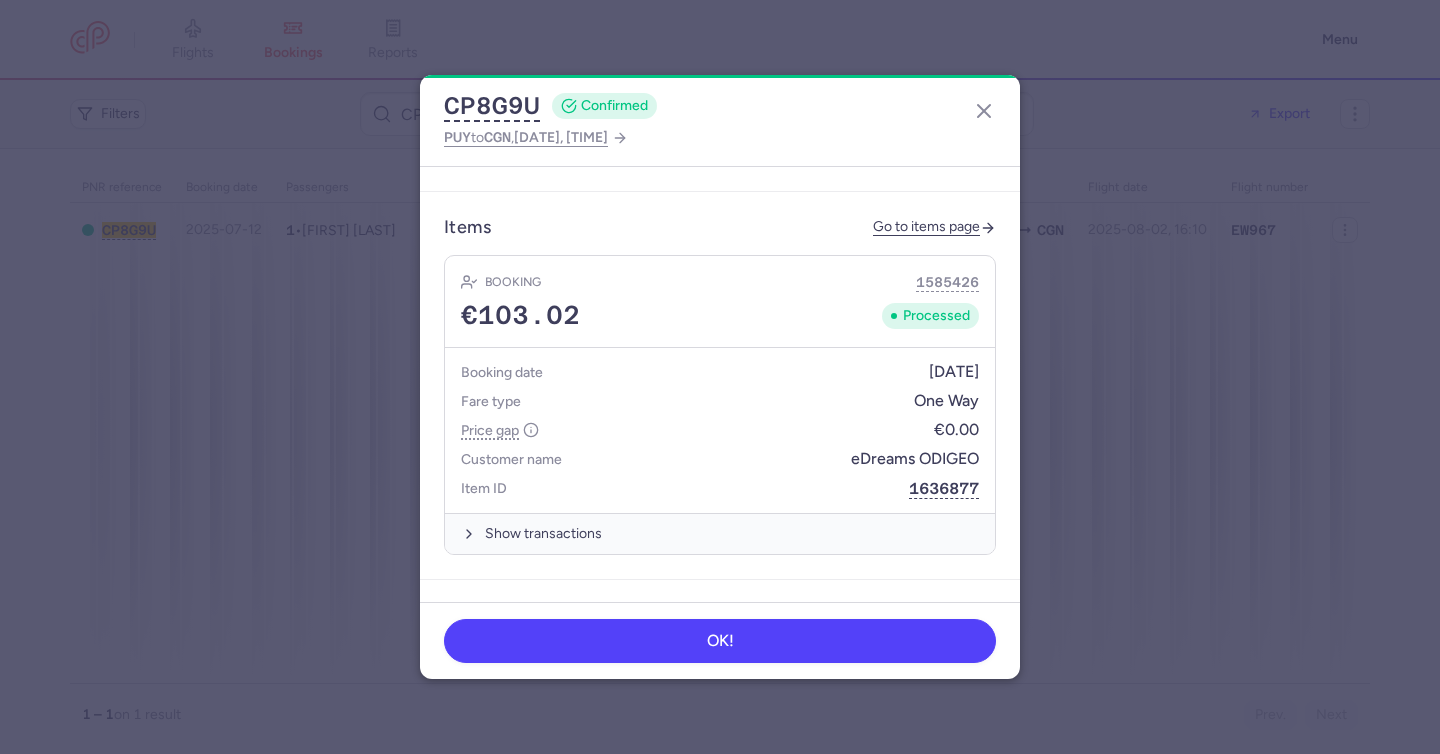 scroll, scrollTop: 706, scrollLeft: 0, axis: vertical 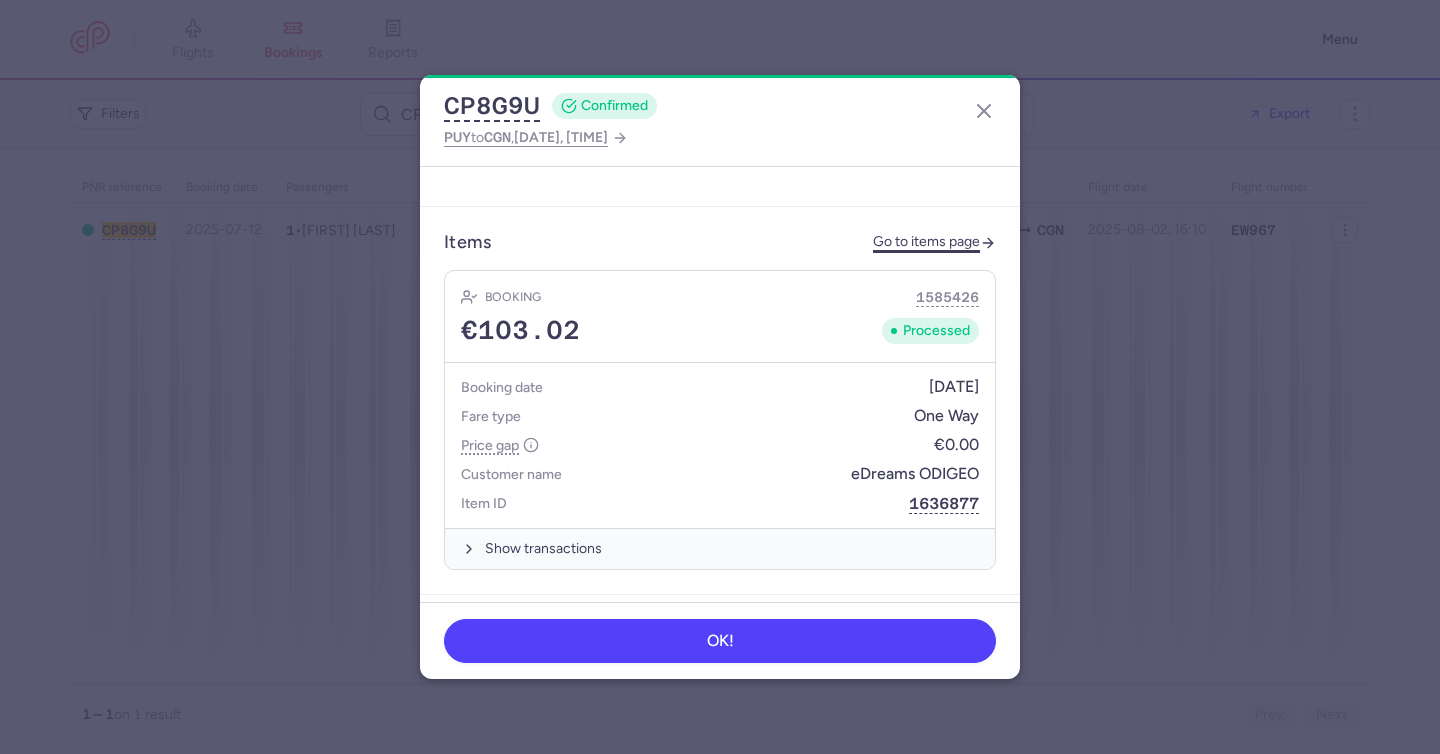 click on "Go to items page" 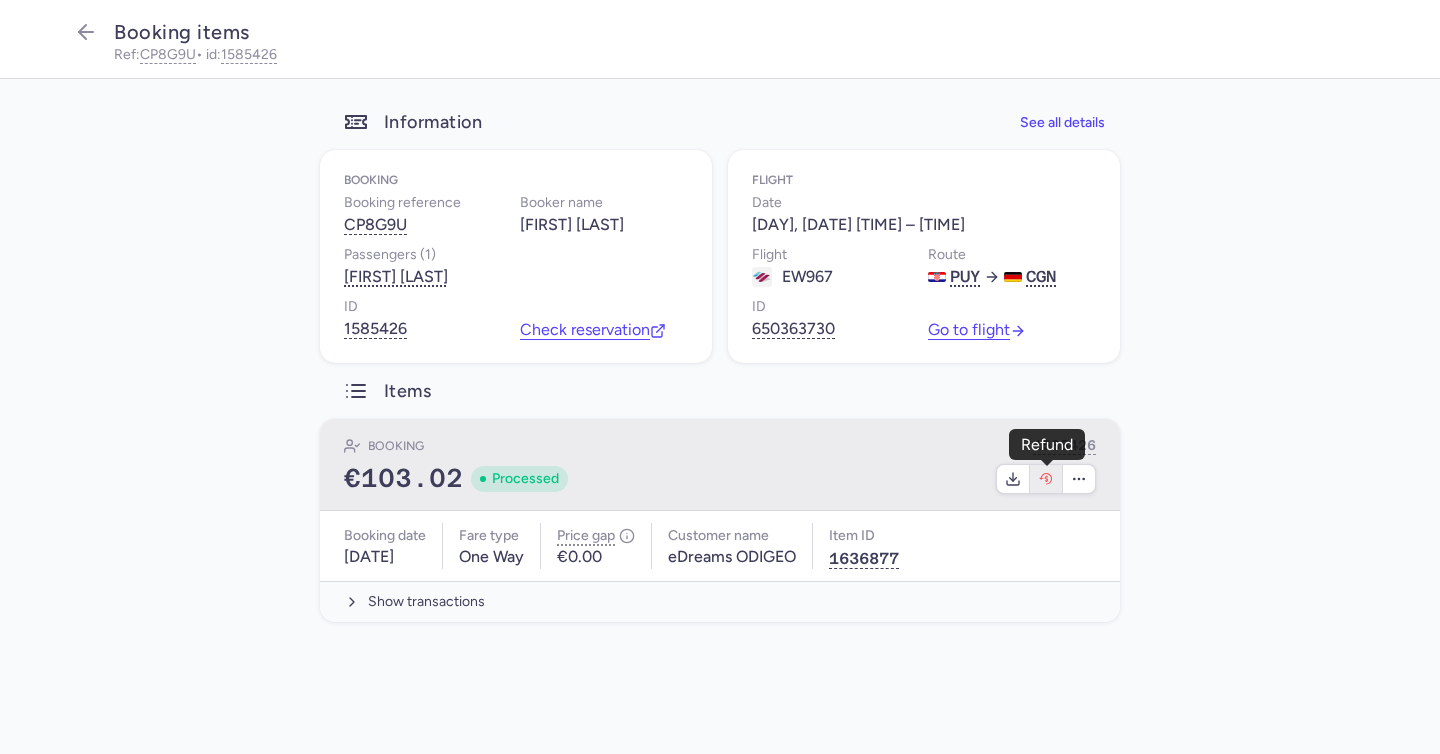 click 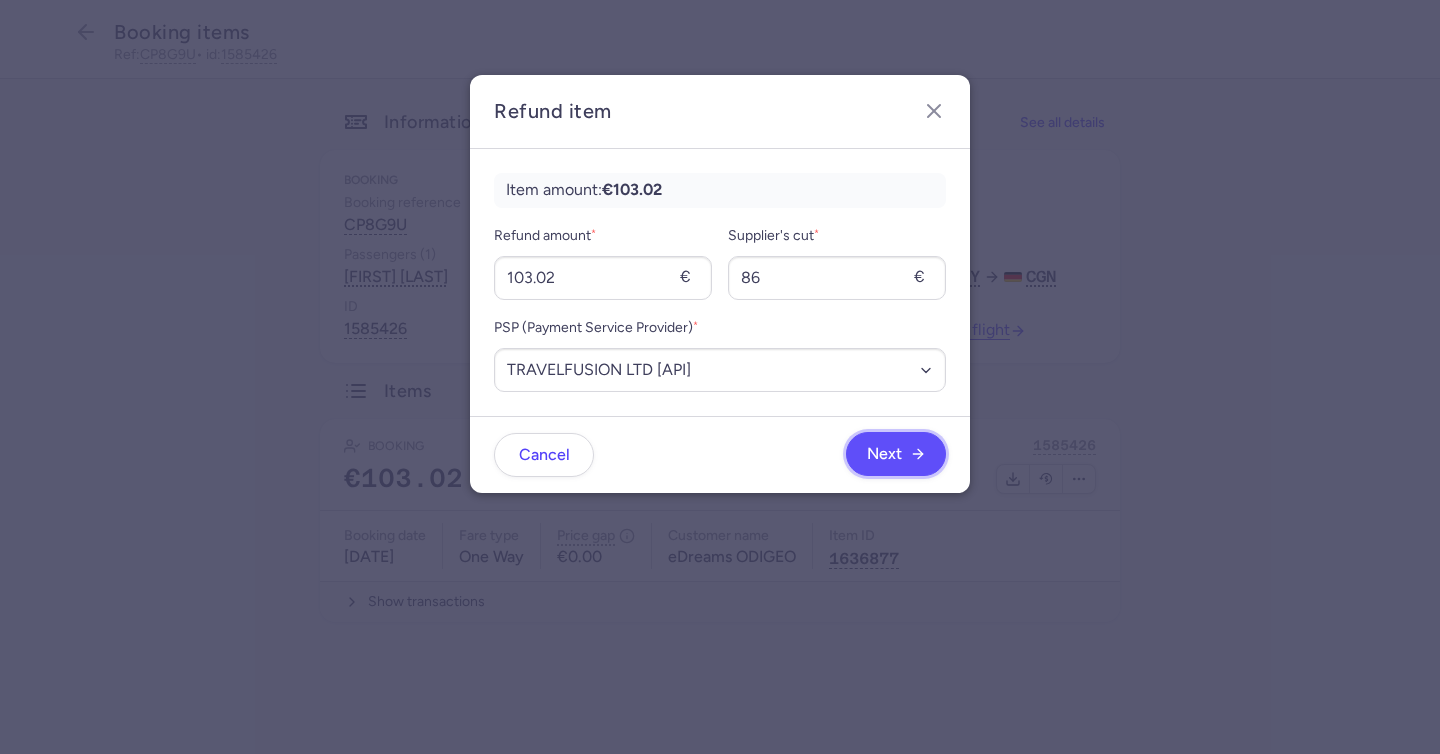 click on "Next" at bounding box center (896, 454) 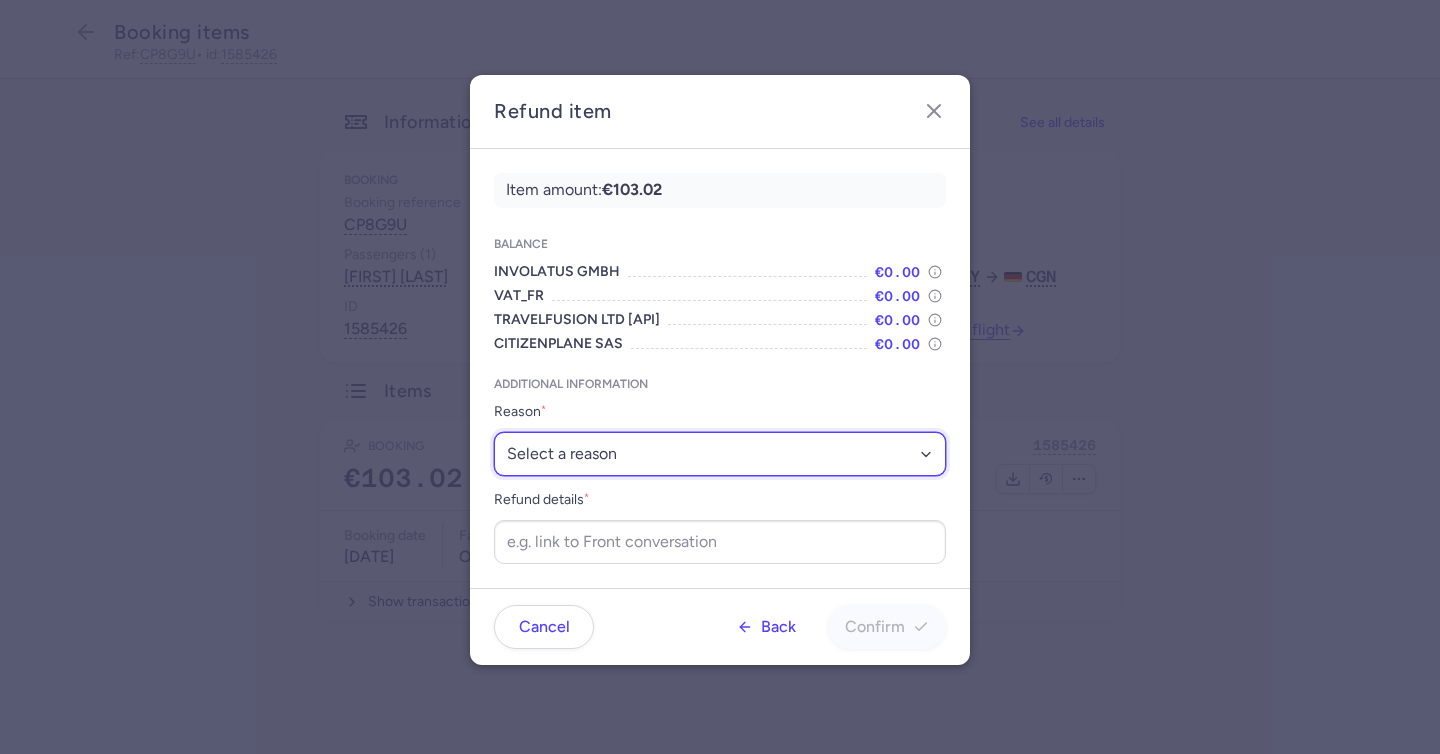click on "Select a reason ✈️ Airline ceasing ops 💼 Ancillary issue 📄 APIS missing ⚙️ CitizenPlane error ⛔️ Denied boarding 🔁 Duplicate ❌ Flight canceled 🕵🏼‍♂️ Fraud 🎁 Goodwill 🎫 Goodwill allowance 🙃 Other 💺 Overbooking 💸 Refund with penalty 🙅 Schedule change not accepted 🤕 Supplier error 💵 Tax refund ❓ Unconfirmed booking" at bounding box center (720, 454) 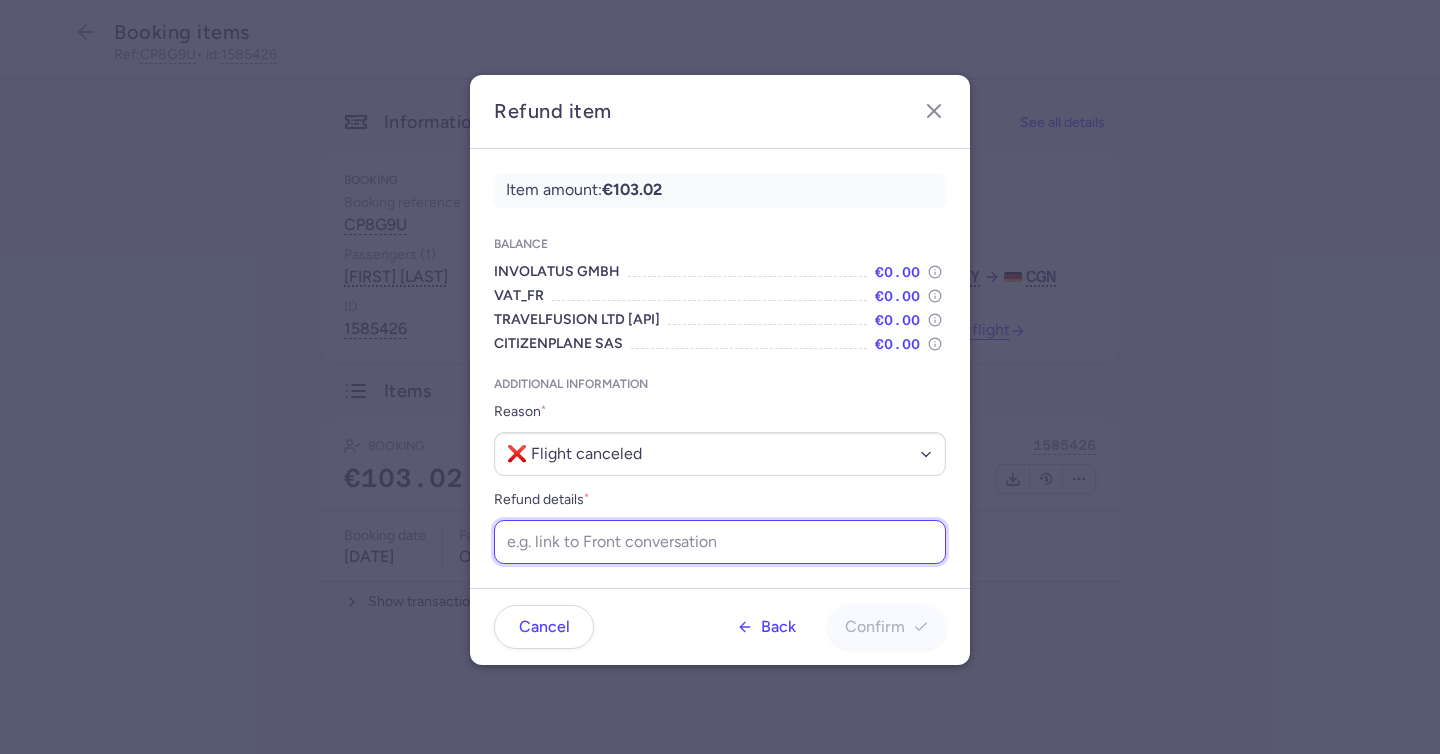 click on "Refund details  *" at bounding box center [720, 542] 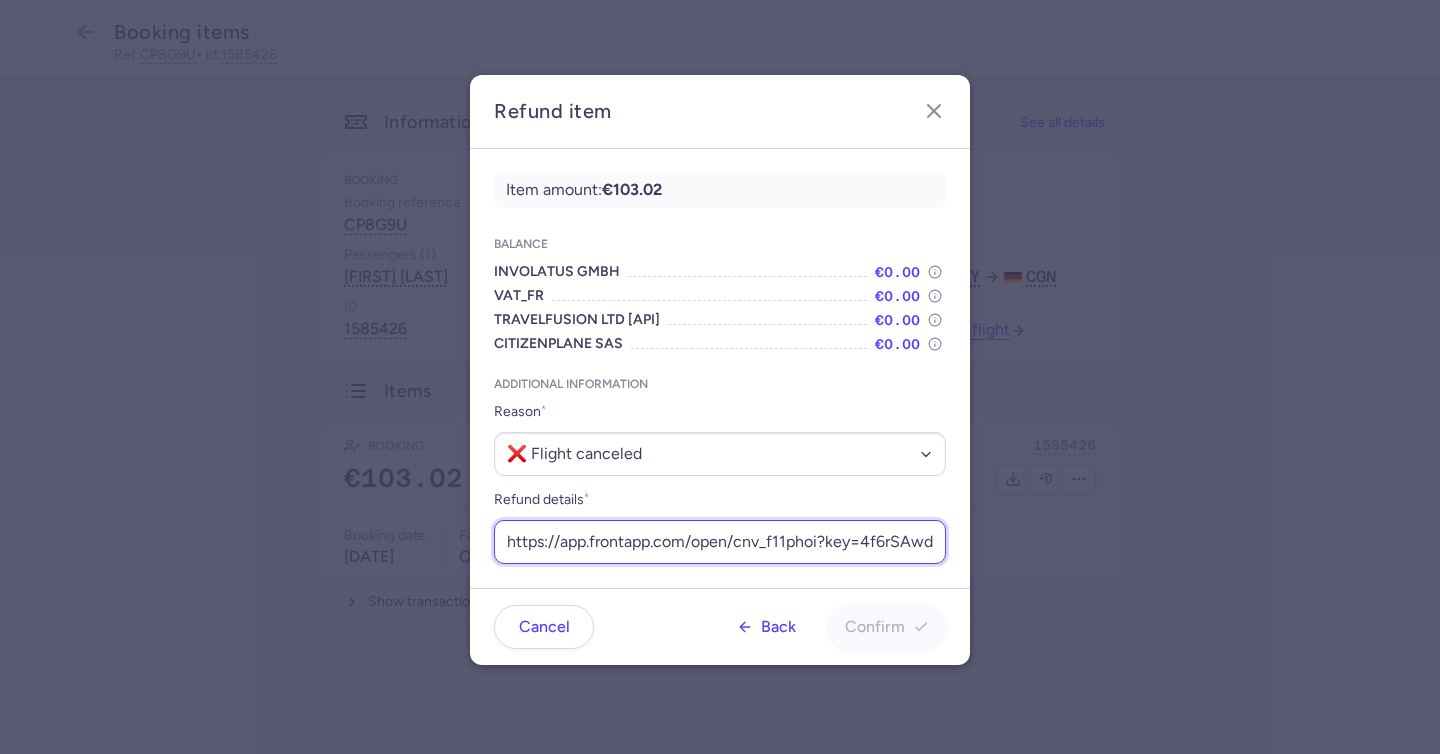 scroll, scrollTop: 0, scrollLeft: 242, axis: horizontal 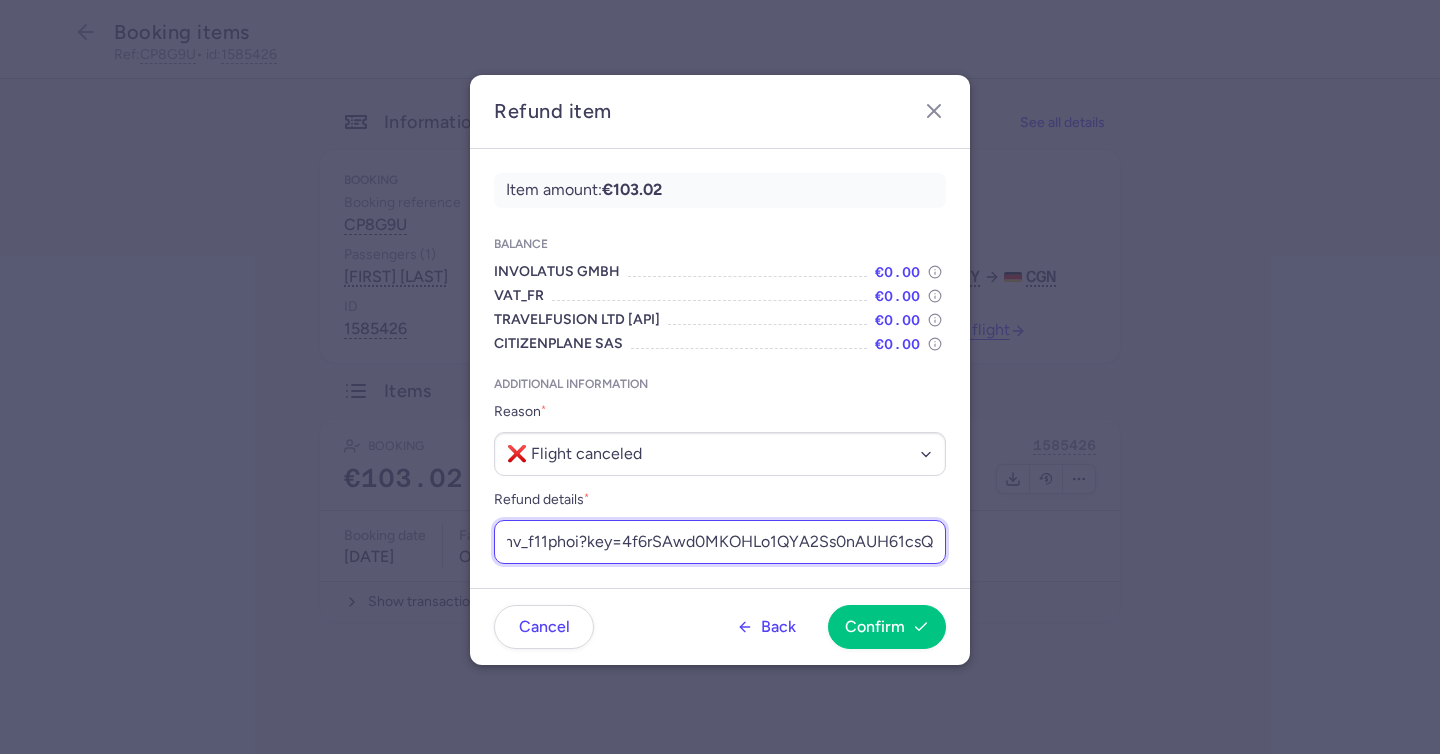 type on "https://app.frontapp.com/open/cnv_f11phoi?key=4f6rSAwd0MKOHLo1QYA2Ss0nAUH61csQ" 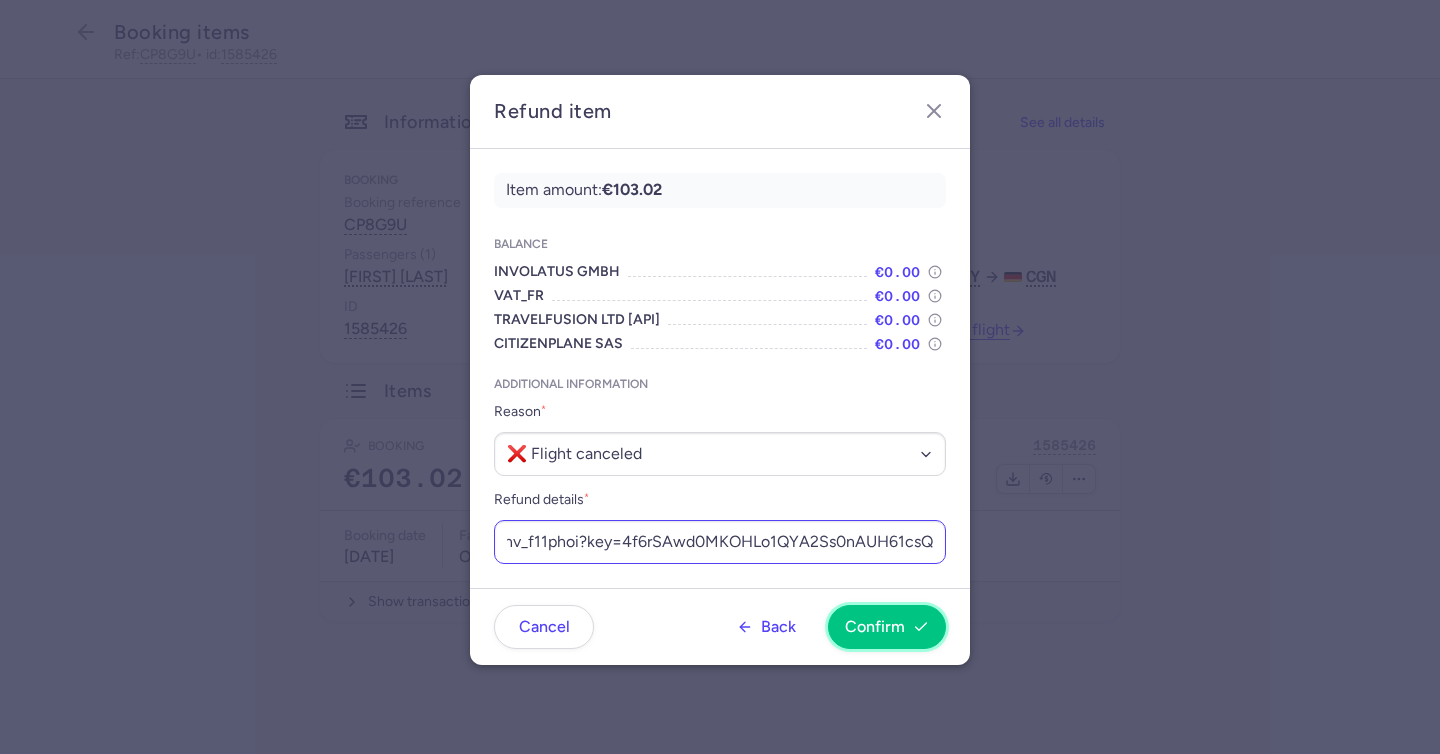 click 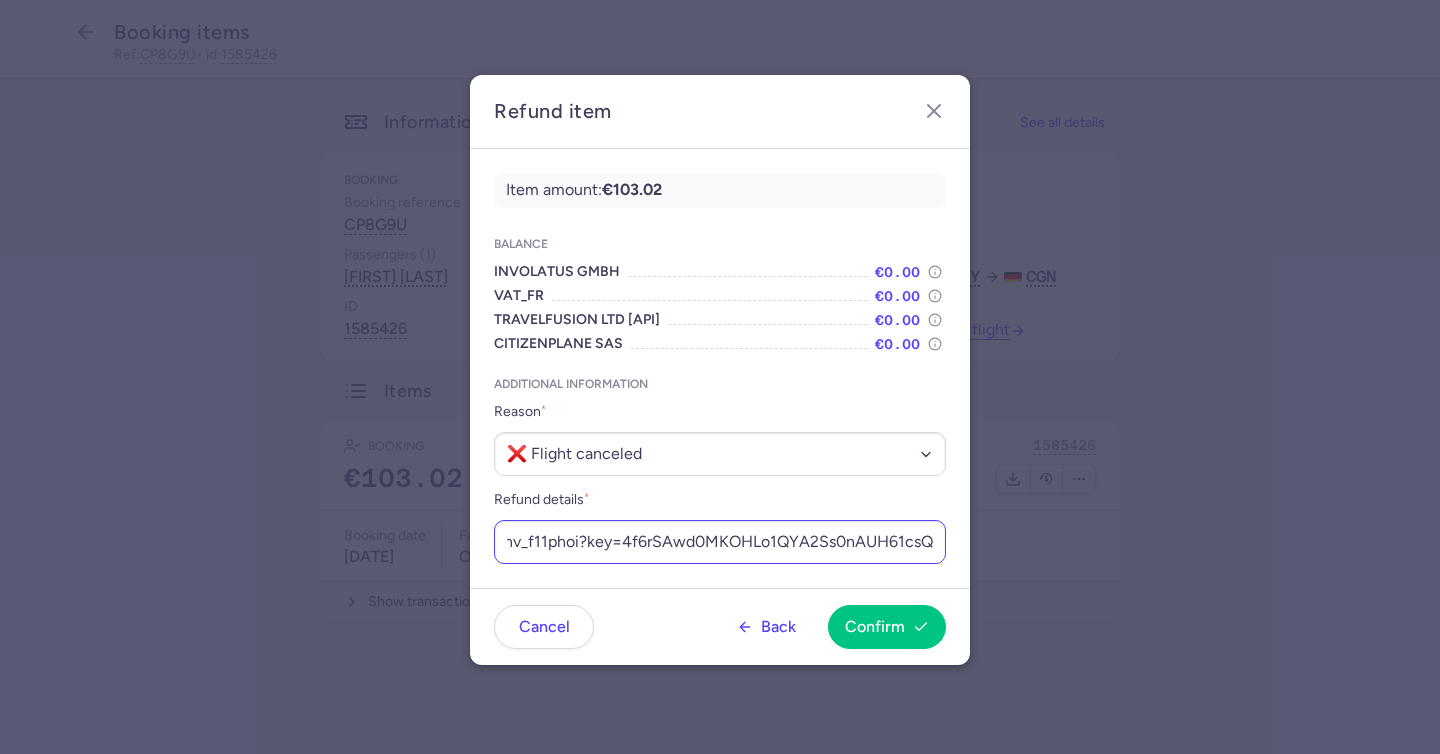 scroll, scrollTop: 0, scrollLeft: 0, axis: both 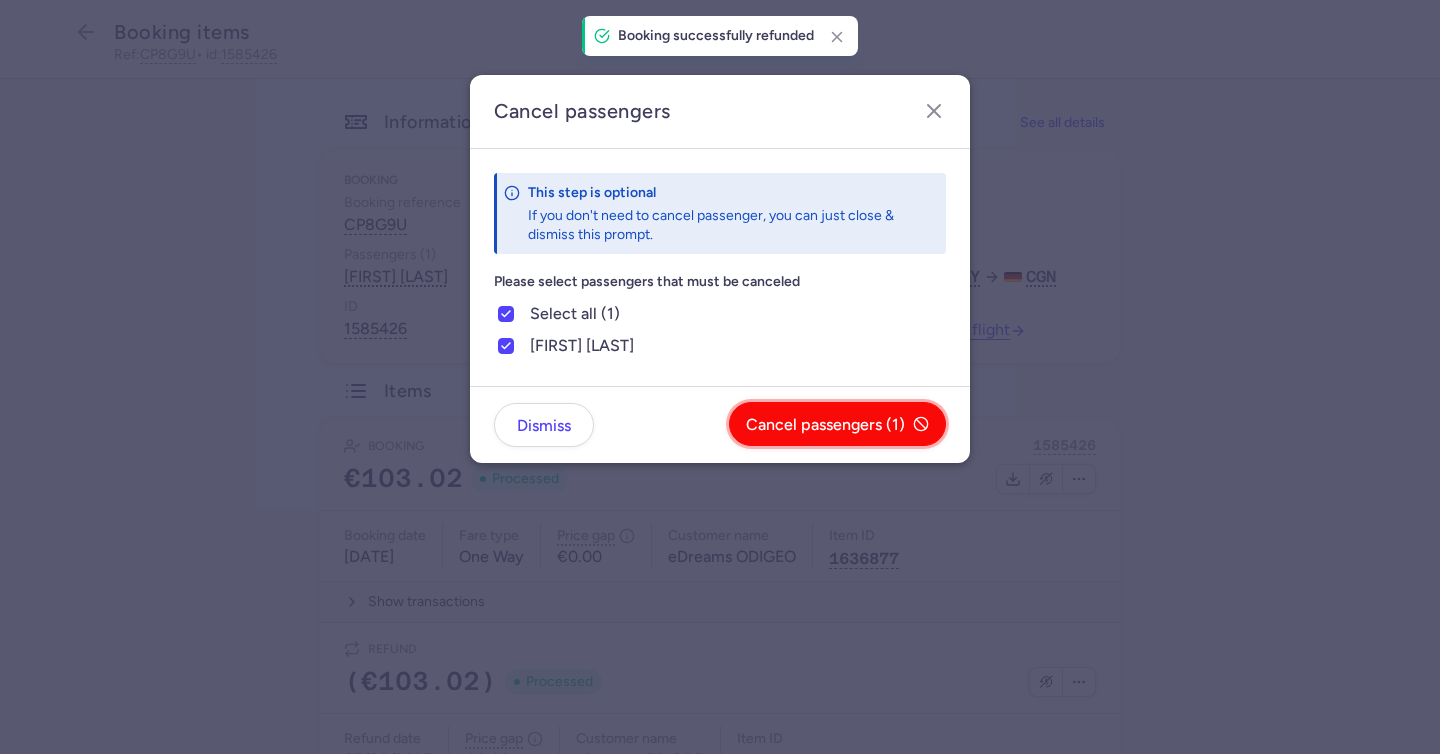 drag, startPoint x: 660, startPoint y: 542, endPoint x: 770, endPoint y: 432, distance: 155.56349 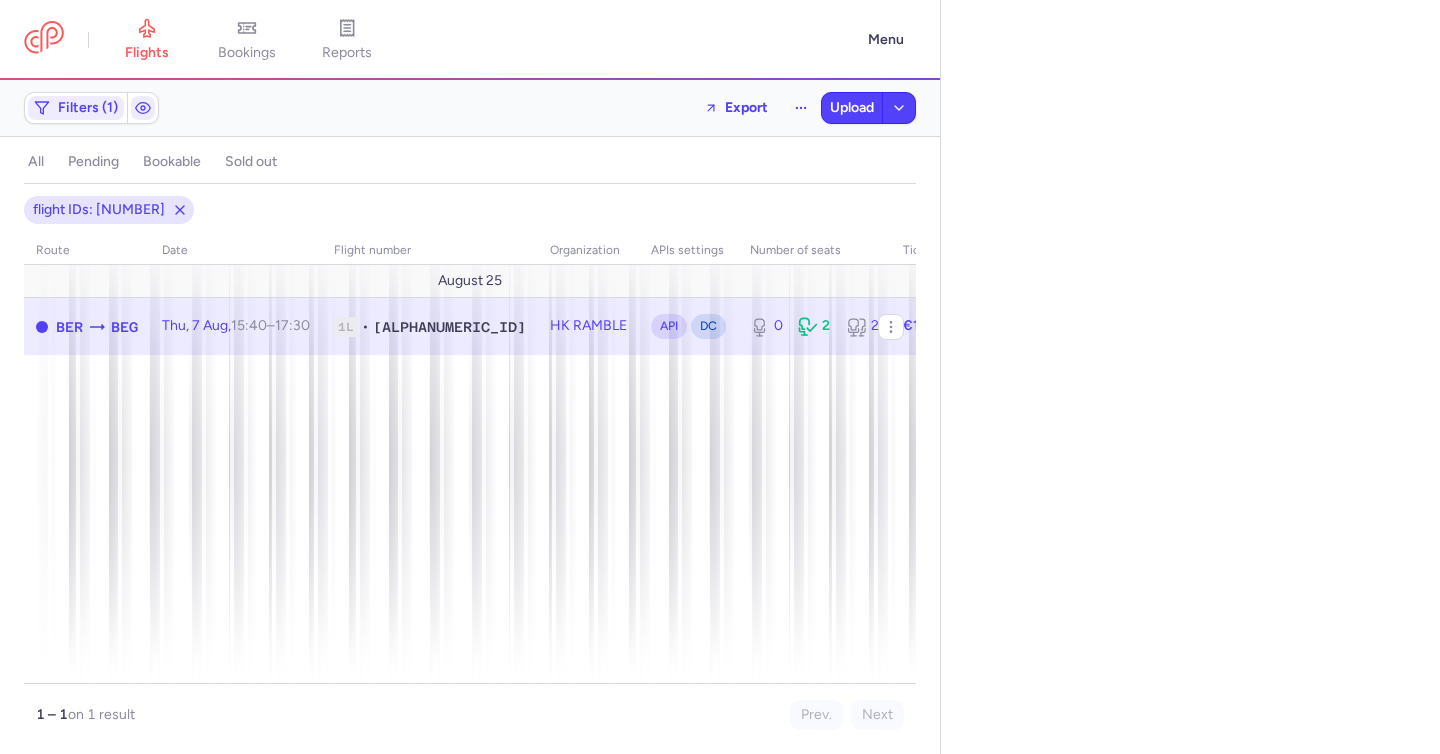 scroll, scrollTop: 0, scrollLeft: 0, axis: both 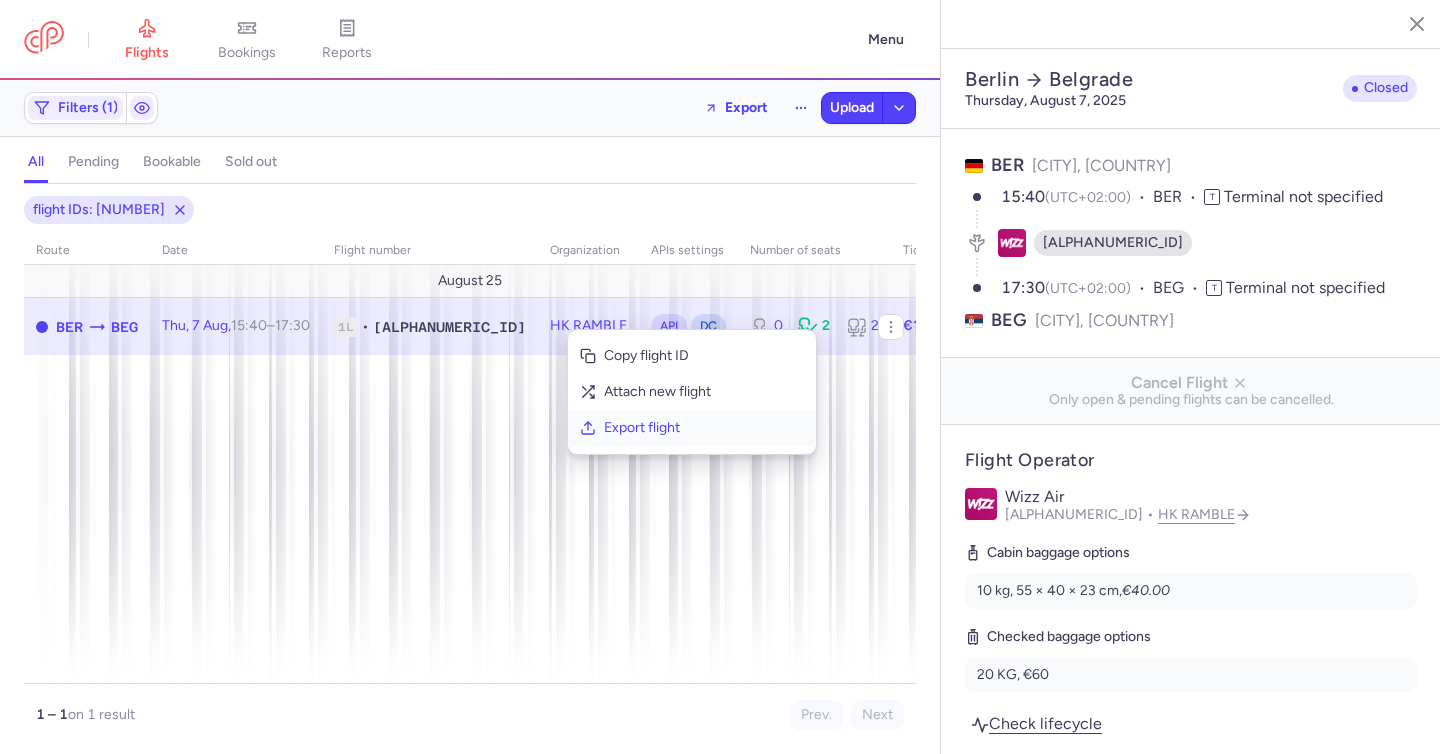 click on "Export flight" at bounding box center [704, 428] 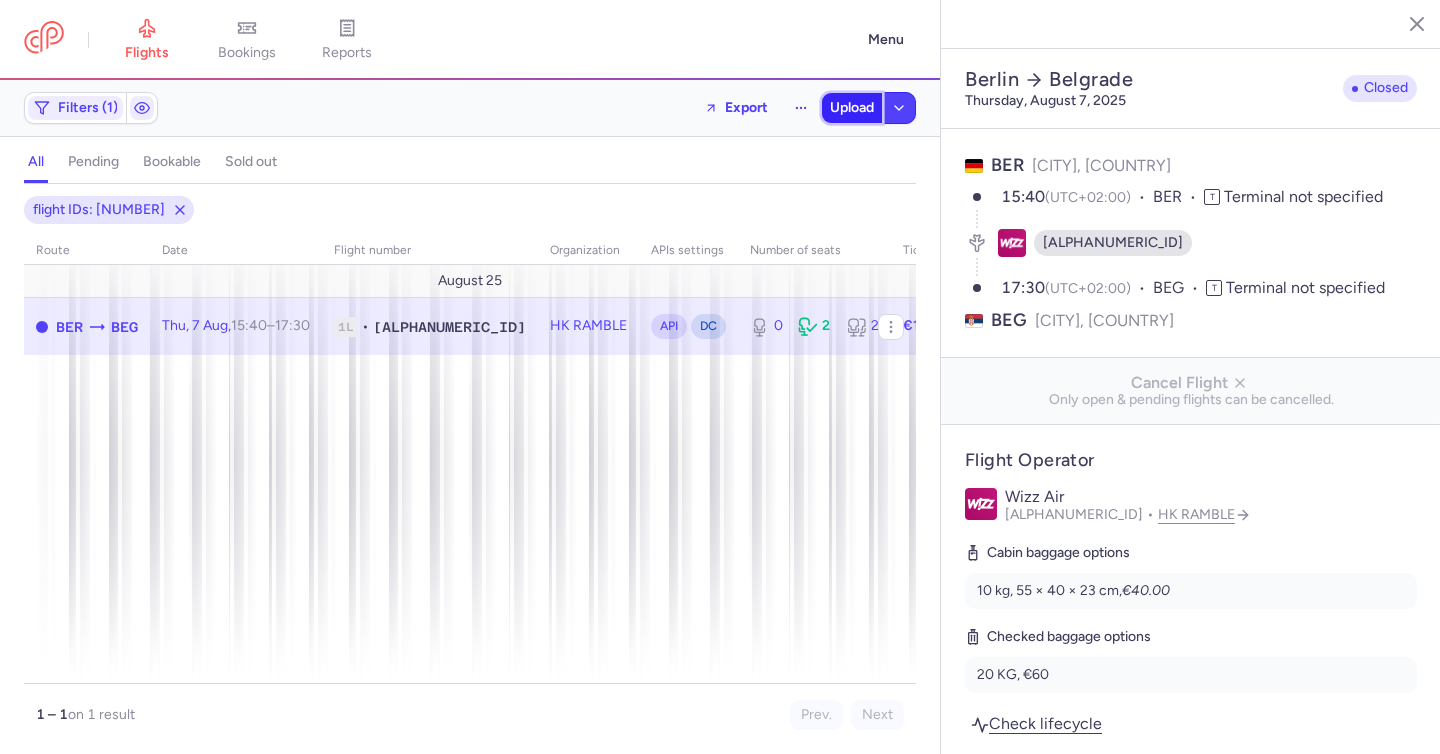 click on "Upload" at bounding box center [852, 108] 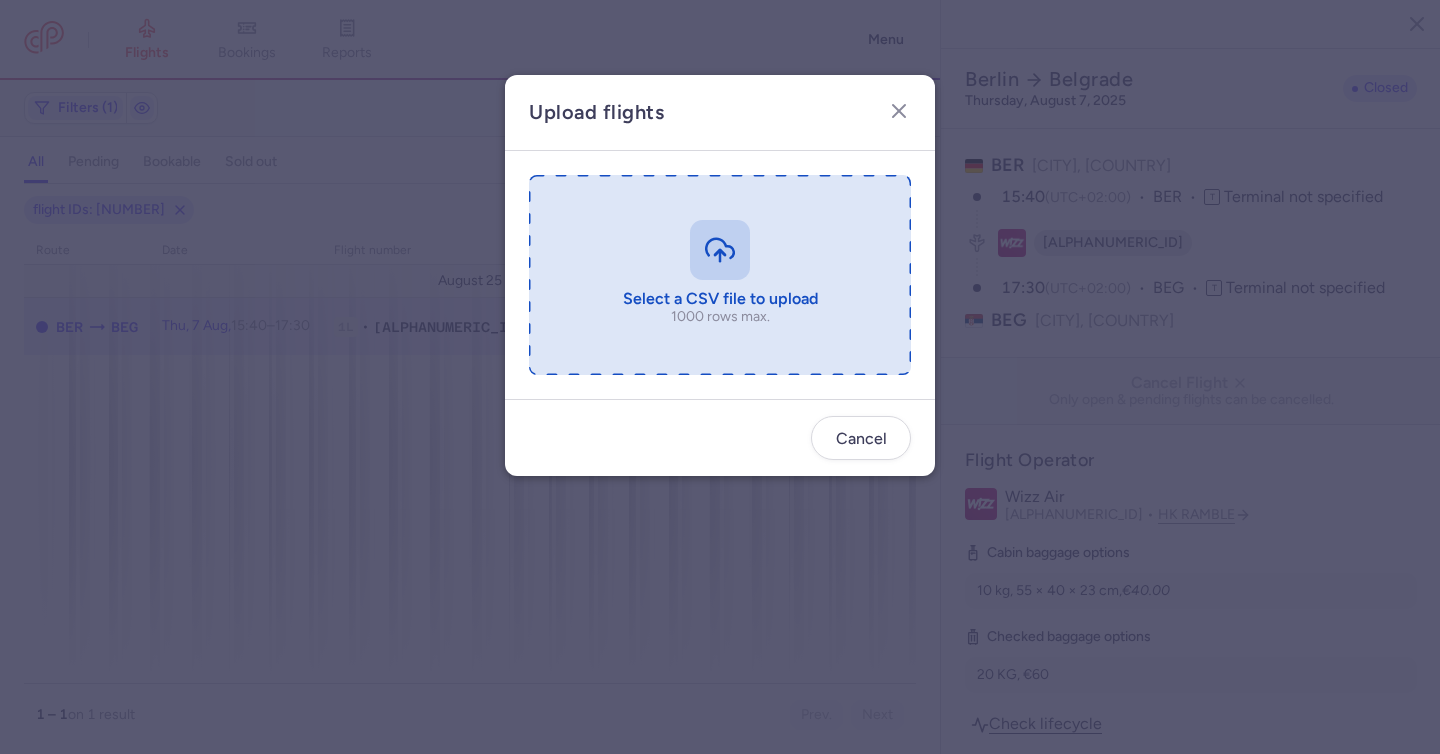 drag, startPoint x: 657, startPoint y: 268, endPoint x: 668, endPoint y: 266, distance: 11.18034 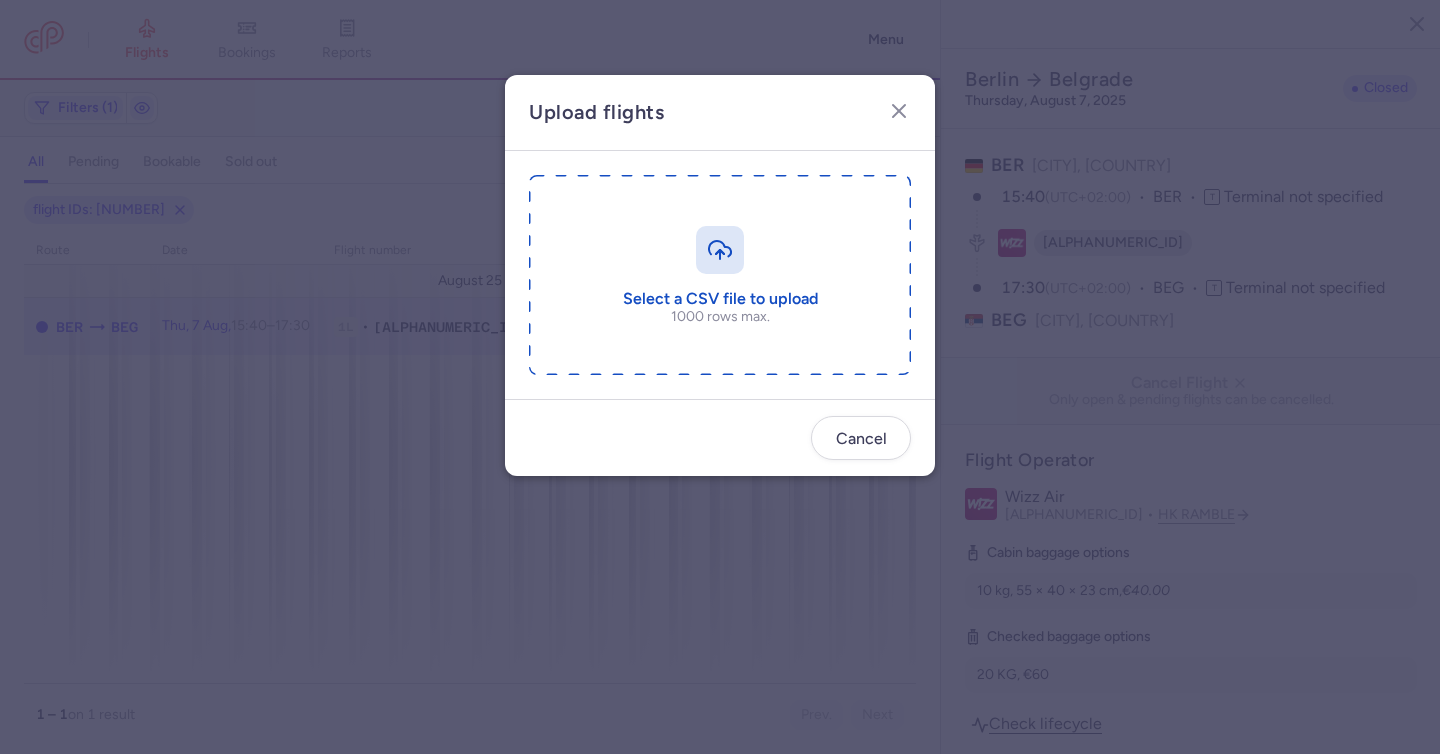 type on "C:\fakepath\export_flight_W64010_20250807,1040.csv" 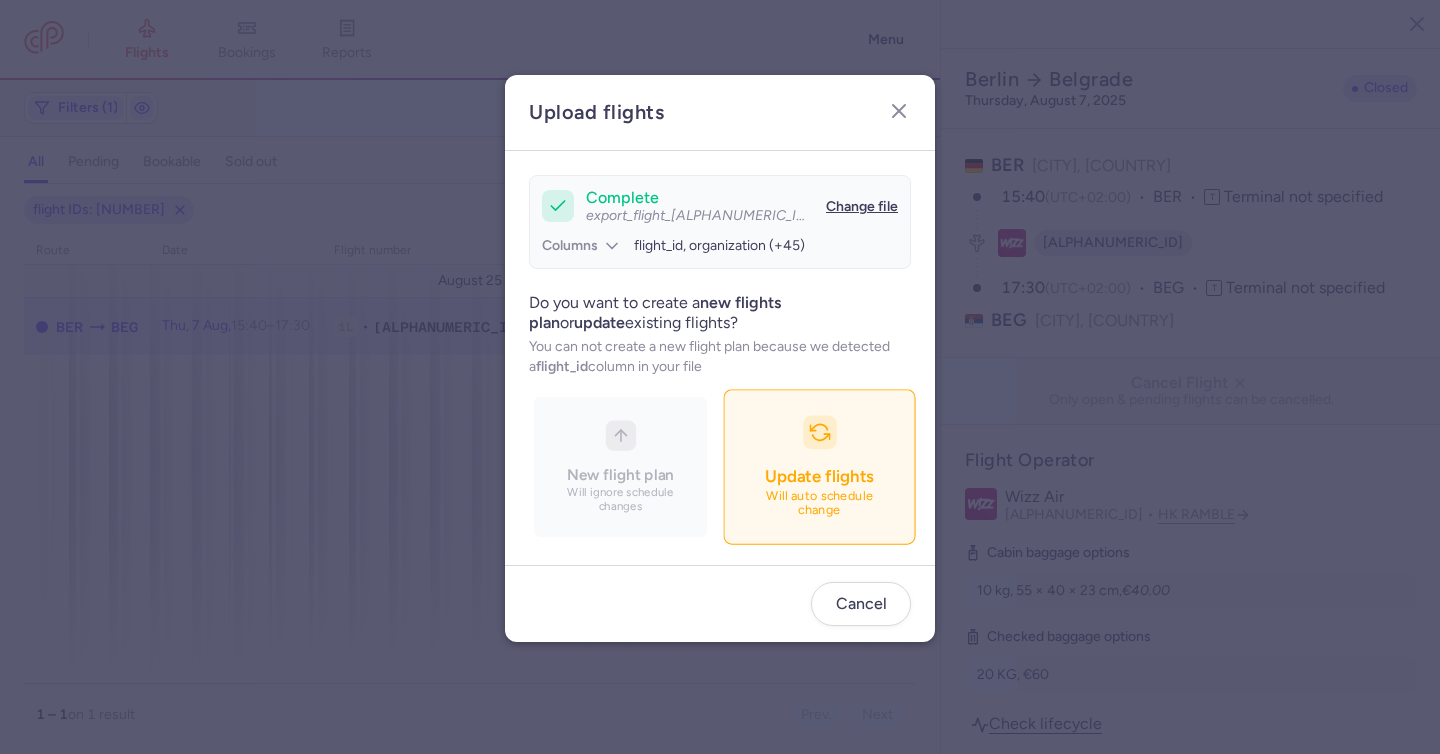 click on "Update flights Will auto schedule change" at bounding box center (819, 467) 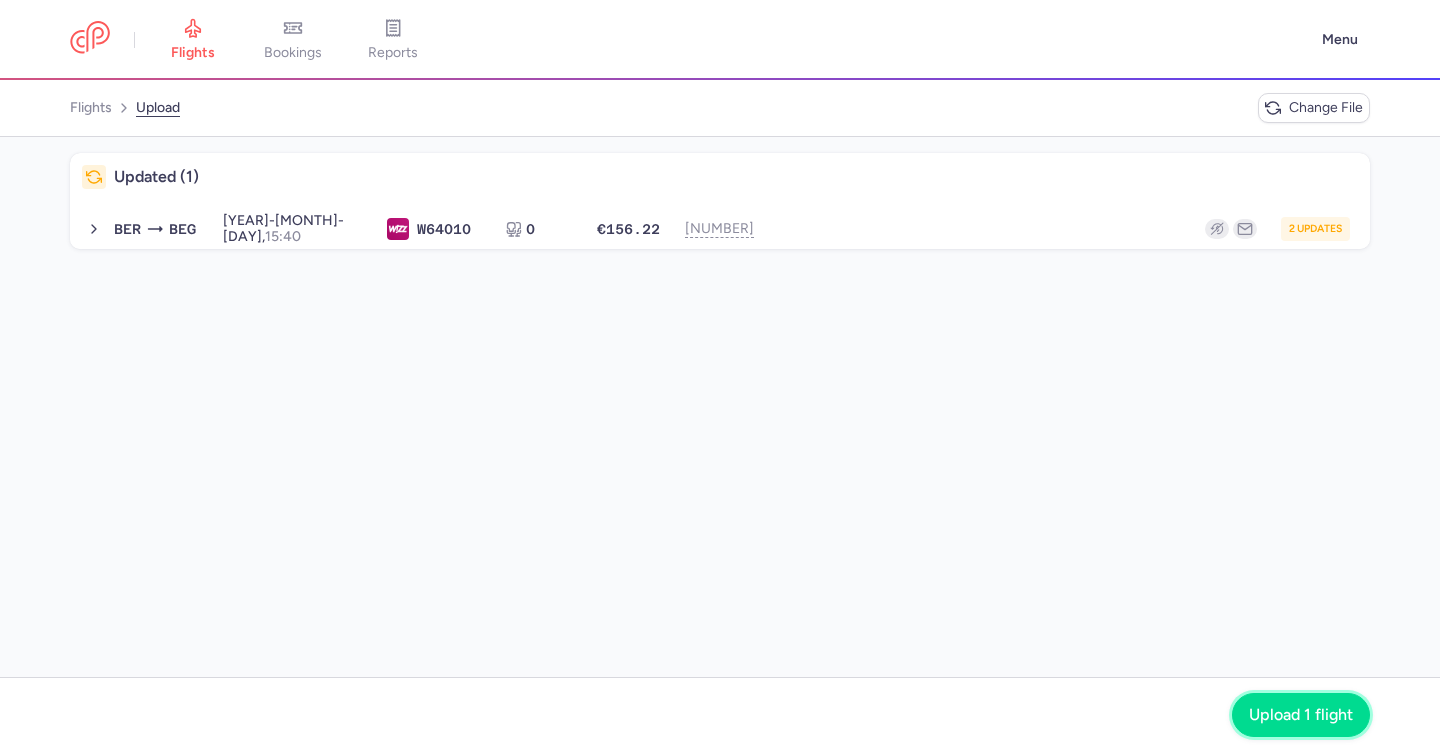 click on "Upload 1 flight" at bounding box center [1301, 715] 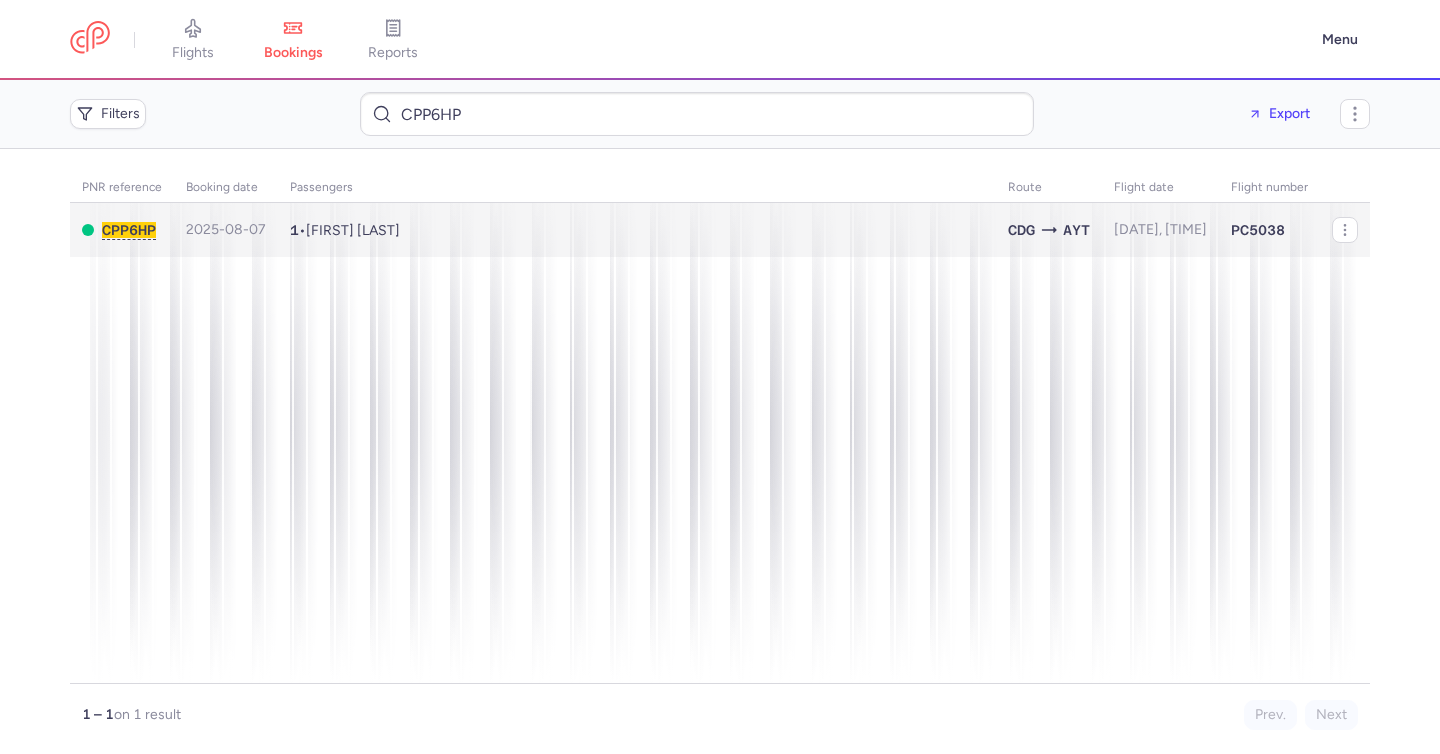 scroll, scrollTop: 0, scrollLeft: 0, axis: both 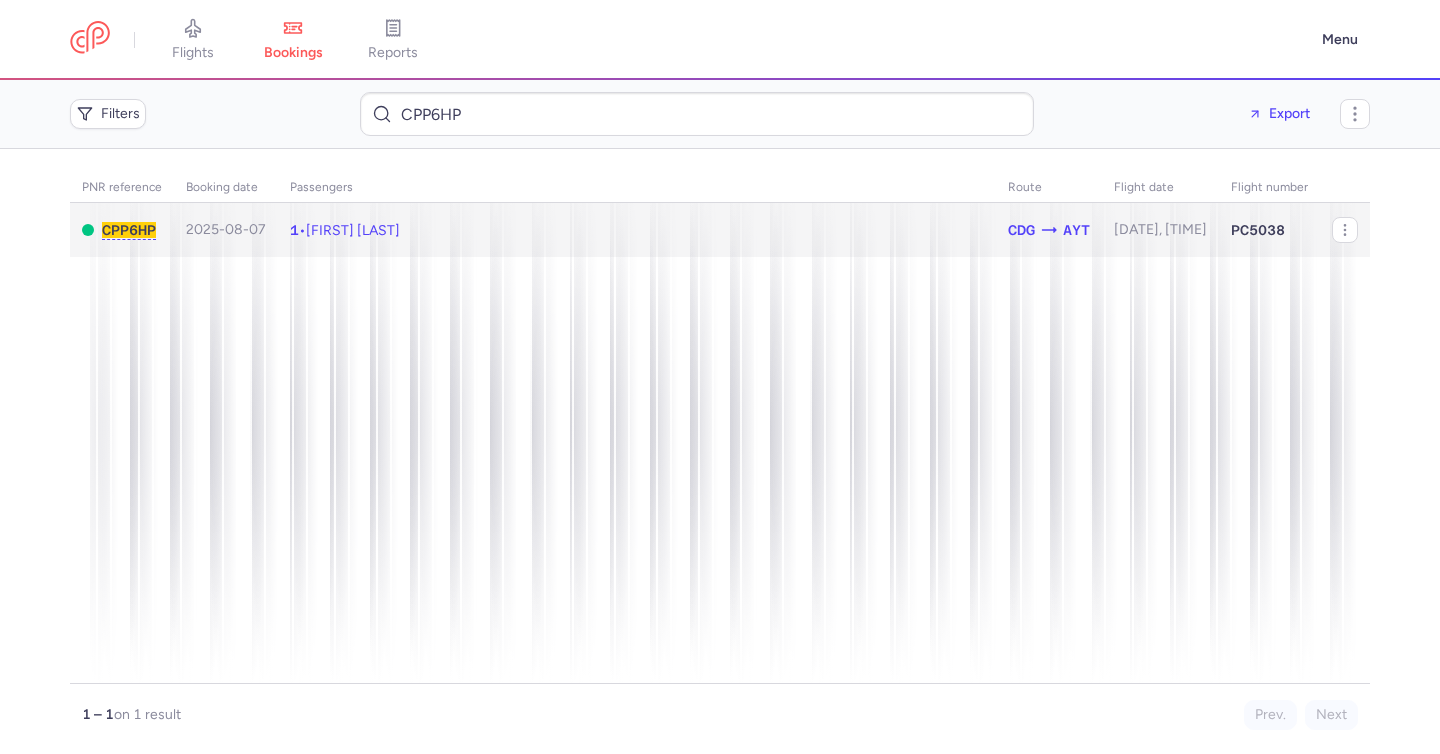 click on "[FIRST] [LAST]" at bounding box center [353, 230] 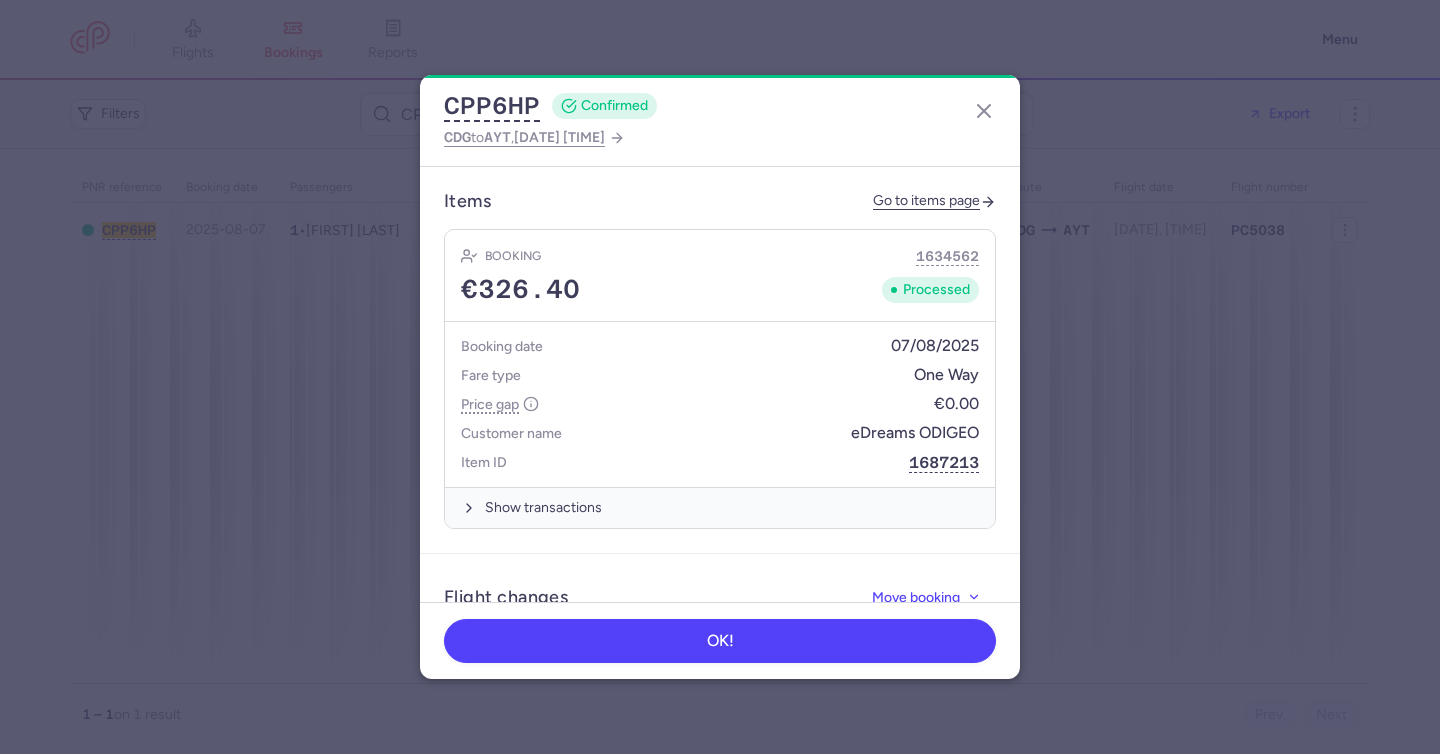scroll, scrollTop: 759, scrollLeft: 0, axis: vertical 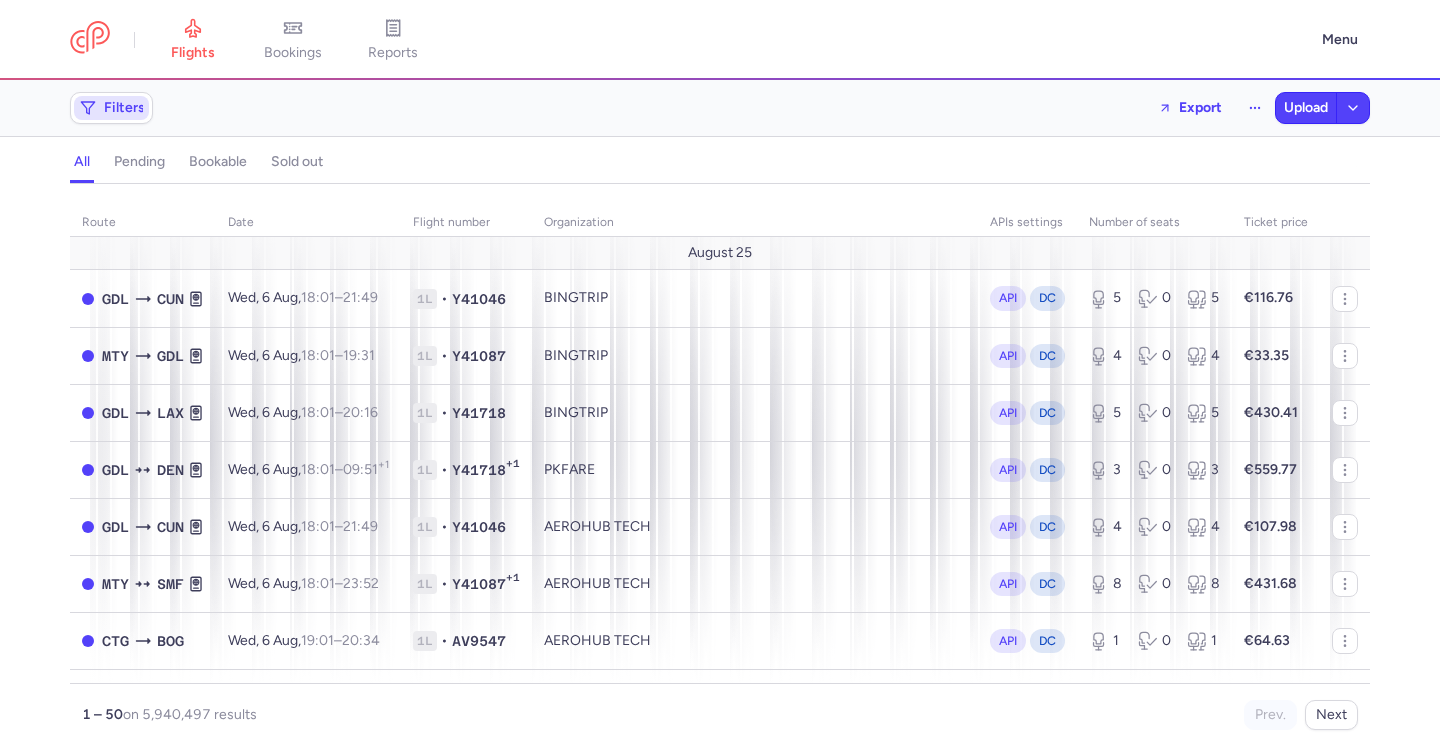 click on "Filters" at bounding box center (124, 108) 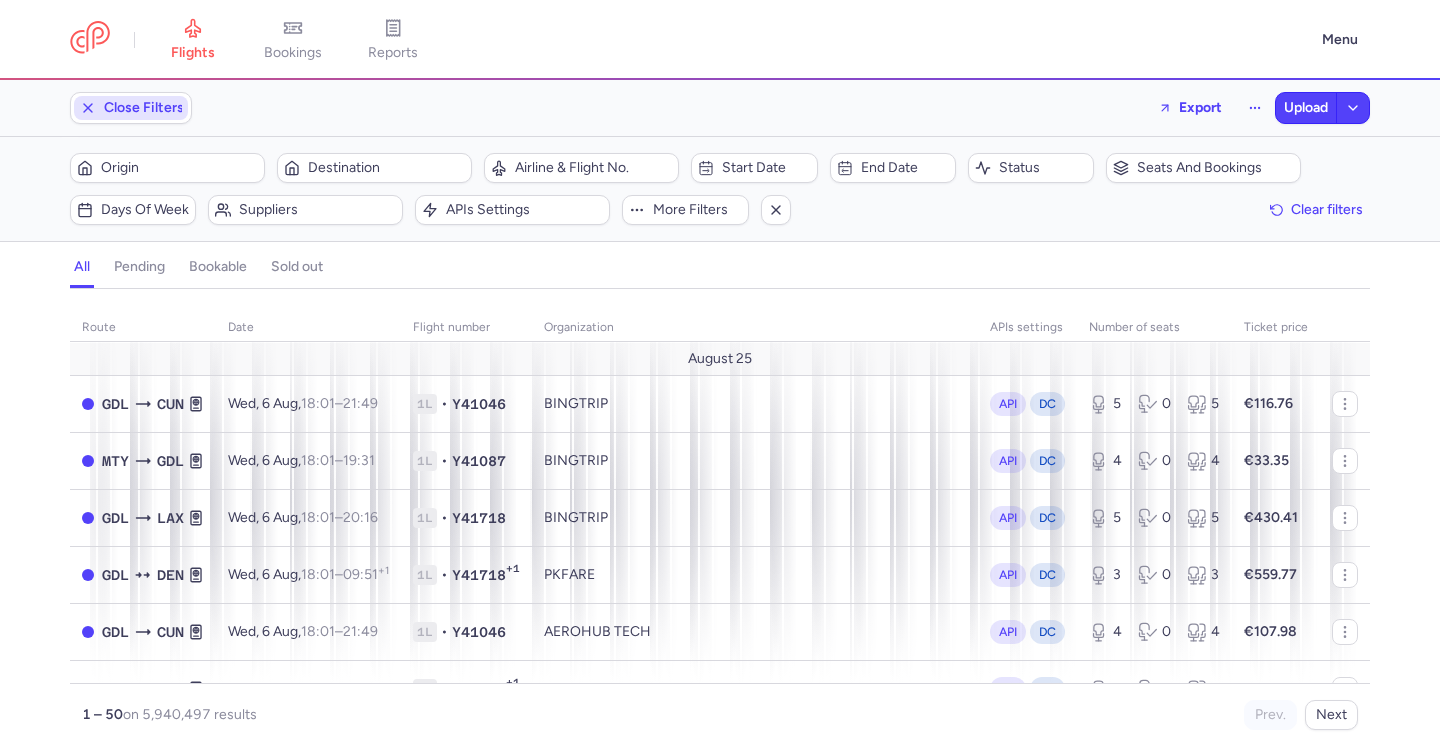 scroll, scrollTop: 0, scrollLeft: 0, axis: both 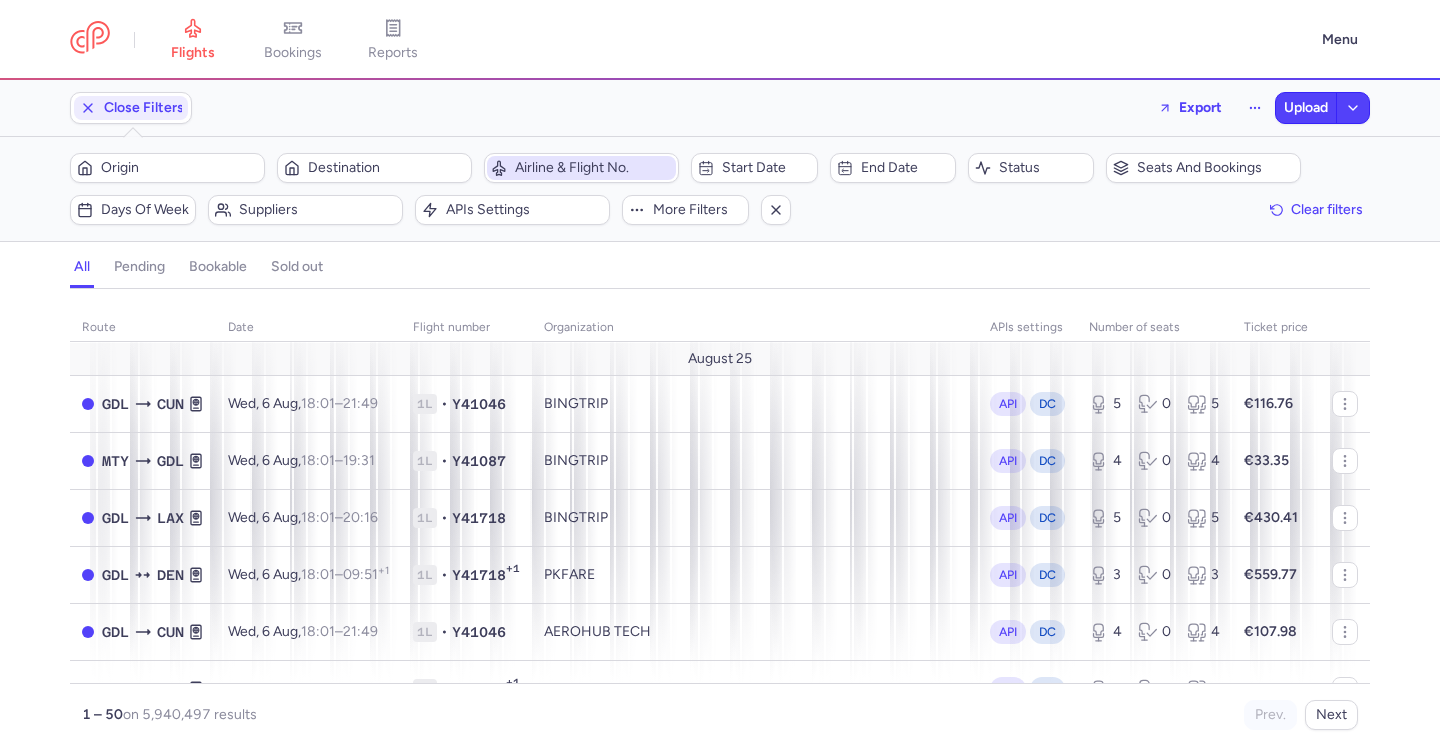 click on "Airline & Flight No." at bounding box center (581, 168) 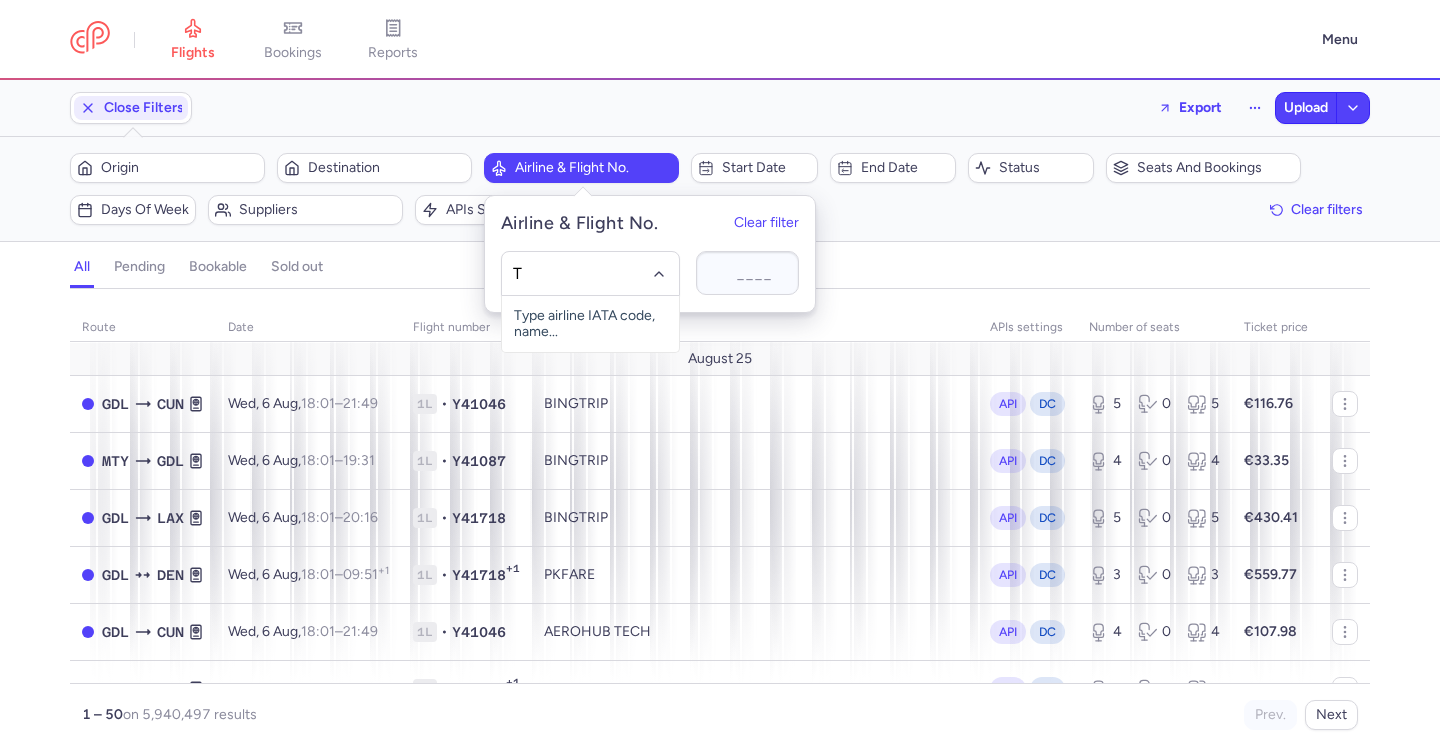 type on "TO" 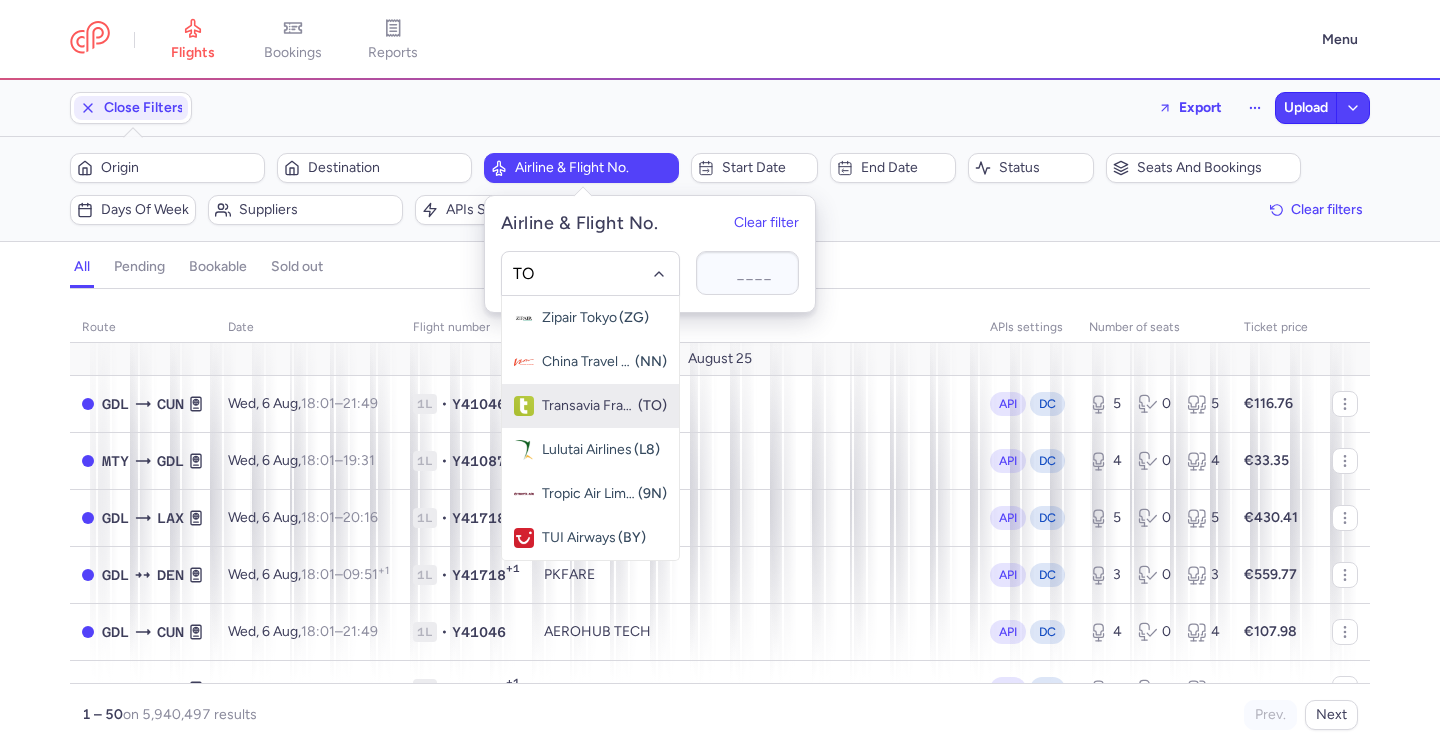 click on "Transavia France (TO)" 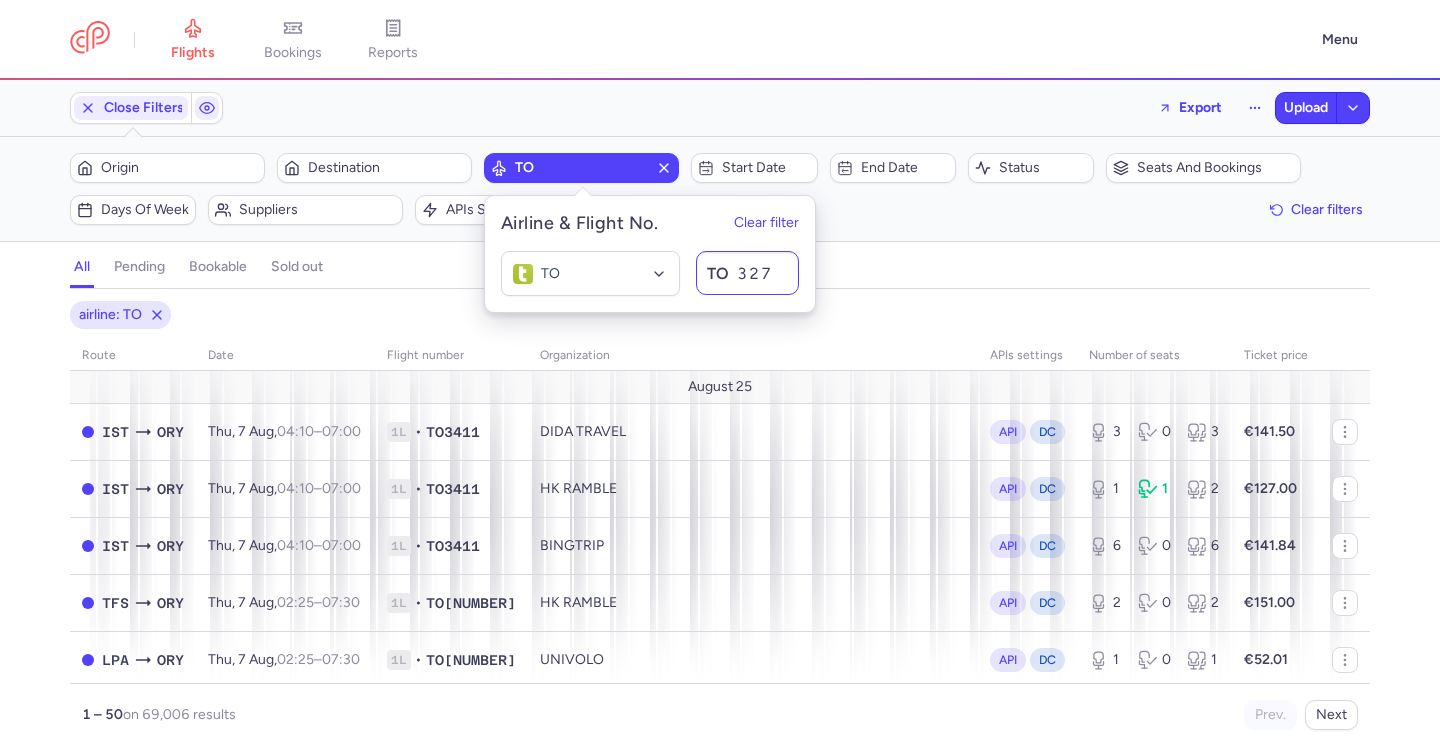 type on "3278" 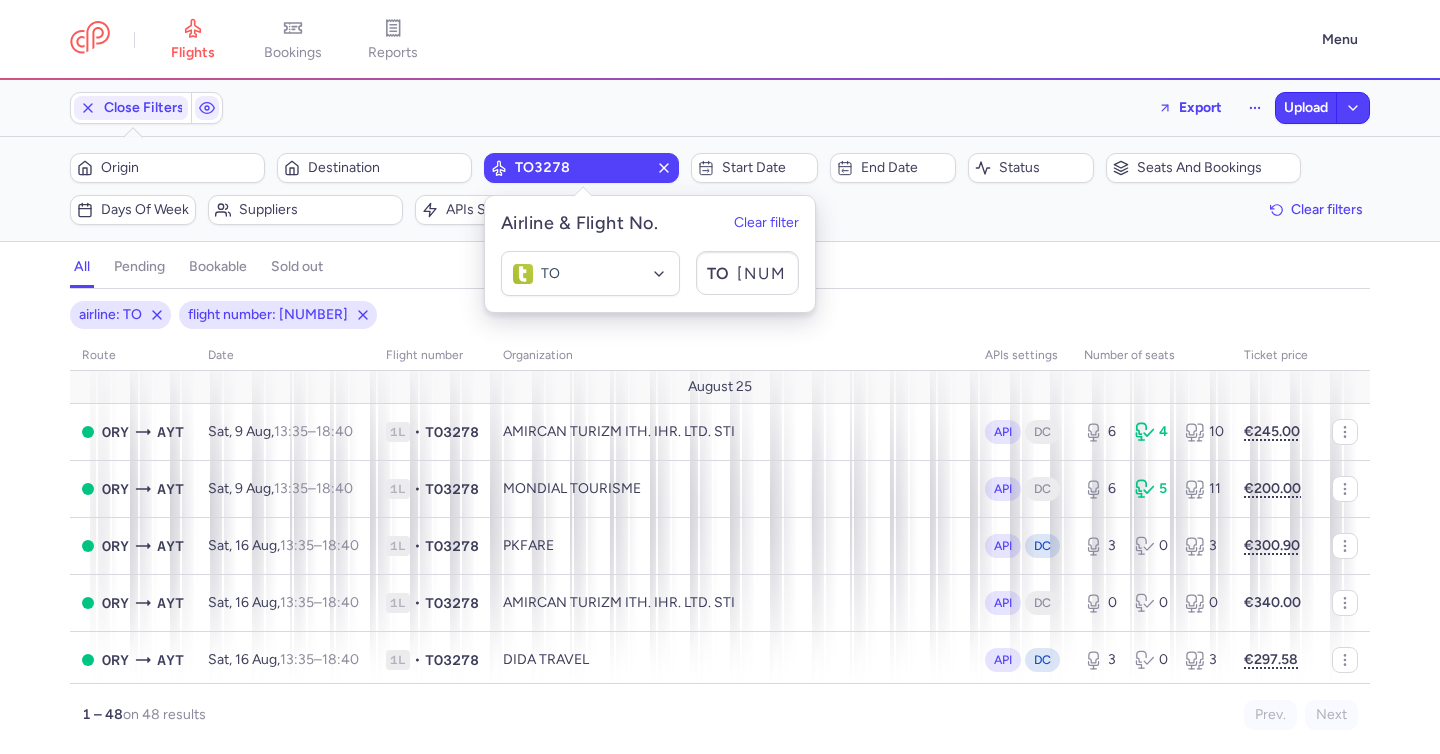 click on "all pending bookable sold out 2" at bounding box center [720, 267] 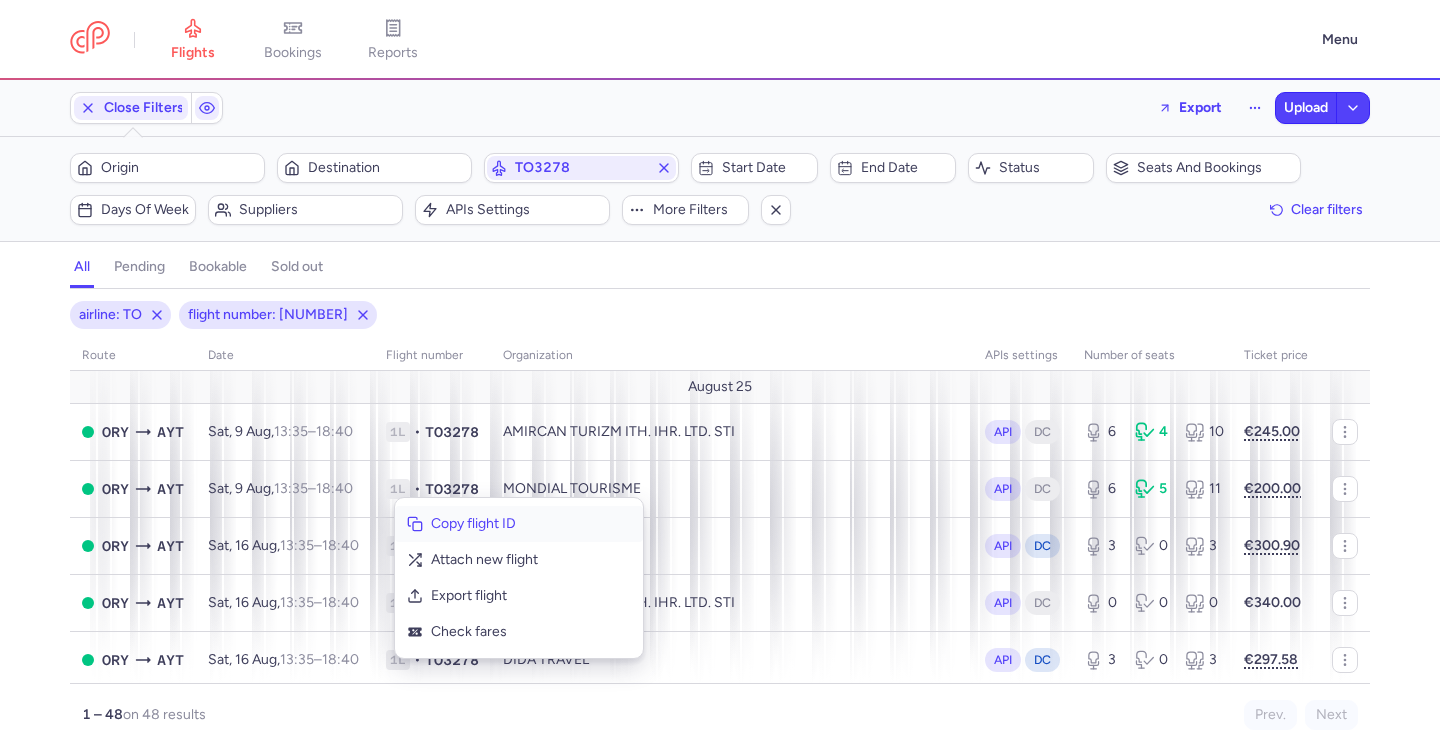 click on "Copy flight ID" at bounding box center [531, 524] 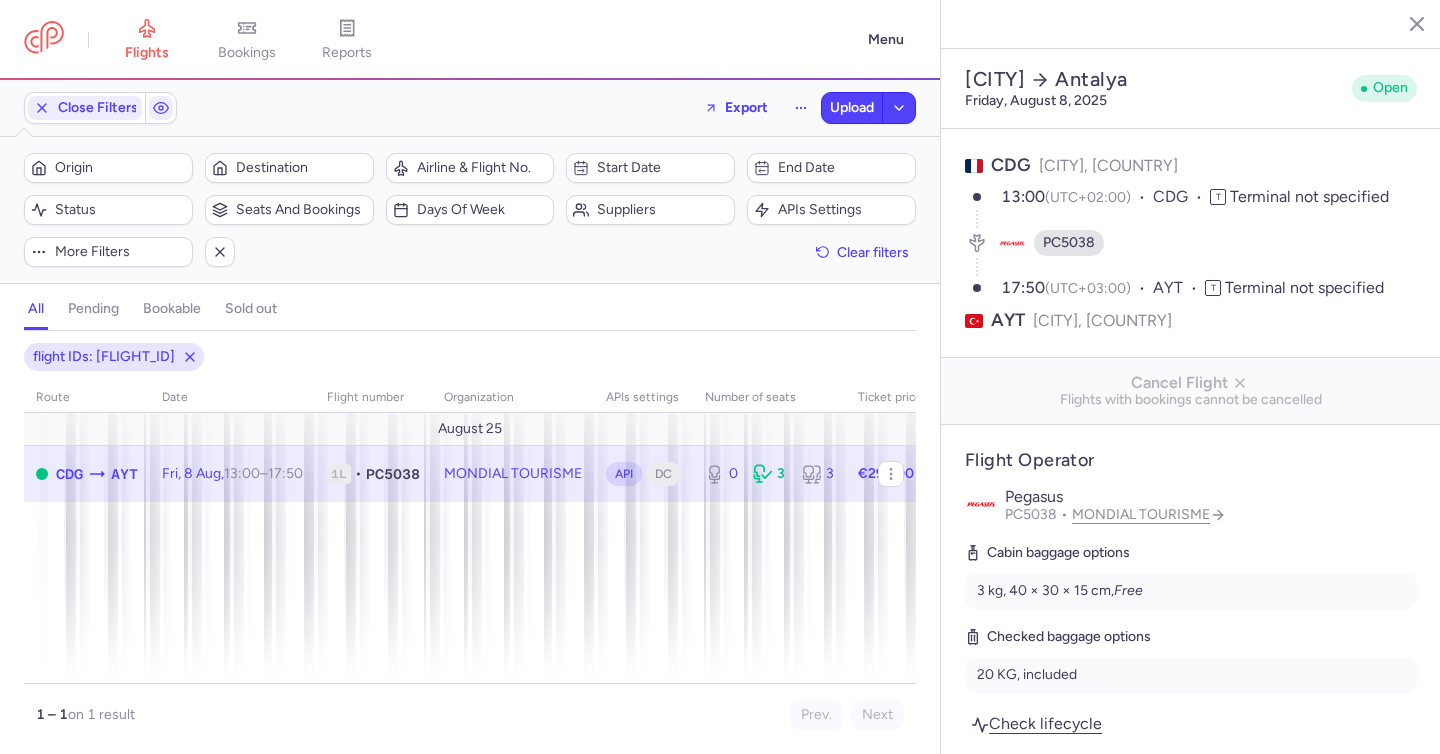 select on "days" 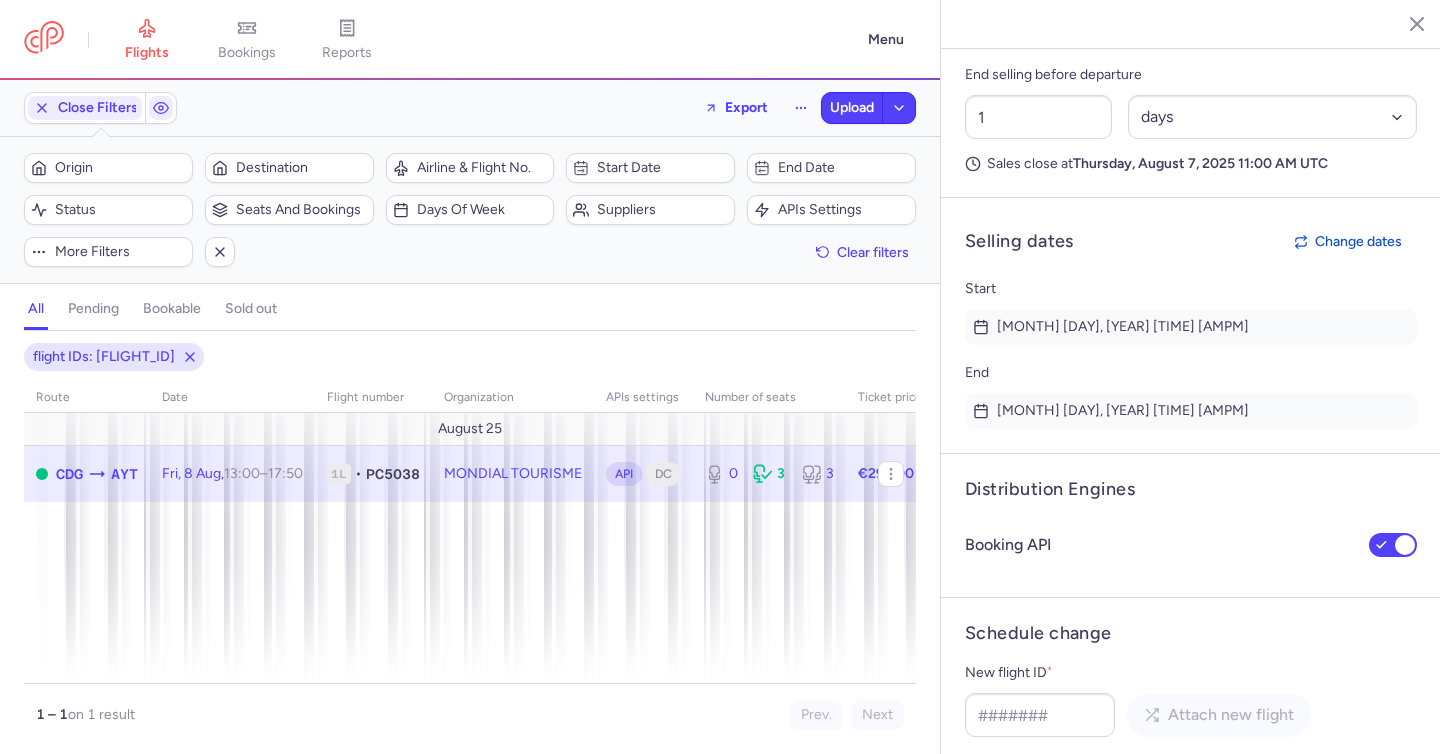 scroll, scrollTop: 1492, scrollLeft: 0, axis: vertical 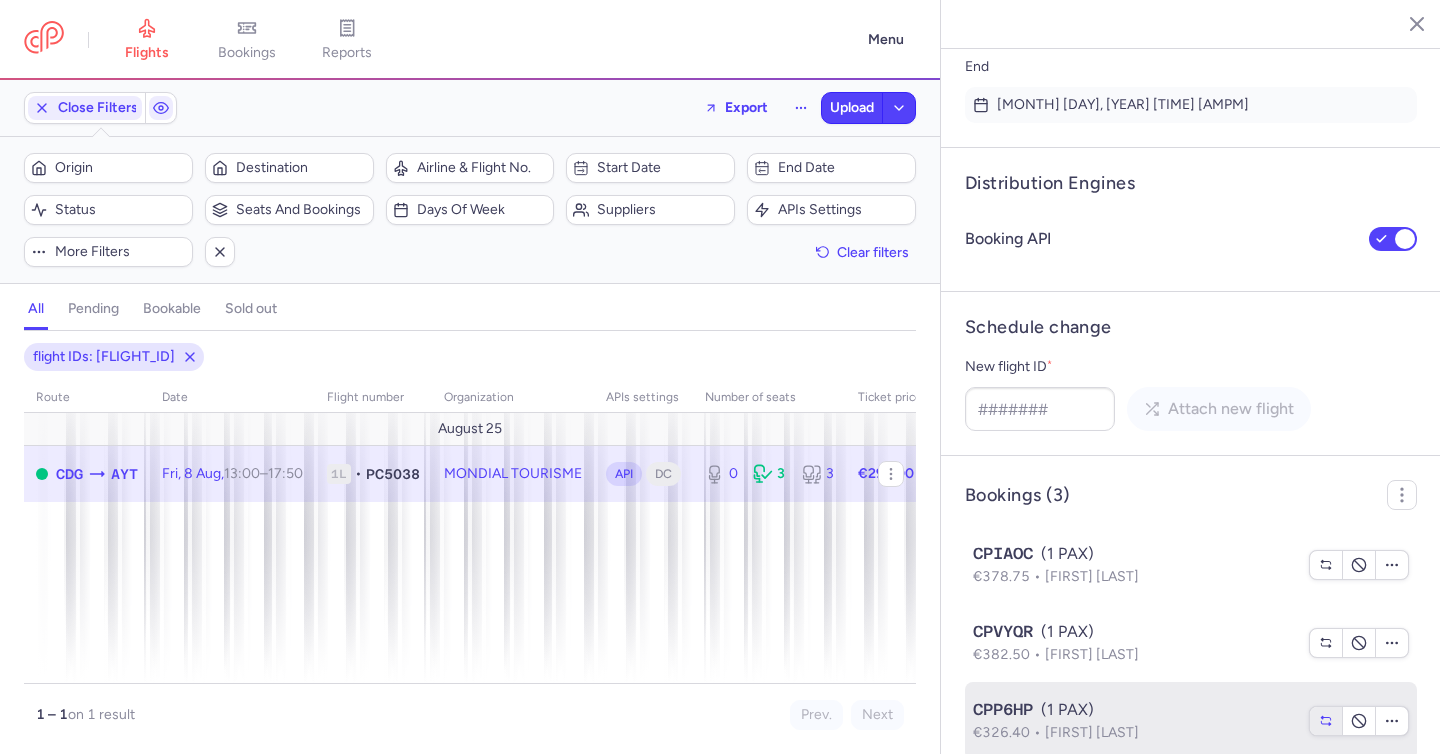 click 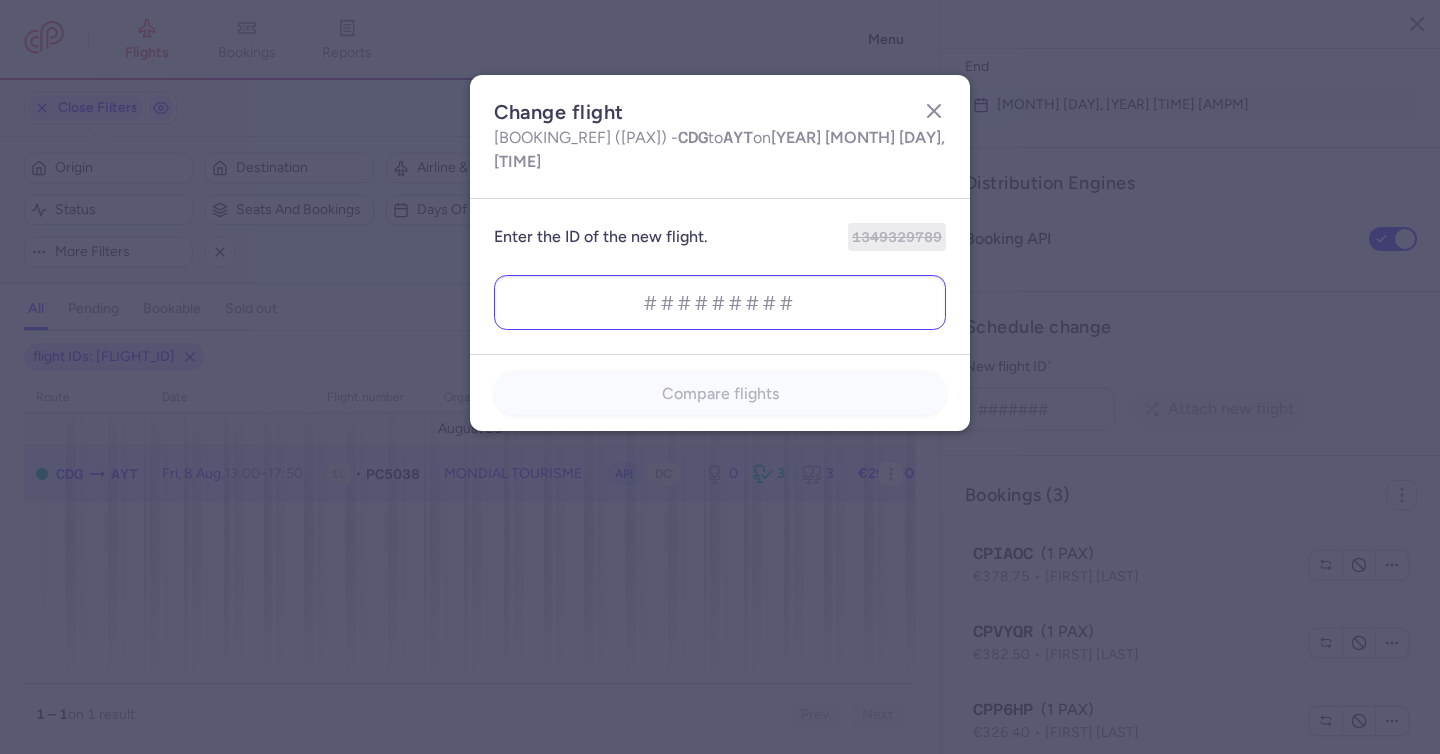 type on "1349329836" 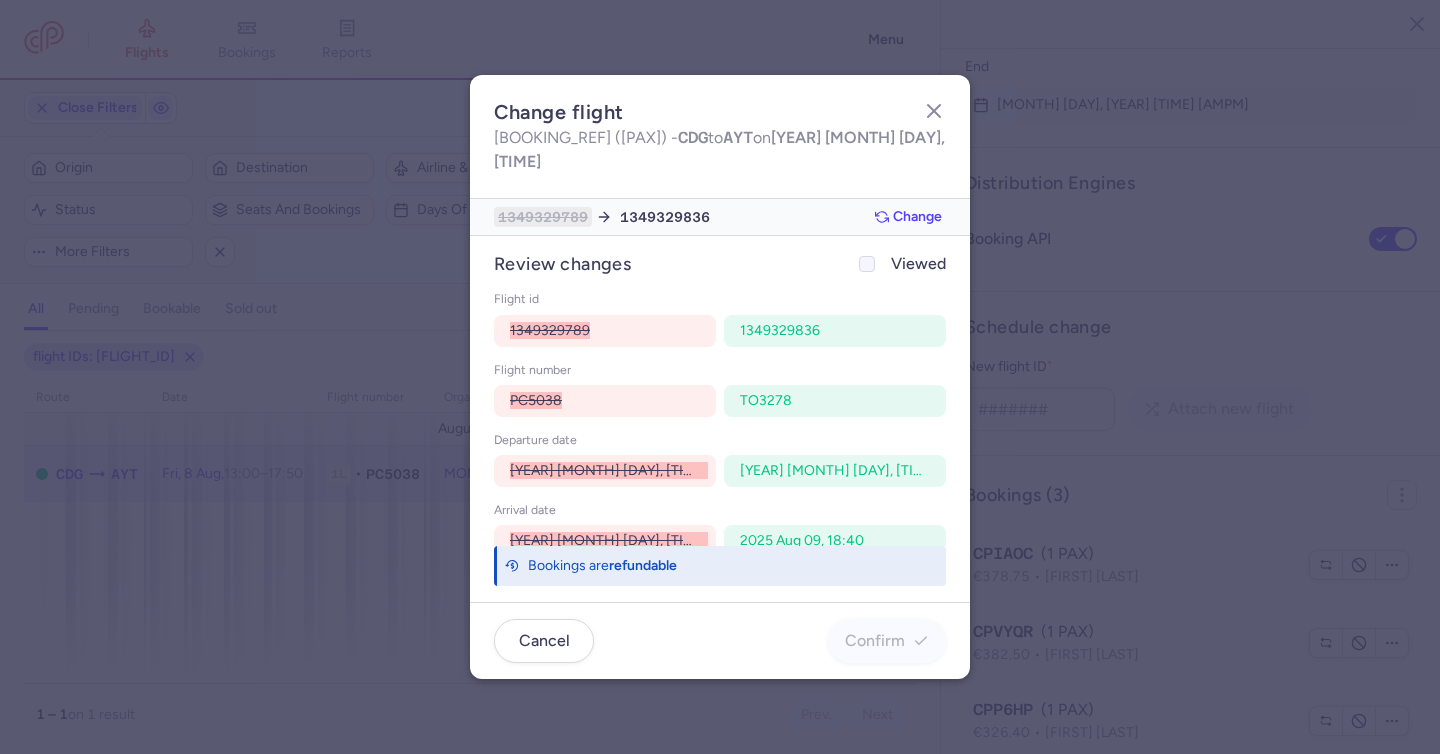 click at bounding box center [867, 264] 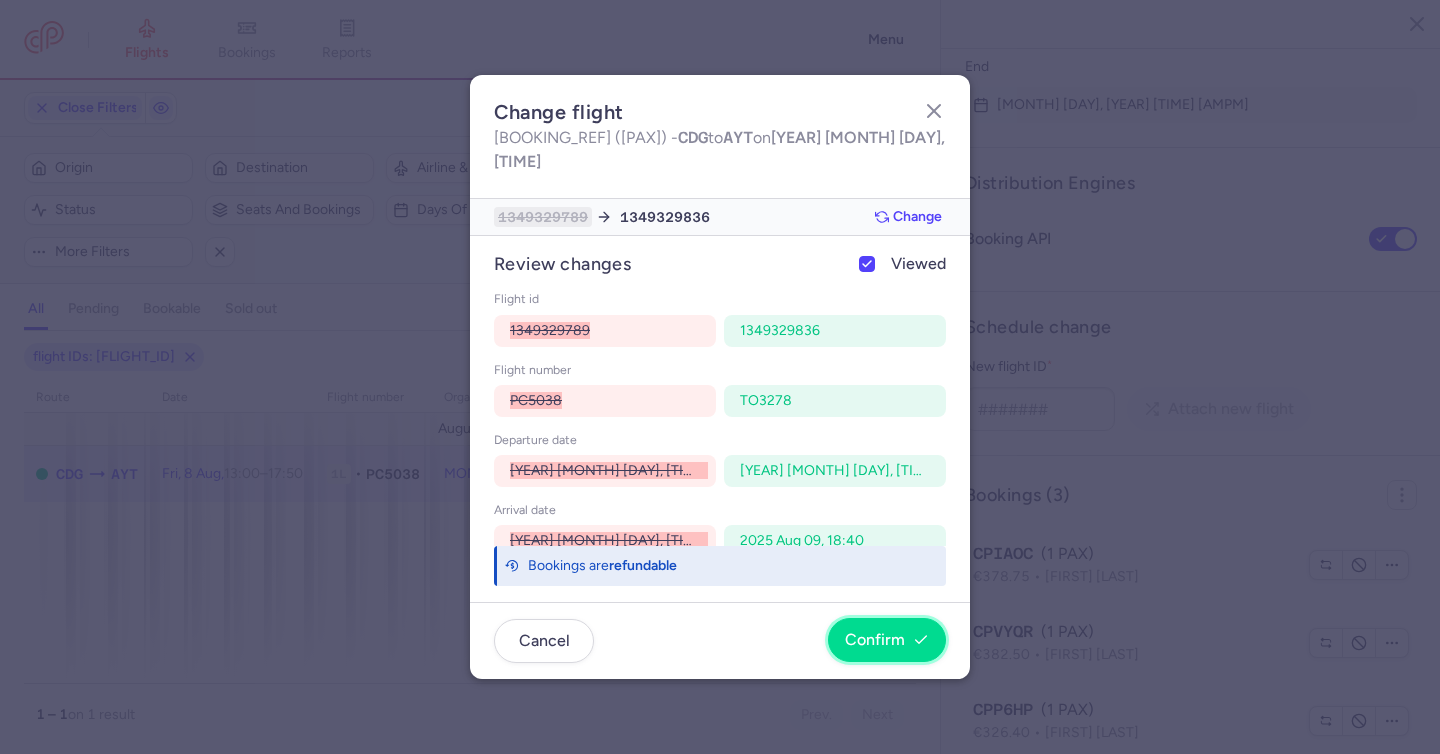 click on "Confirm" at bounding box center (887, 640) 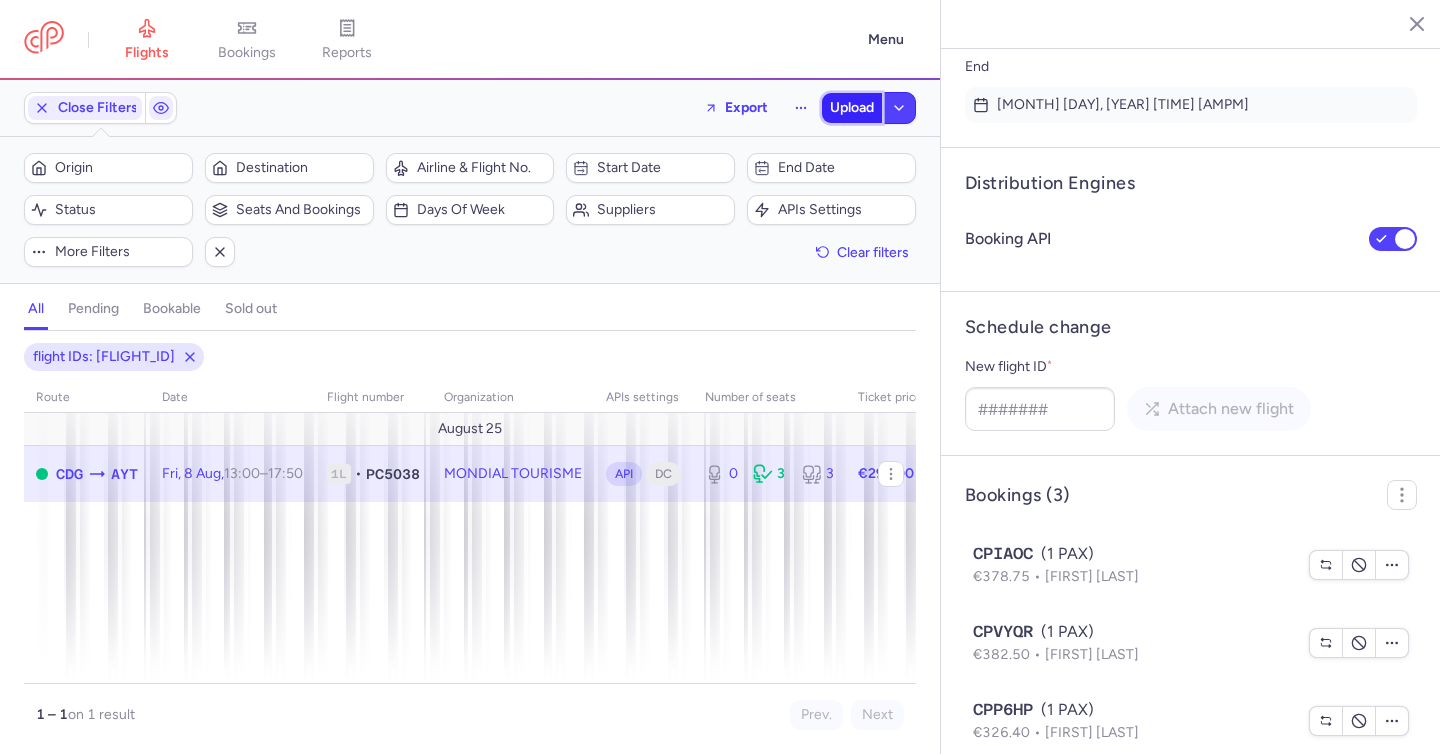 click on "Upload" at bounding box center [852, 108] 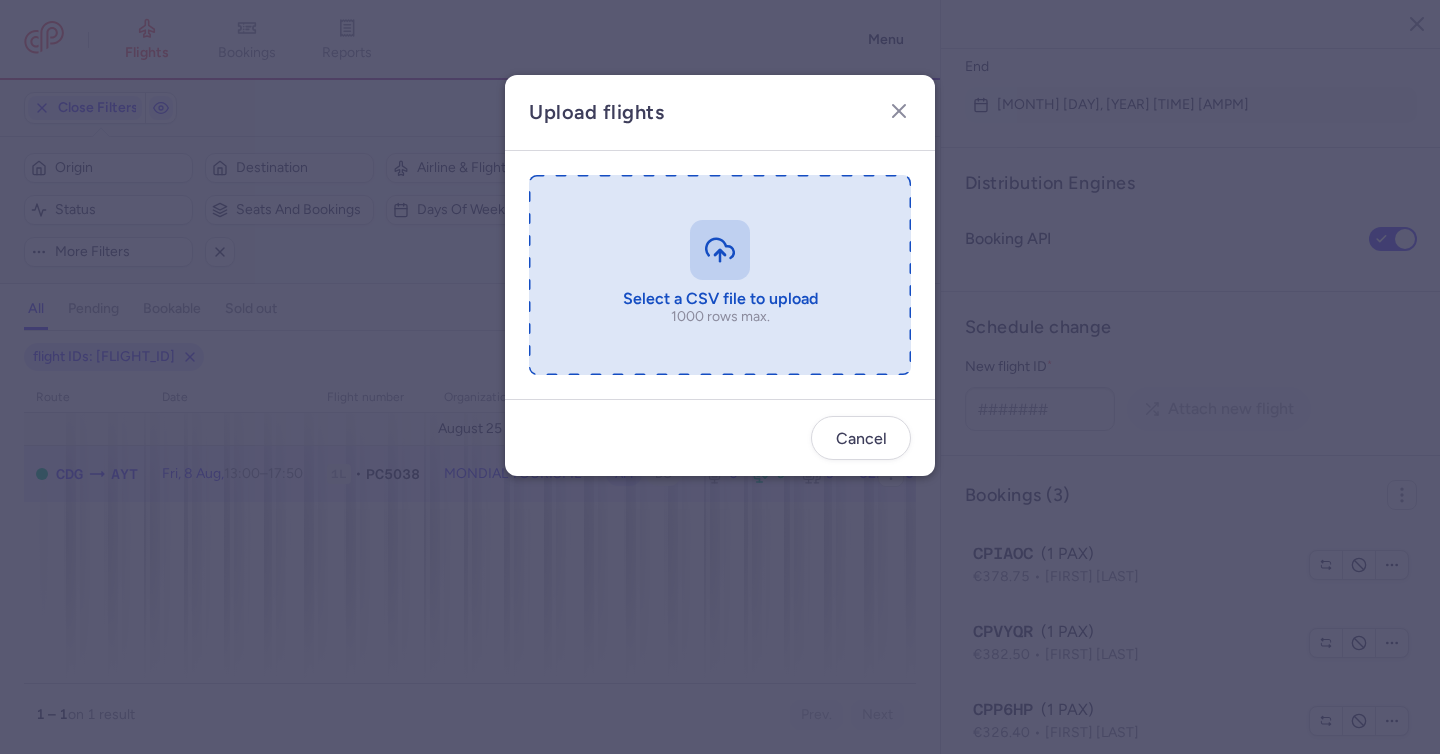 drag, startPoint x: 712, startPoint y: 246, endPoint x: 711, endPoint y: 256, distance: 10.049875 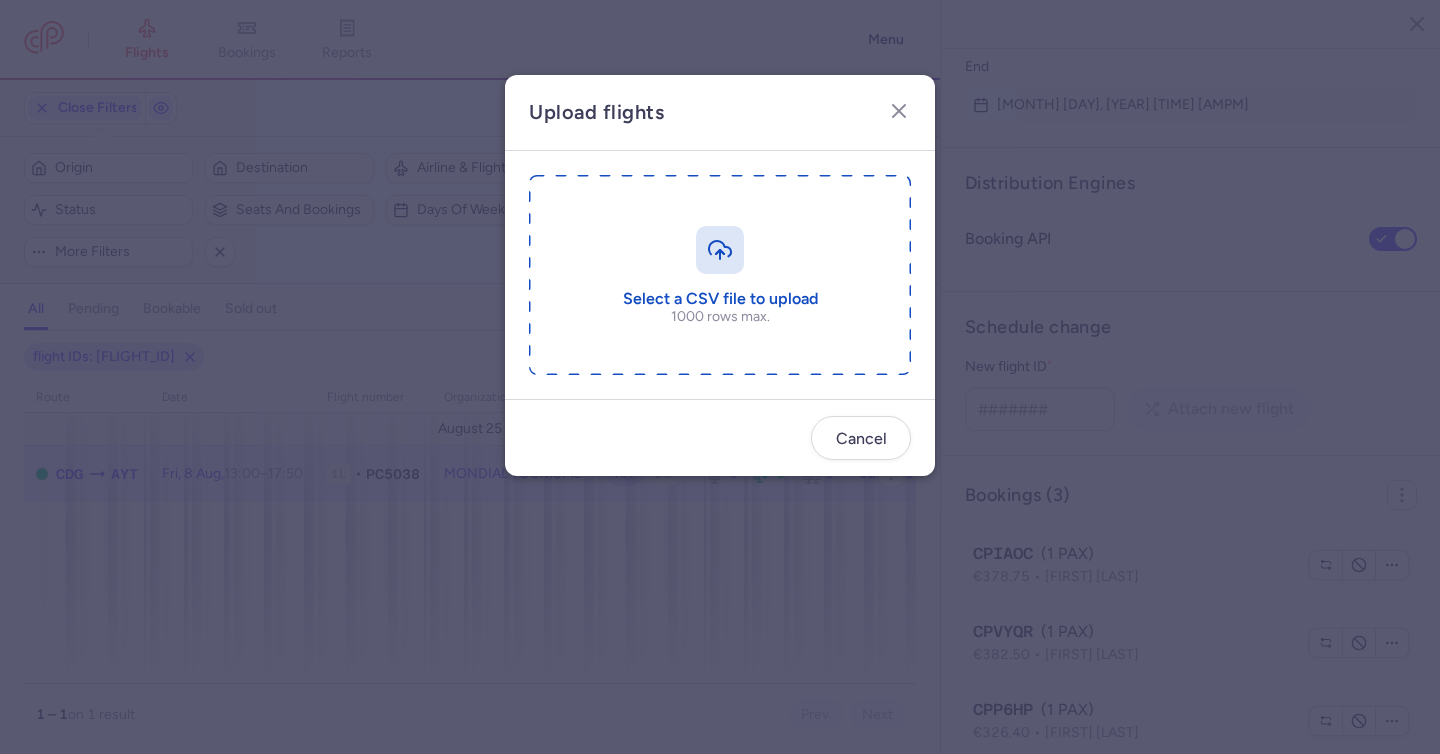 type on "C:\fakepath\export_flight_[PREFIX][NUMBER]_[DATE],[TIME].csv" 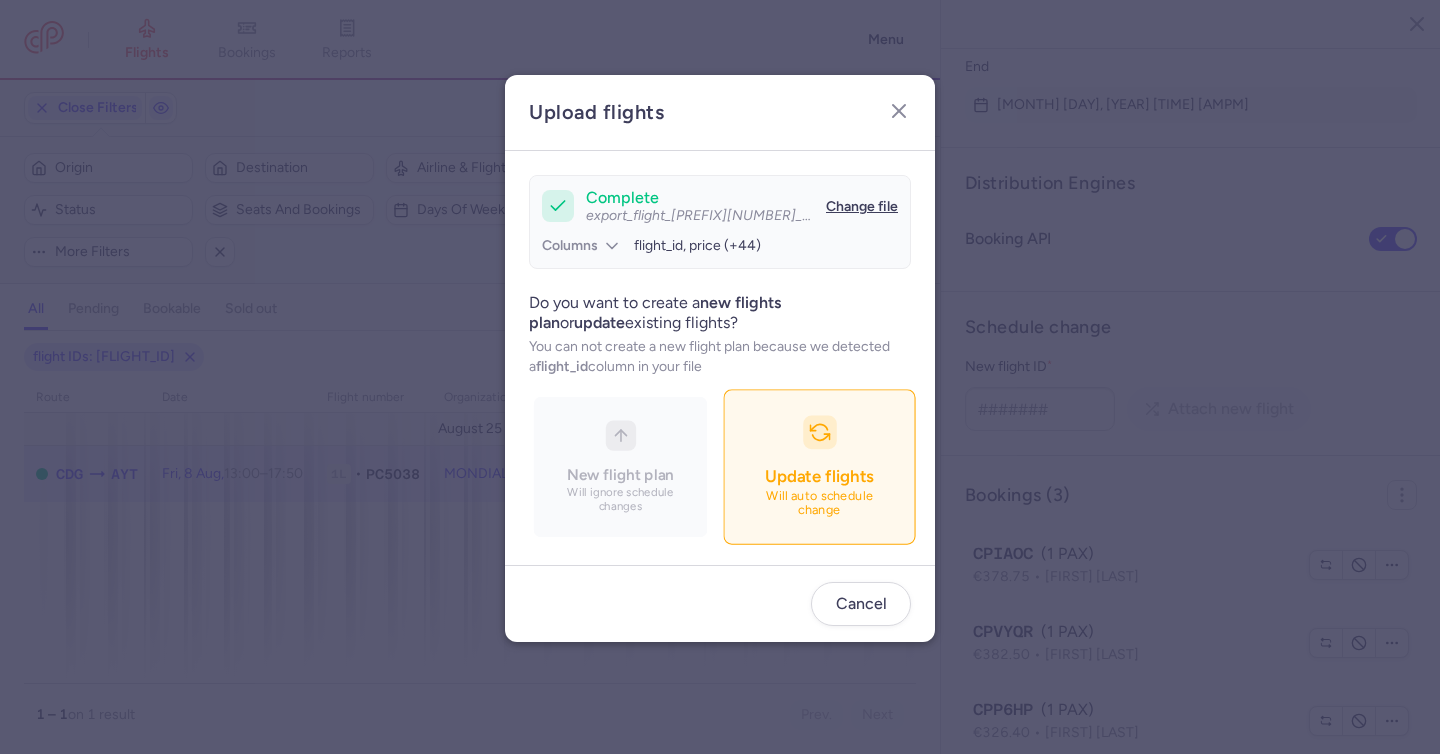 click on "Update flights Will auto schedule change" at bounding box center [819, 467] 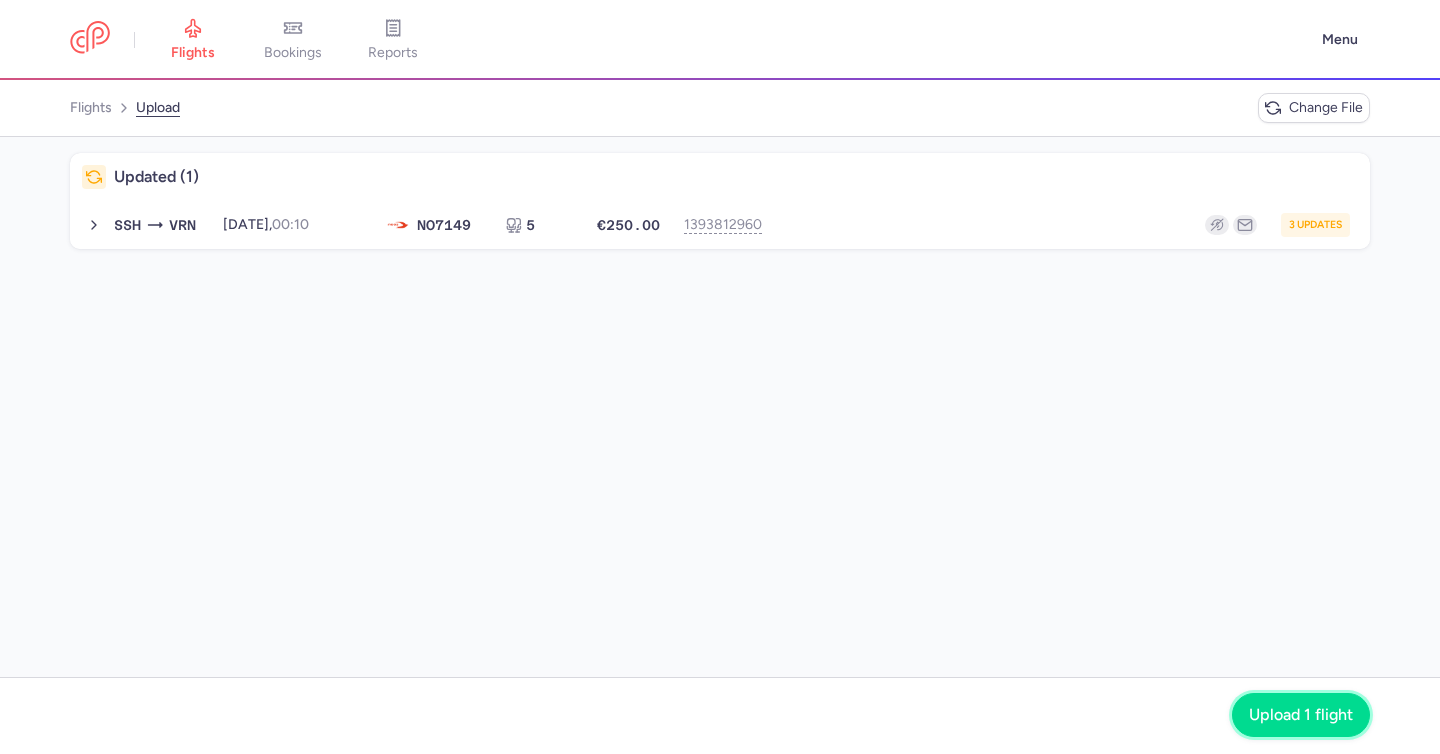 click on "Upload 1 flight" 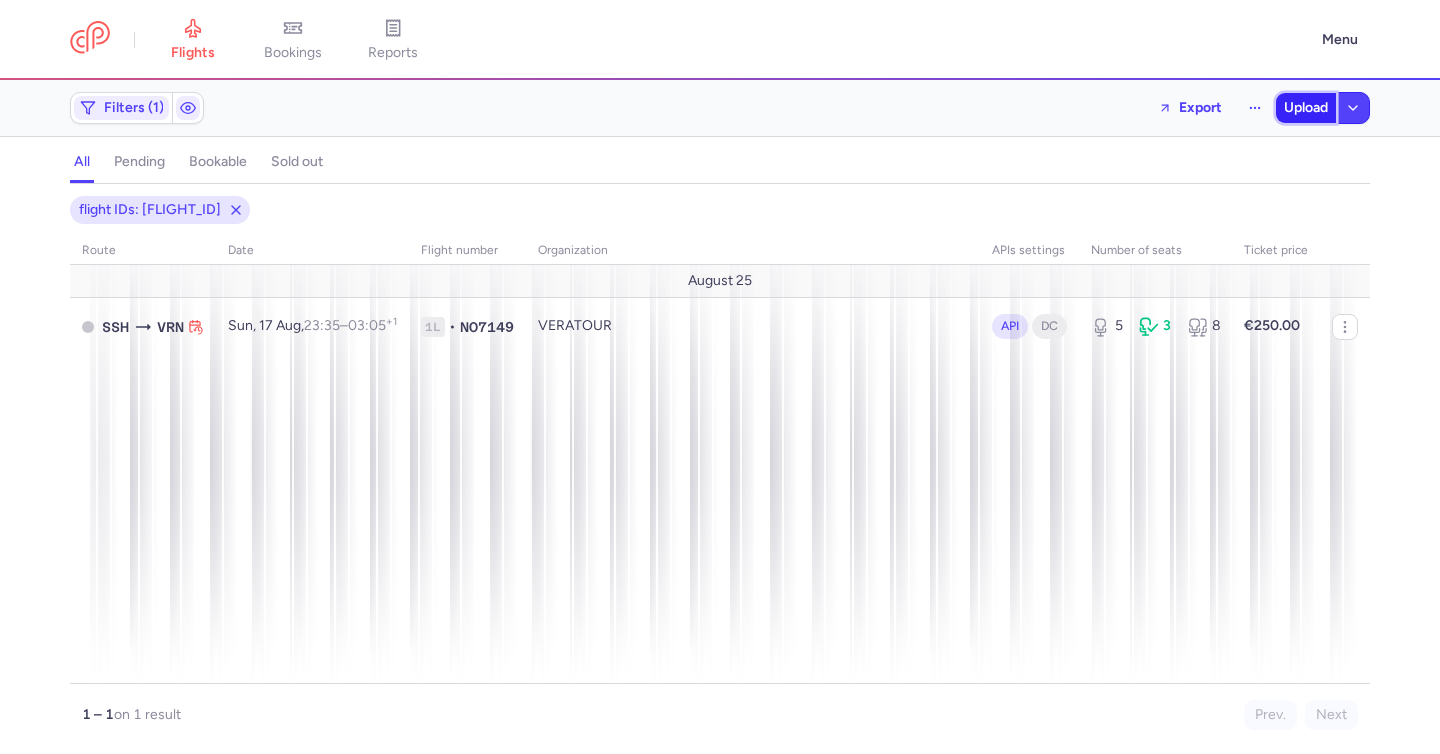 click on "Upload" at bounding box center [1306, 108] 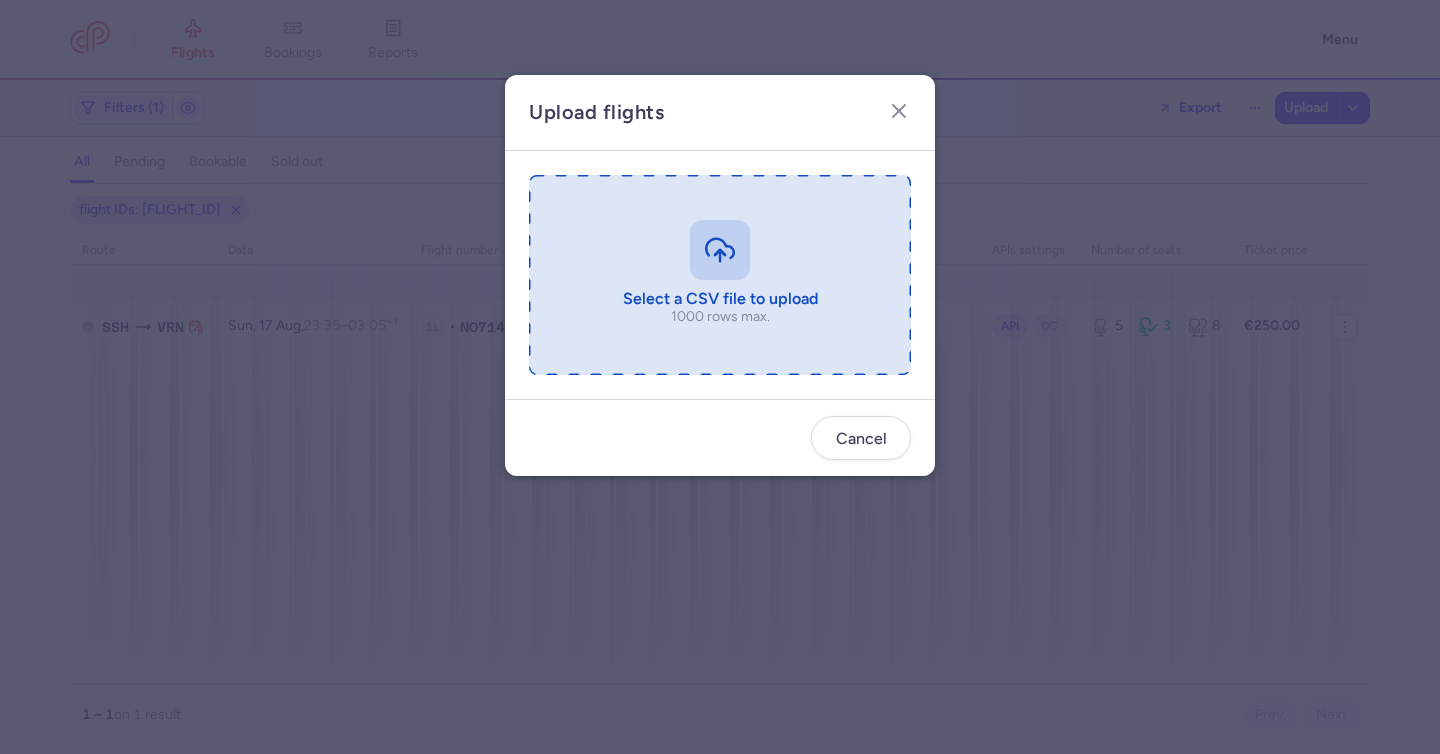 click at bounding box center (720, 275) 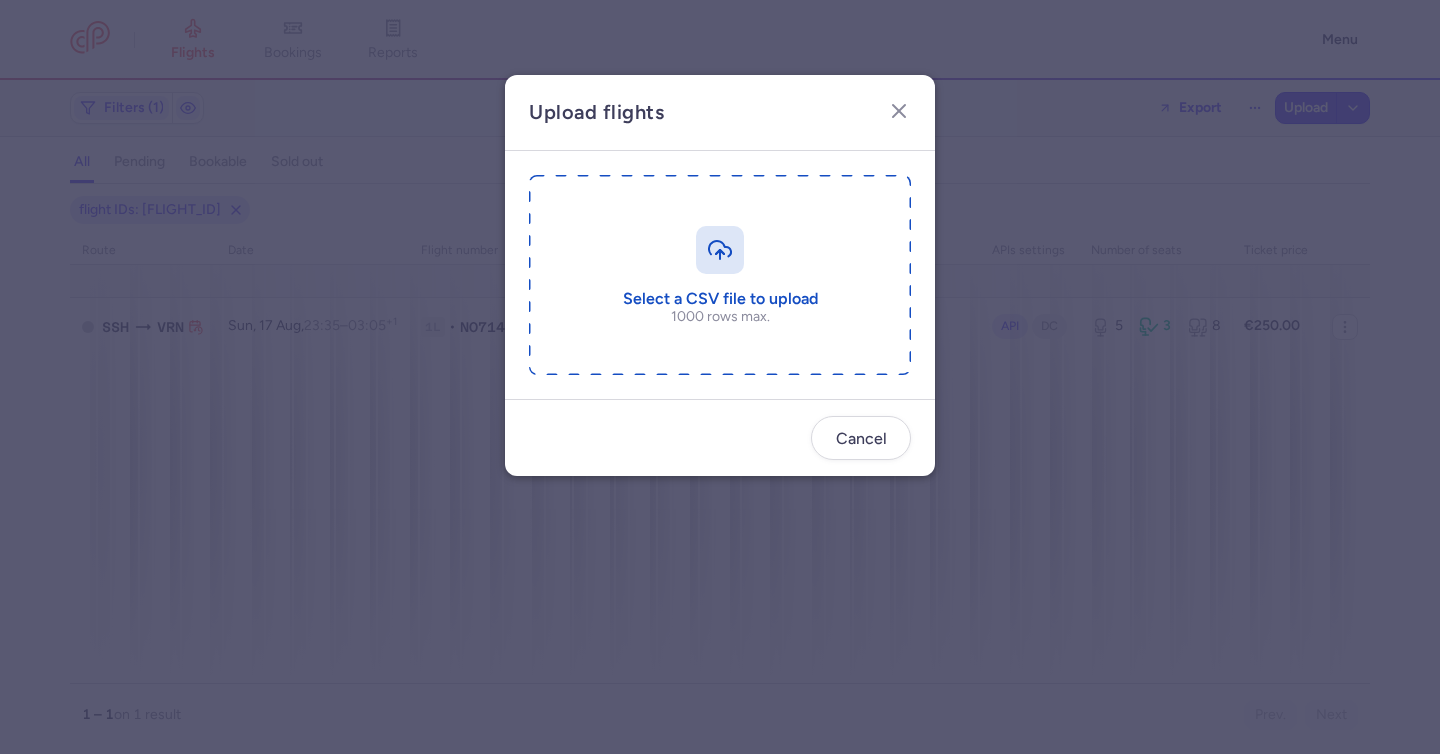 type on "C:\fakepath\export_flight_[PREFIX][NUMBER]_[DATE],[TIME].csv" 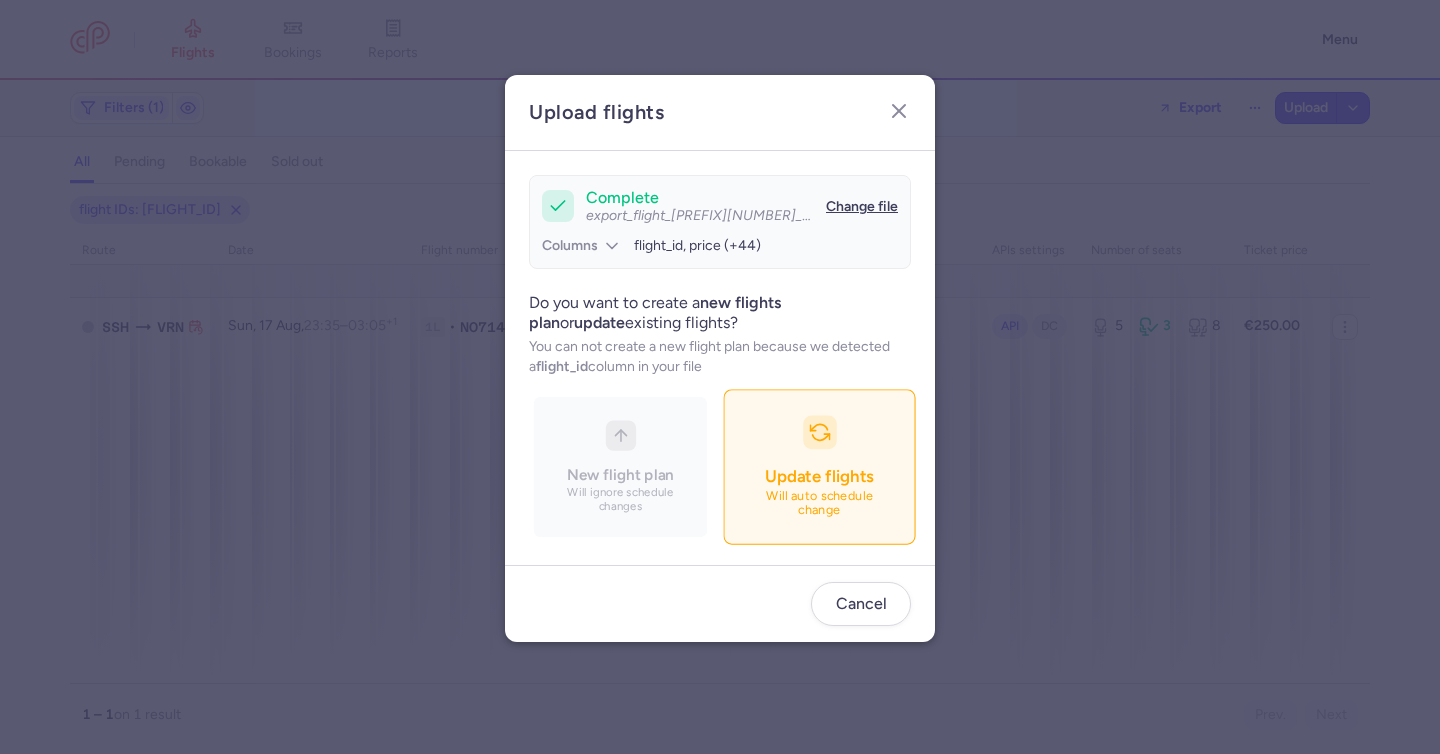 click on "Update flights Will auto schedule change" at bounding box center (819, 467) 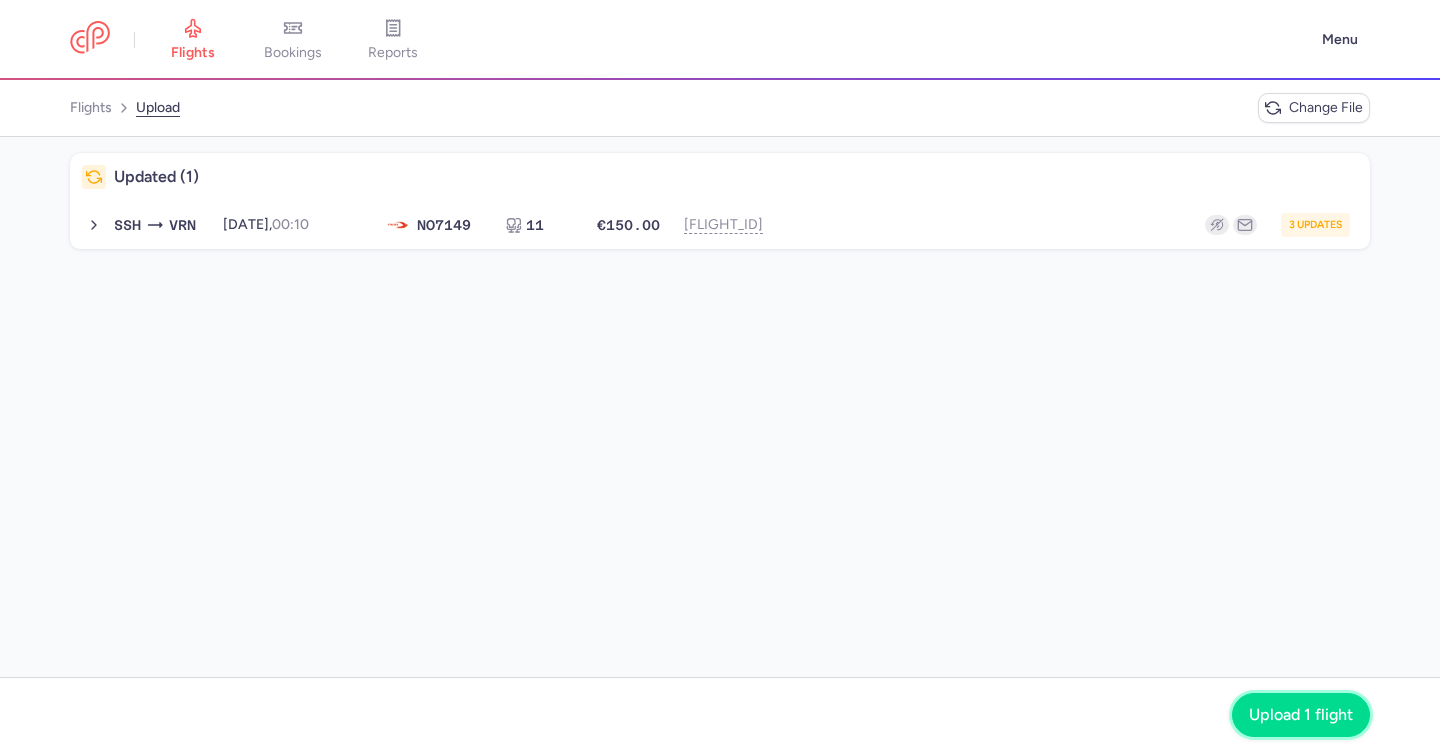 click on "Upload 1 flight" 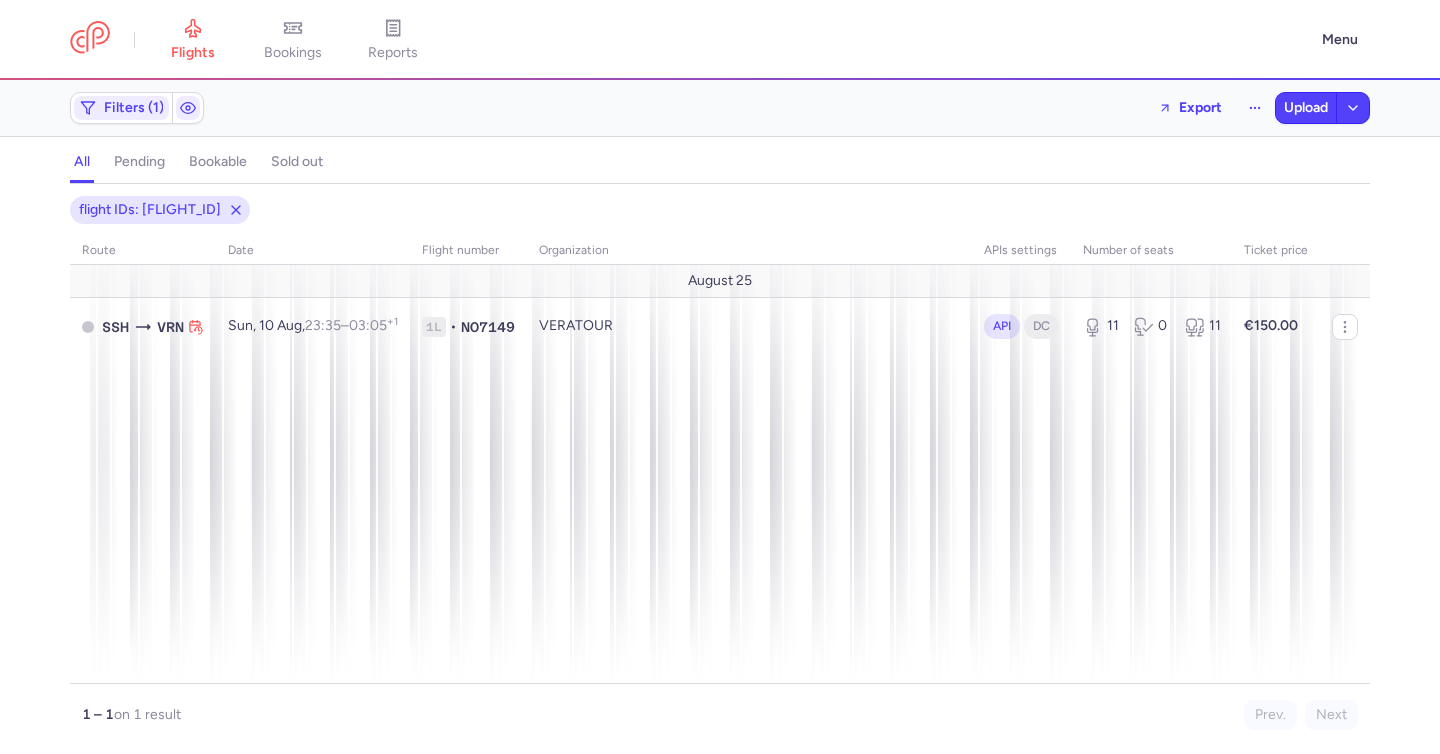 click on "Filters (1)  Export  Upload" 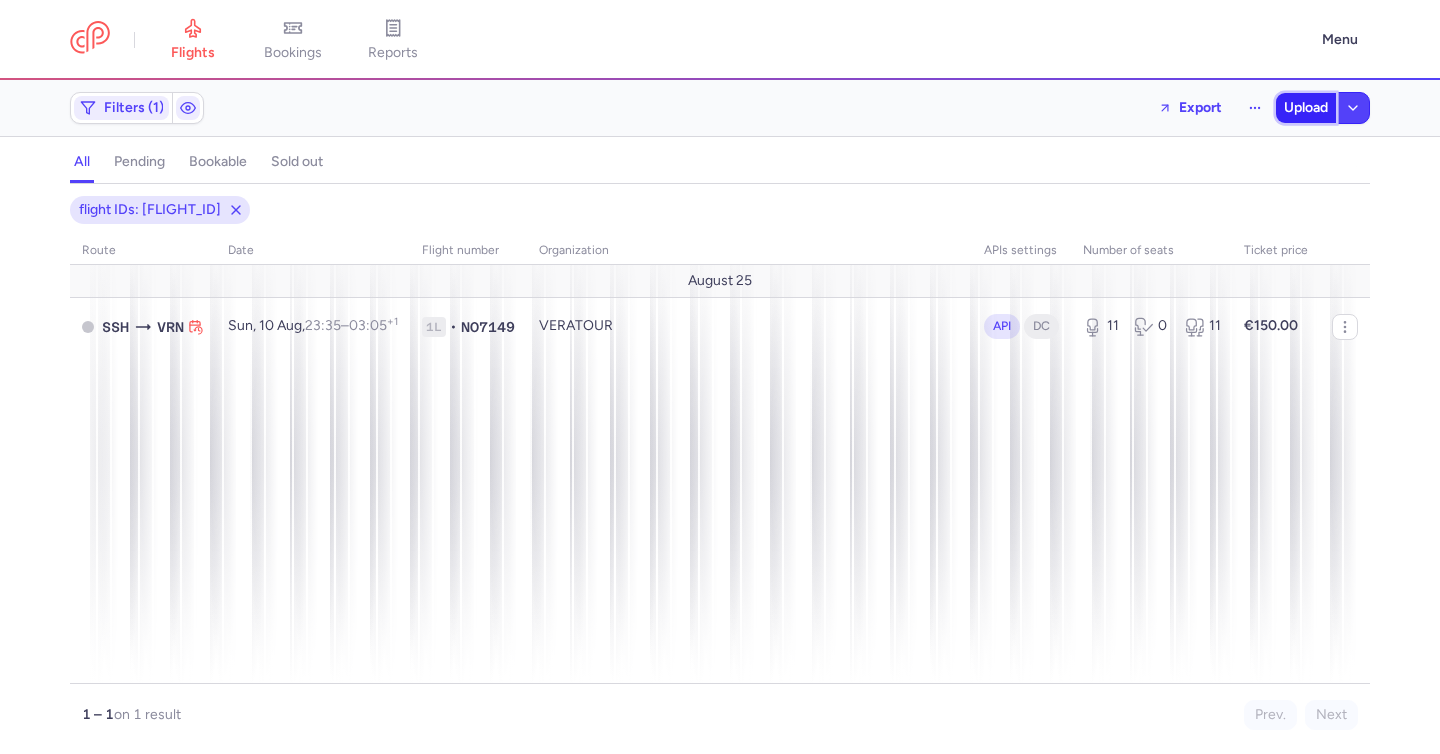 click on "Upload" at bounding box center (1306, 108) 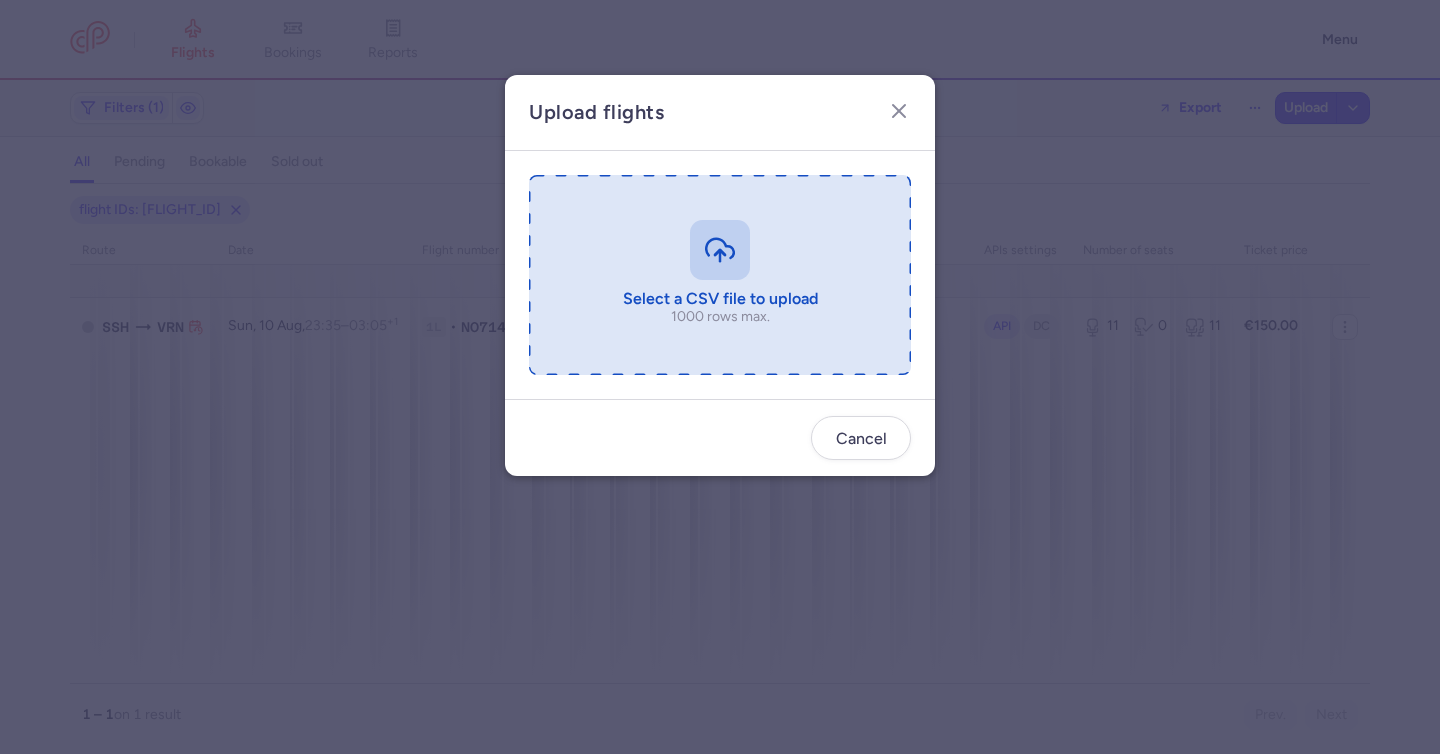 click at bounding box center (720, 275) 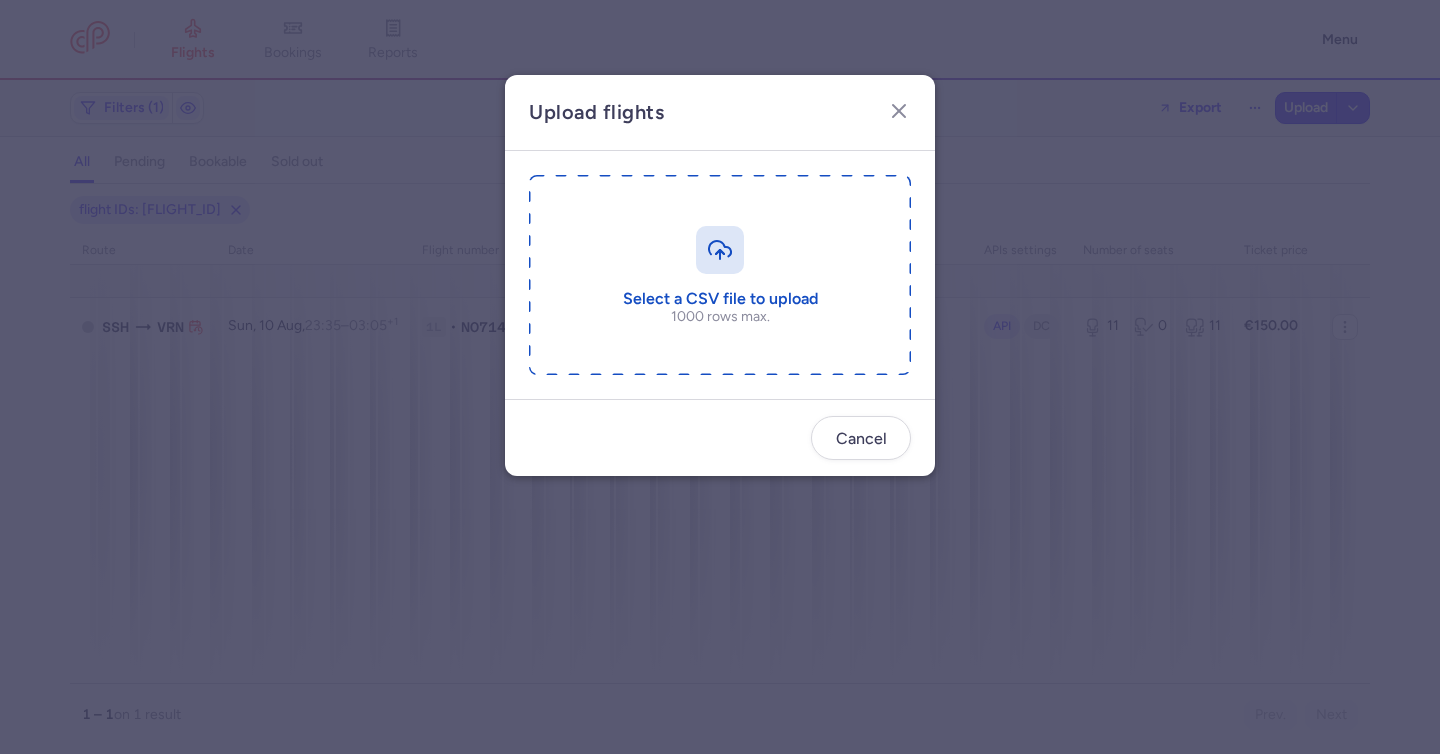 type on "C:\fakepath\export_flight_[PREFIX][NUMBER]_[DATE],[TIME].csv" 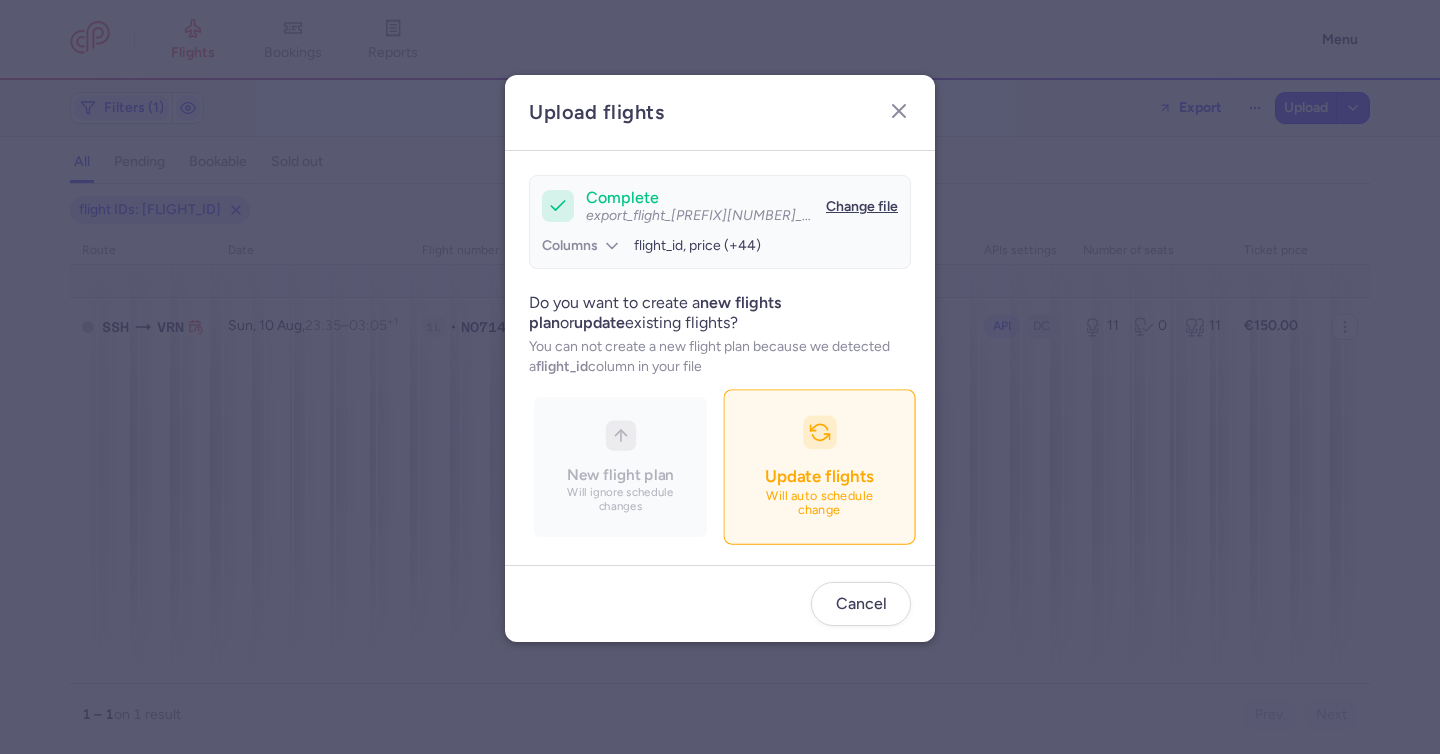 click on "New flight plan Will ignore schedule changes Update flights Will auto schedule change" at bounding box center [720, 467] 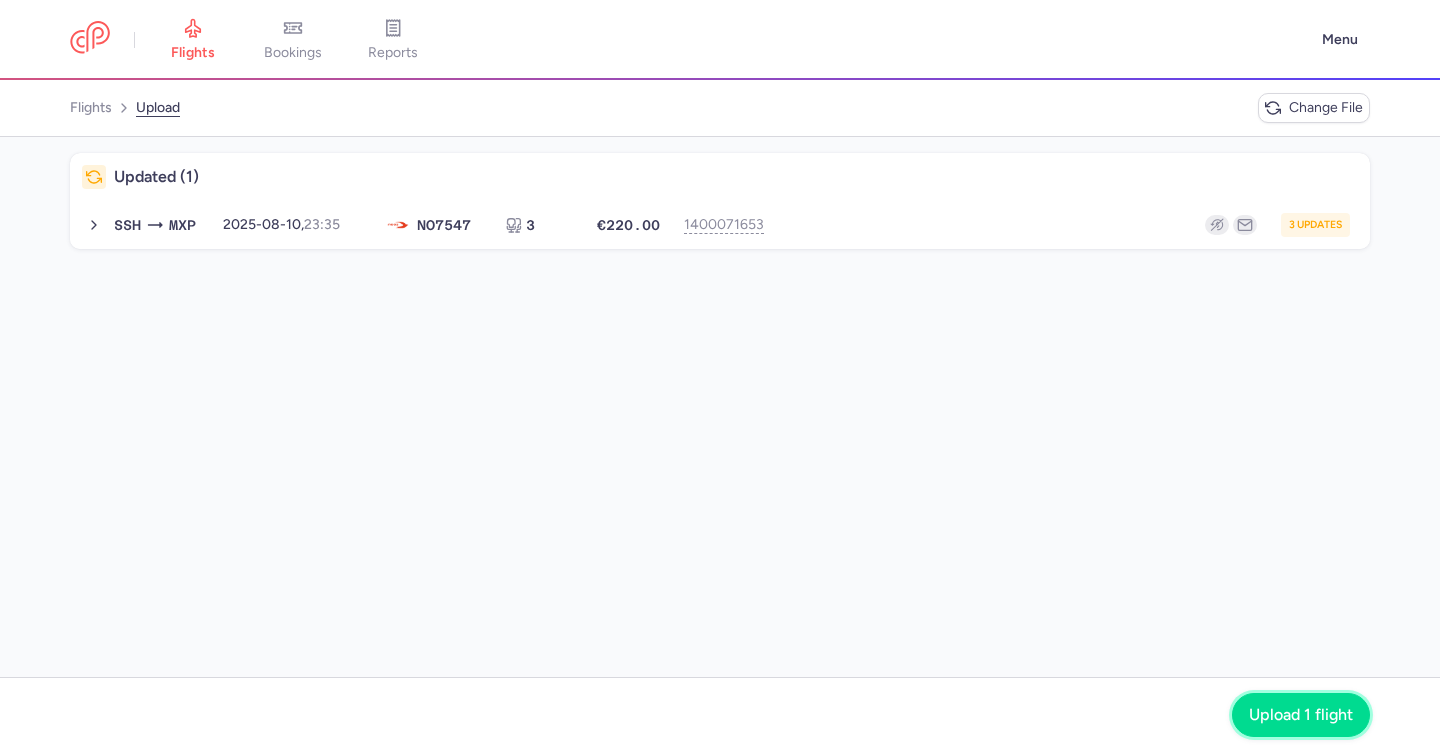 click on "Upload 1 flight" at bounding box center (1301, 715) 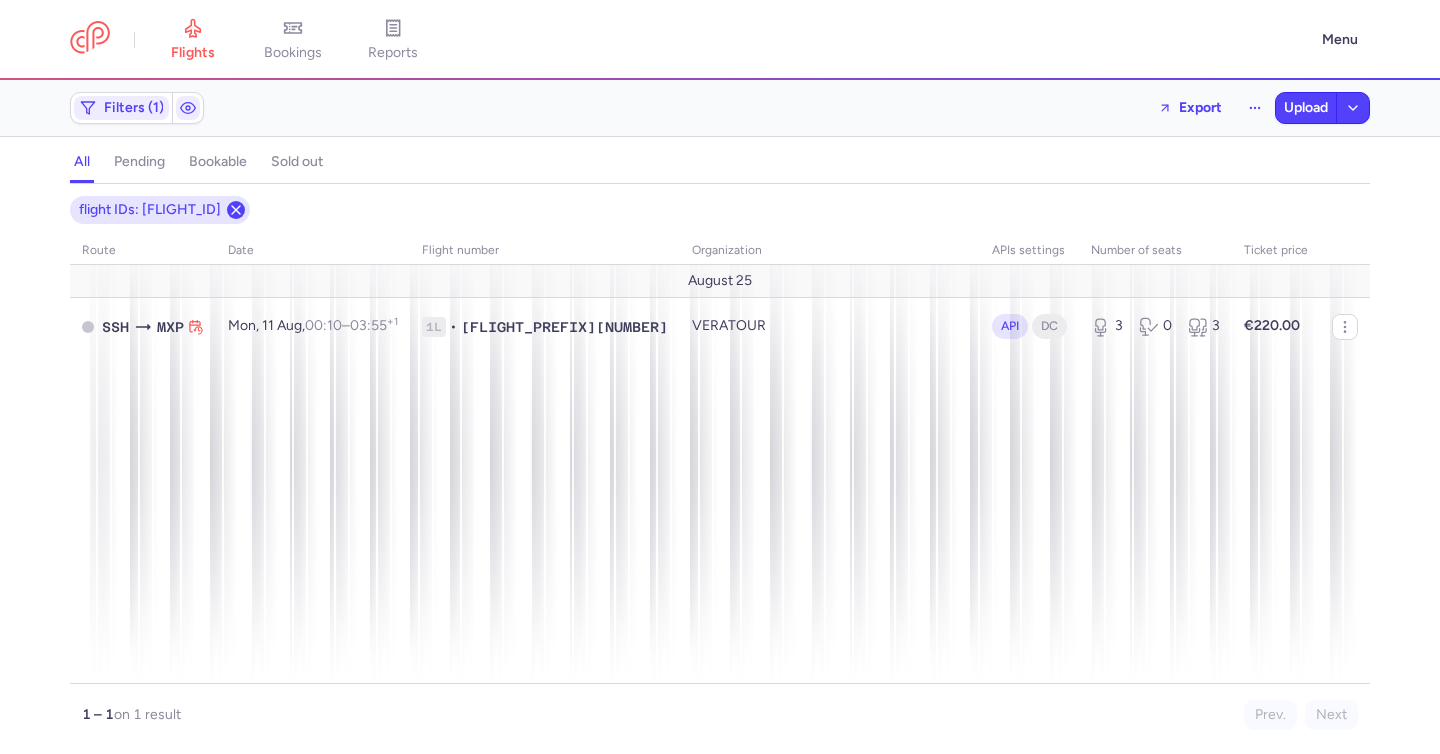 click 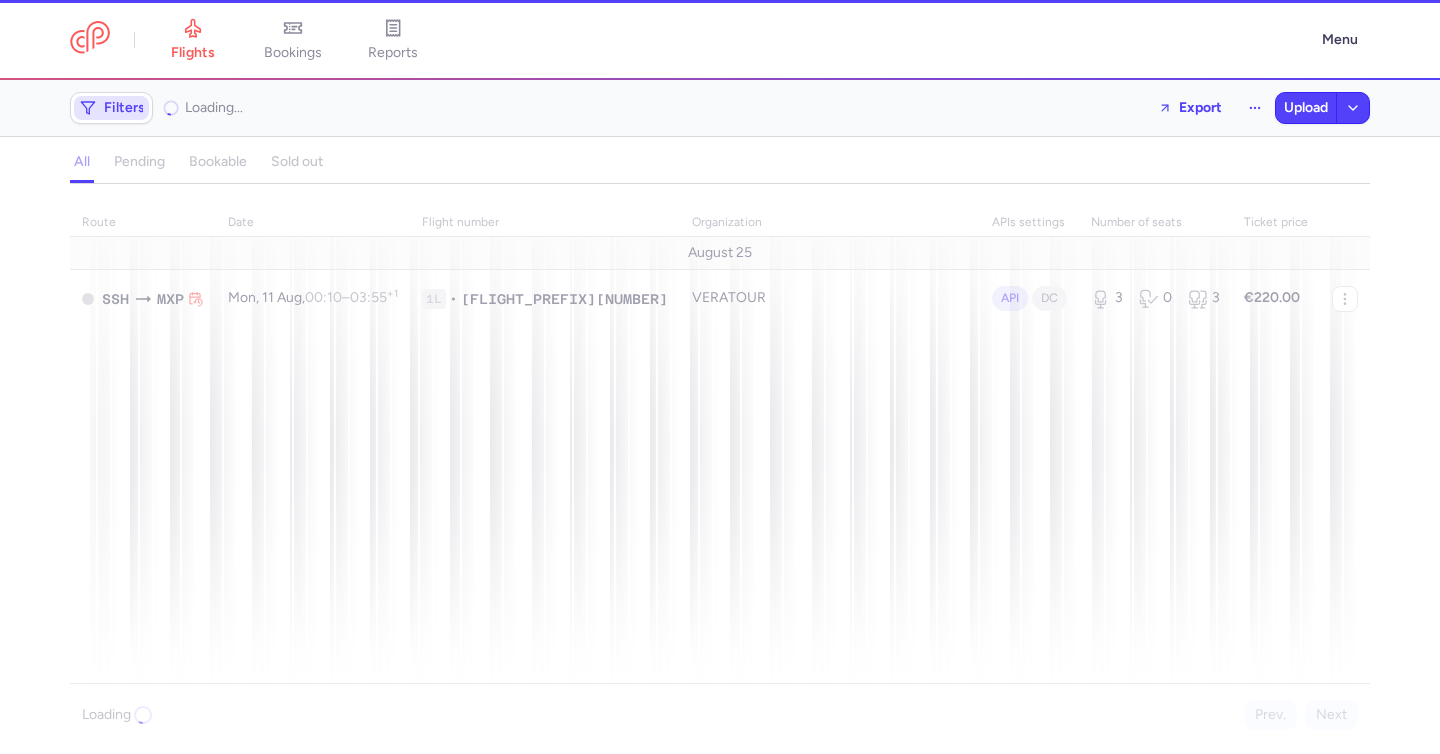 click on "Filters" 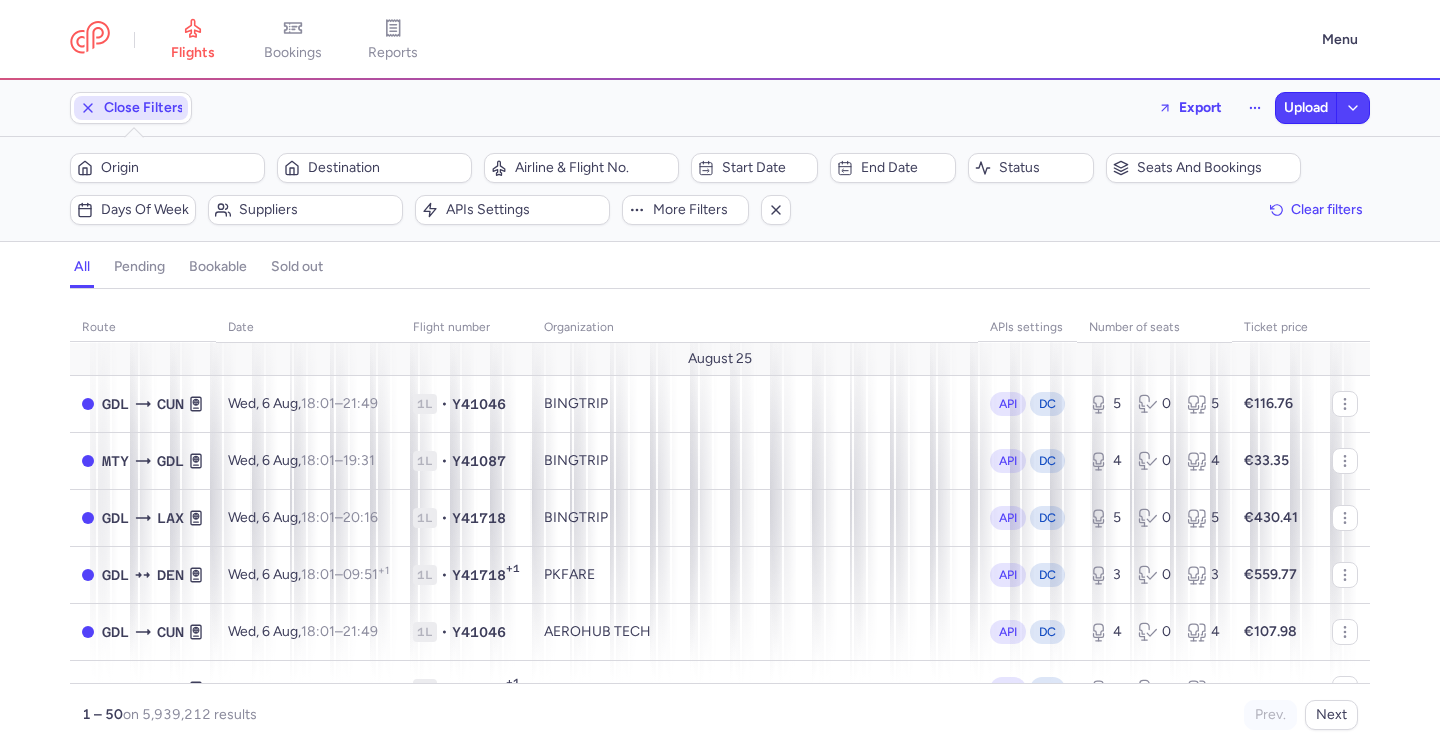 scroll, scrollTop: 0, scrollLeft: 0, axis: both 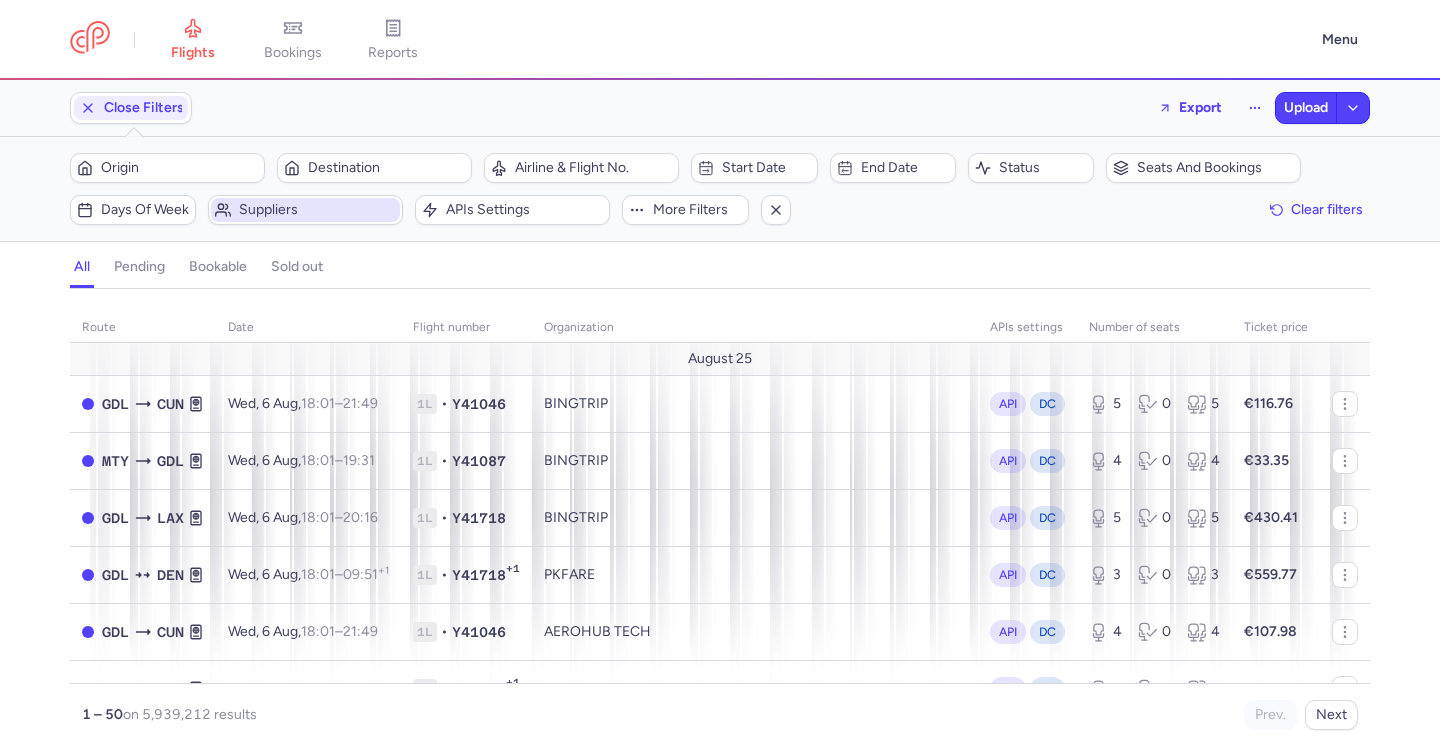 click on "Suppliers" 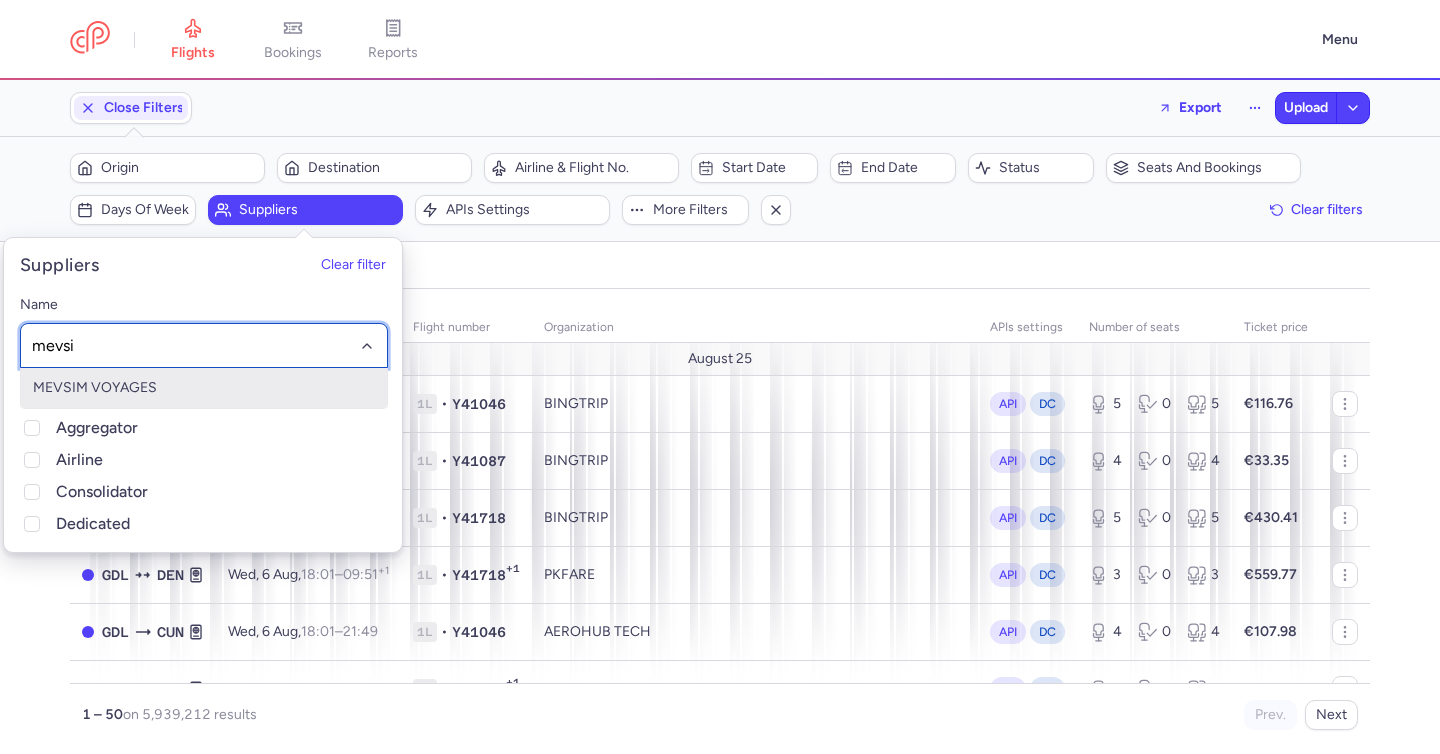 type on "mevsim" 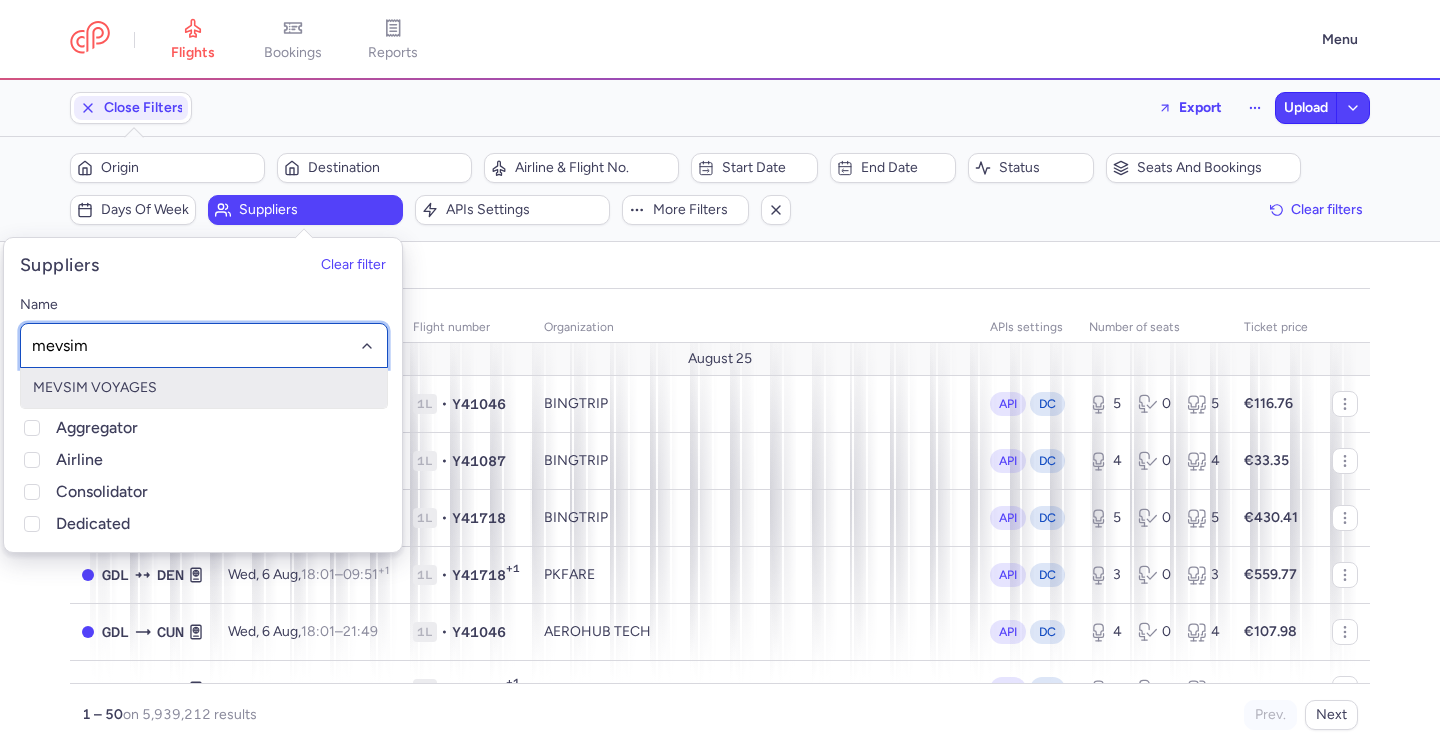 click on "MEVSIM VOYAGES" at bounding box center [204, 388] 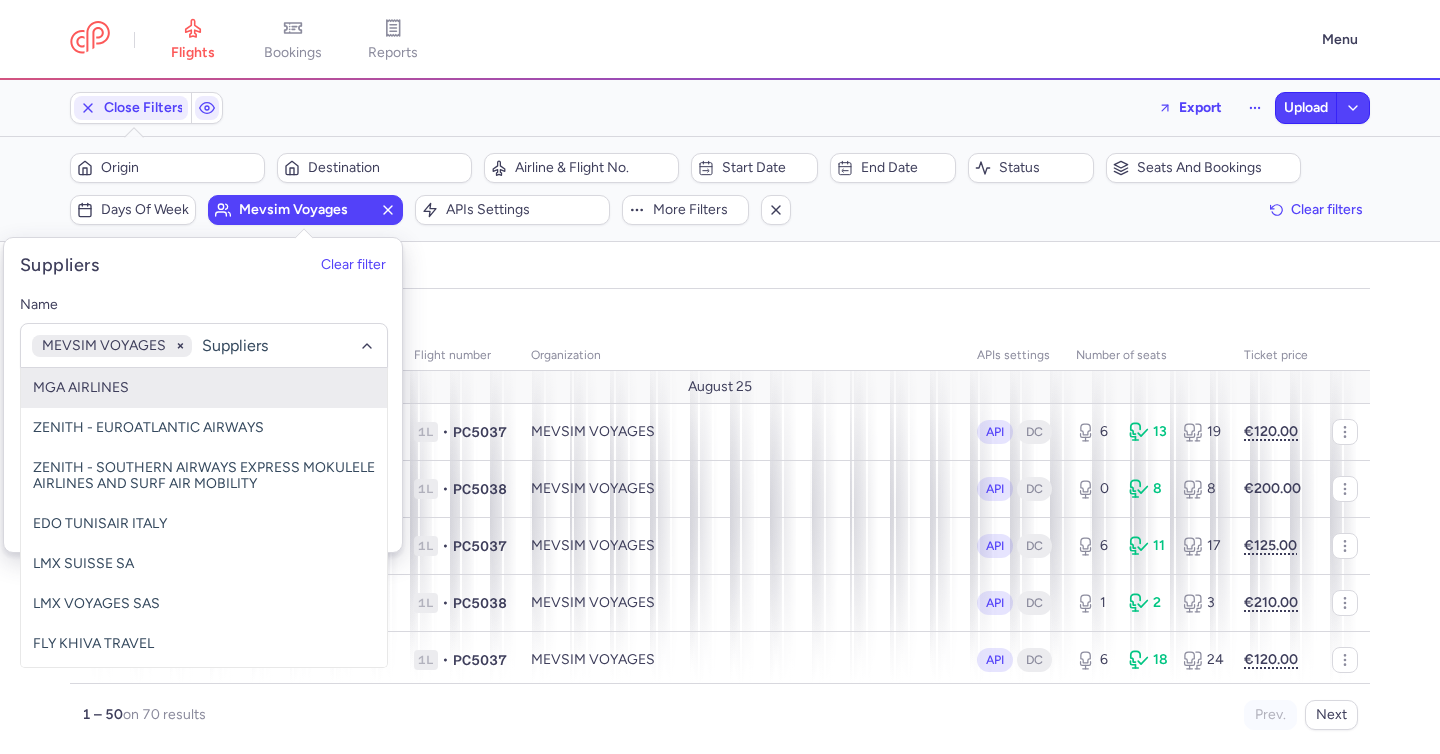 click on "all pending bookable sold out" at bounding box center [720, 271] 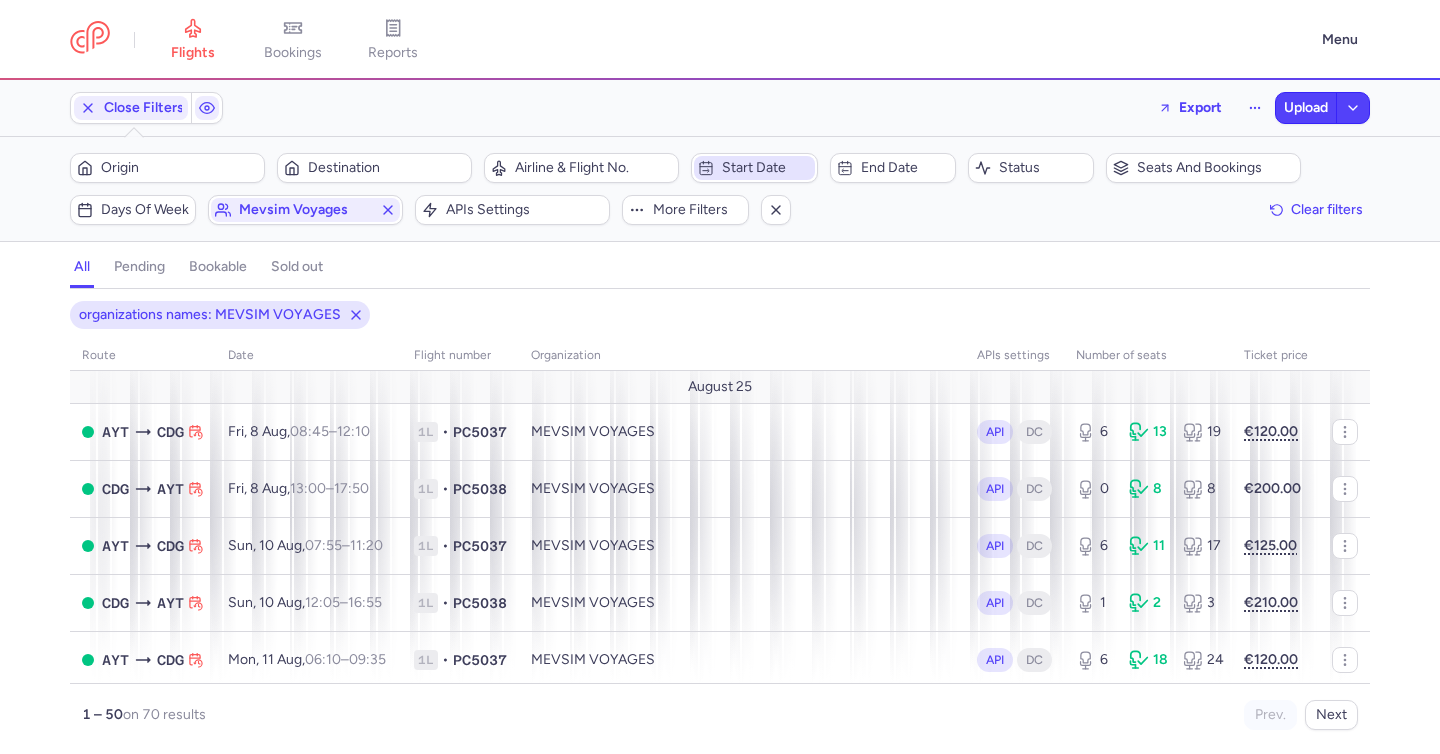 click on "Start date" at bounding box center [766, 168] 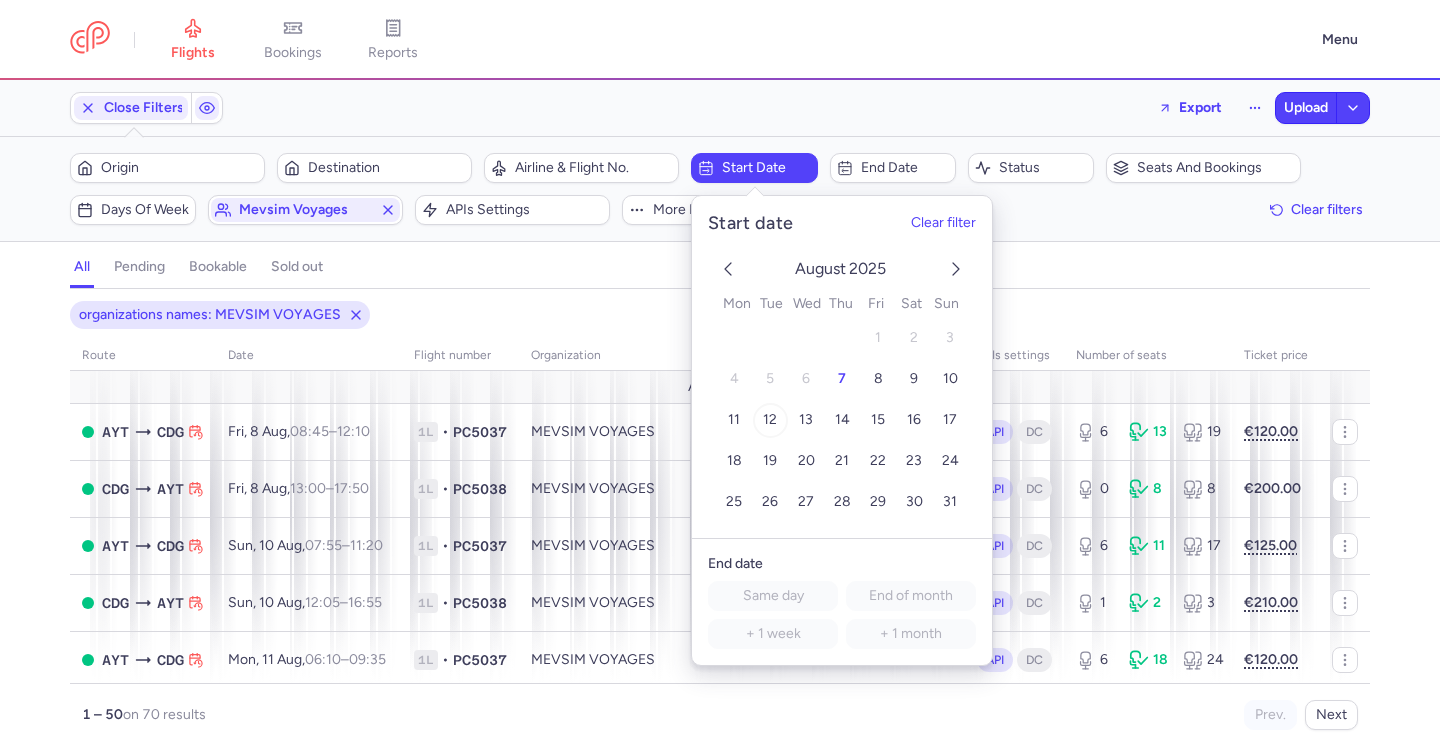 click on "12" at bounding box center (770, 420) 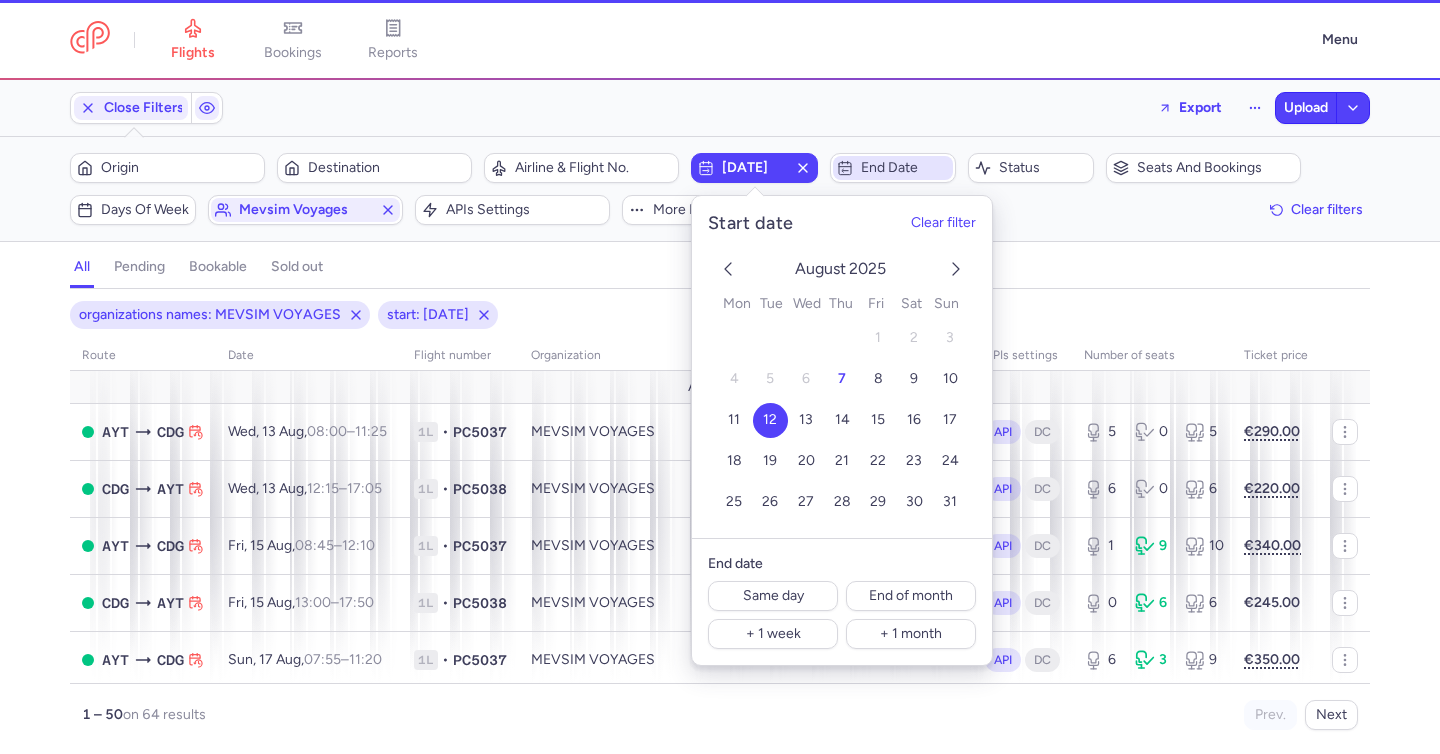 click on "End date" at bounding box center [893, 168] 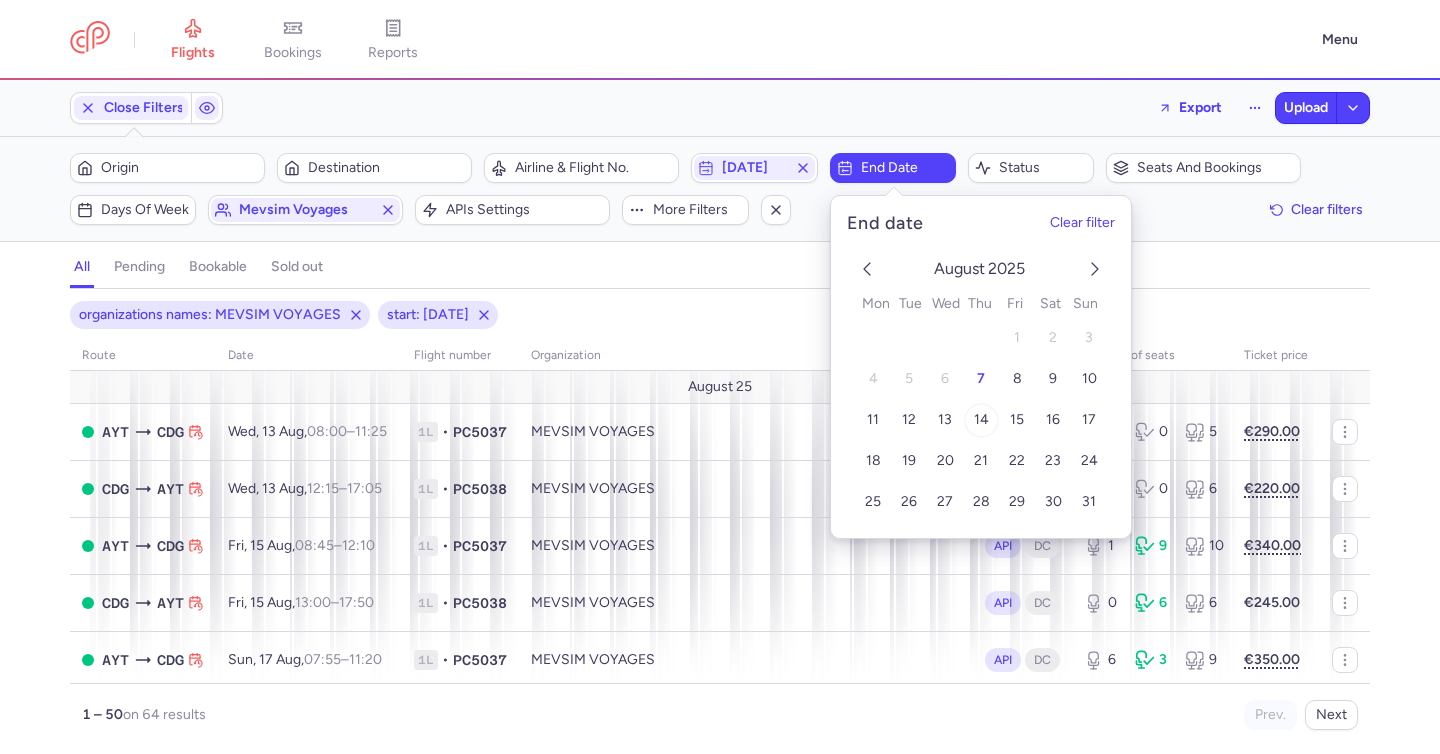 click on "14" at bounding box center (980, 420) 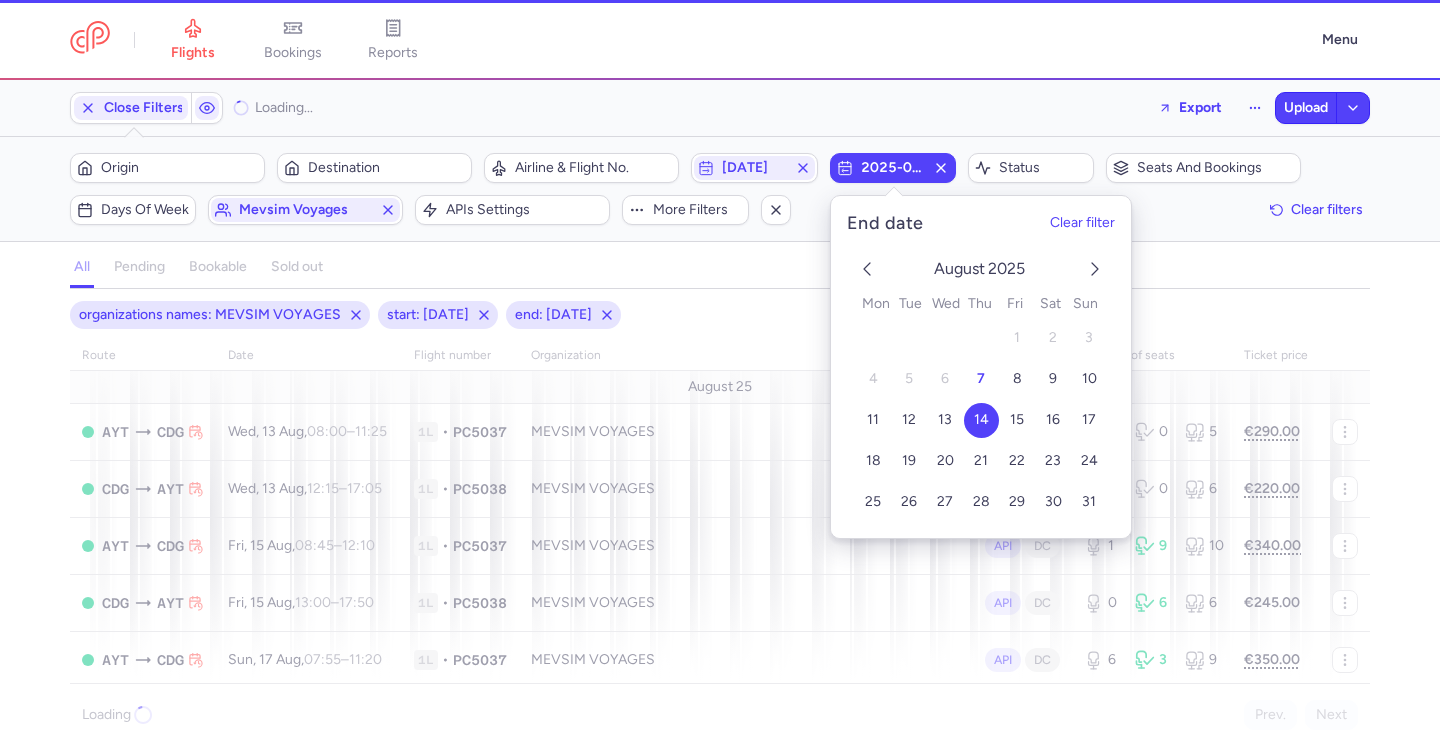 click on "all pending bookable sold out" at bounding box center [720, 271] 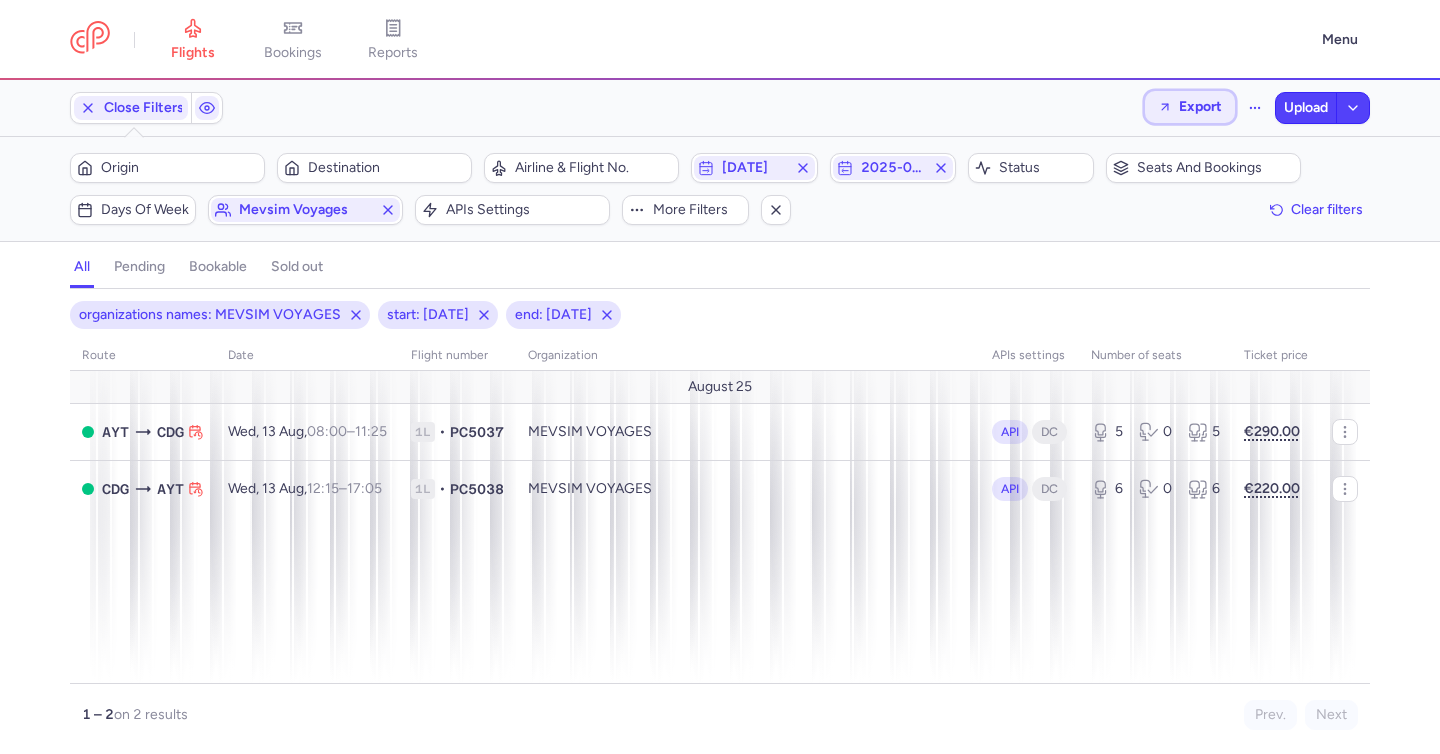click on "Export" at bounding box center (1200, 106) 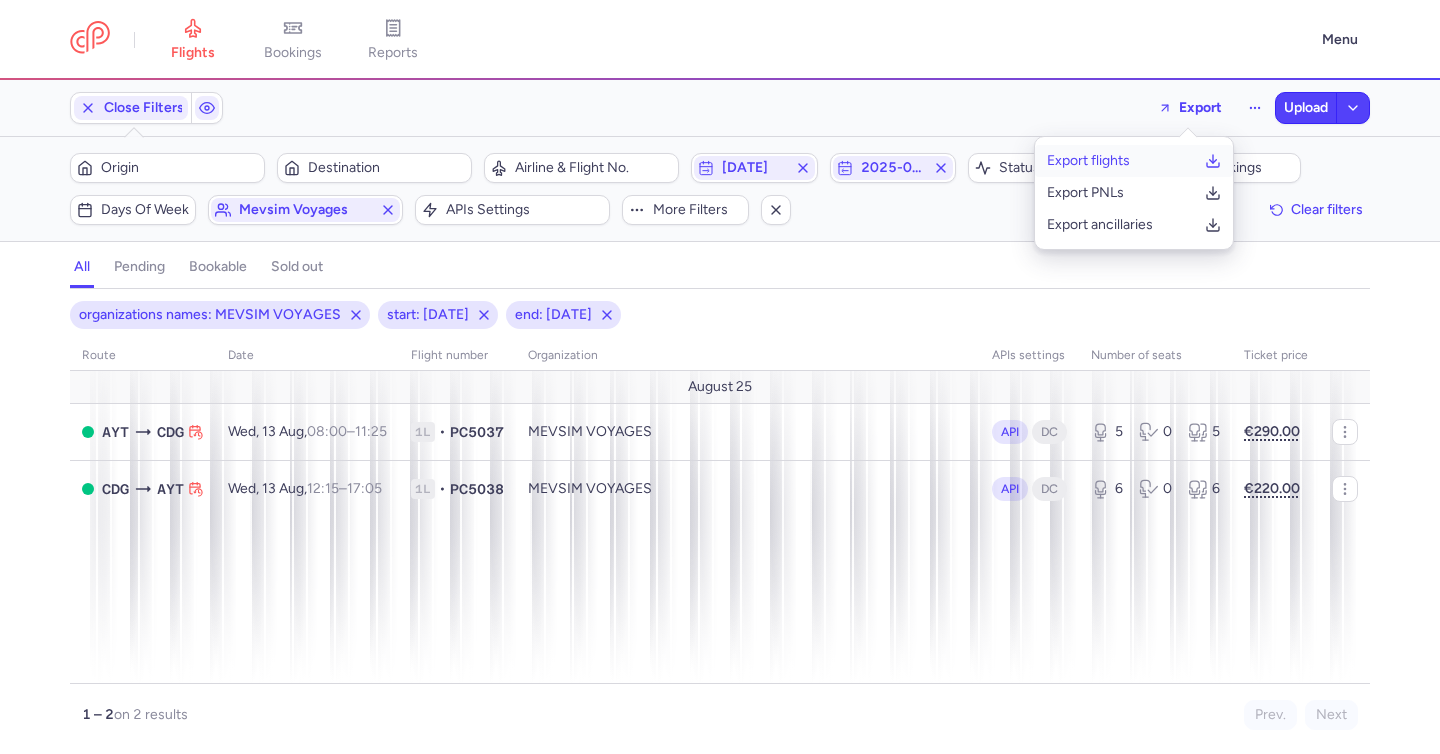 click on "Export flights" at bounding box center (1088, 161) 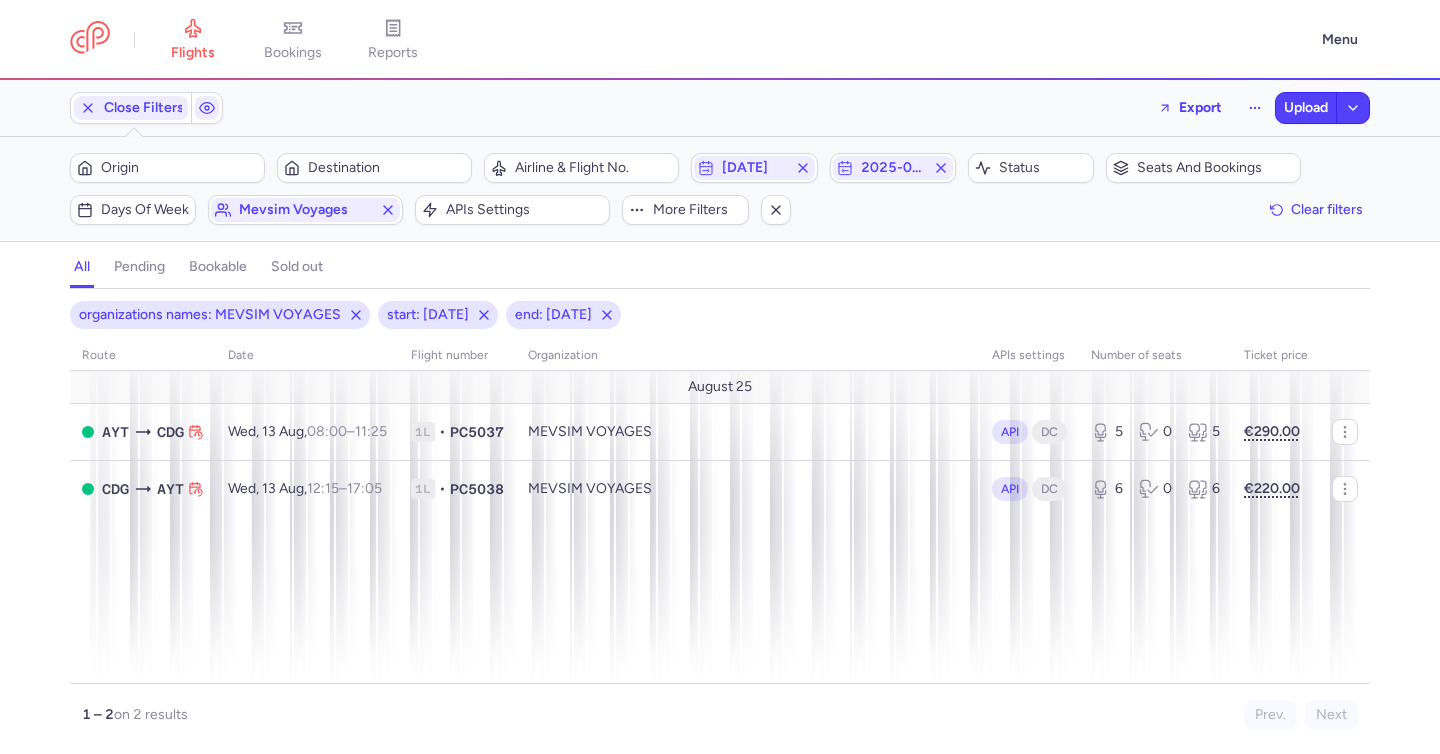 click on "Close Filters  Export  Upload" 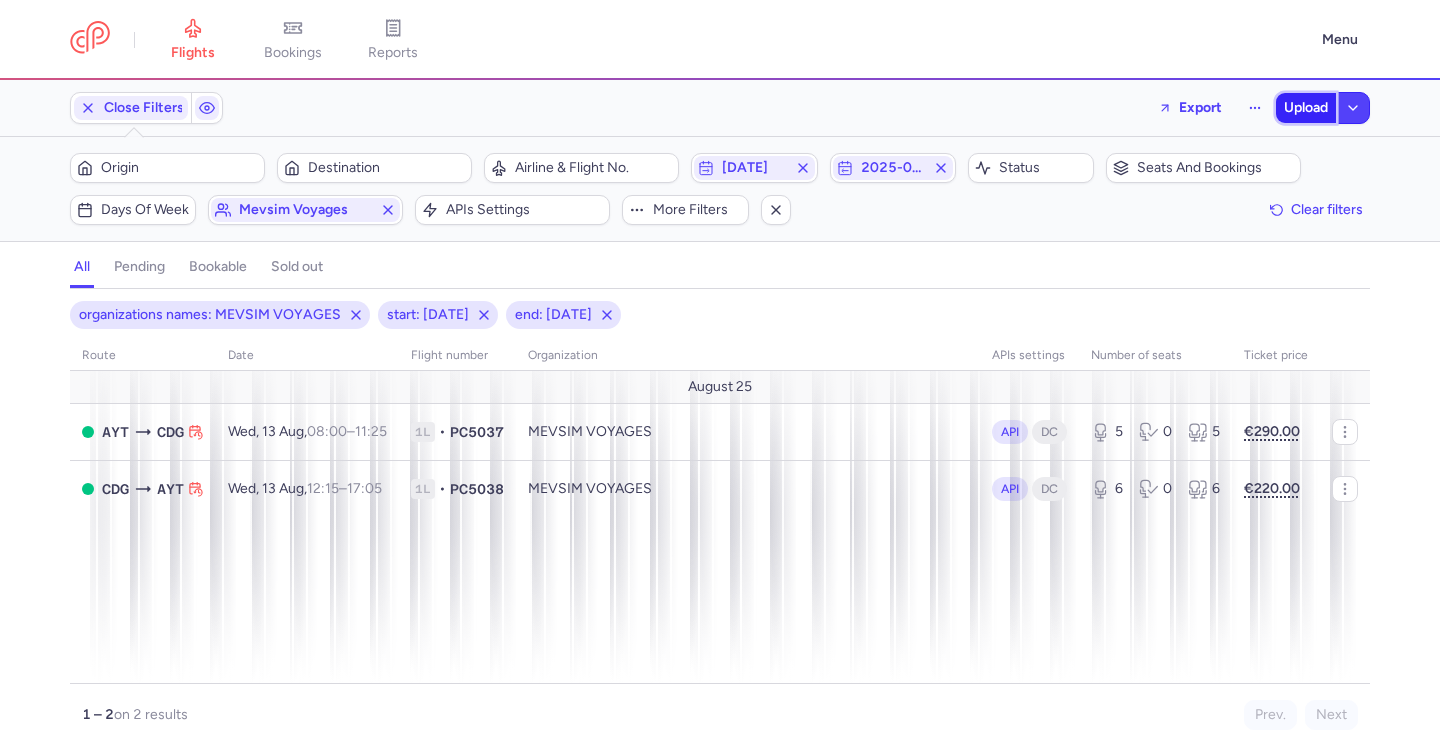 click on "Upload" at bounding box center (1306, 108) 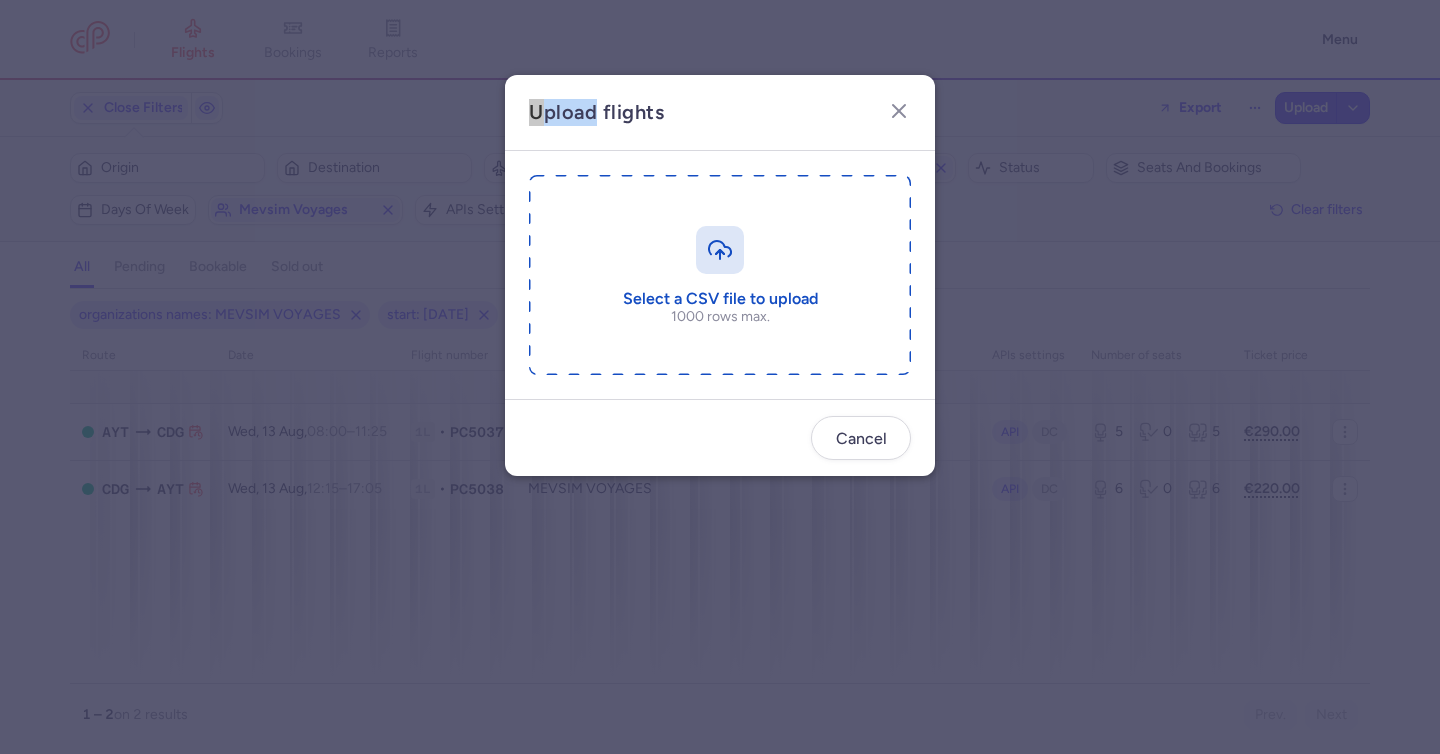 click on "Upload flights Select a CSV file to upload 1000 rows max. Cancel" at bounding box center (720, 376) 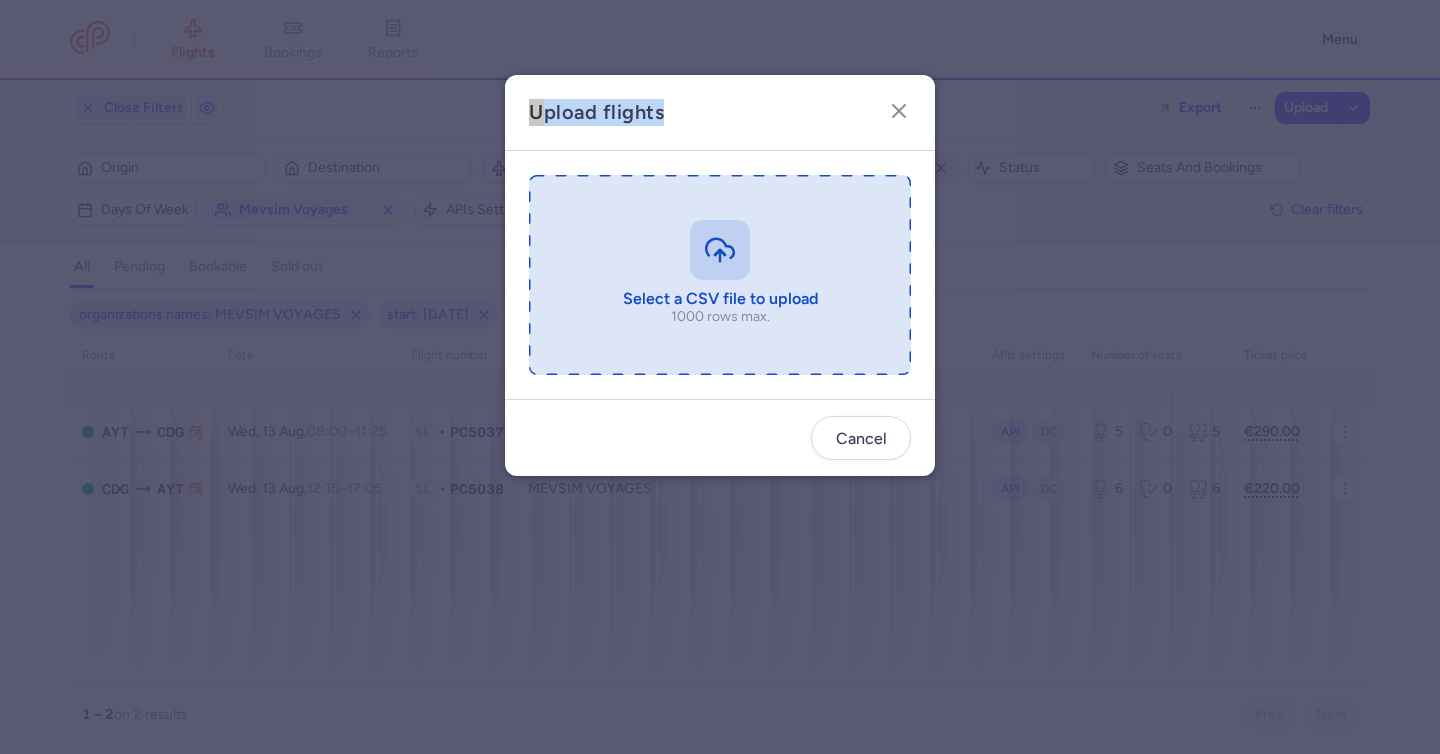 click at bounding box center (720, 275) 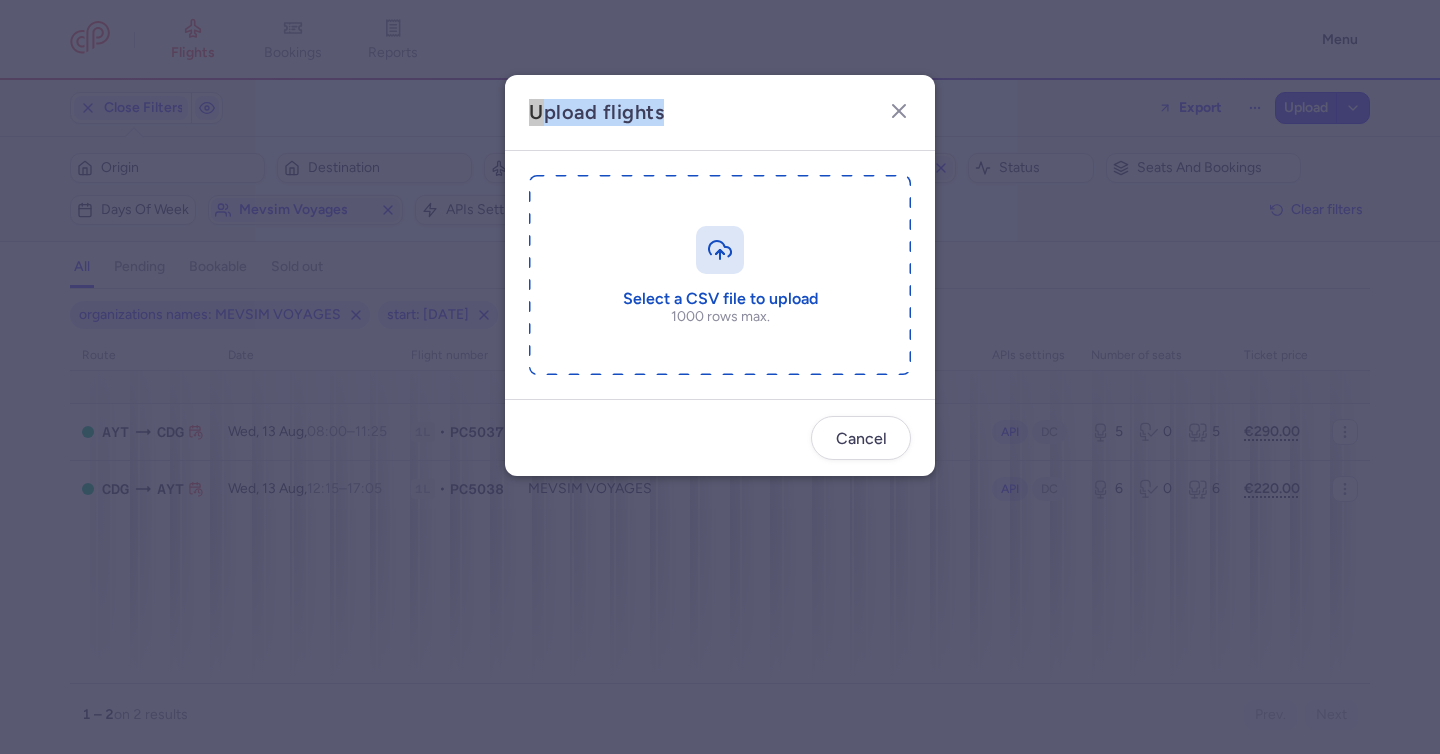 type on "C:\fakepath\export_flights_20250807,1109.csv" 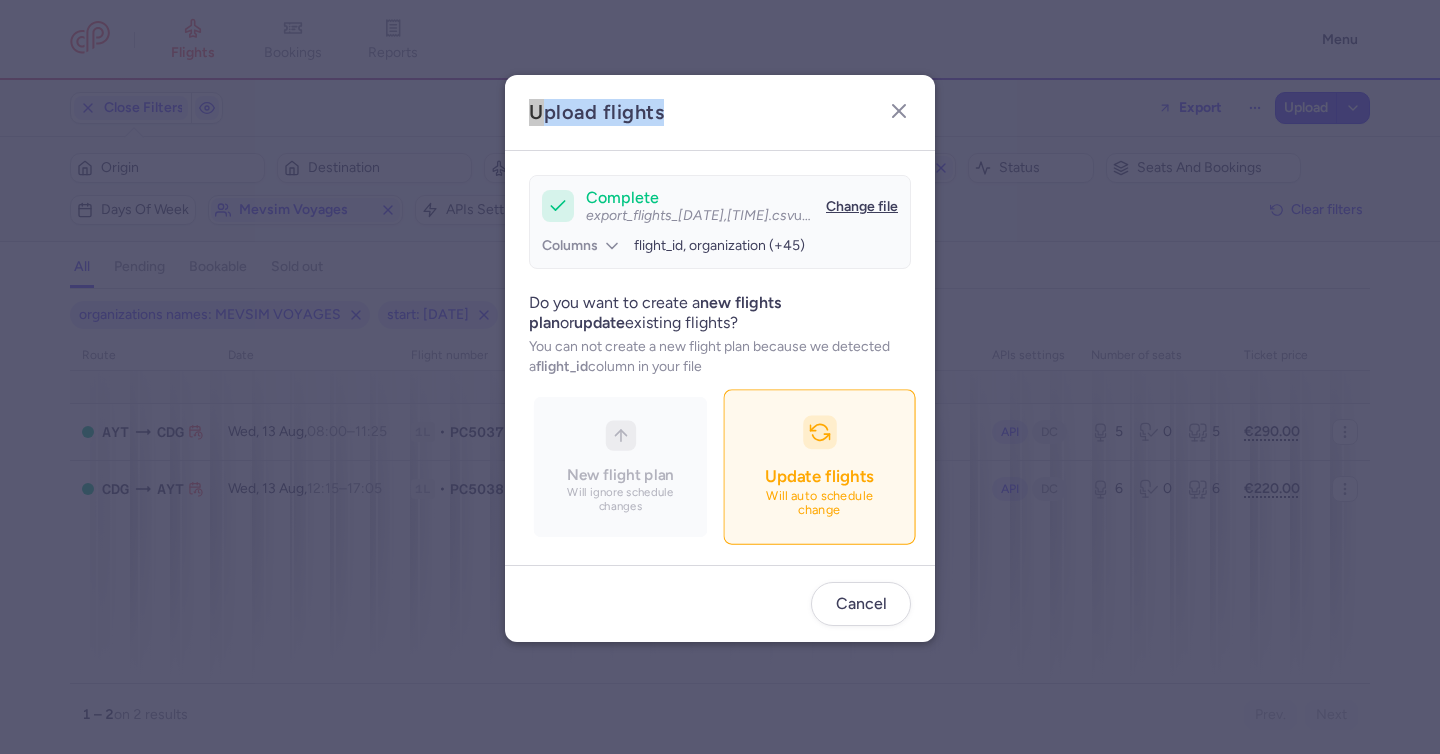 click on "Will auto schedule change" at bounding box center [820, 504] 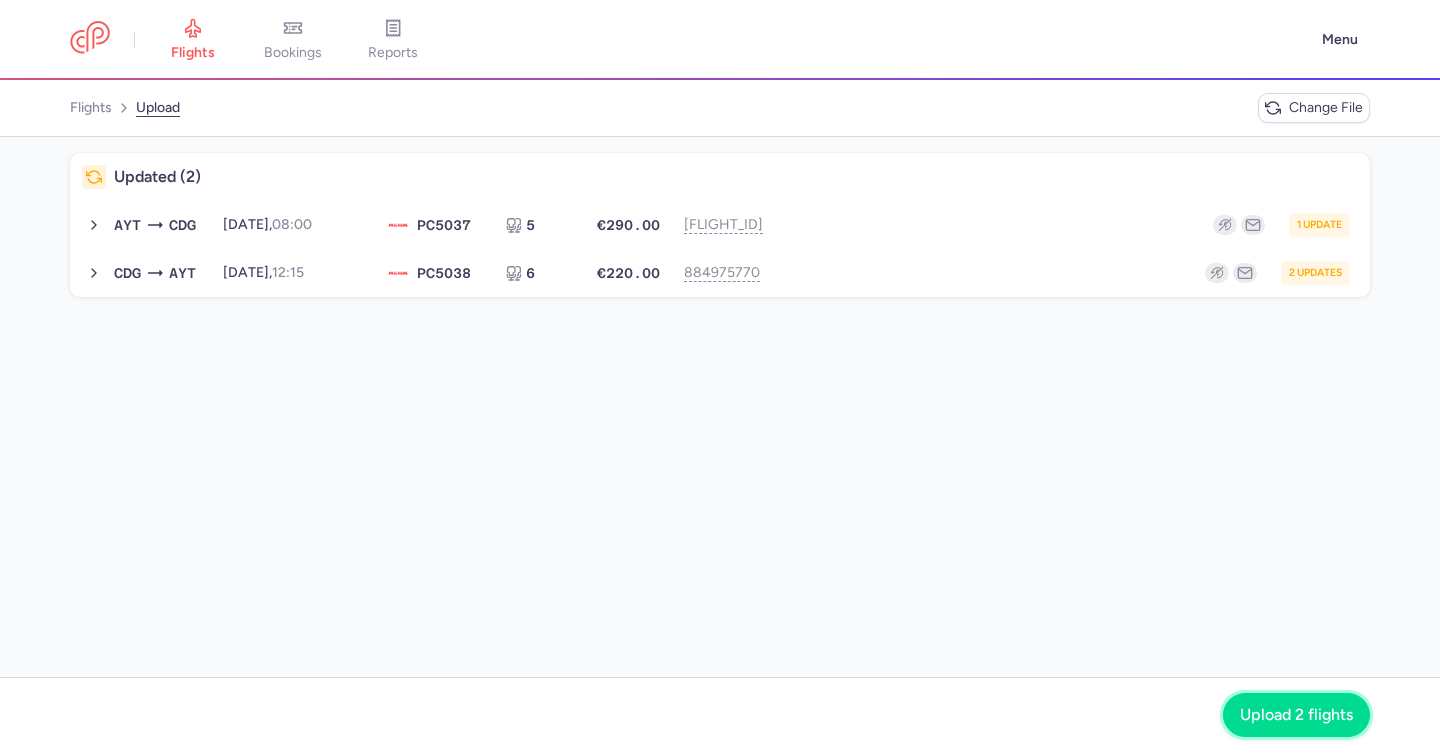 click on "Upload 2 flights" 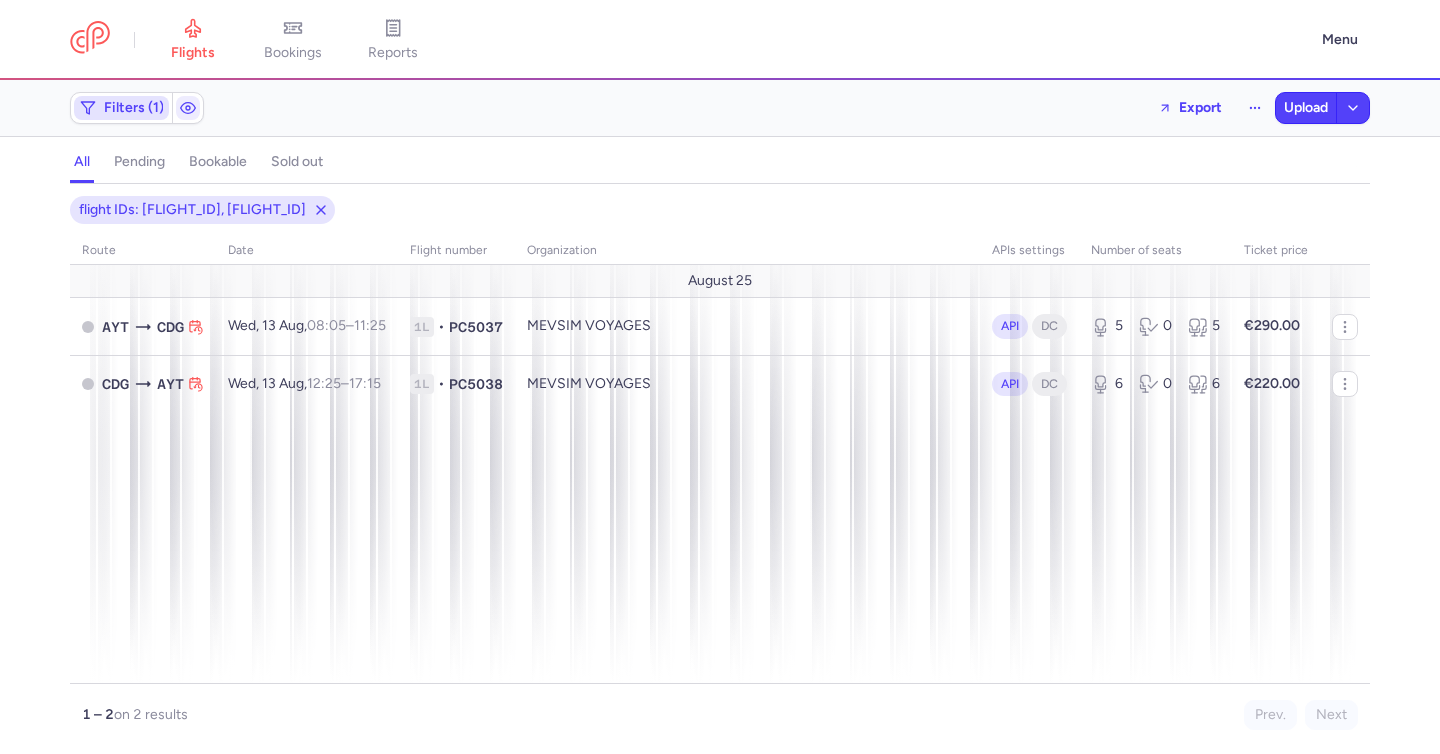 click on "Filters (1)" 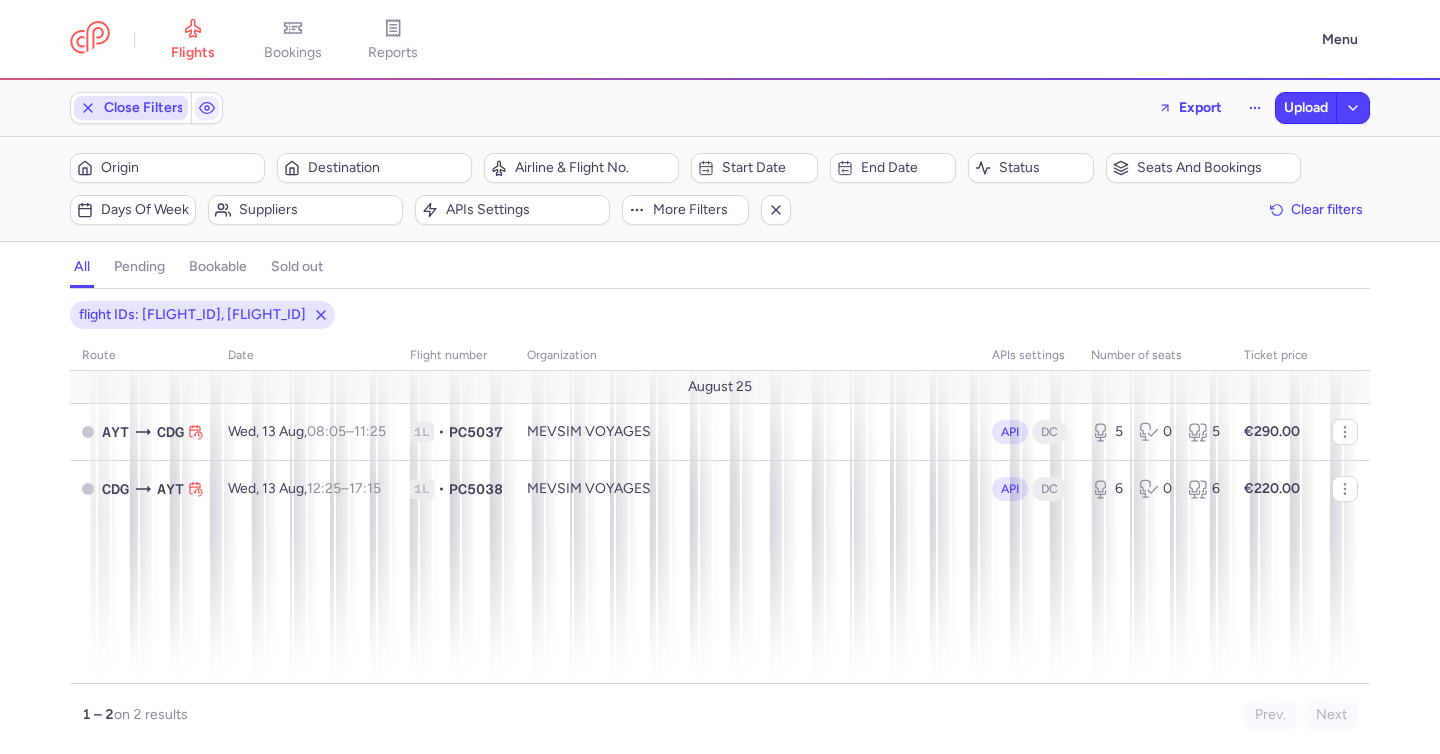 scroll, scrollTop: 0, scrollLeft: 0, axis: both 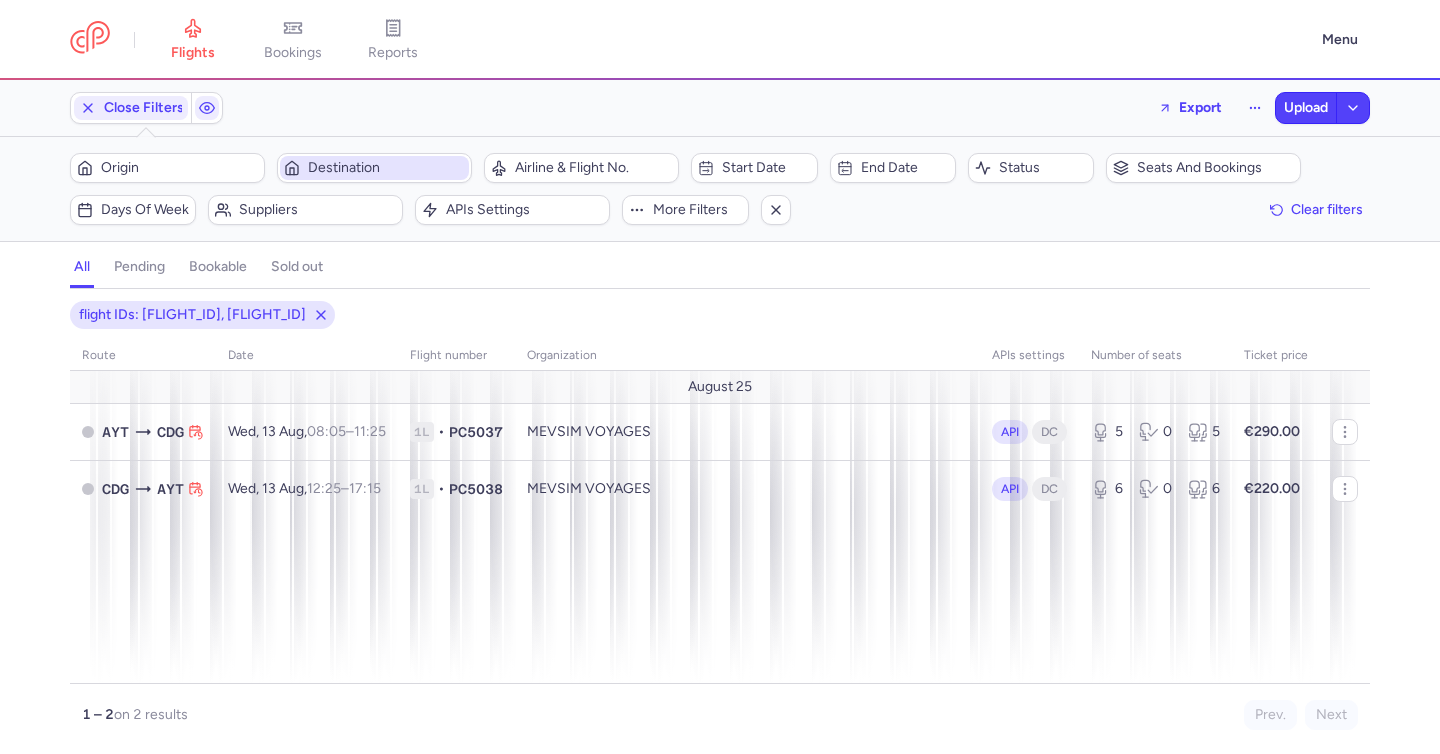 click on "Destination" at bounding box center [386, 168] 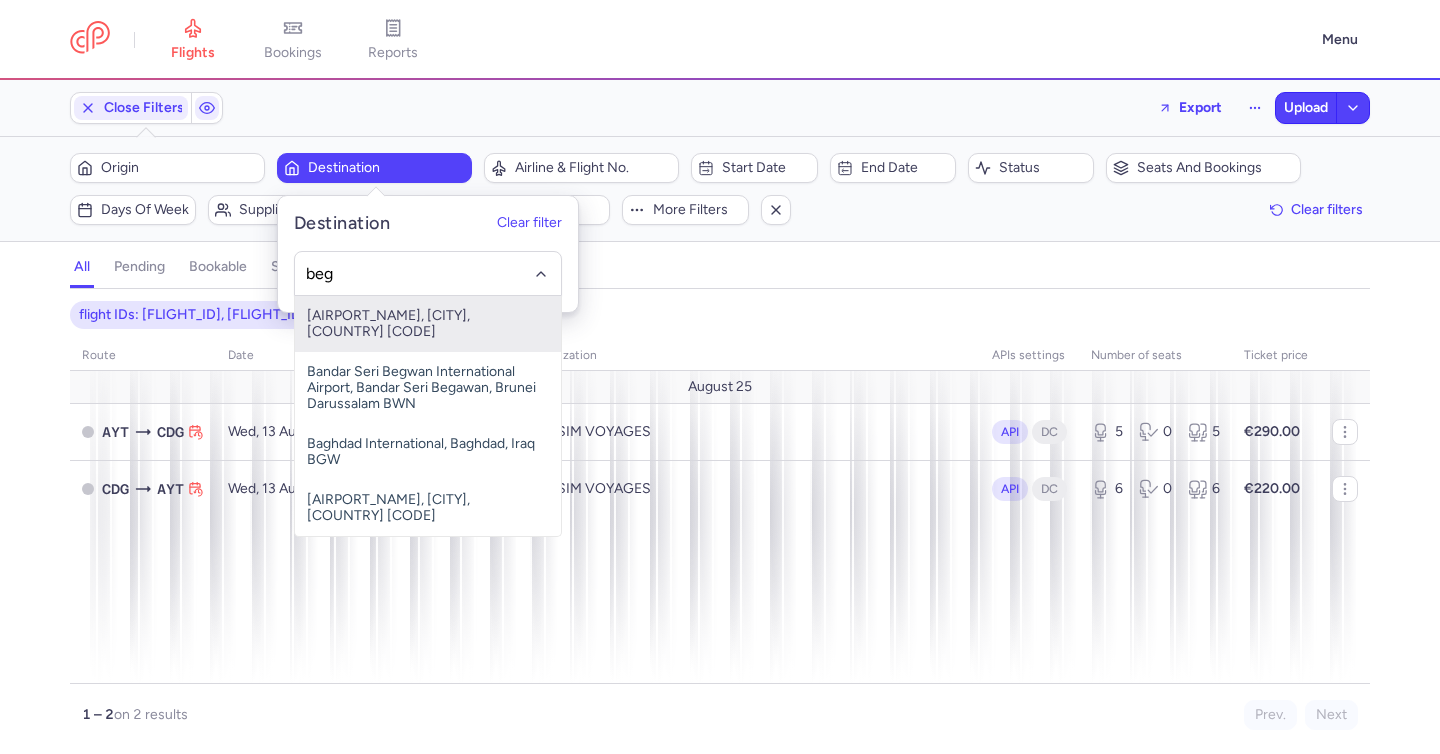 click on "Belgrade Nikola Tesla, Belgrade, Serbia BEG" at bounding box center [428, 324] 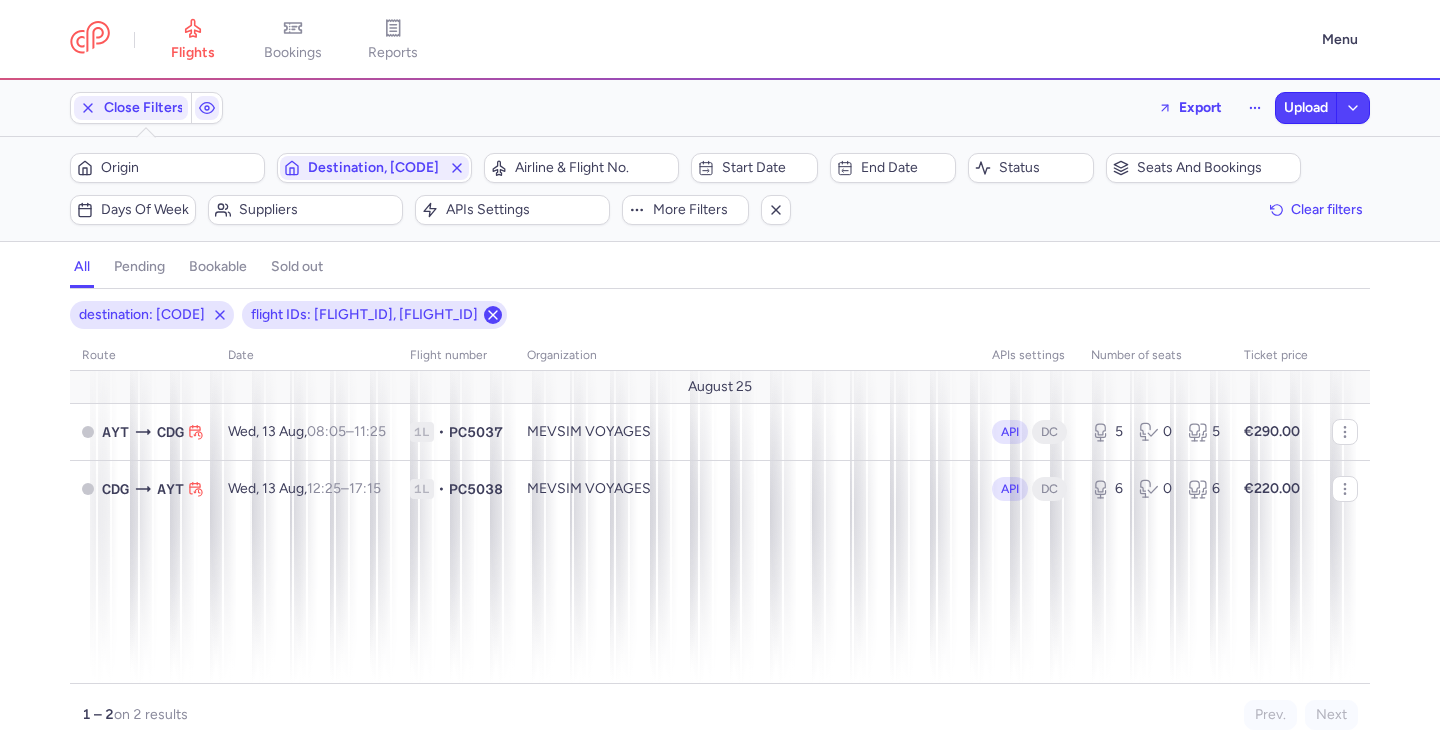 click 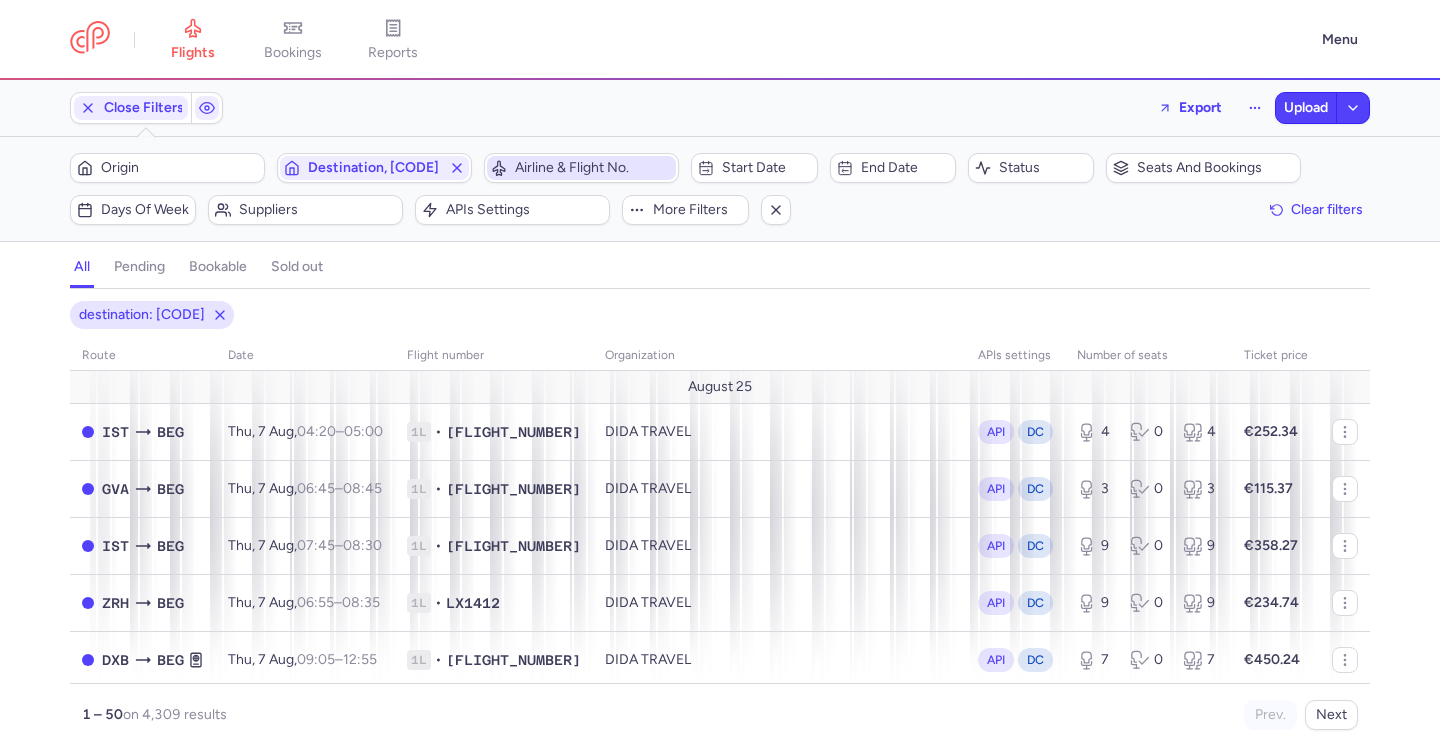 click on "Airline & Flight No." at bounding box center [593, 168] 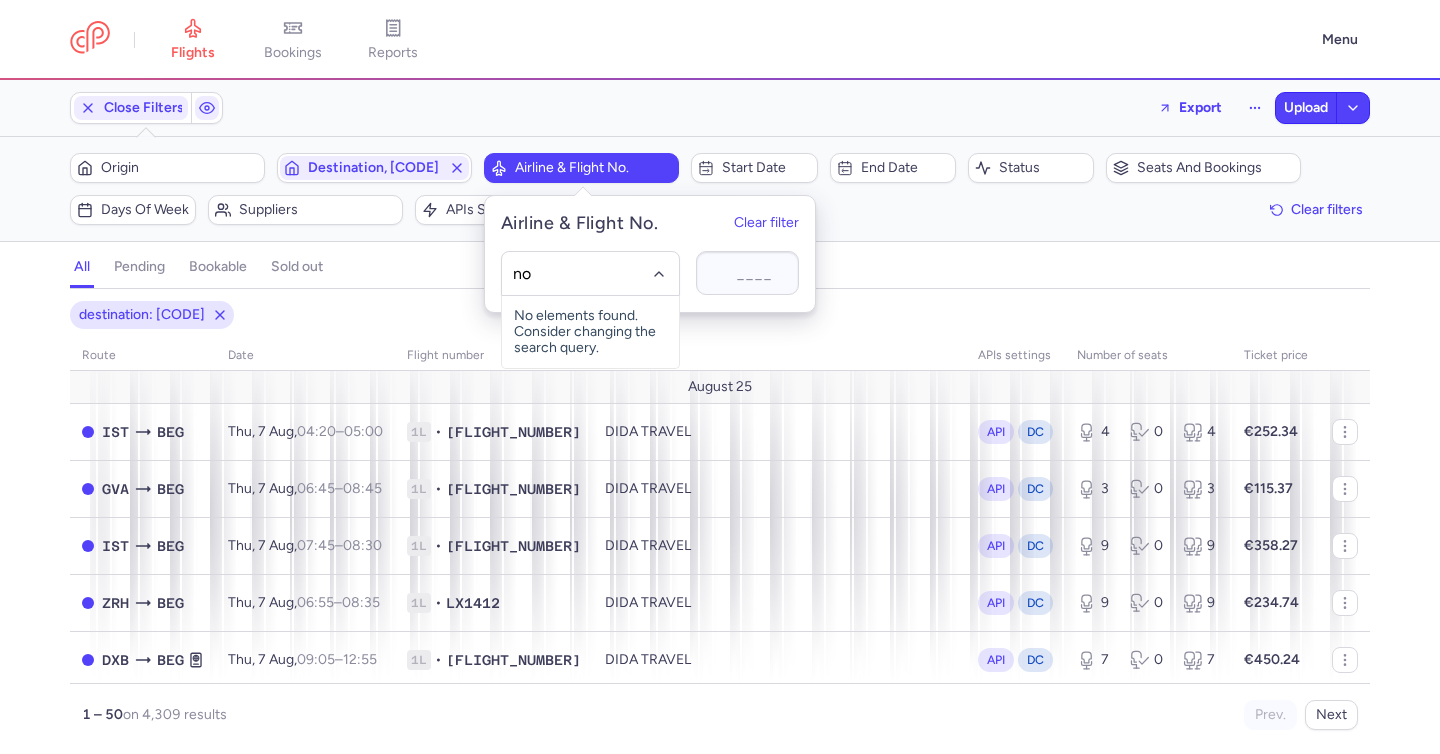 type on "nou" 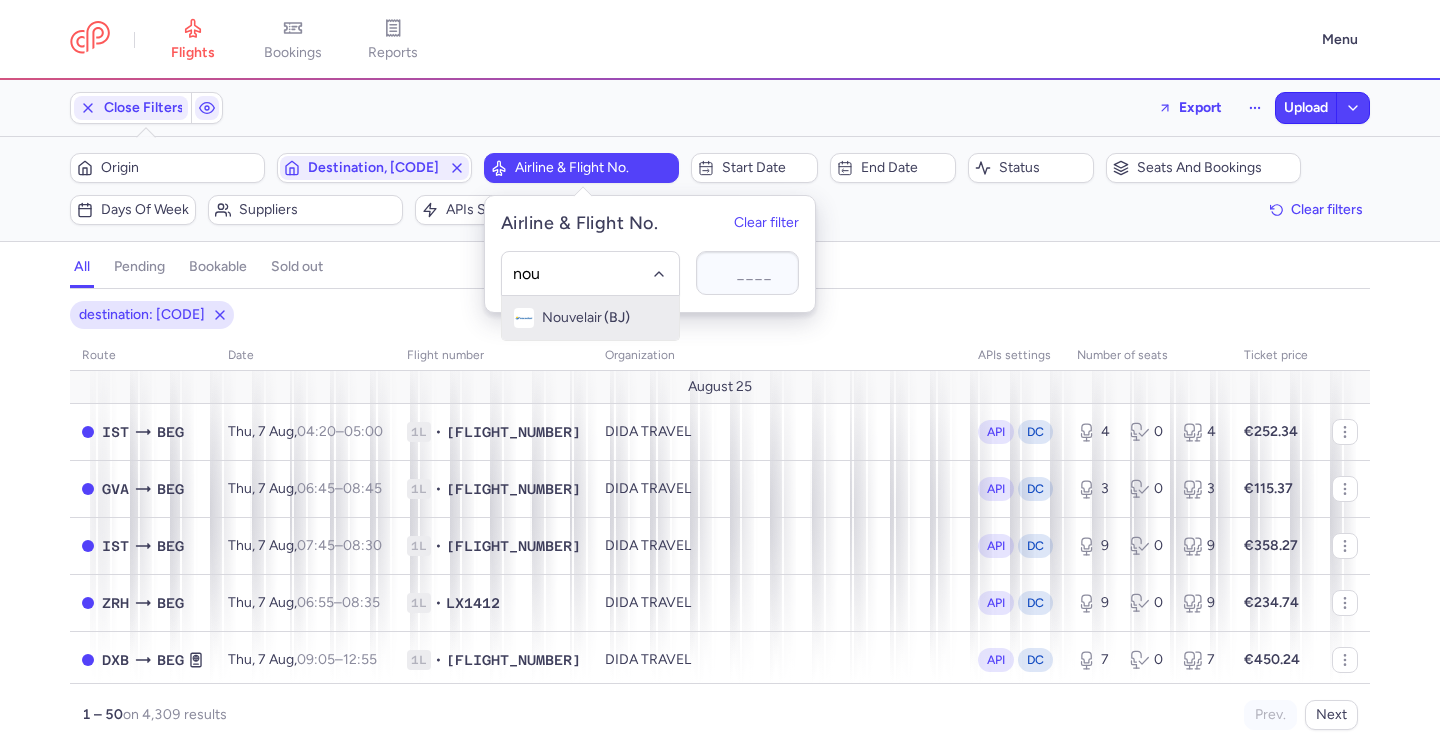 click on "Nouvelair (BJ)" at bounding box center (590, 318) 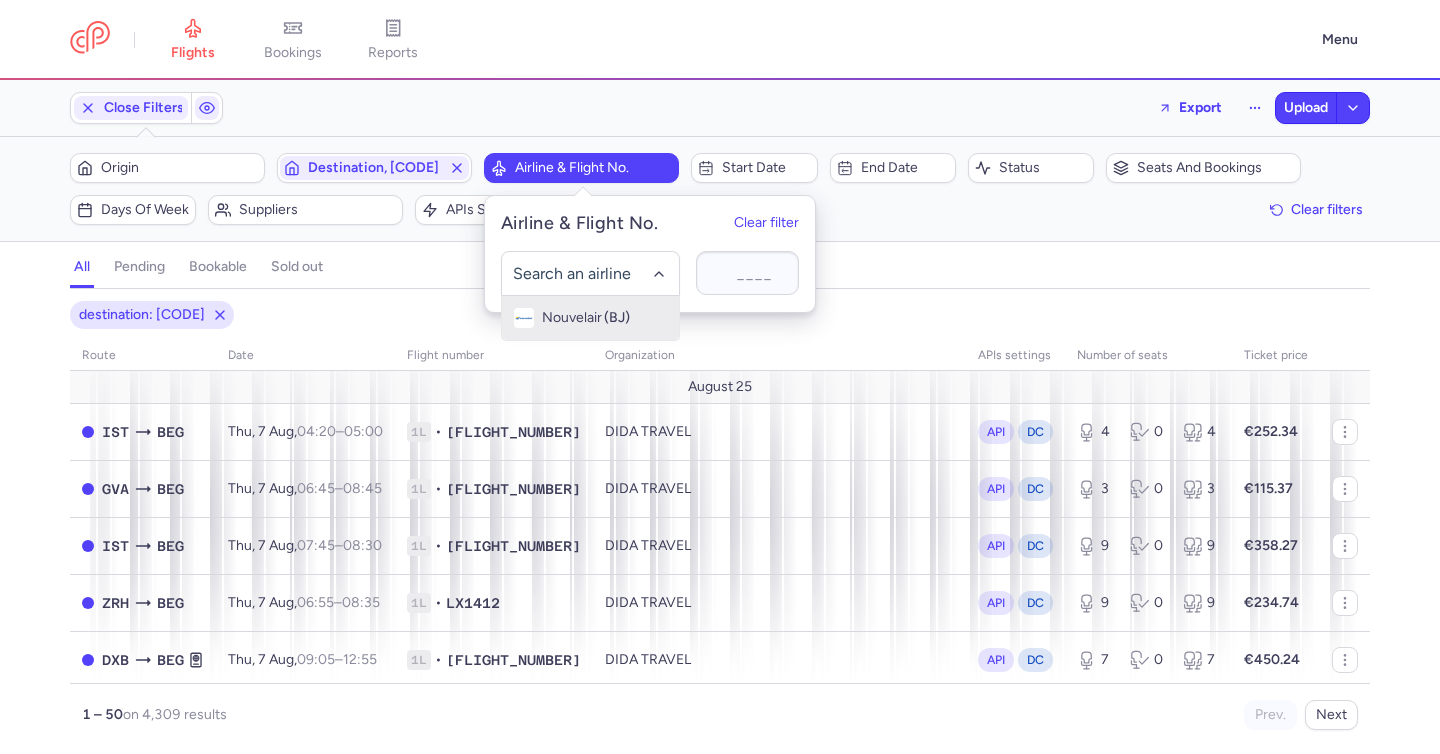 click on "Type airline IATA code, name..." at bounding box center [0, 0] 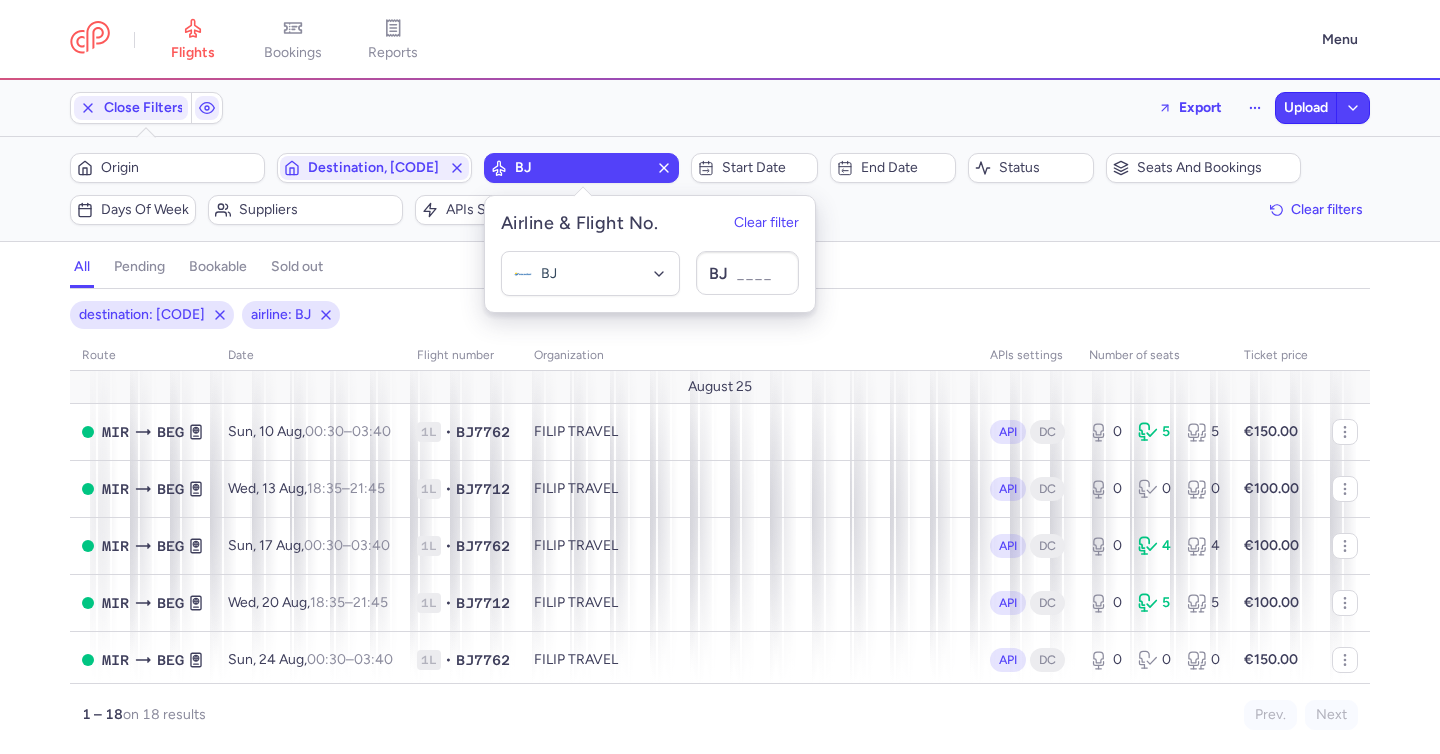 click on "all pending bookable sold out" at bounding box center (720, 271) 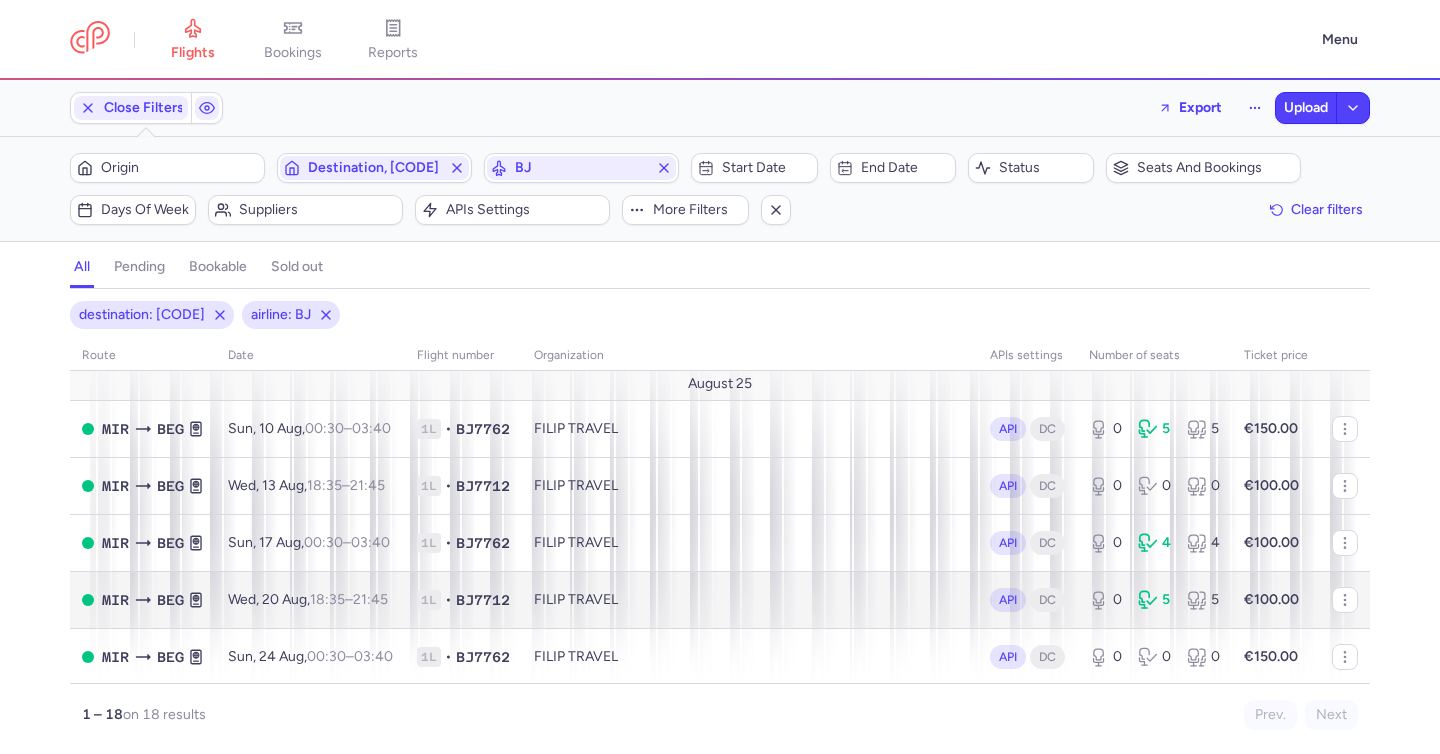 scroll, scrollTop: 0, scrollLeft: 0, axis: both 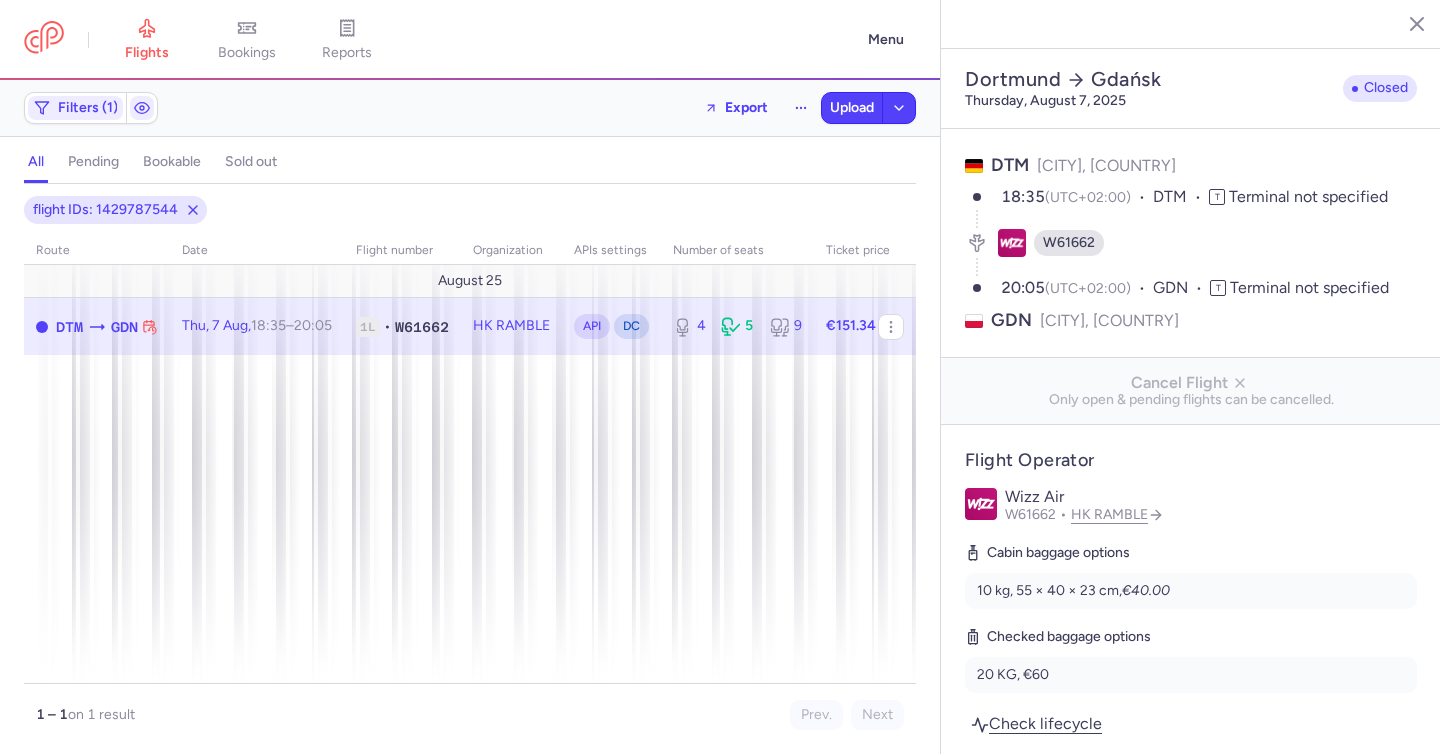 select on "days" 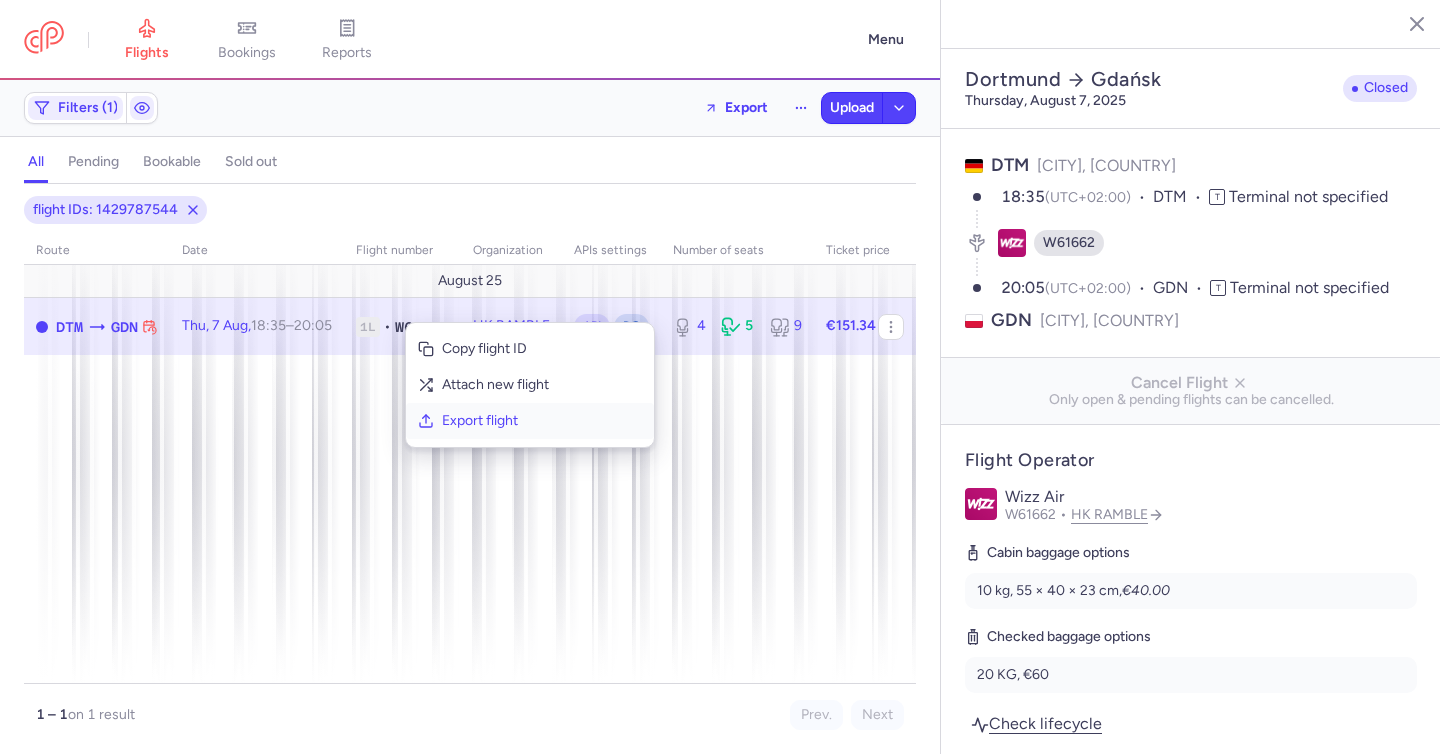 click on "Export flight" at bounding box center [542, 421] 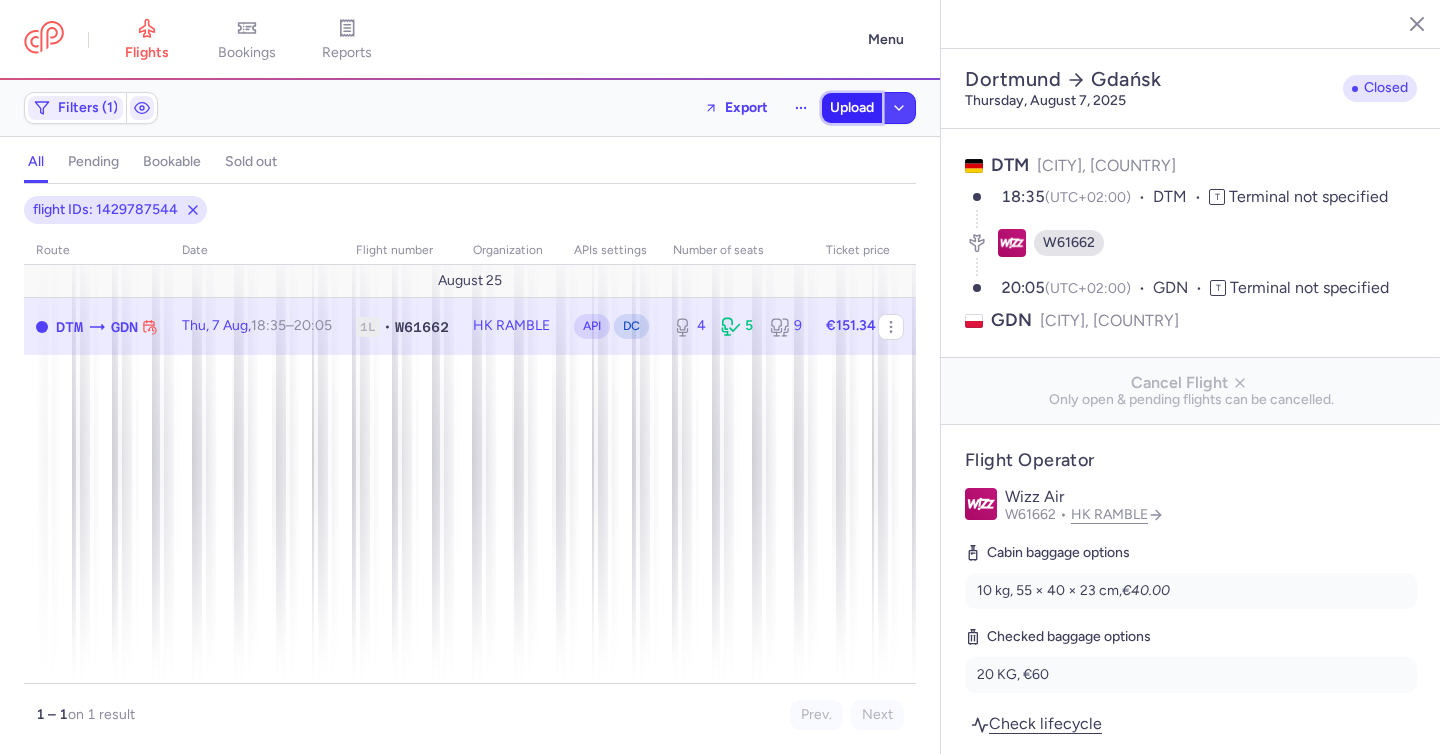 click on "Upload" at bounding box center [852, 108] 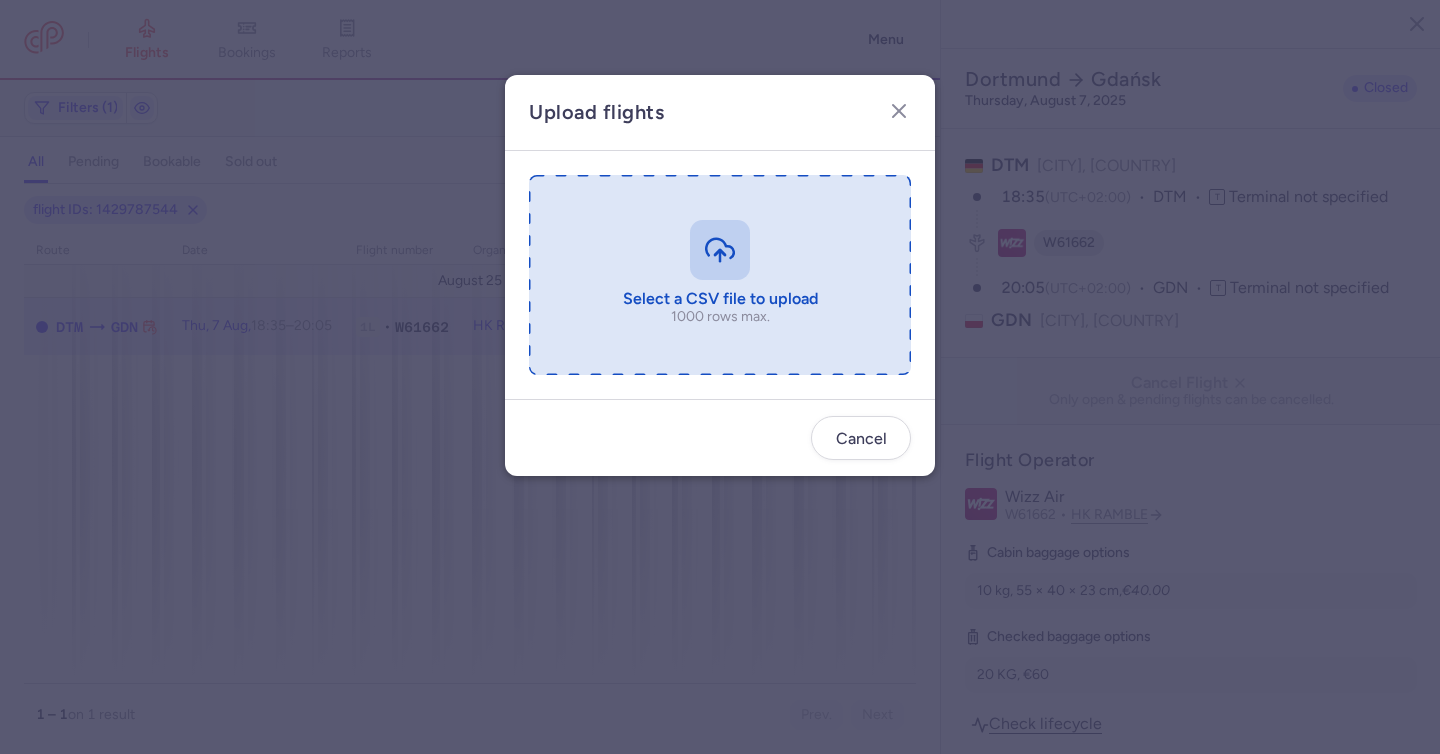 click at bounding box center (720, 275) 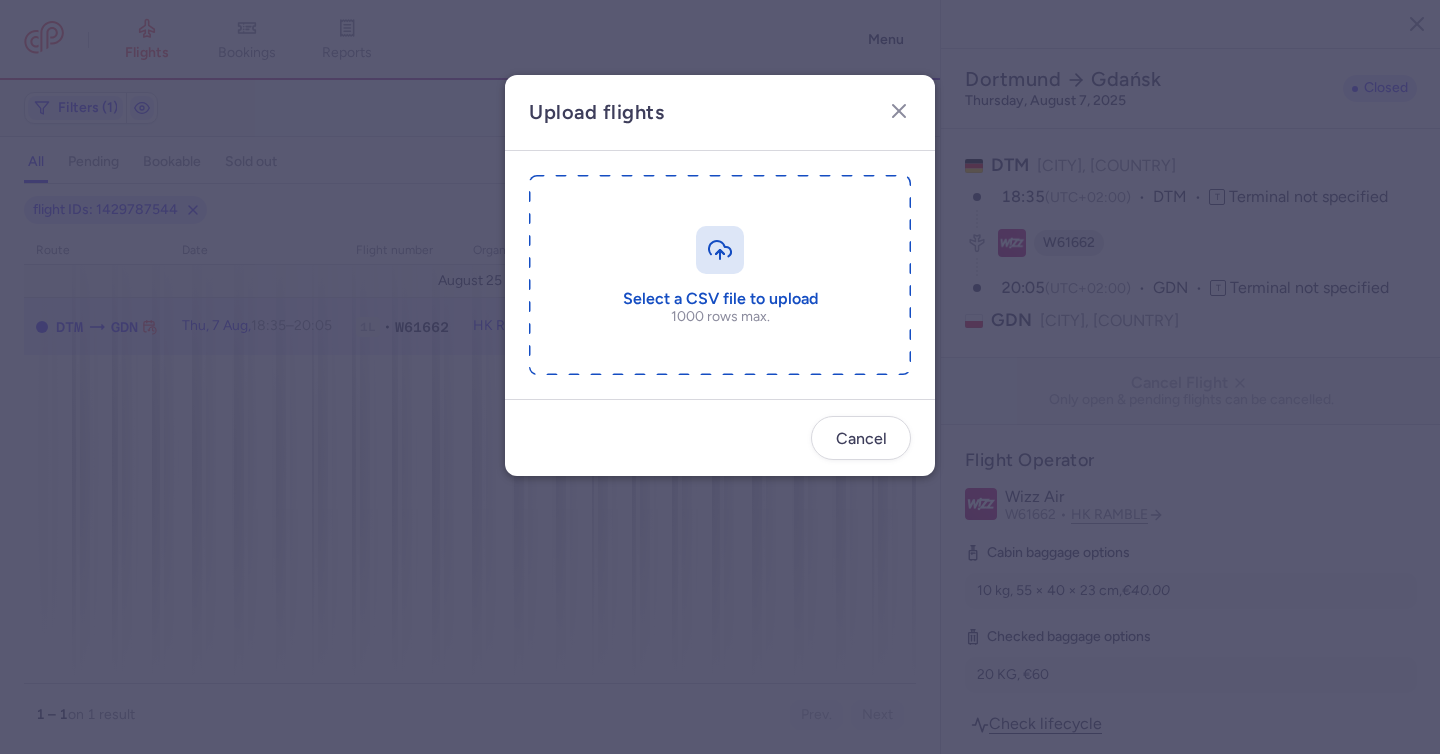 type on "C:\fakepath\export_flight_[NUMBER]_[DATE], [TIME].csv" 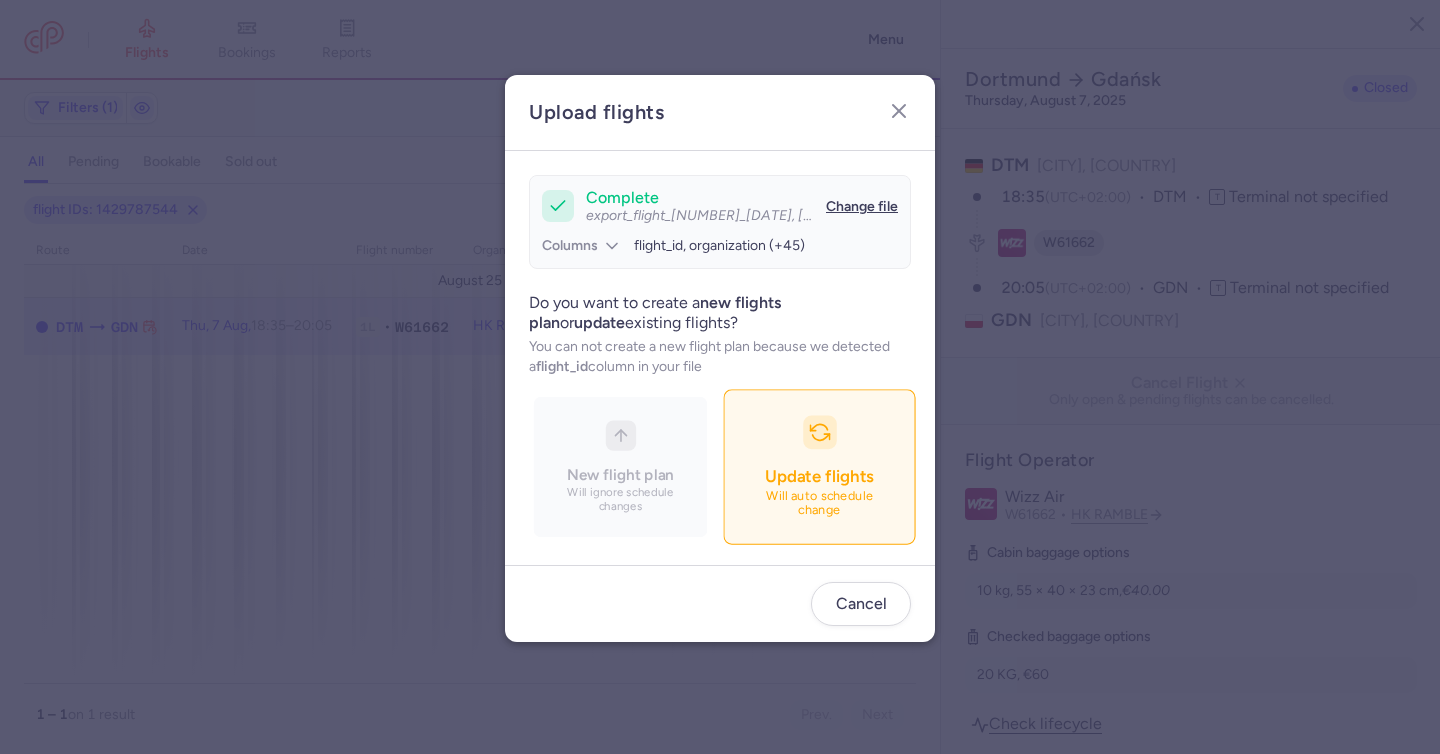 click on "Update flights Will auto schedule change" at bounding box center (819, 467) 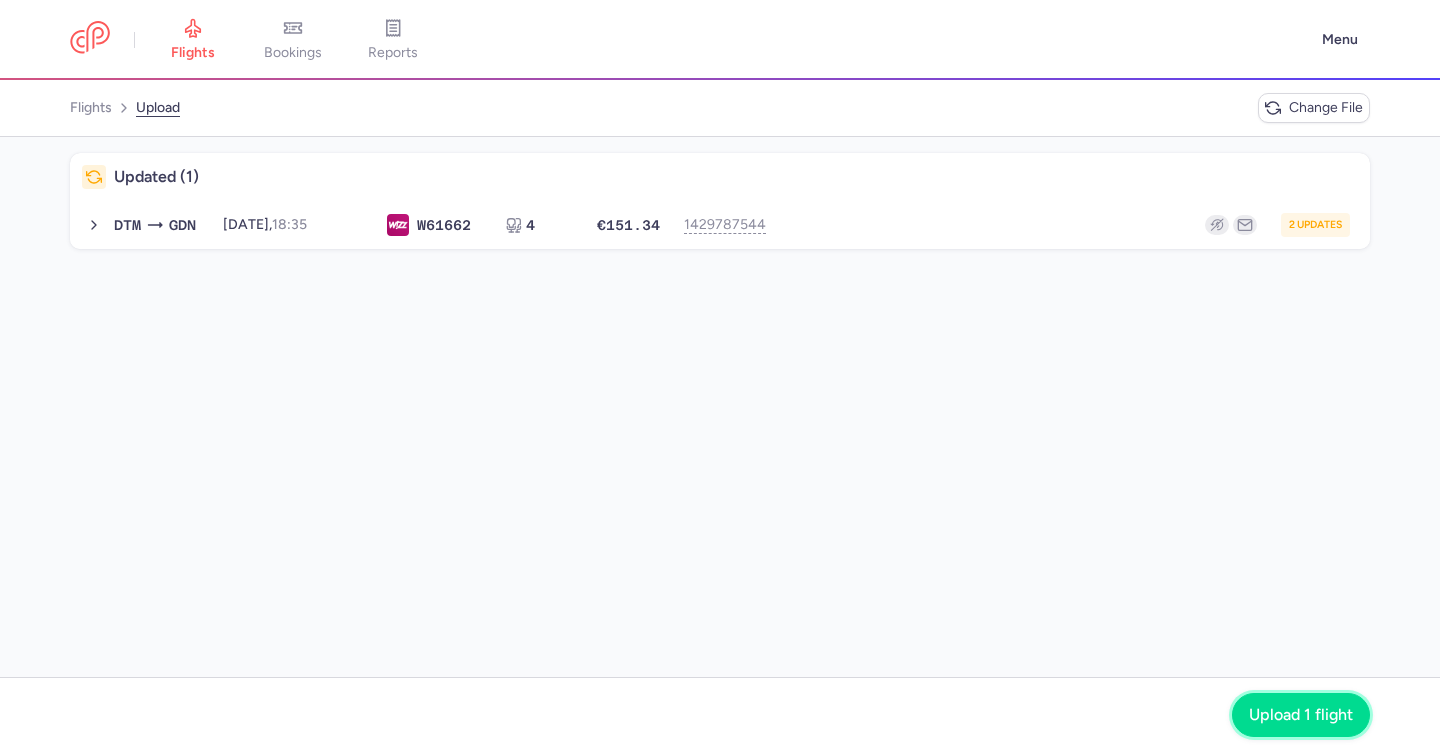 click on "Upload 1 flight" at bounding box center (1301, 715) 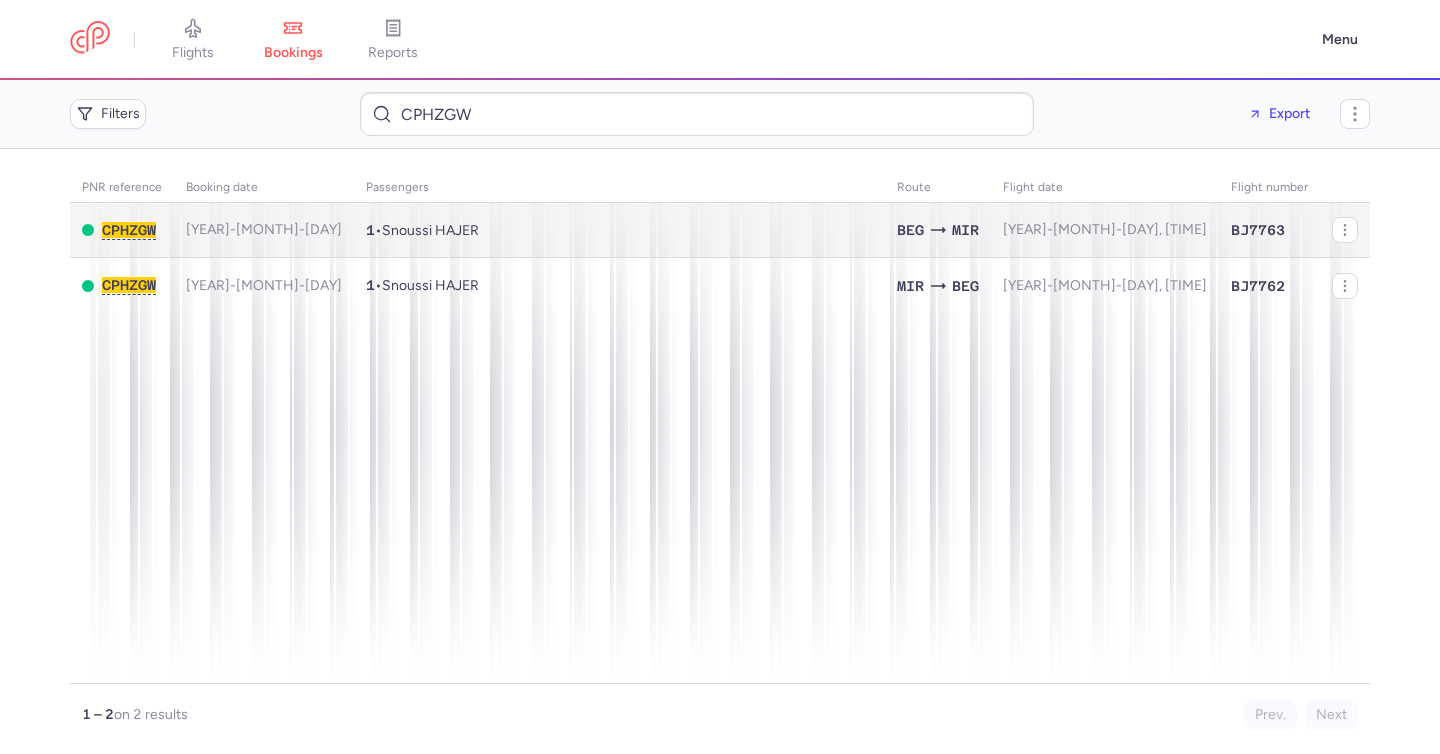 scroll, scrollTop: 0, scrollLeft: 0, axis: both 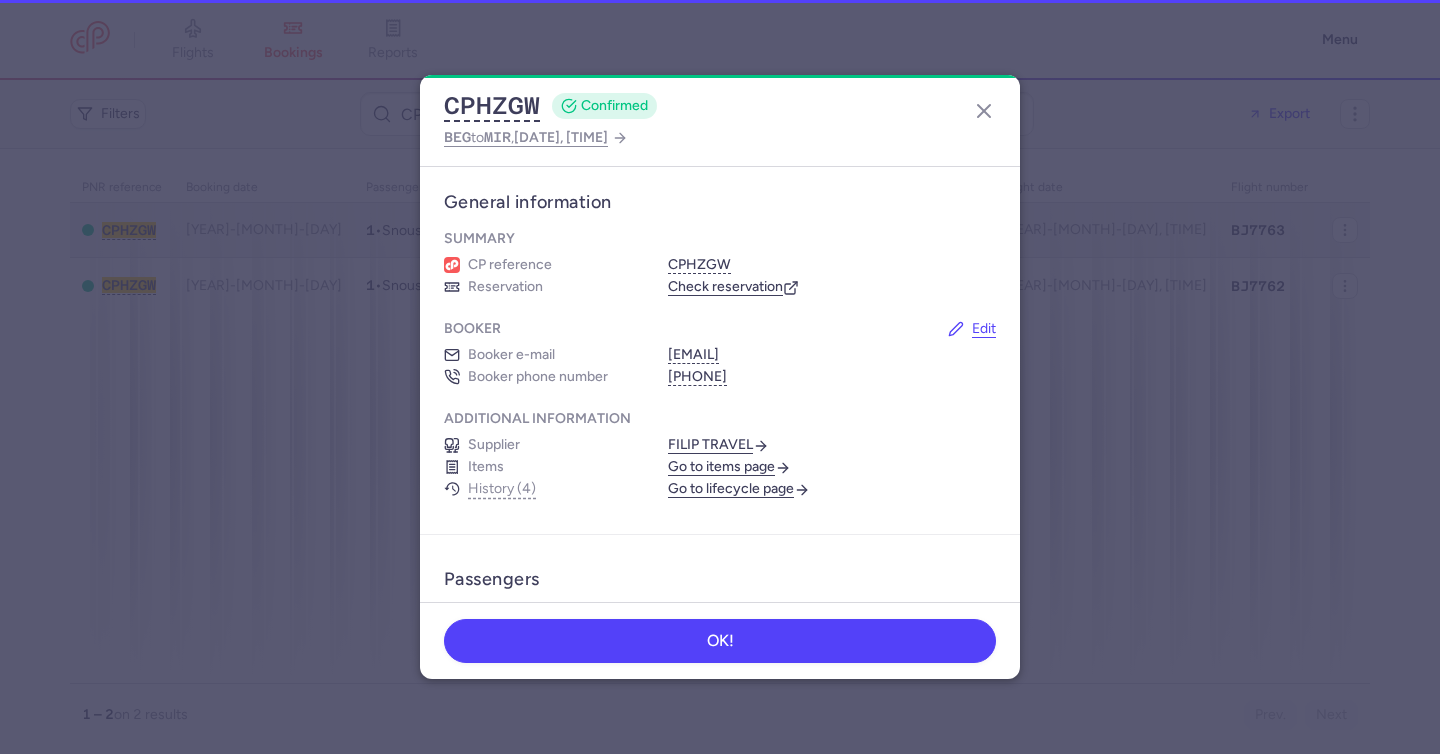 click on "CPHZGW CONFIRMED BEG to MIR , [DATE], [TIME] General information Summary CP reference CPHZGW Reservation Check reservation Booker Edit Booker e-mail [EMAIL] Booker phone number [PHONE] Additional information Supplier FILIP TRAVEL Items Go to items page History (4) Go to lifecycle page Passengers [LAST] [FIRST] Female • Born [DATE] Ancillaries Checked baggage 1 × 20 kg • Free included Cabin bag 1 × 8 kg, 55 × 35 × 25 cm • Free included Items Go to items page Booking 1611542 €125.46 Processed Booking date [DATE] Fare type One Way Price gap €0.00 Customer name eDreams ODIGEO Item ID 1663632 Show transactions Flight changes Move booking No flight changes yet Cancel booking Cancel and notify all passengers with optional refund. Cancel booking OK!" at bounding box center [720, 376] 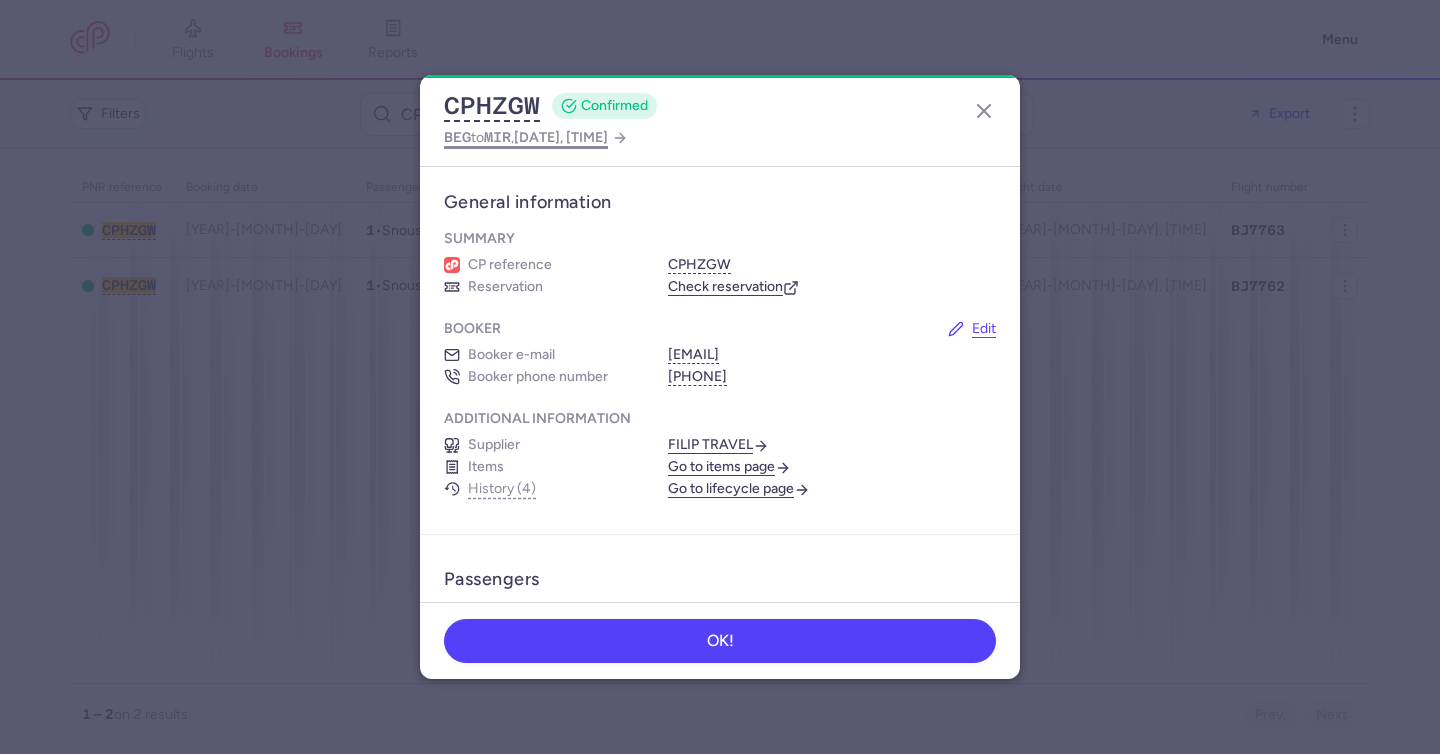 click on "[DATE], [TIME]" at bounding box center [561, 137] 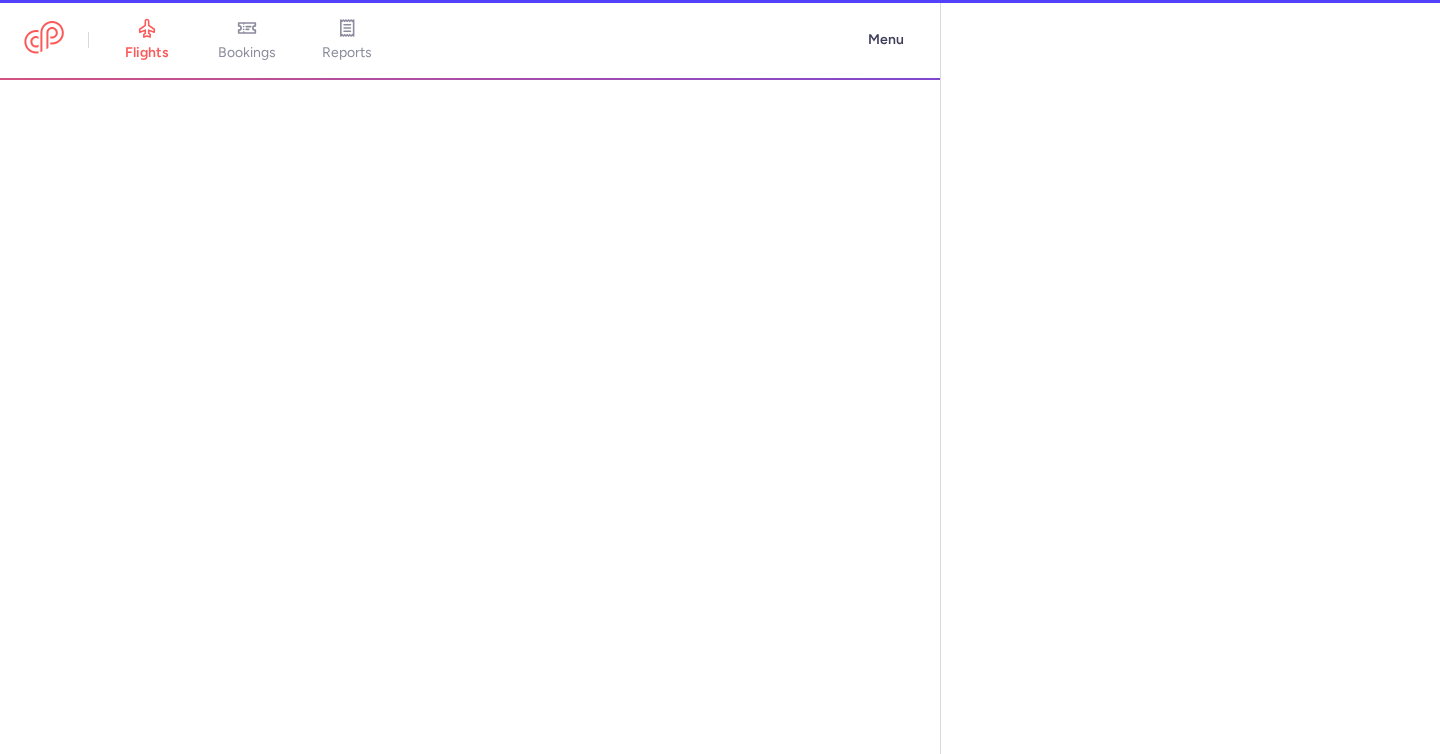 select on "days" 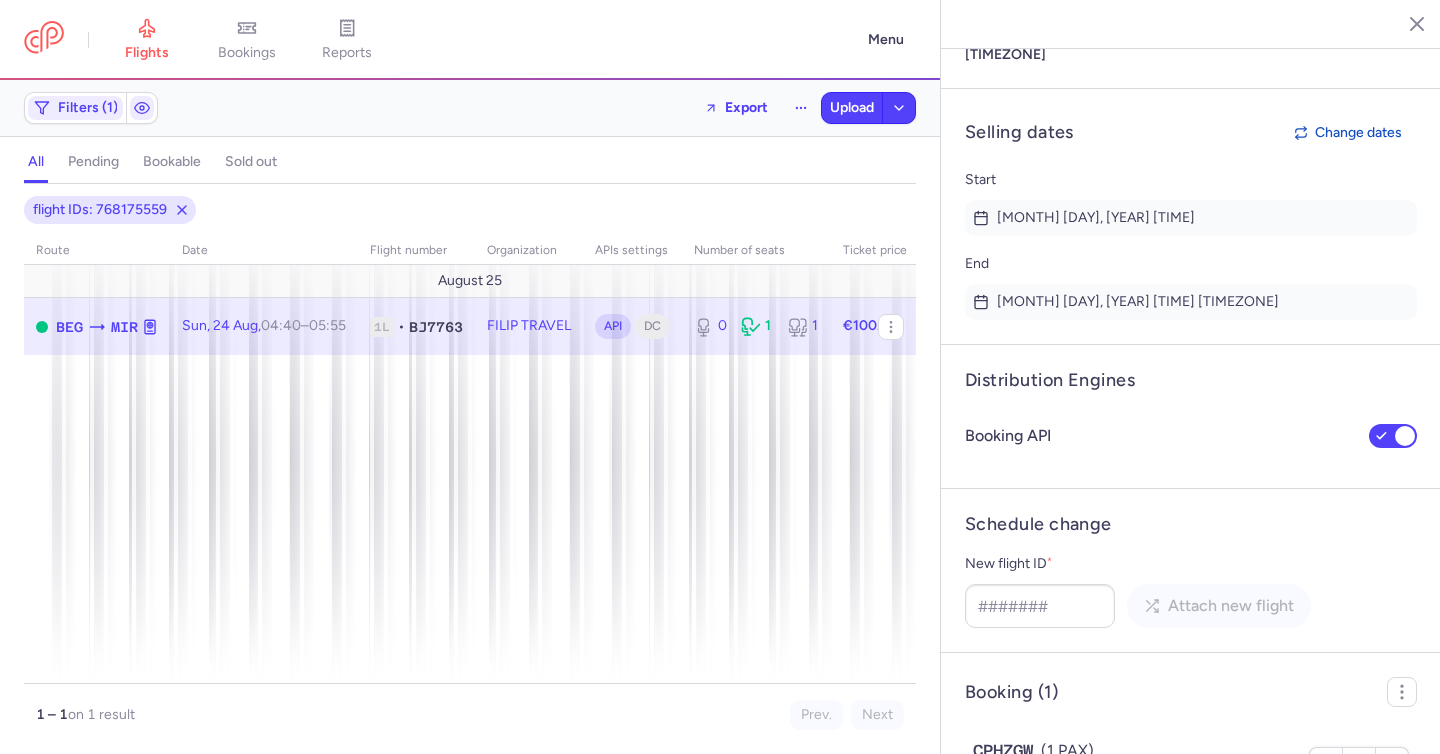 scroll, scrollTop: 1336, scrollLeft: 0, axis: vertical 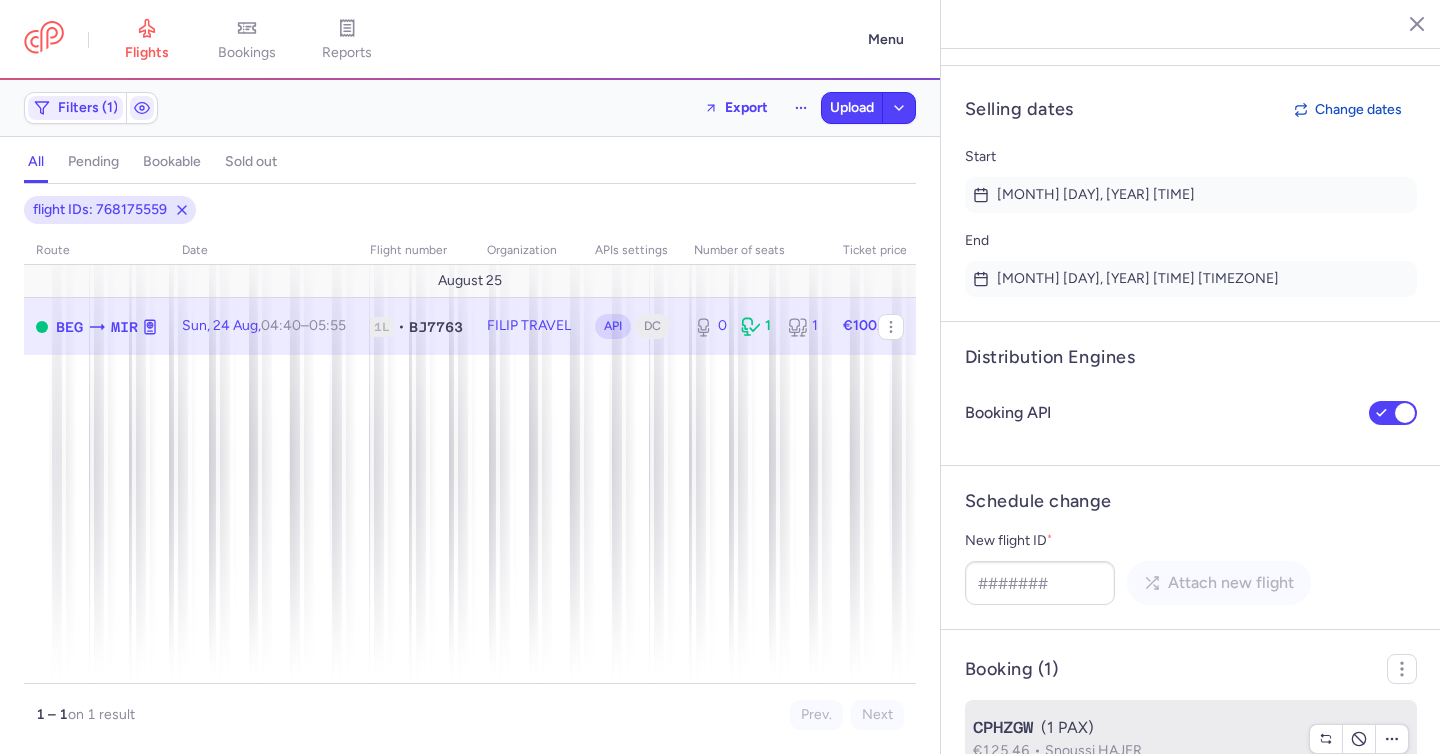 click on "CPHZGW  (1 PAX)" at bounding box center [1135, 728] 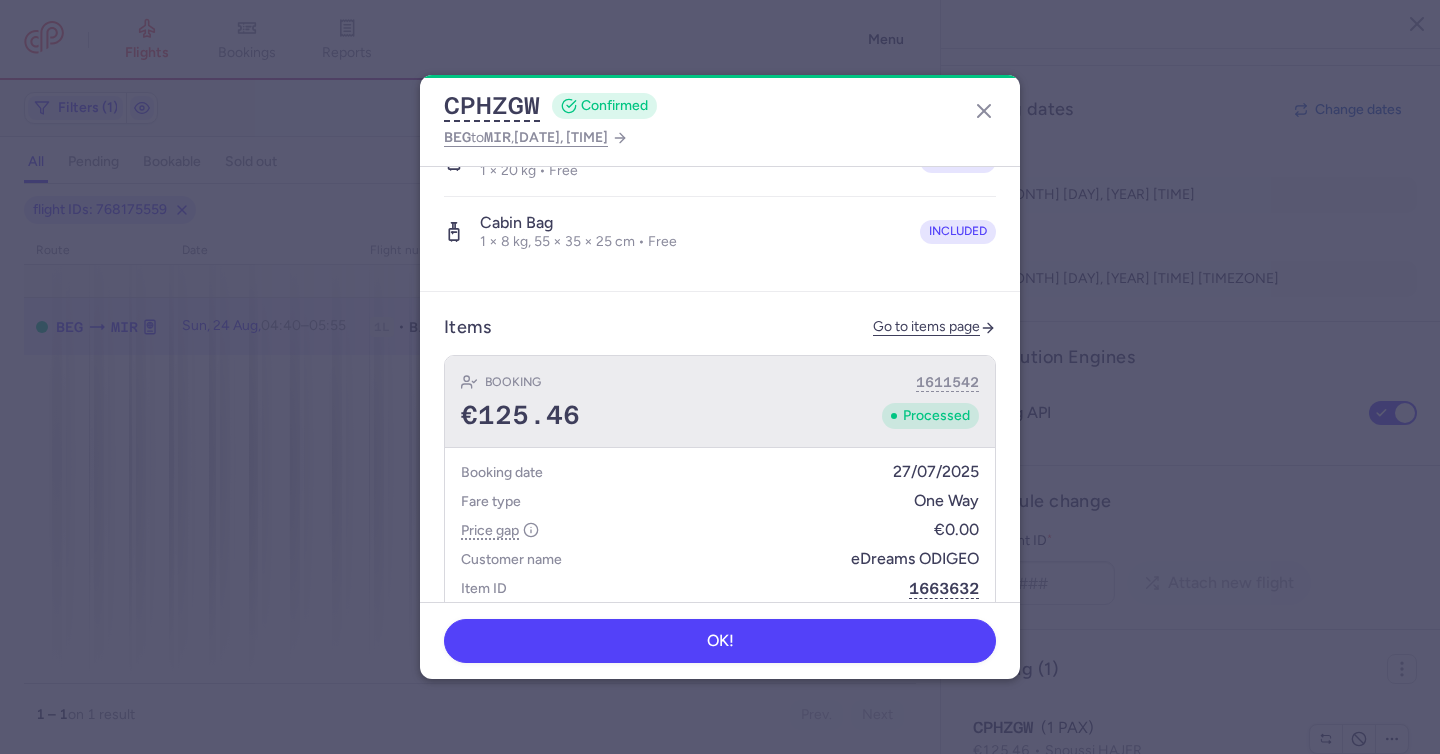 scroll, scrollTop: 521, scrollLeft: 0, axis: vertical 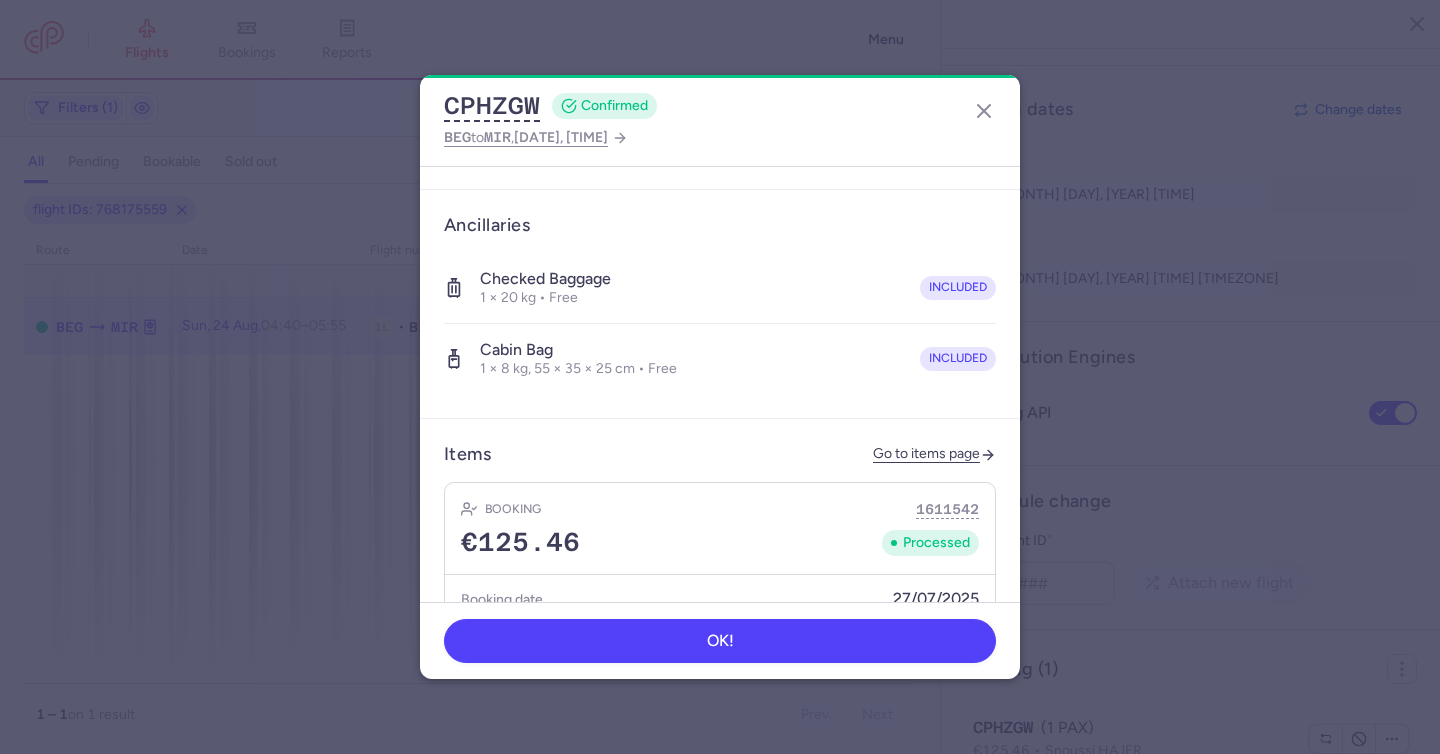 drag, startPoint x: 915, startPoint y: 449, endPoint x: 928, endPoint y: 454, distance: 13.928389 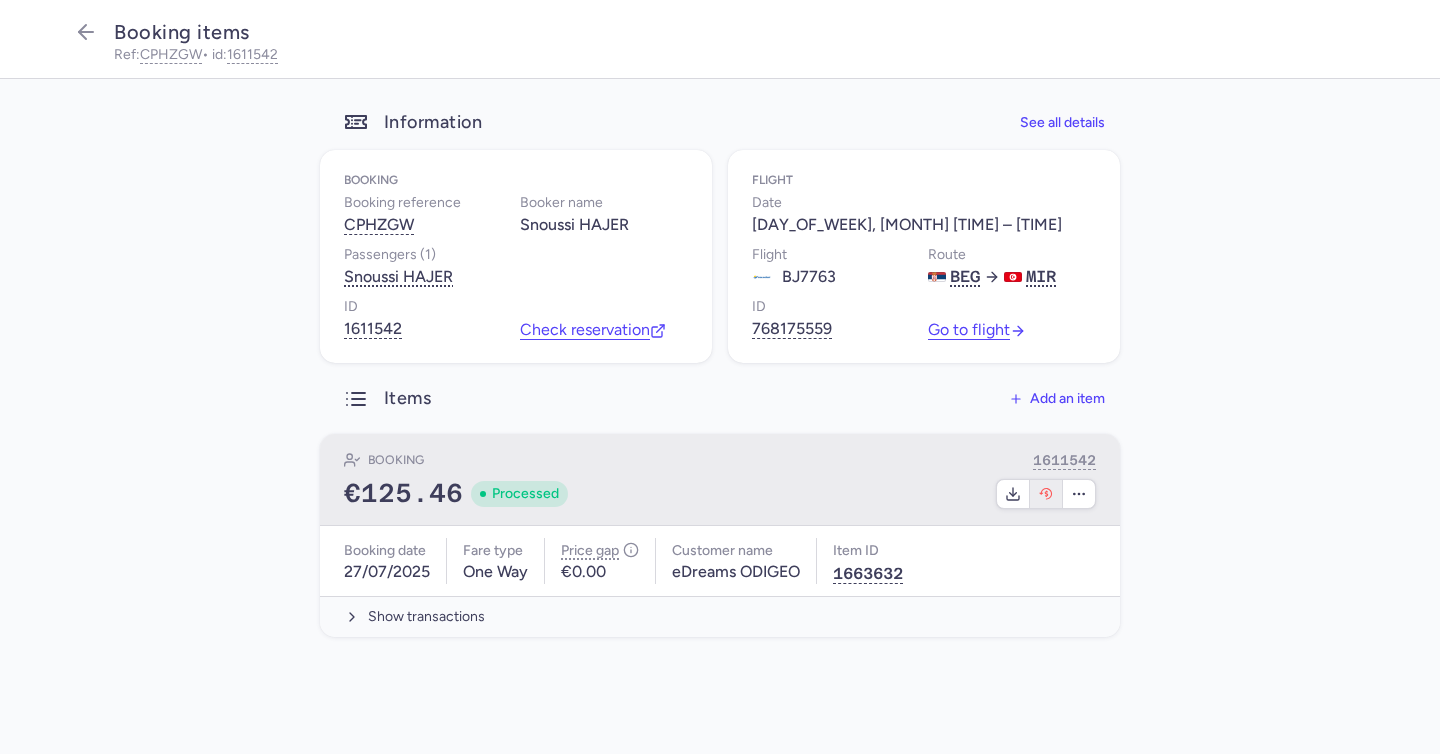 click 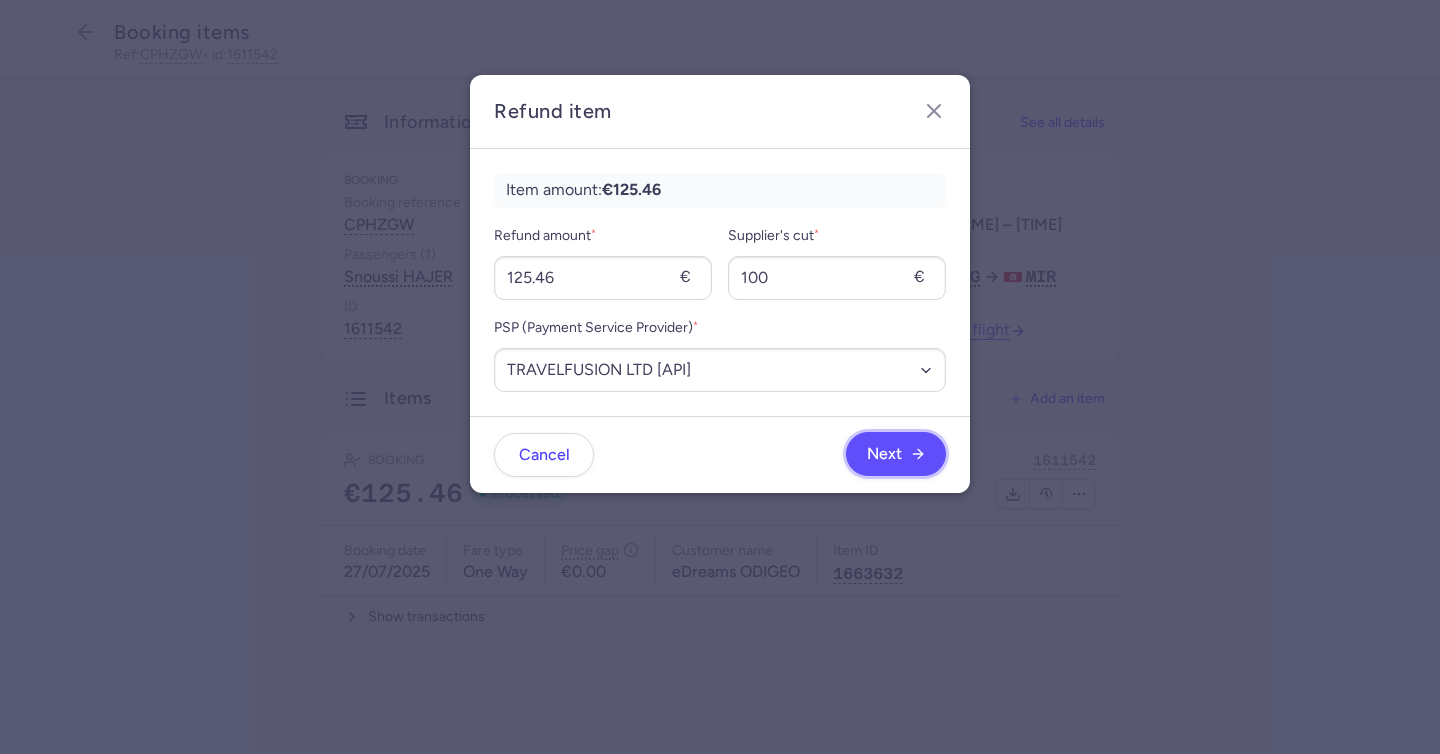 click on "Next" at bounding box center [884, 454] 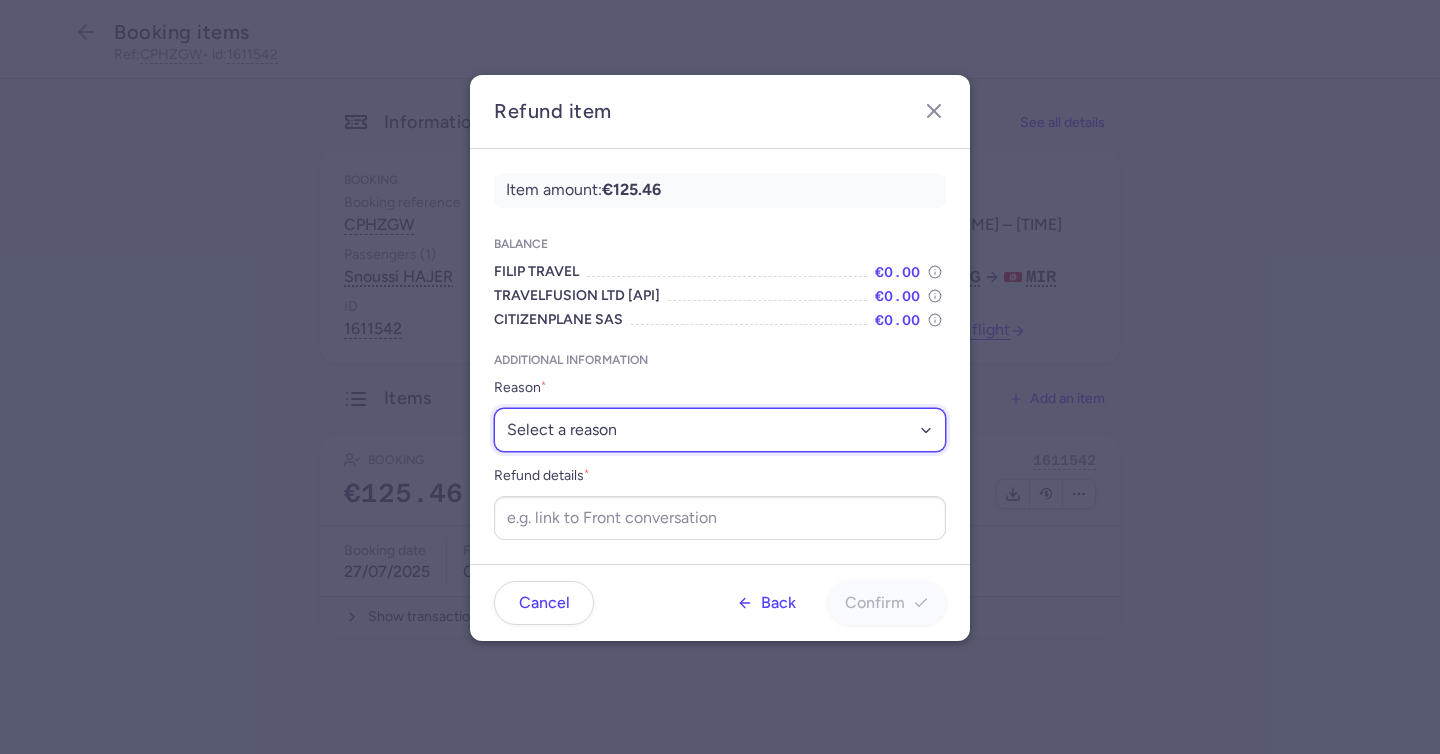 click on "Select a reason ✈️ Airline ceasing ops 💼 Ancillary issue 📄 APIS missing ⚙️ CitizenPlane error ⛔️ Denied boarding 🔁 Duplicate ❌ Flight canceled 🕵🏼‍♂️ Fraud 🎁 Goodwill 🎫 Goodwill allowance 🙃 Other 💺 Overbooking 💸 Refund with penalty 🙅 Schedule change not accepted 🤕 Supplier error 💵 Tax refund ❓ Unconfirmed booking" at bounding box center [720, 430] 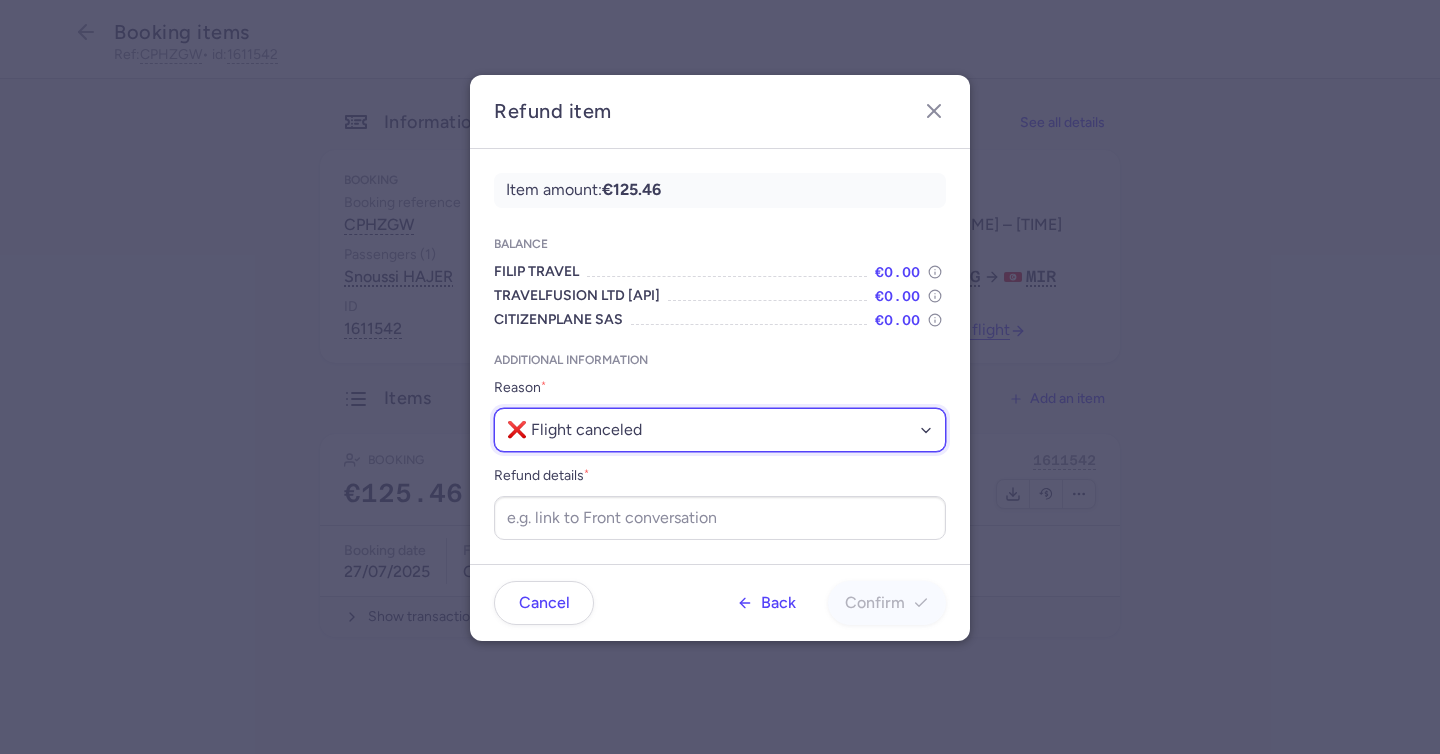 click on "Select a reason ✈️ Airline ceasing ops 💼 Ancillary issue 📄 APIS missing ⚙️ CitizenPlane error ⛔️ Denied boarding 🔁 Duplicate ❌ Flight canceled 🕵🏼‍♂️ Fraud 🎁 Goodwill 🎫 Goodwill allowance 🙃 Other 💺 Overbooking 💸 Refund with penalty 🙅 Schedule change not accepted 🤕 Supplier error 💵 Tax refund ❓ Unconfirmed booking" at bounding box center (720, 430) 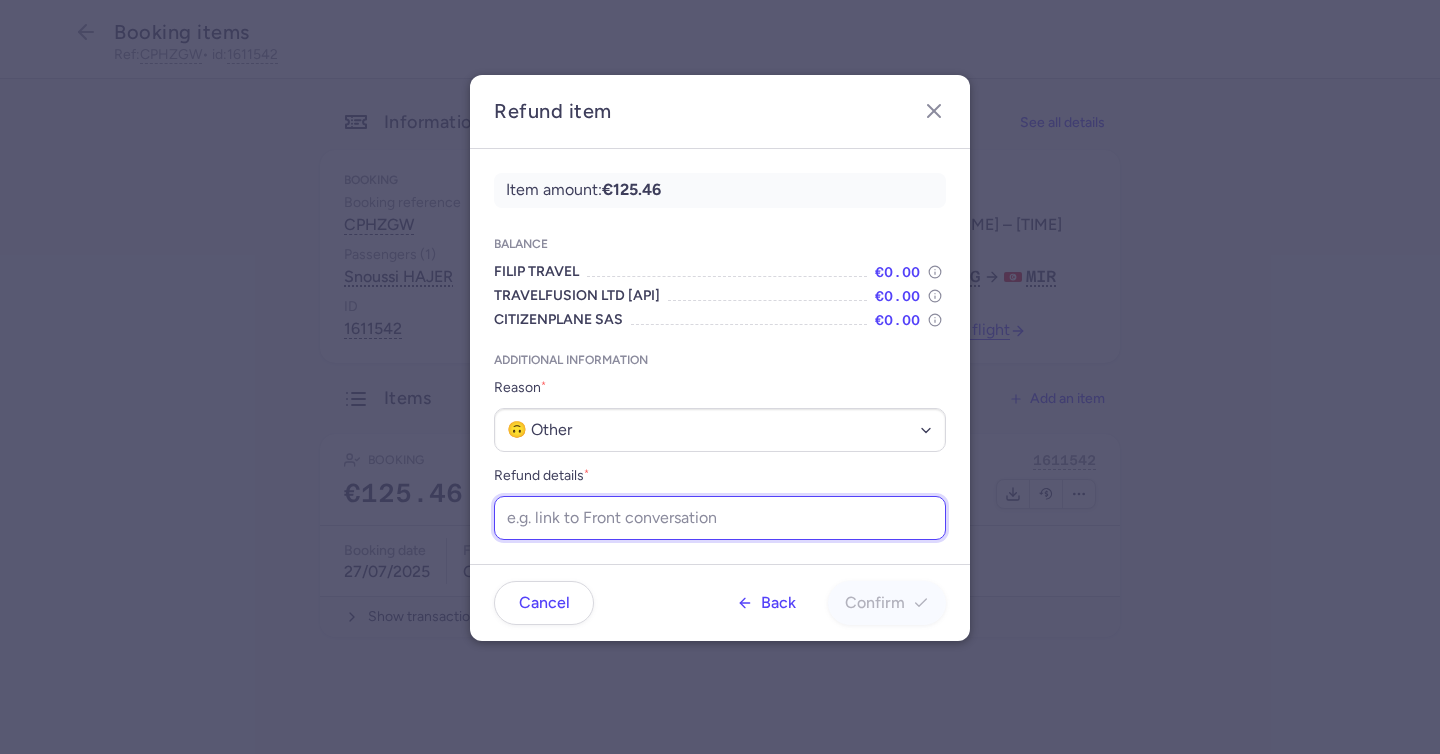 drag, startPoint x: 664, startPoint y: 531, endPoint x: 677, endPoint y: 518, distance: 18.384777 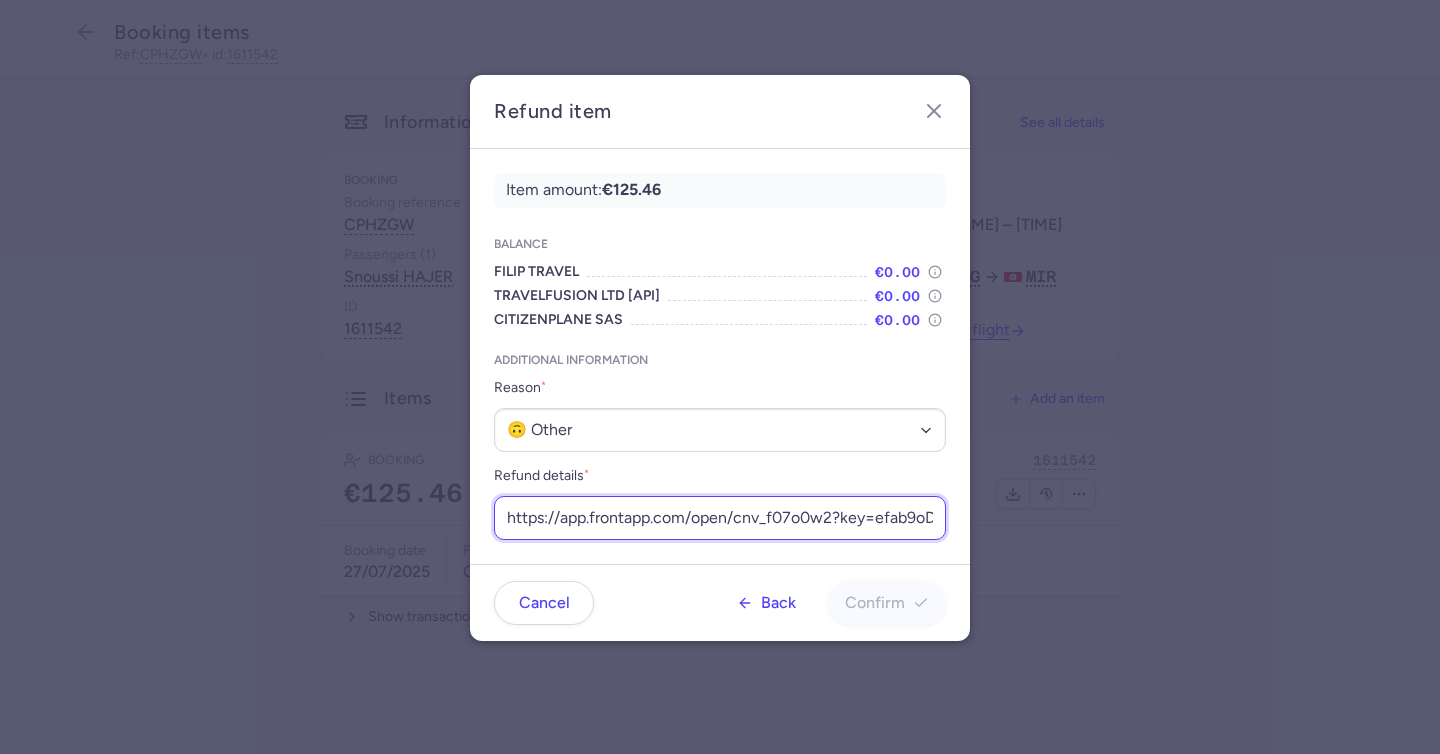 scroll, scrollTop: 0, scrollLeft: 229, axis: horizontal 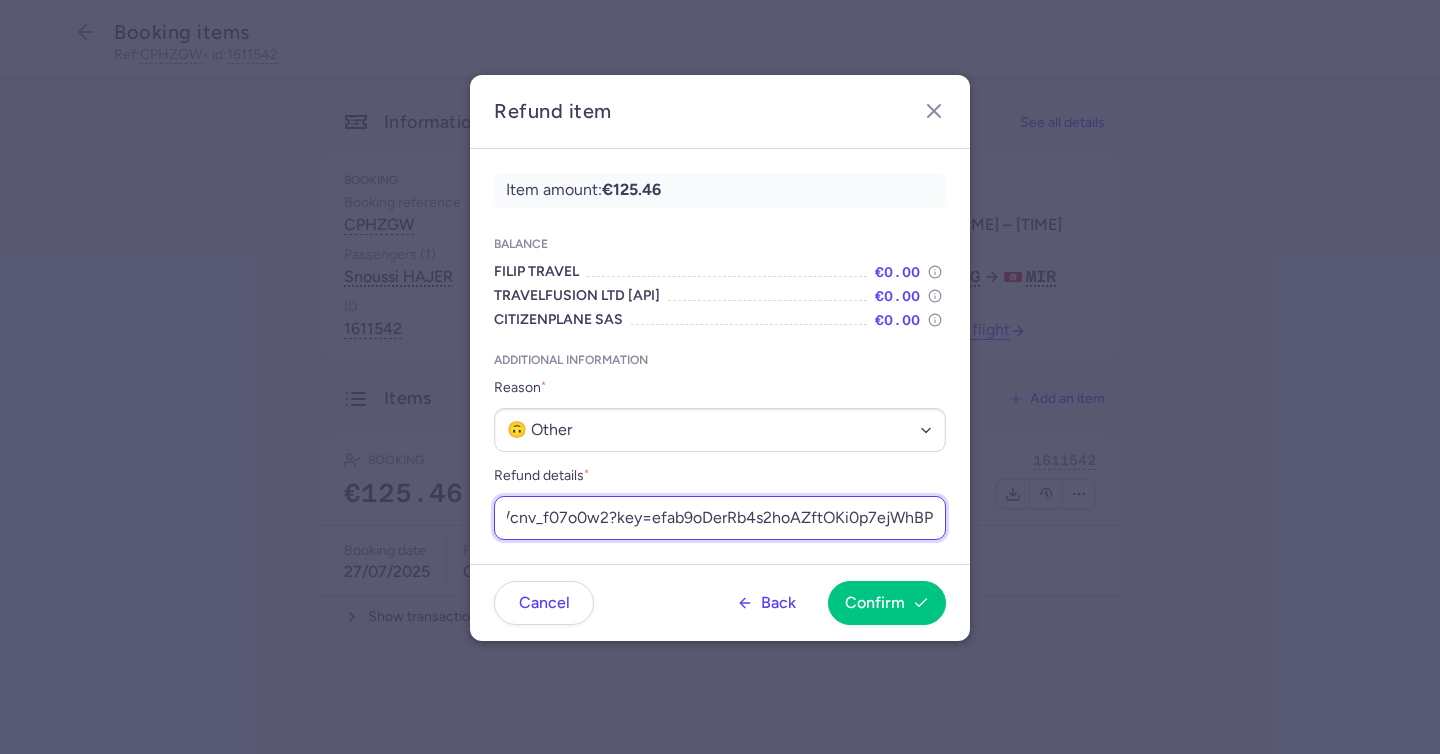 type on "https://app.frontapp.com/open/cnv_f07o0w2?key=efab9oDerRb4s2hoAZftOKi0p7ejWhBP" 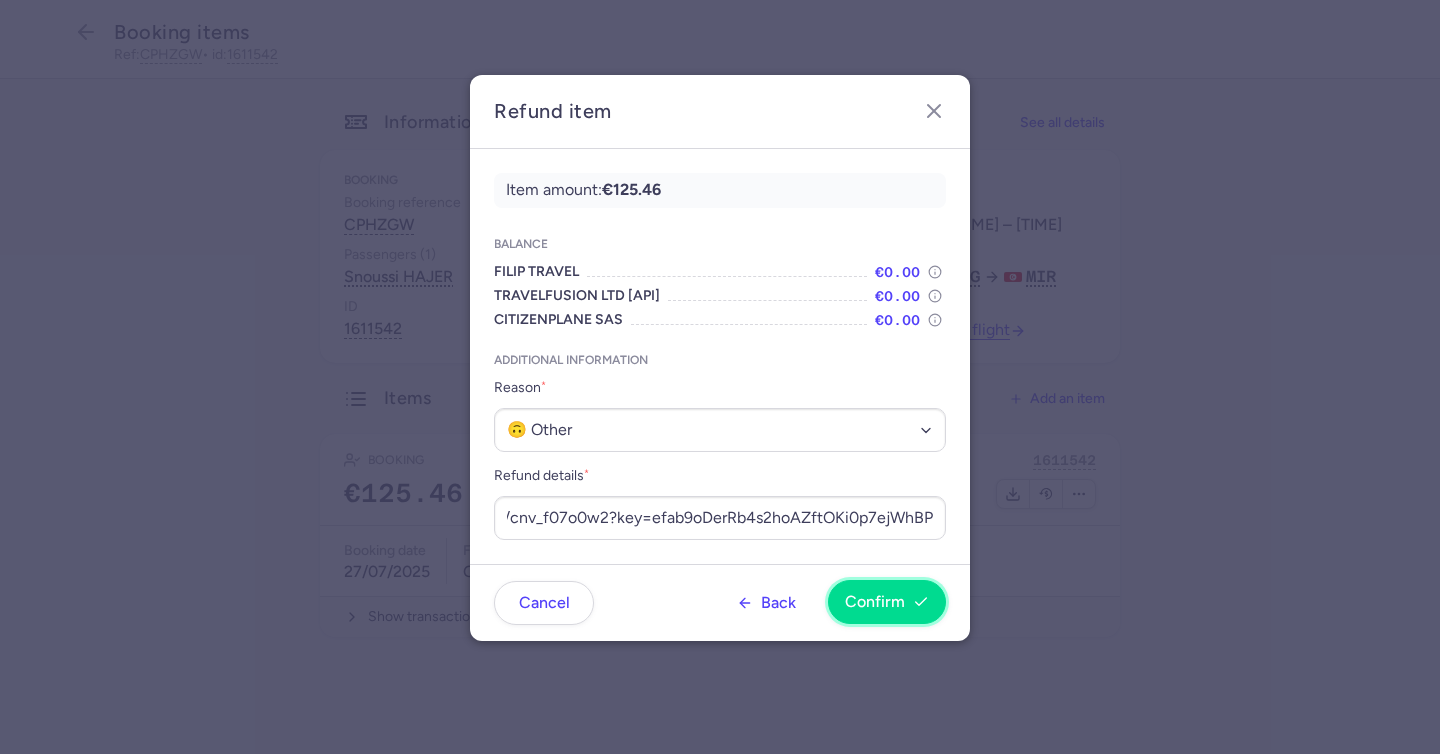drag, startPoint x: 677, startPoint y: 518, endPoint x: 937, endPoint y: 603, distance: 273.5416 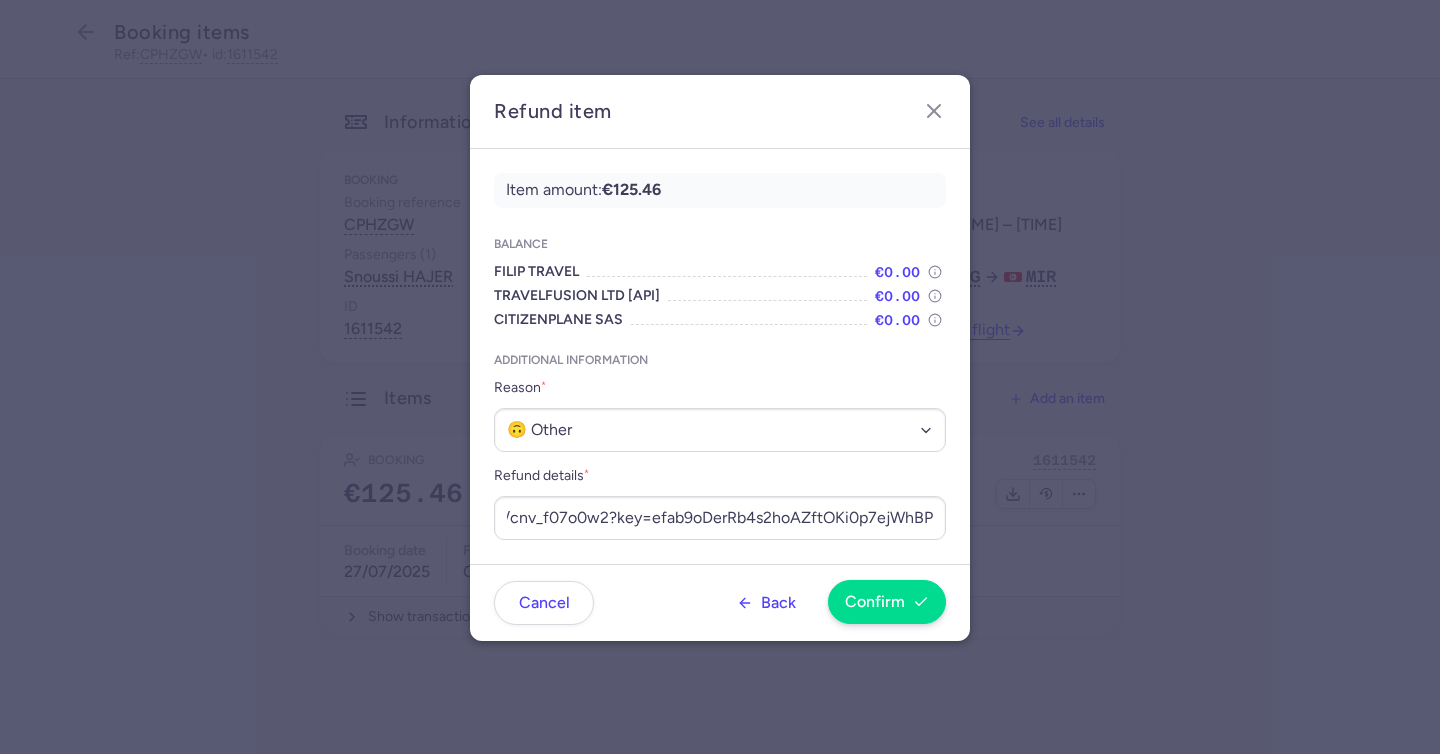 scroll, scrollTop: 0, scrollLeft: 0, axis: both 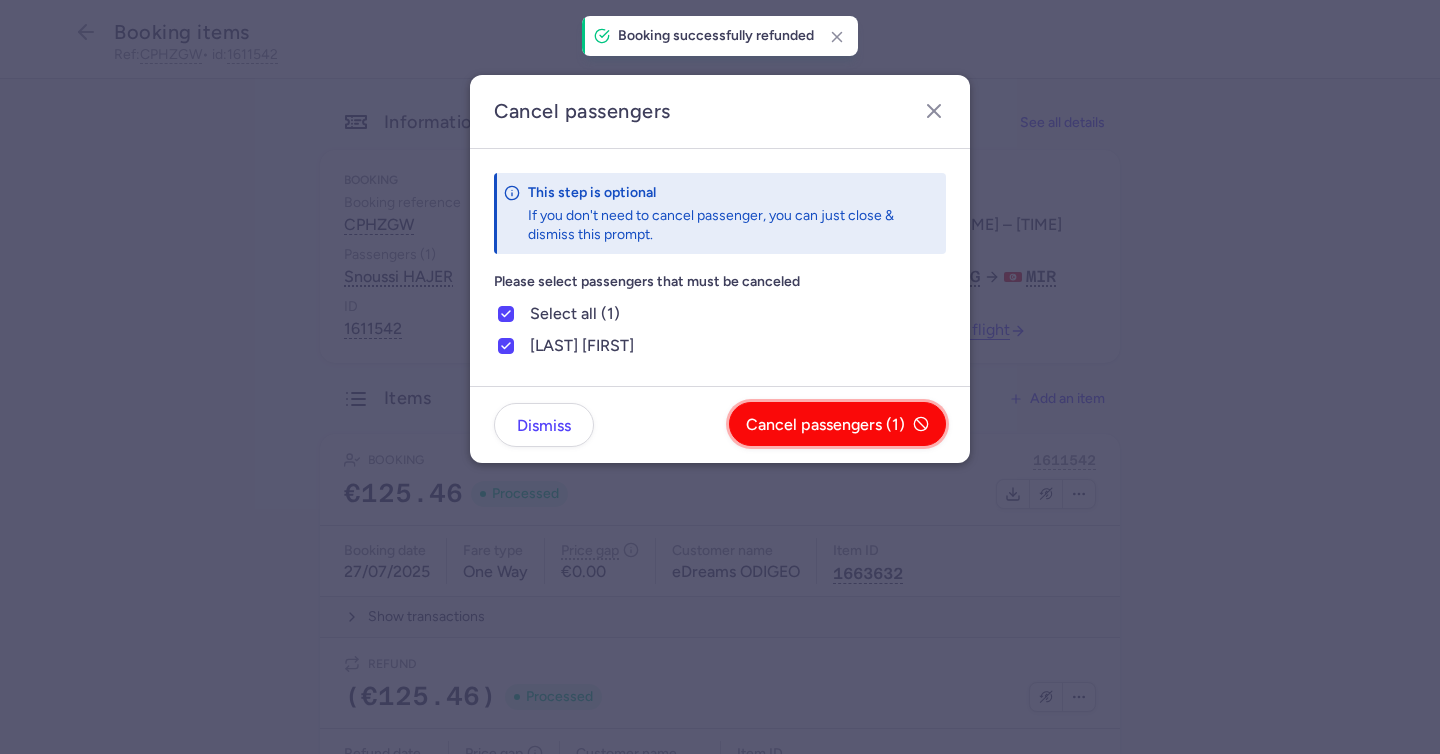 drag, startPoint x: 937, startPoint y: 603, endPoint x: 768, endPoint y: 425, distance: 245.44856 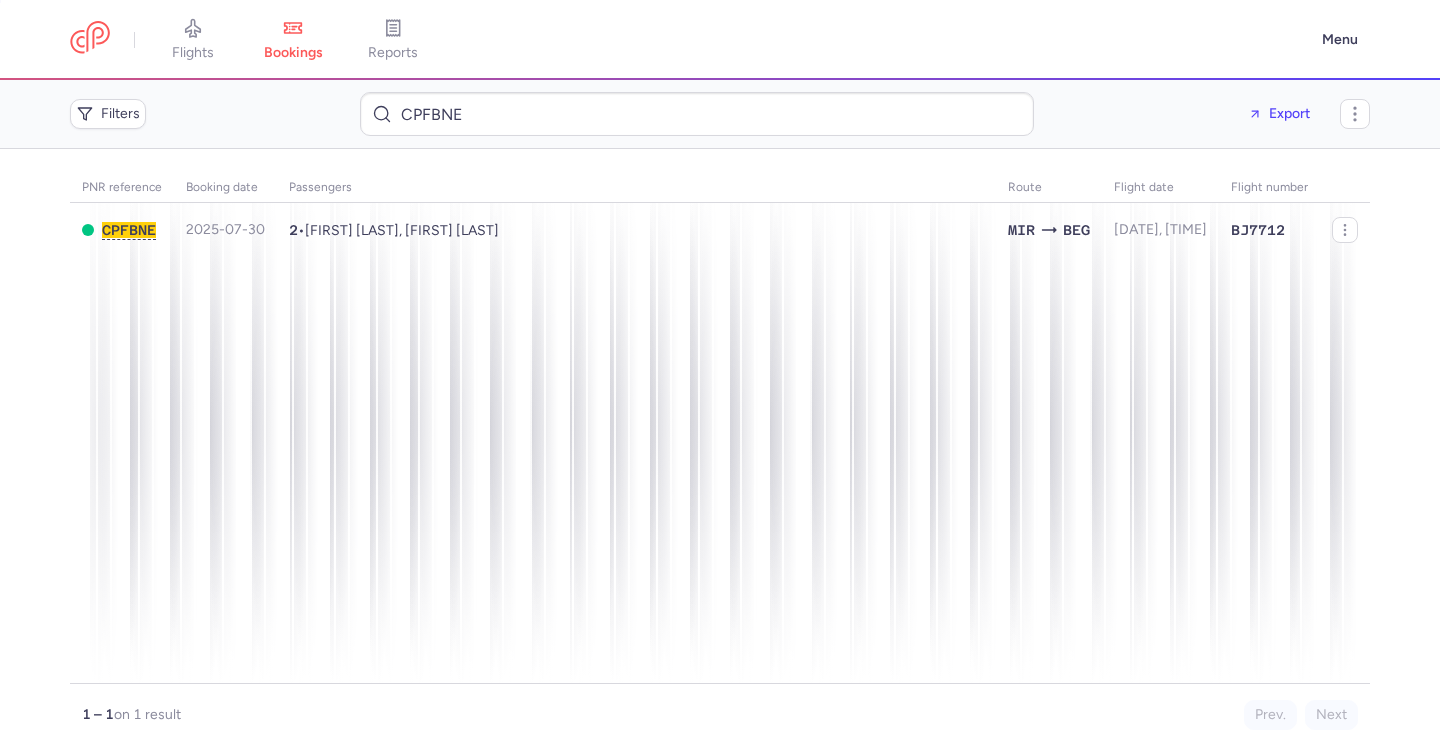 scroll, scrollTop: 0, scrollLeft: 0, axis: both 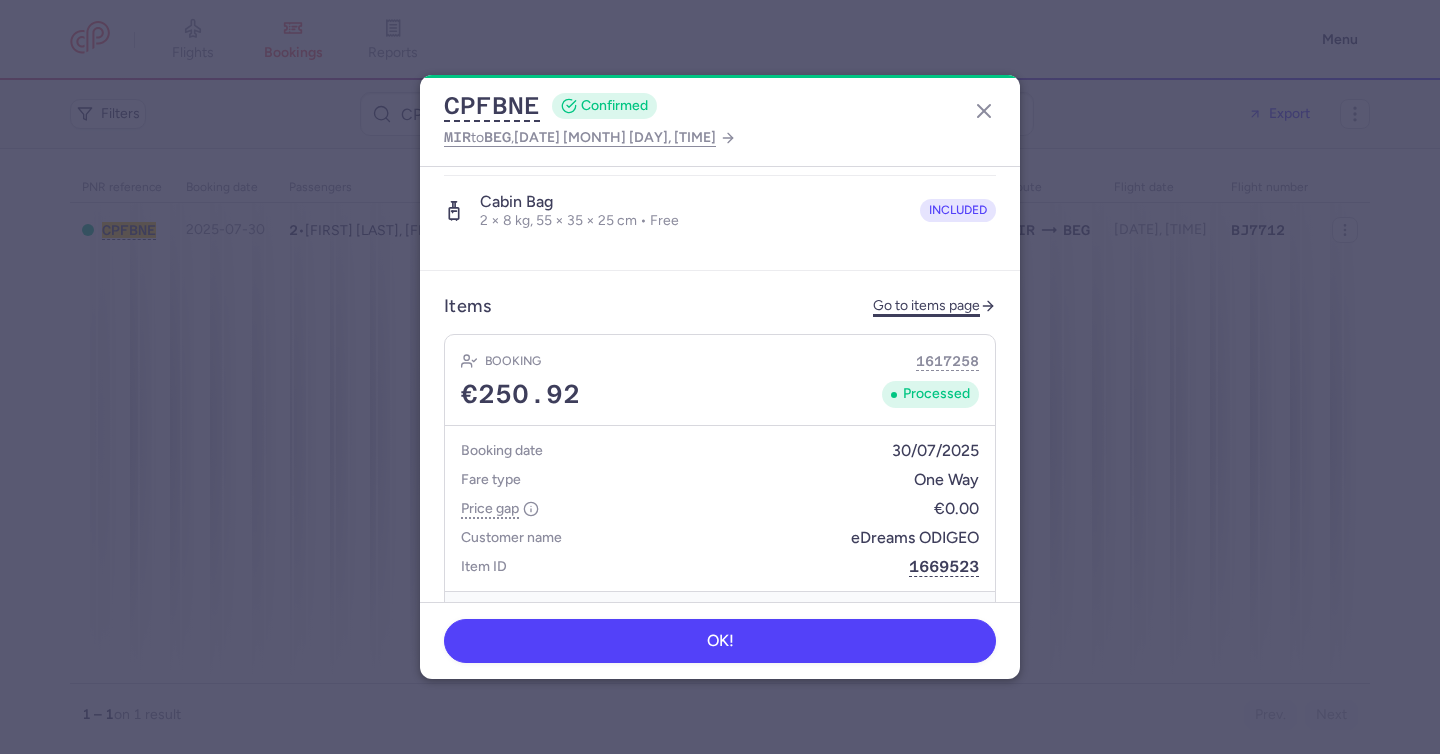 click on "Go to items page" 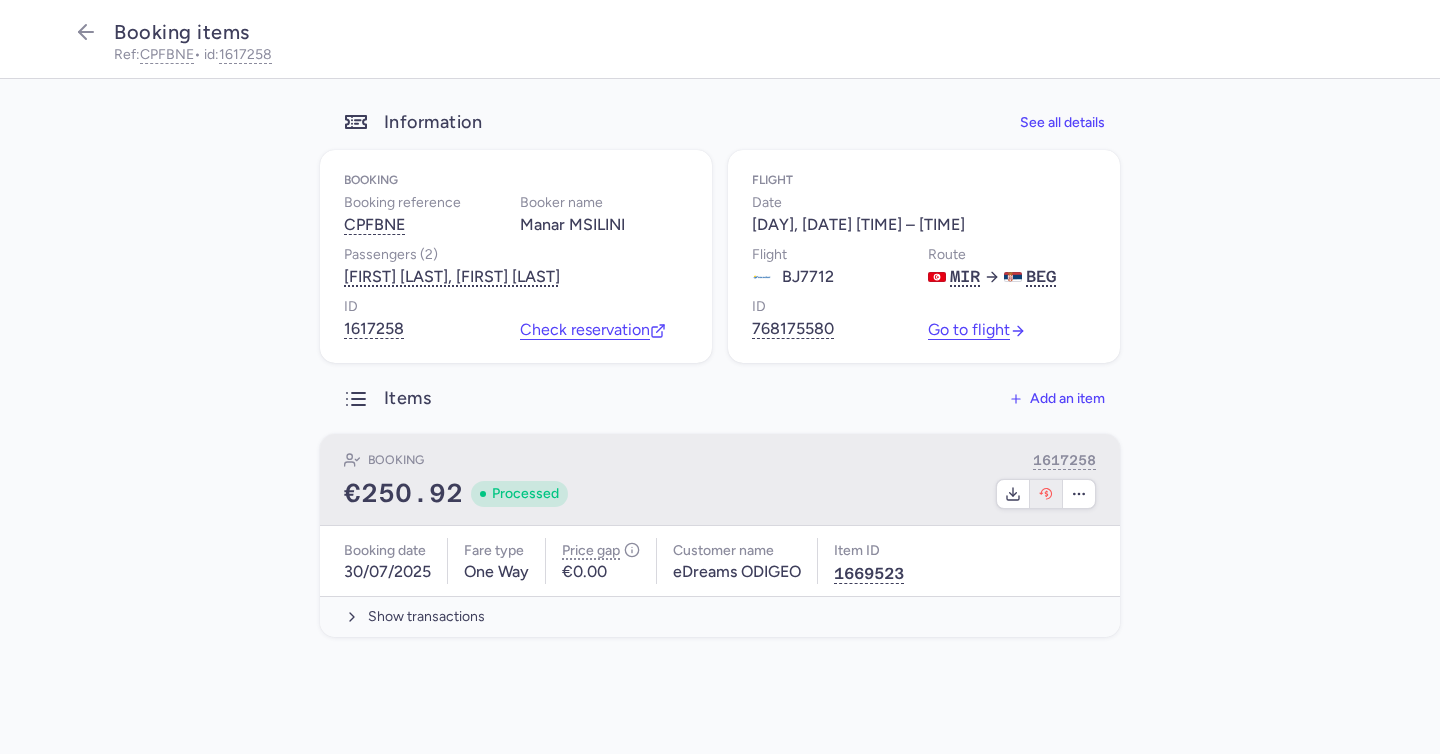 click 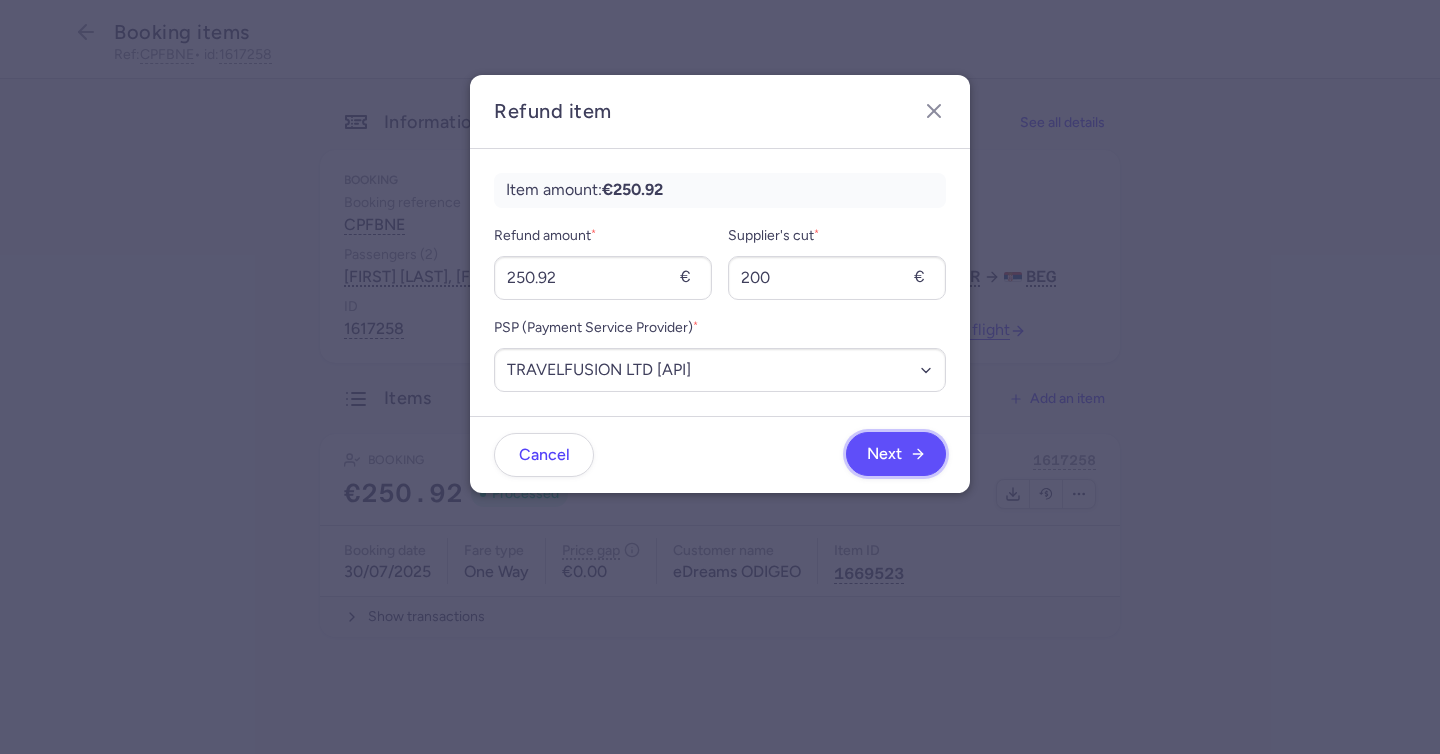 click on "Next" at bounding box center (896, 454) 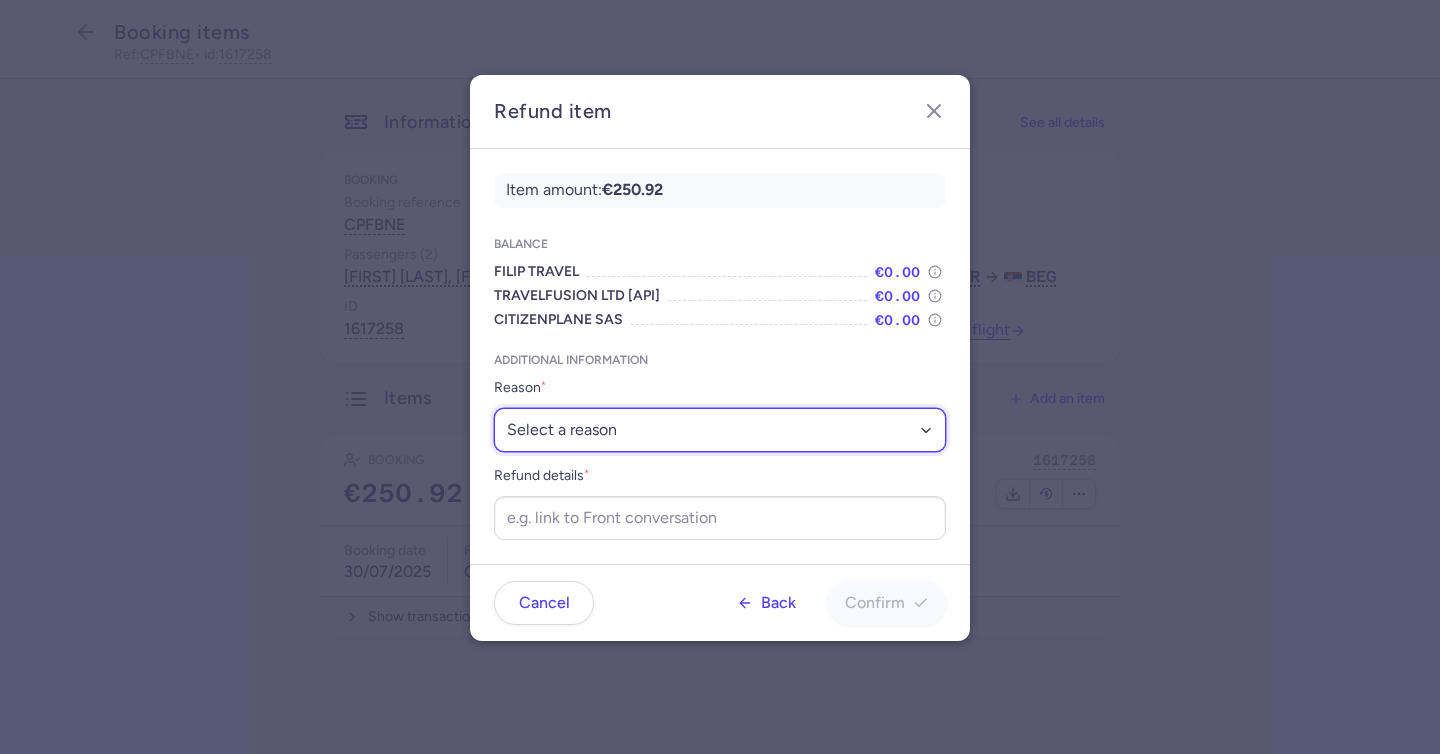 click on "Select a reason ✈️ Airline ceasing ops 💼 Ancillary issue 📄 APIS missing ⚙️ CitizenPlane error ⛔️ Denied boarding 🔁 Duplicate ❌ Flight canceled 🕵🏼‍♂️ Fraud 🎁 Goodwill 🎫 Goodwill allowance 🙃 Other 💺 Overbooking 💸 Refund with penalty 🙅 Schedule change not accepted 🤕 Supplier error 💵 Tax refund ❓ Unconfirmed booking" at bounding box center [720, 430] 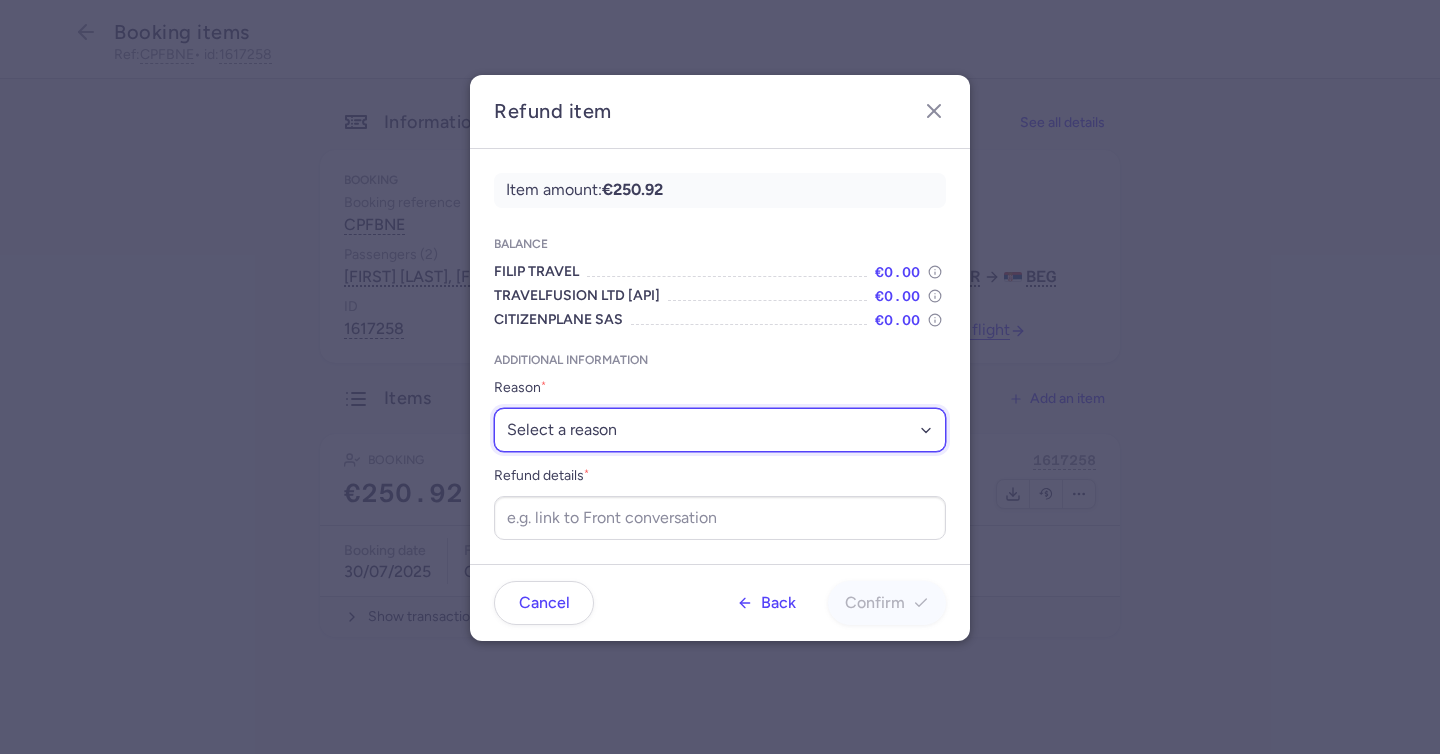 select on "OTHER" 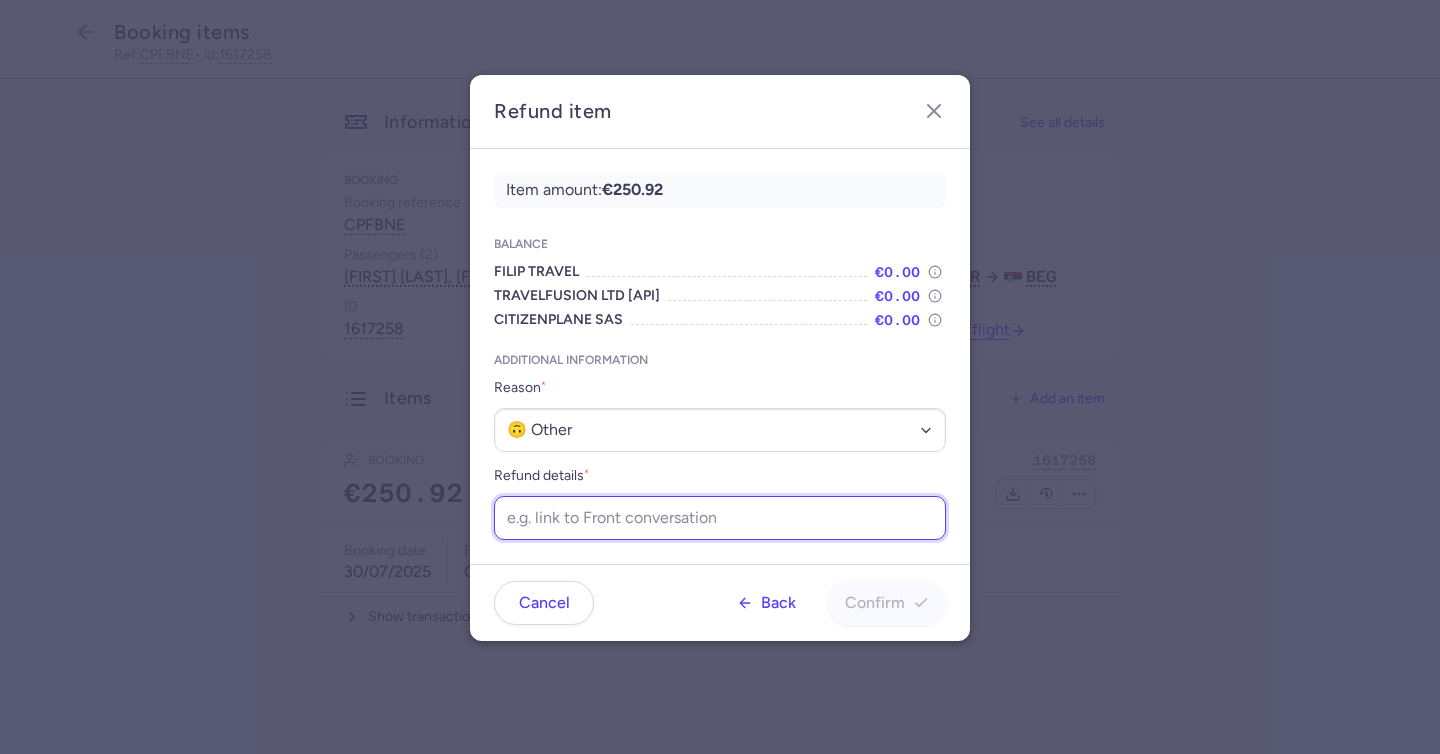 click on "Refund details  *" at bounding box center (720, 518) 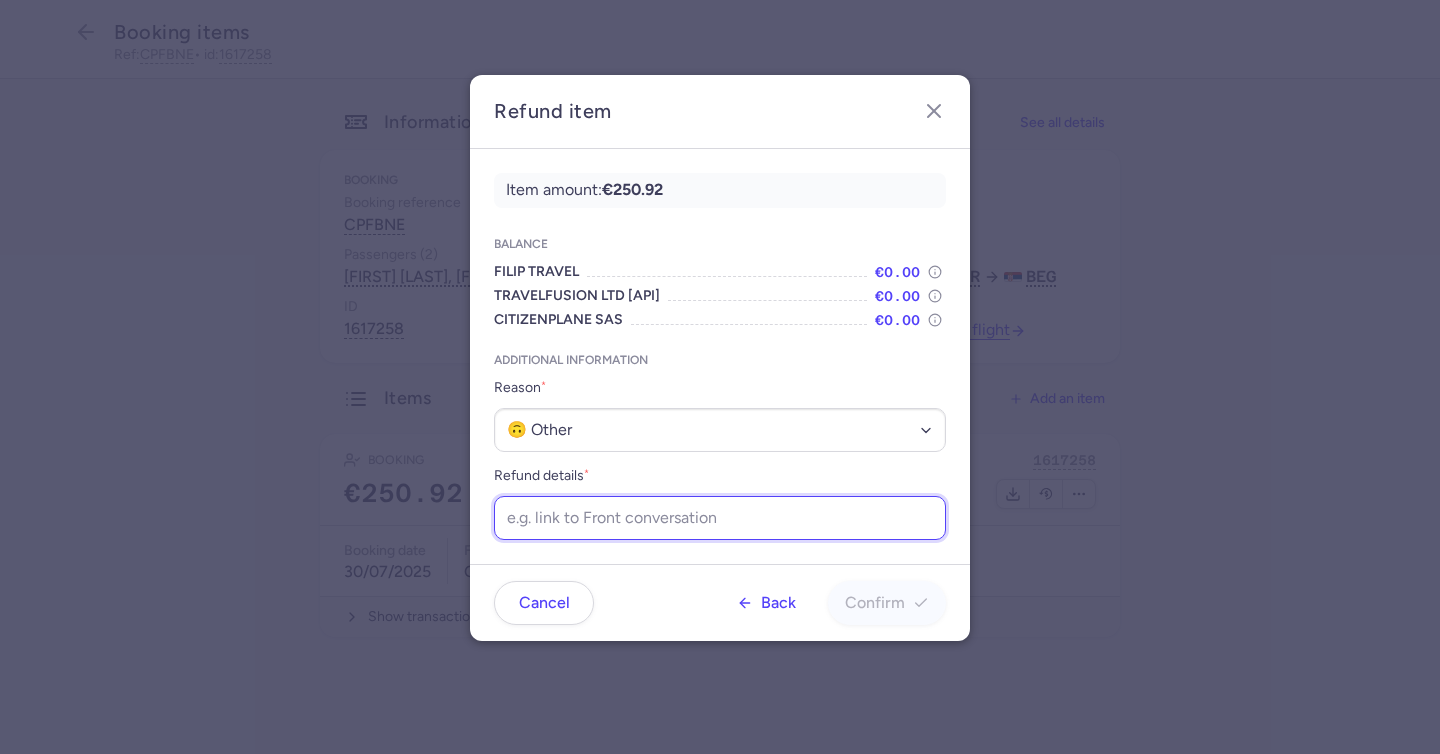 paste on "https://app.frontapp.com/open/cnv_f1pb79e?key=vbilXMrhyBlroiUEl3NJRTghmsTEinc-" 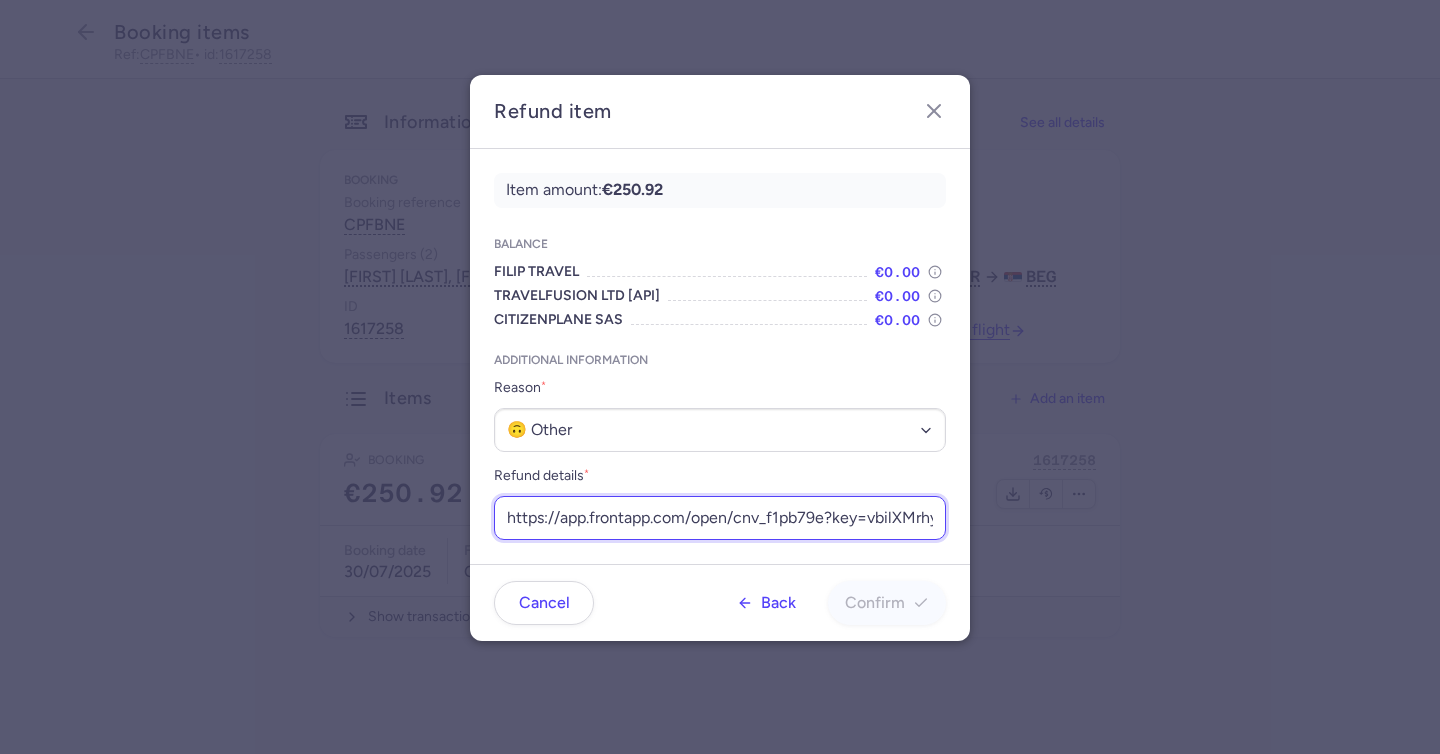 scroll, scrollTop: 0, scrollLeft: 197, axis: horizontal 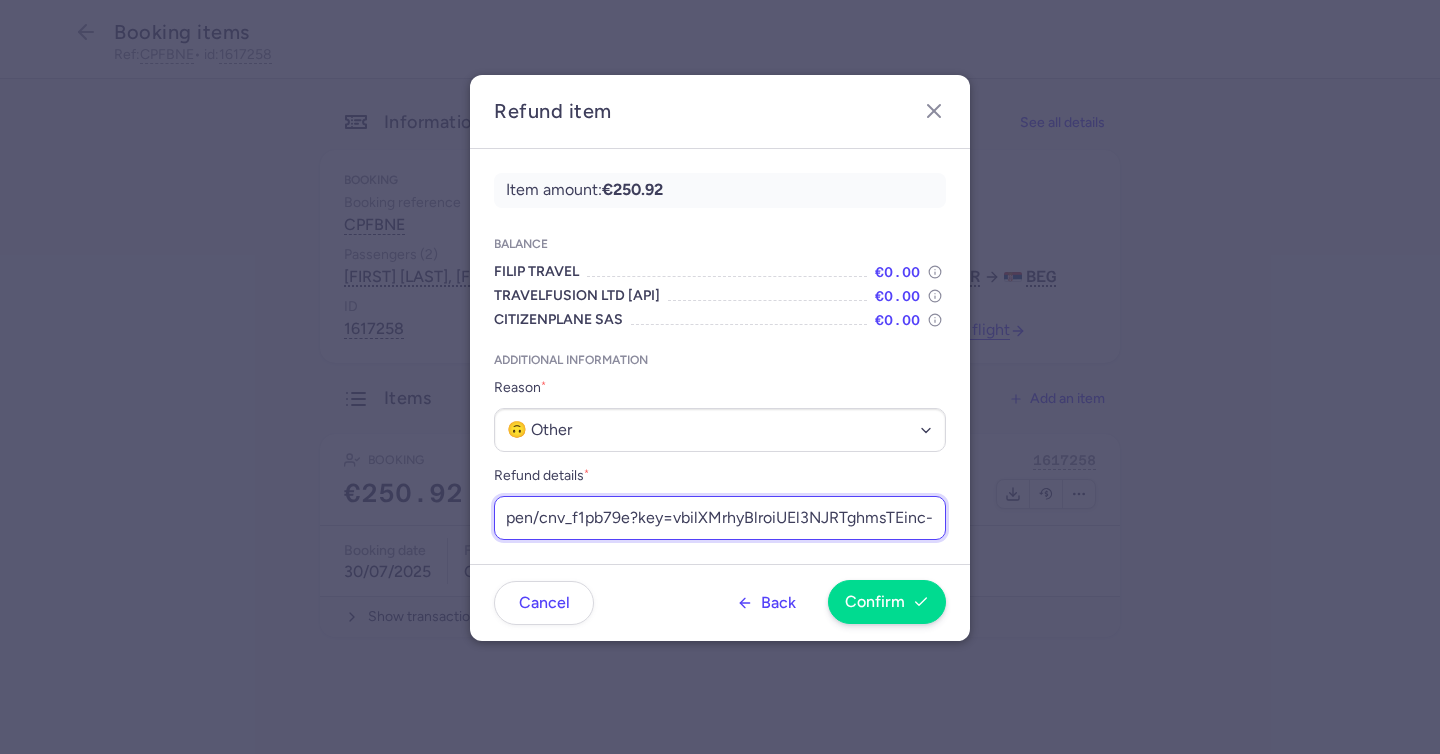 type on "https://app.frontapp.com/open/cnv_f1pb79e?key=vbilXMrhyBlroiUEl3NJRTghmsTEinc-" 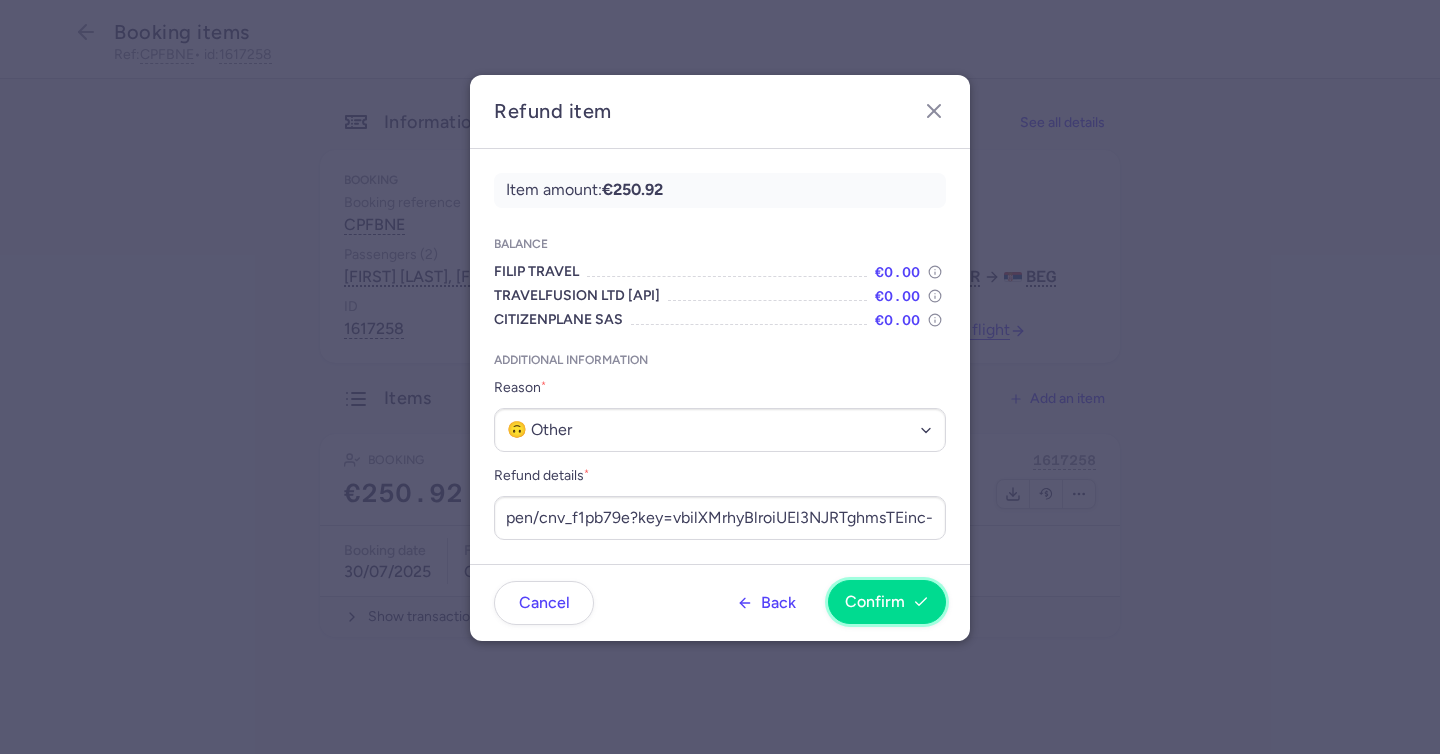 scroll, scrollTop: 0, scrollLeft: 0, axis: both 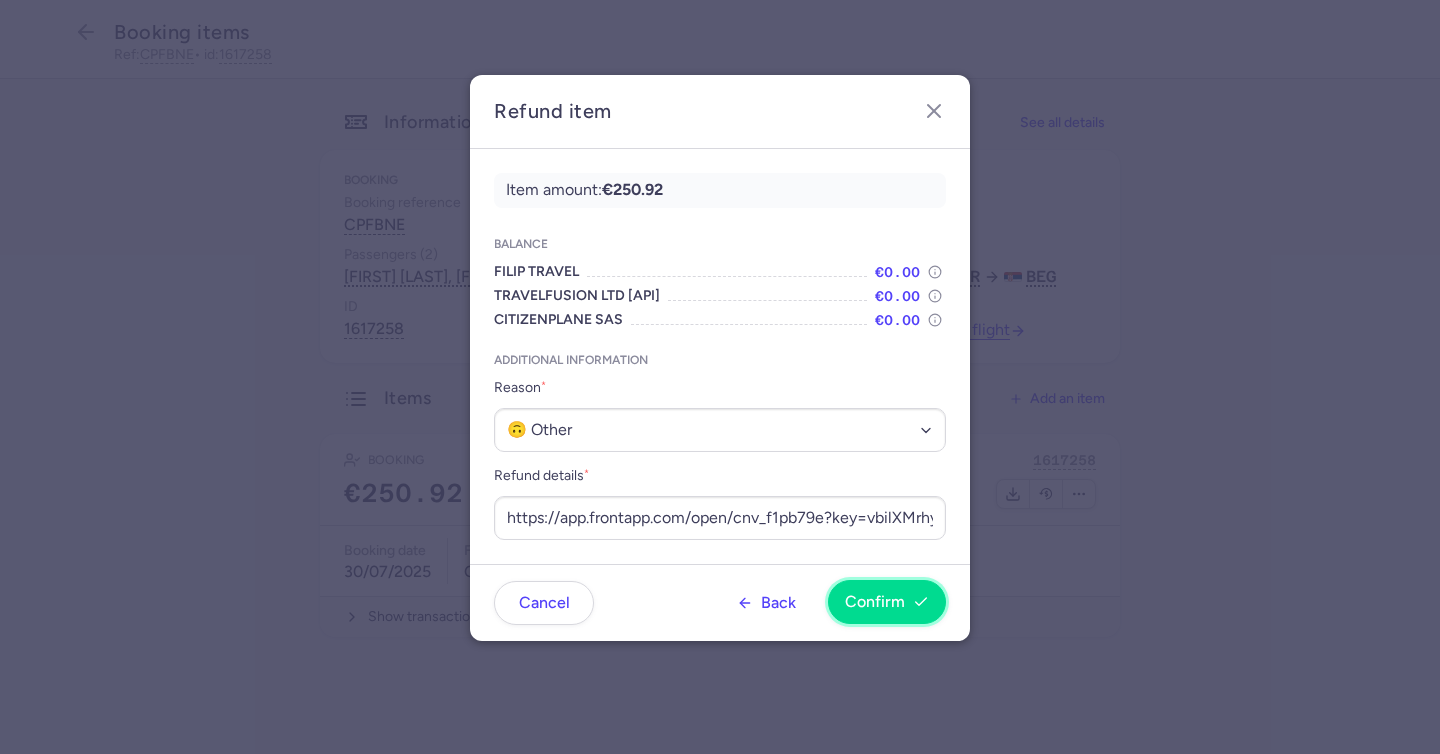 click on "Confirm" at bounding box center [887, 602] 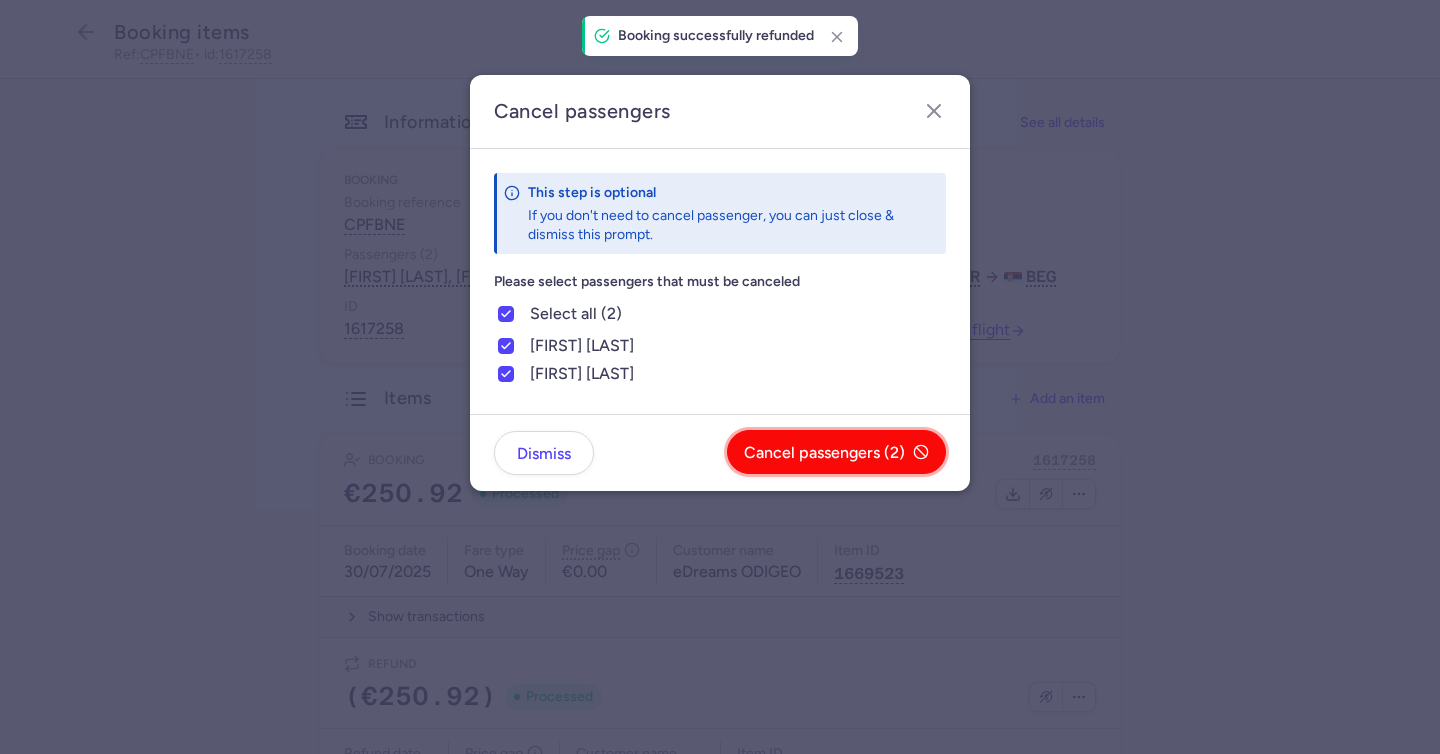 drag, startPoint x: 801, startPoint y: 446, endPoint x: 792, endPoint y: 439, distance: 11.401754 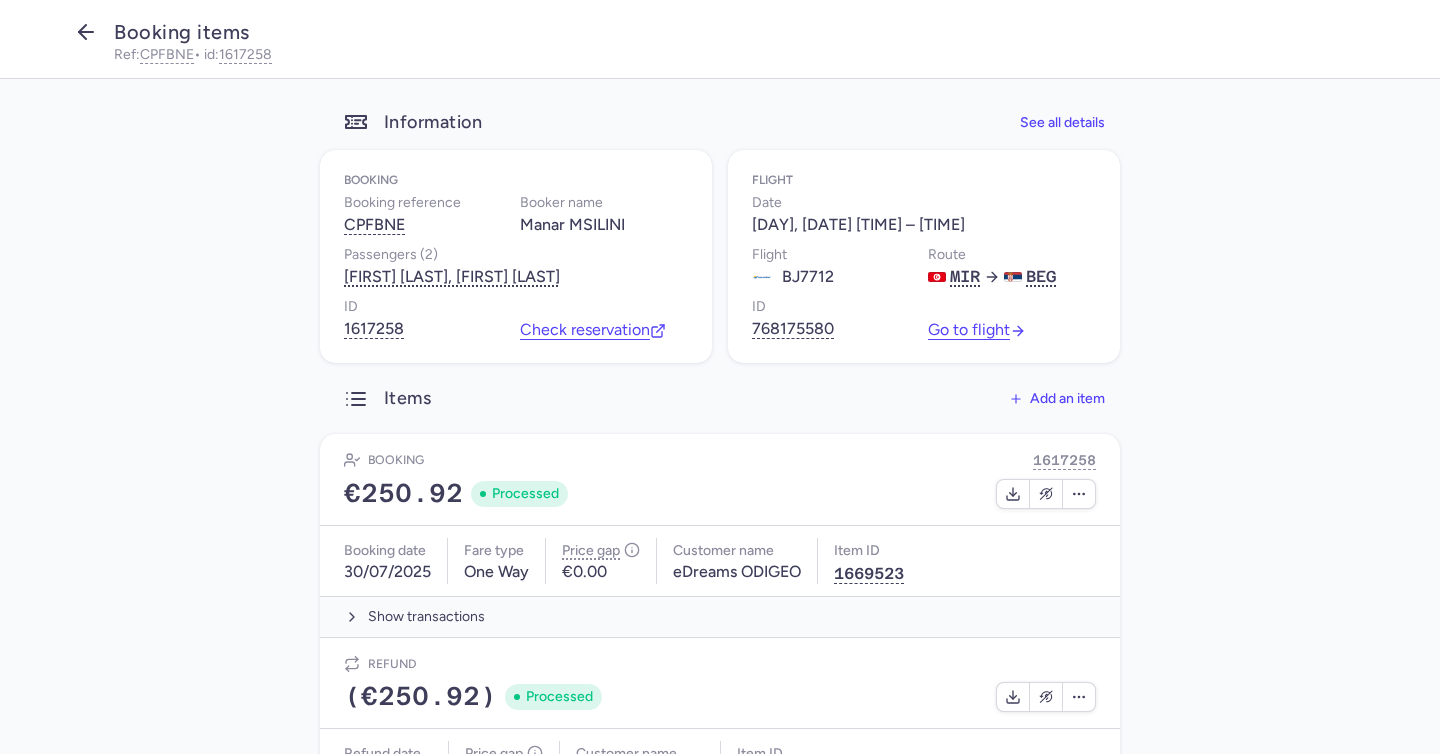 click 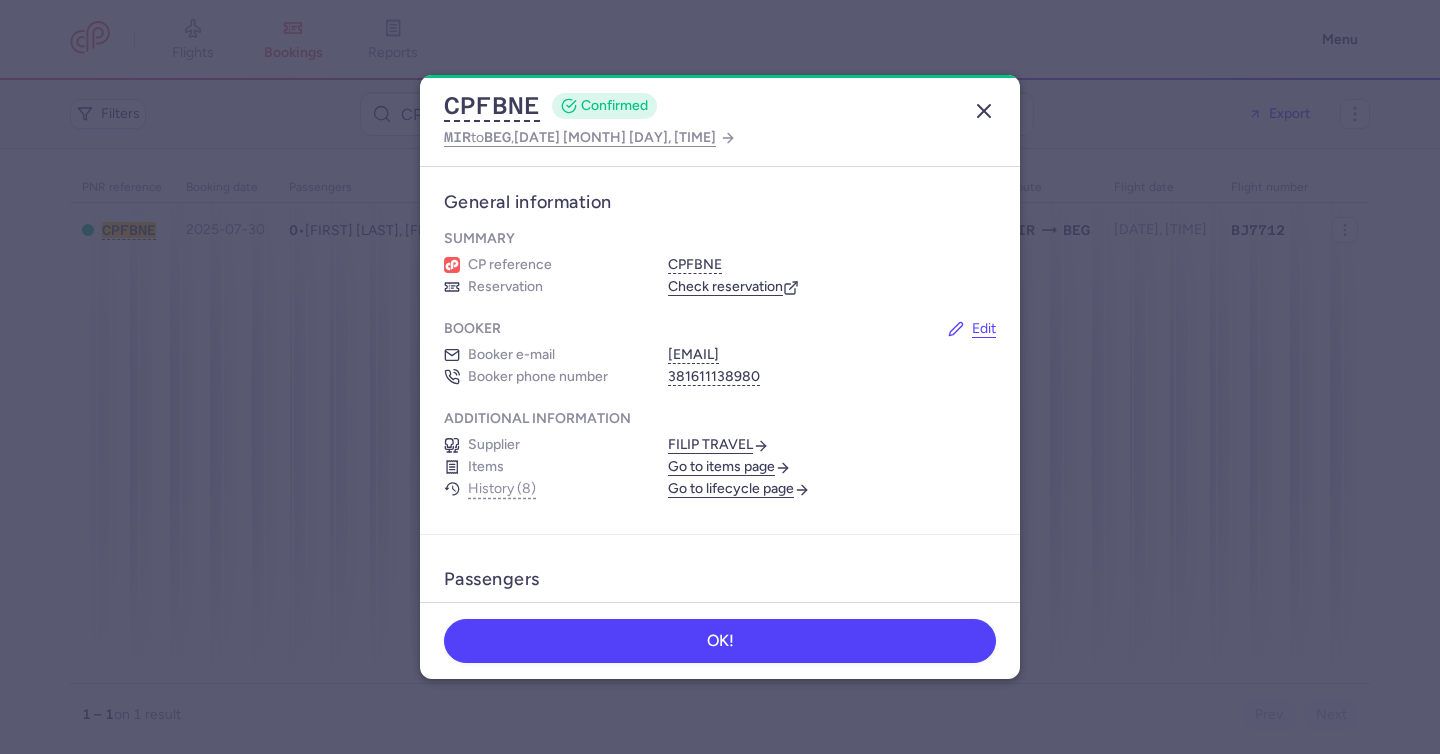 click 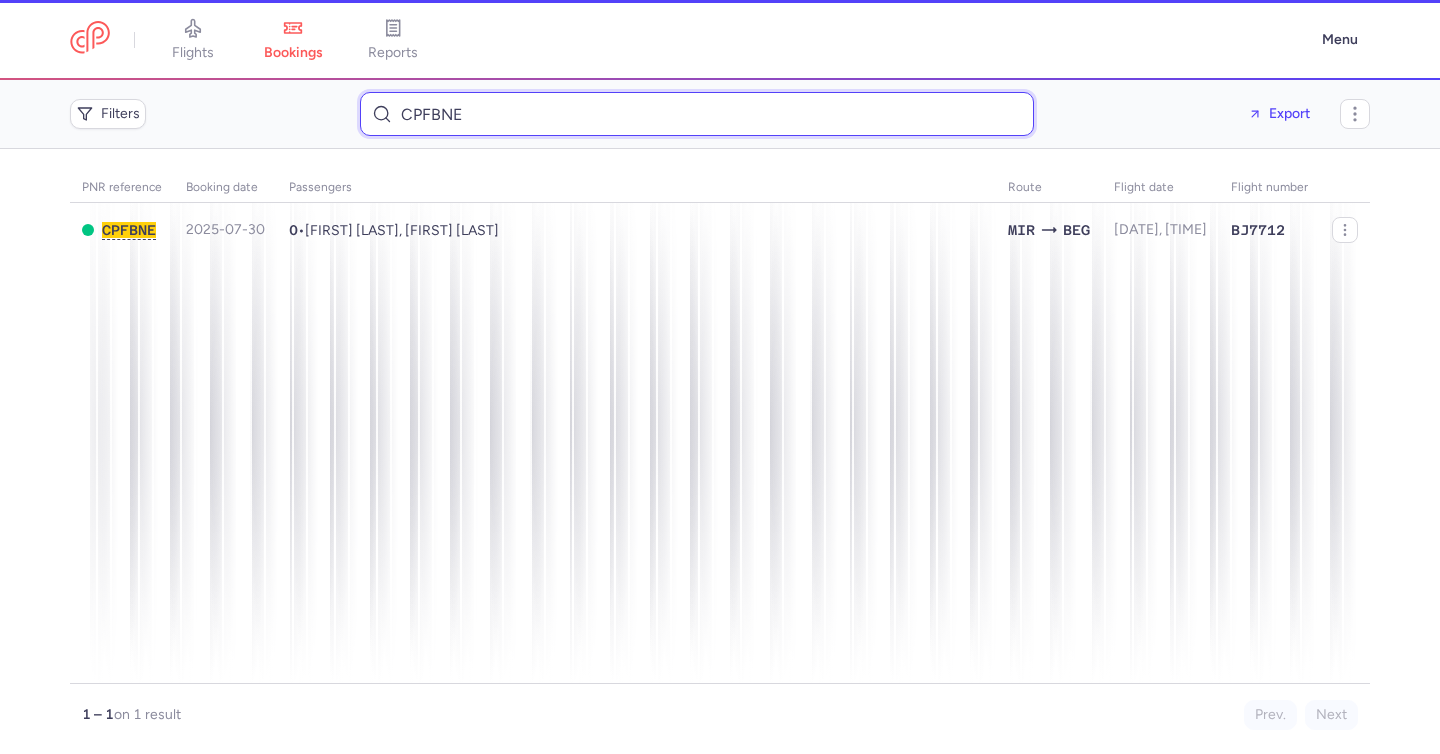 click on "CPFBNE" at bounding box center (697, 114) 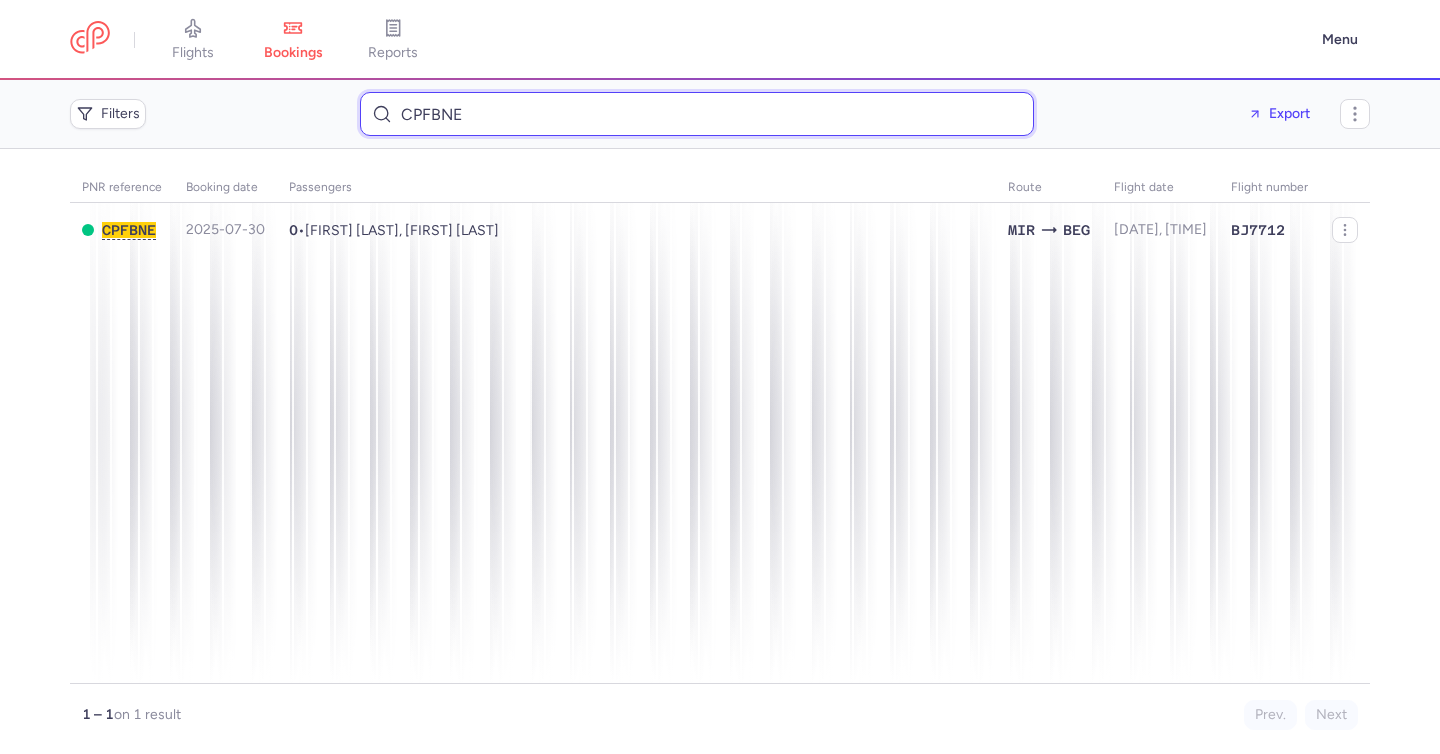 click on "CPFBNE" at bounding box center (697, 114) 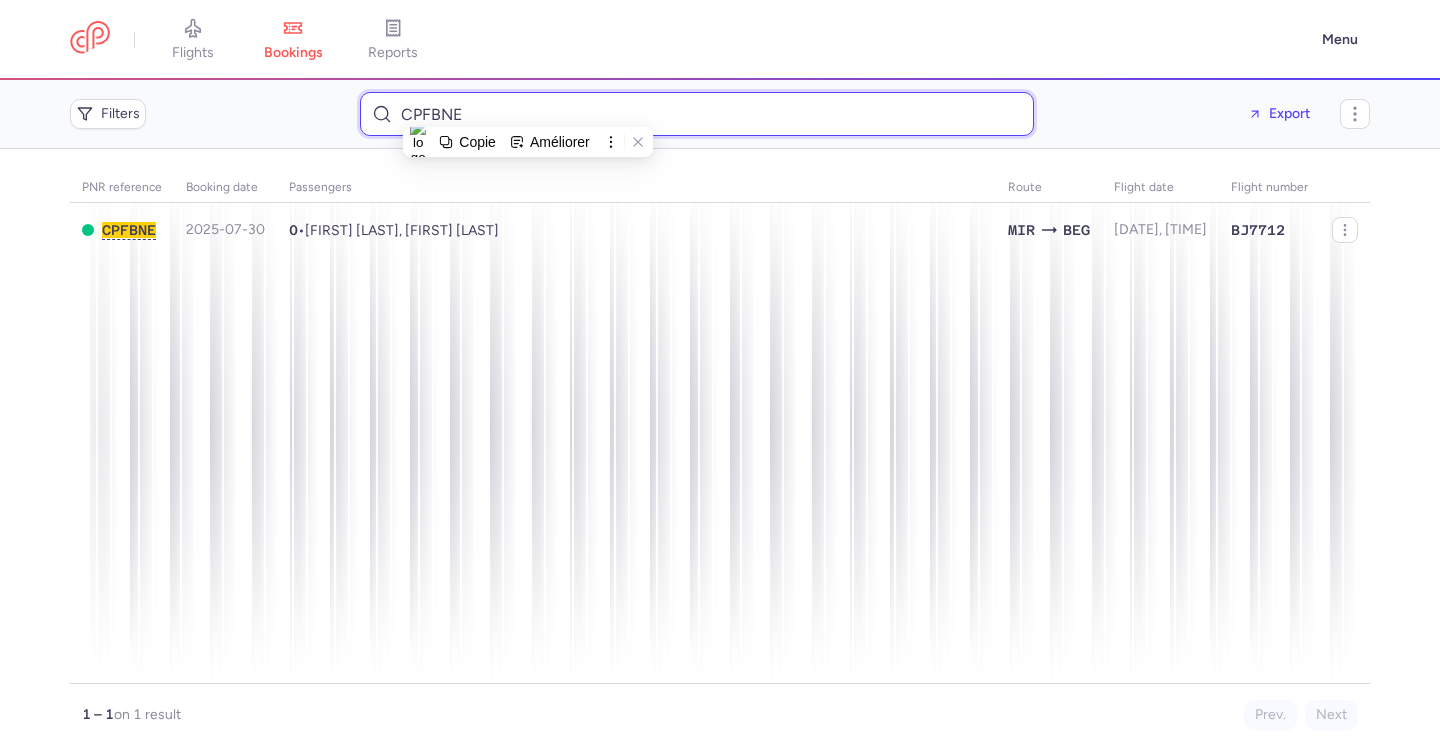 paste on "[FIRST] [LAST]" 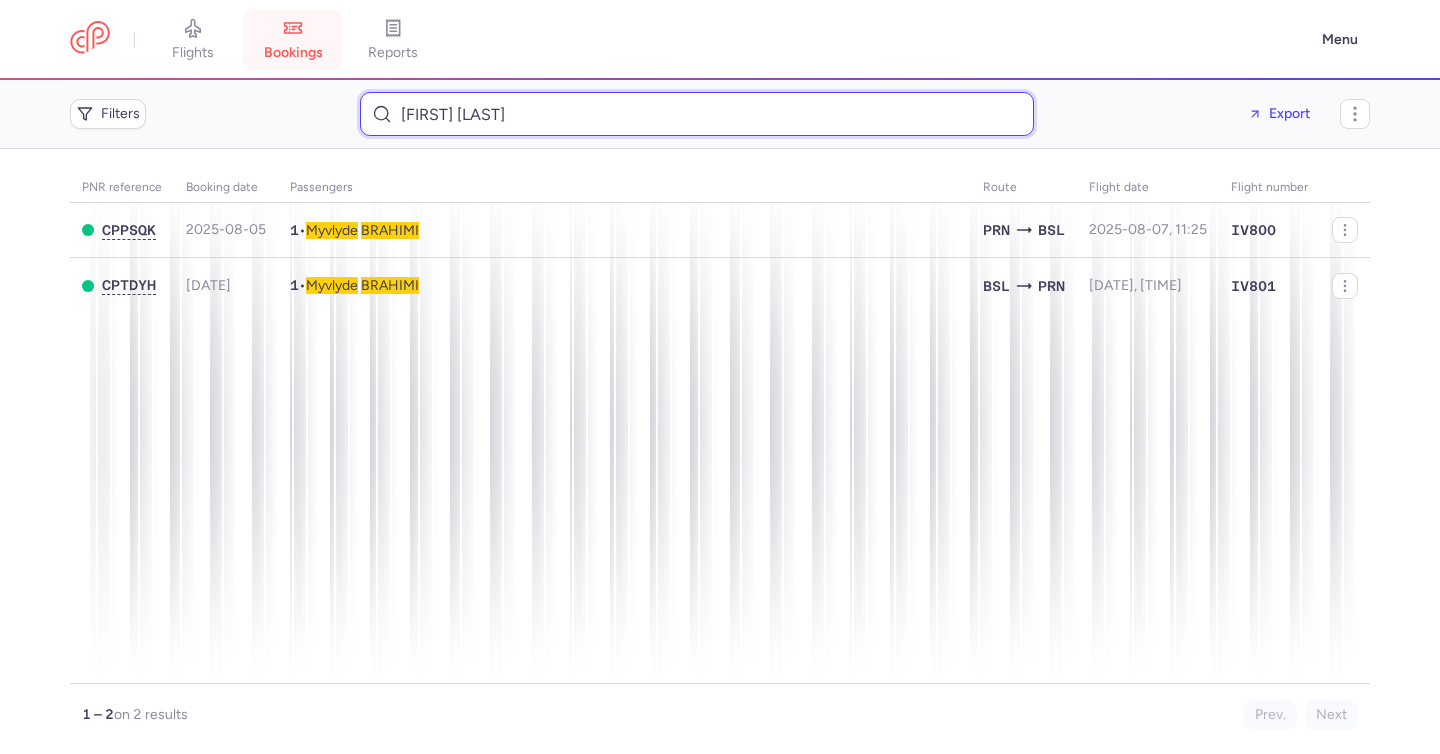 type on "[FIRST] [LAST]" 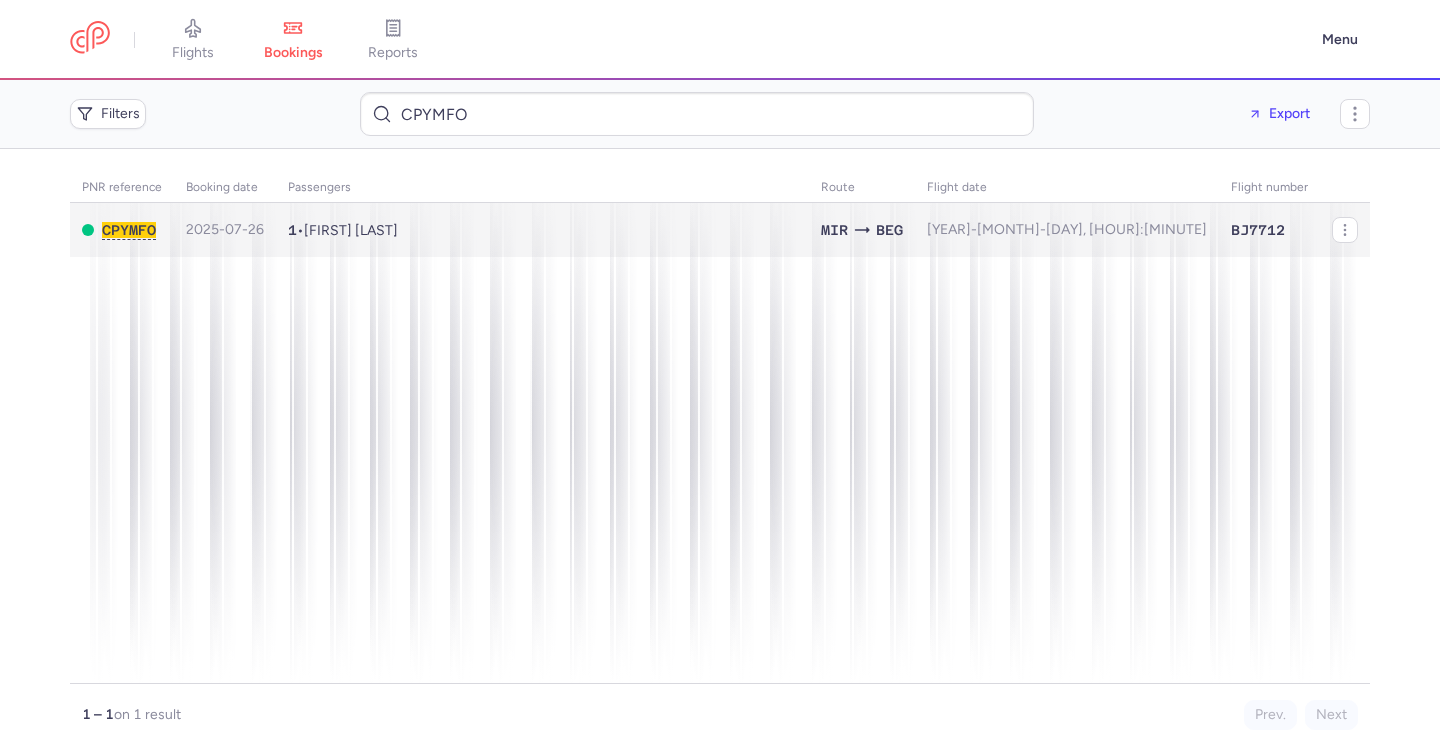 scroll, scrollTop: 0, scrollLeft: 0, axis: both 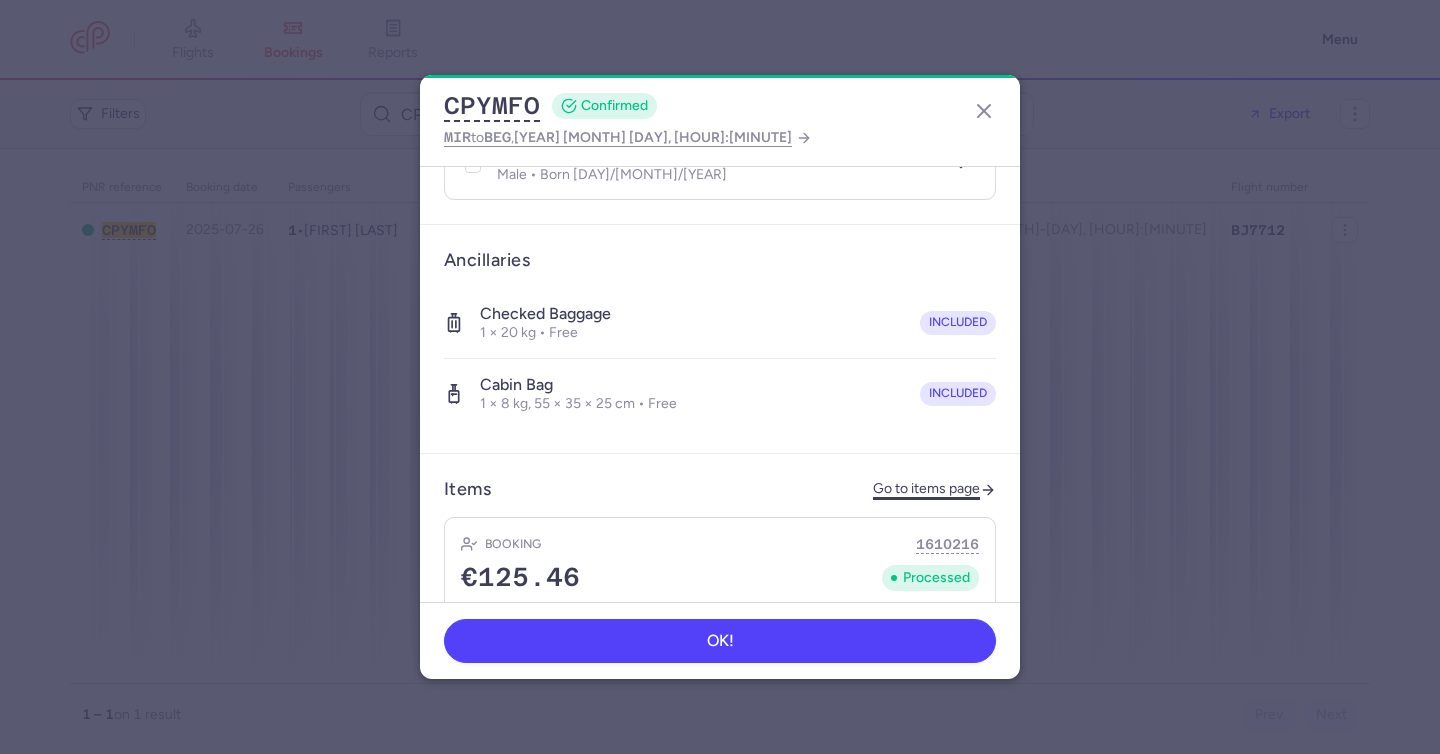 click on "Go to items page" 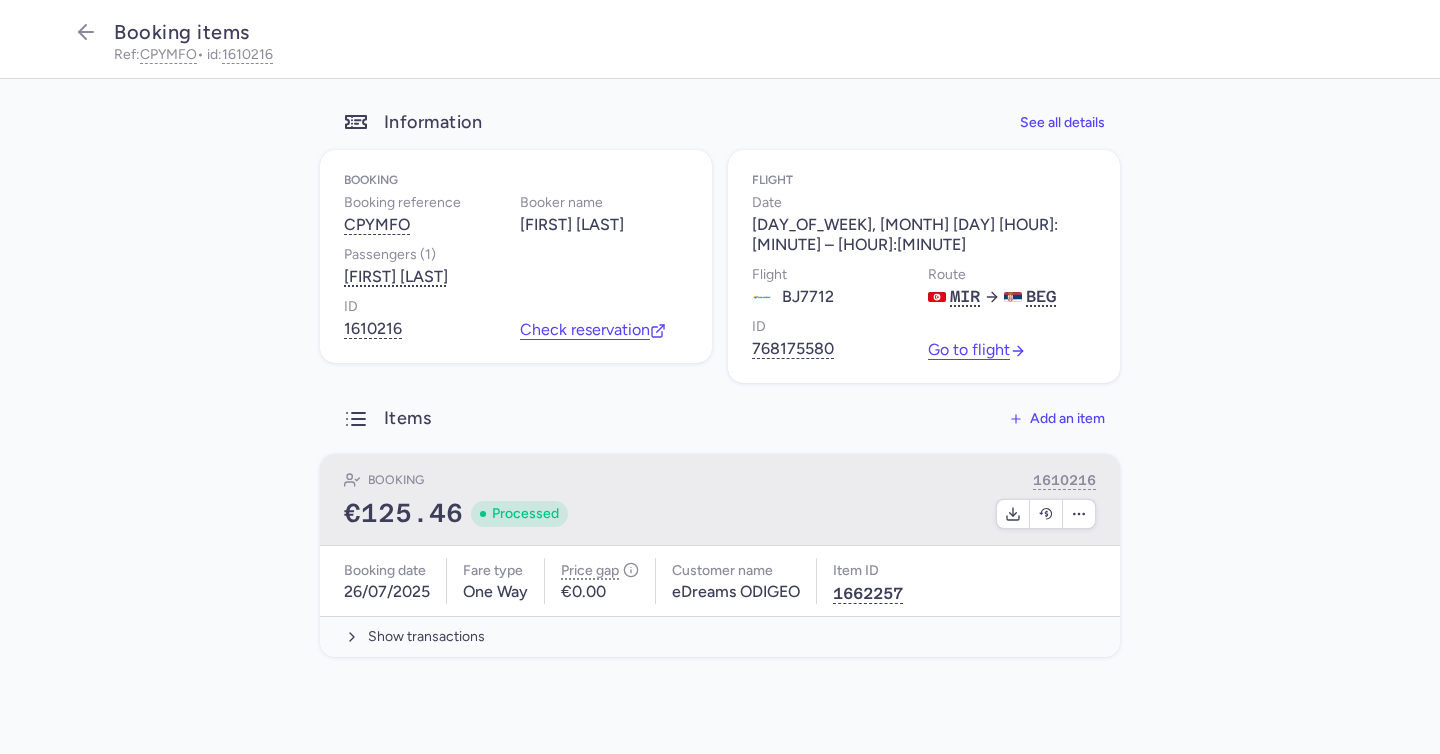 click on "Booking 1610216 €125.46 Processed" at bounding box center (720, 500) 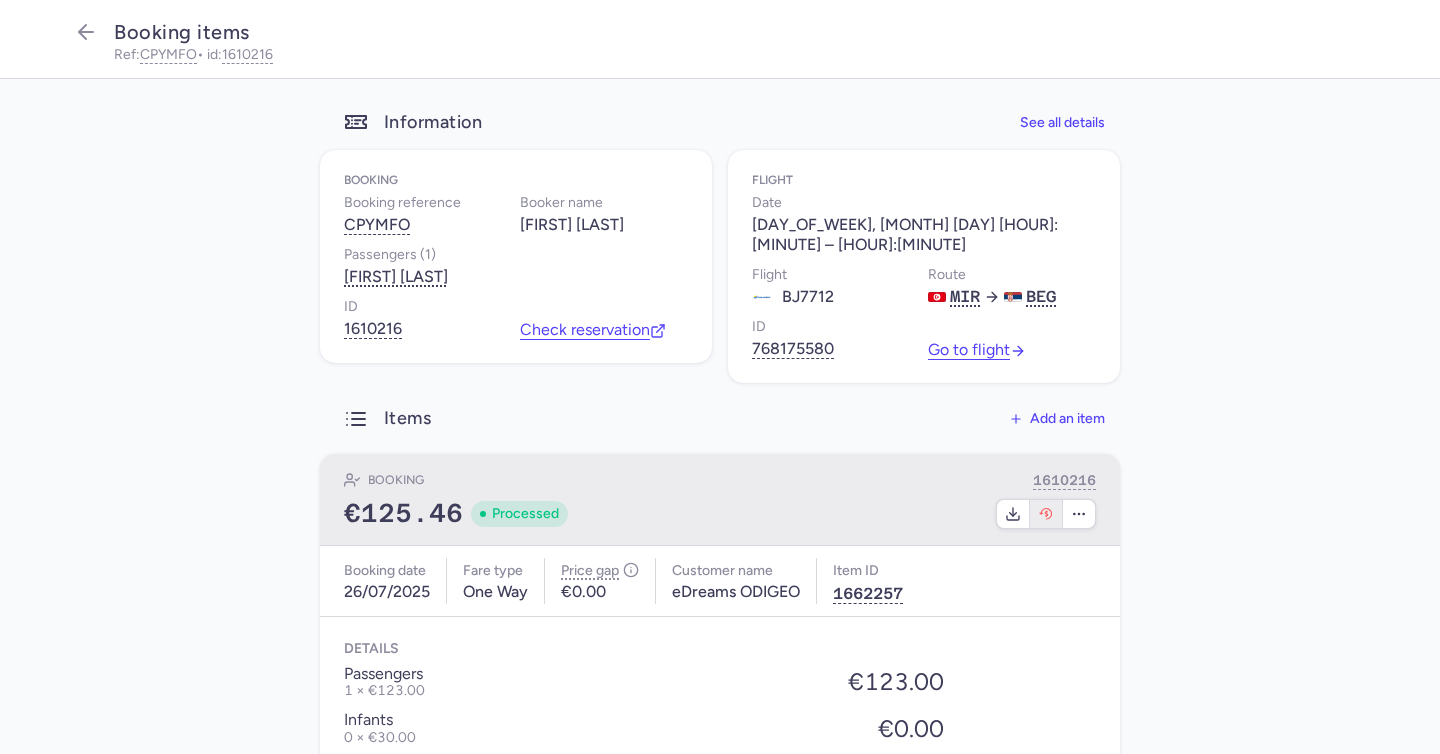 click 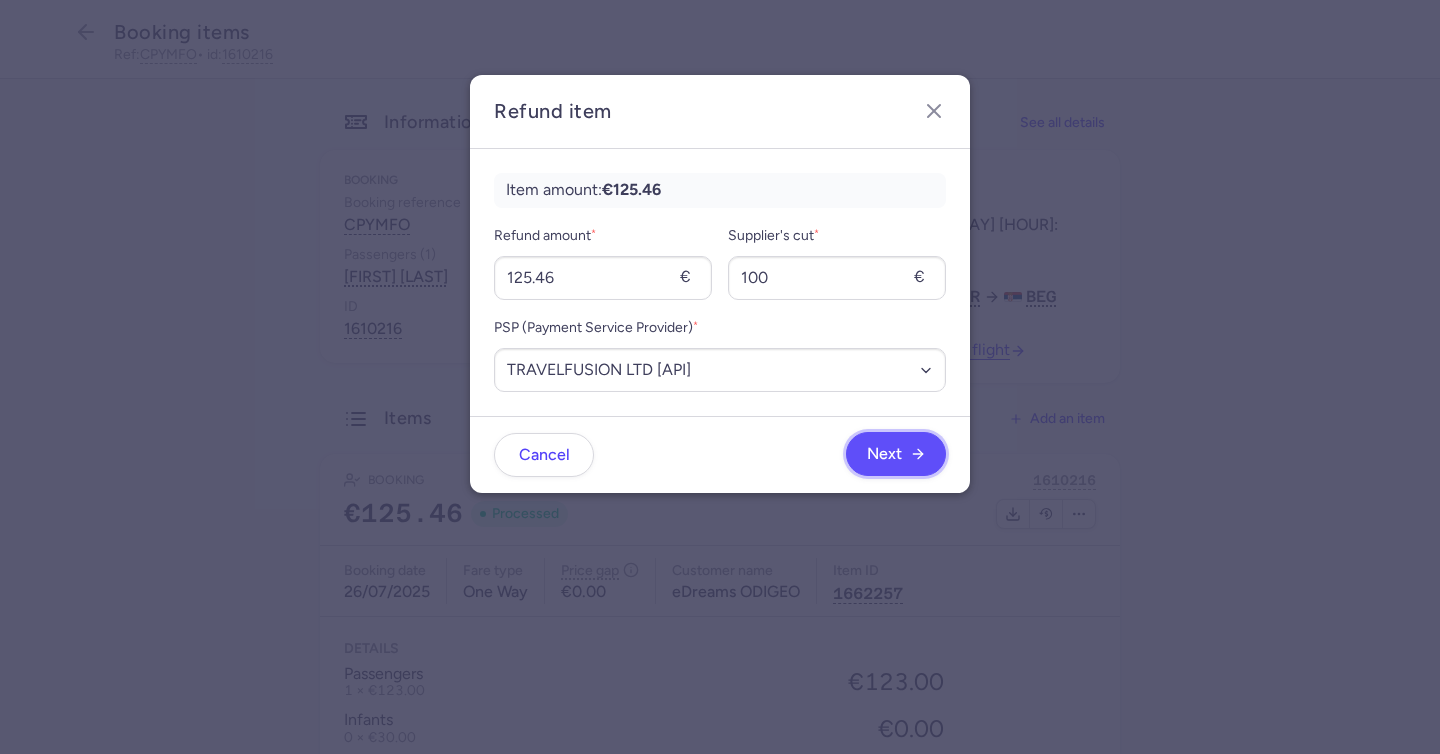 click on "Next" at bounding box center [896, 454] 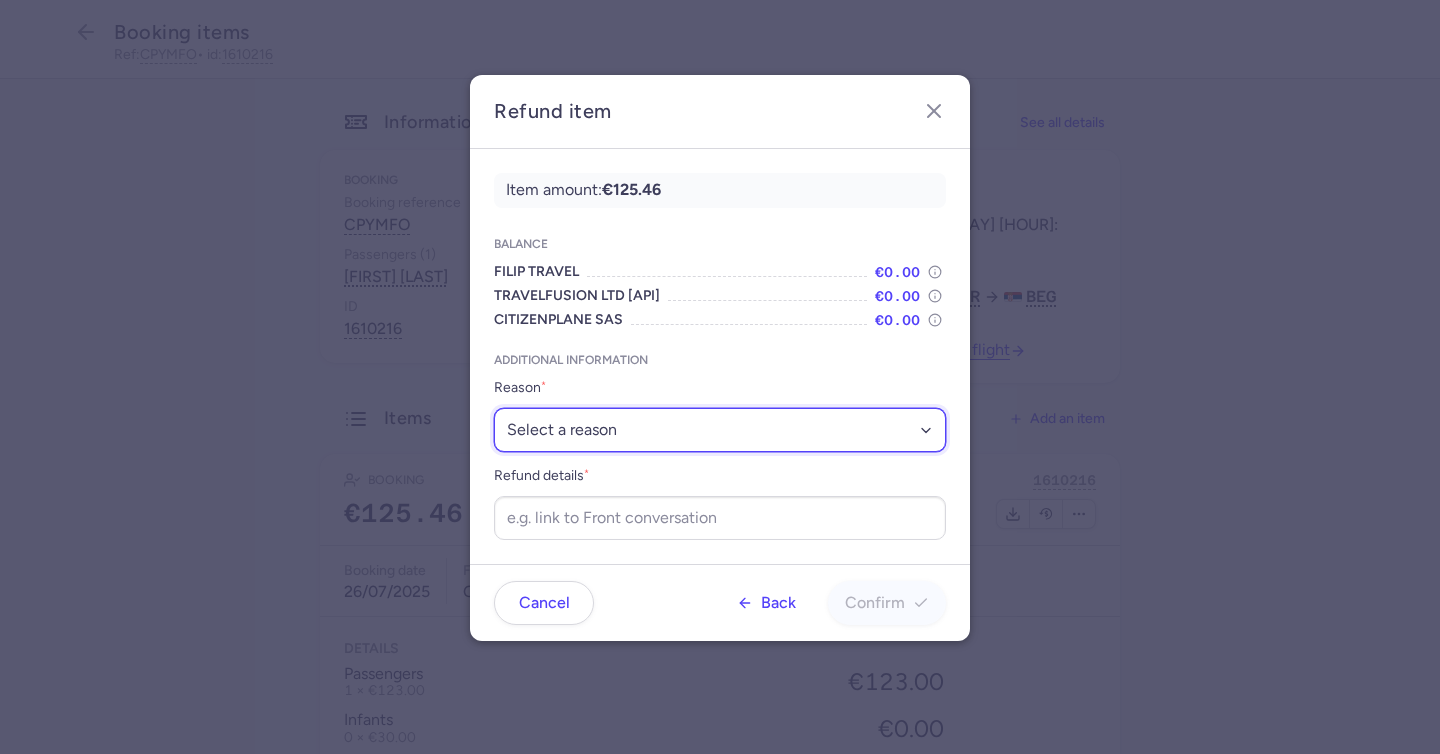 click on "Select a reason ✈️ Airline ceasing ops 💼 Ancillary issue 📄 APIS missing ⚙️ CitizenPlane error ⛔️ Denied boarding 🔁 Duplicate ❌ Flight canceled 🕵🏼‍♂️ Fraud 🎁 Goodwill 🎫 Goodwill allowance 🙃 Other 💺 Overbooking 💸 Refund with penalty 🙅 Schedule change not accepted 🤕 Supplier error 💵 Tax refund ❓ Unconfirmed booking" at bounding box center [720, 430] 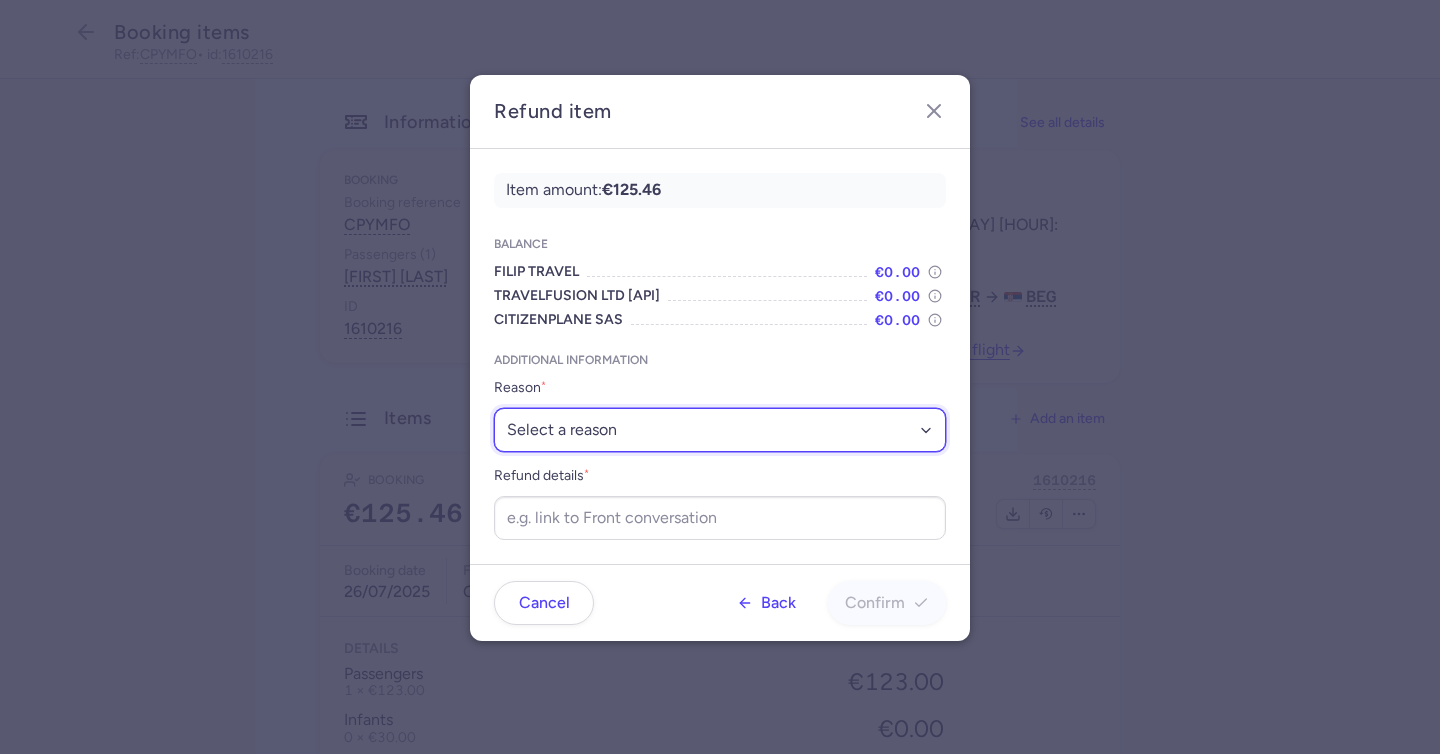 select on "OTHER" 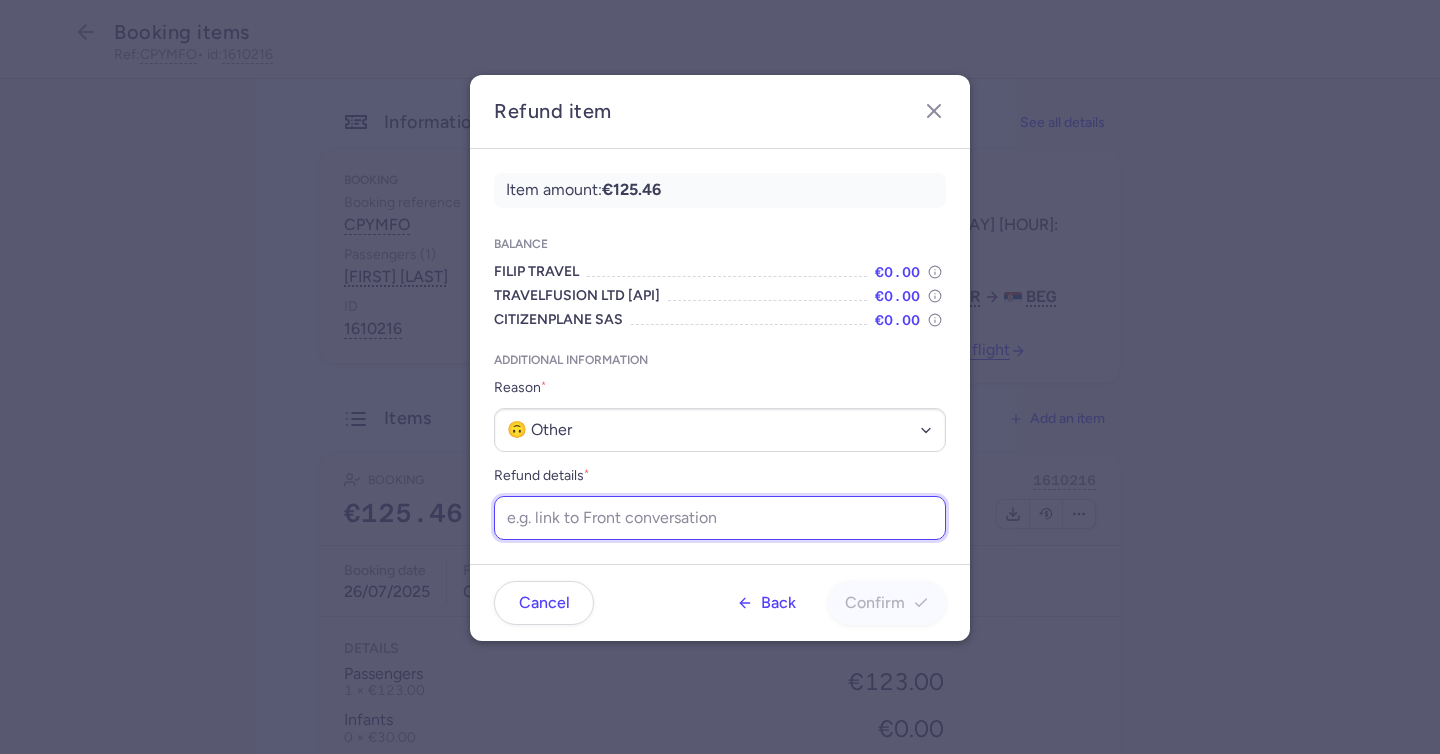 click on "Refund details  *" at bounding box center [720, 518] 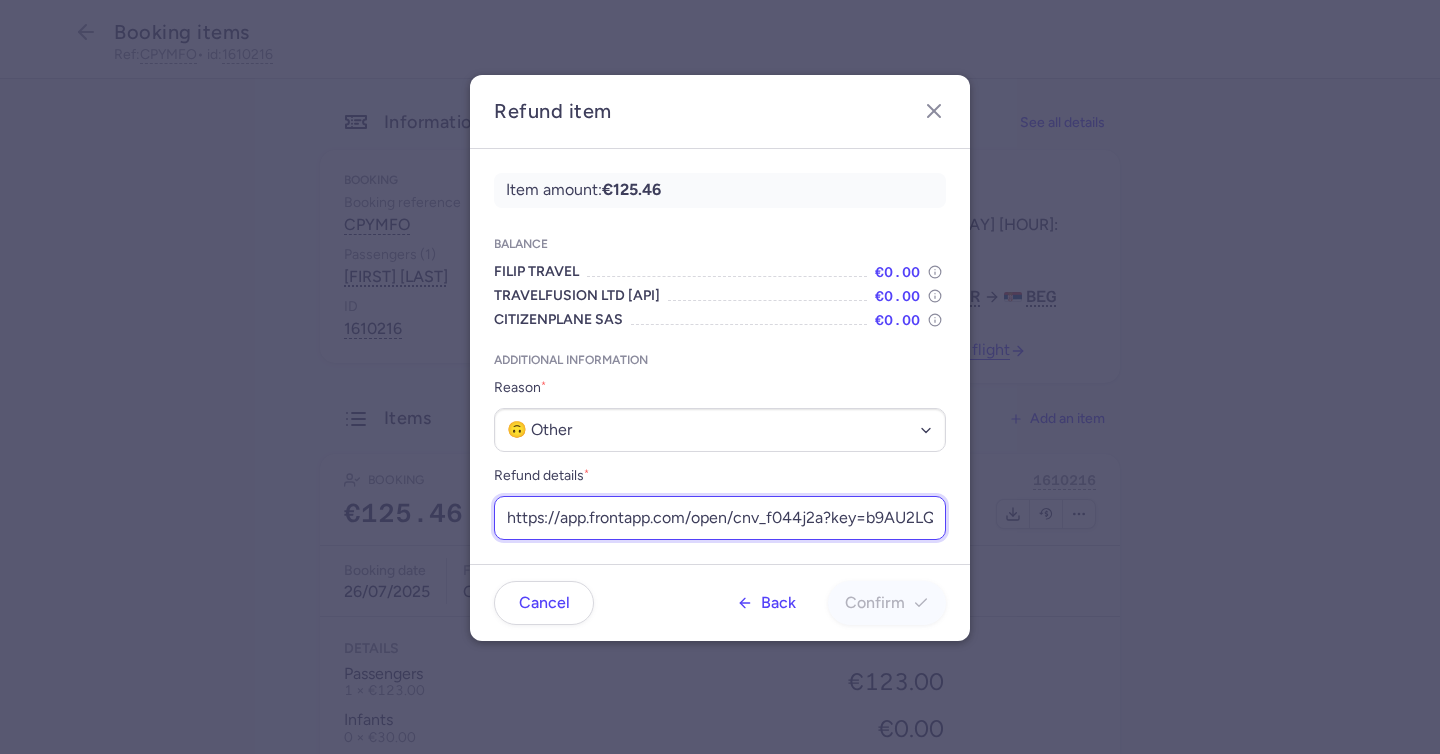 scroll, scrollTop: 0, scrollLeft: 259, axis: horizontal 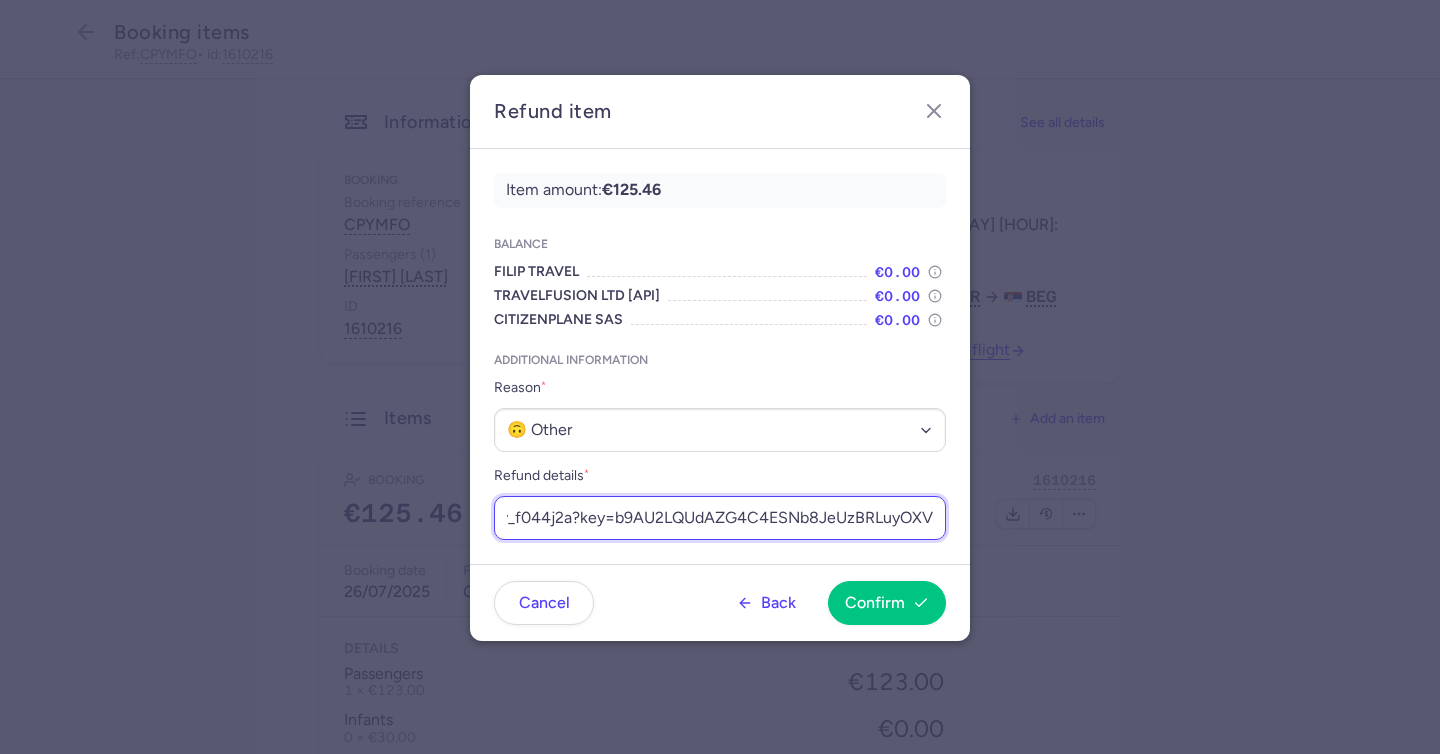 type on "https://app.frontapp.com/open/cnv_f044j2a?key=b9AU2LQUdAZG4C4ESNb8JeUzBRLuyOXV" 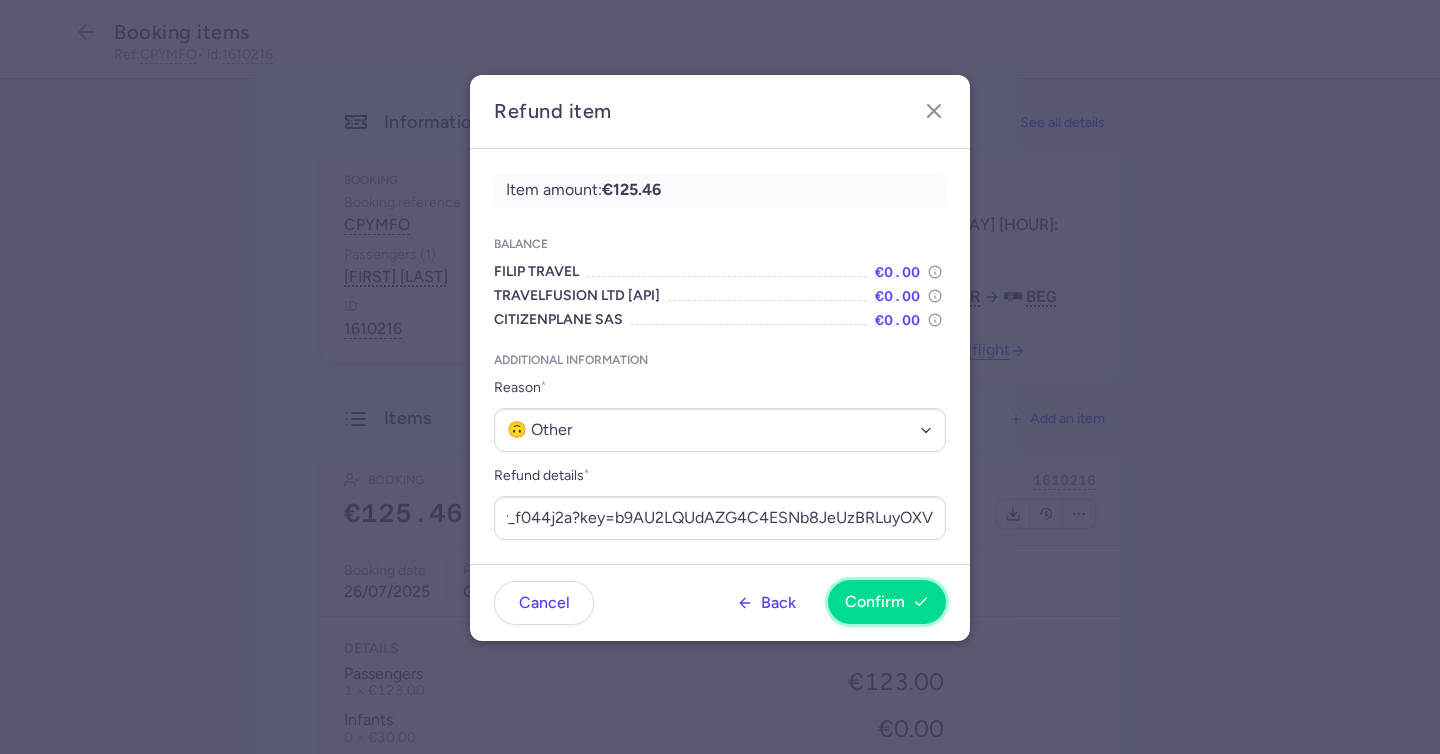 scroll, scrollTop: 0, scrollLeft: 0, axis: both 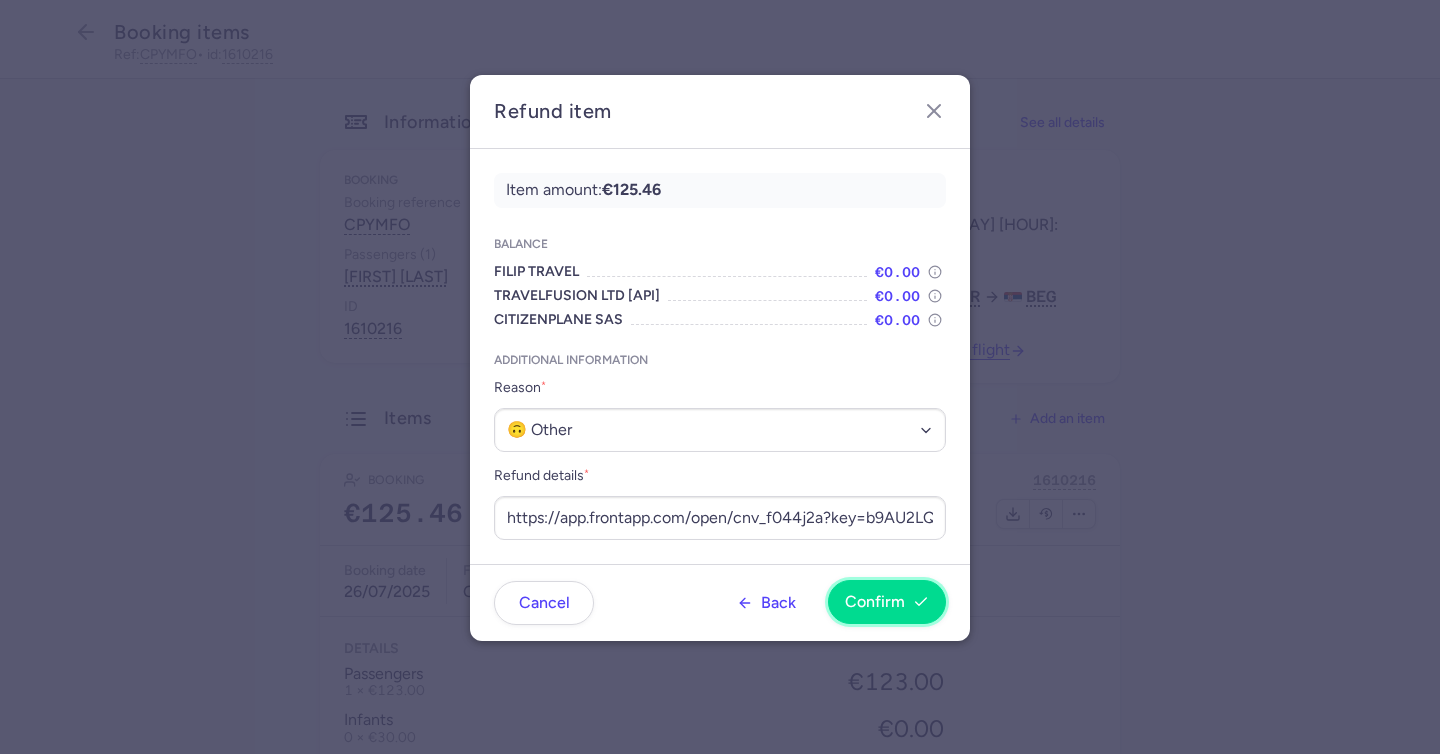 drag, startPoint x: 778, startPoint y: 519, endPoint x: 880, endPoint y: 596, distance: 127.80063 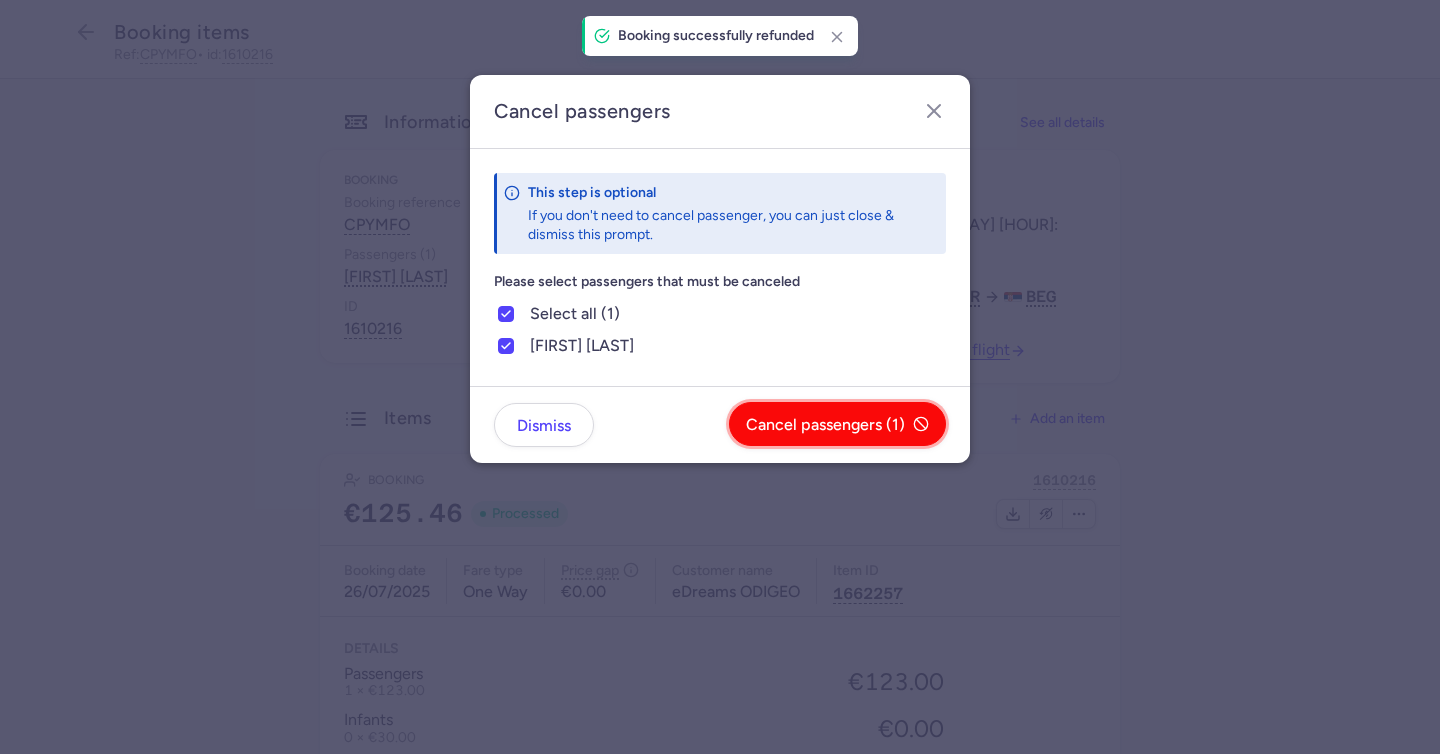 drag, startPoint x: 880, startPoint y: 596, endPoint x: 820, endPoint y: 436, distance: 170.88008 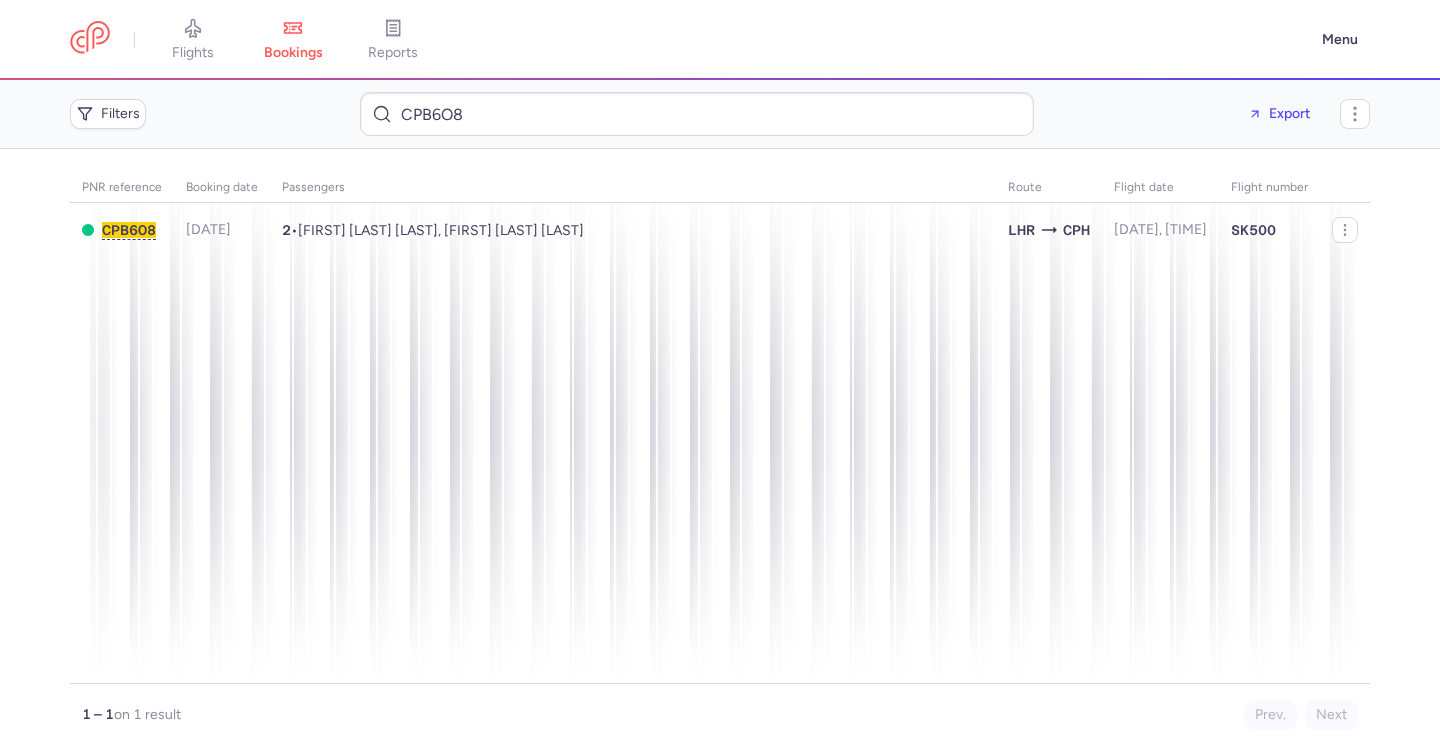 scroll, scrollTop: 0, scrollLeft: 0, axis: both 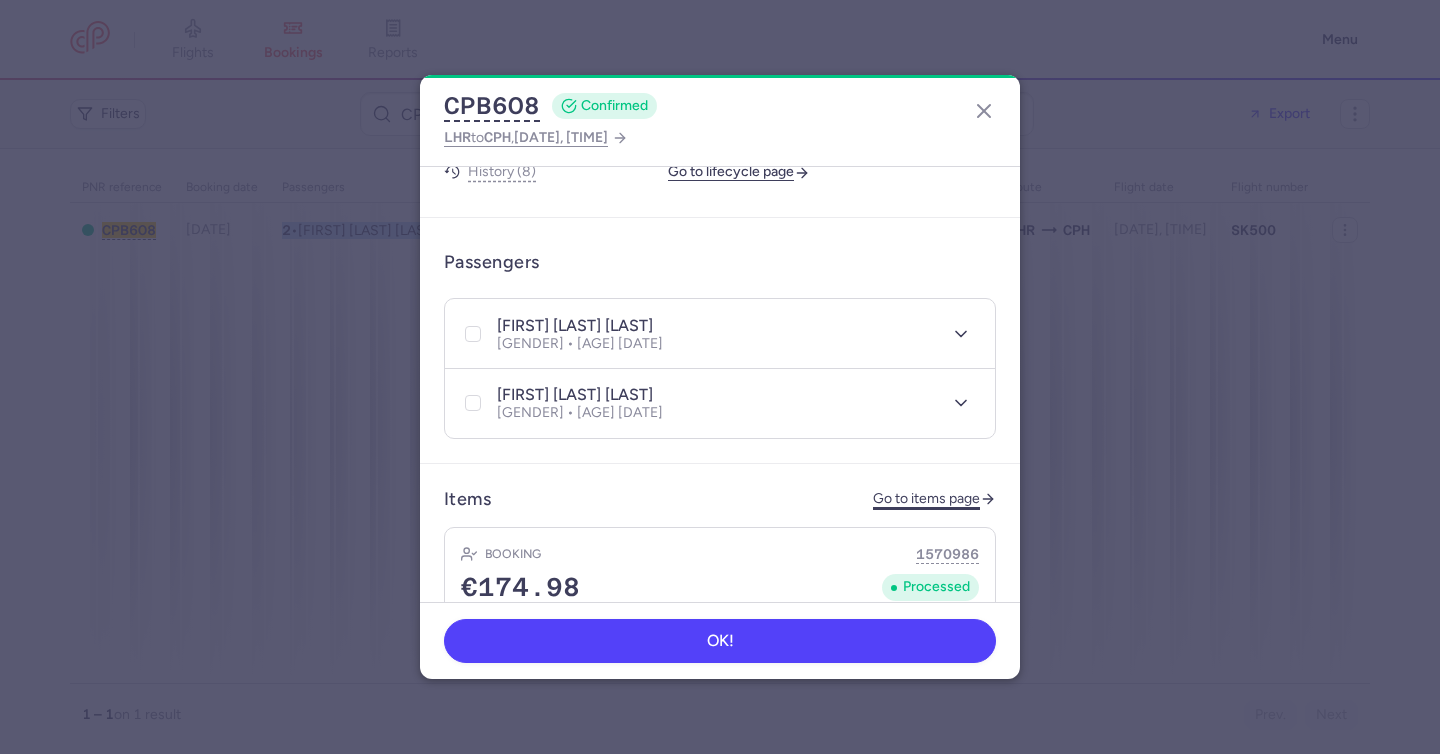 click on "Go to items page" 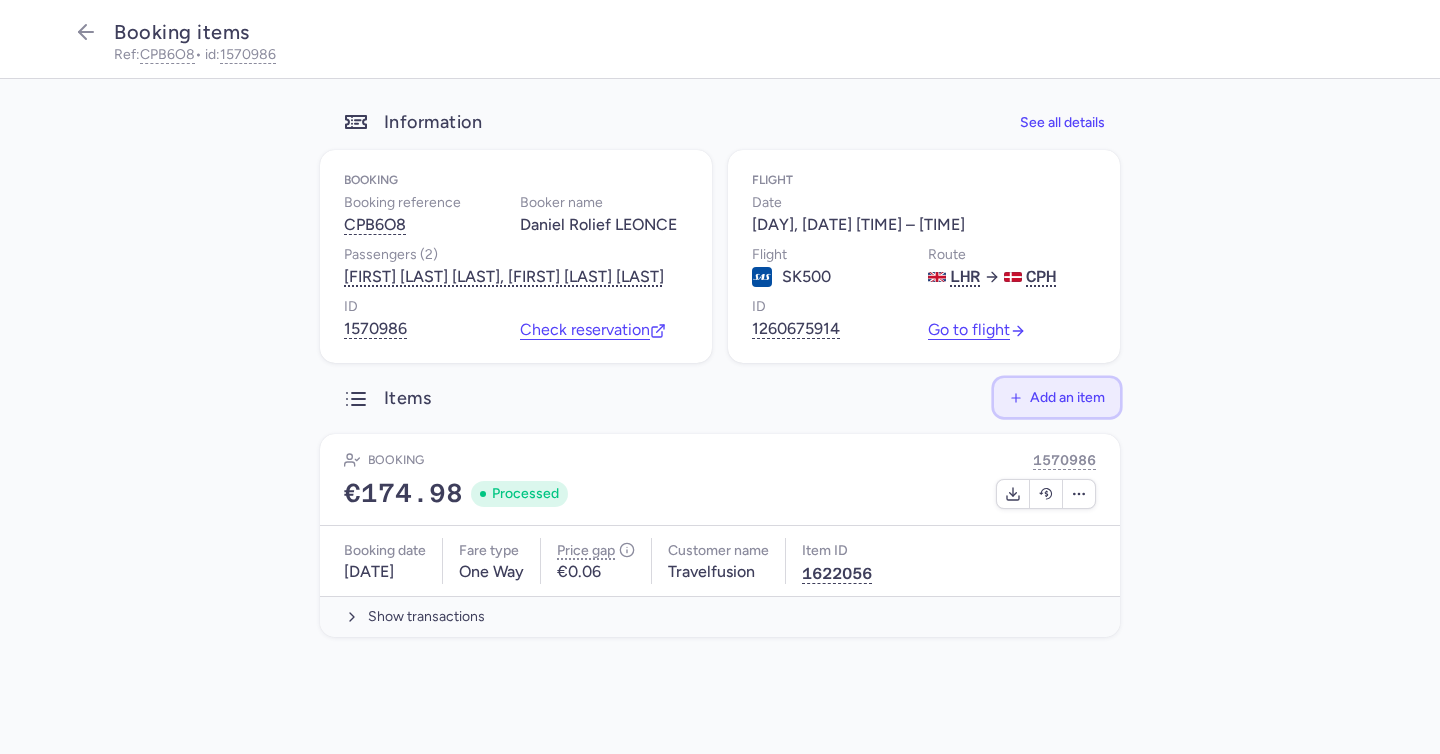 click on "Add an item" at bounding box center (1067, 397) 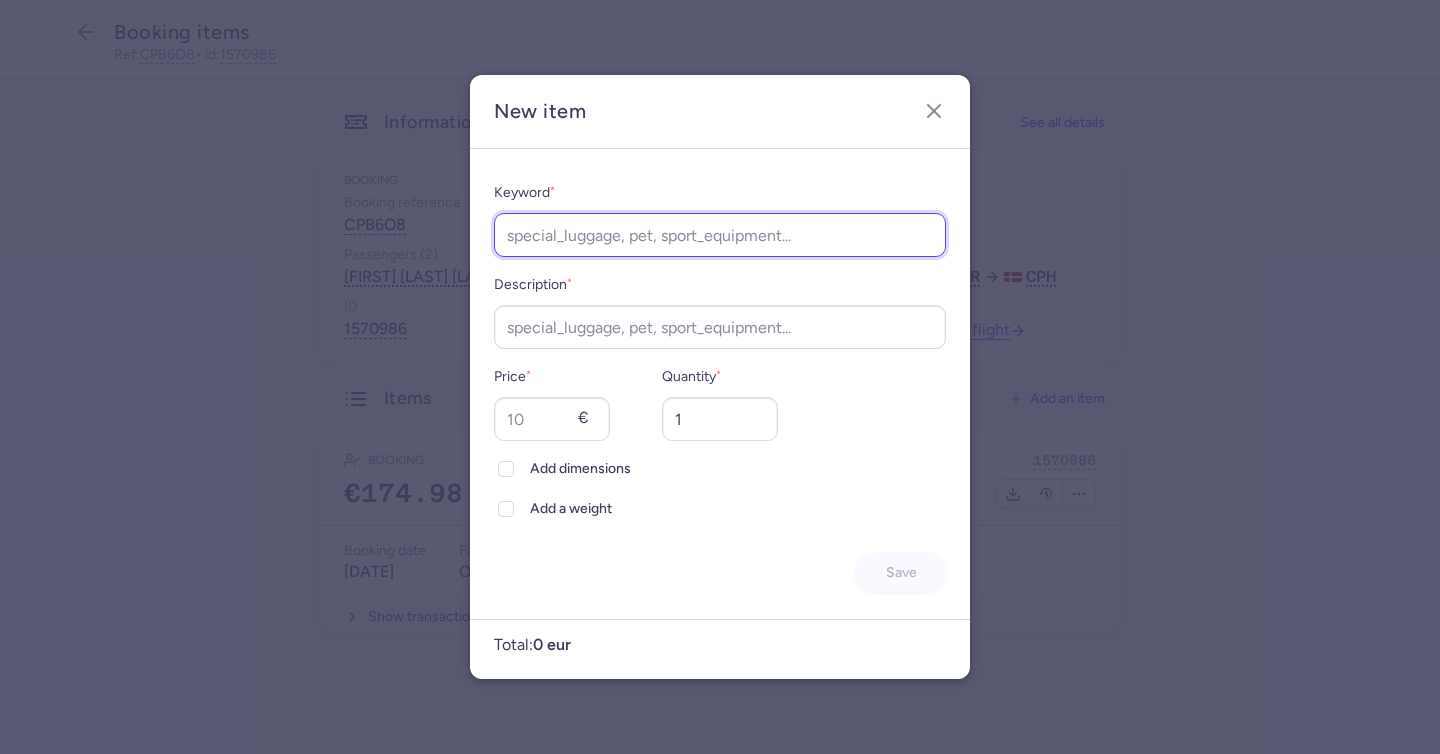 click on "Keyword  *" at bounding box center [720, 235] 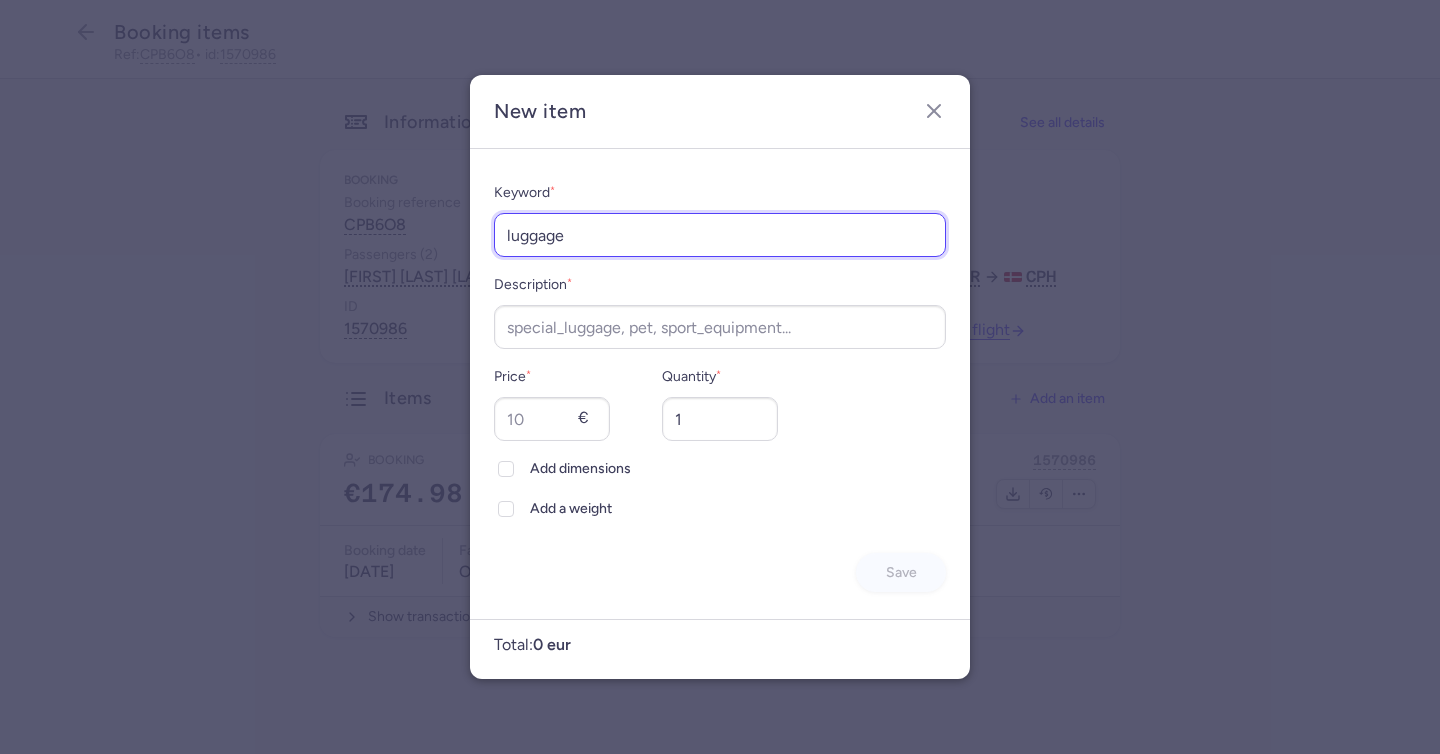 type on "luggage" 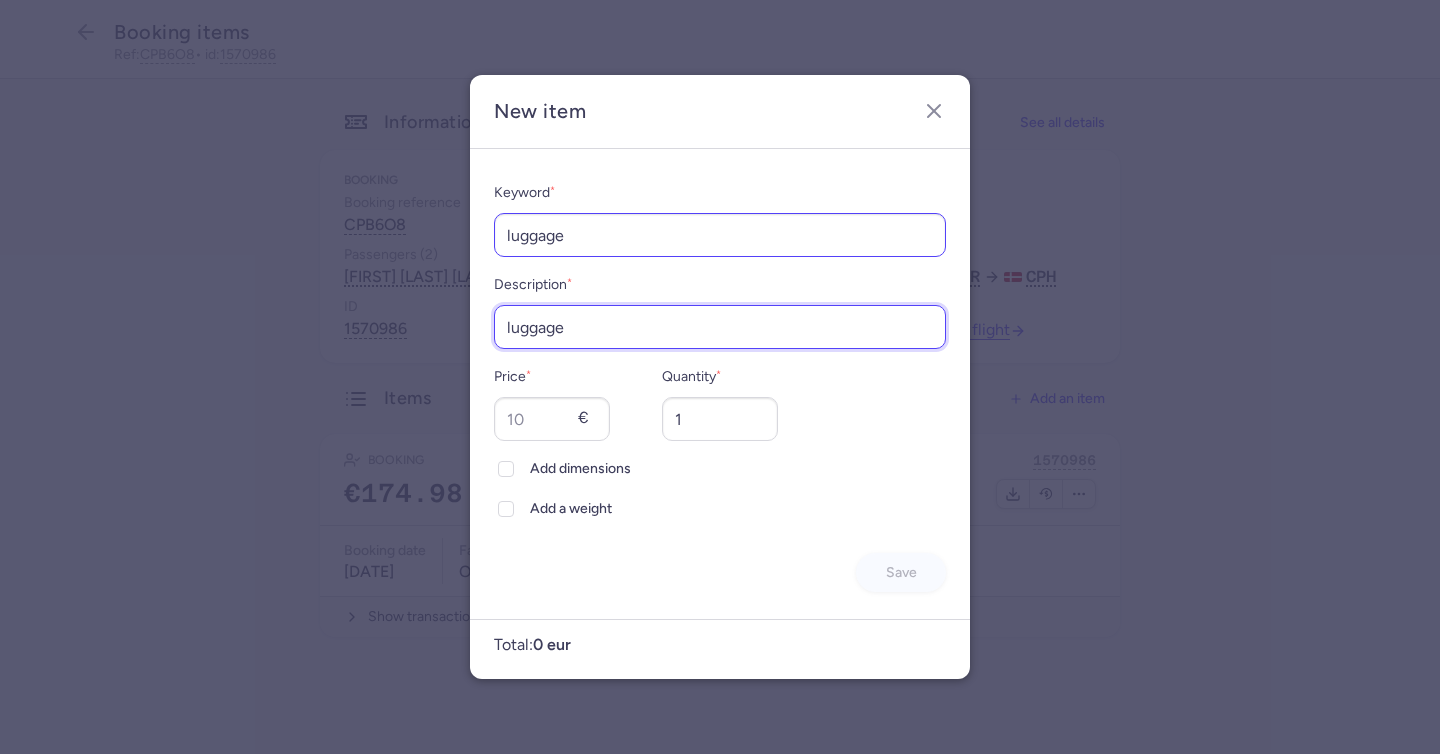 type on "luggage" 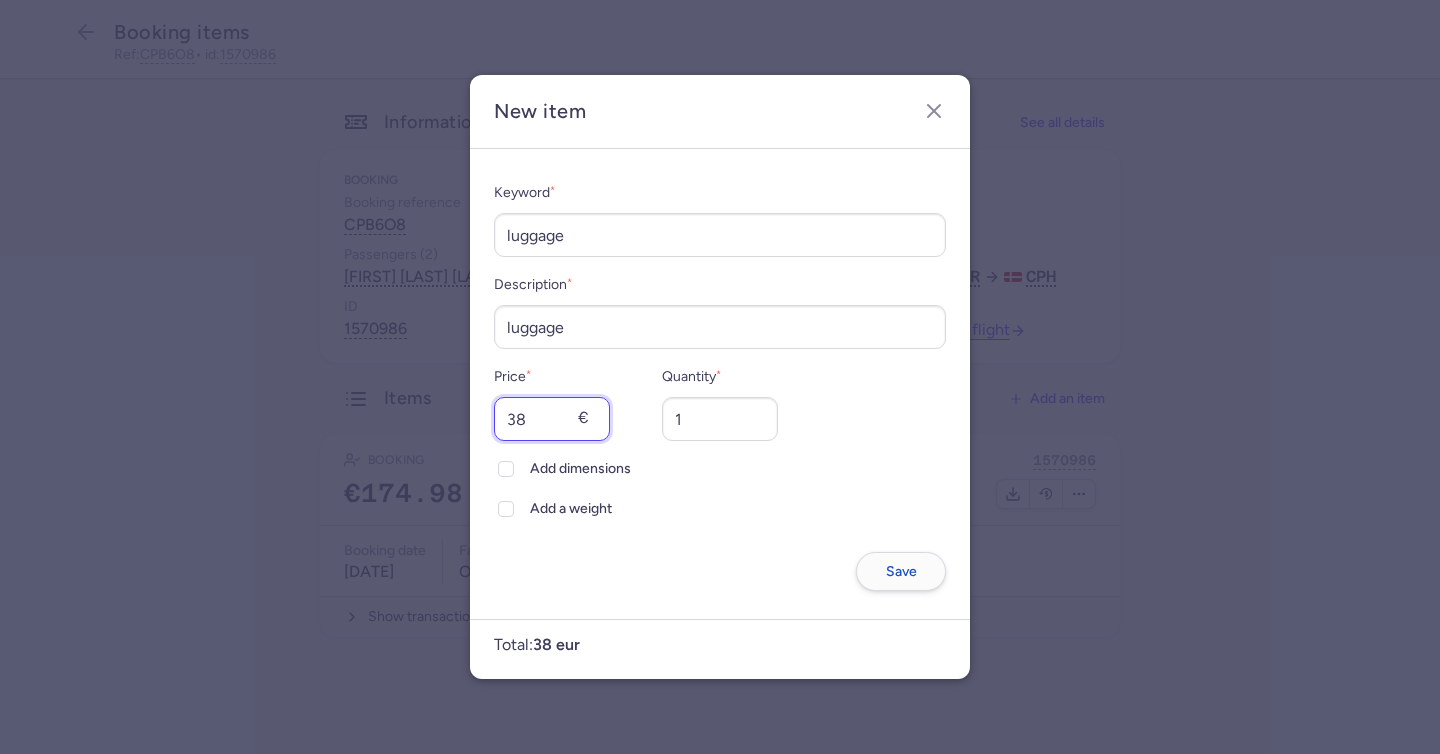 type on "38" 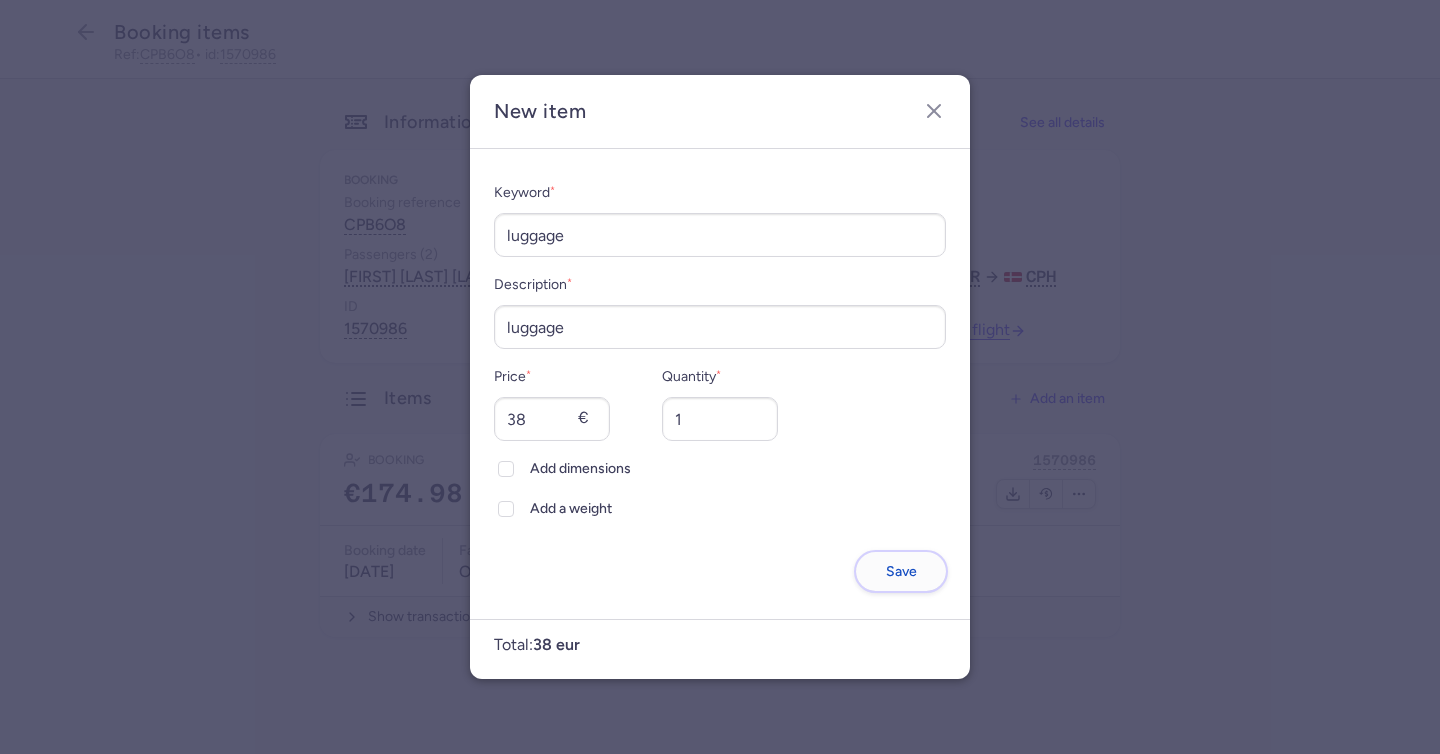 click on "Save" at bounding box center [901, 571] 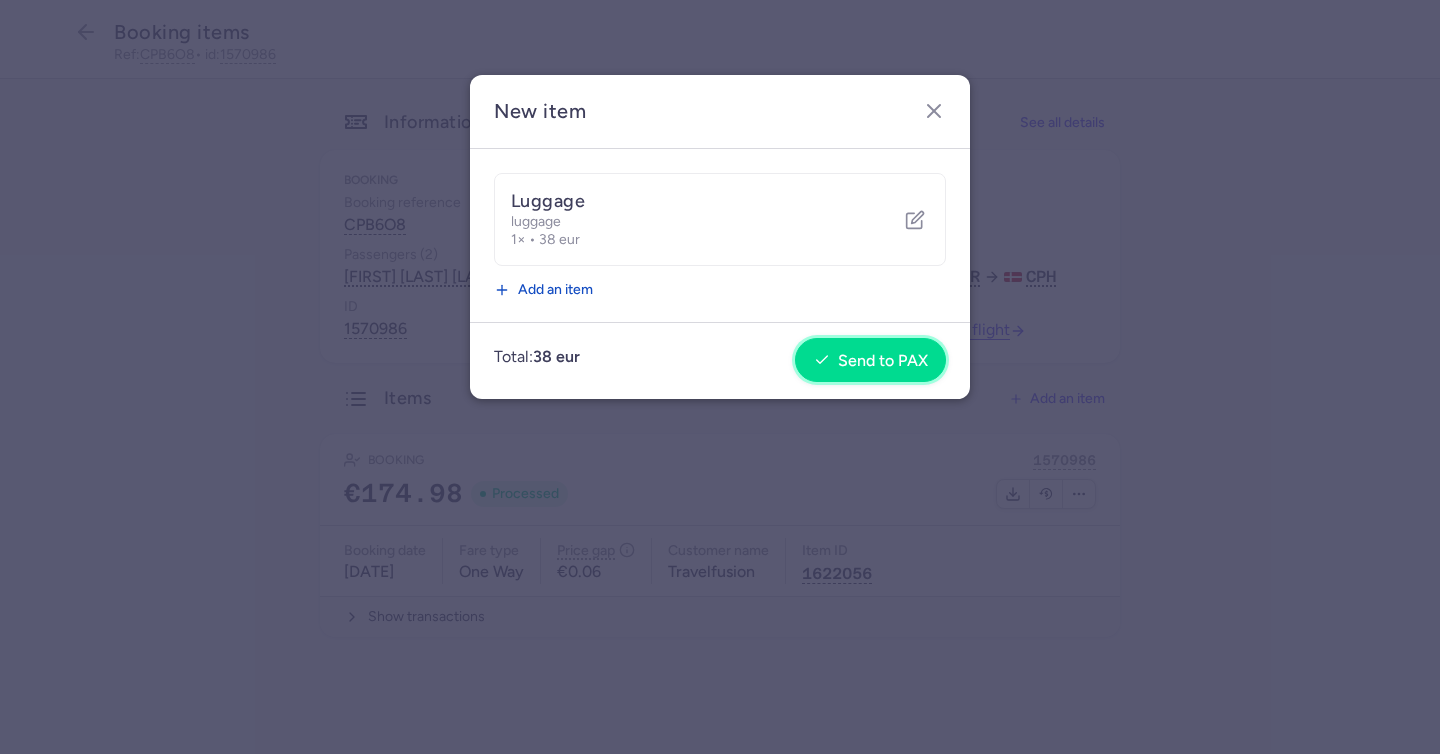 click on "Send to PAX" at bounding box center [883, 361] 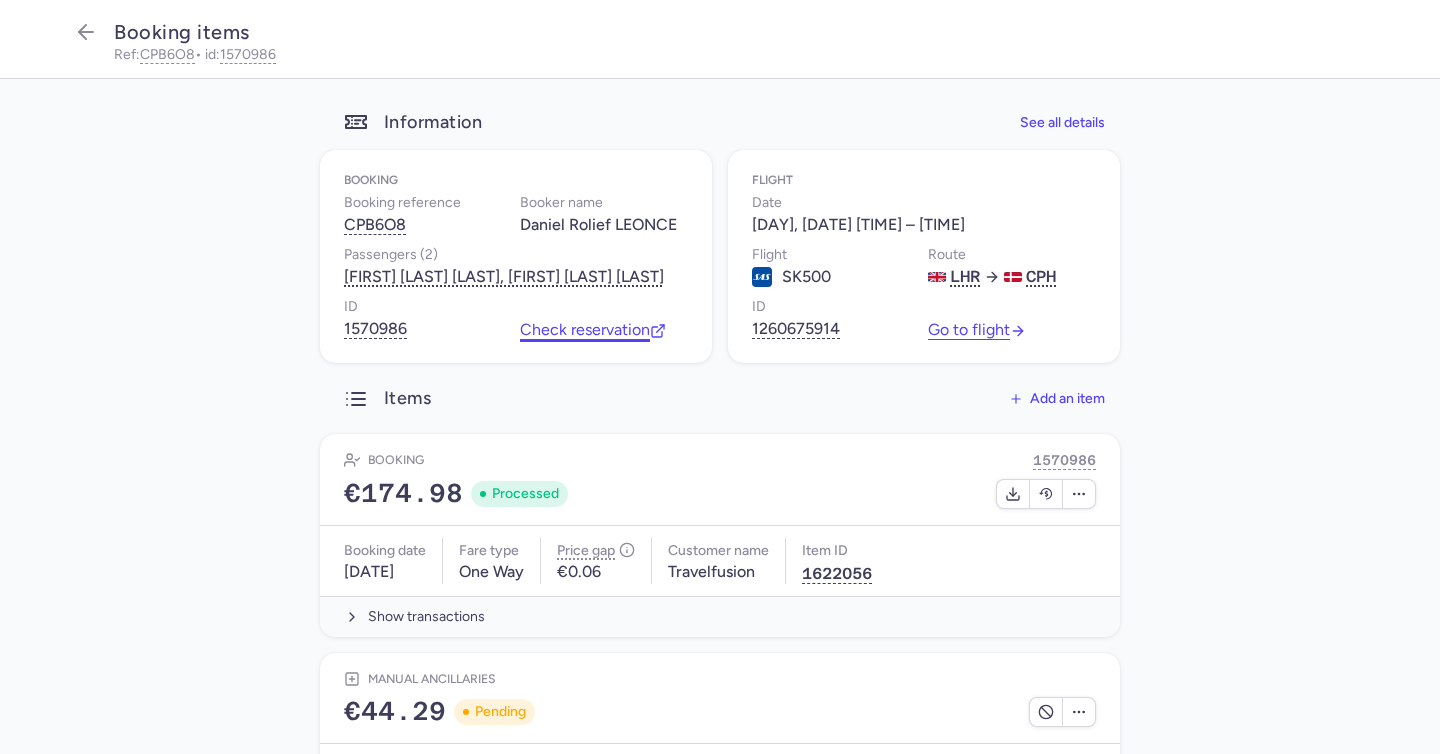 click on "Check reservation" at bounding box center [593, 330] 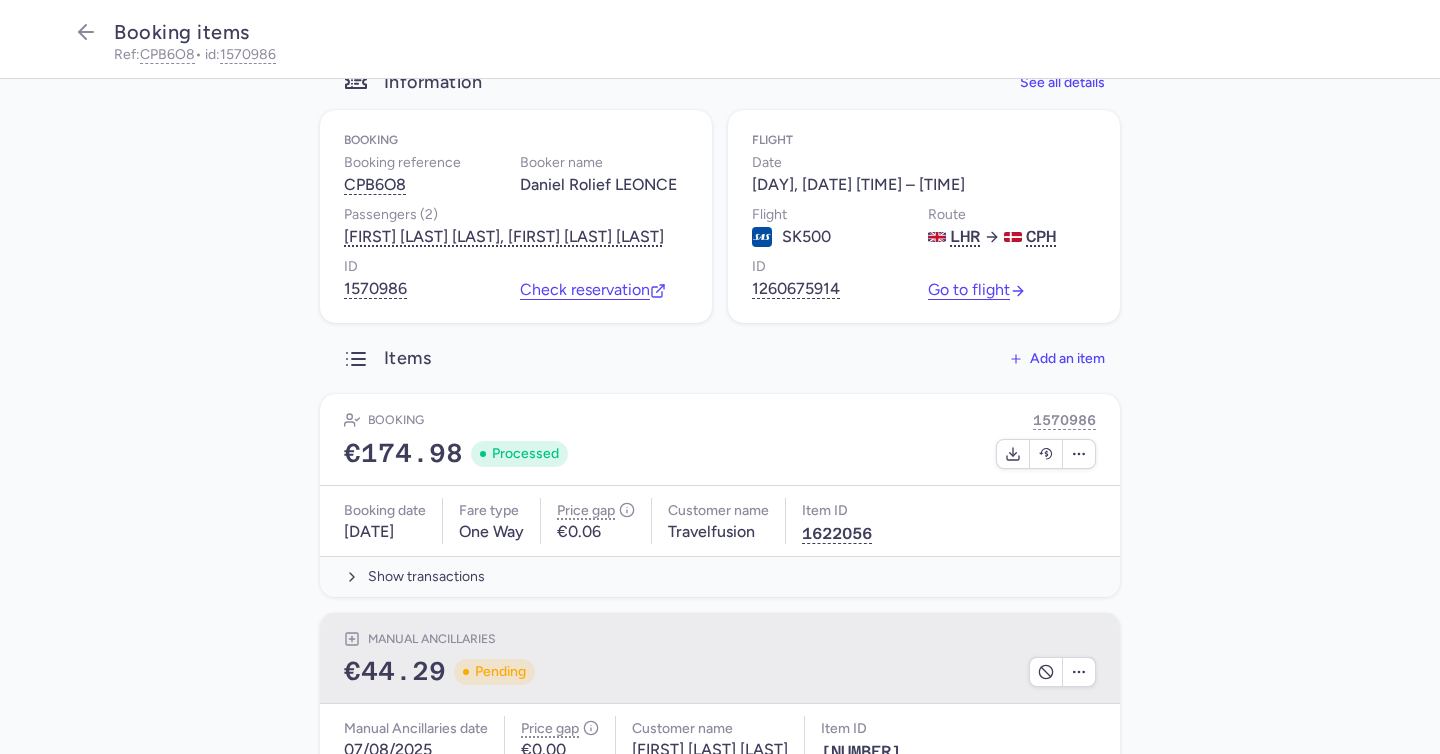 scroll, scrollTop: 43, scrollLeft: 0, axis: vertical 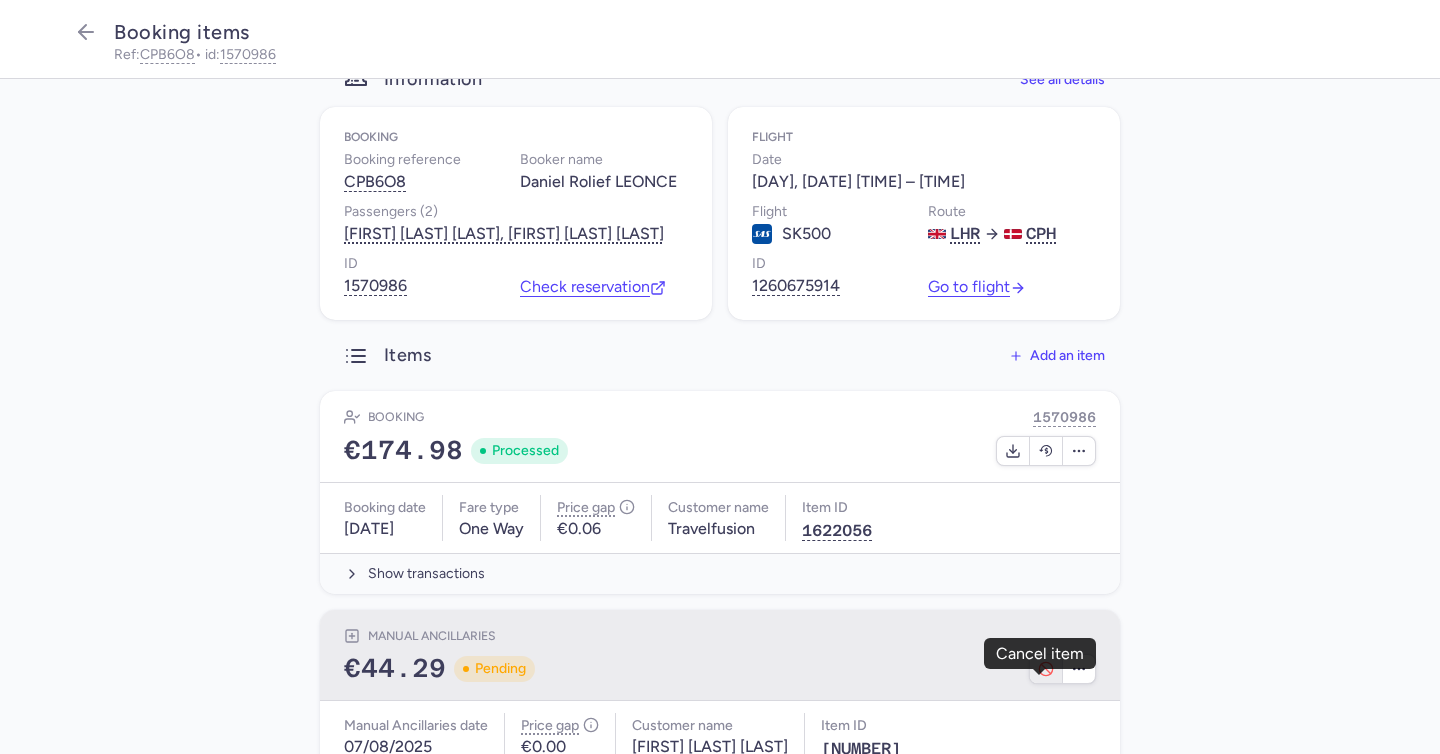 click 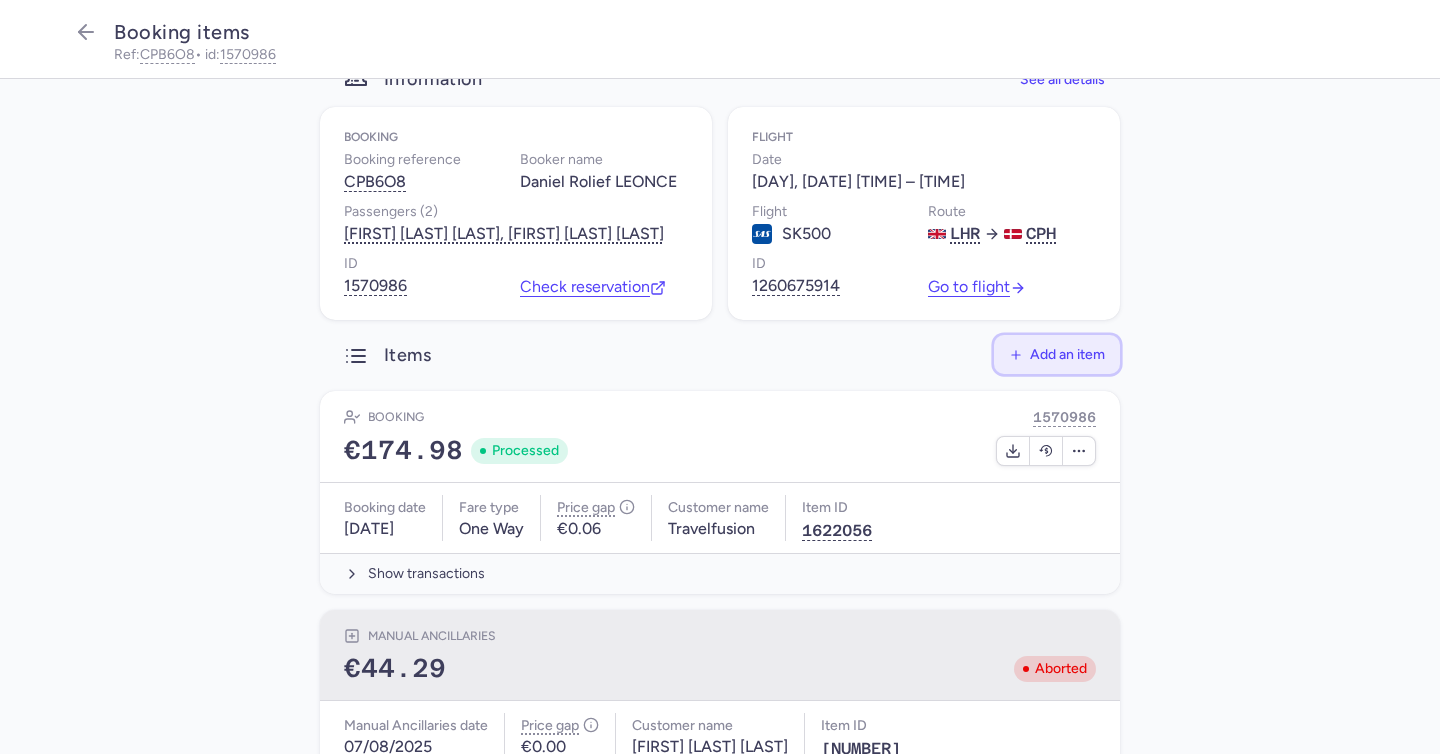 click on "Add an item" 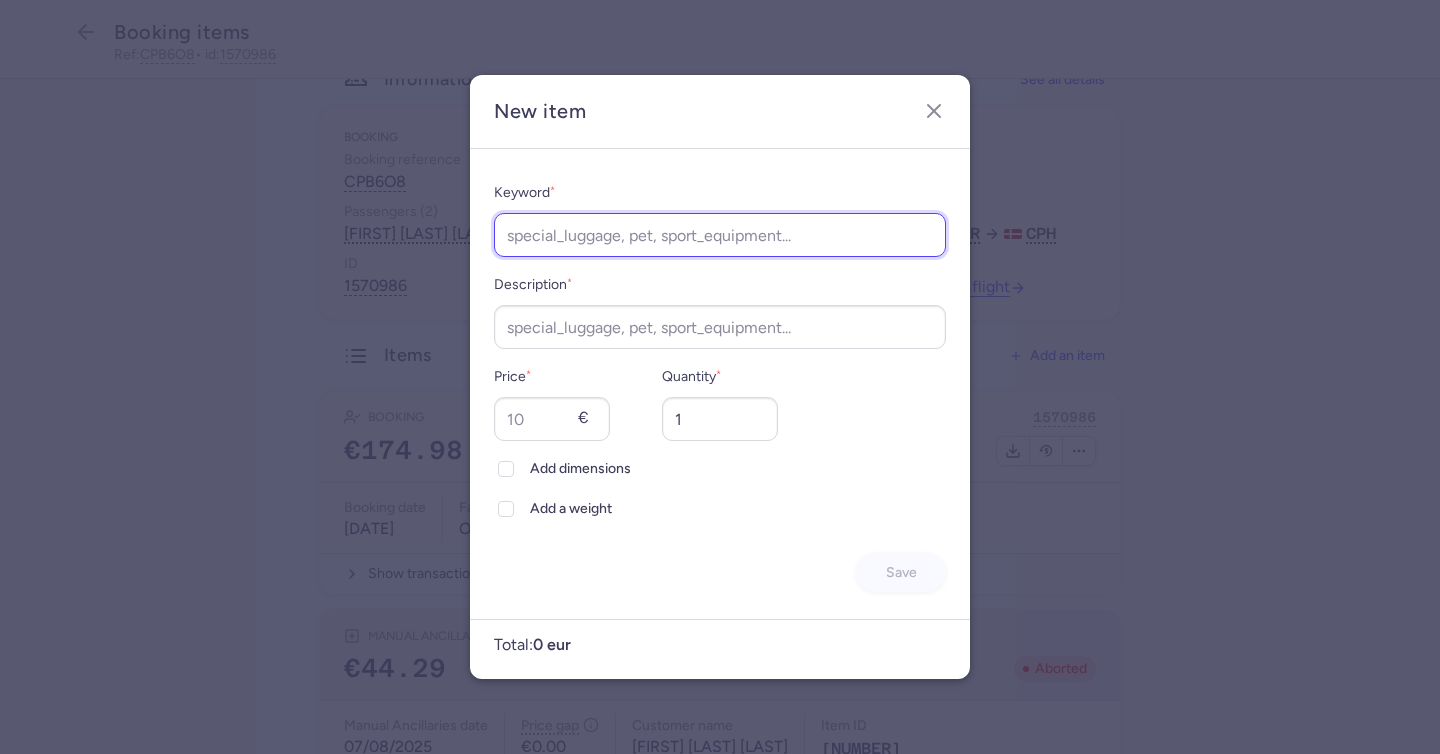 click on "Keyword  *" at bounding box center [720, 235] 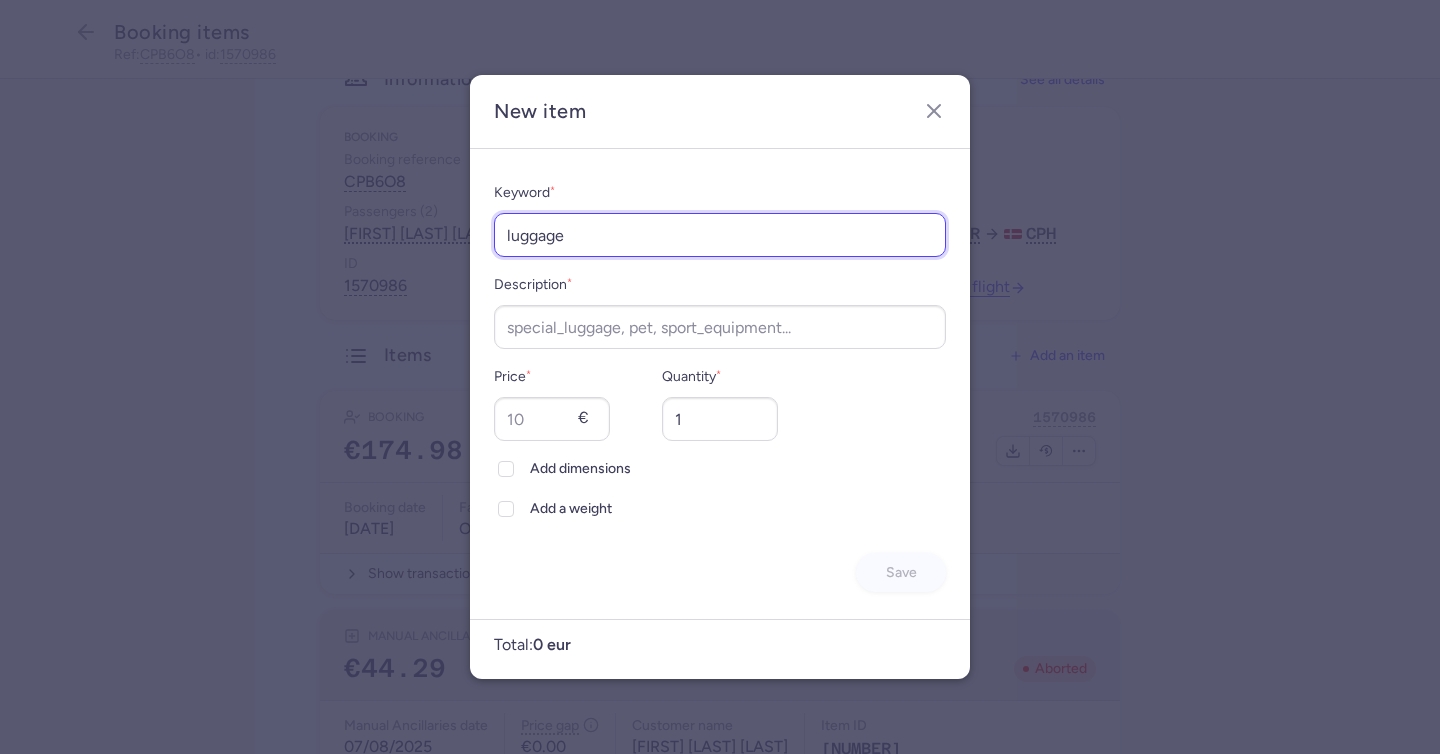 type on "luggage" 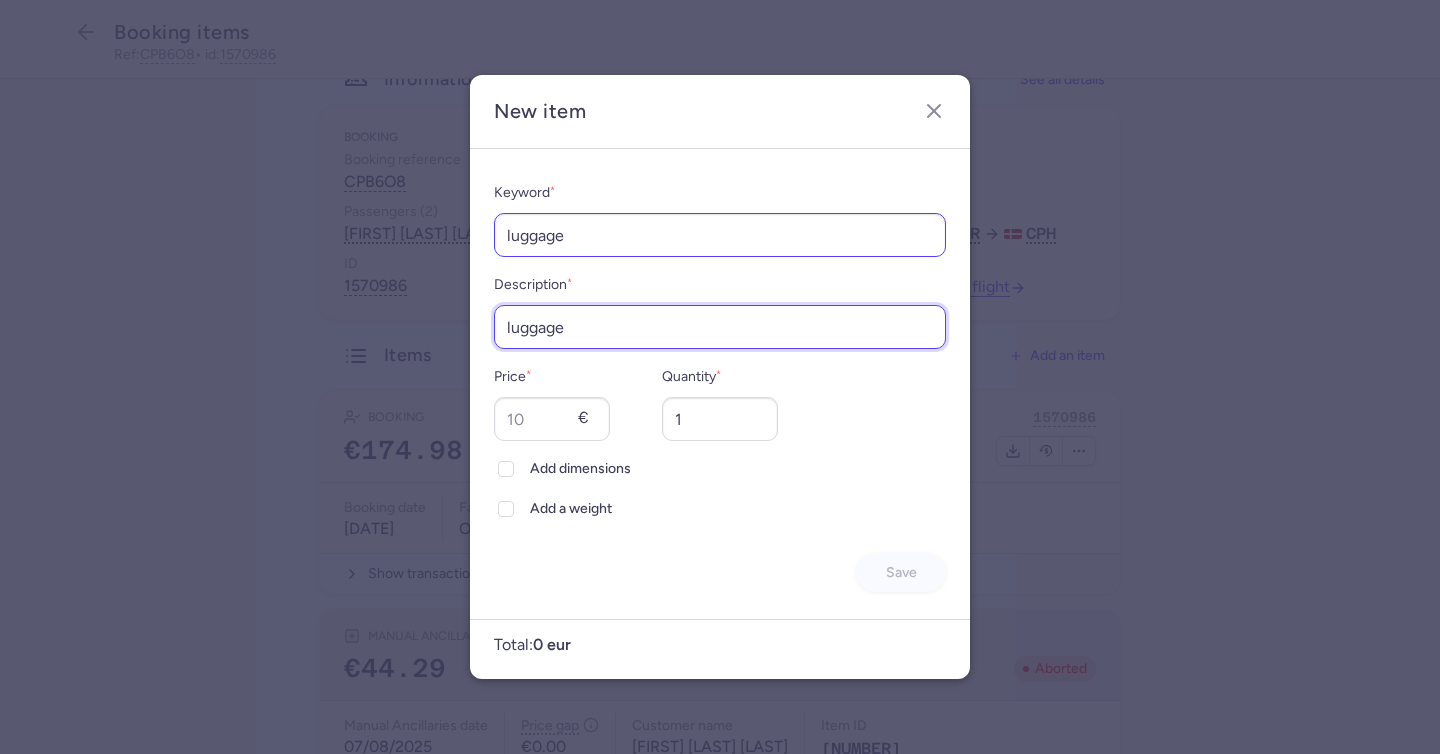 type on "luggage" 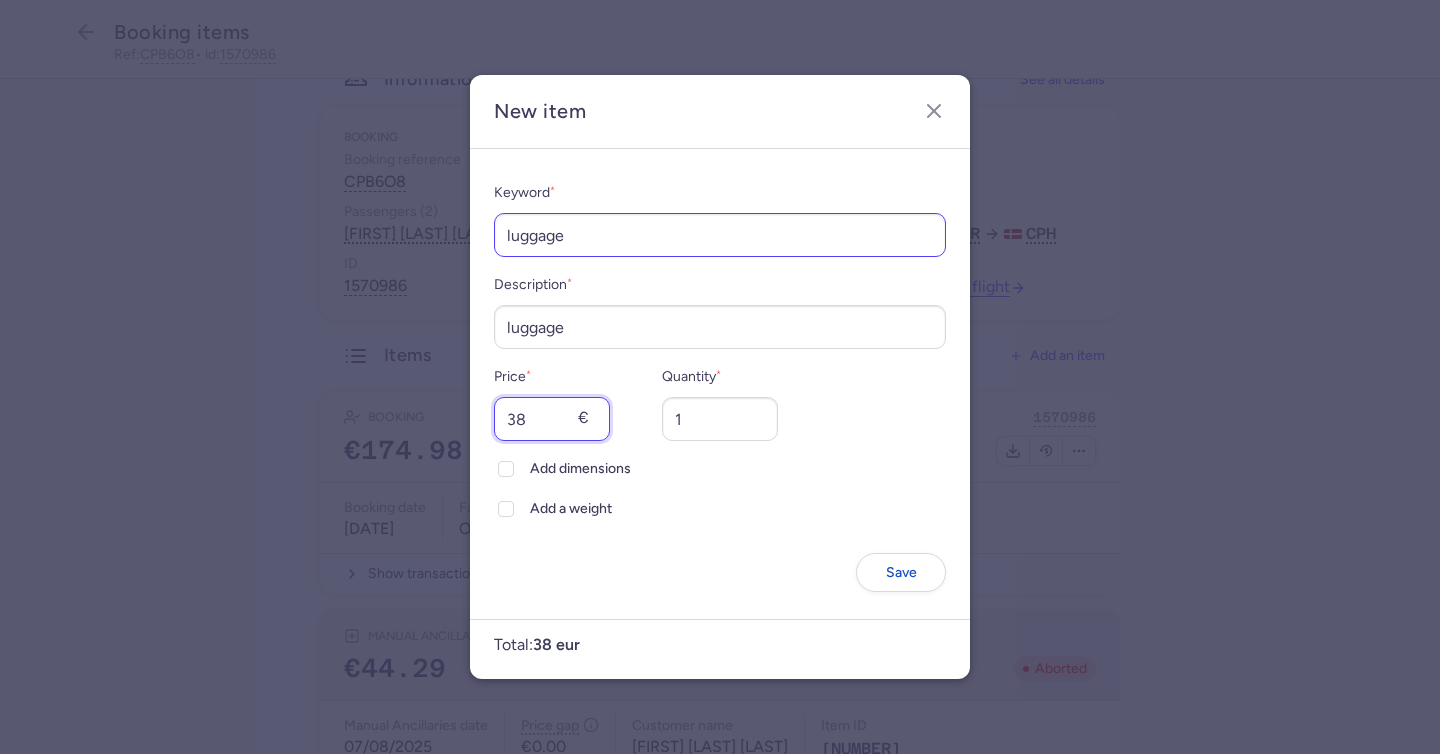 type on "38" 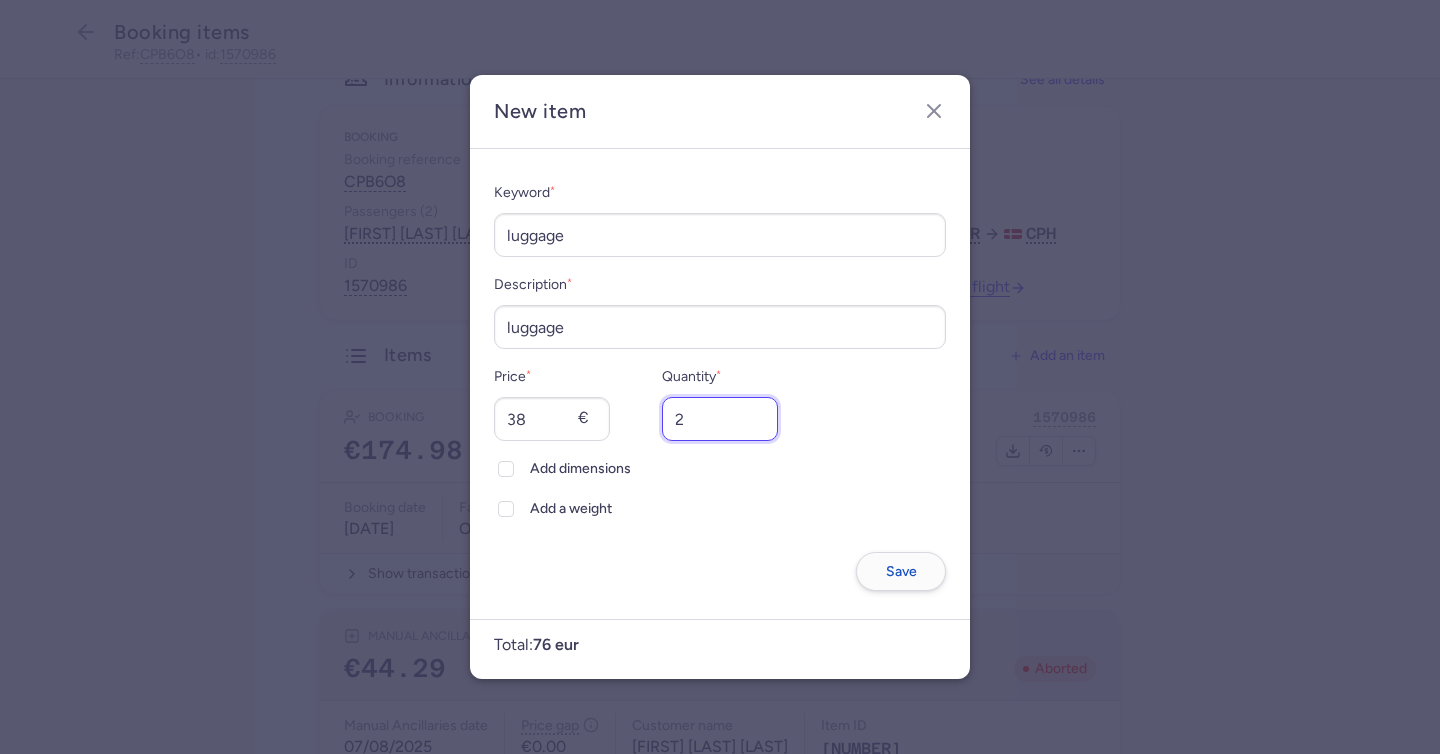 type on "2" 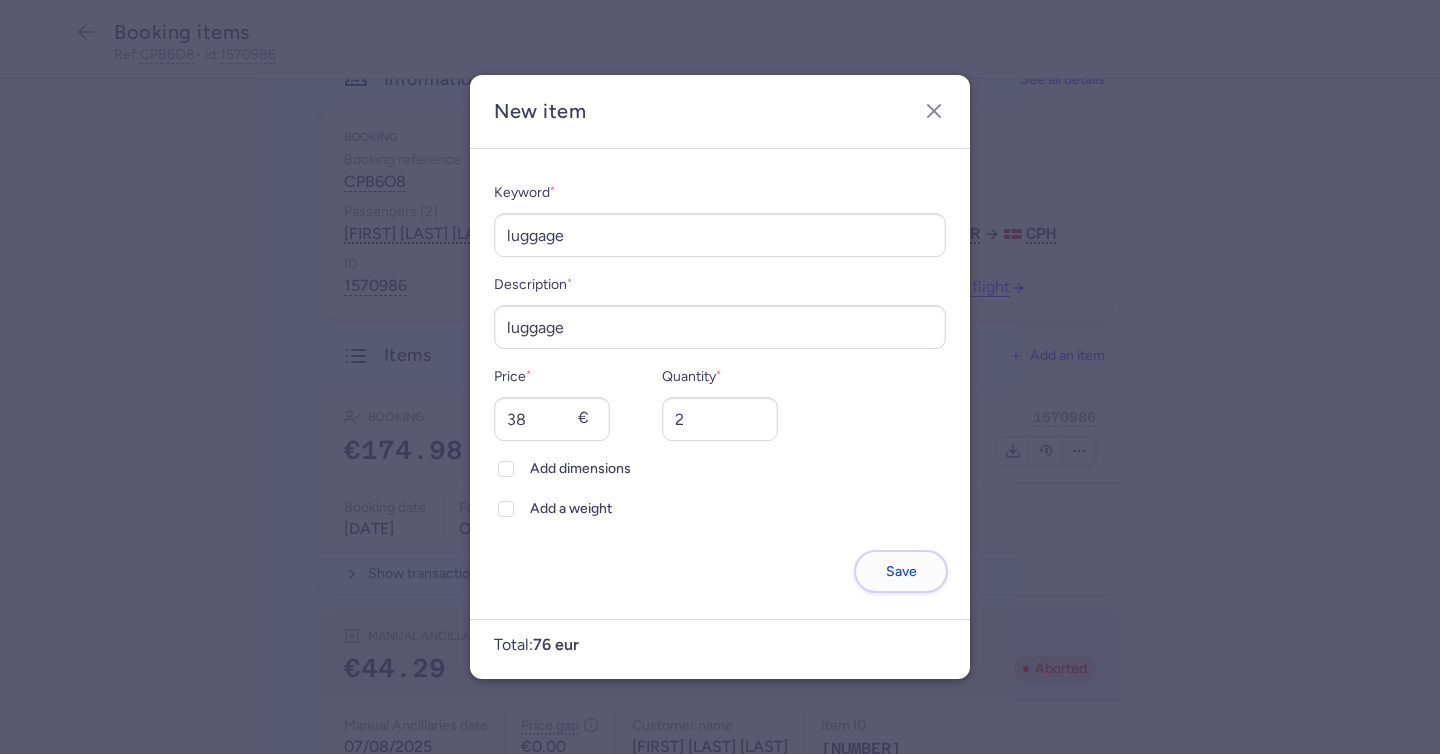 click on "Save" at bounding box center [901, 571] 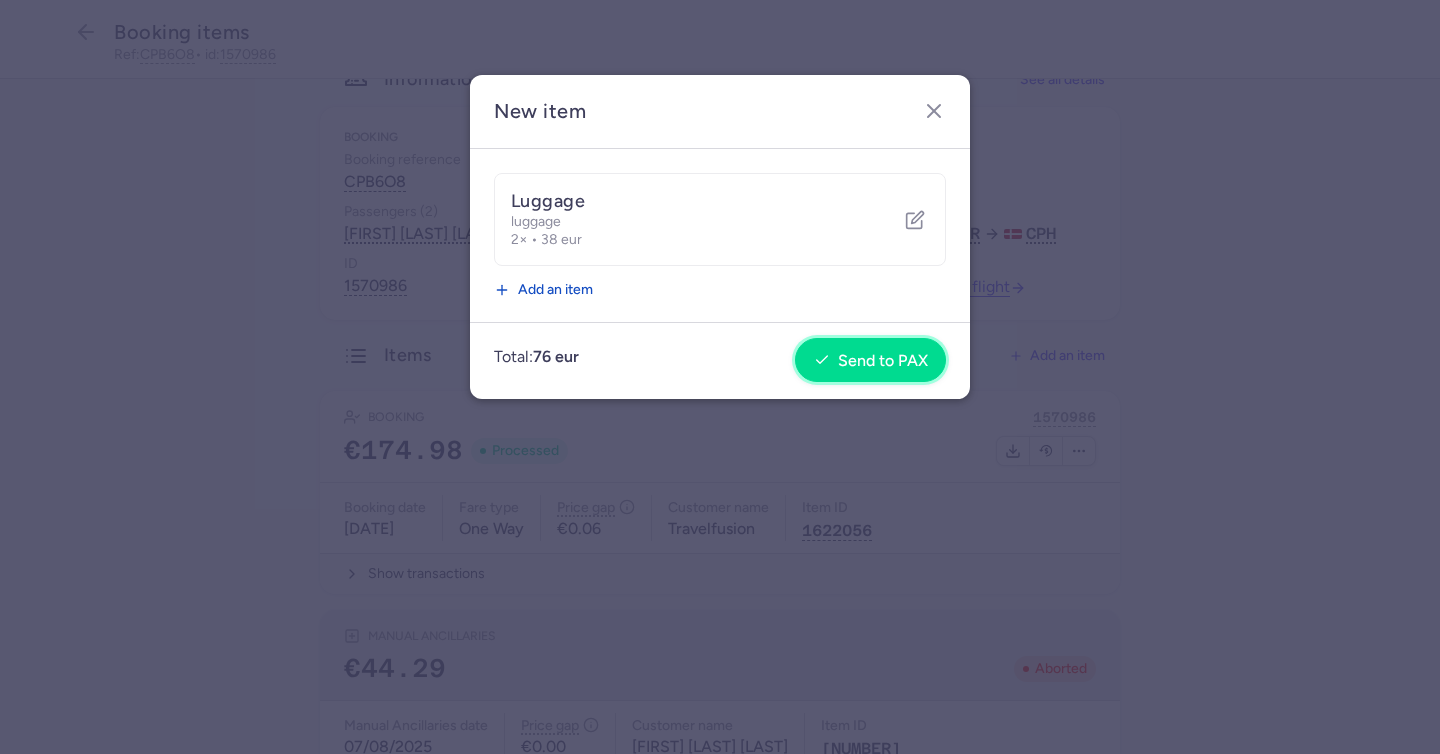 click on "Send to PAX" at bounding box center (870, 360) 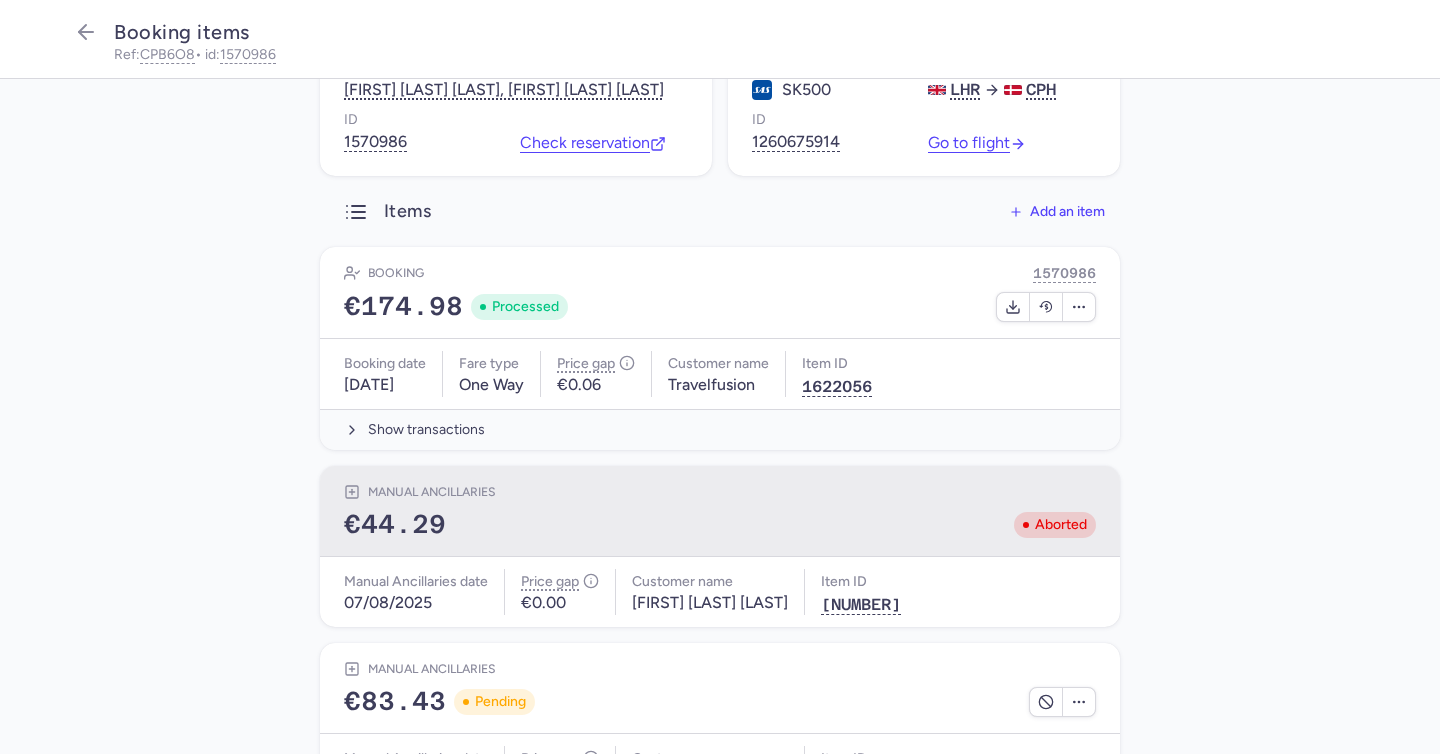 scroll, scrollTop: 305, scrollLeft: 0, axis: vertical 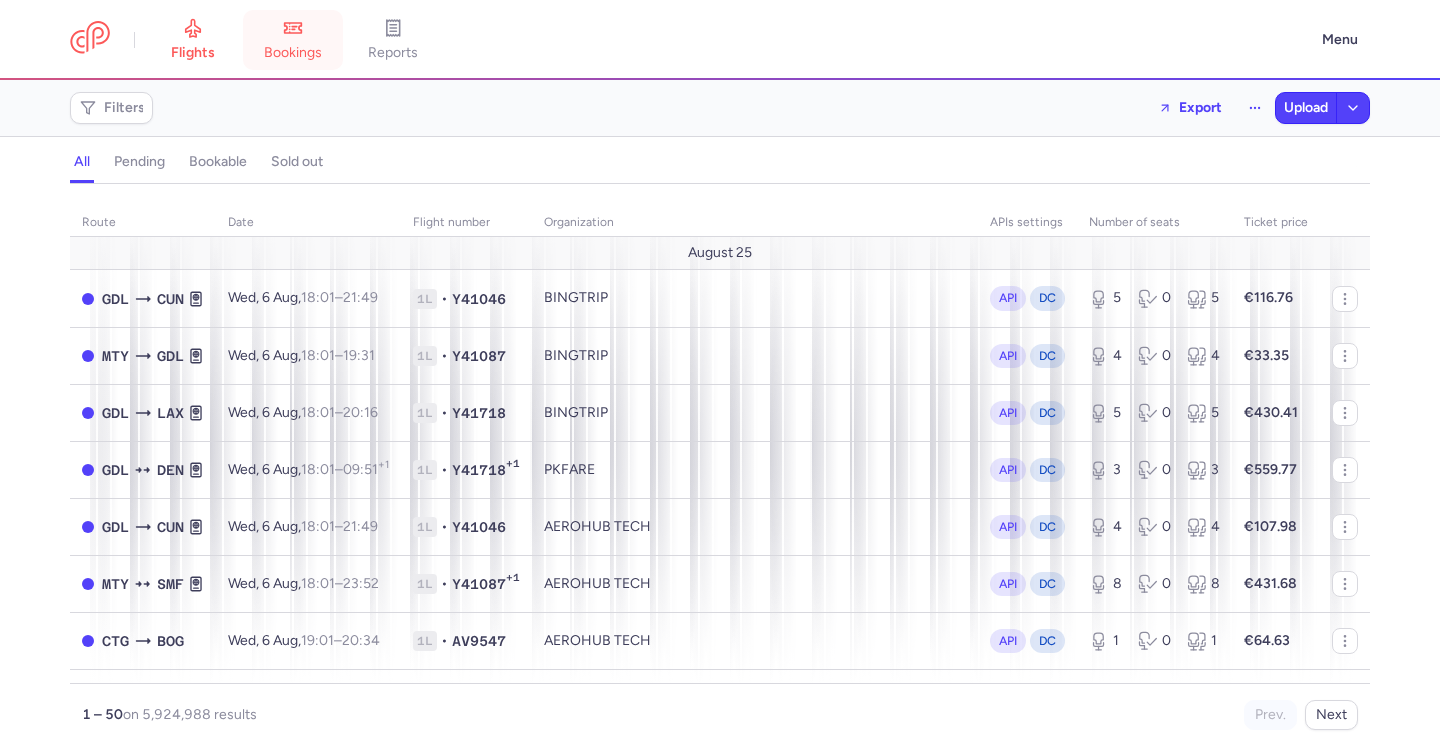 click on "bookings" at bounding box center (293, 53) 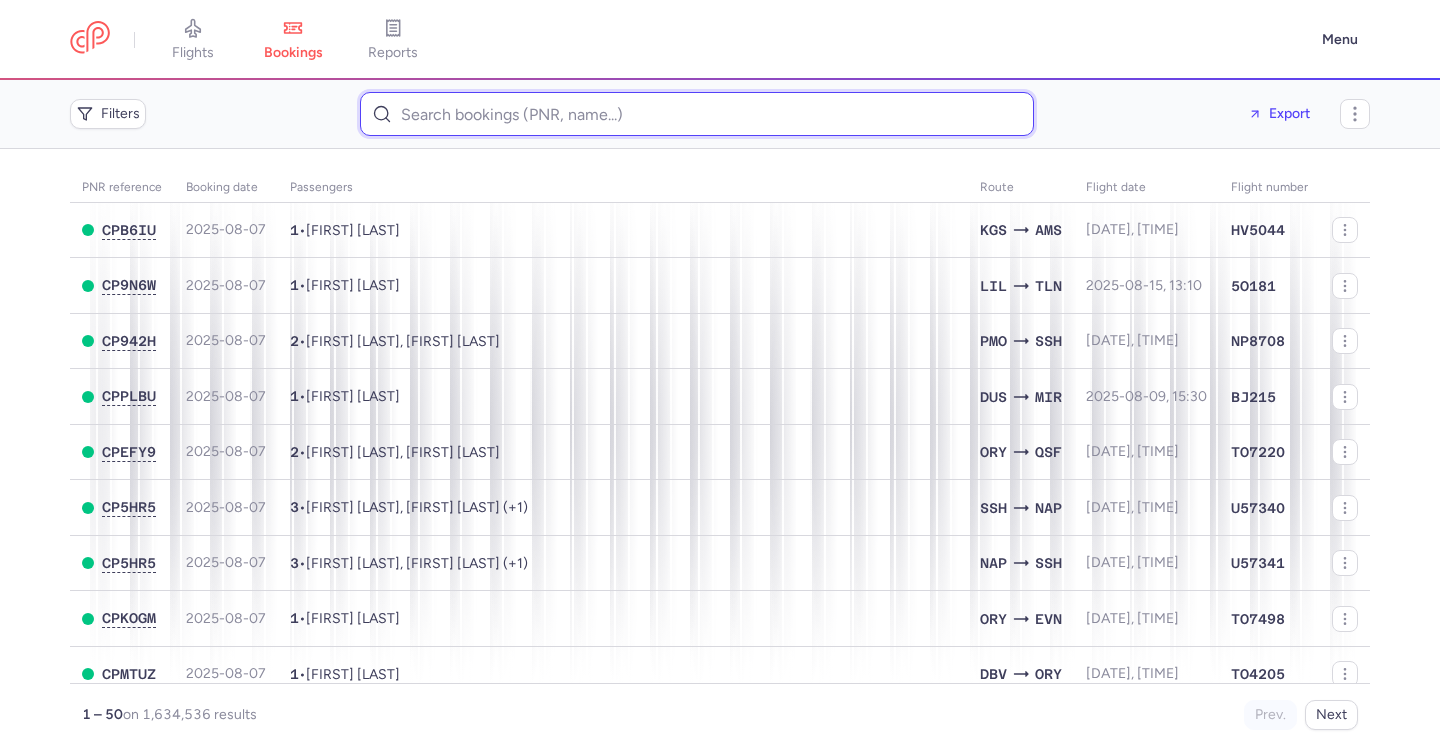 click at bounding box center [697, 114] 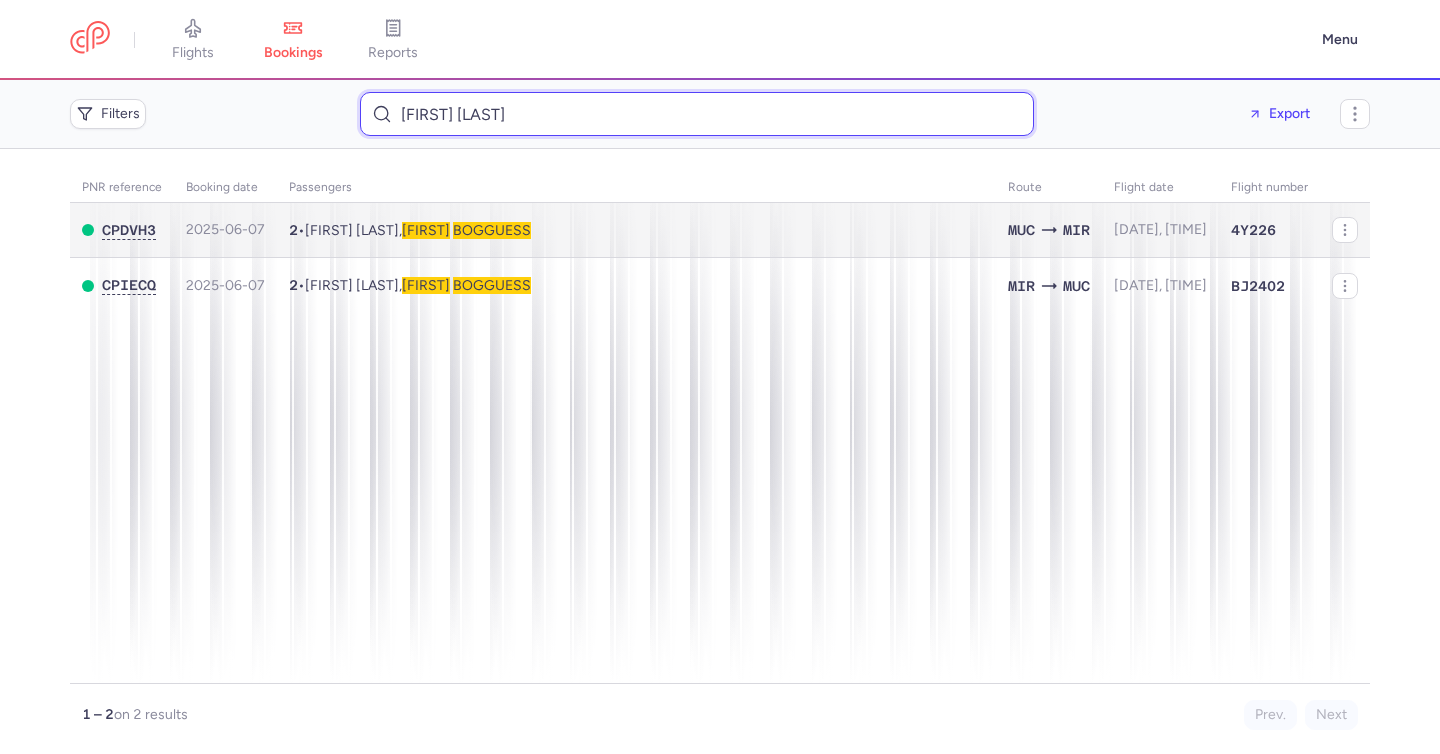 type on "[FIRST] [LAST]" 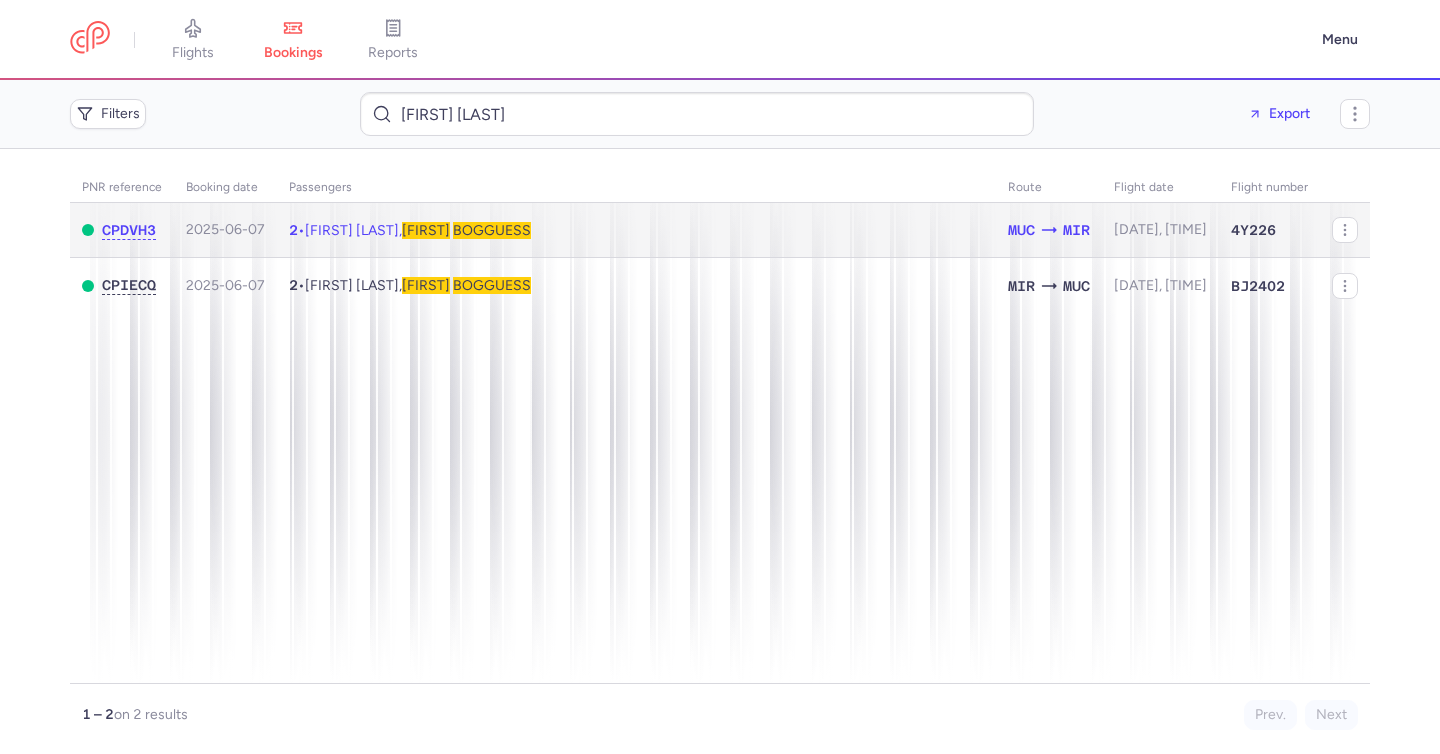 click on "2  •  [FIRST] [LAST],  [FIRST]   [LAST]" 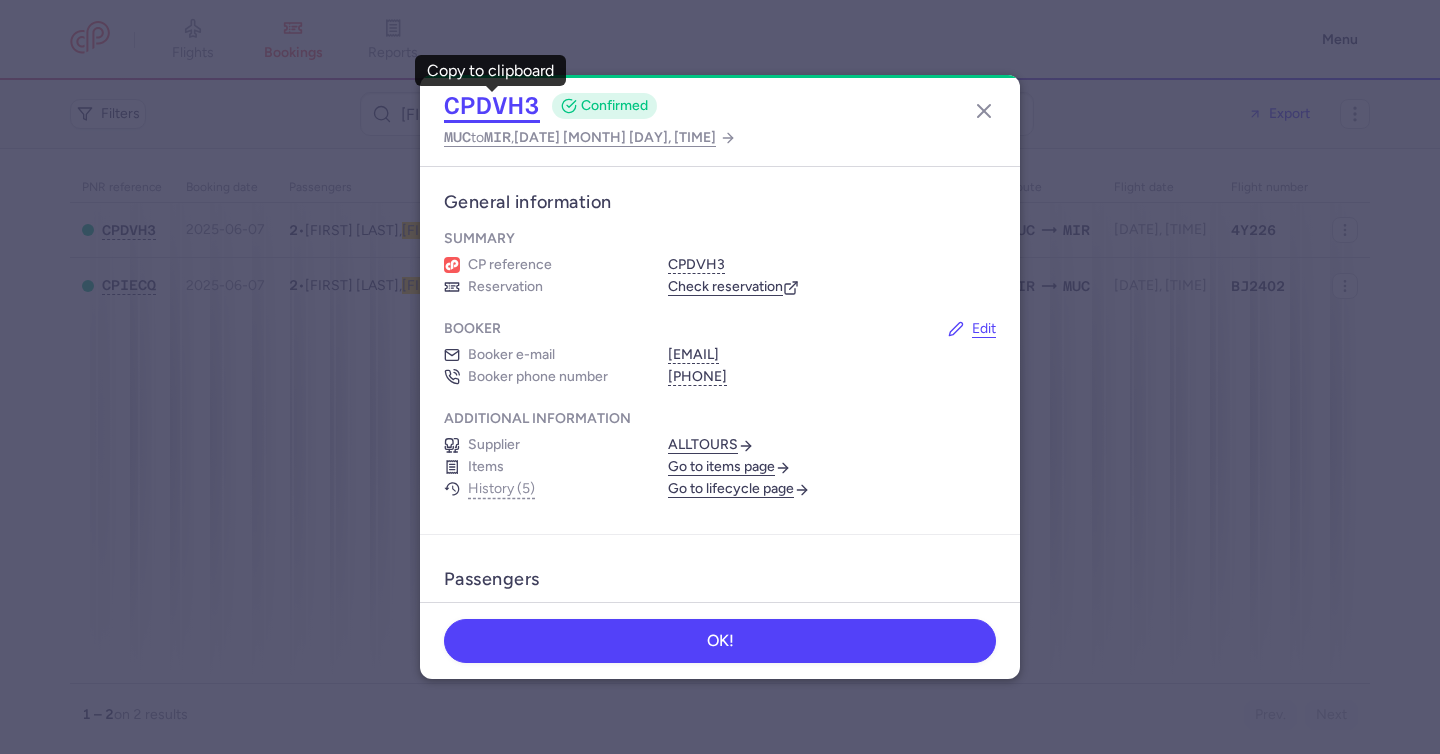 click on "CPDVH3" 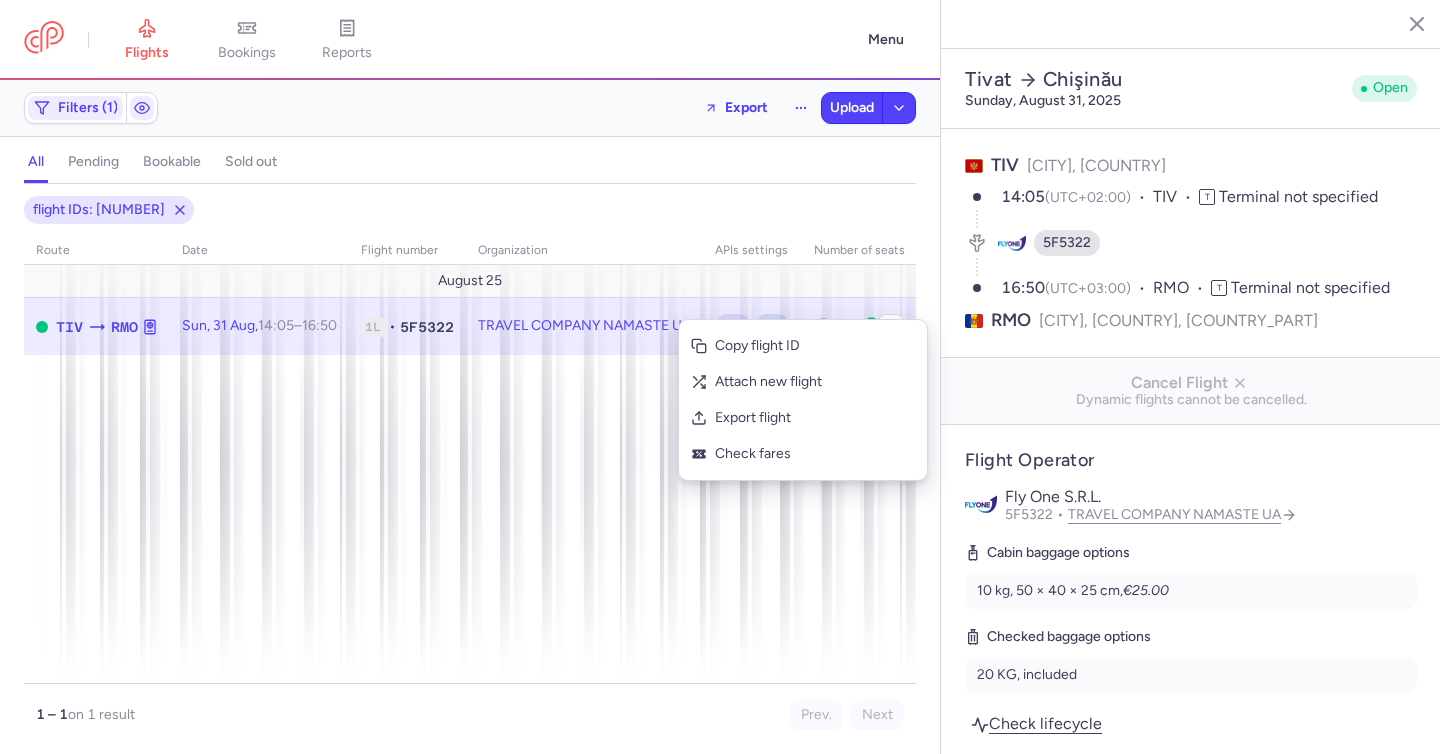 select on "days" 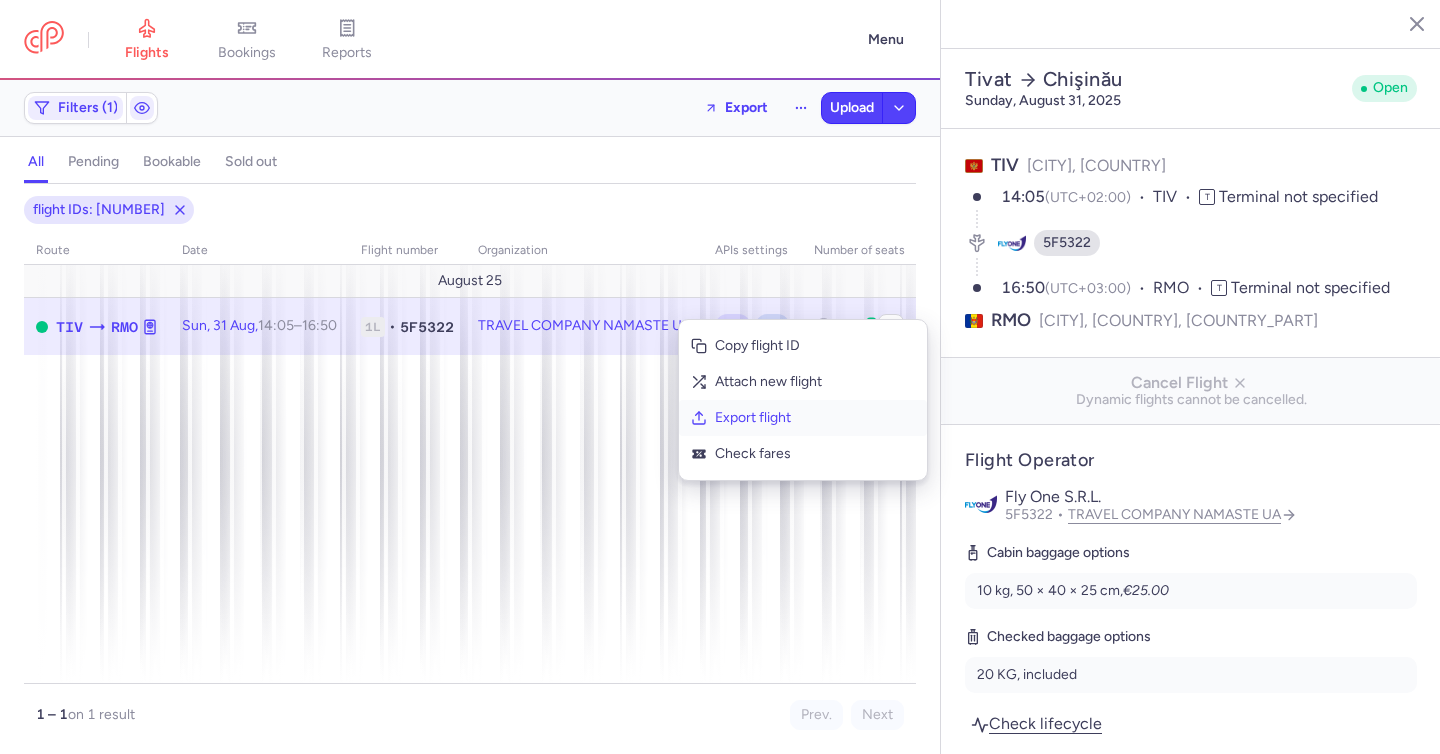click on "Export flight" at bounding box center [815, 418] 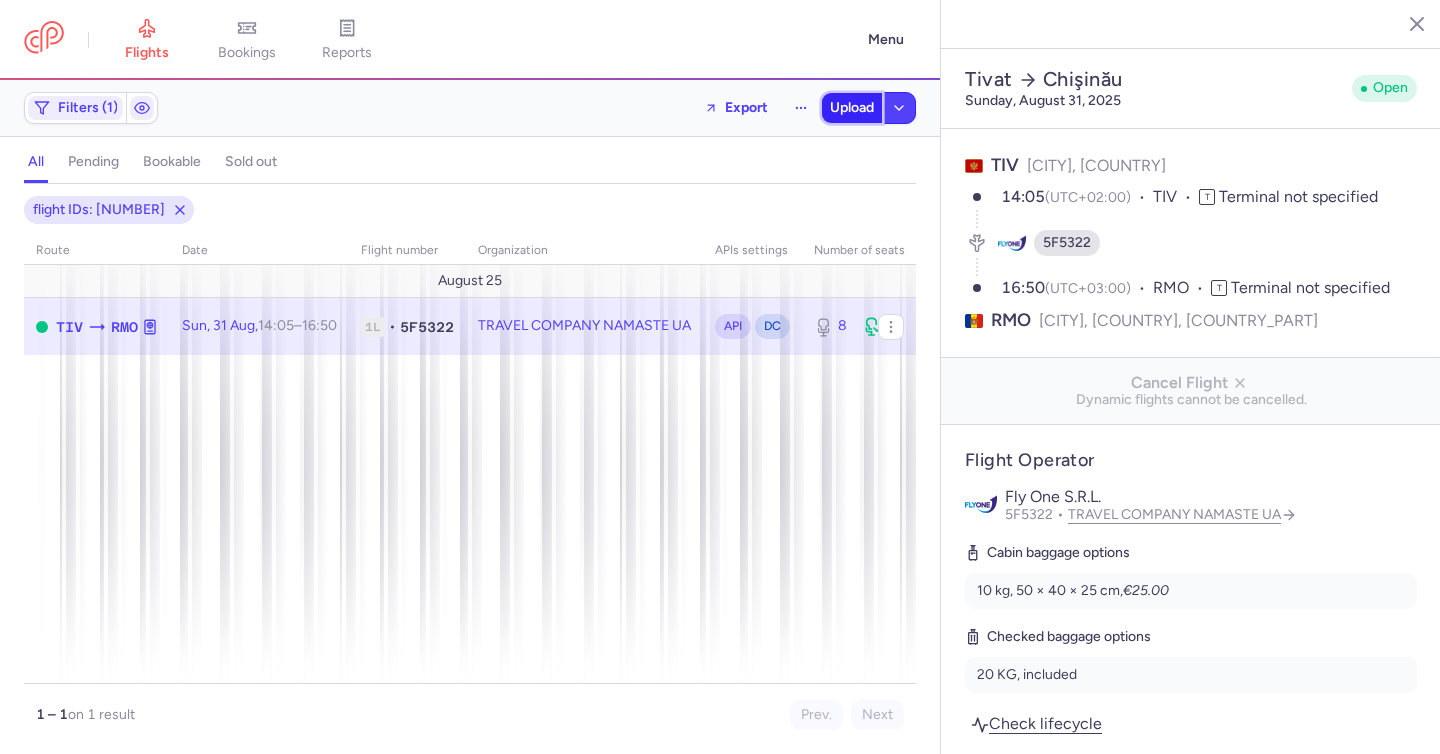 click on "Upload" at bounding box center [852, 108] 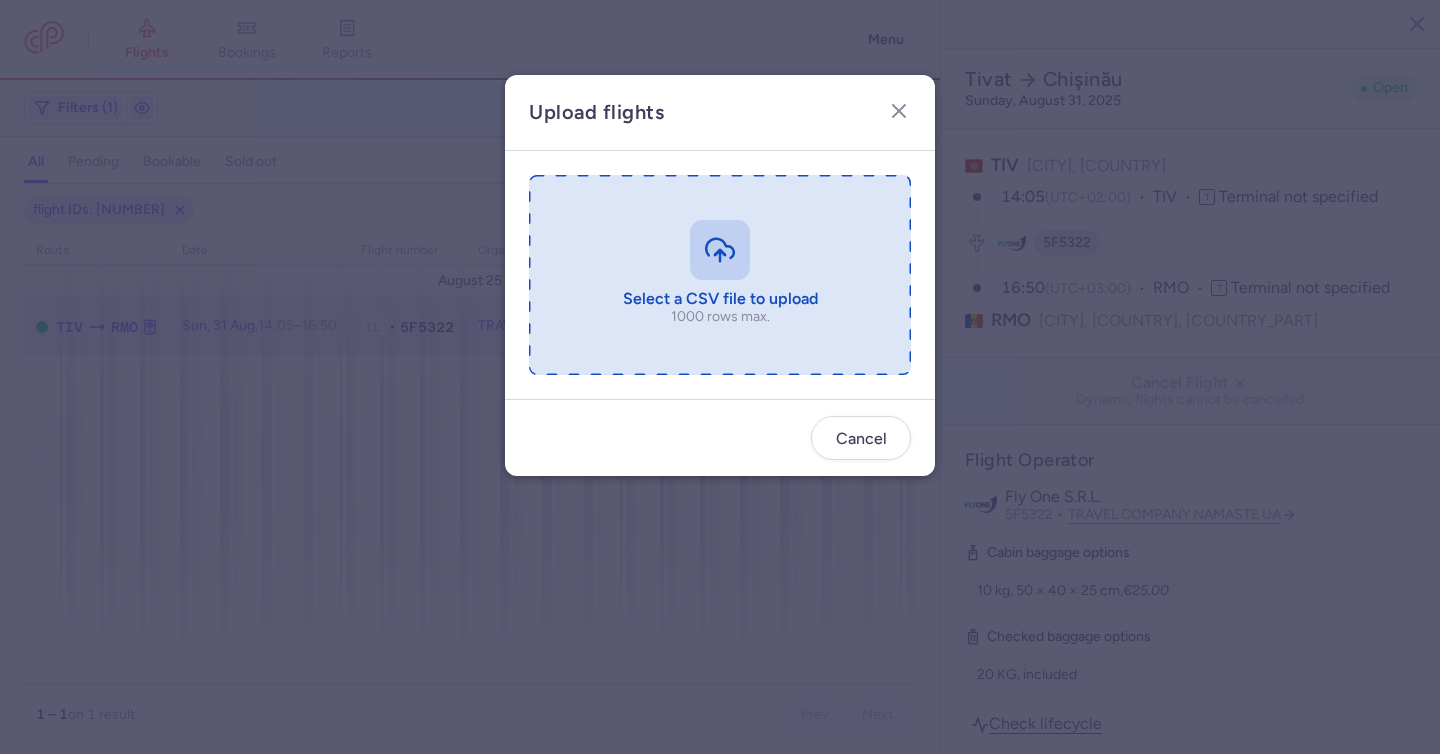 click at bounding box center [720, 275] 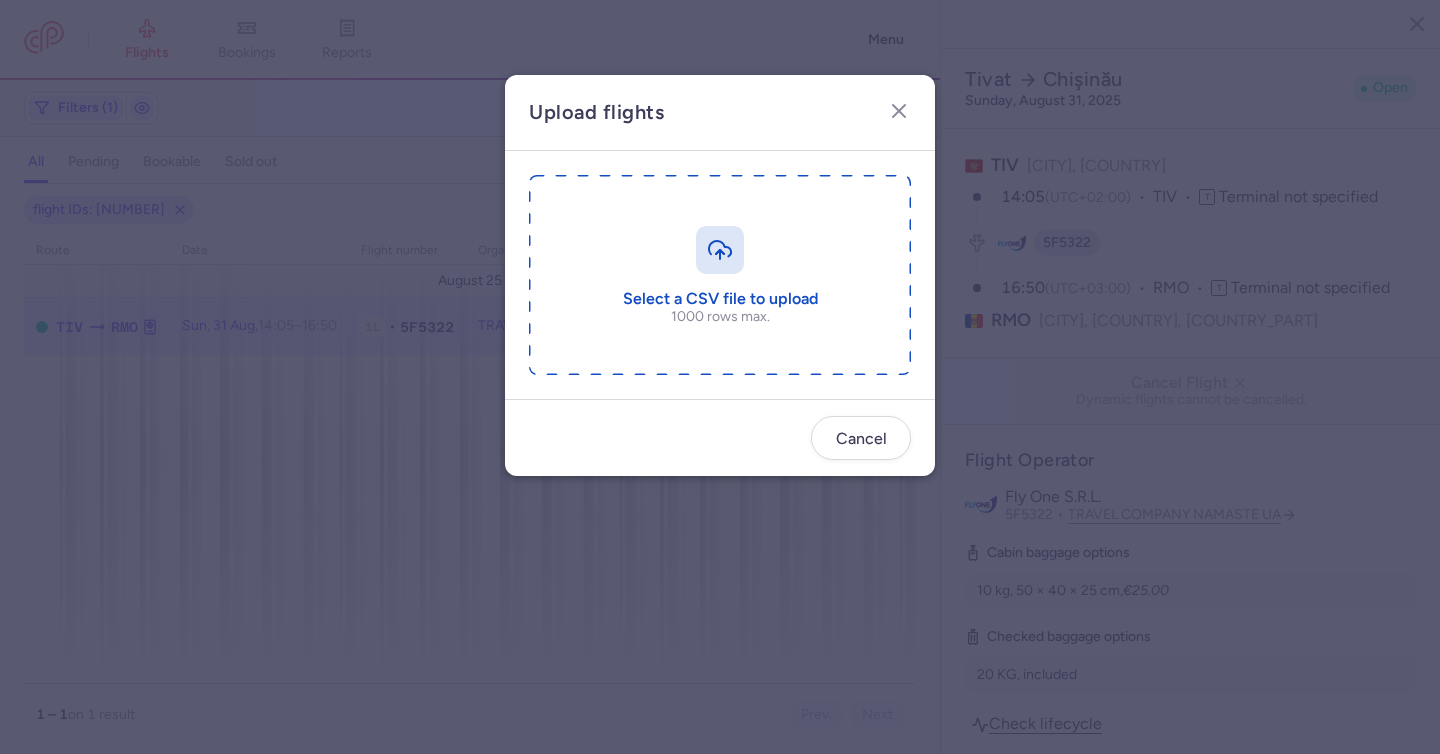 type on "C:\fakepath\export_flight_5F5322_20250807,1156.csv" 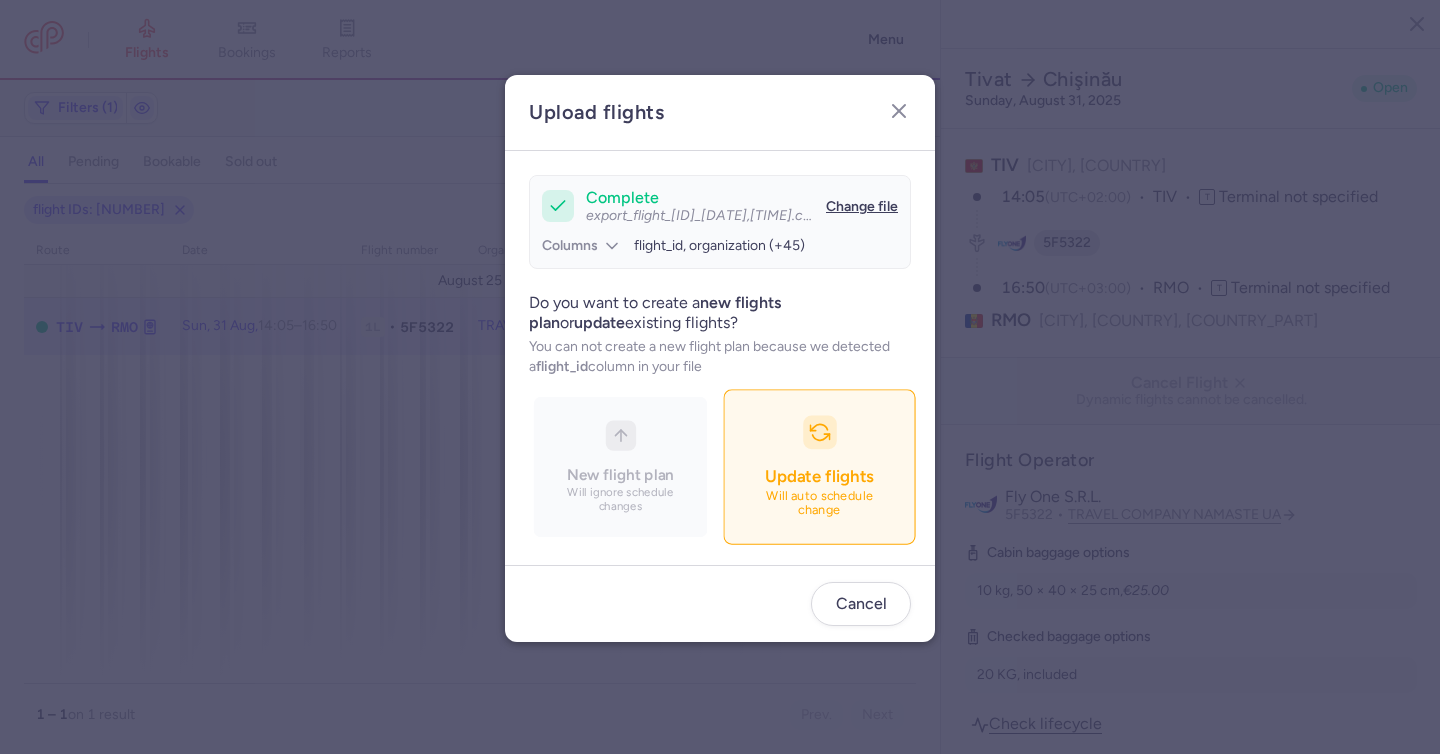 click on "Update flights Will auto schedule change" at bounding box center [819, 467] 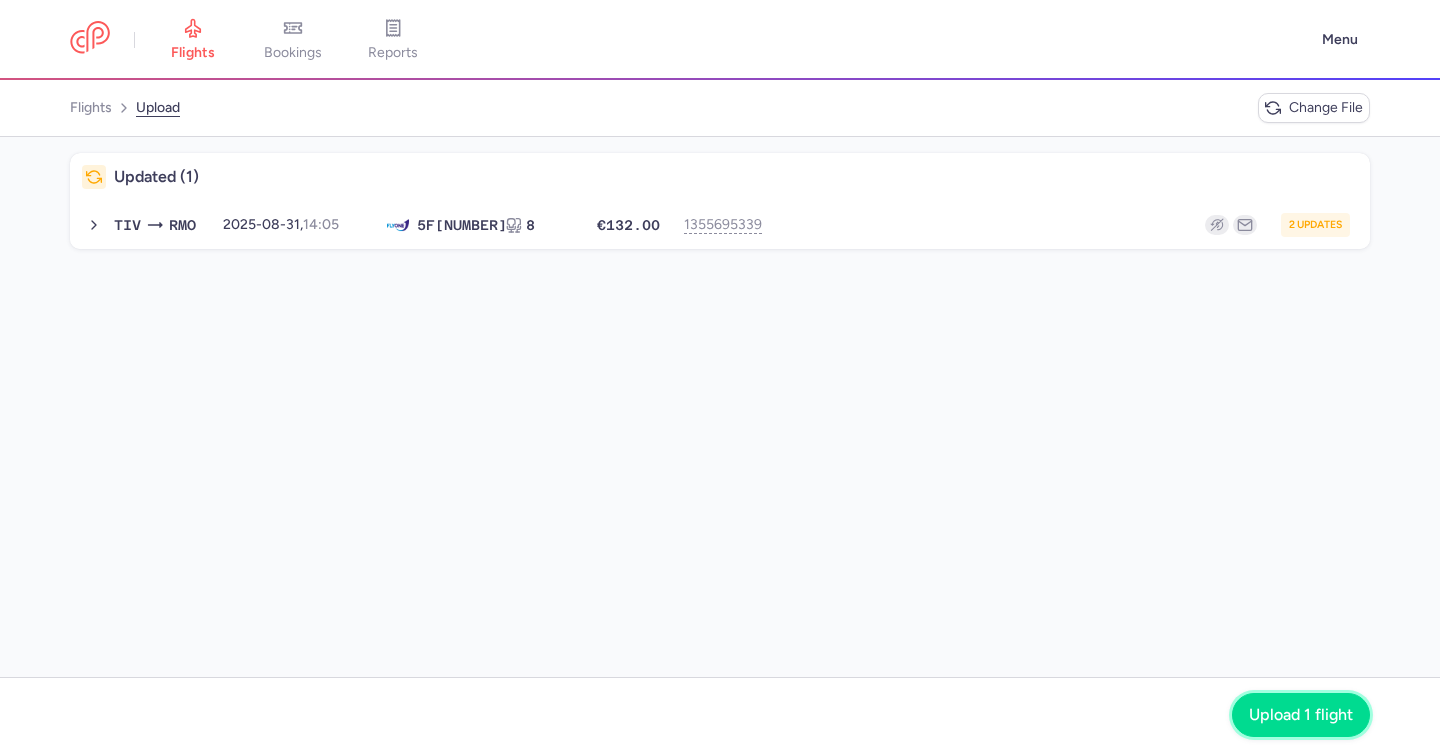 click on "Upload 1 flight" at bounding box center (1301, 715) 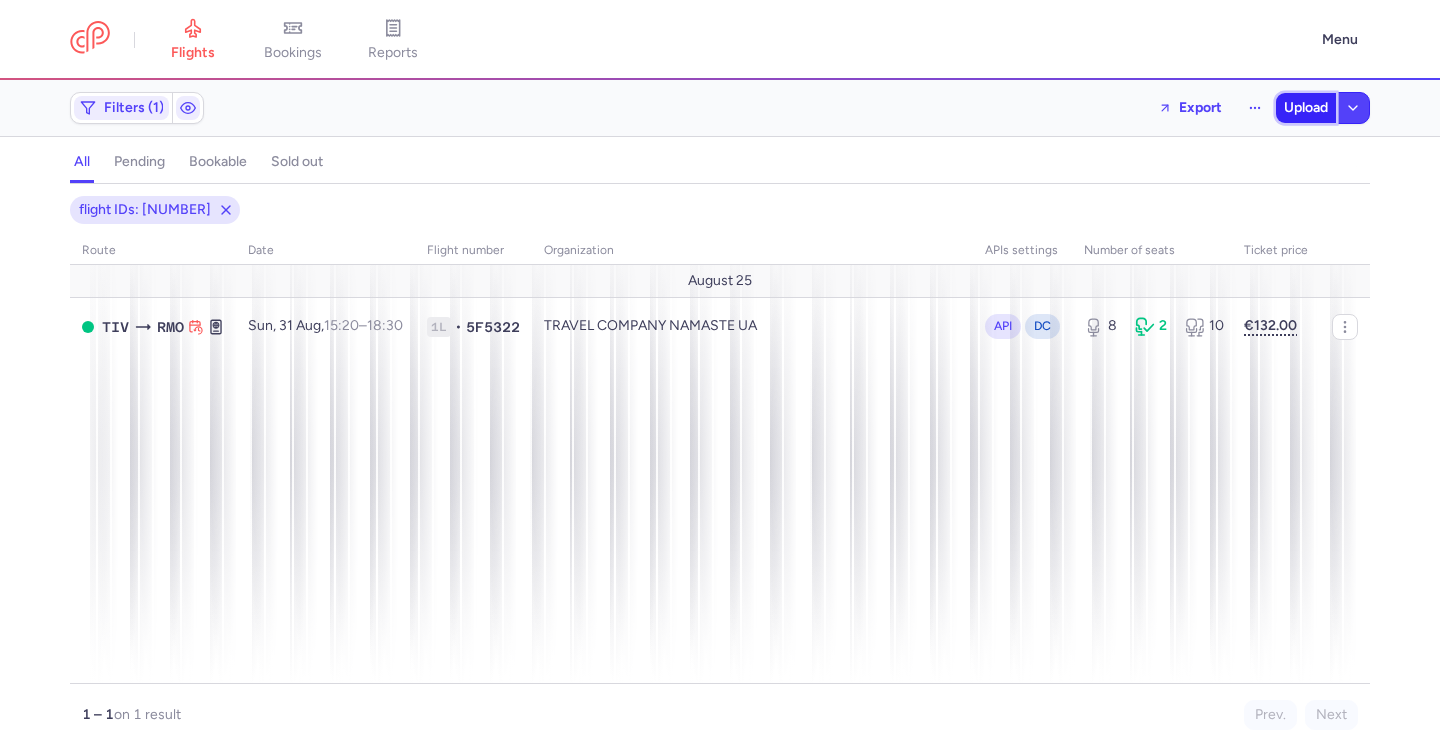 click on "Upload" at bounding box center [1306, 108] 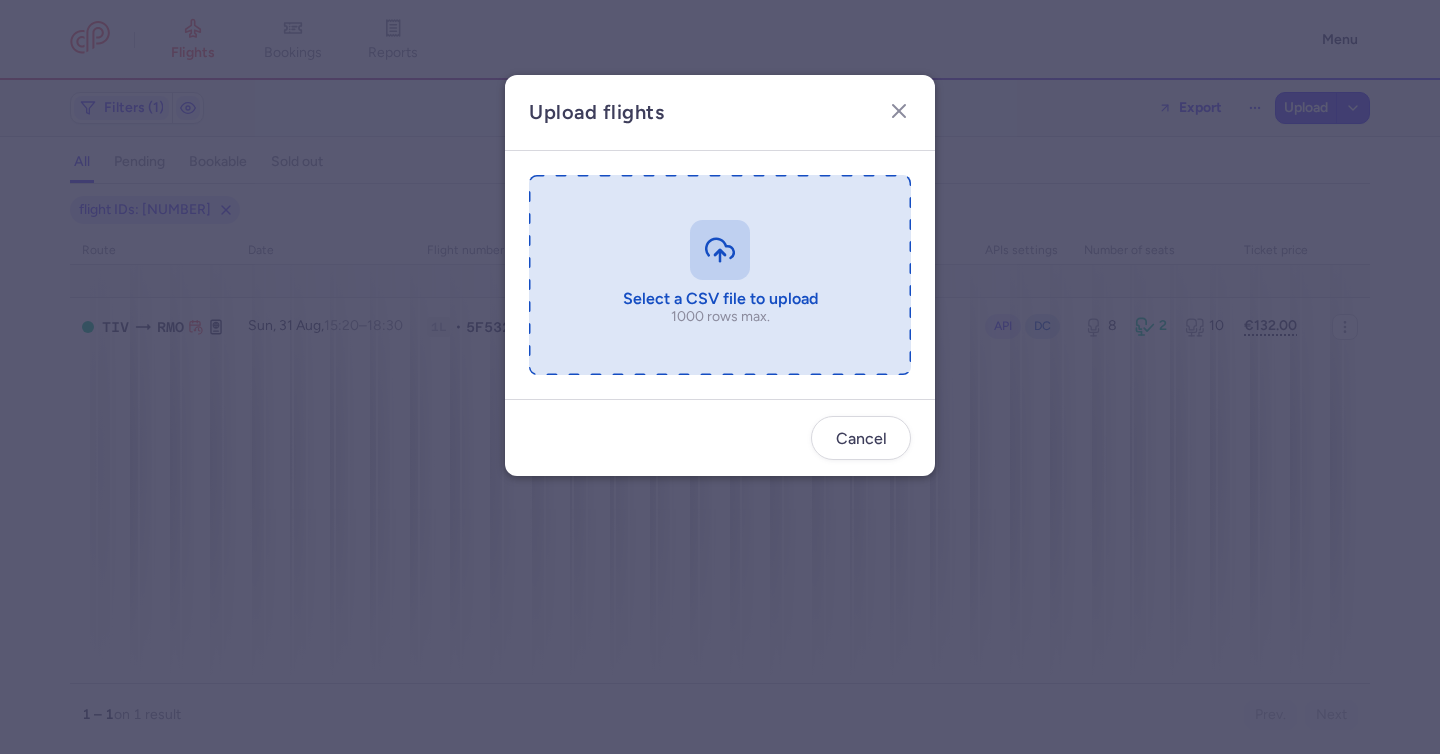 click at bounding box center (720, 275) 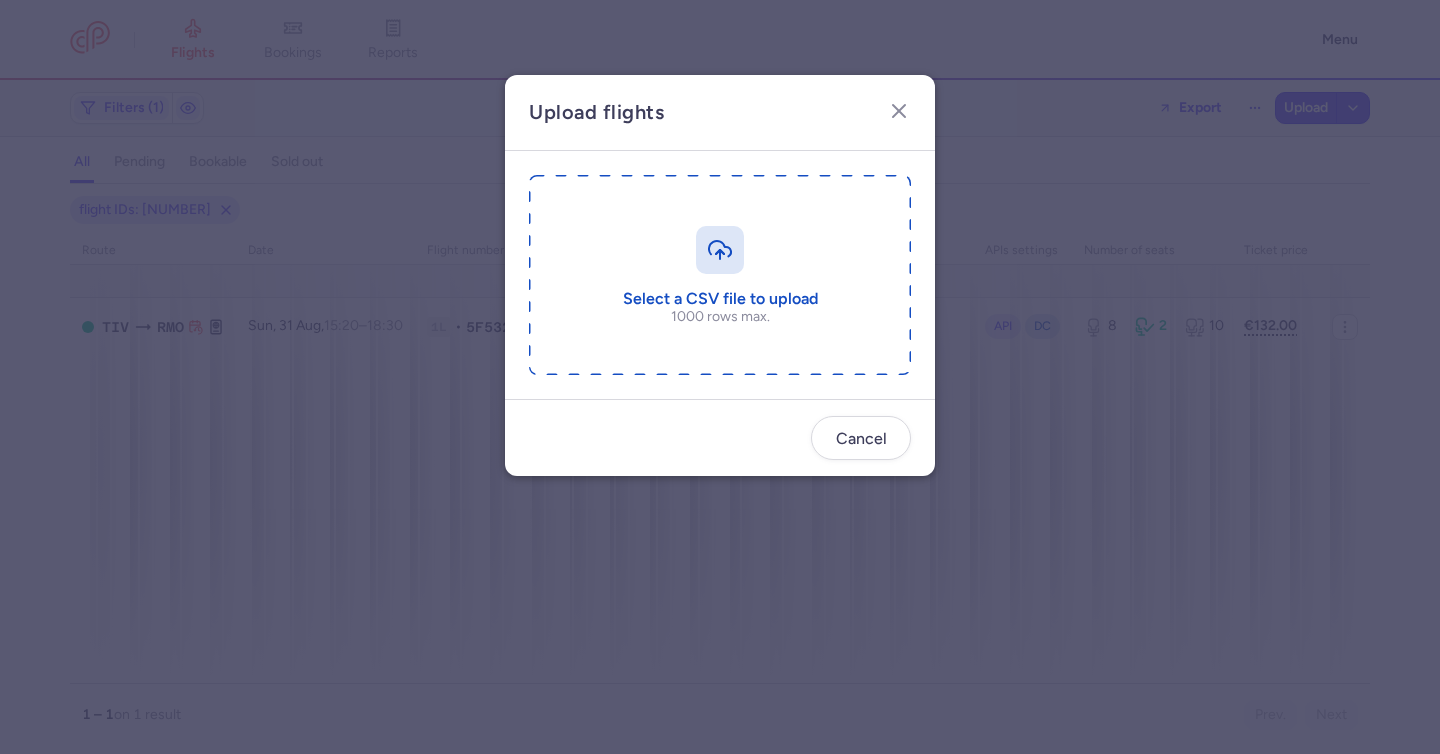 type on "C:\fakepath\Example_flights_upload - Example_flights_upload.csv (1).csv" 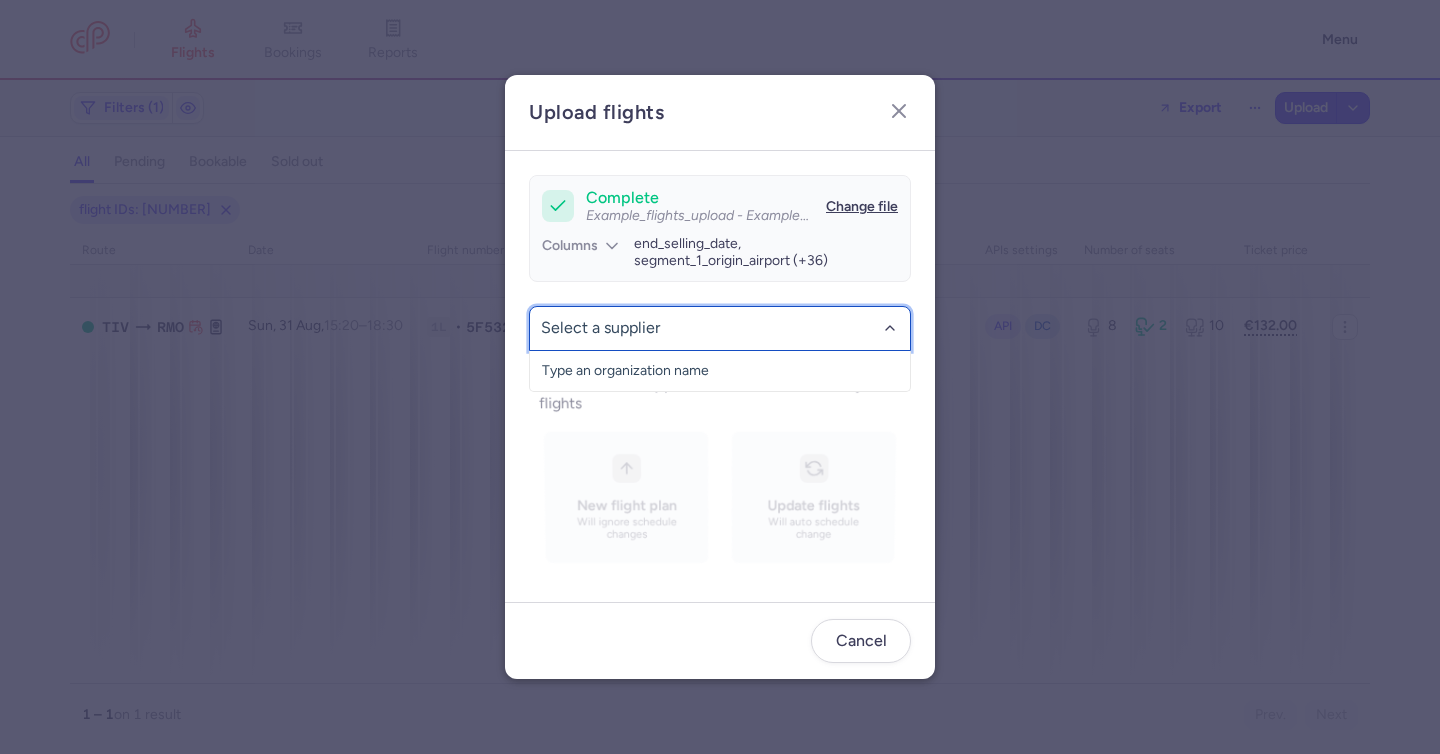 click 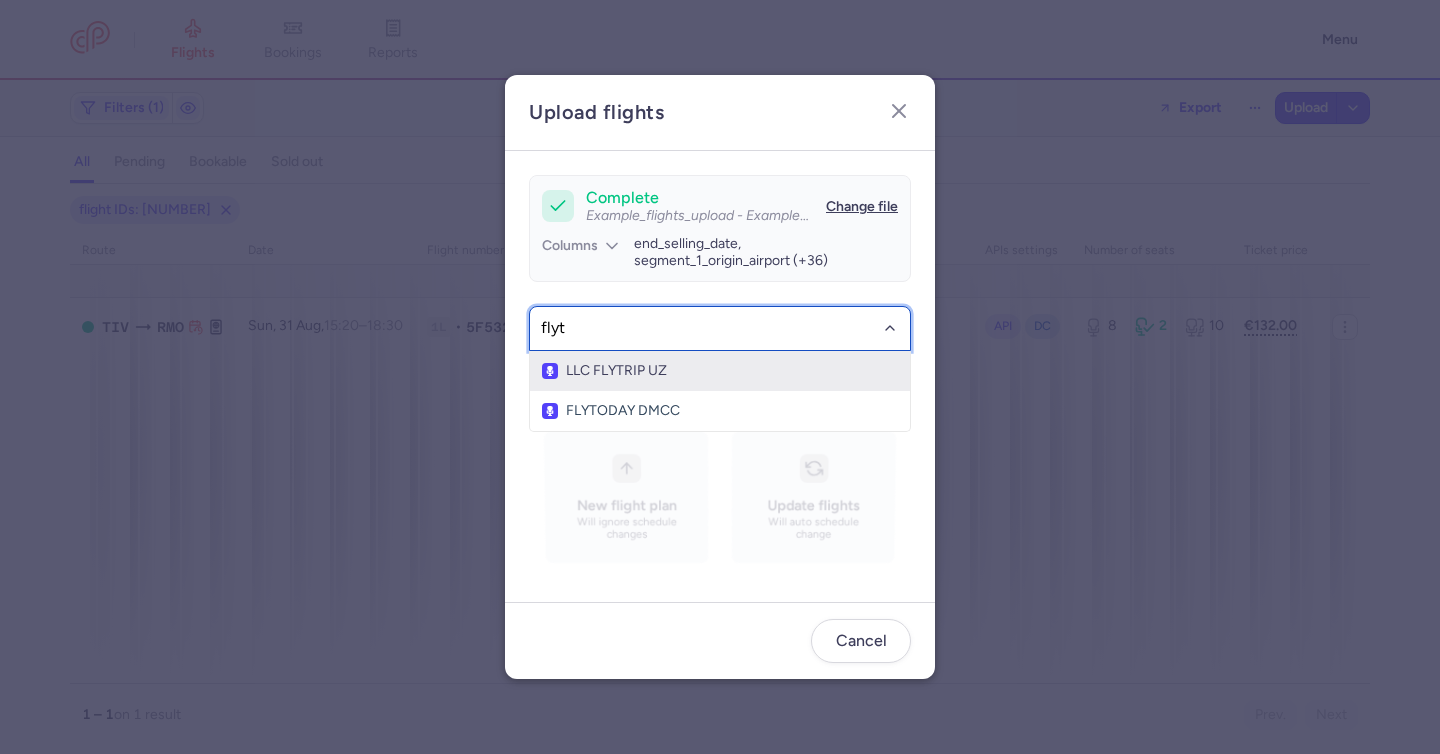 type on "fly" 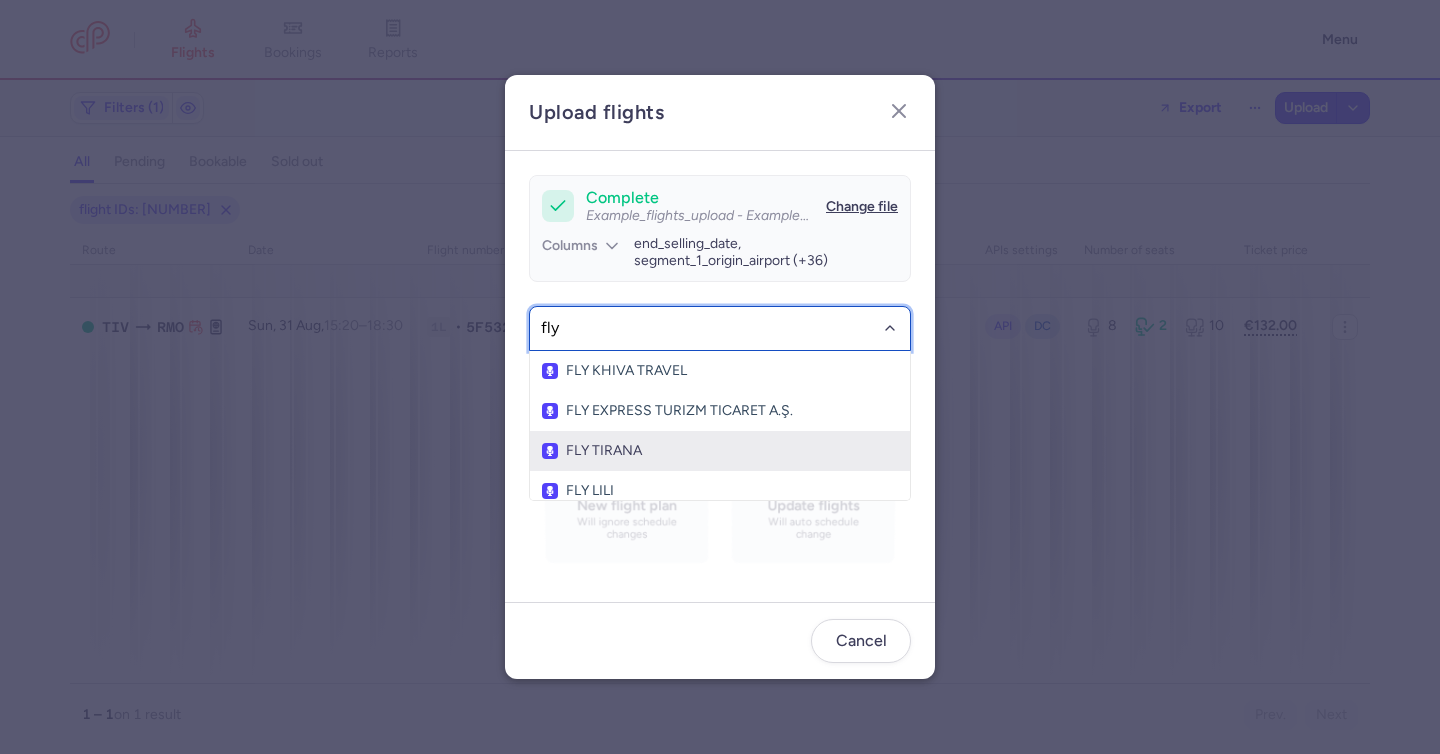 click on "FLY TIRANA" 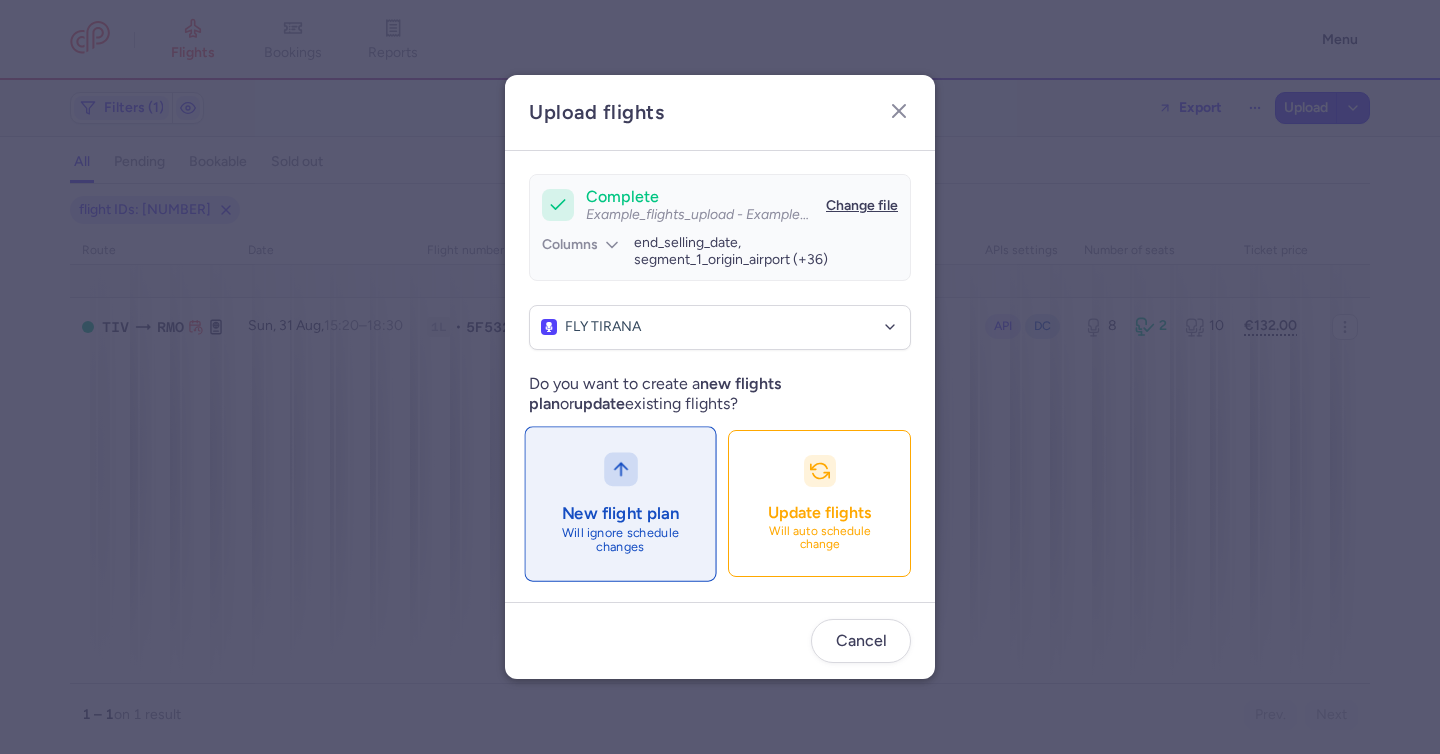 scroll, scrollTop: 37, scrollLeft: 0, axis: vertical 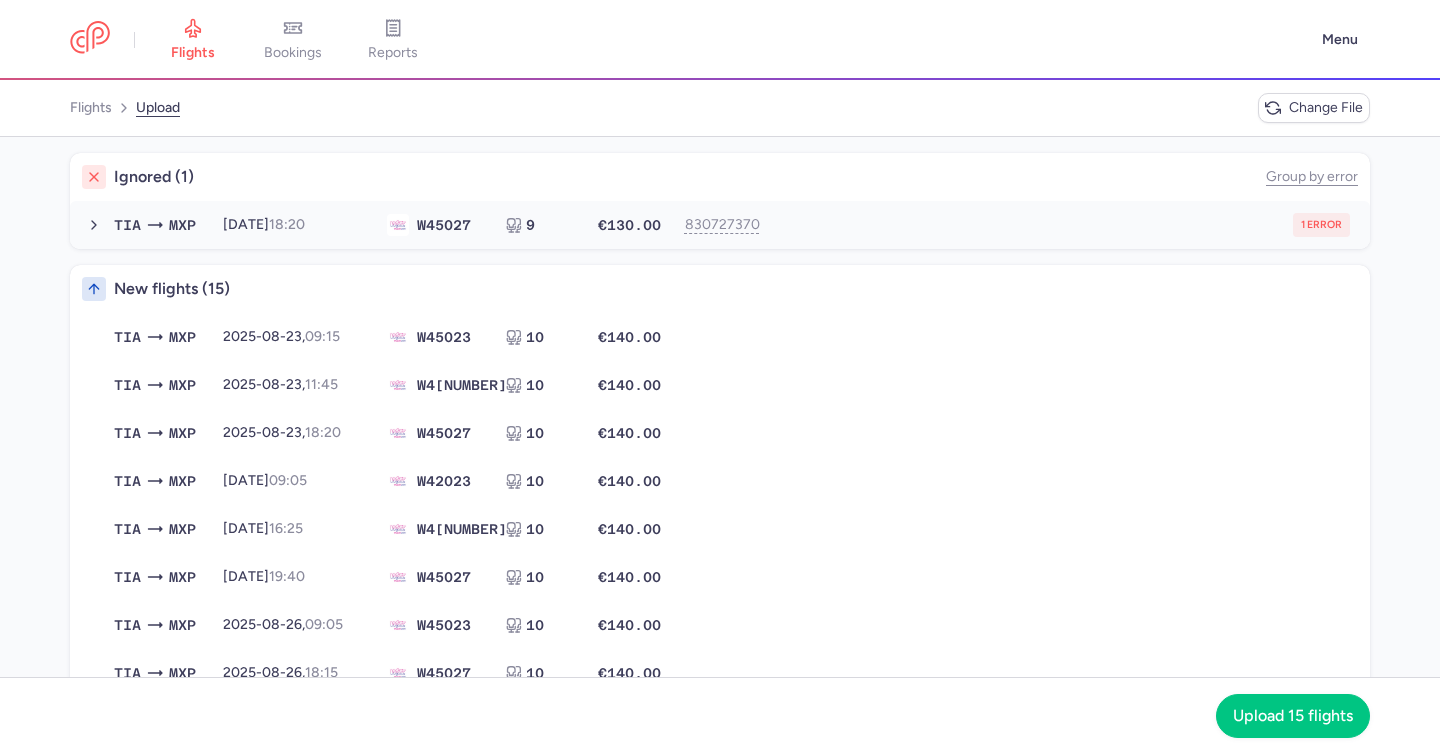 click on "1 error" at bounding box center (1064, 225) 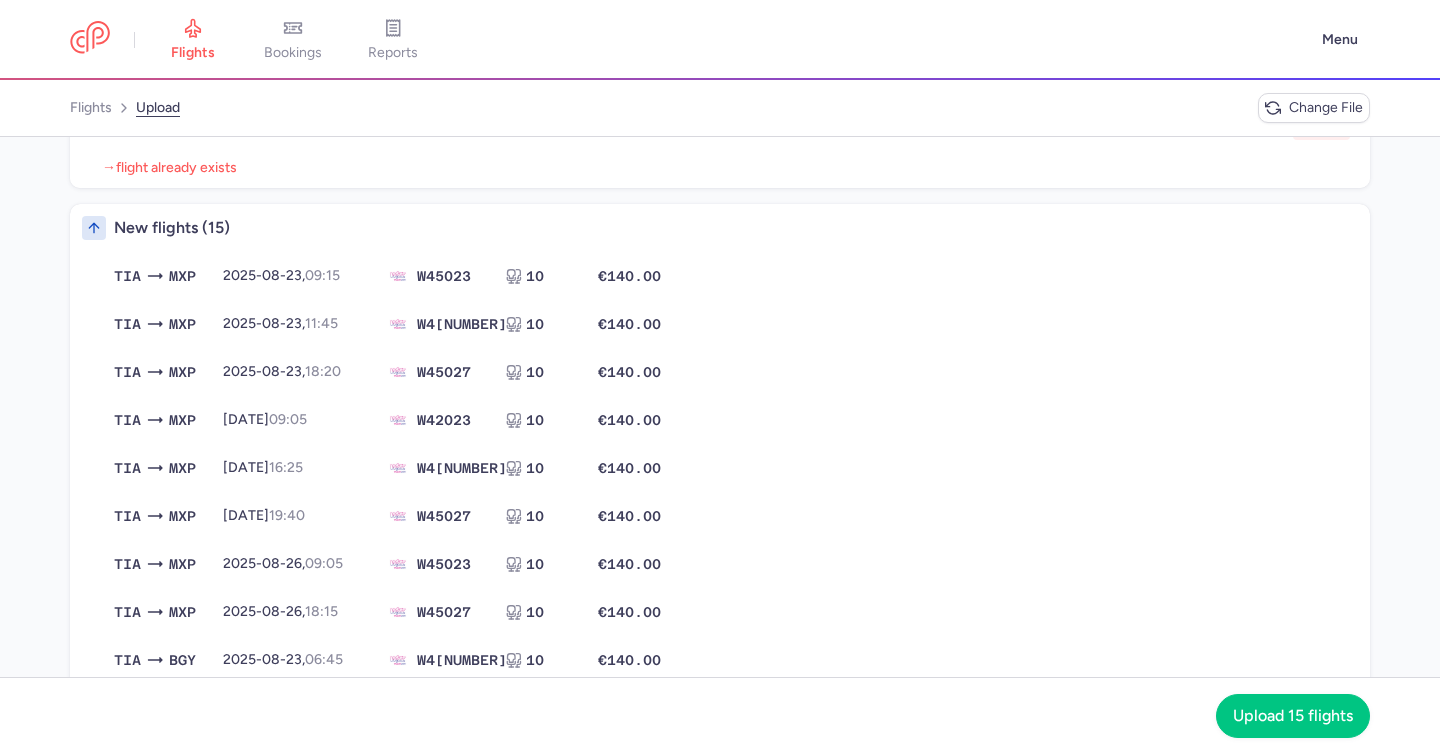 scroll, scrollTop: 196, scrollLeft: 0, axis: vertical 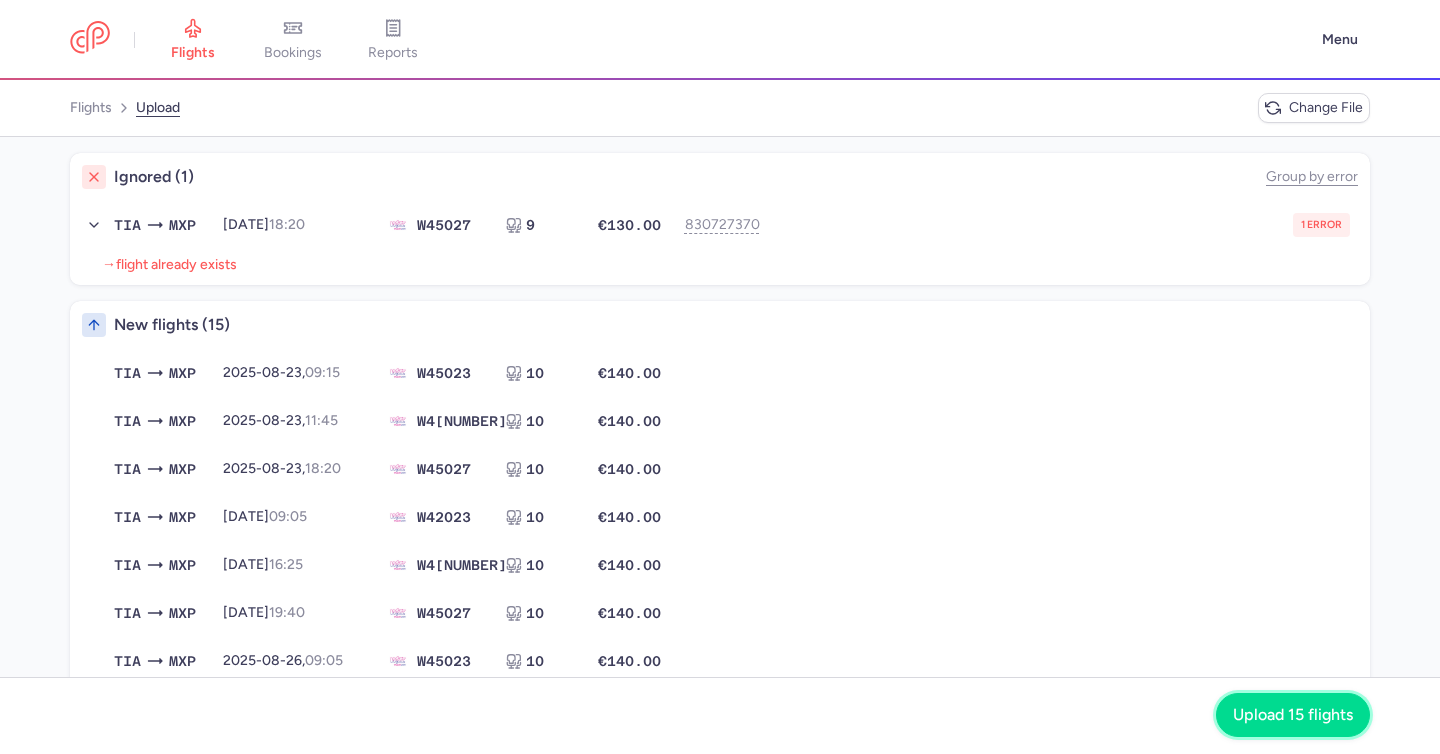 click on "Upload 15 flights" at bounding box center (1293, 715) 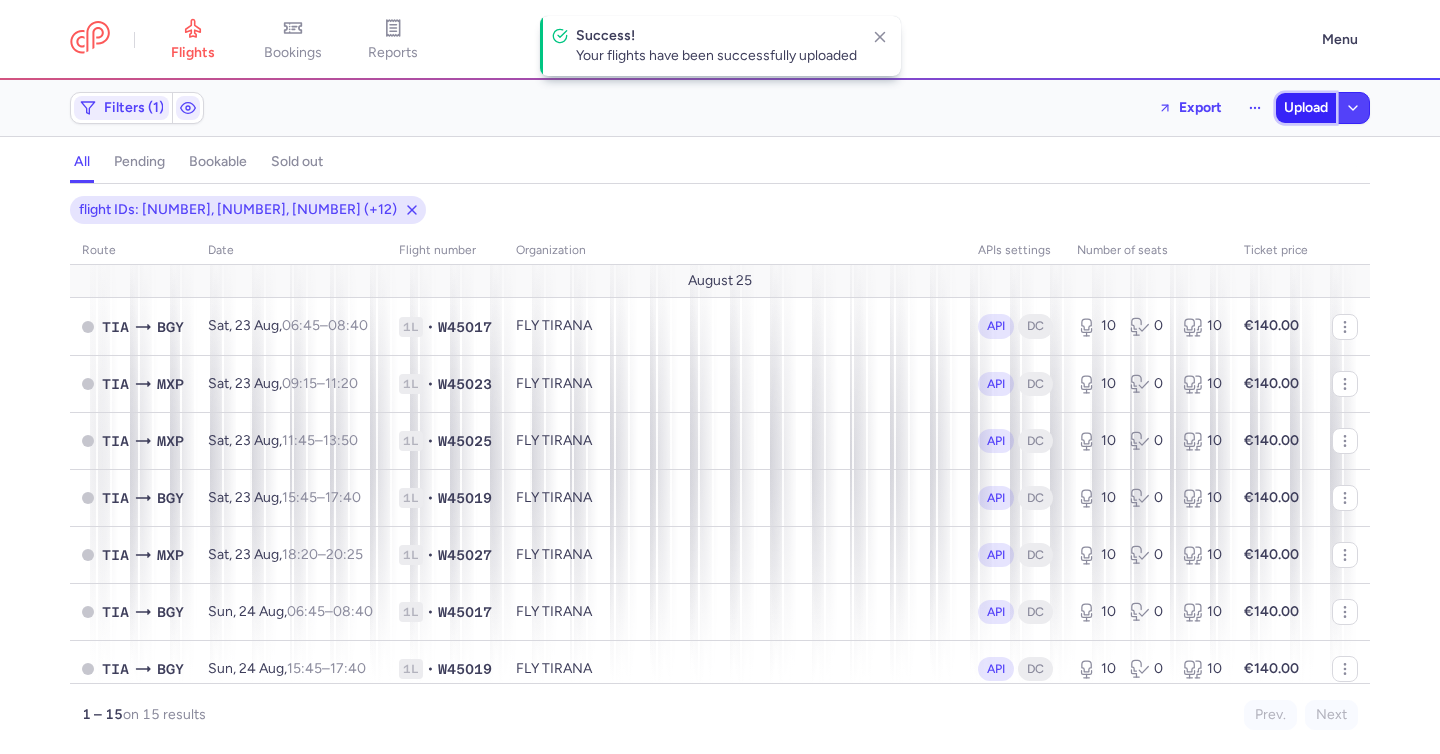 click on "Upload" at bounding box center (1306, 108) 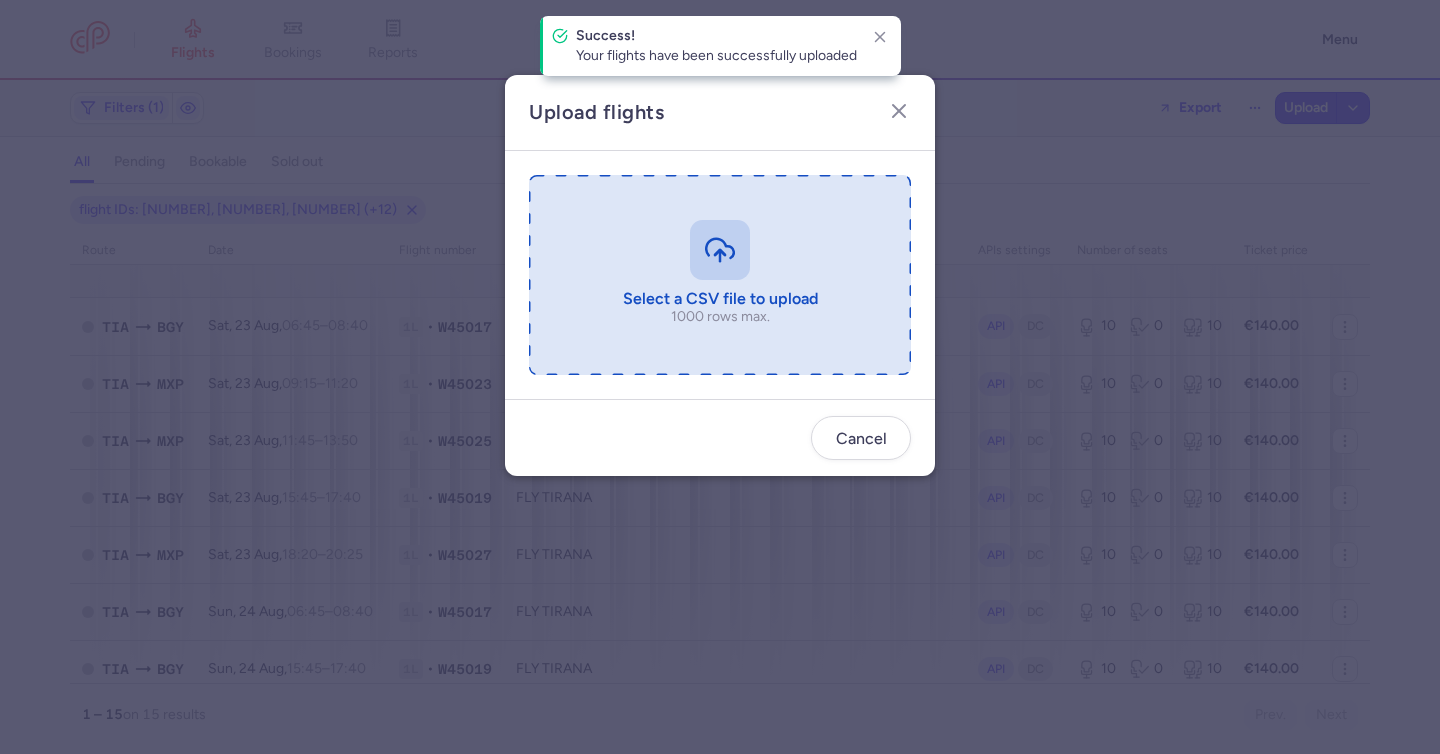 click at bounding box center (720, 275) 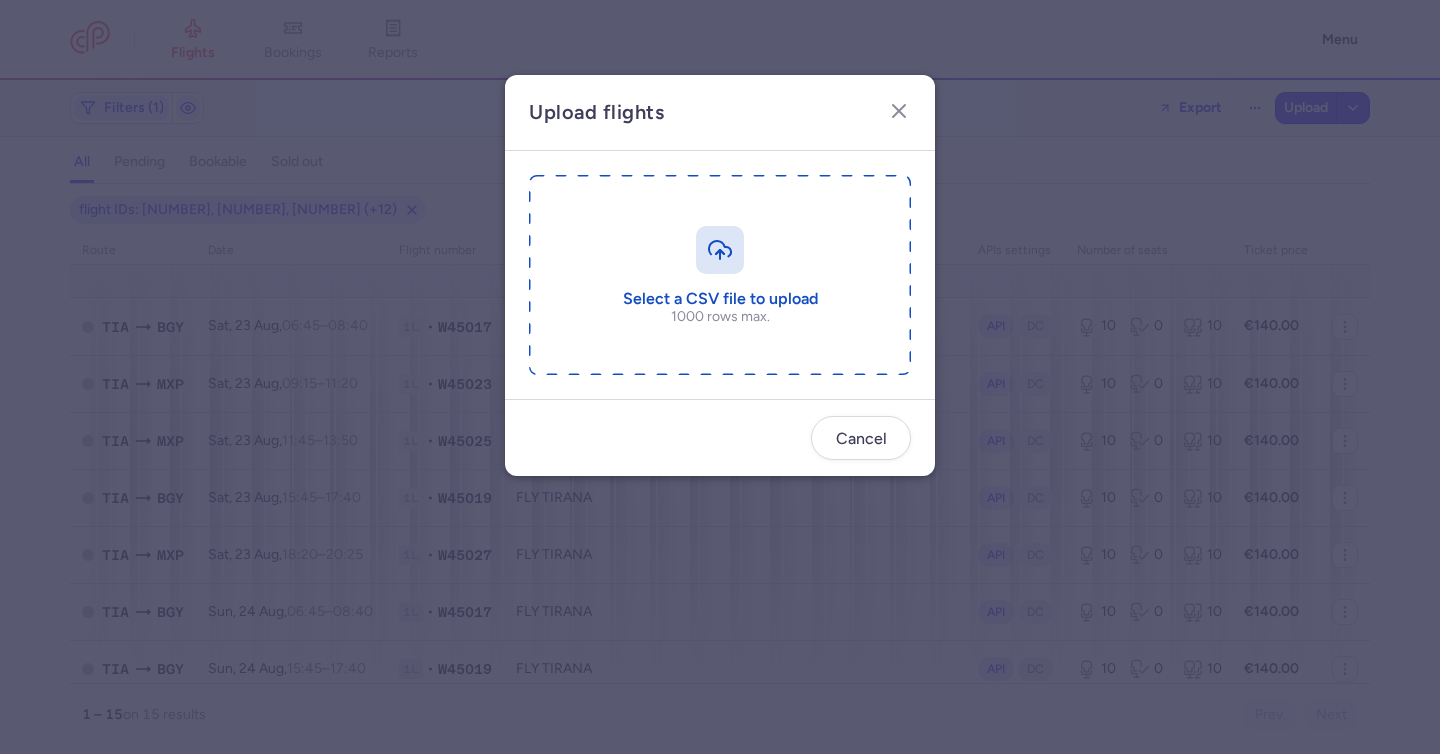 type on "C:\fakepath\Example_flights_upload - Example_flights_upload.csv (1).csv" 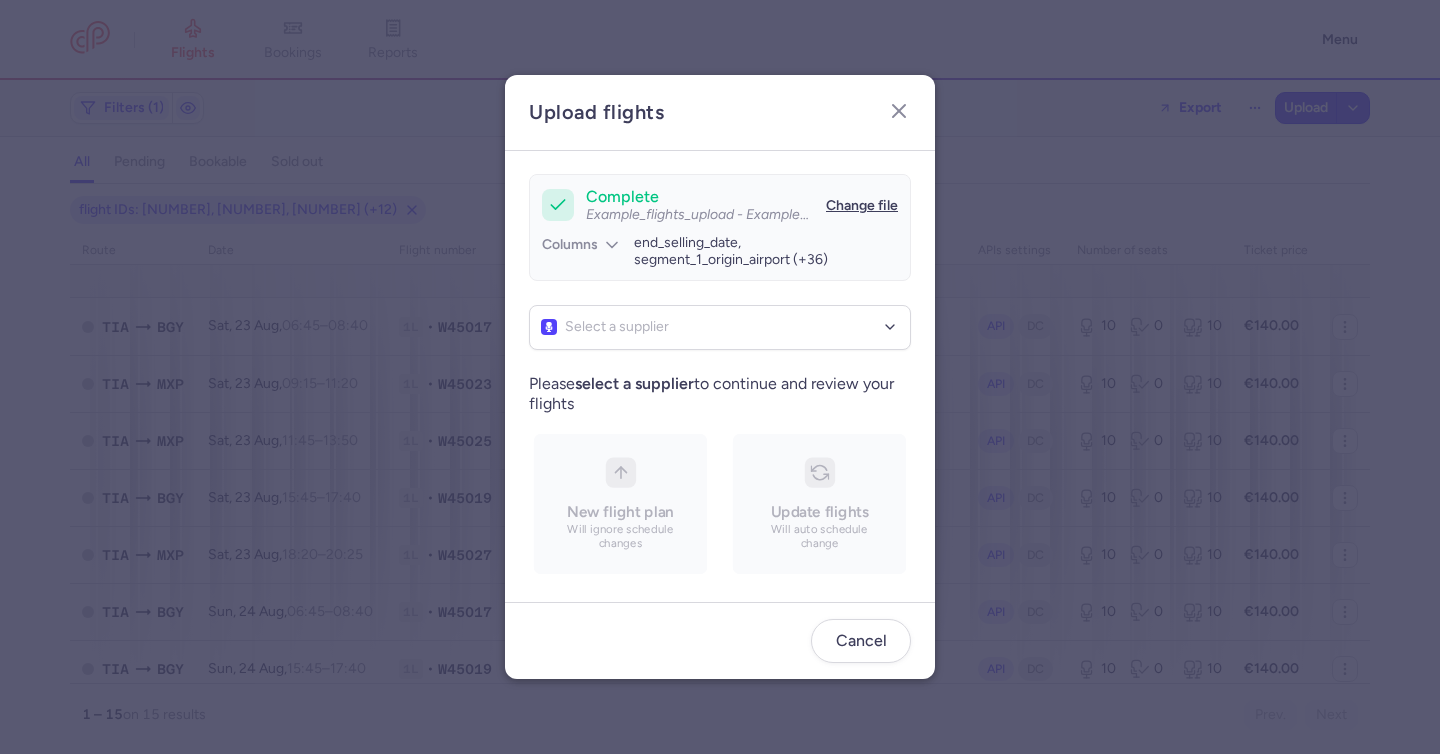 scroll, scrollTop: 164, scrollLeft: 0, axis: vertical 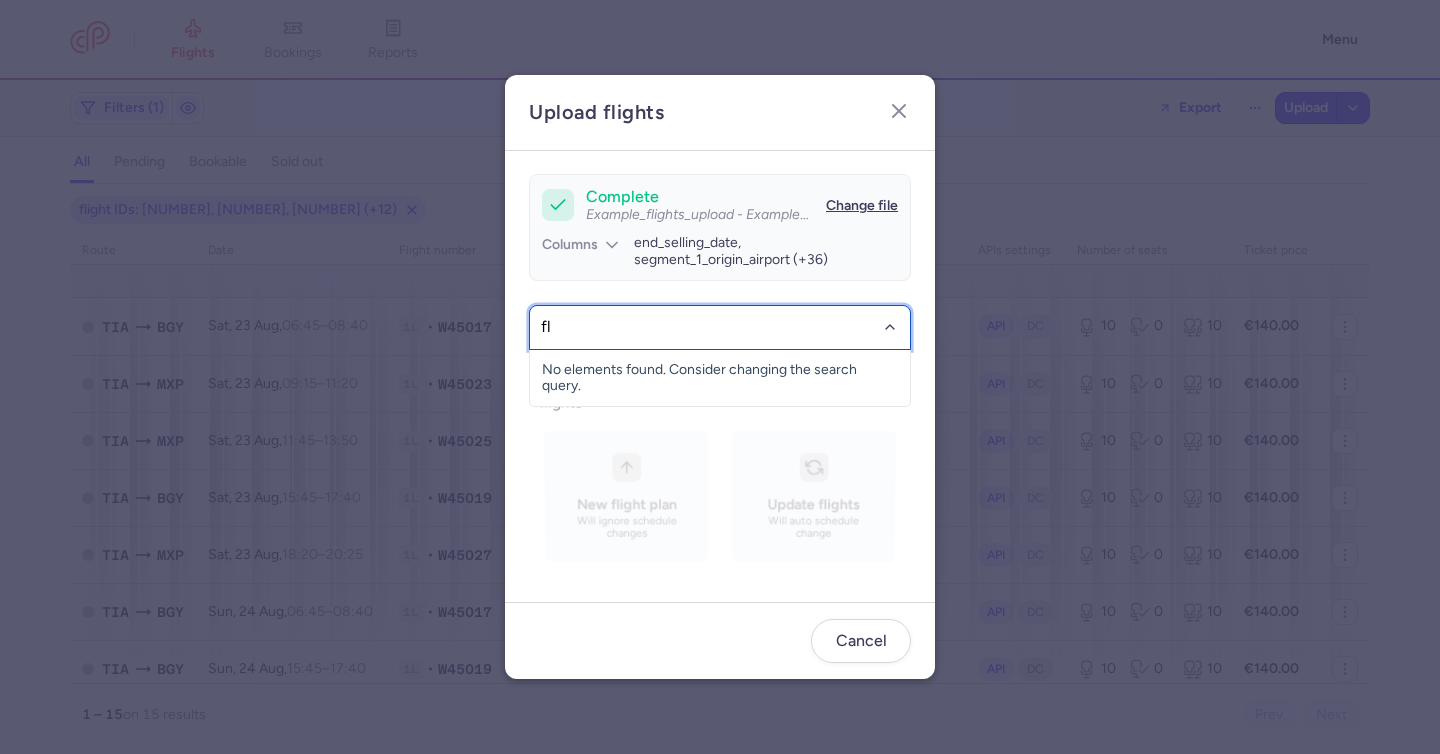 type on "fly" 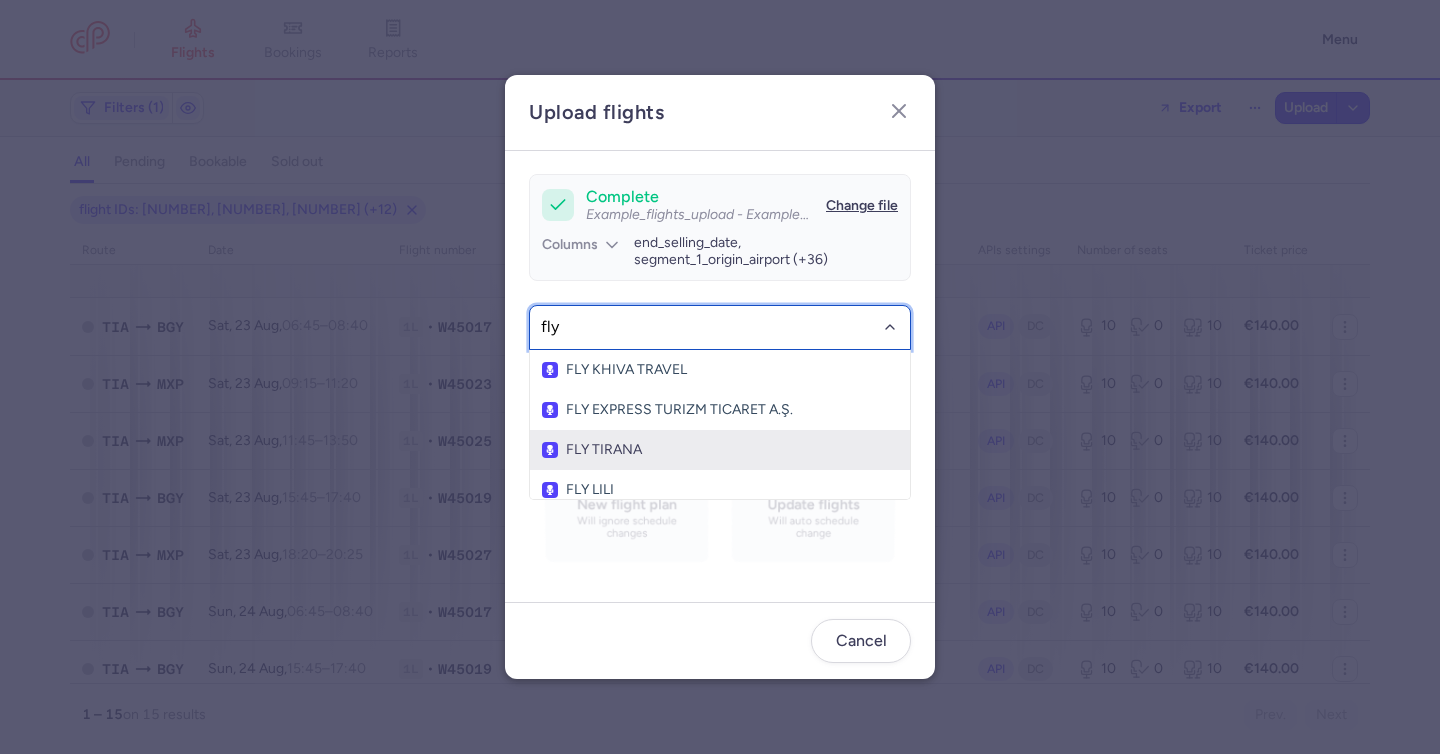 click on "FLY TIRANA" at bounding box center (720, 450) 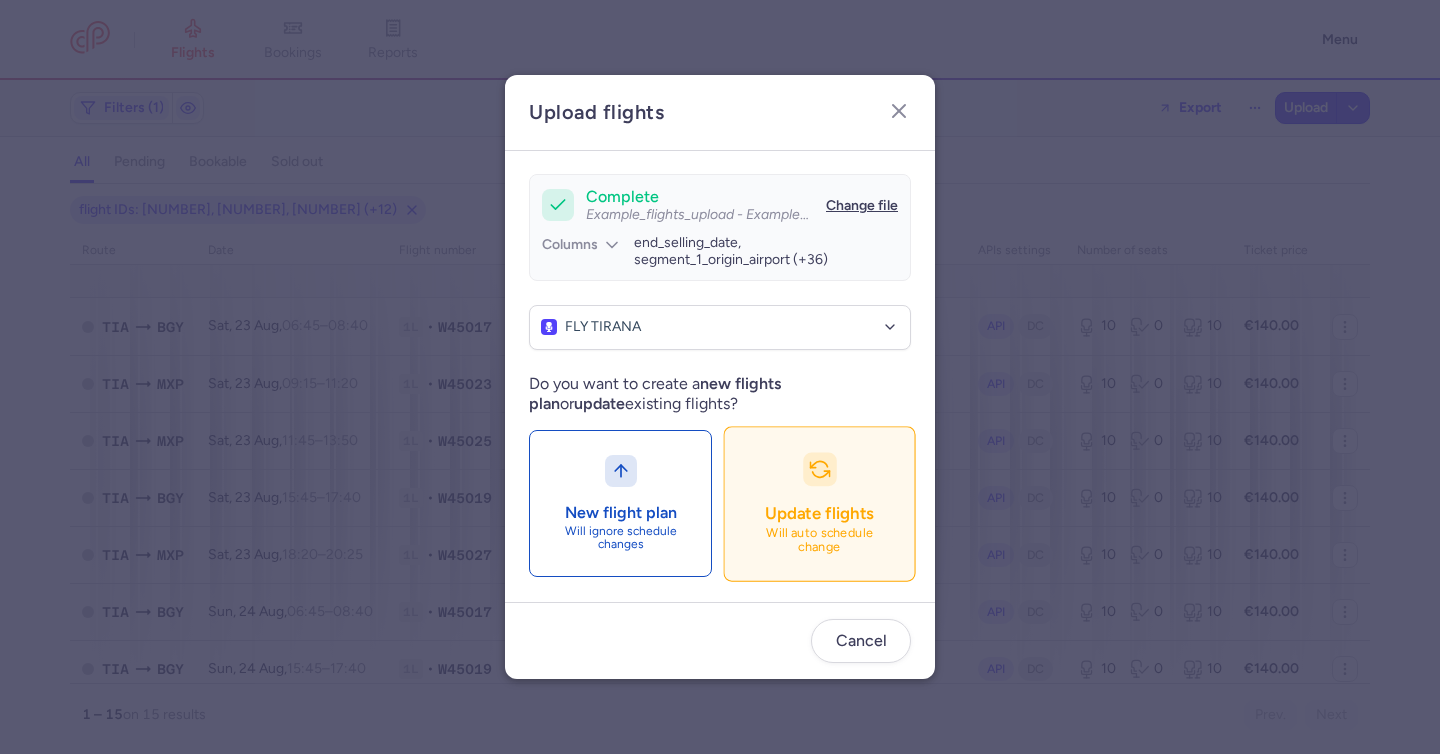 click on "Update flights Will auto schedule change" at bounding box center [819, 503] 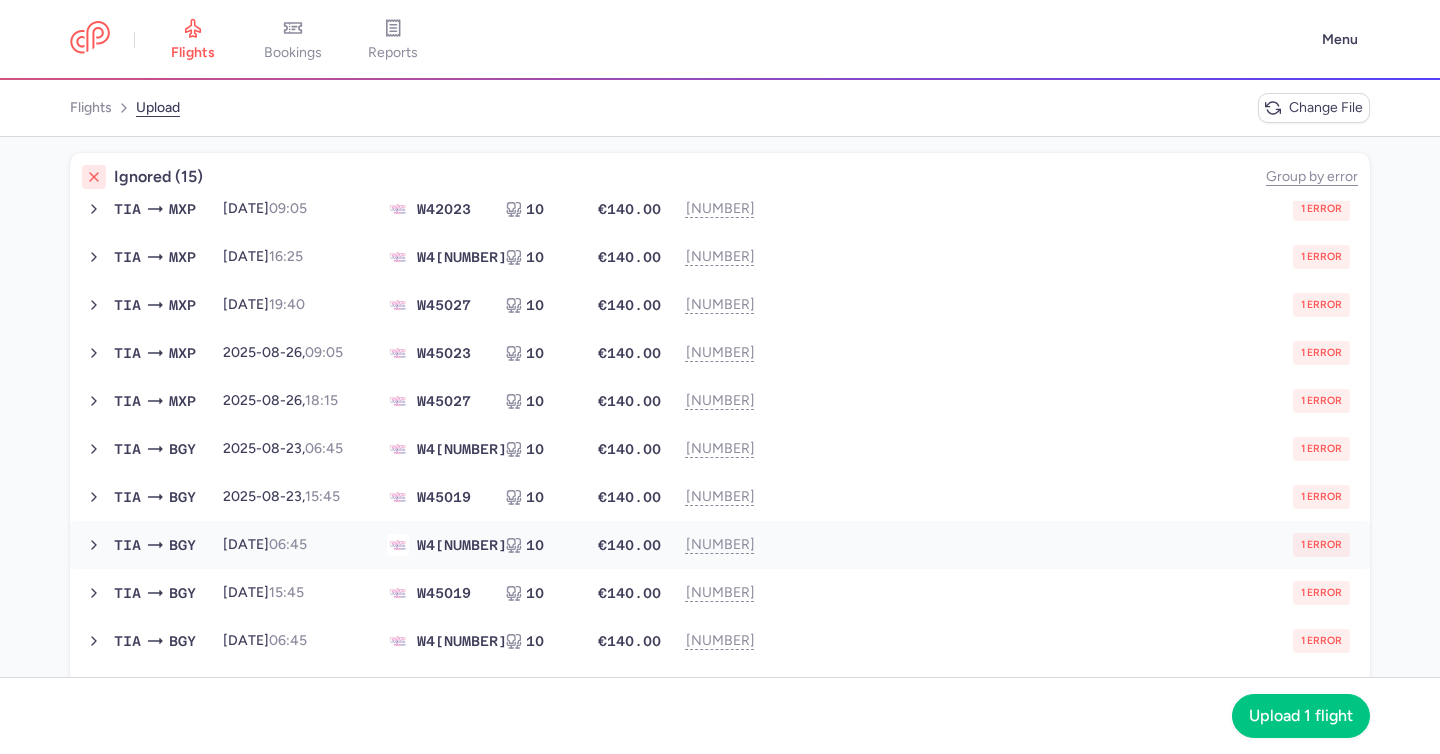 scroll, scrollTop: 220, scrollLeft: 0, axis: vertical 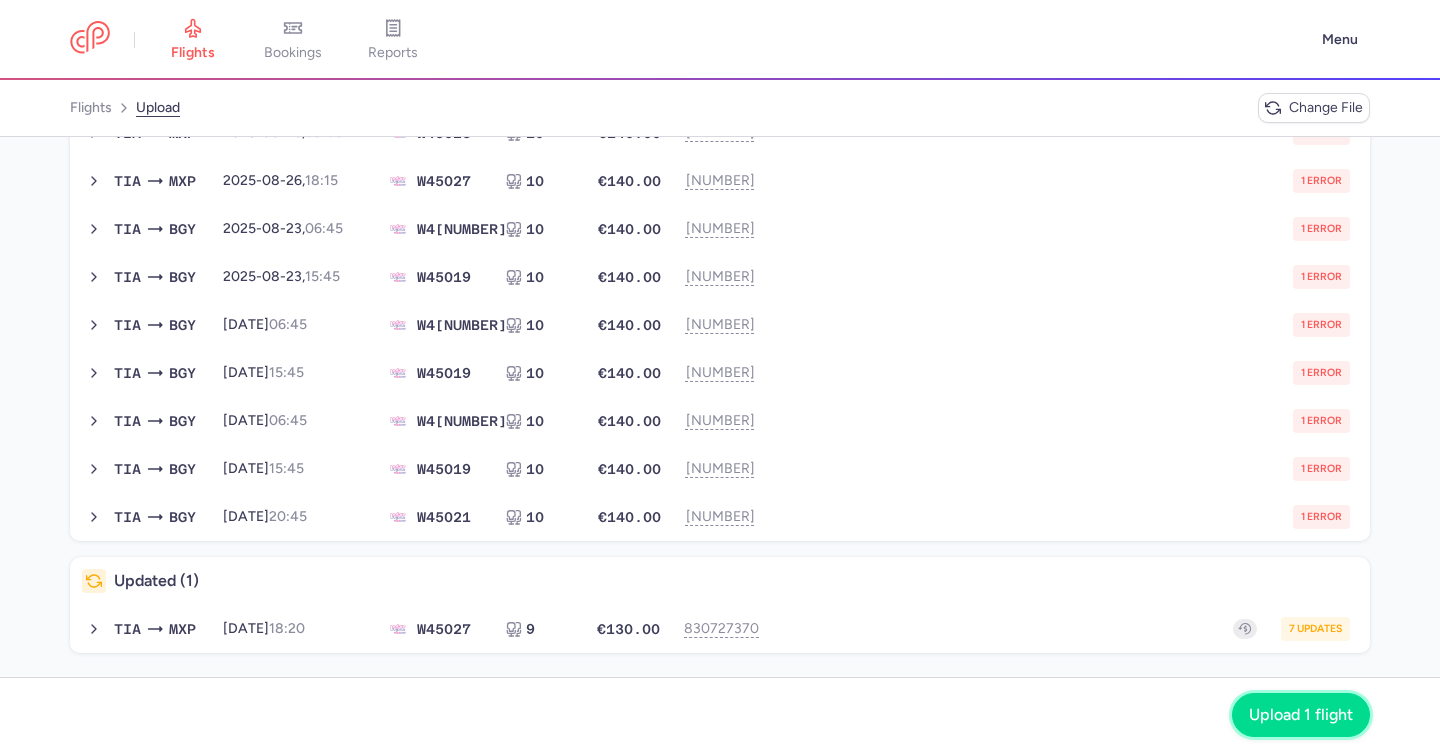 click on "Upload 1 flight" at bounding box center (1301, 715) 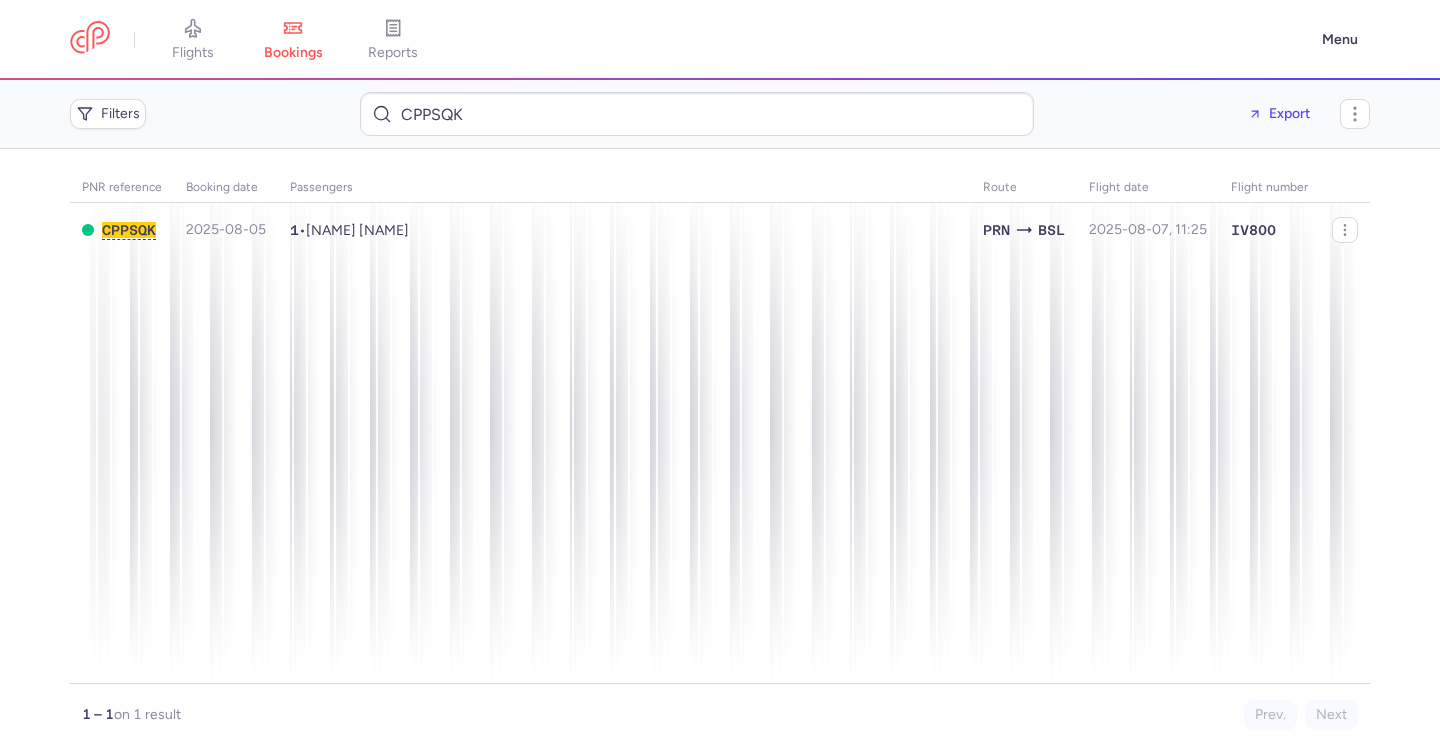 click on "[NAME] [NAME]" at bounding box center [357, 230] 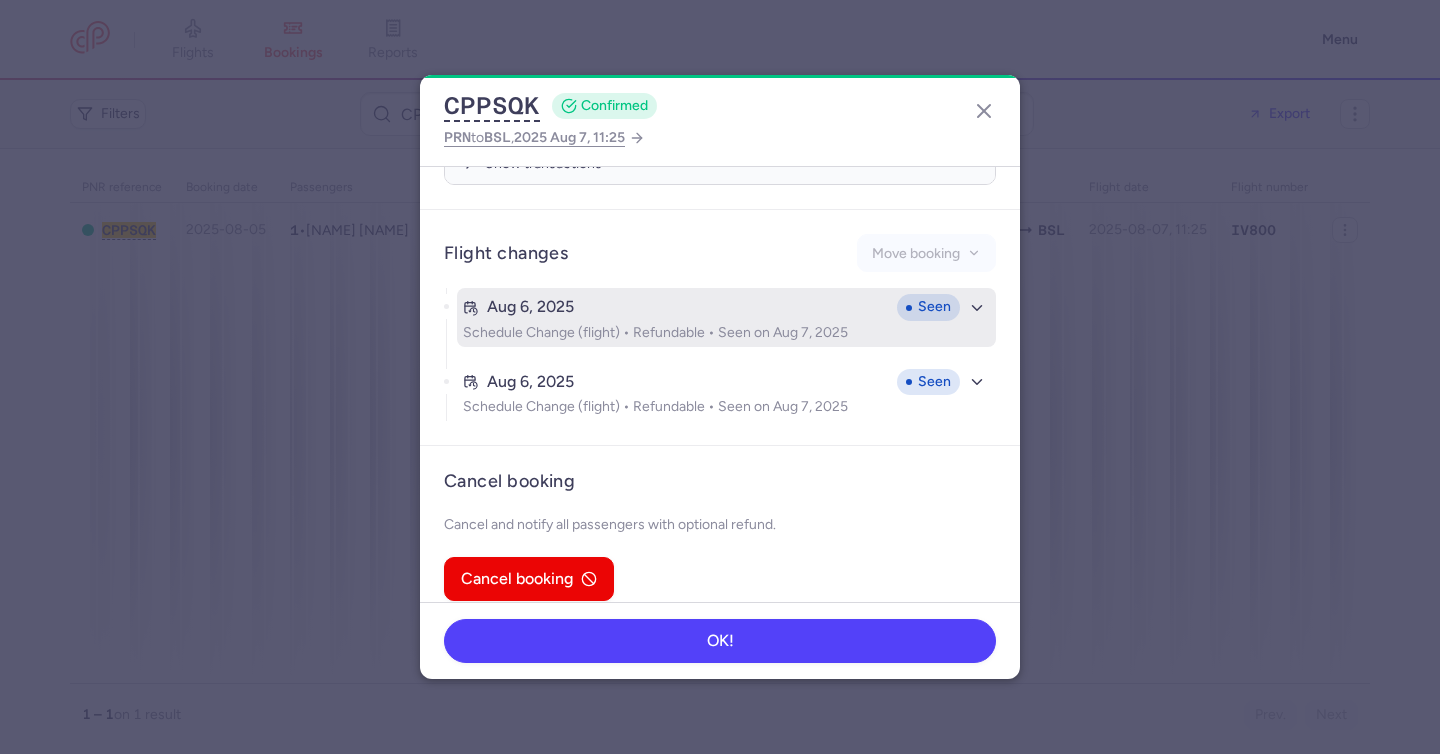 scroll, scrollTop: 1142, scrollLeft: 0, axis: vertical 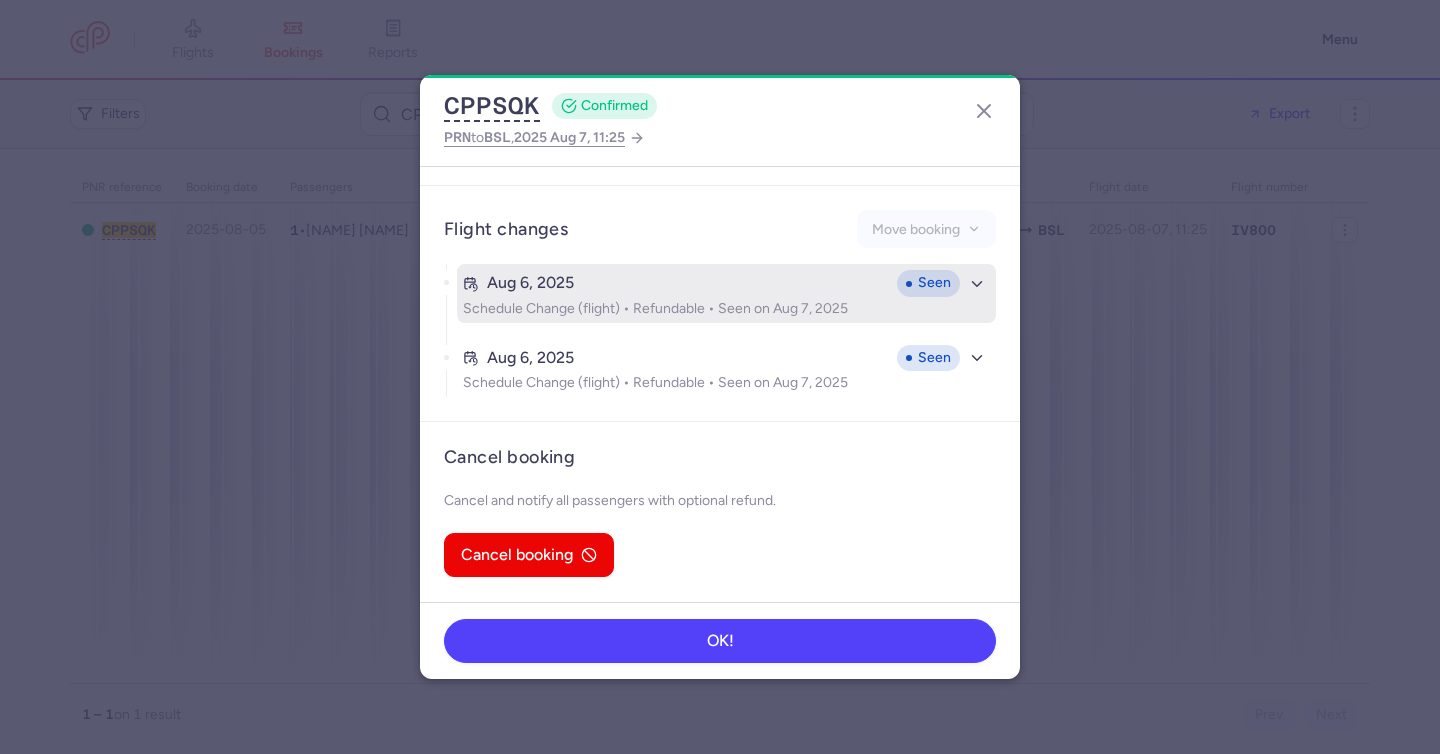 click on "[MONTH] [DAY], [YEAR] Seen" at bounding box center (726, 283) 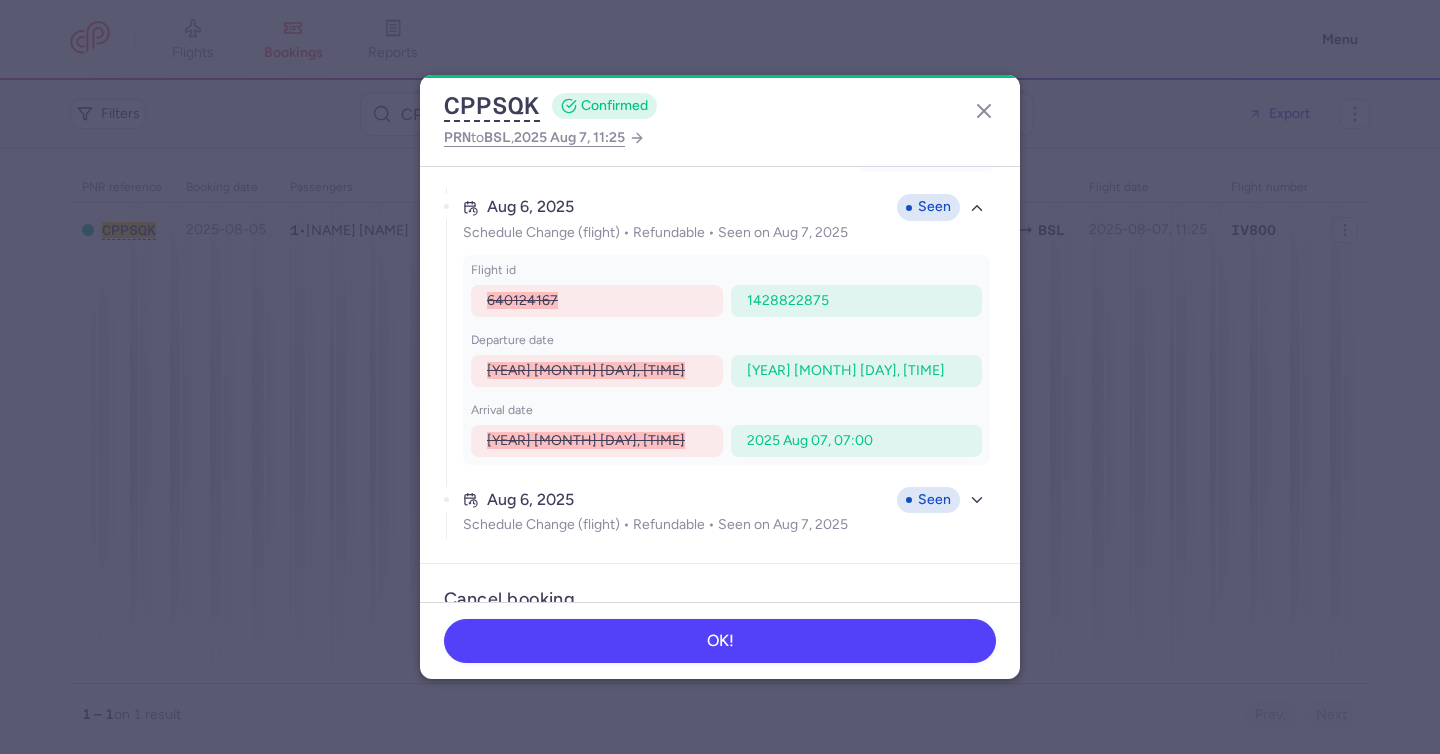 scroll, scrollTop: 1295, scrollLeft: 0, axis: vertical 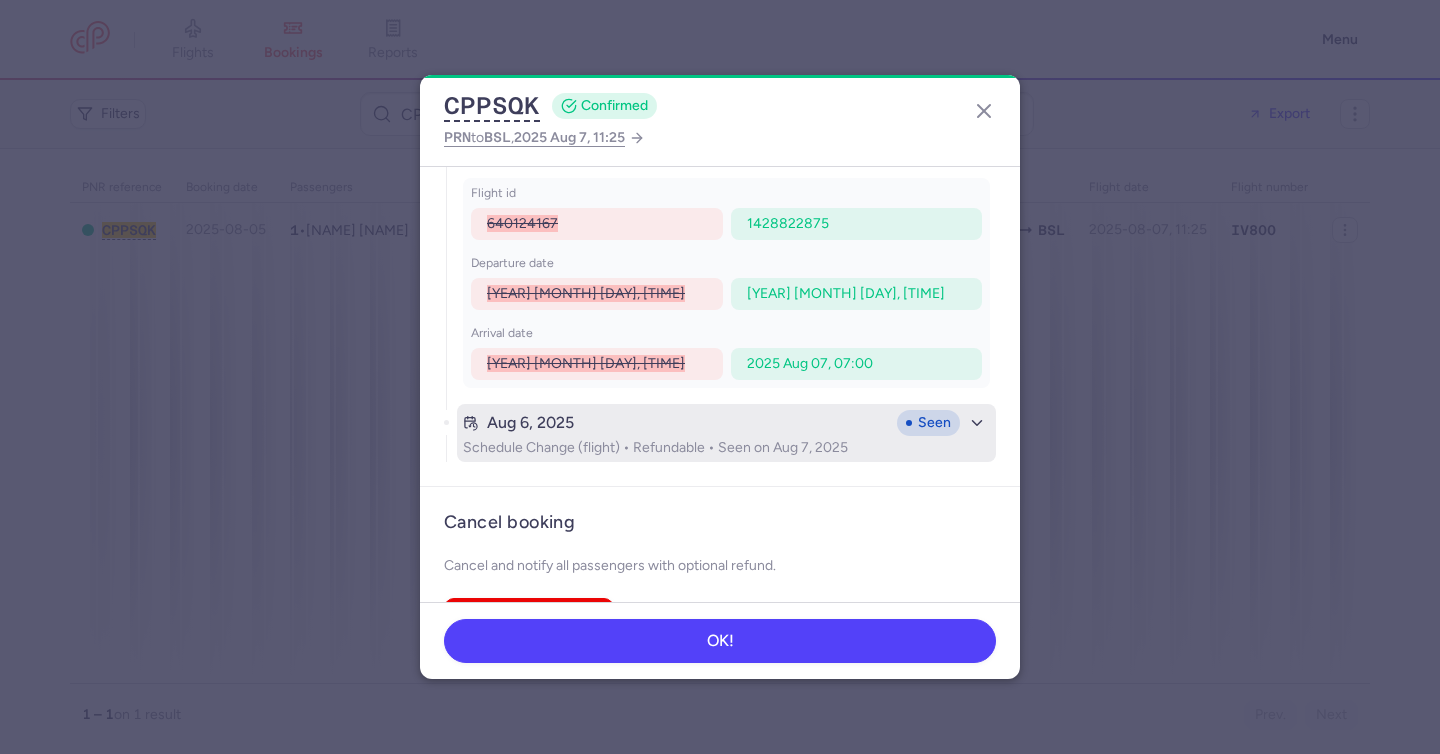 click on "Schedule Change (flight) • Refundable • Seen on Aug 7, 2025" at bounding box center (726, 448) 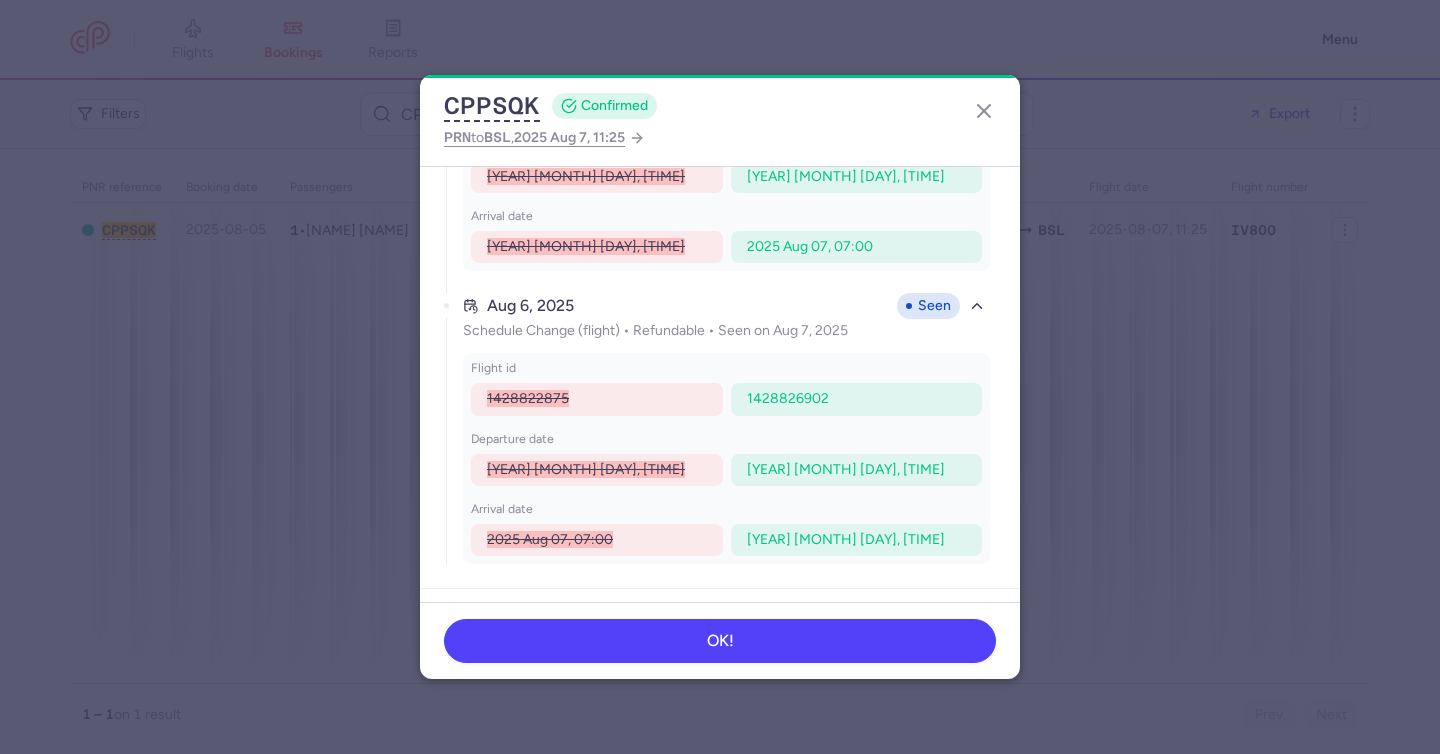 scroll, scrollTop: 1393, scrollLeft: 0, axis: vertical 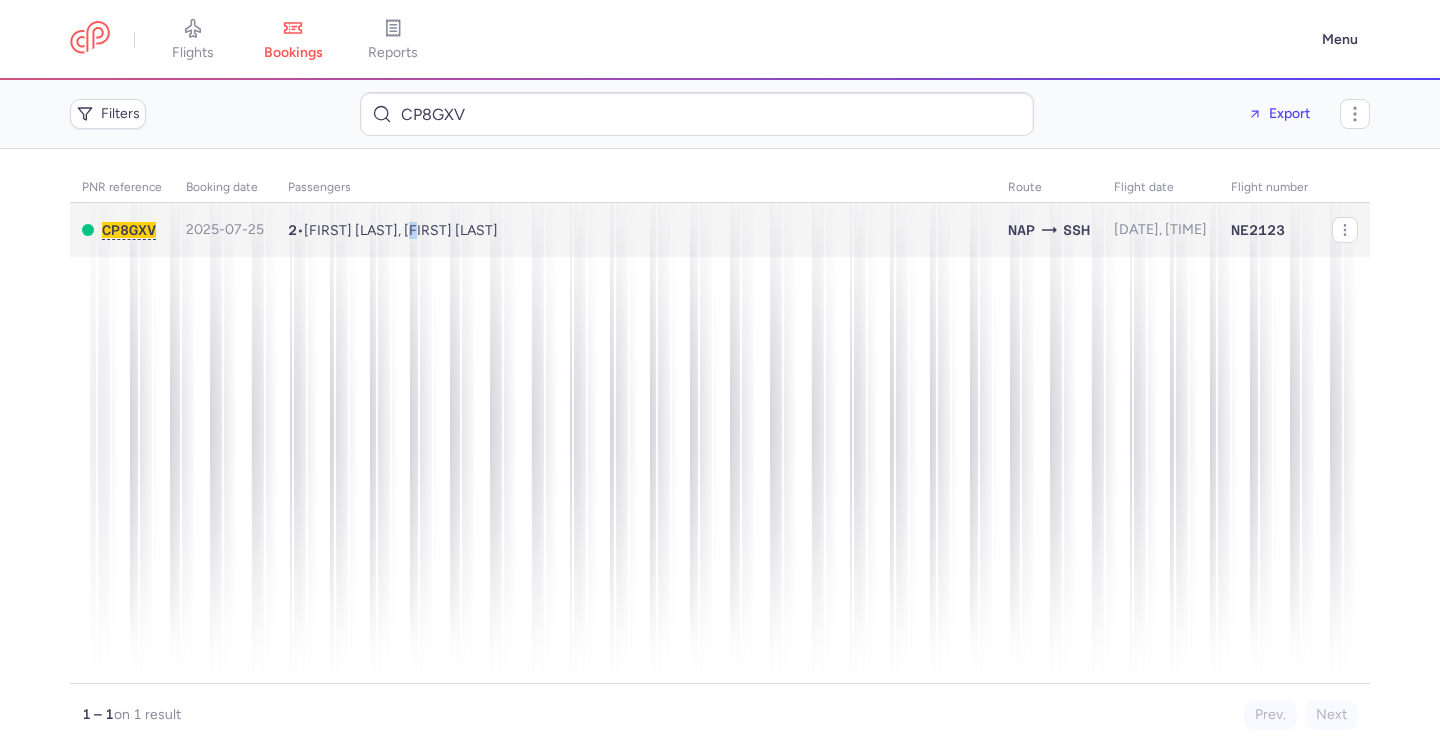 drag, startPoint x: 0, startPoint y: 0, endPoint x: 447, endPoint y: 233, distance: 504.08133 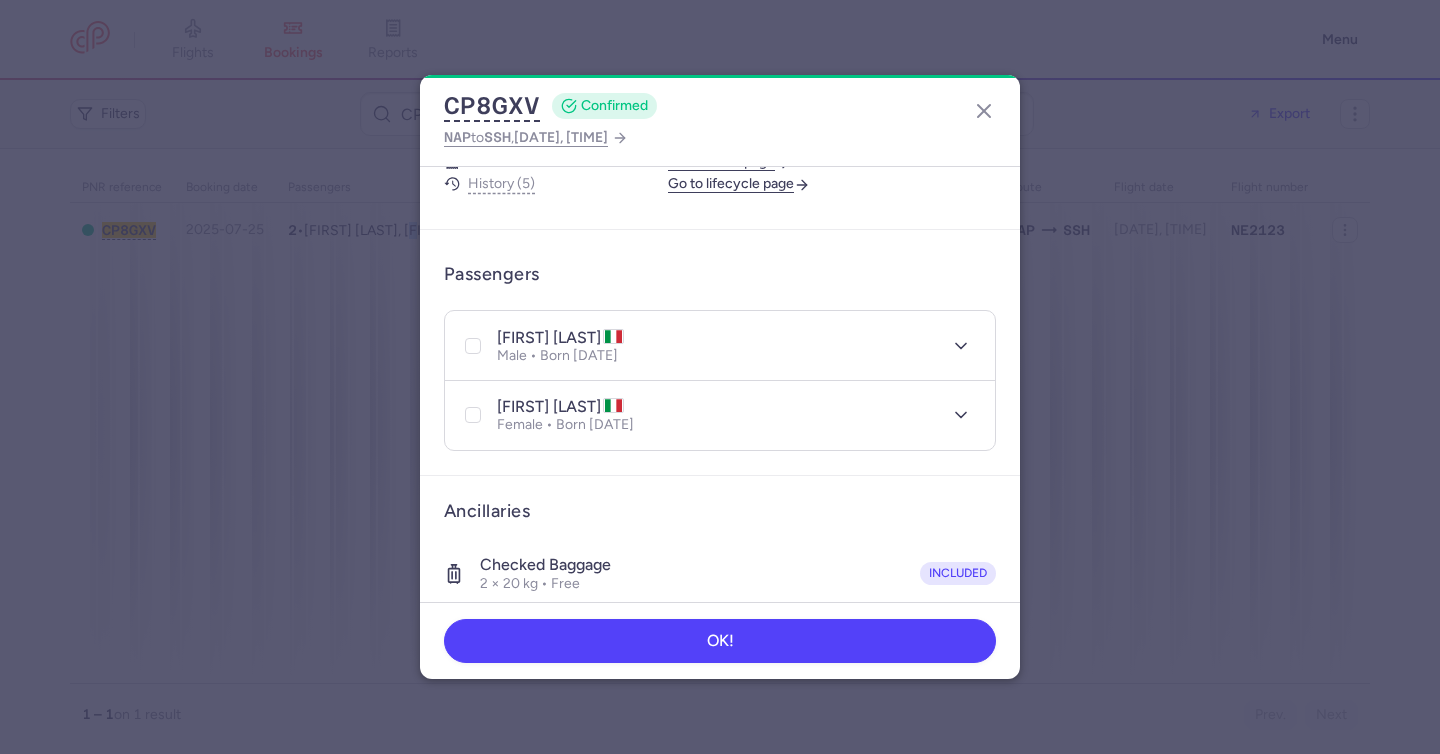 scroll, scrollTop: 328, scrollLeft: 0, axis: vertical 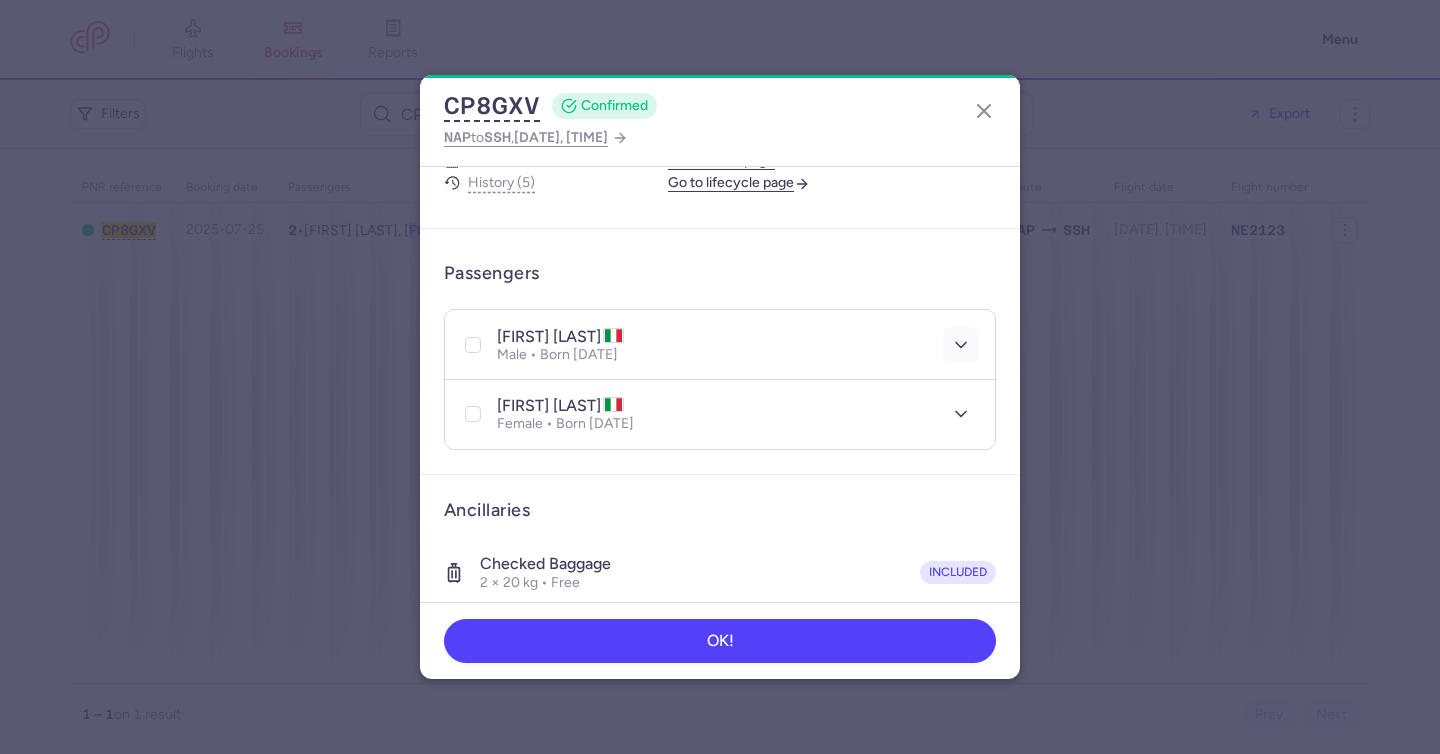 click 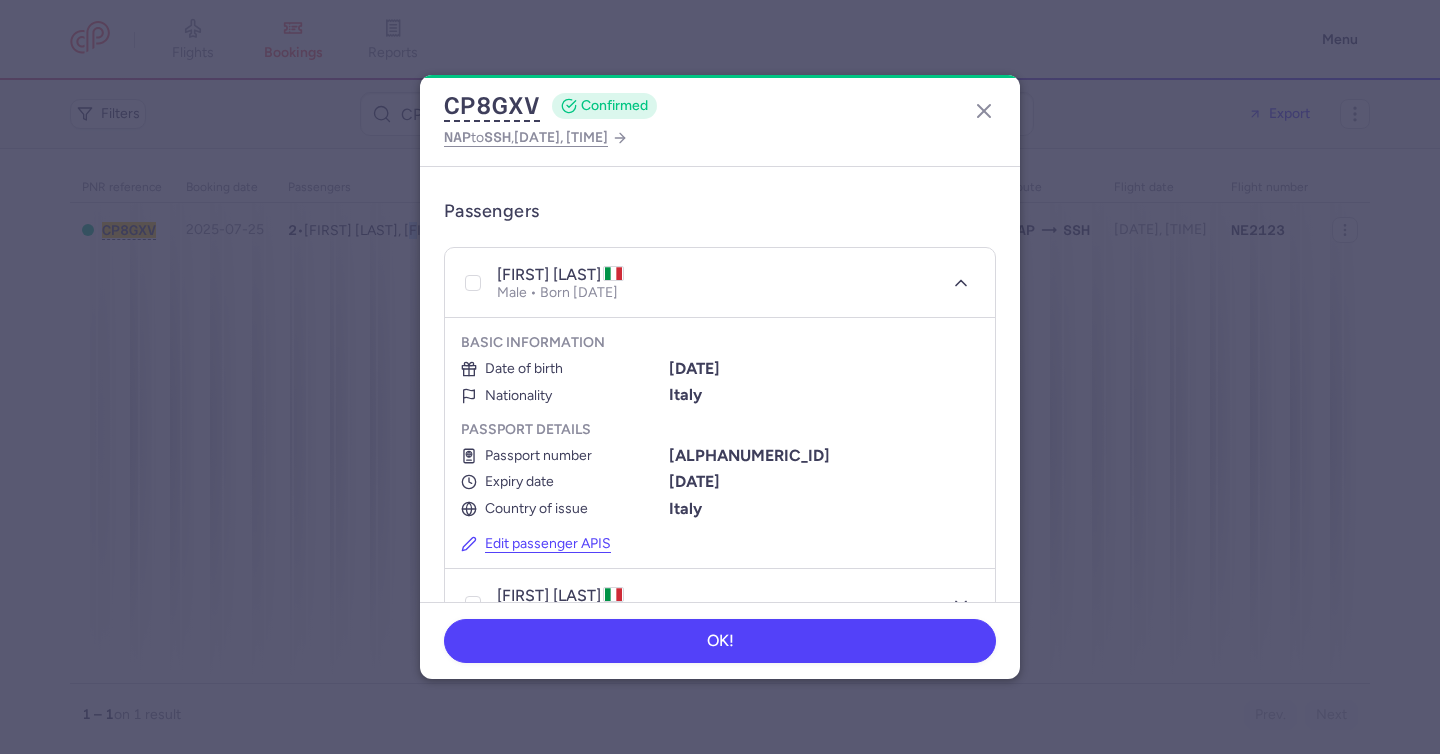 scroll, scrollTop: 499, scrollLeft: 0, axis: vertical 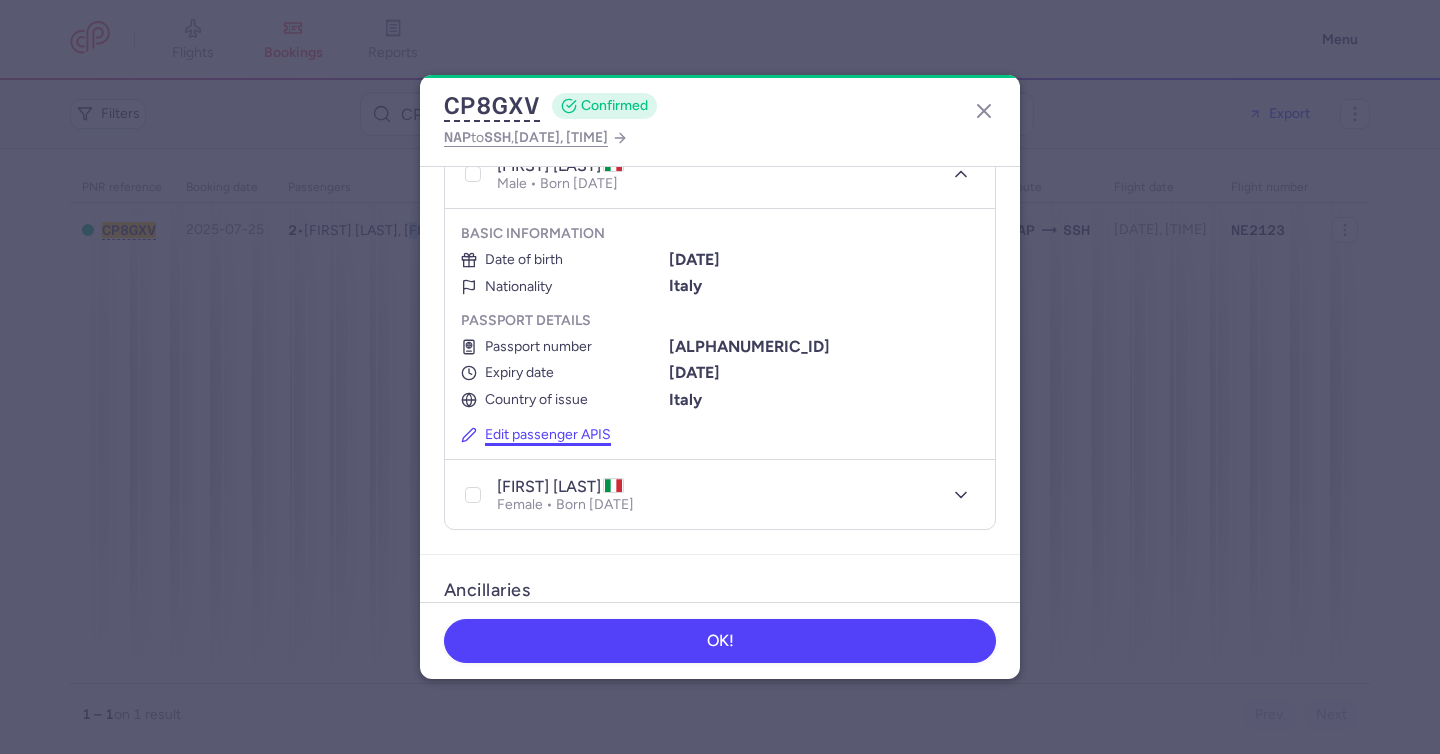 click on "Edit passenger APIS" at bounding box center (536, 435) 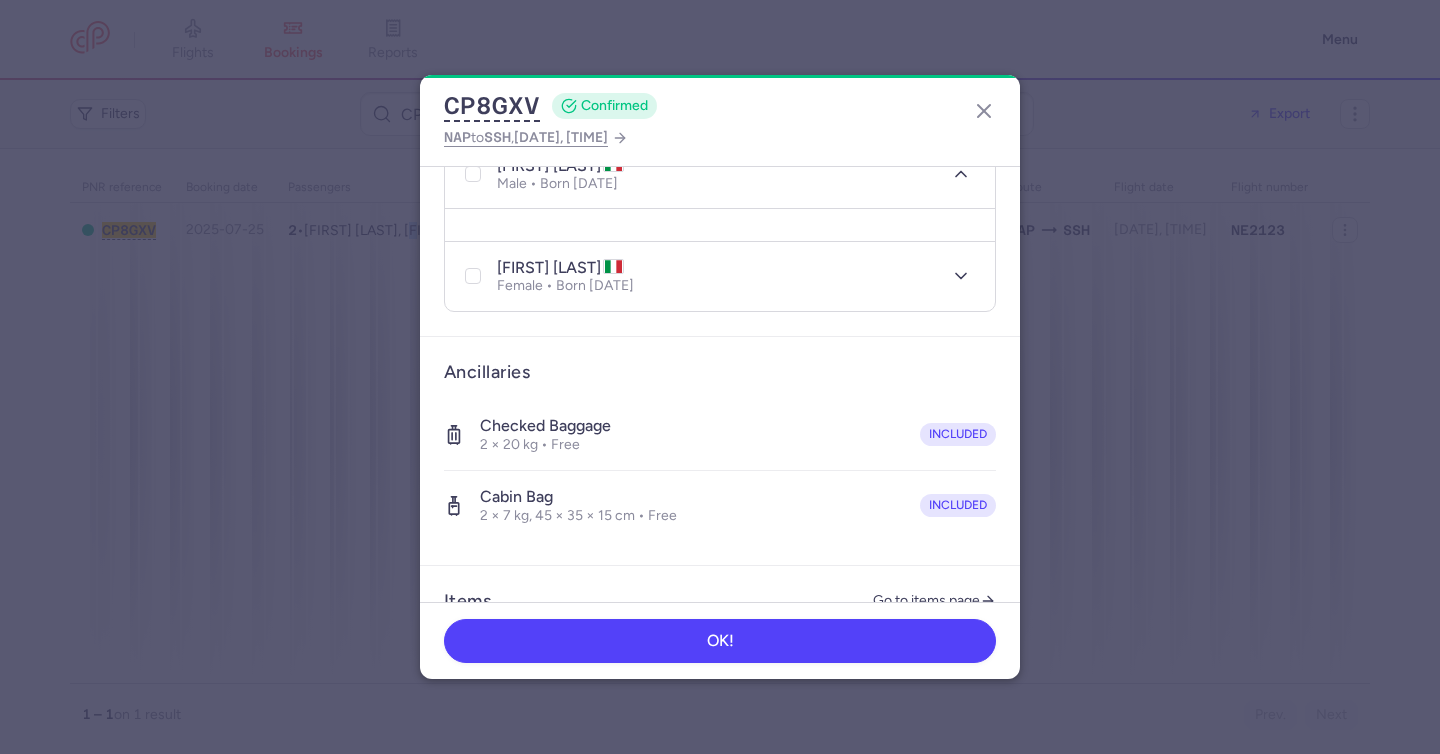 select on "it" 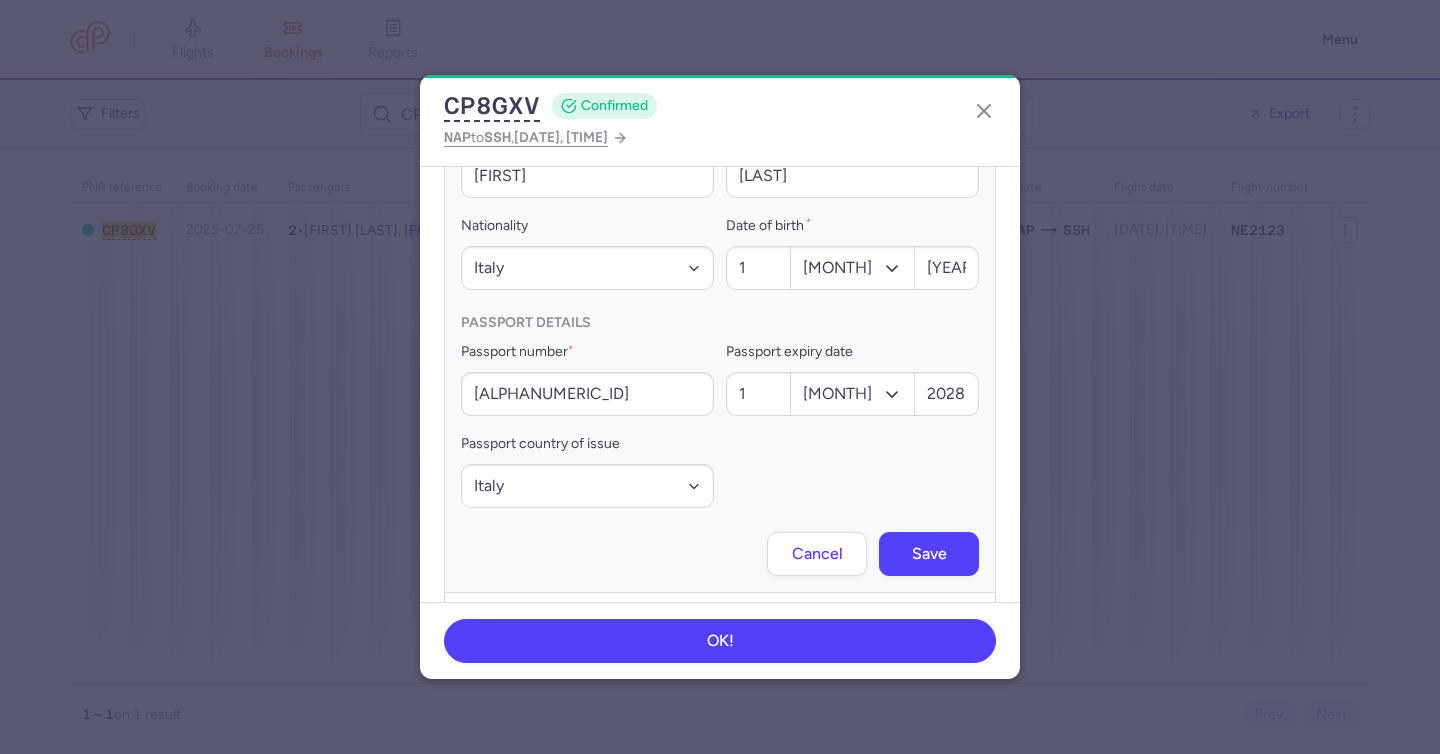 scroll, scrollTop: 728, scrollLeft: 0, axis: vertical 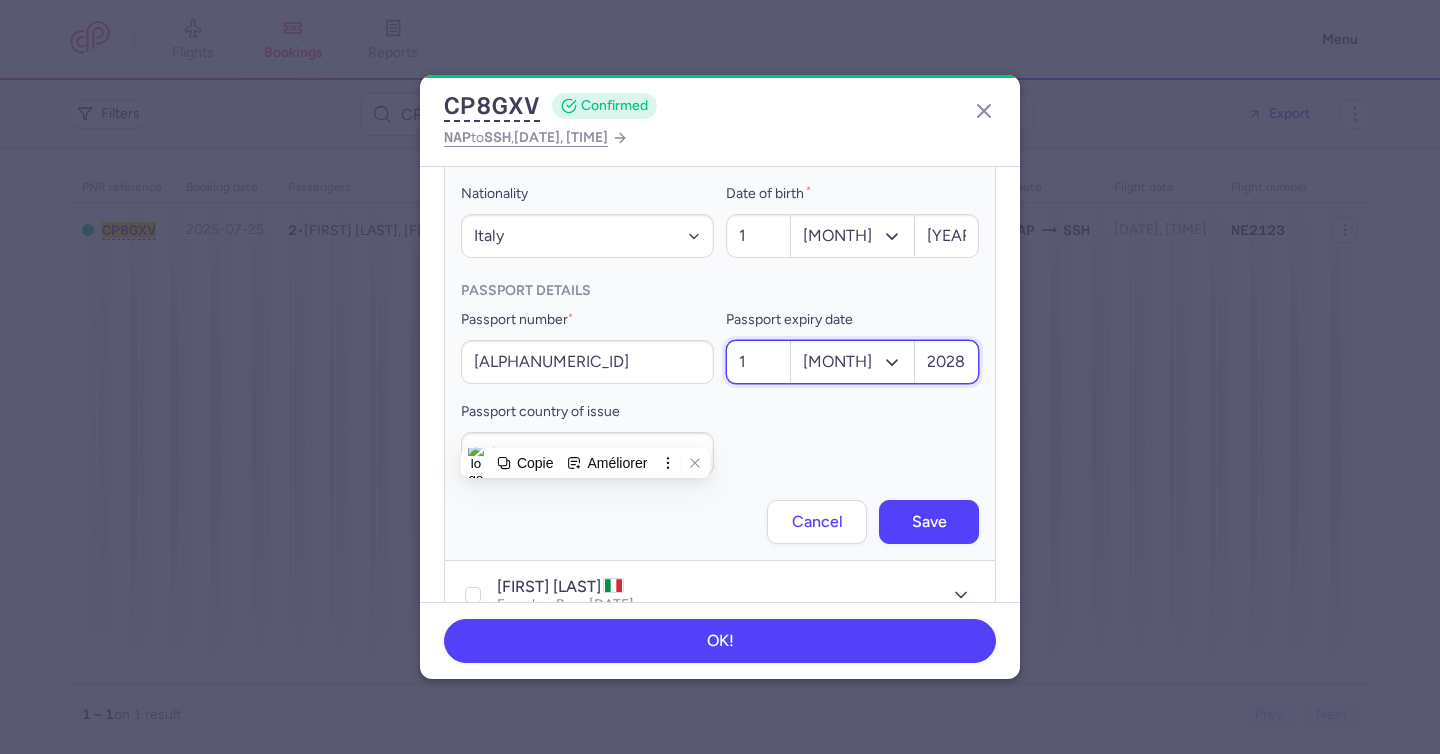 drag, startPoint x: 940, startPoint y: 366, endPoint x: 978, endPoint y: 367, distance: 38.013157 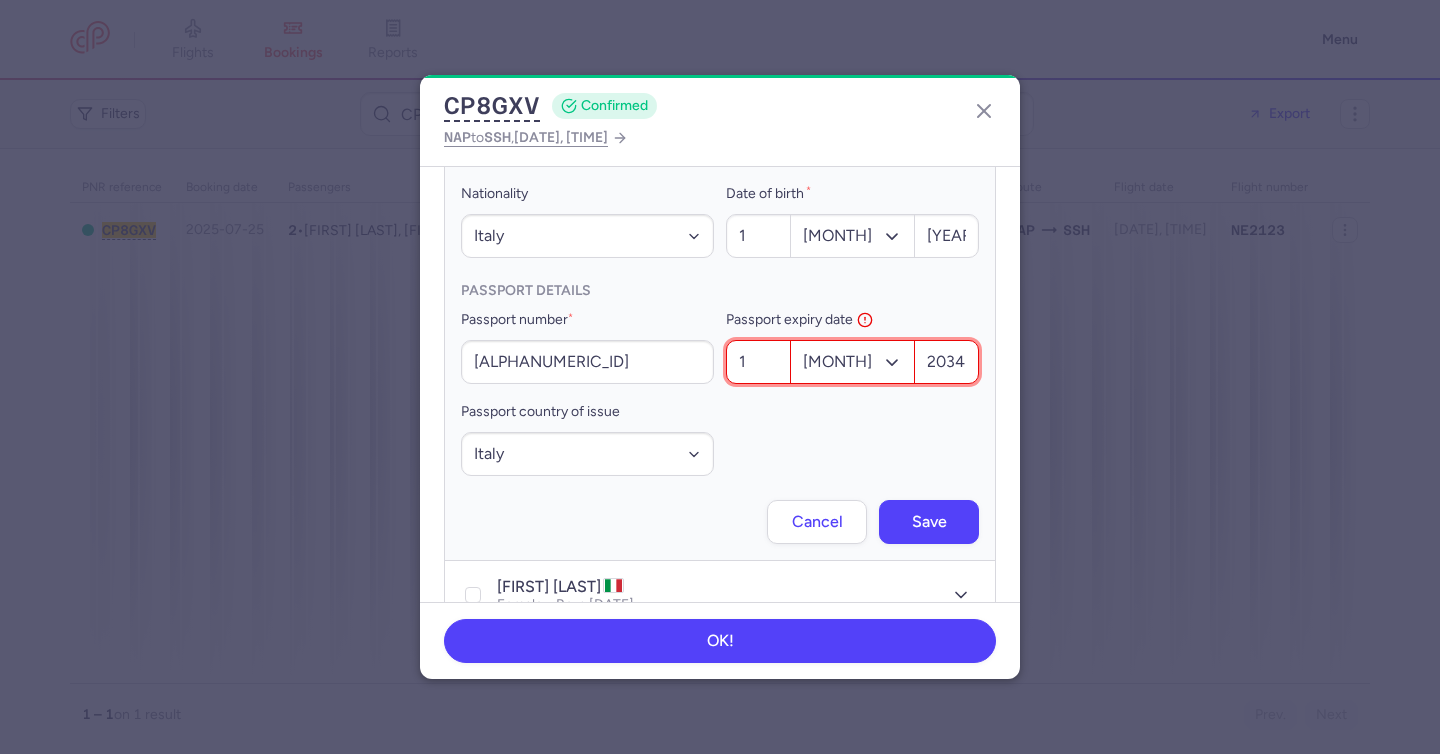 scroll, scrollTop: 0, scrollLeft: 1, axis: horizontal 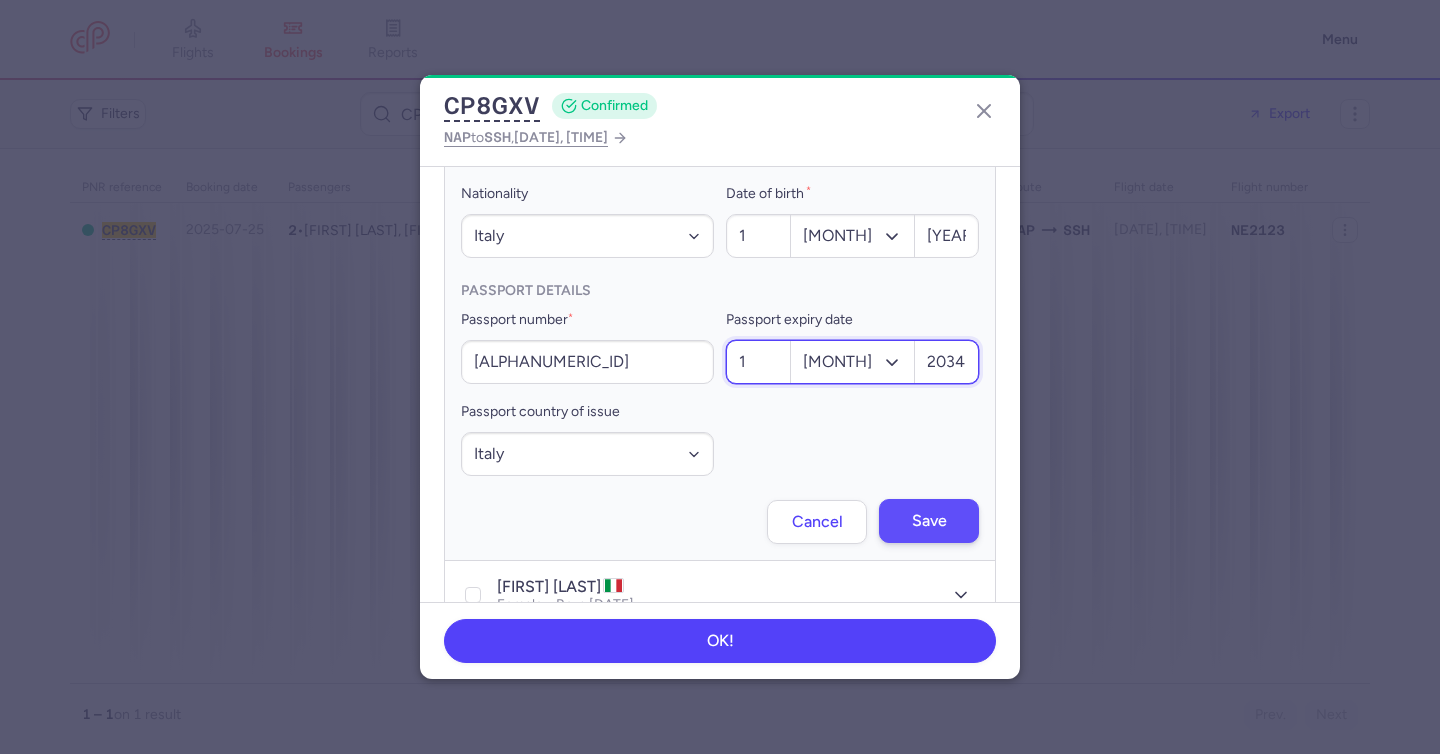 type on "2034" 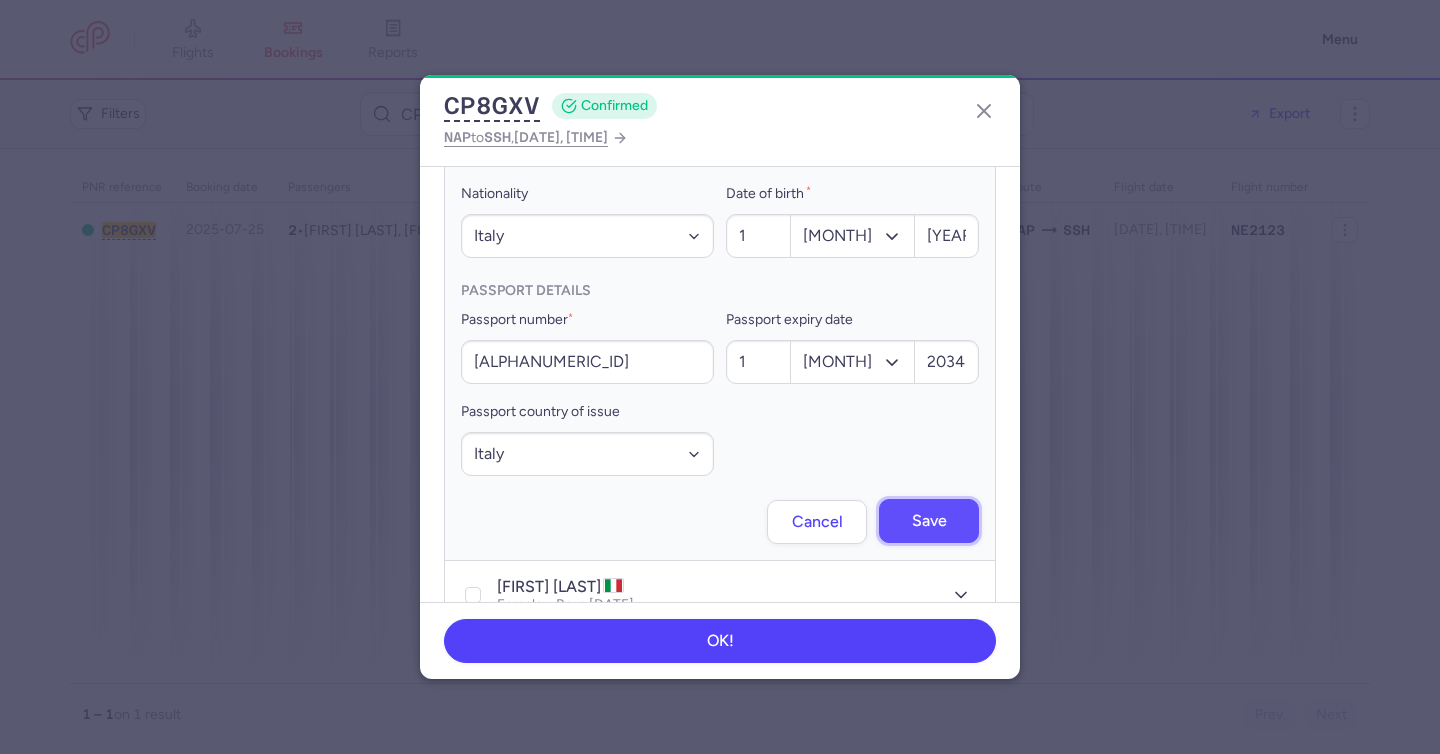 click on "Save" at bounding box center [929, 521] 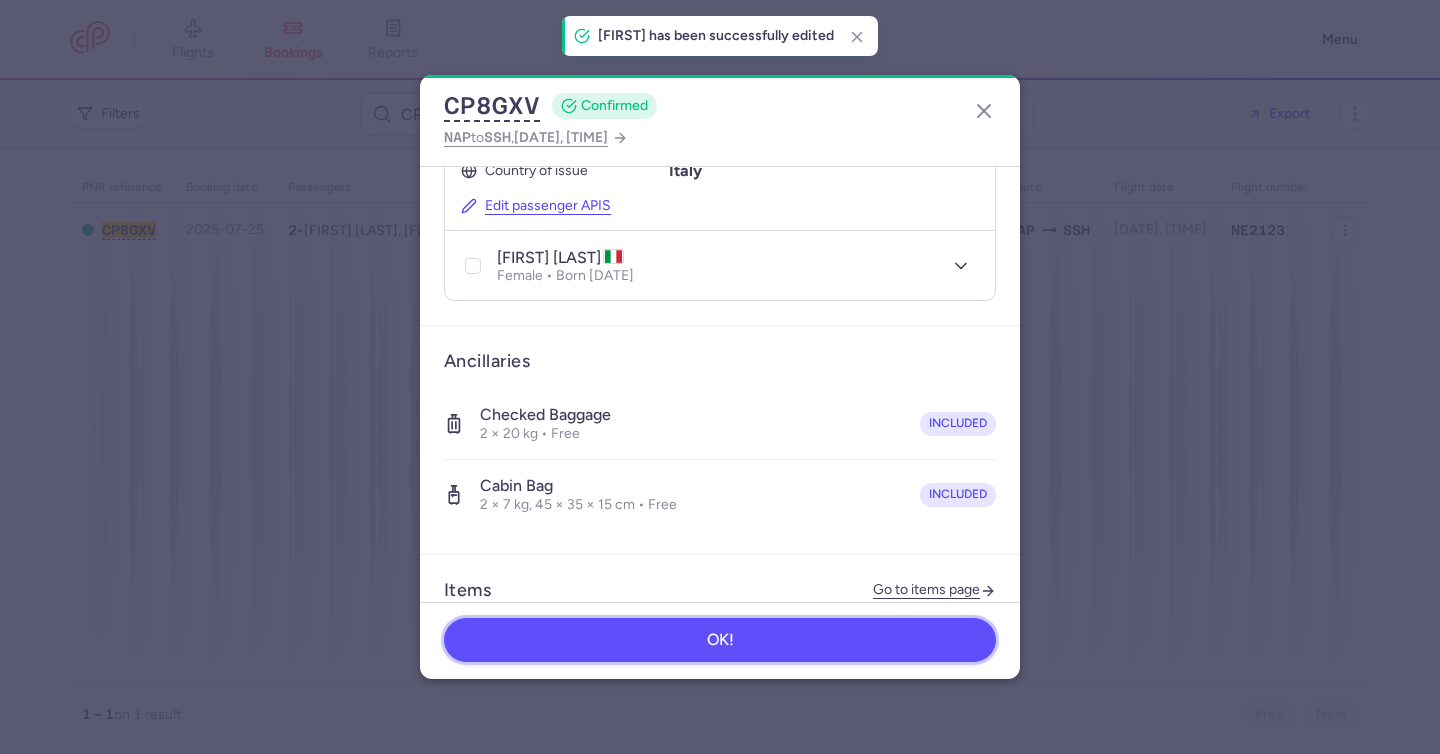 drag, startPoint x: 868, startPoint y: 644, endPoint x: 842, endPoint y: 617, distance: 37.48333 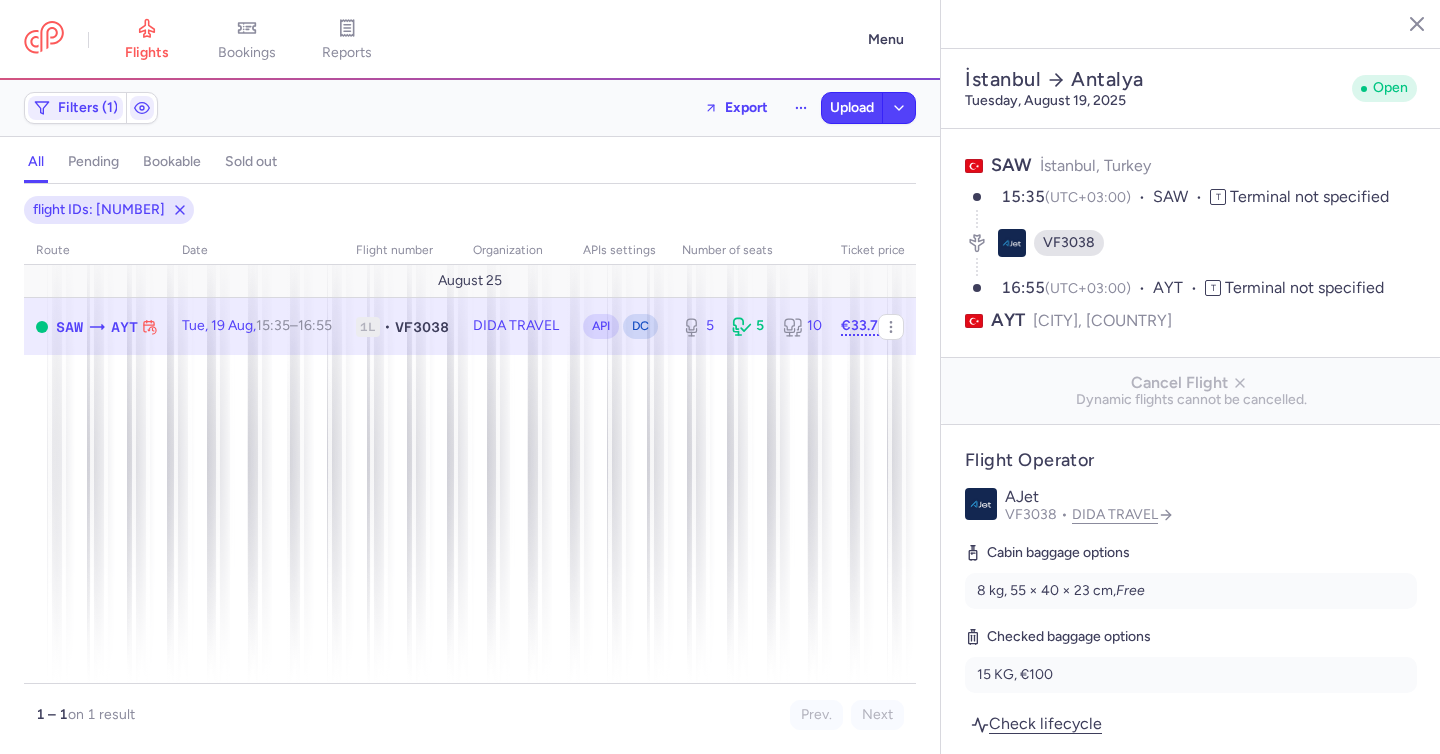 select on "days" 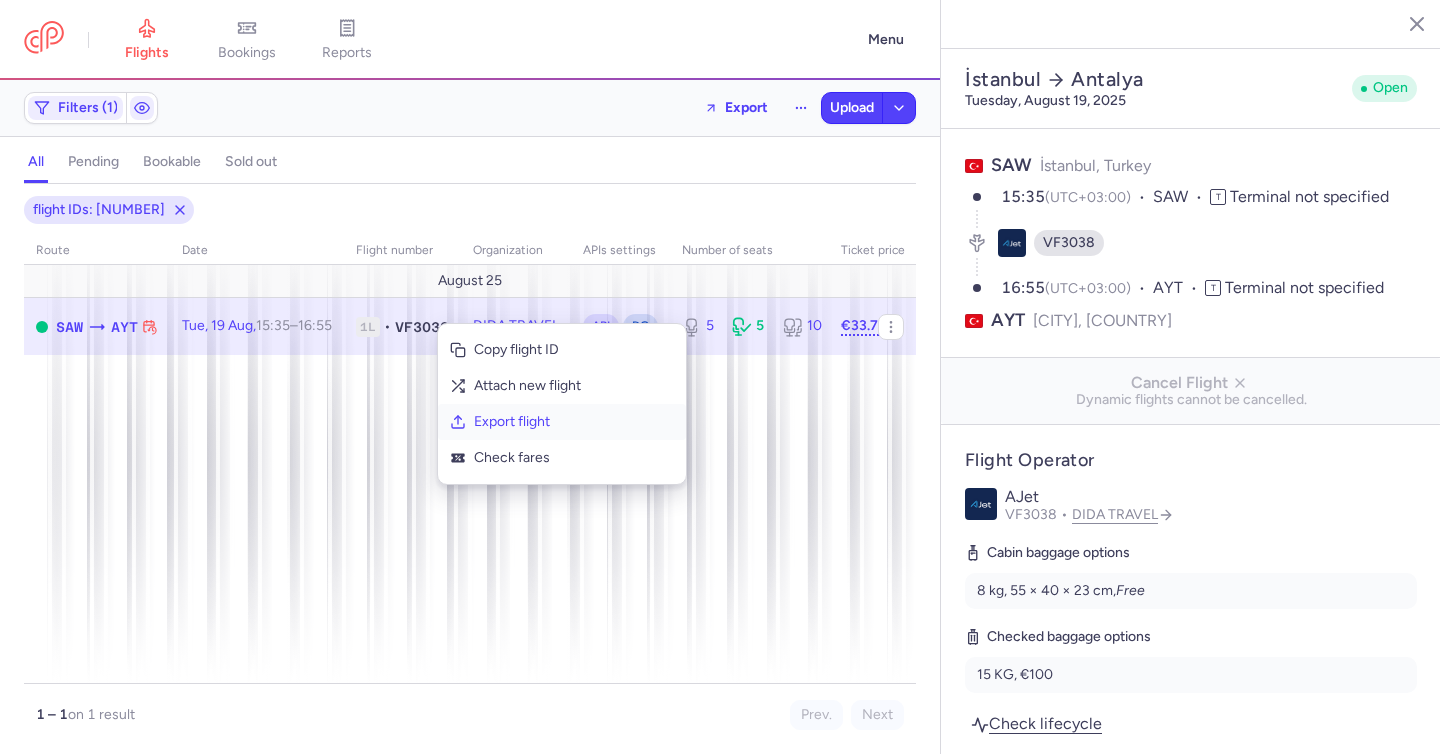 click on "Export flight" at bounding box center [574, 422] 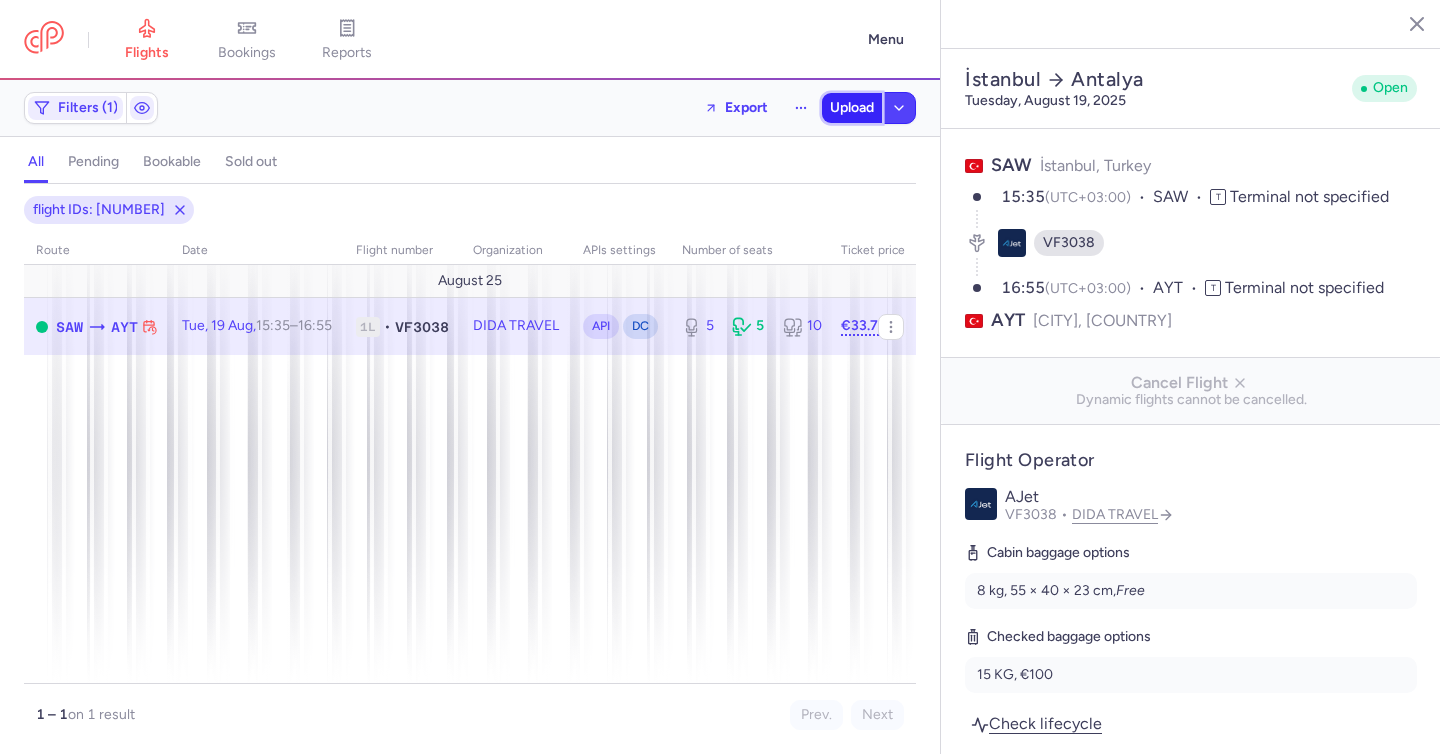 click on "Upload" at bounding box center (852, 108) 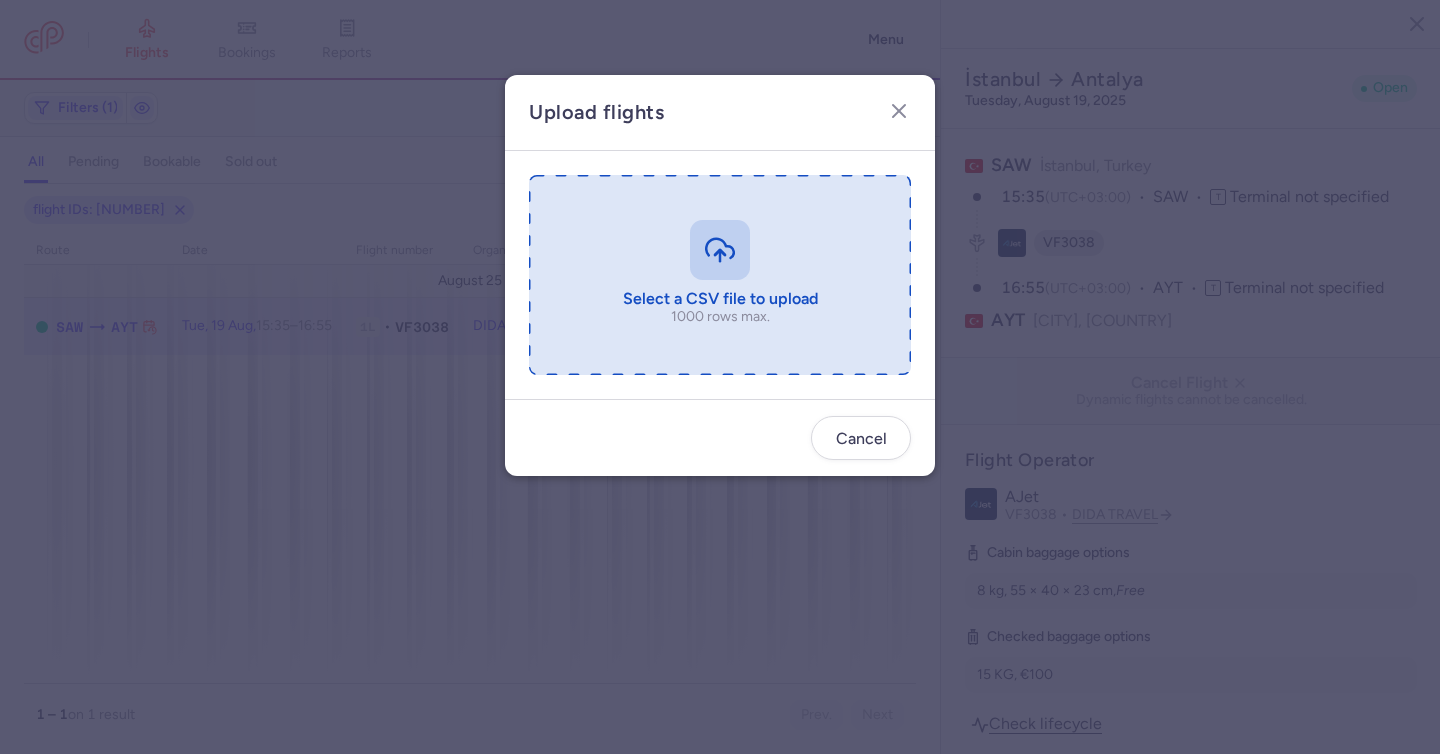 click at bounding box center (720, 275) 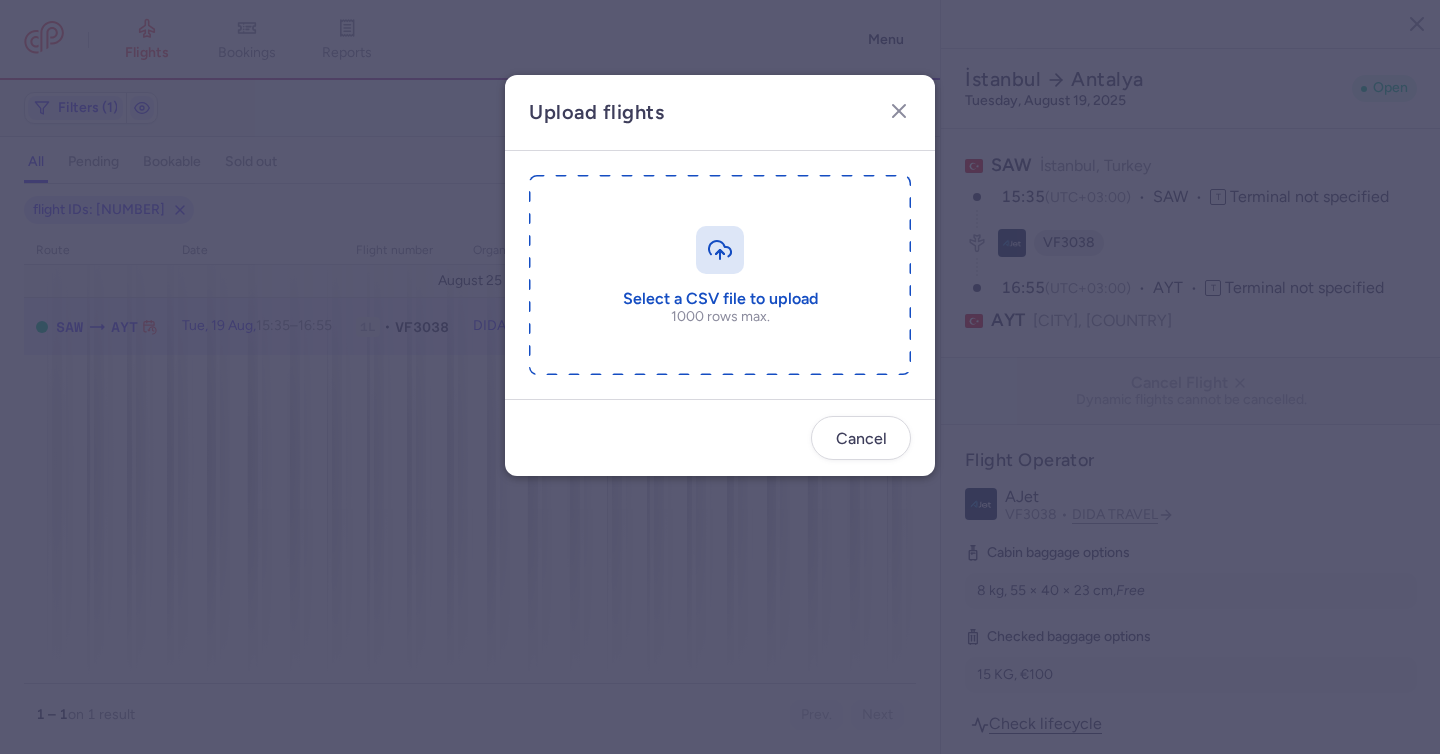 type on "C:\fakepath\export_flight_VF3038_[DATE],[TIME].csv" 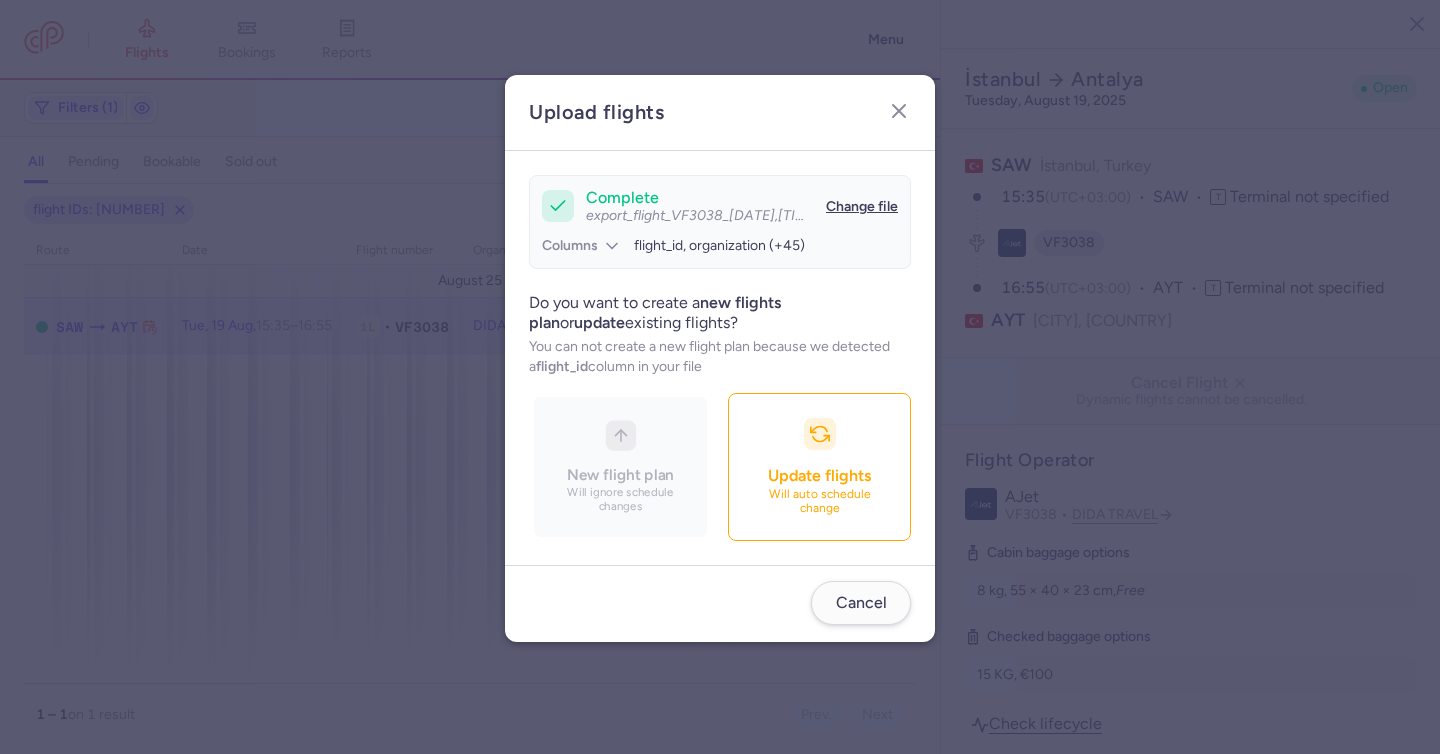 click on "Update flights Will auto schedule change" at bounding box center (819, 467) 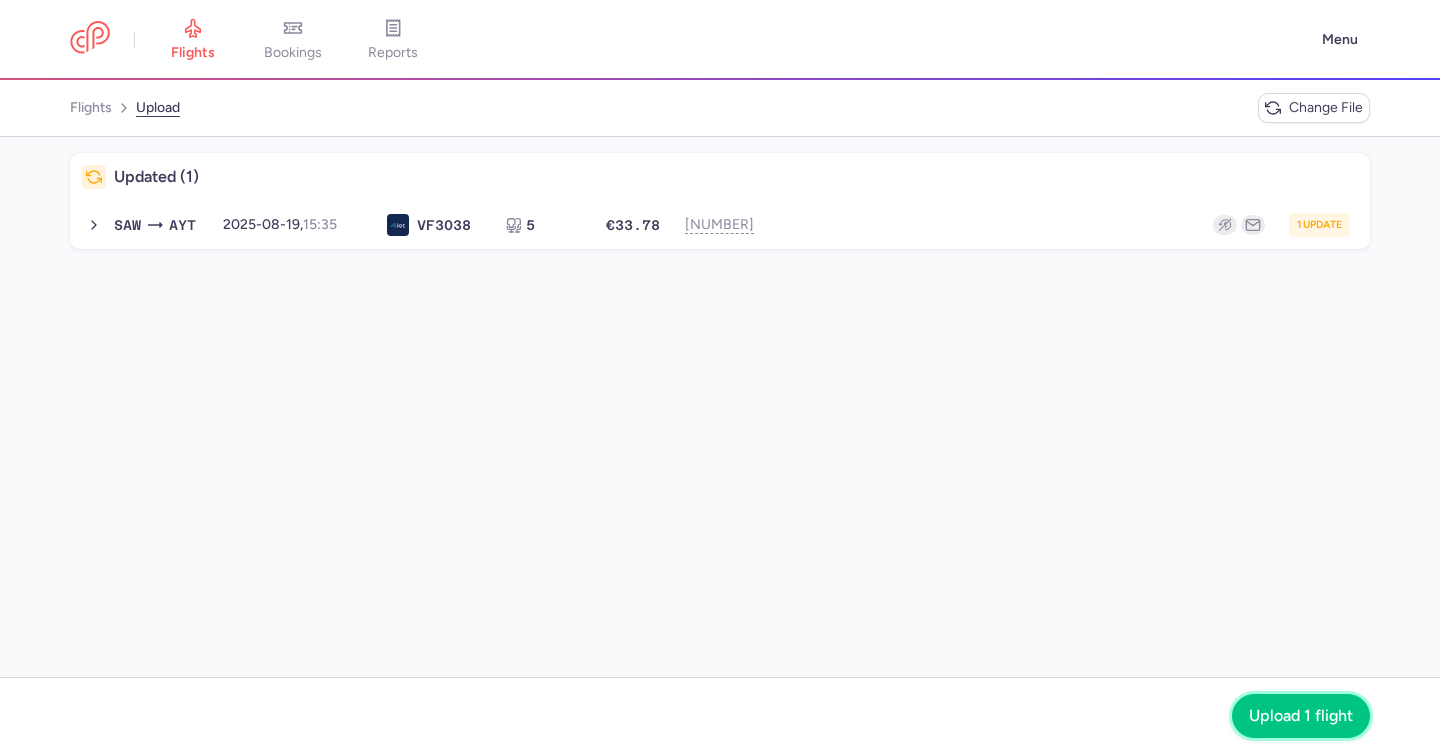 drag, startPoint x: 1334, startPoint y: 704, endPoint x: 1315, endPoint y: 689, distance: 24.207438 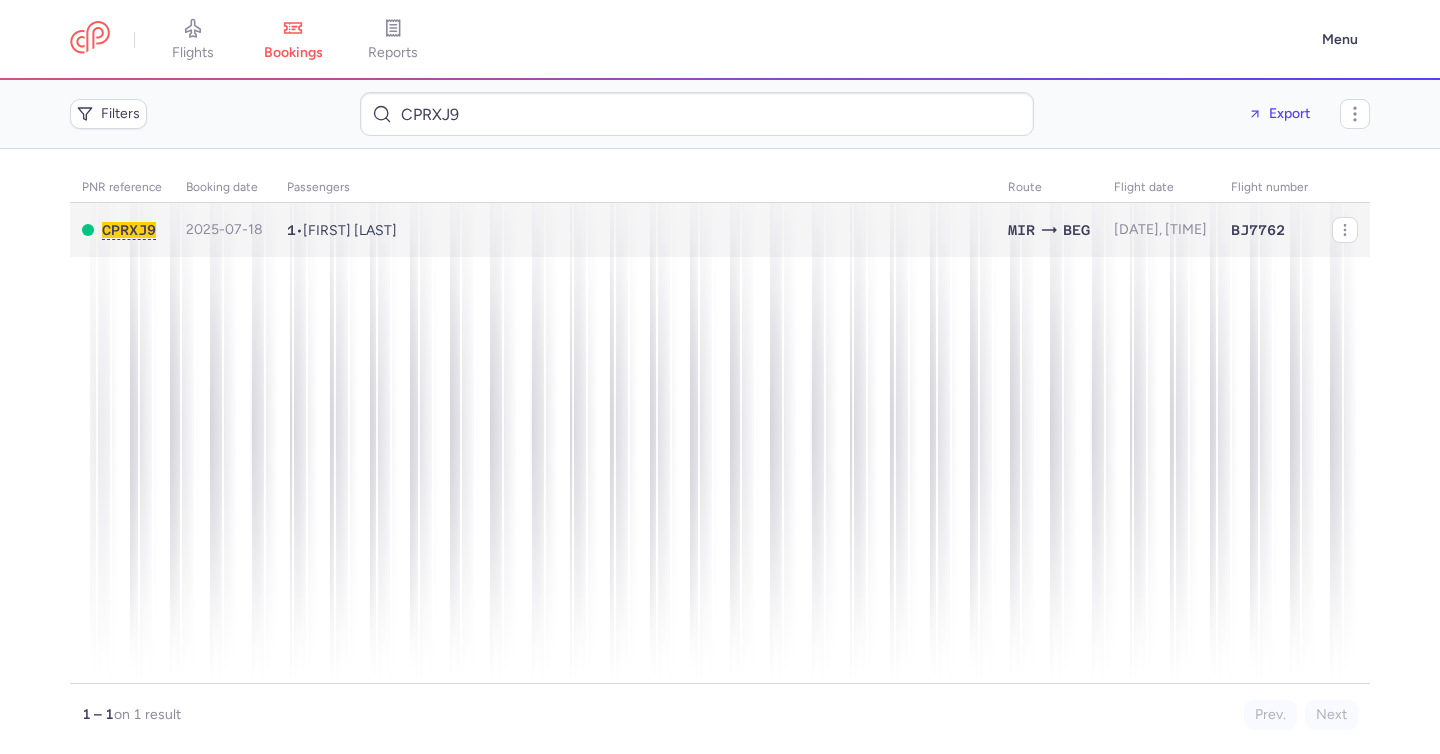 click on "1 • [FIRST] [LAST]" at bounding box center (635, 230) 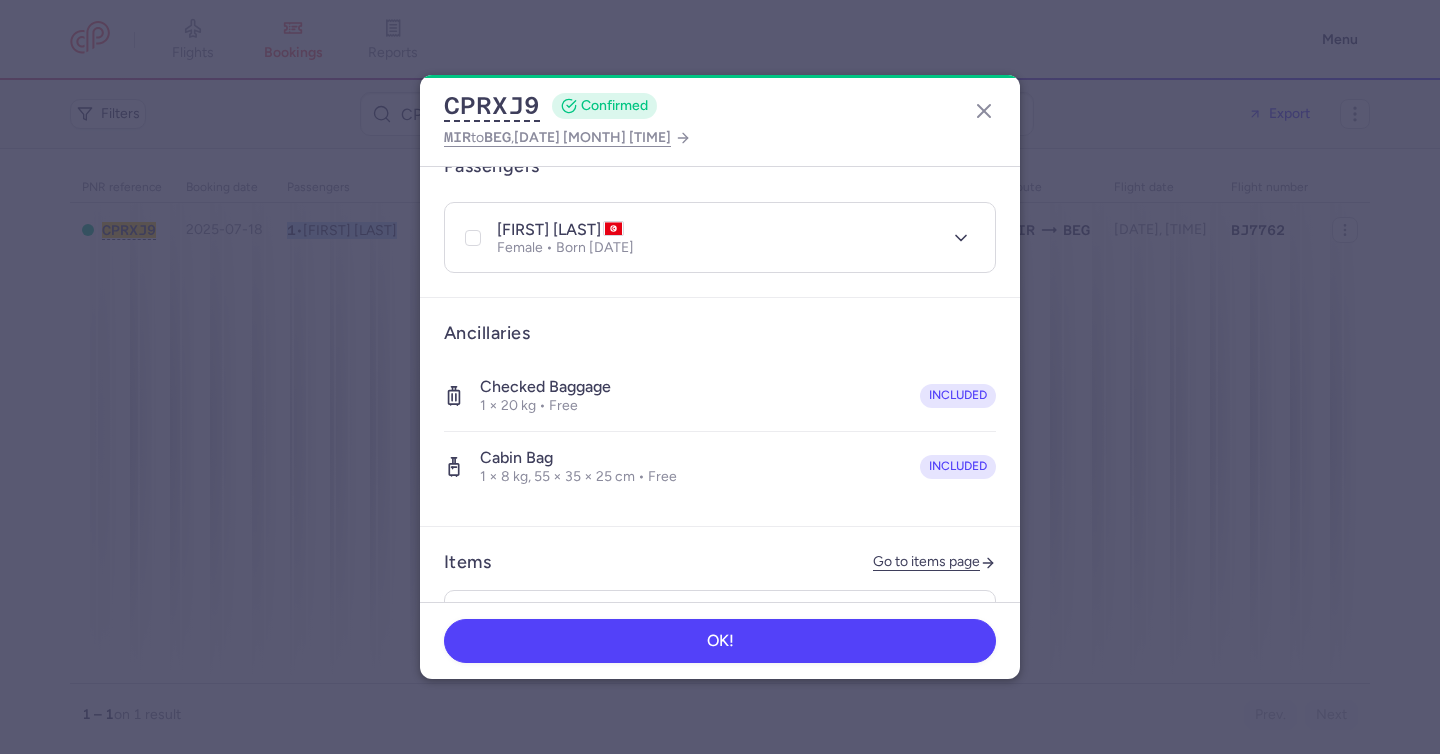 scroll, scrollTop: 432, scrollLeft: 0, axis: vertical 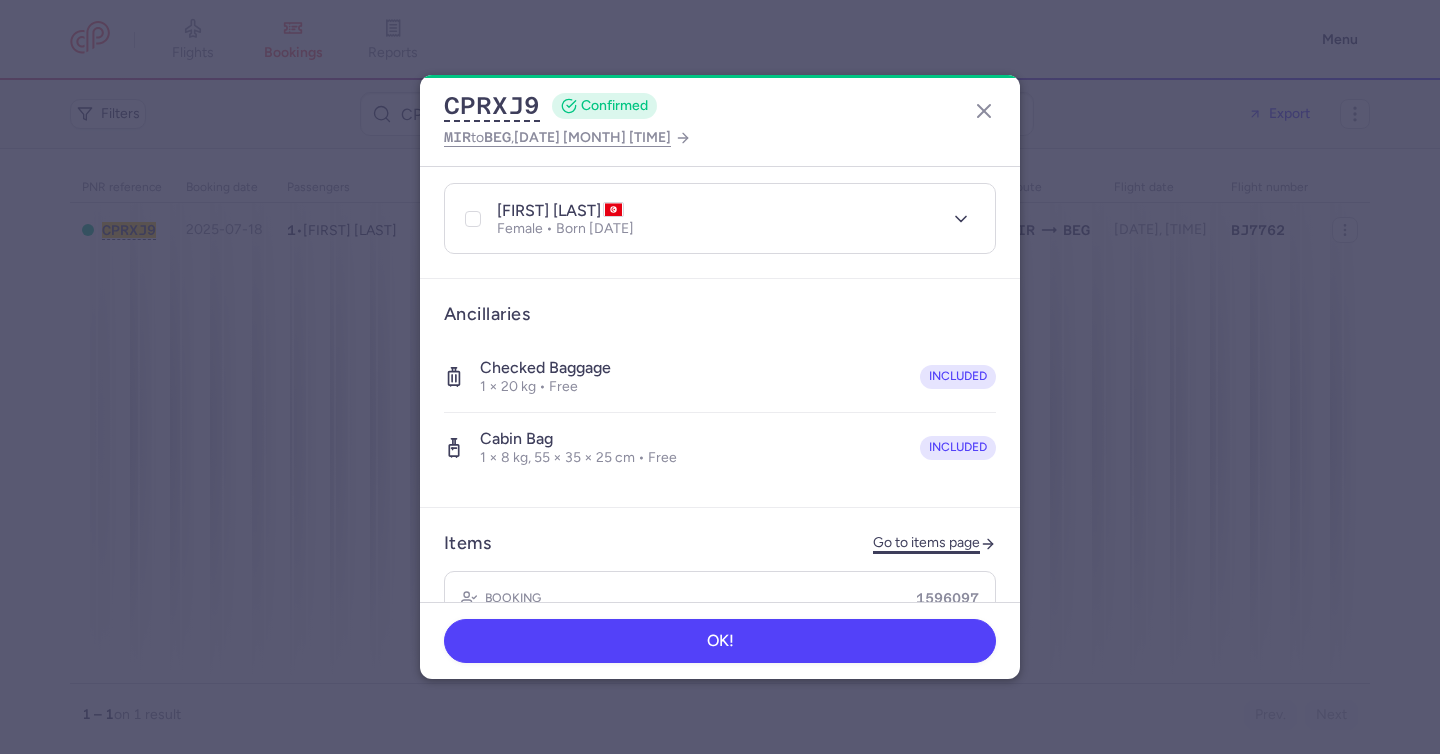 click on "Items  Go to items page" at bounding box center (720, 543) 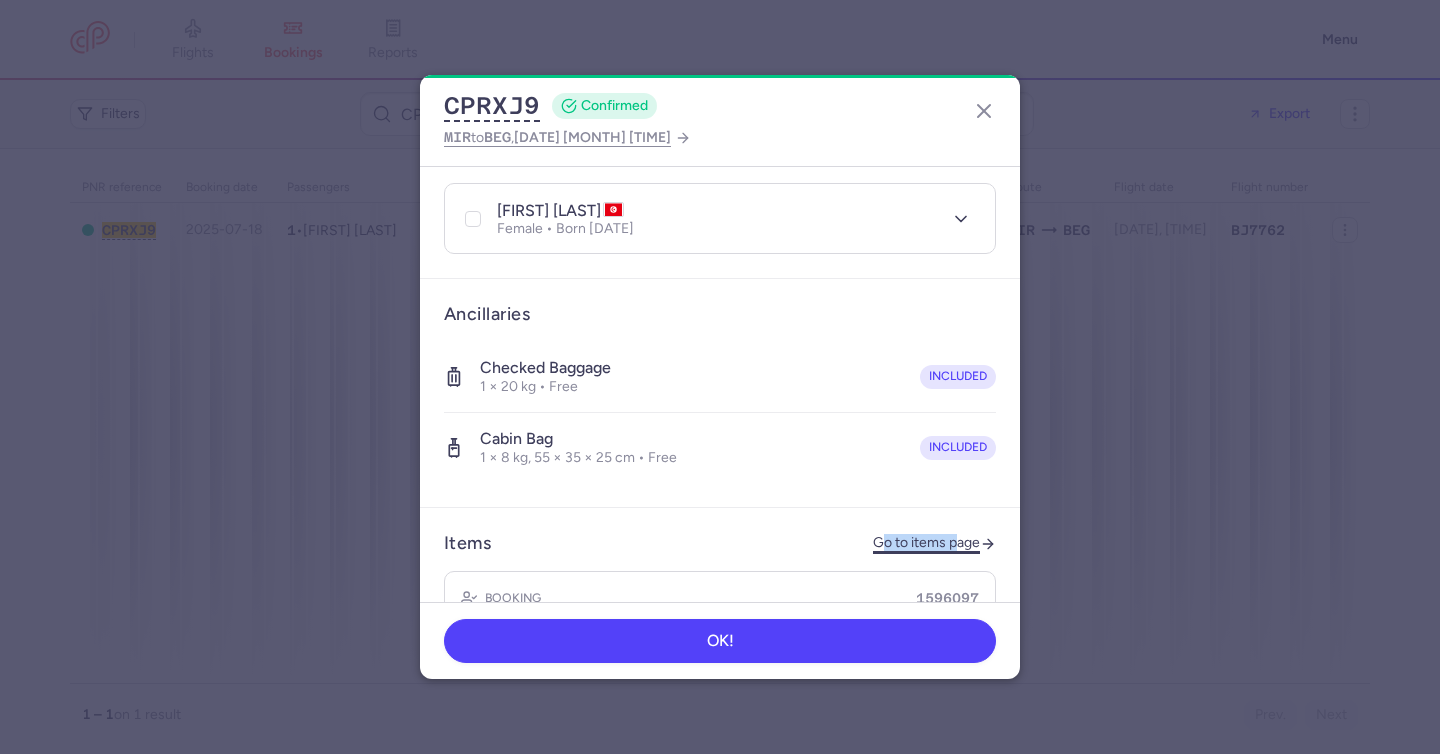click on "Go to items page" 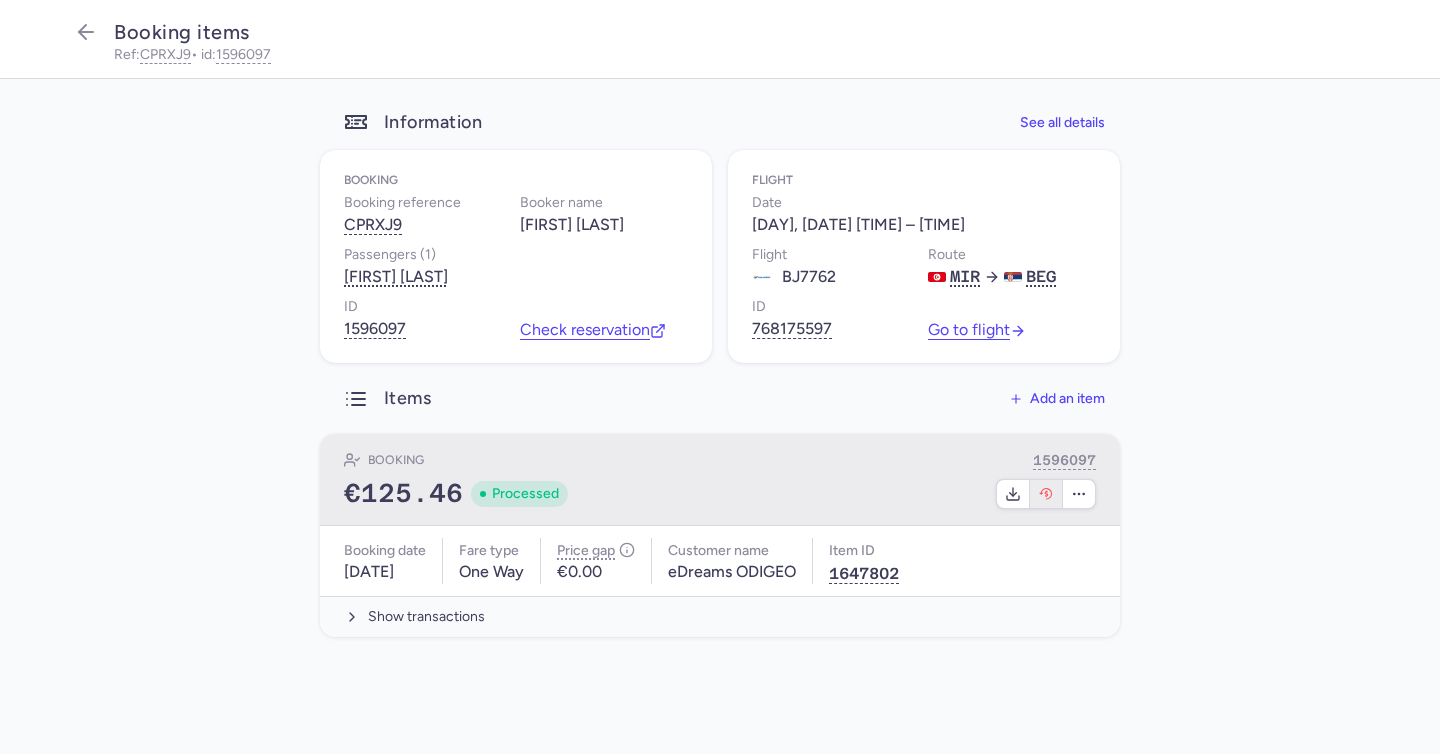 click 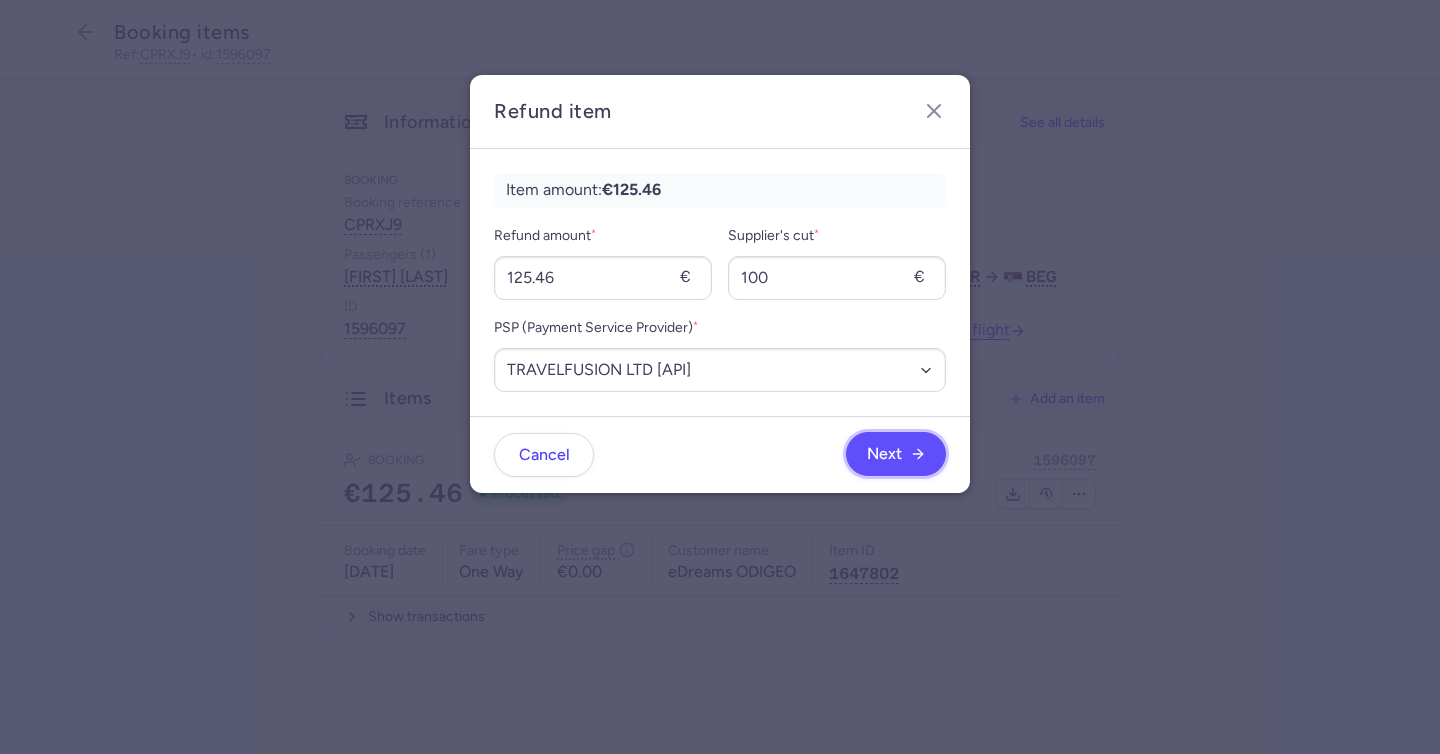 click on "Next" at bounding box center (896, 454) 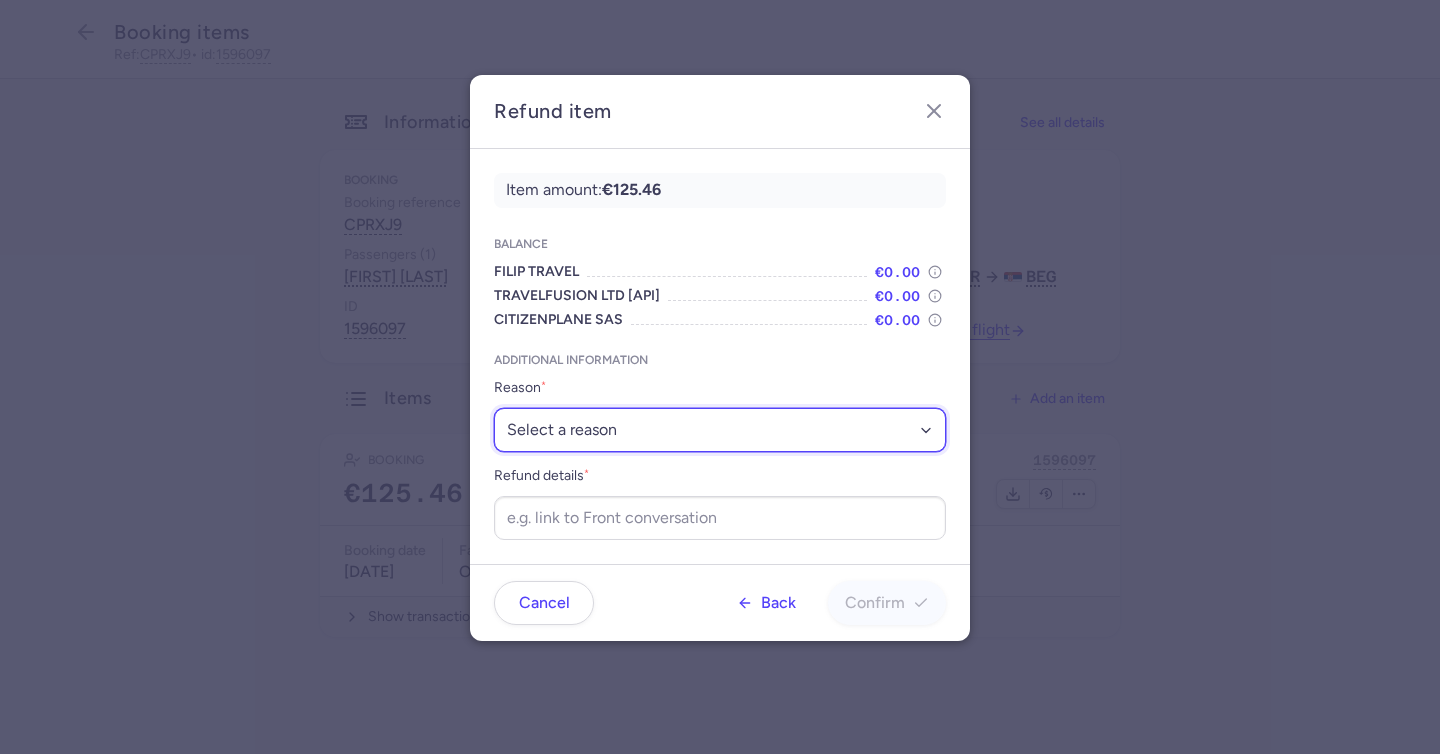 click on "Select a reason ✈️ Airline ceasing ops 💼 Ancillary issue 📄 APIS missing ⚙️ CitizenPlane error ⛔️ Denied boarding 🔁 Duplicate ❌ Flight canceled 🕵🏼‍♂️ Fraud 🎁 Goodwill 🎫 Goodwill allowance 🙃 Other 💺 Overbooking 💸 Refund with penalty 🙅 Schedule change not accepted 🤕 Supplier error 💵 Tax refund ❓ Unconfirmed booking" at bounding box center (720, 430) 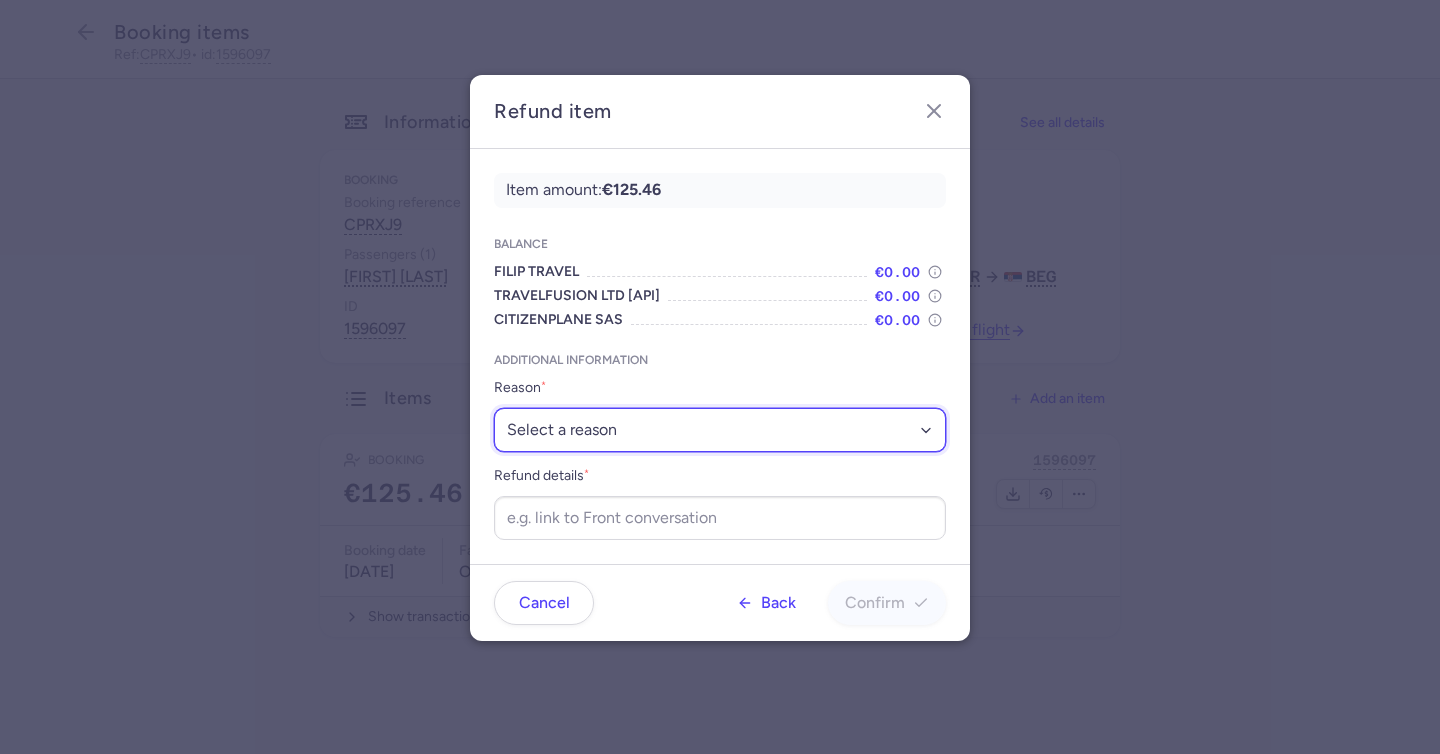 select on "OTHER" 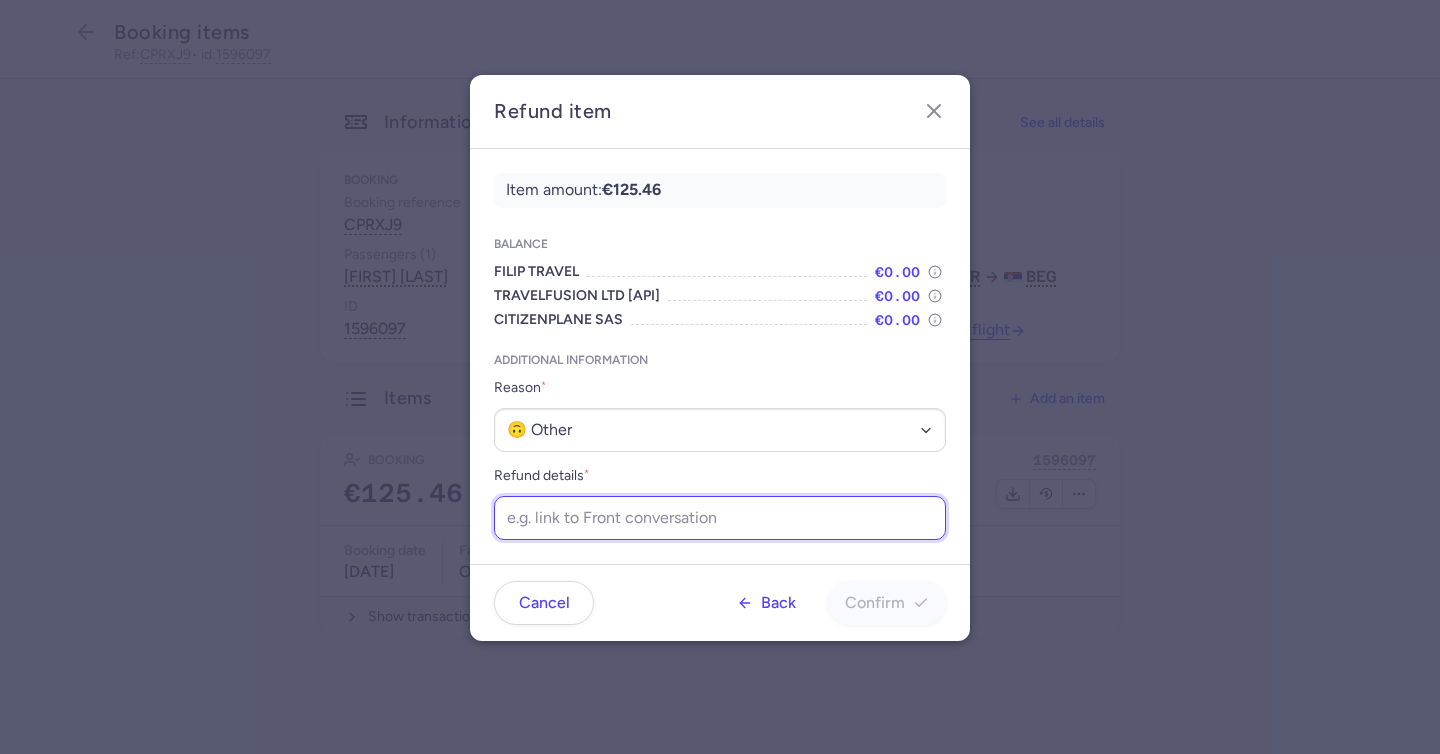 drag, startPoint x: 765, startPoint y: 544, endPoint x: 780, endPoint y: 528, distance: 21.931713 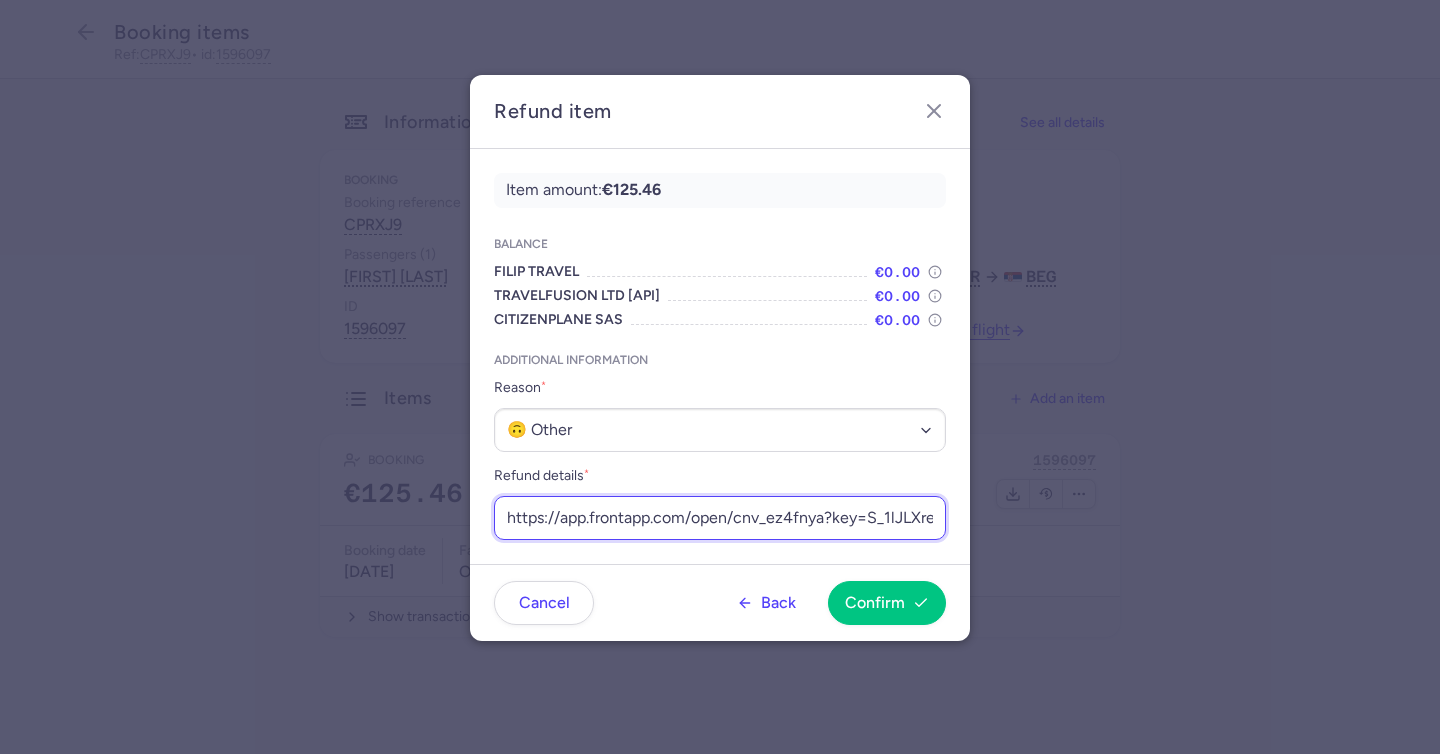 scroll, scrollTop: 0, scrollLeft: 203, axis: horizontal 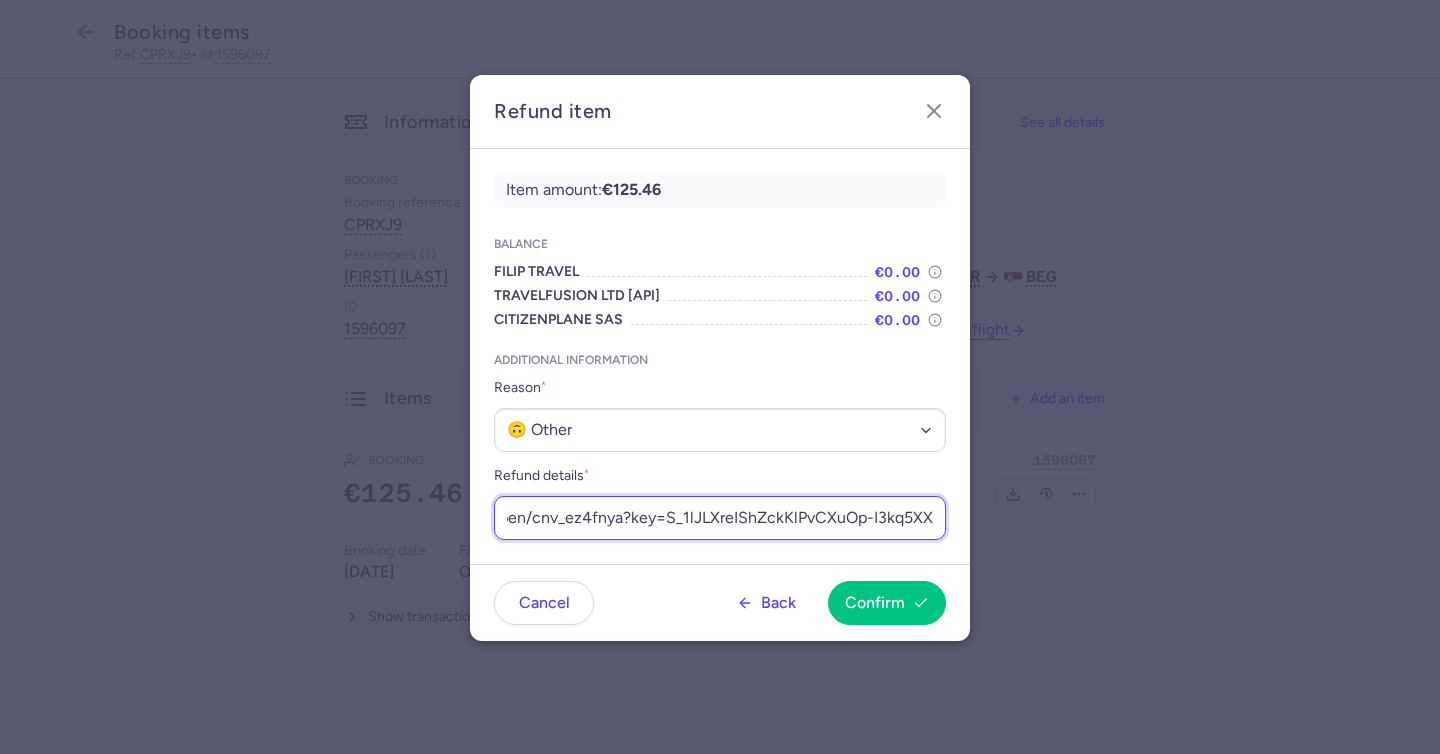 type on "https://app.frontapp.com/open/cnv_ez4fnya?key=S_1lJLXreIShZckKlPvCXuOp-I3kq5XX" 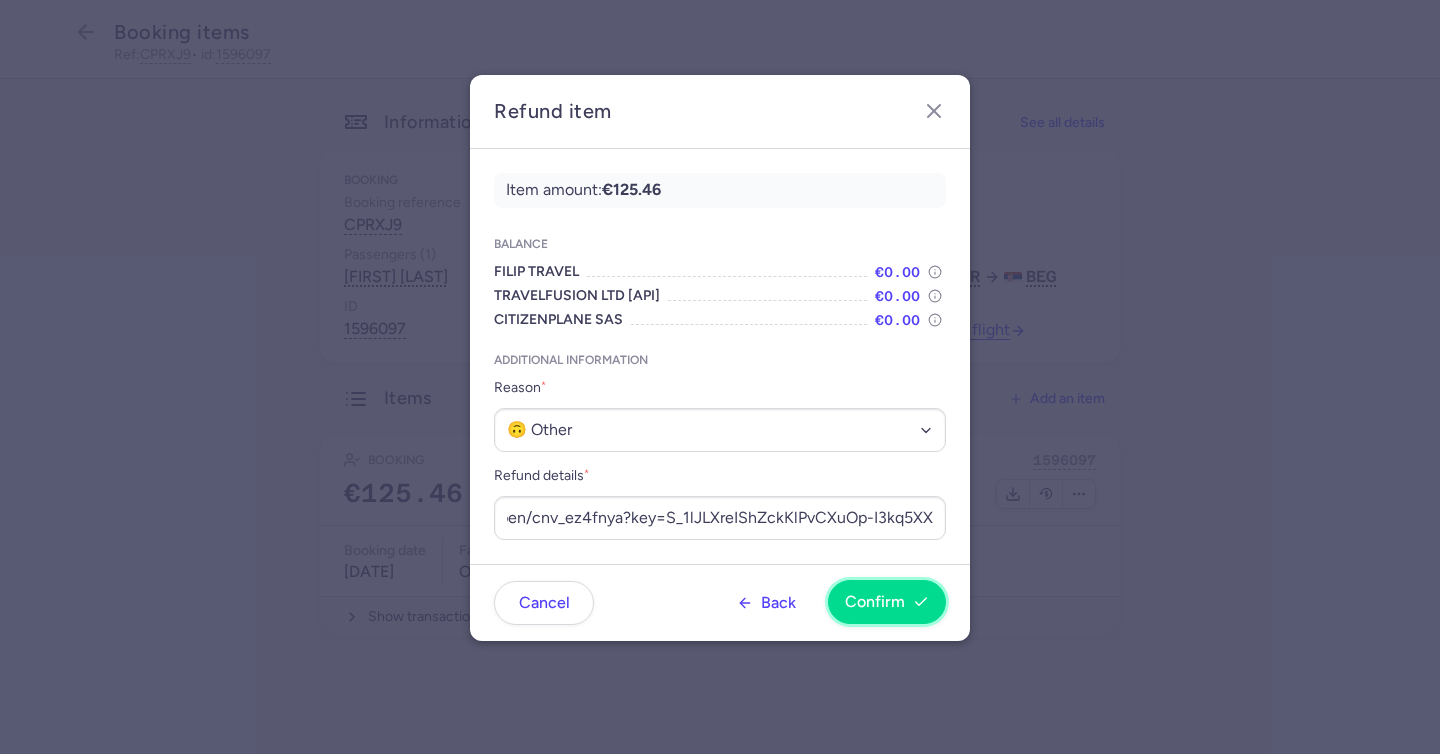 scroll, scrollTop: 0, scrollLeft: 0, axis: both 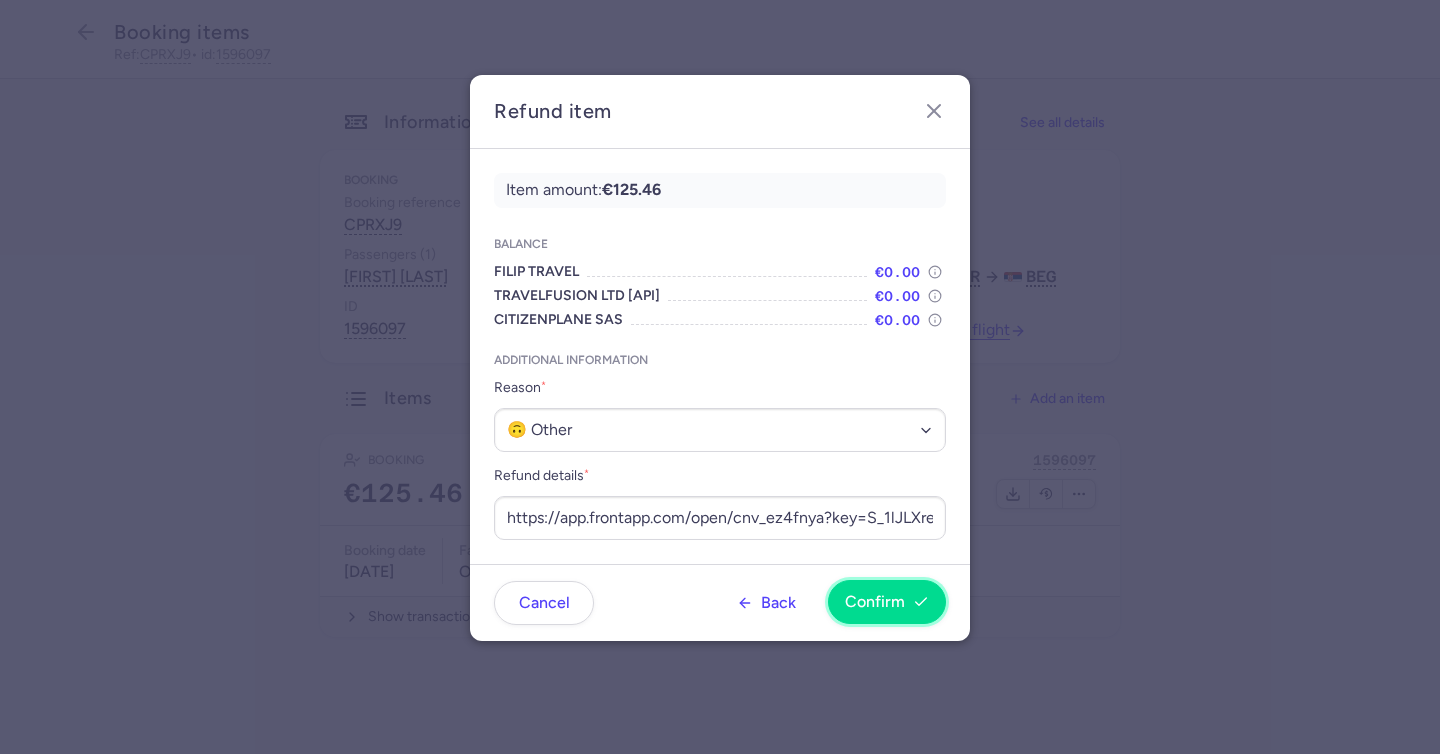 drag, startPoint x: 780, startPoint y: 528, endPoint x: 874, endPoint y: 603, distance: 120.2539 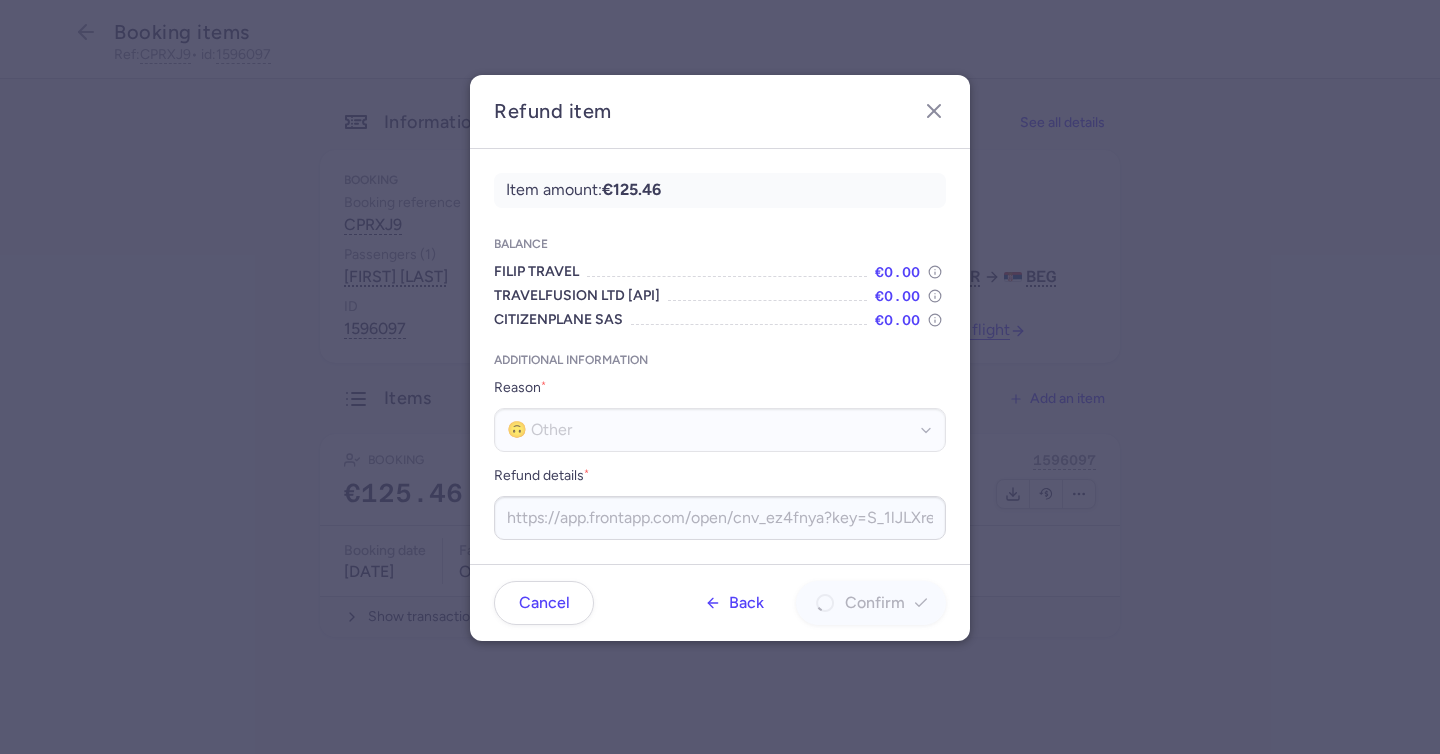 click on "Refund item  Item amount:  €125.46 Balance FILIP TRAVEL €0.00 TRAVELFUSION LTD [API] €0.00 CITIZENPLANE SAS €0.00 Additional information Reason  * Select a reason ✈️ Airline ceasing ops 💼 Ancillary issue 📄 APIS missing ⚙️ CitizenPlane error ⛔️ Denied boarding 🔁 Duplicate ❌ Flight canceled 🕵🏼‍♂️ Fraud 🎁 Goodwill 🎫 Goodwill allowance 🙃 Other 💺 Overbooking 💸 Refund with penalty 🙅 Schedule change not accepted 🤕 Supplier error 💵 Tax refund ❓ Unconfirmed booking Refund details  * https://app.frontapp.com/open/cnv_ez4fnya?key=S_1lJLXreIShZckKlPvCXuOp-I3kq5XX Cancel  Back  Confirm" at bounding box center [720, 376] 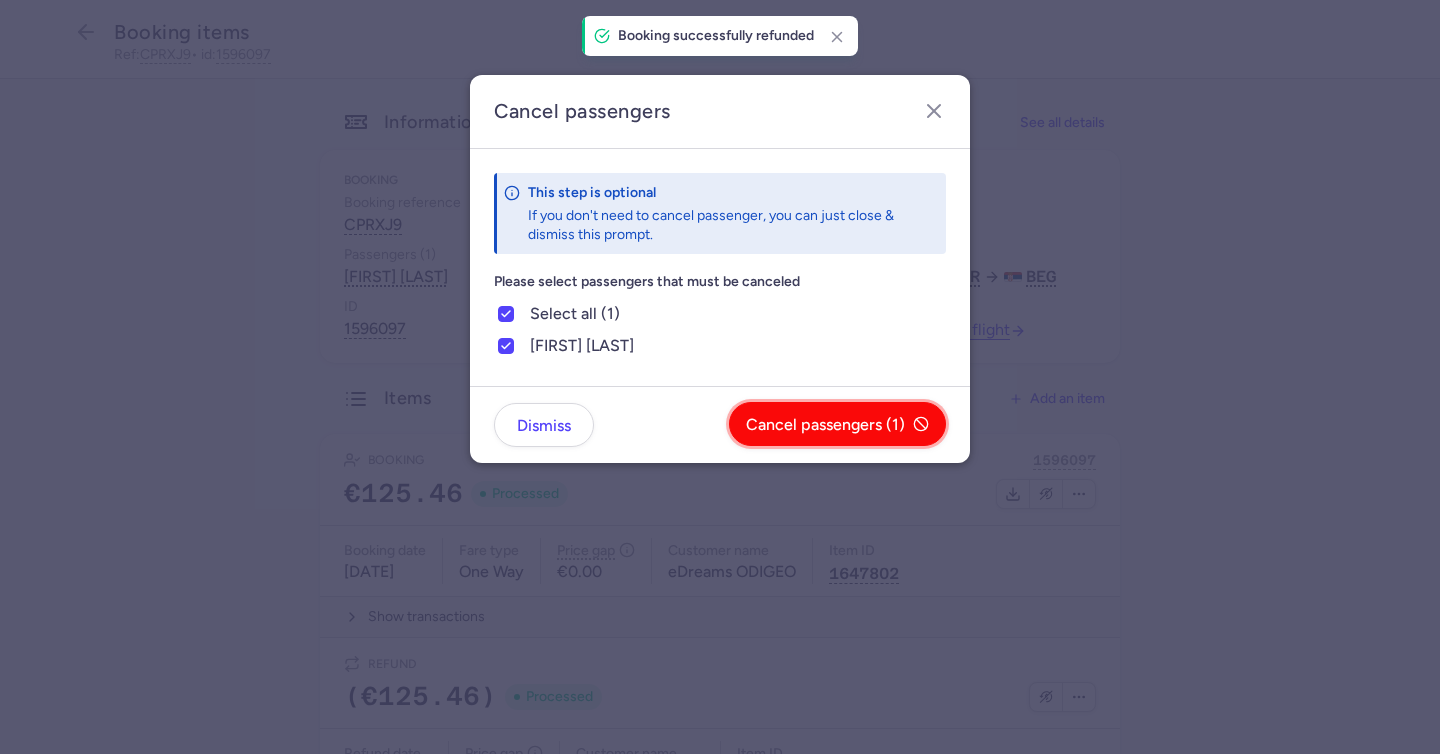 drag, startPoint x: 878, startPoint y: 599, endPoint x: 827, endPoint y: 422, distance: 184.20097 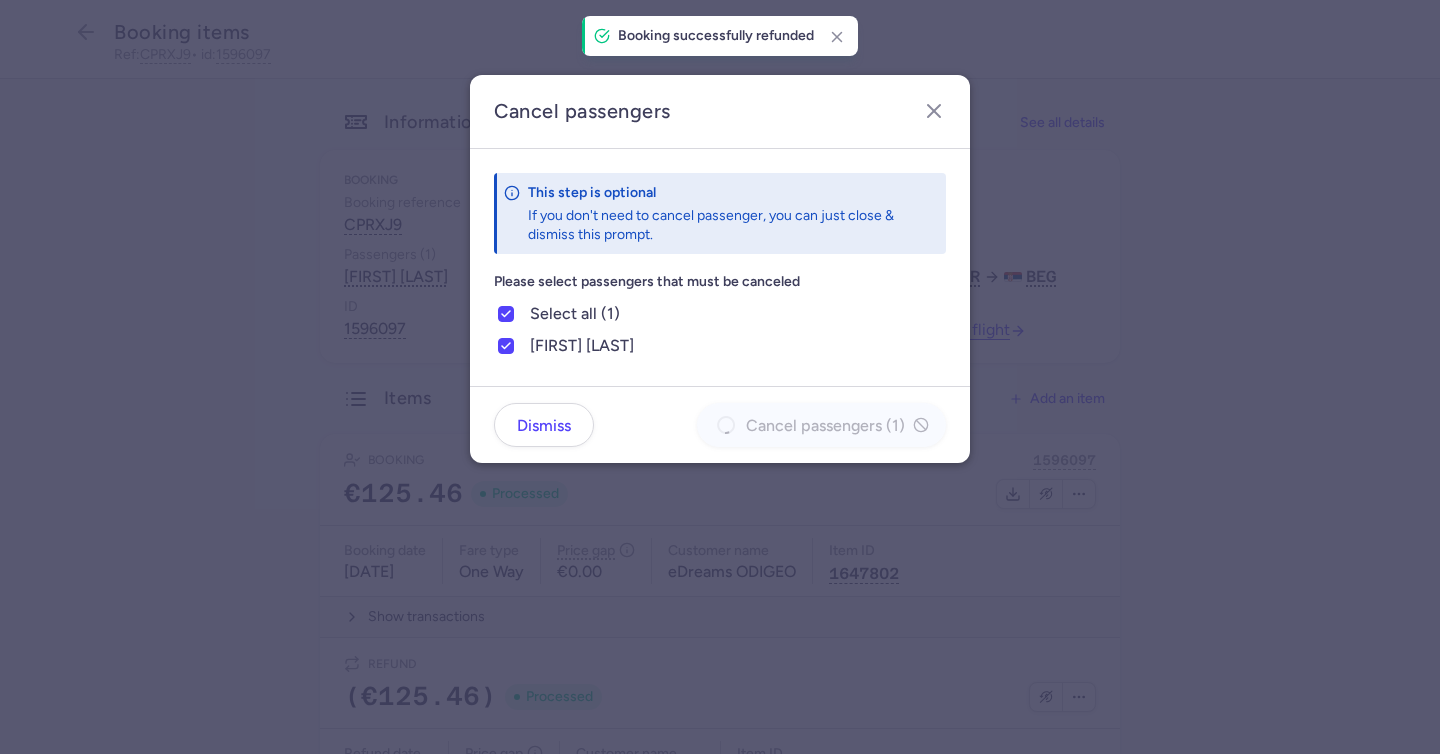 click on "Dismiss Cancel passengers (1)" 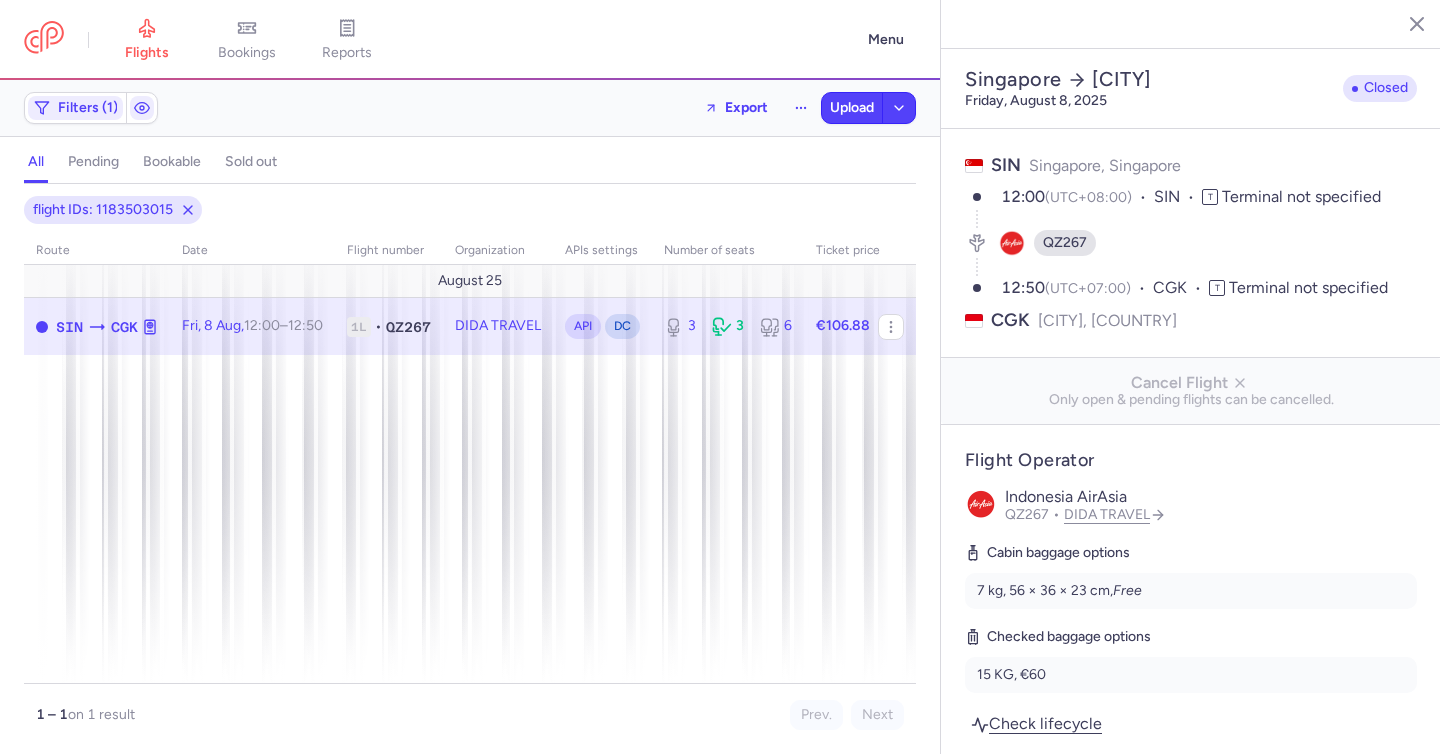 select on "days" 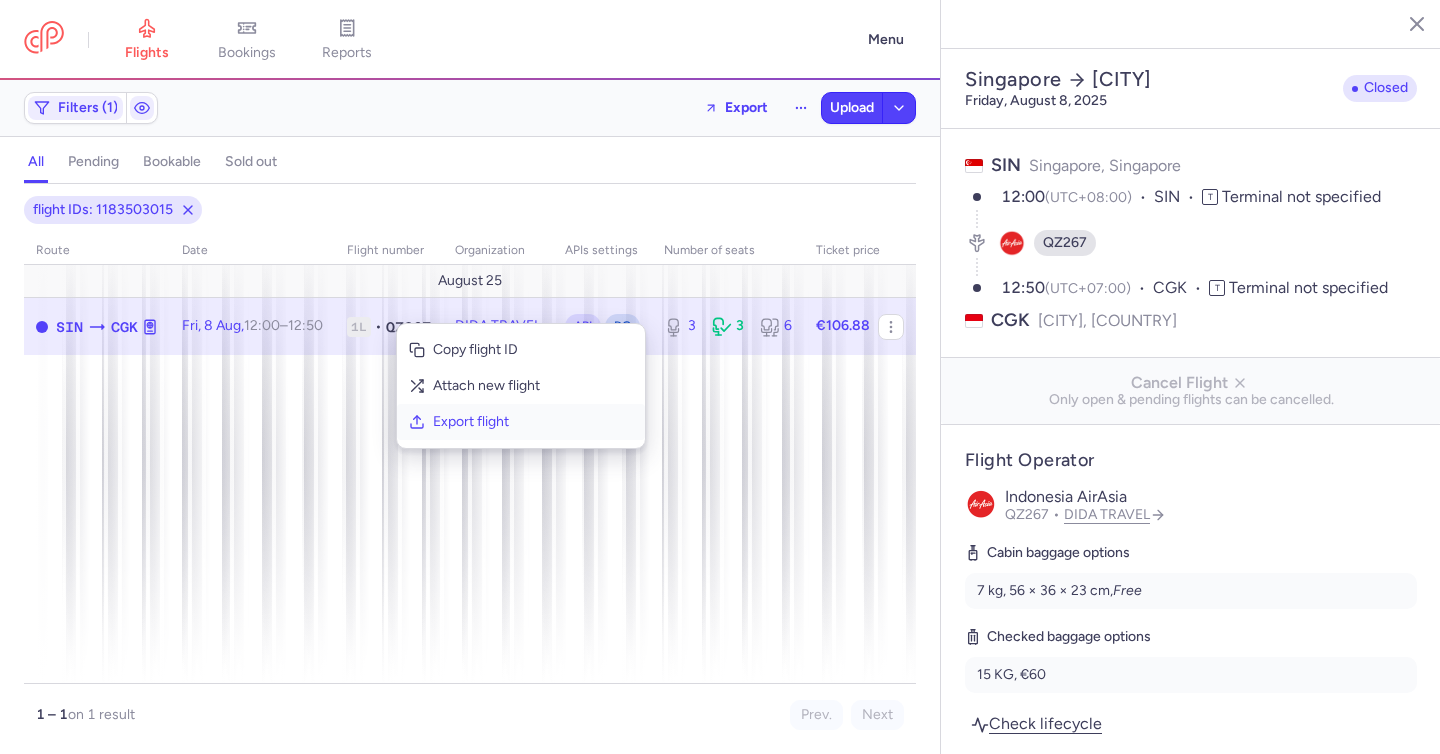 click on "Export flight" at bounding box center [533, 422] 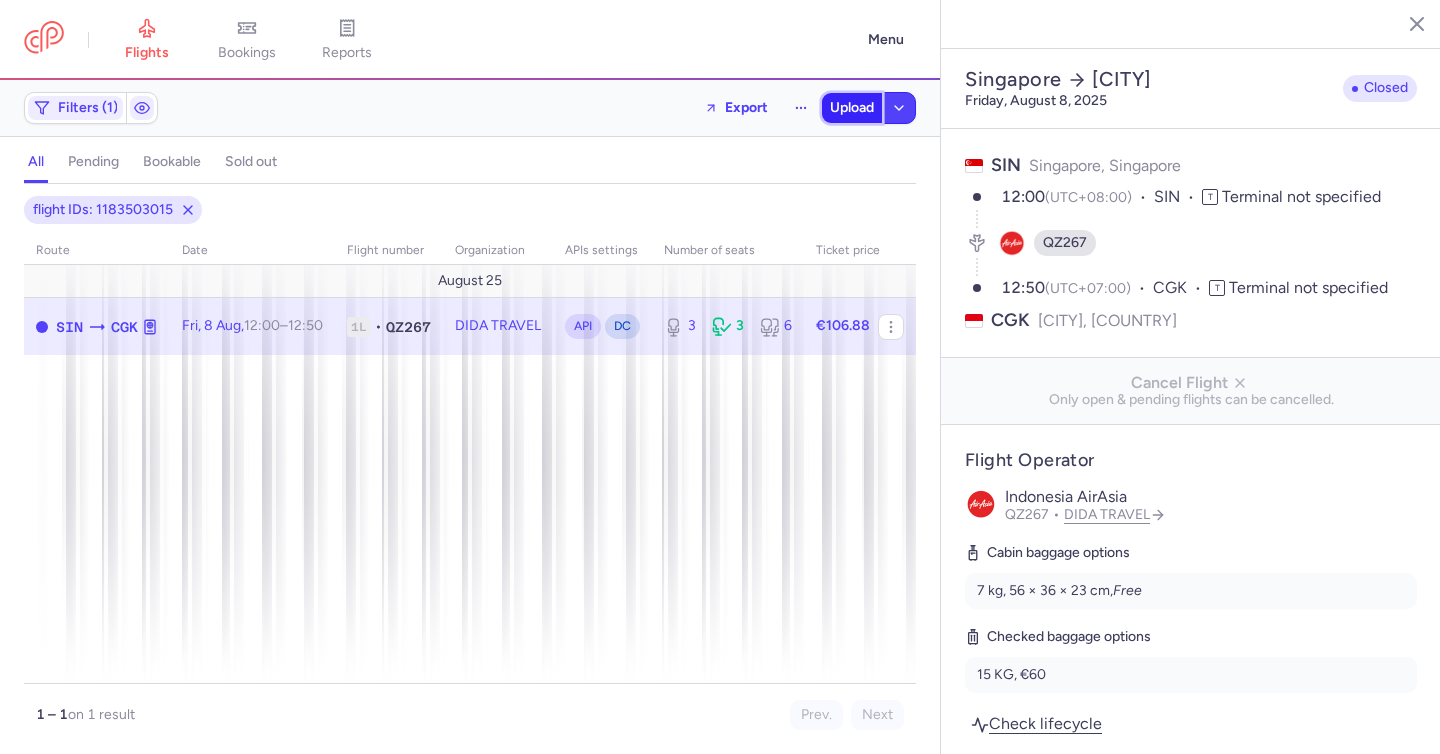 click on "Upload" at bounding box center (852, 108) 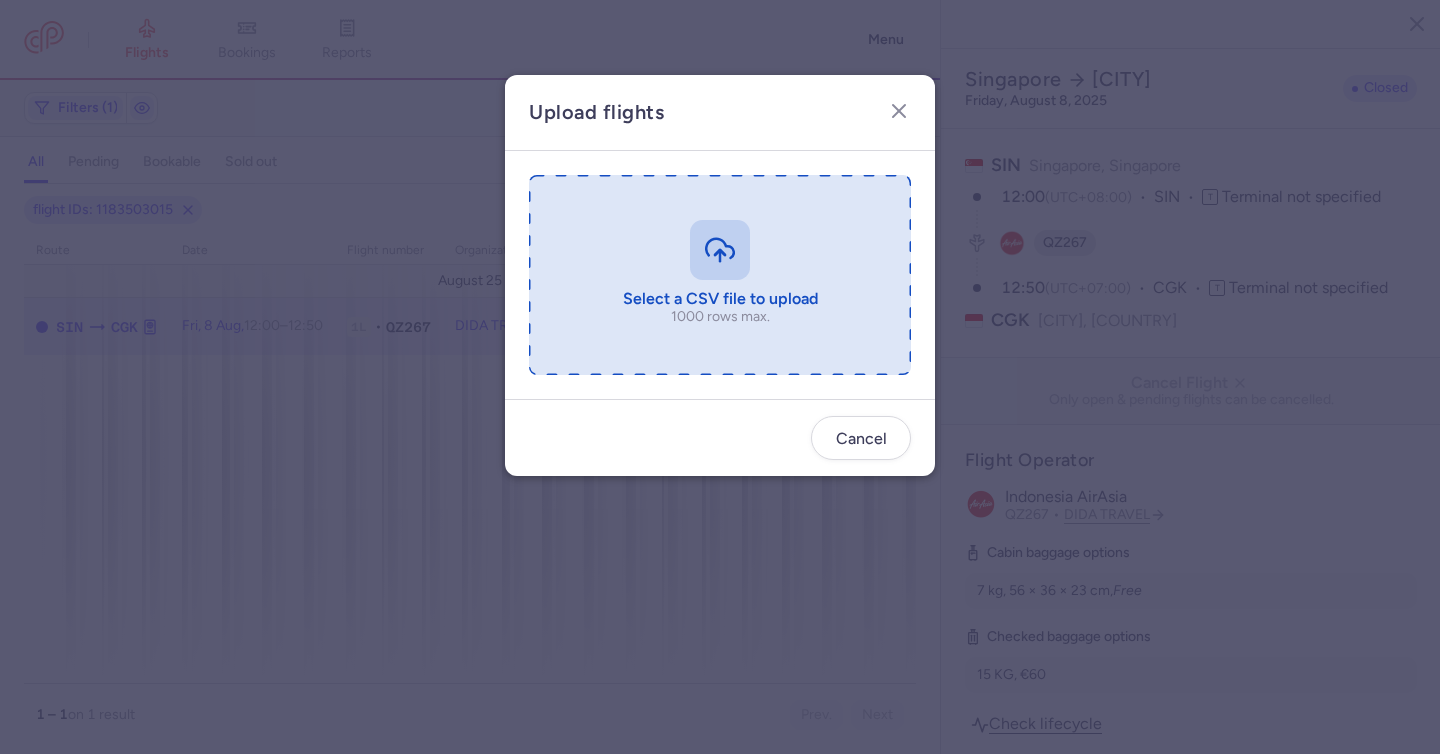 click at bounding box center [720, 275] 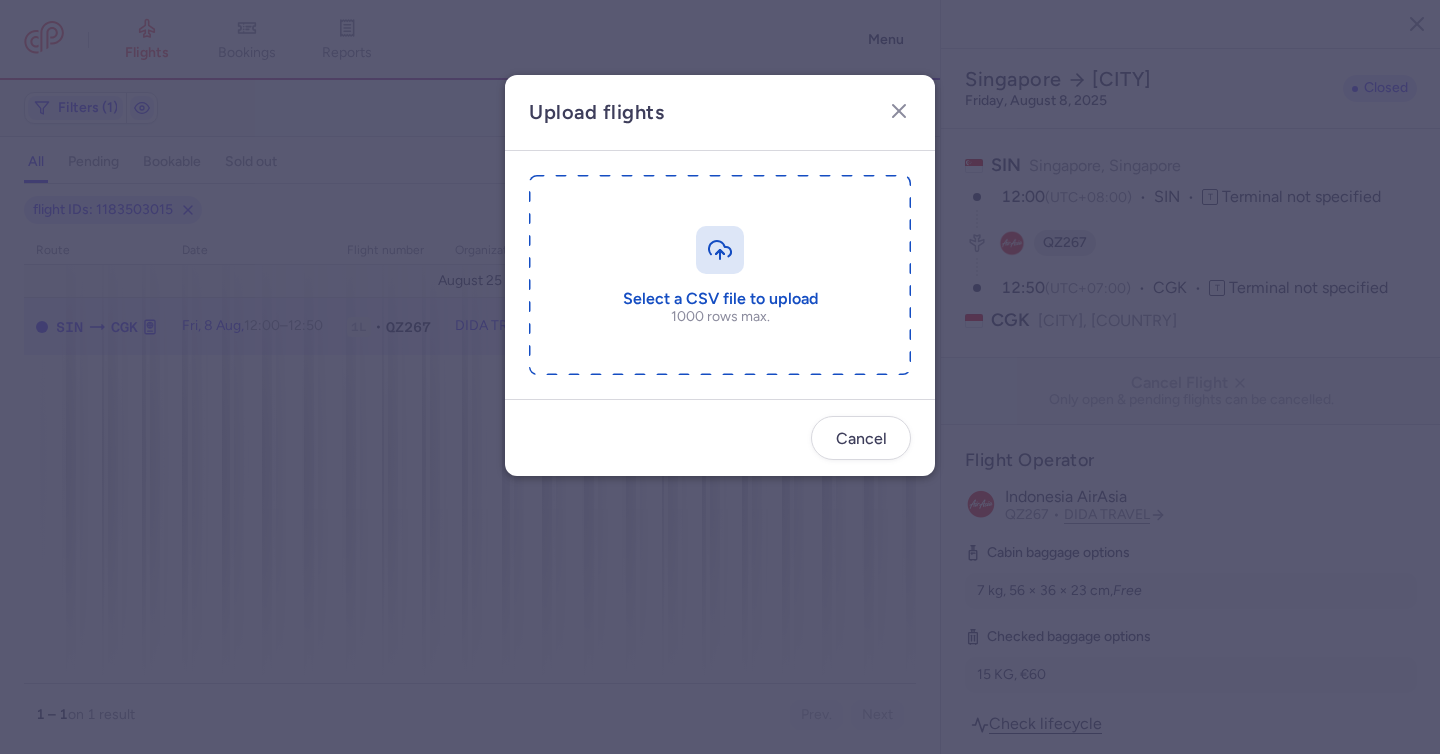 type on "C:\fakepath\export_flight_QZ267_[DATE]" 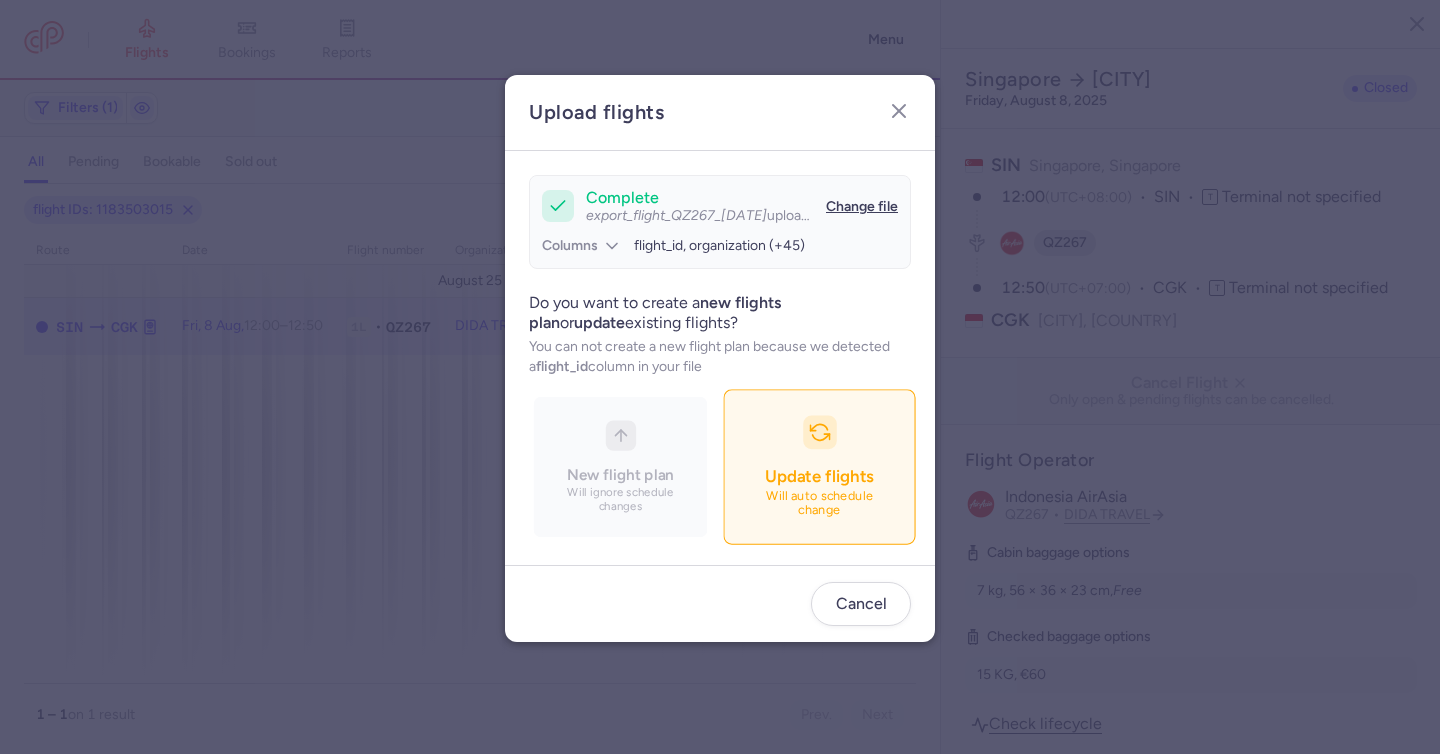 click on "Update flights Will auto schedule change" at bounding box center (819, 467) 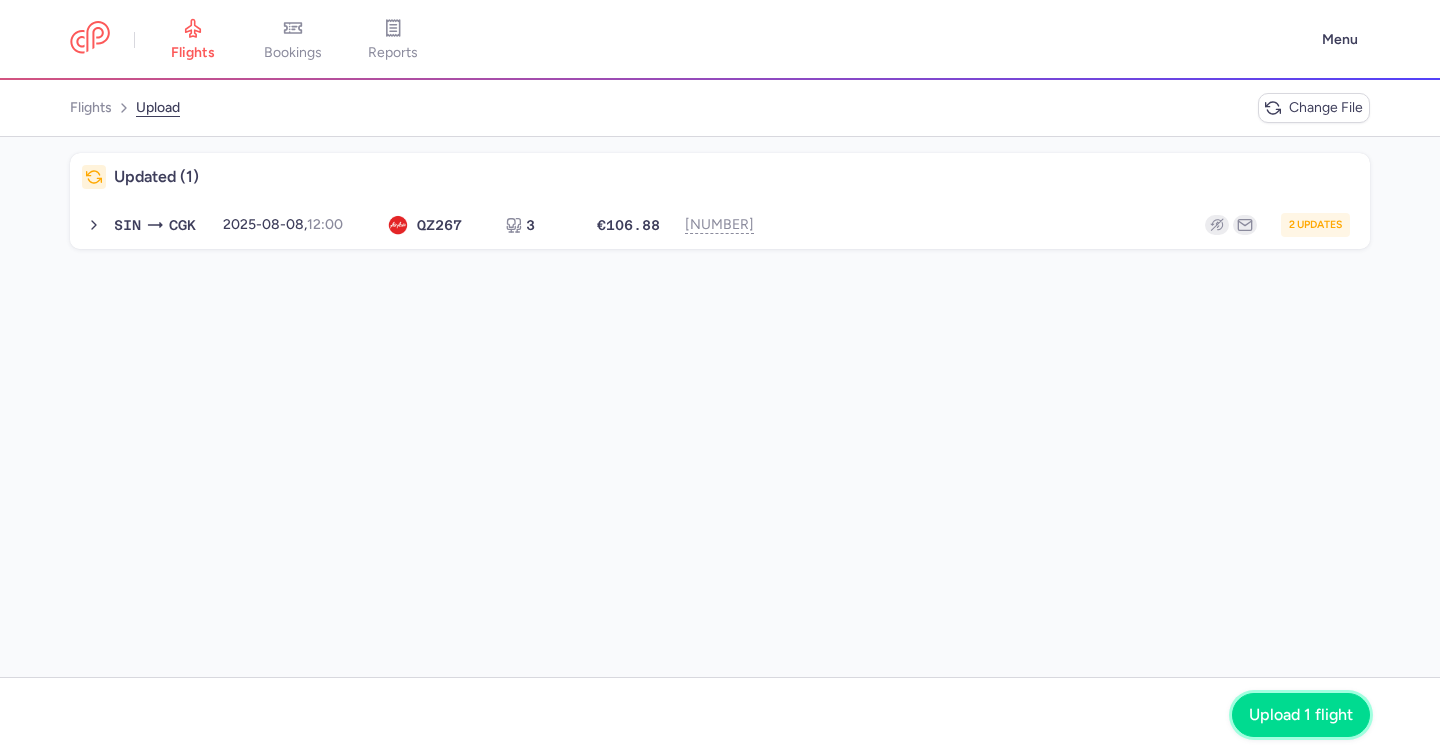 click on "Upload 1 flight" at bounding box center [1301, 715] 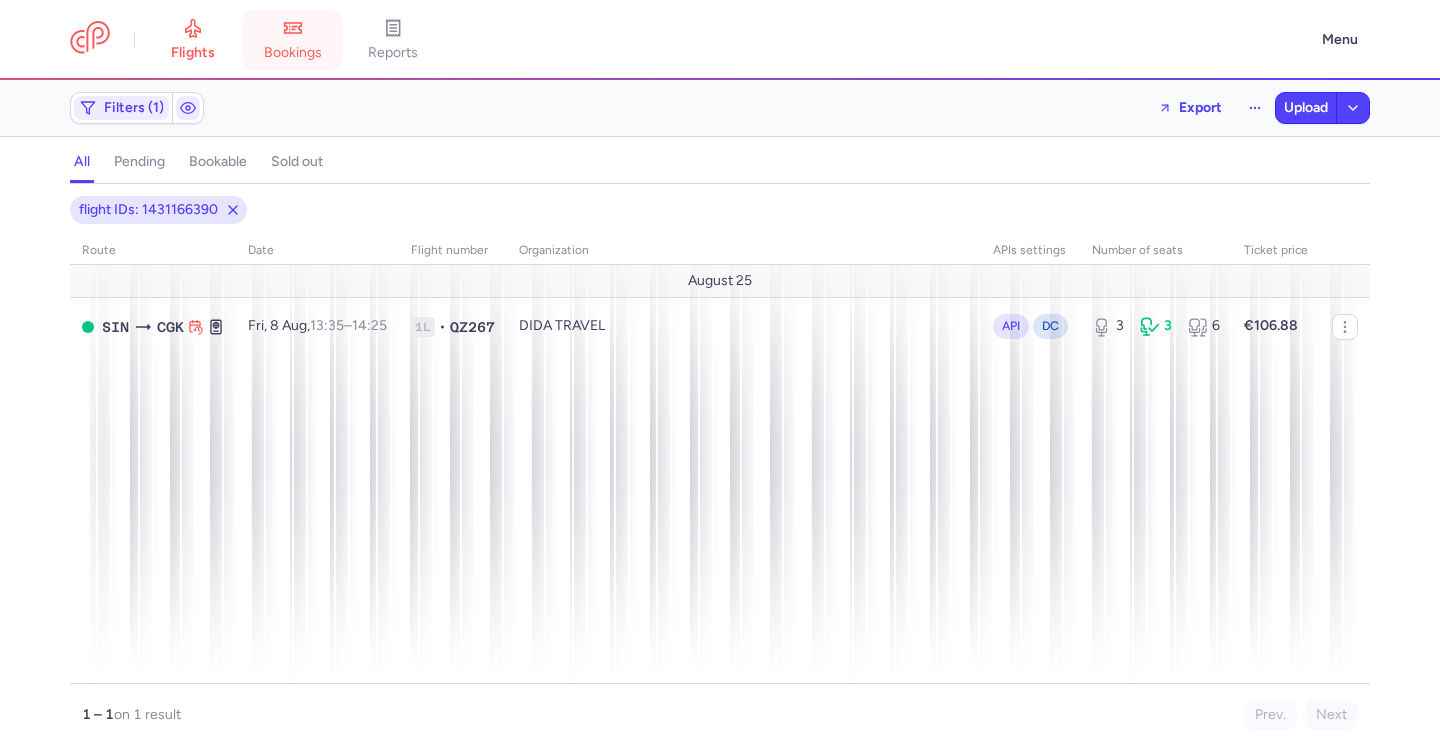 click on "bookings" at bounding box center (293, 53) 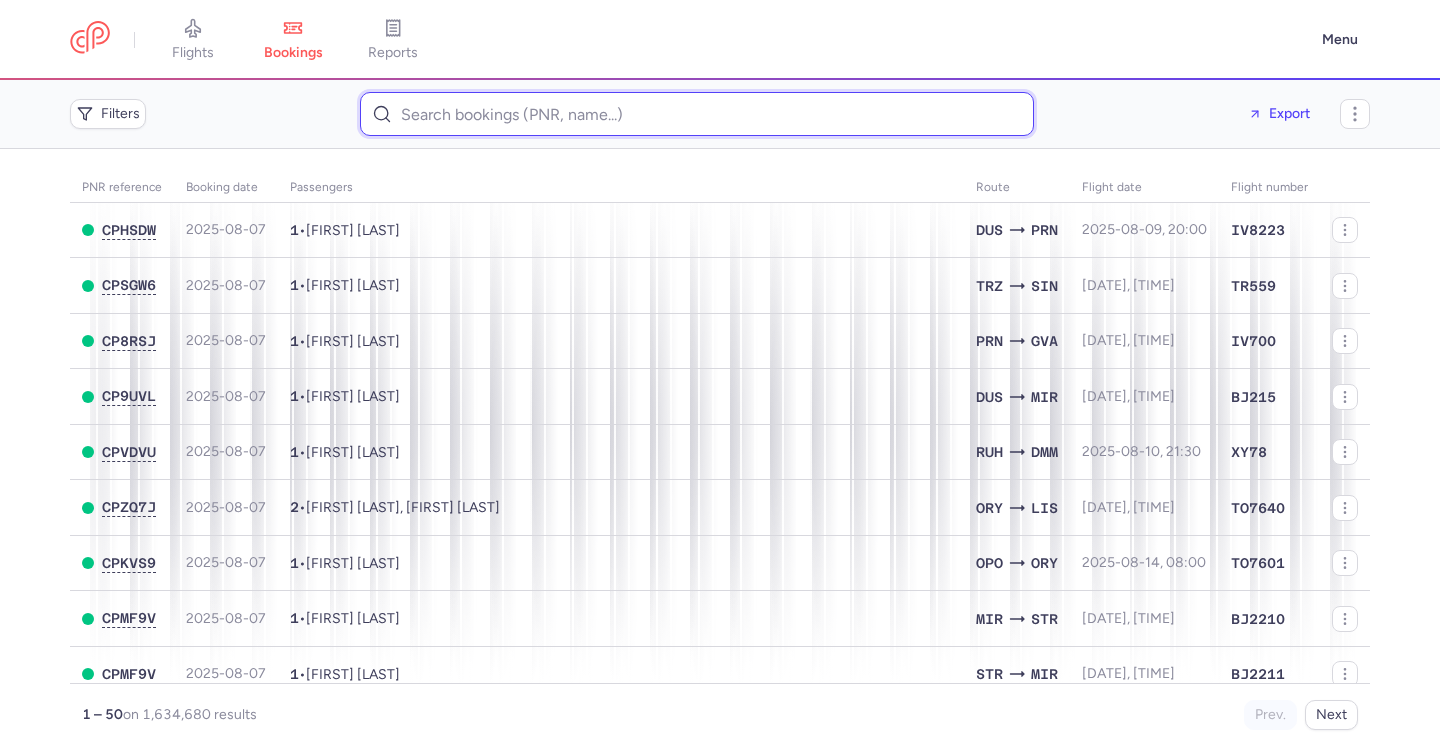 click at bounding box center (697, 114) 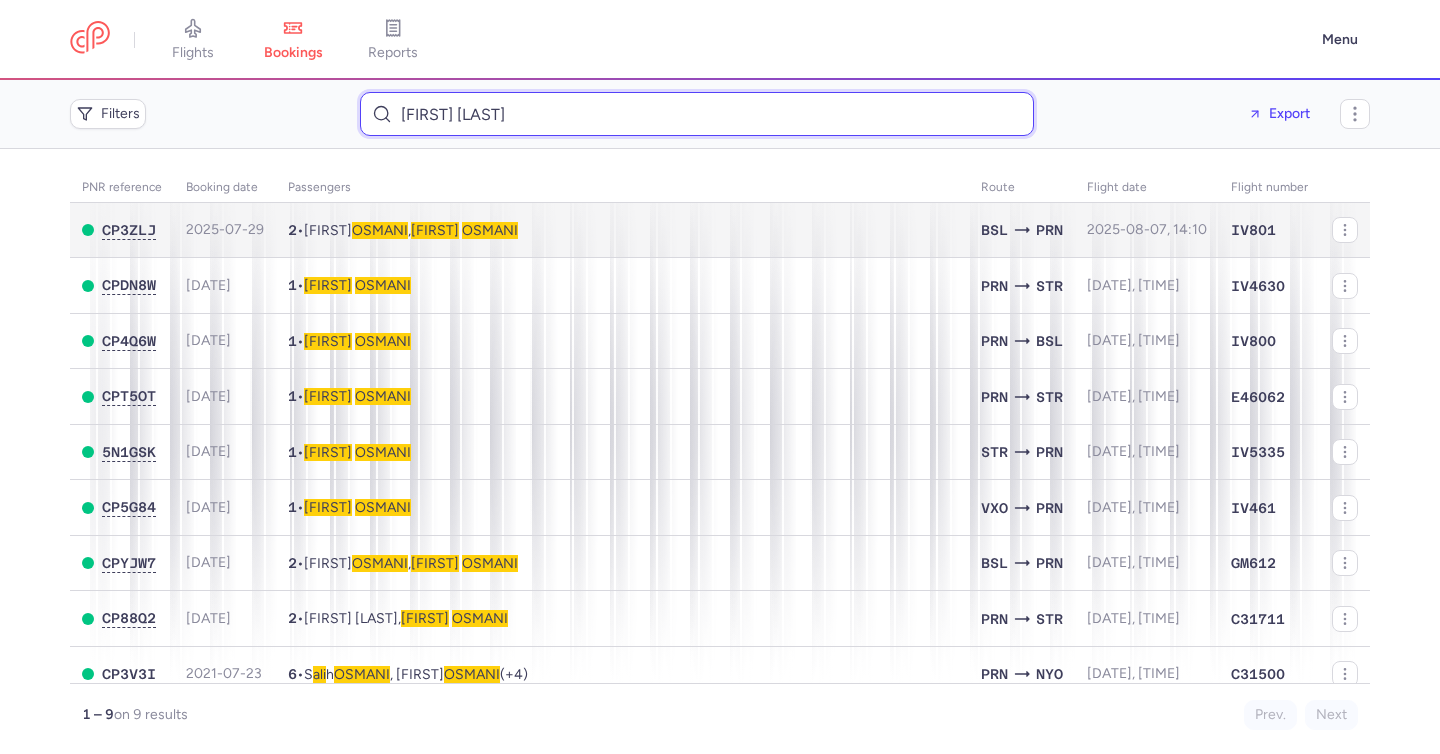 type on "Osmani Ali" 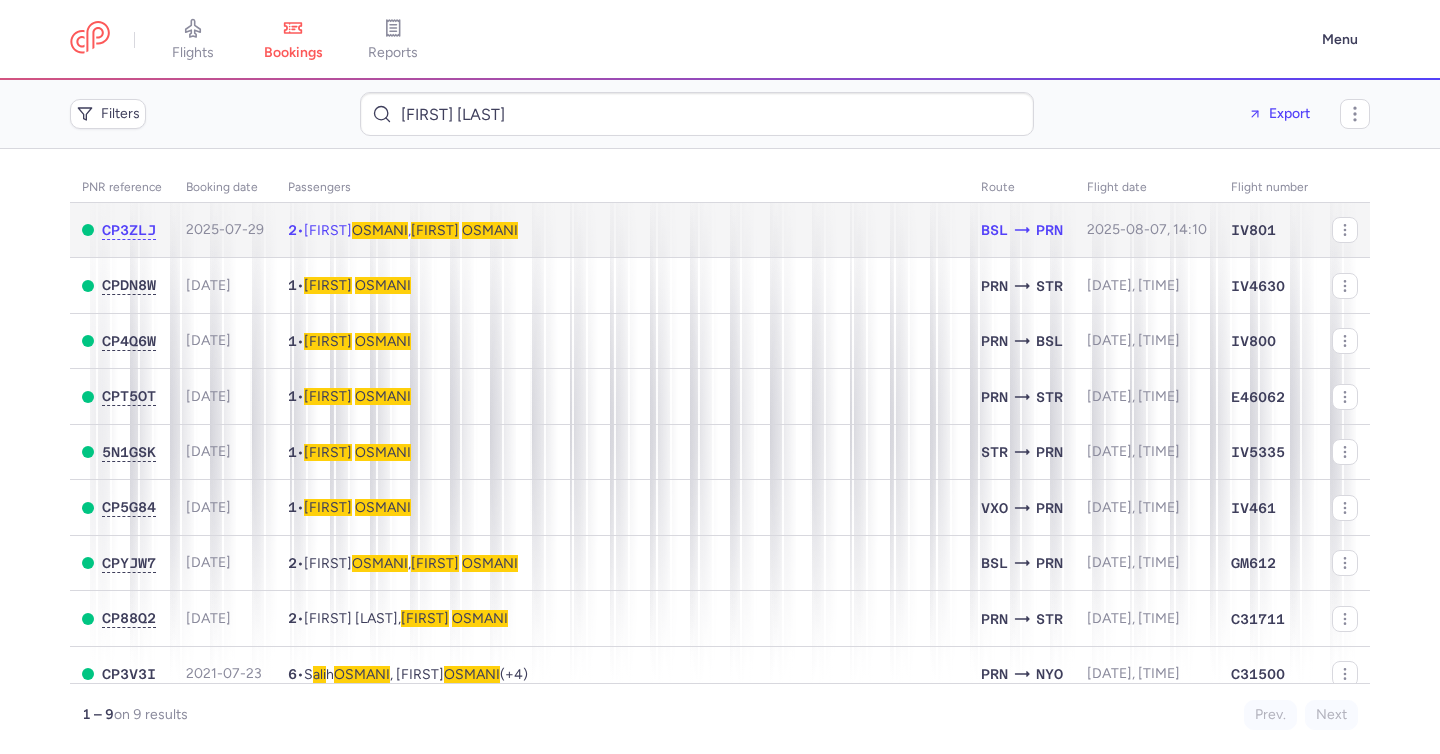 click on "2  •  Arife  OSMANI ,  Ali   OSMANI" 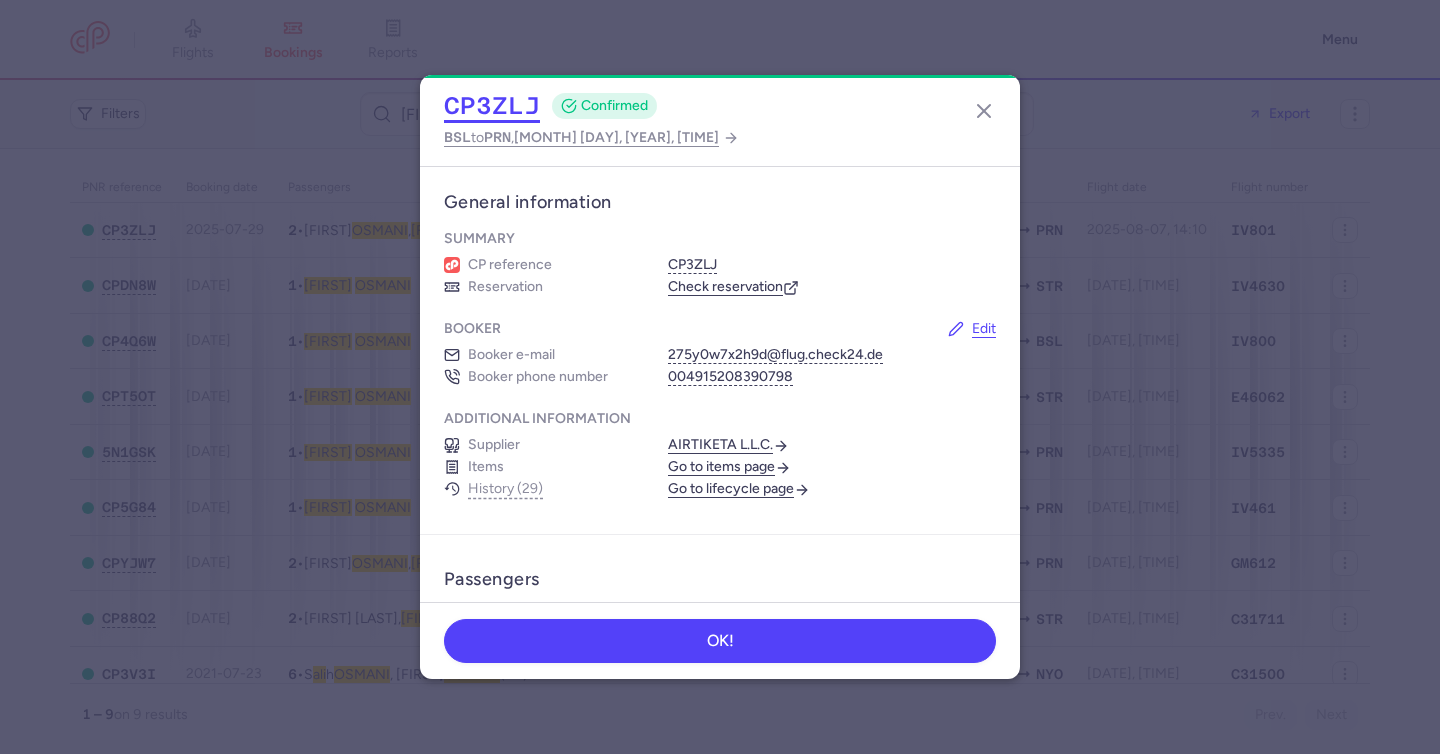 click on "CP3ZLJ" 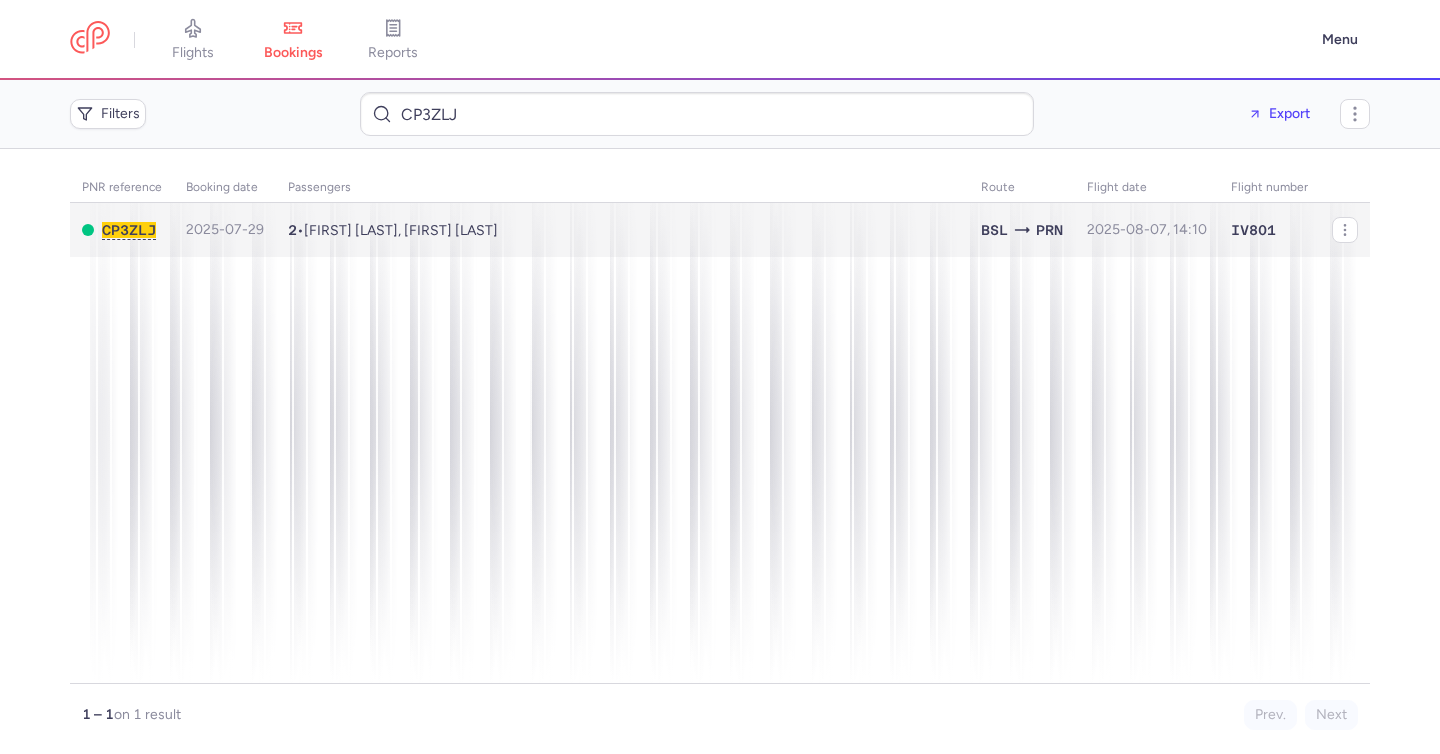 scroll, scrollTop: 0, scrollLeft: 0, axis: both 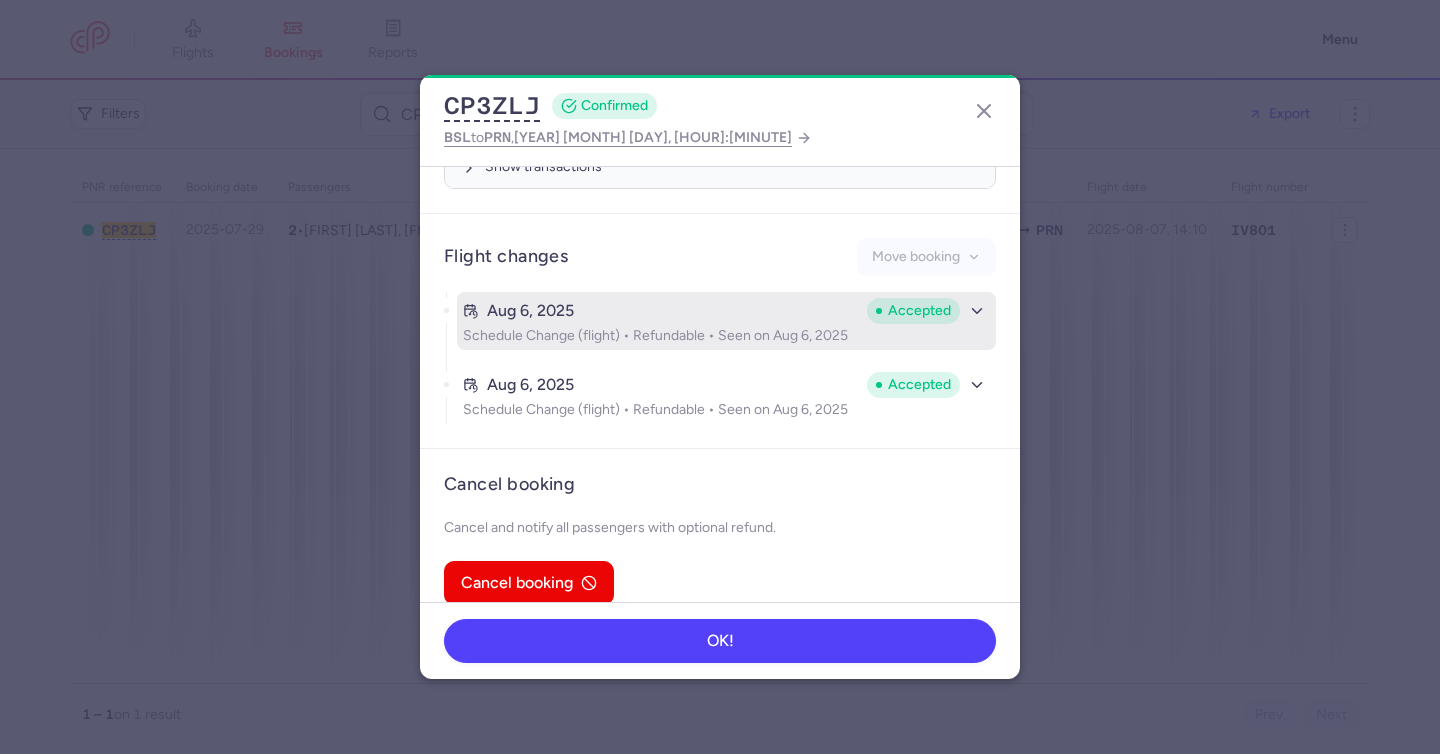 click on "Aug 6, 2025" at bounding box center [661, 311] 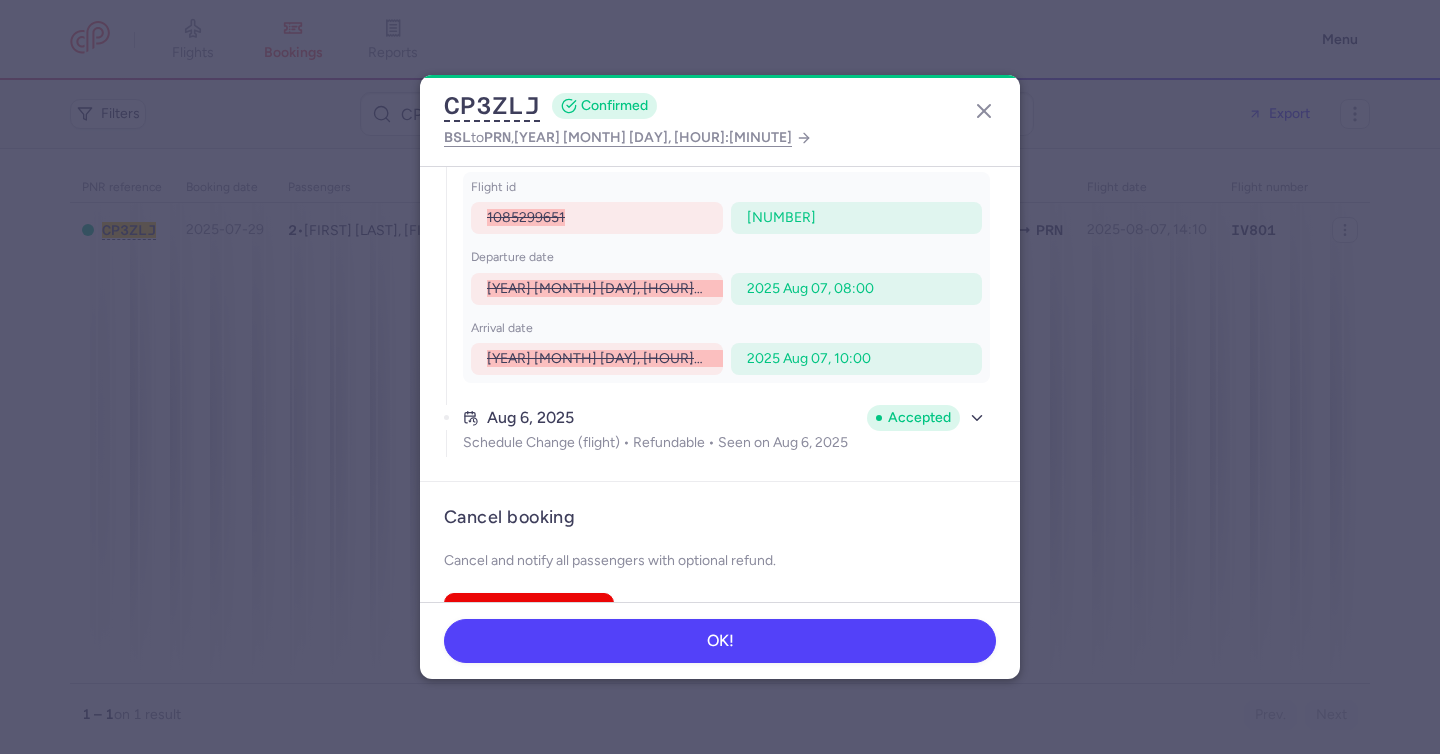 scroll, scrollTop: 1430, scrollLeft: 0, axis: vertical 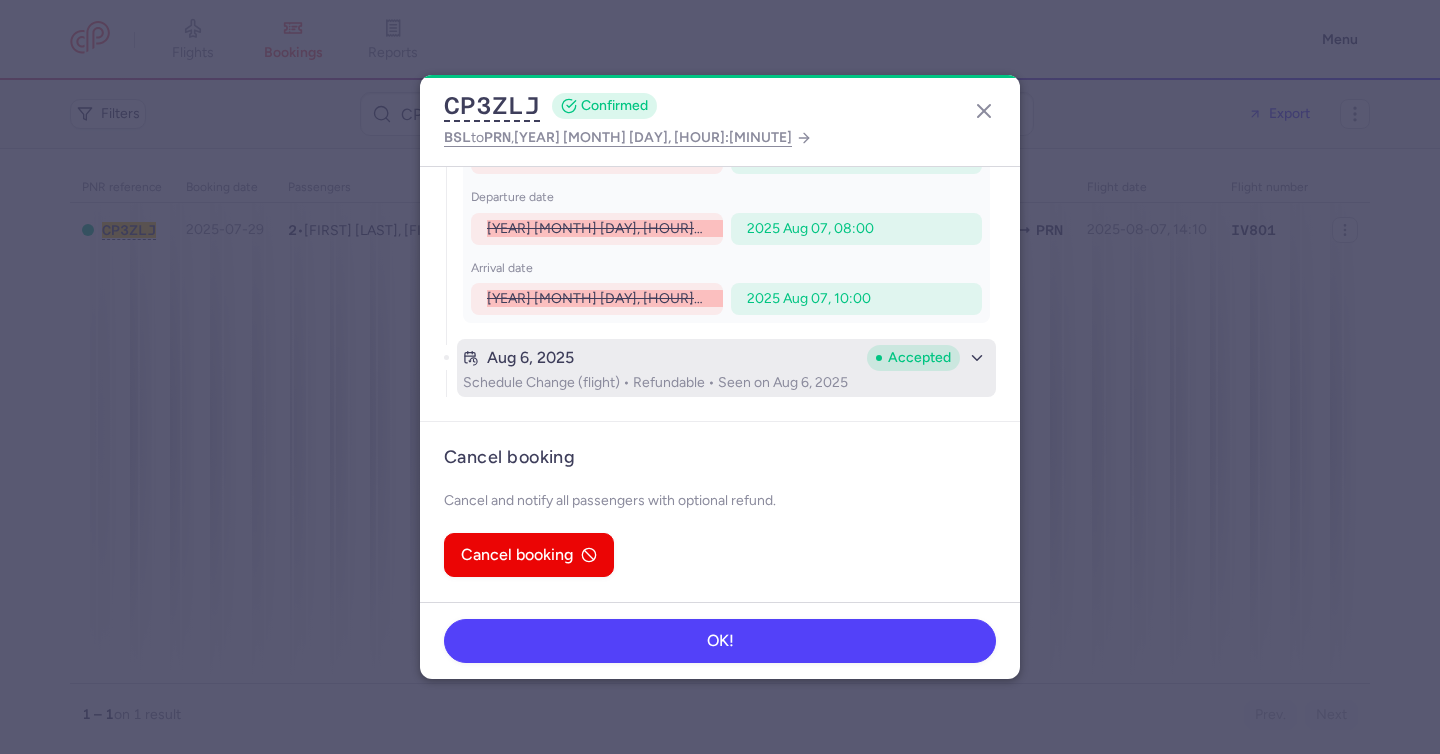 click on "Schedule Change (flight) • Refundable • Seen on Aug 6, 2025" at bounding box center (726, 383) 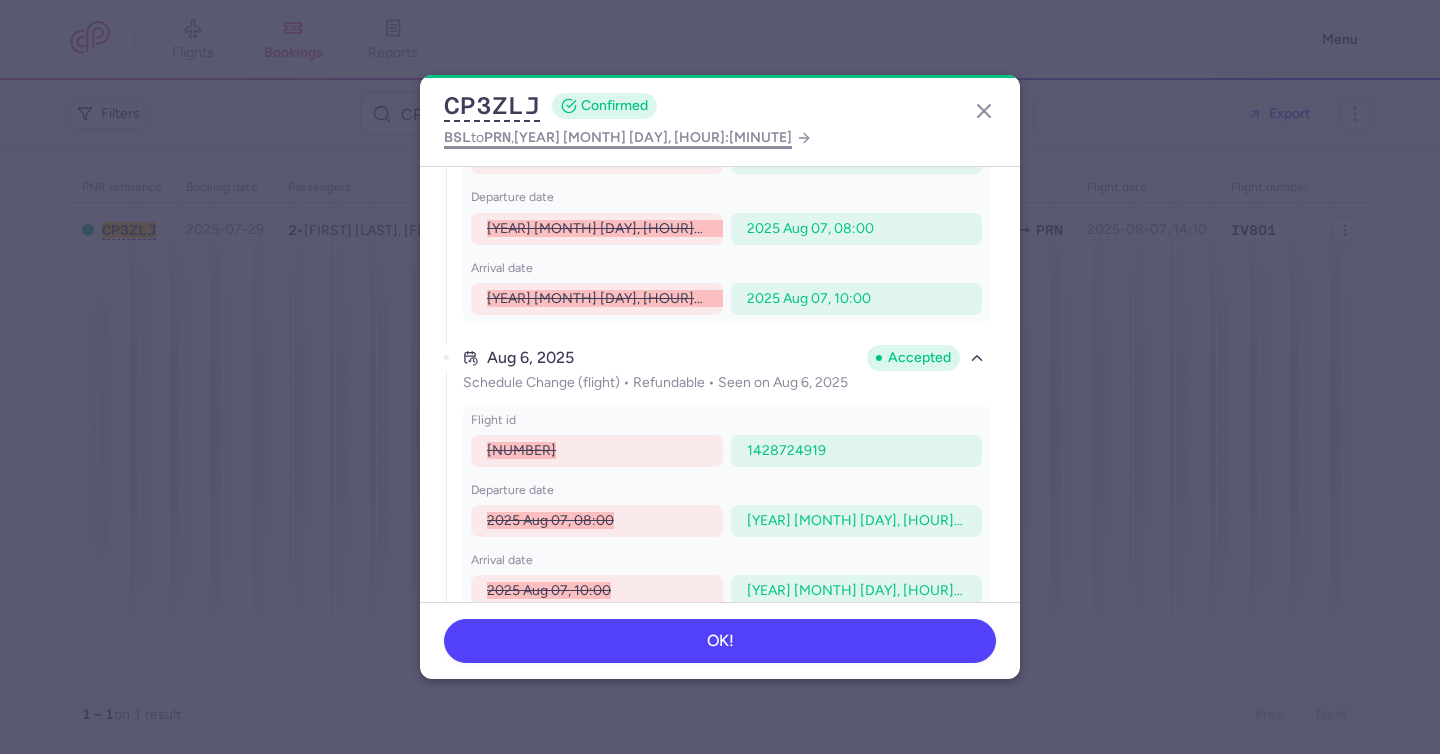 click on "[YEAR] [MONTH] [DAY], [HOUR]:[MINUTE]" at bounding box center [653, 137] 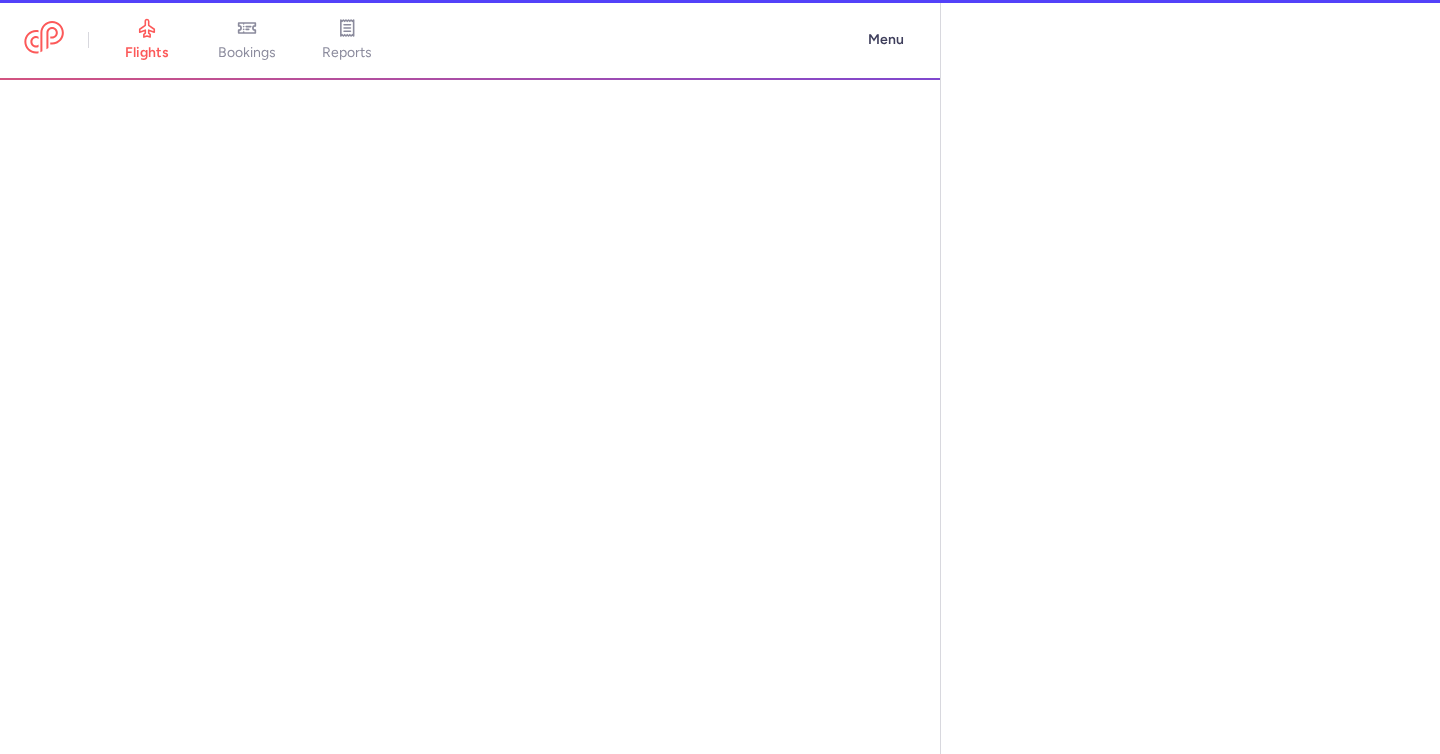 select on "hours" 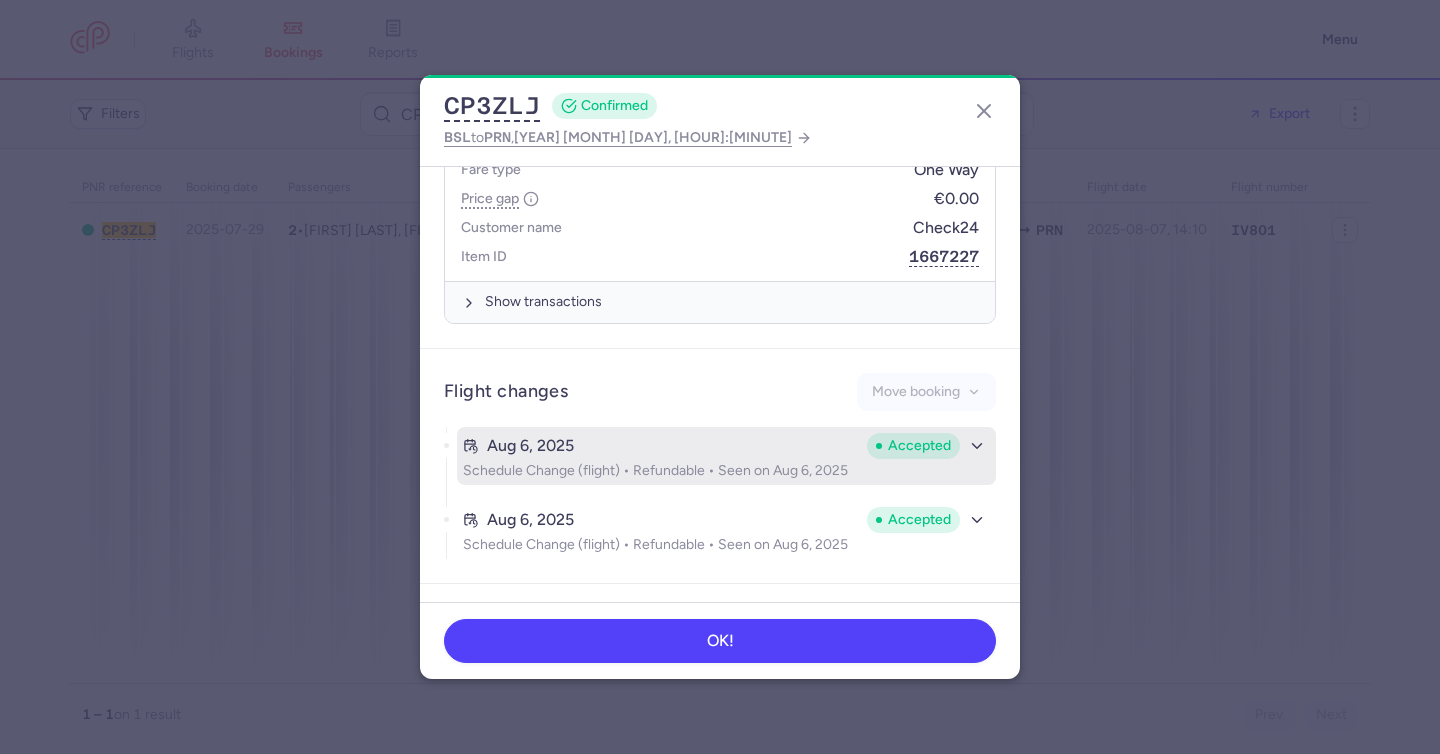 click on "[MONTH] [DAY], [YEAR] Accepted" at bounding box center [726, 446] 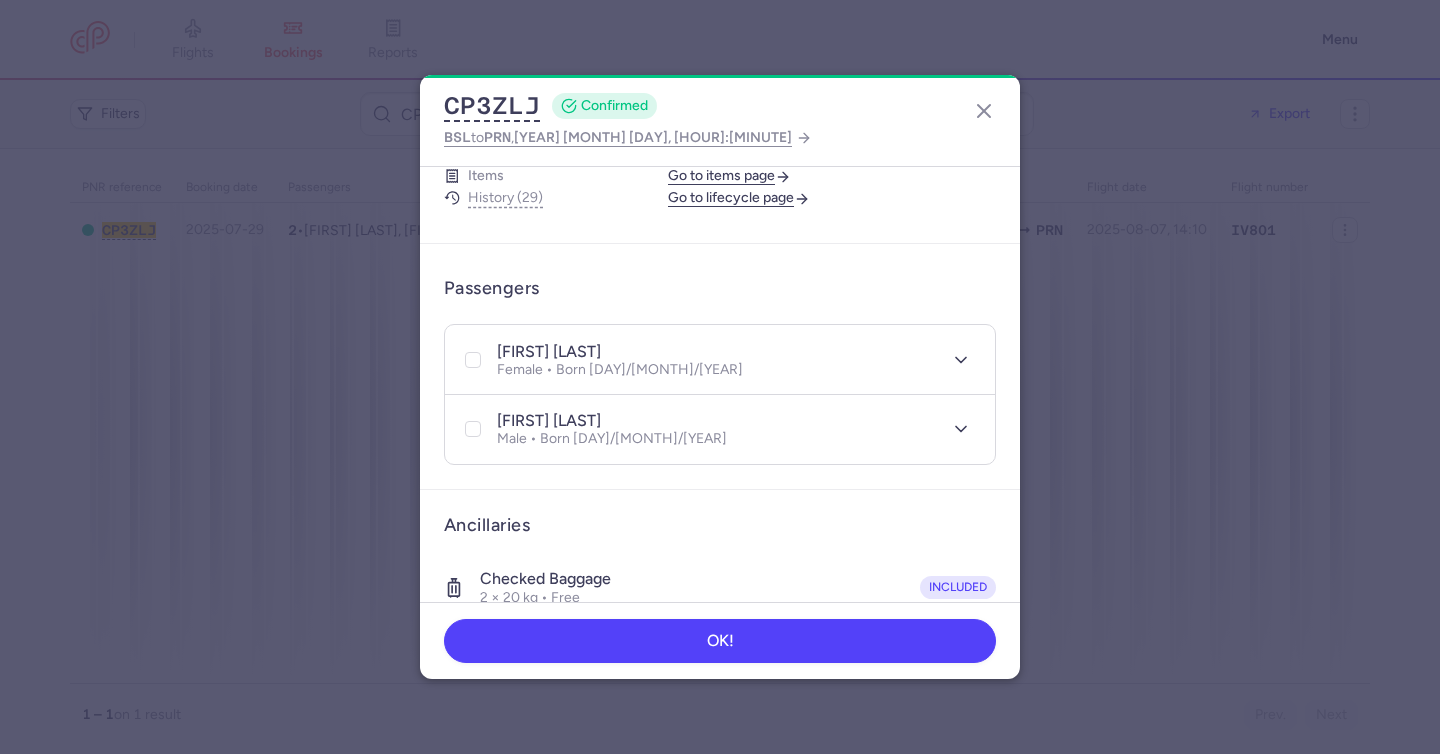 scroll, scrollTop: 235, scrollLeft: 0, axis: vertical 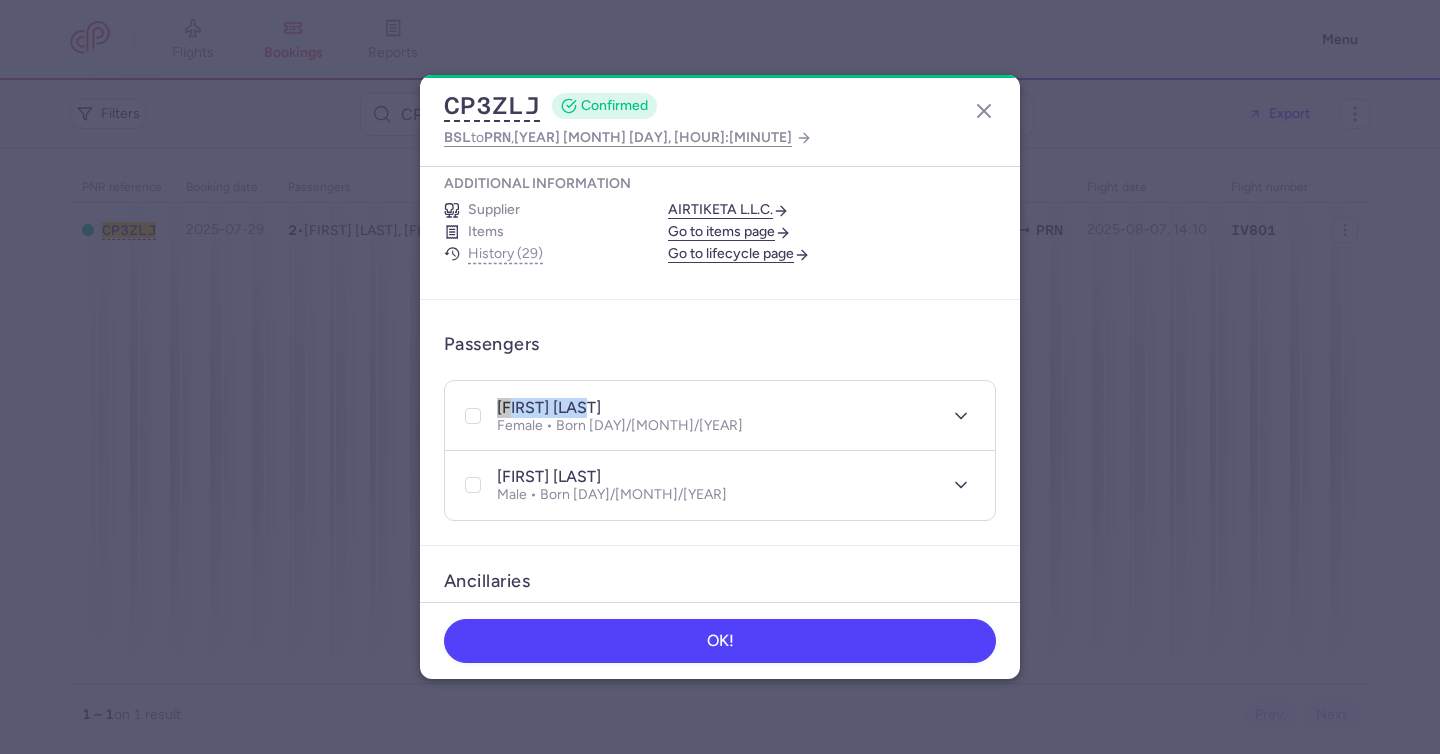 drag, startPoint x: 598, startPoint y: 416, endPoint x: 492, endPoint y: 409, distance: 106.23088 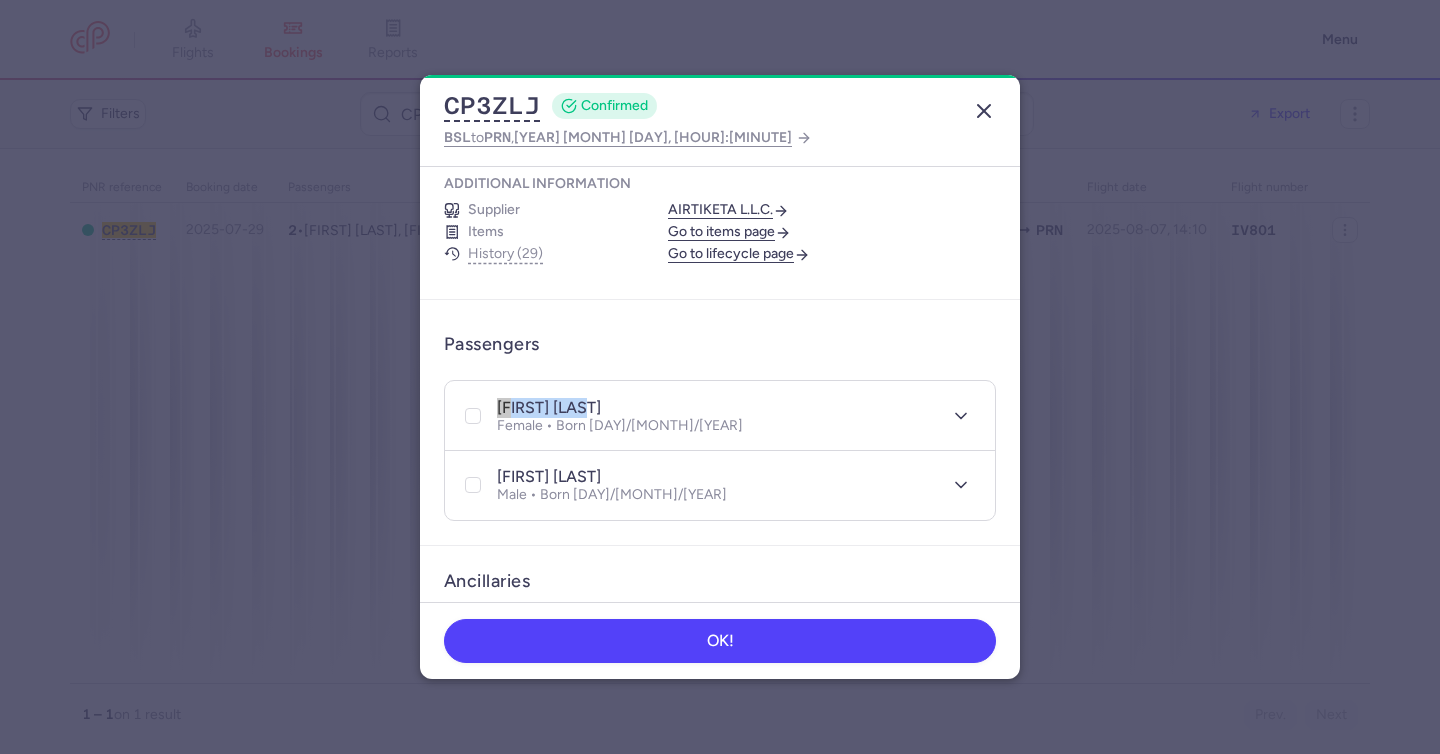 click 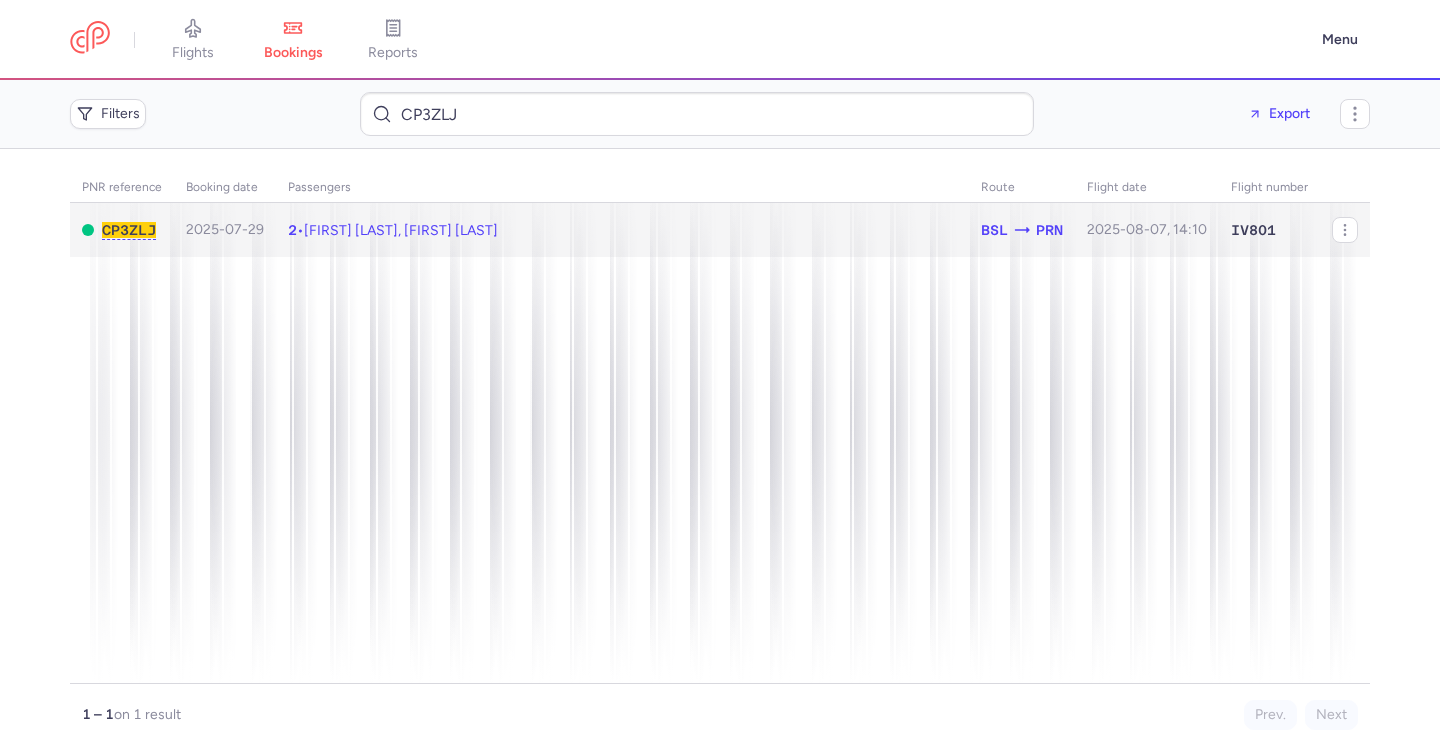 click on "[FIRST] [LAST], [FIRST] [LAST]" at bounding box center [401, 230] 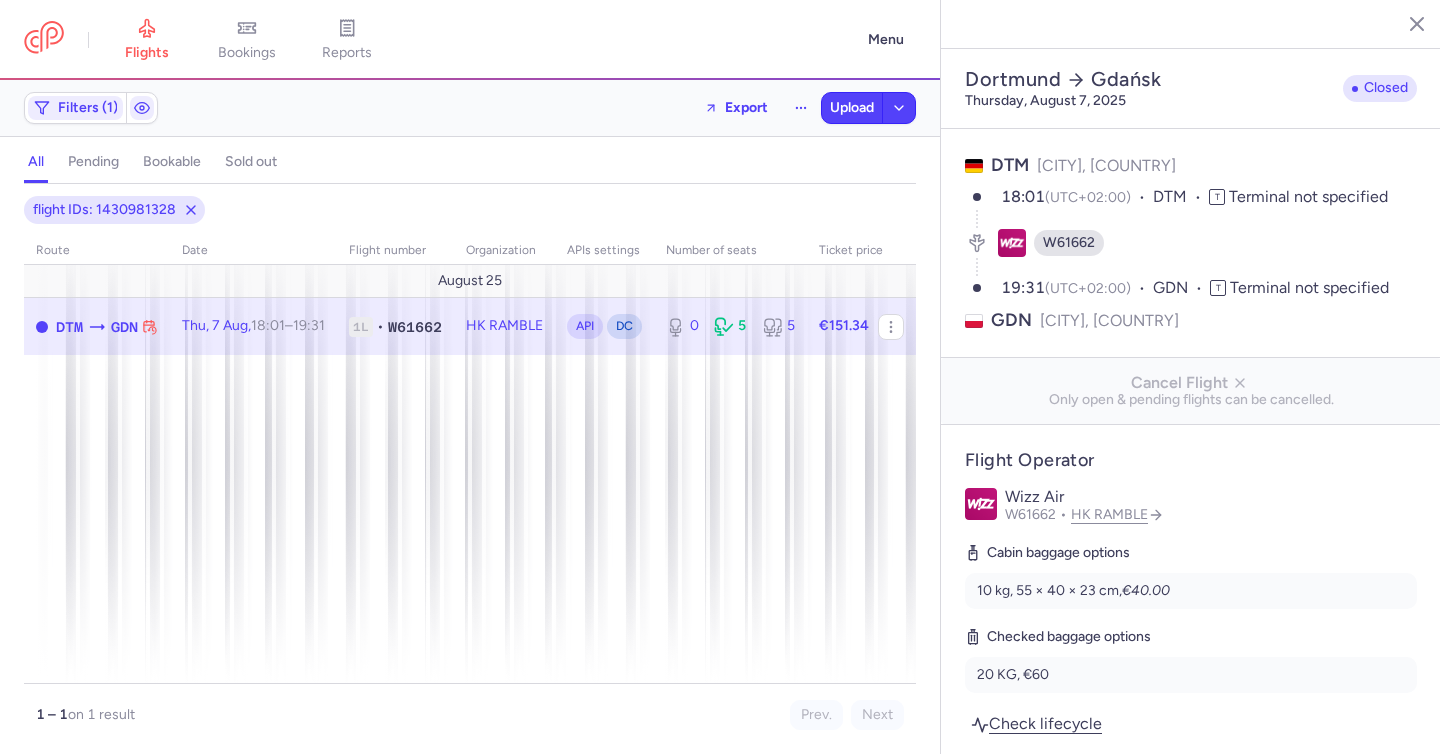 select on "days" 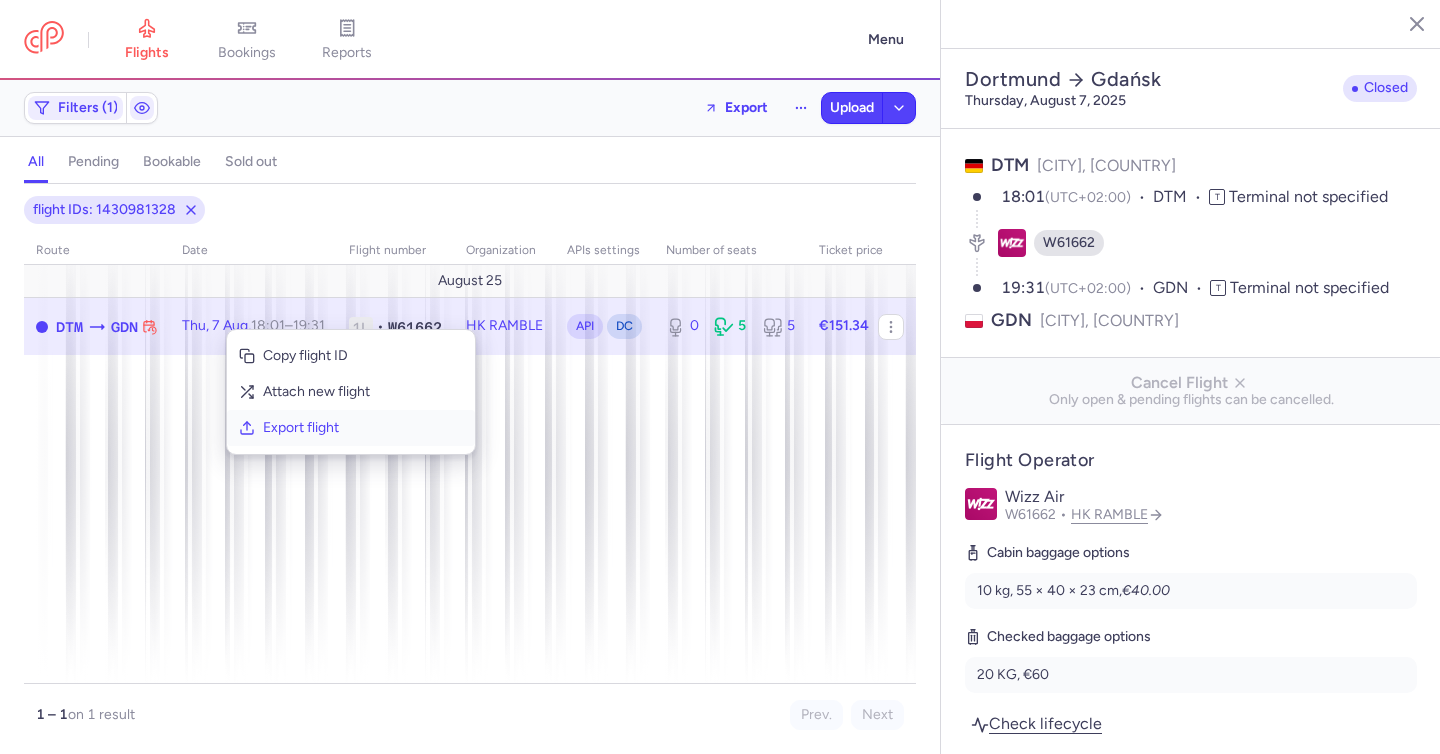 click on "Export flight" at bounding box center (363, 428) 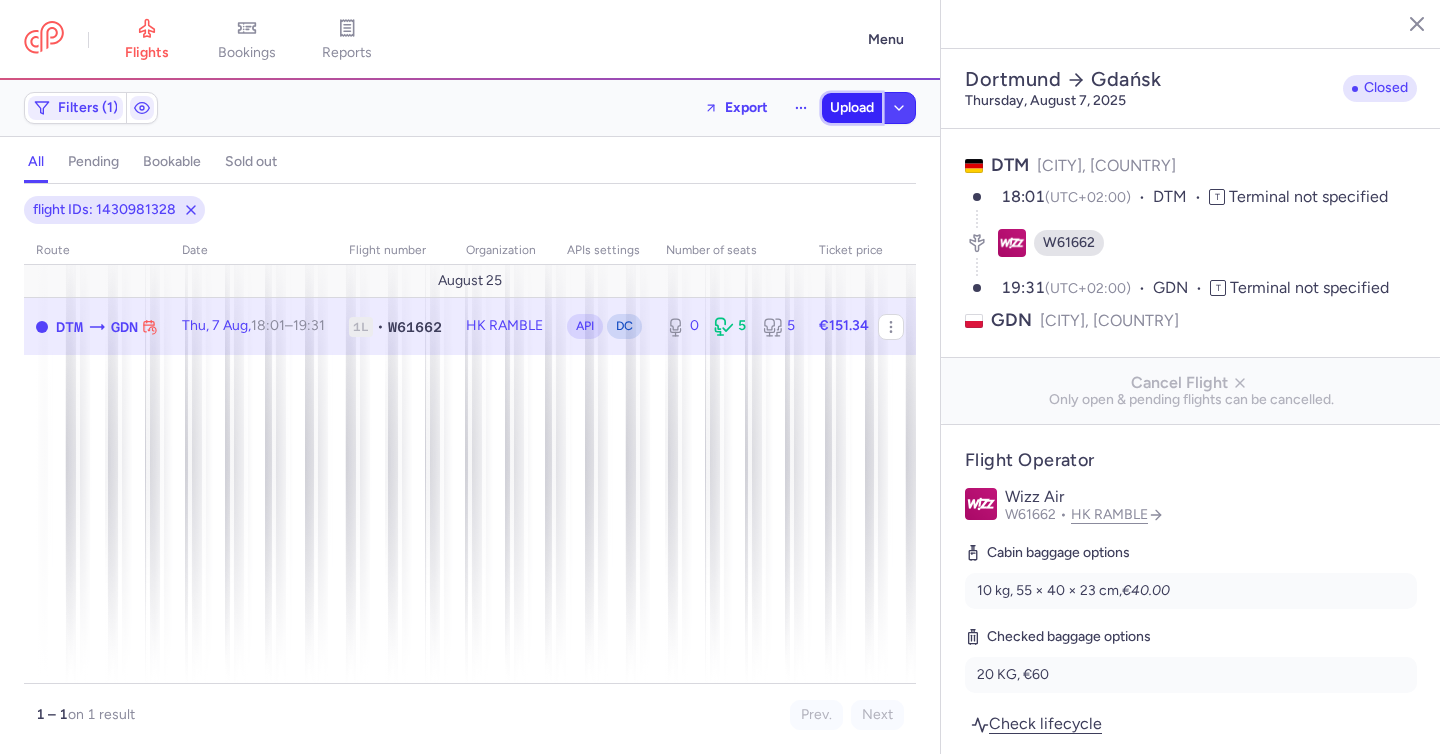 click on "Upload" at bounding box center (852, 108) 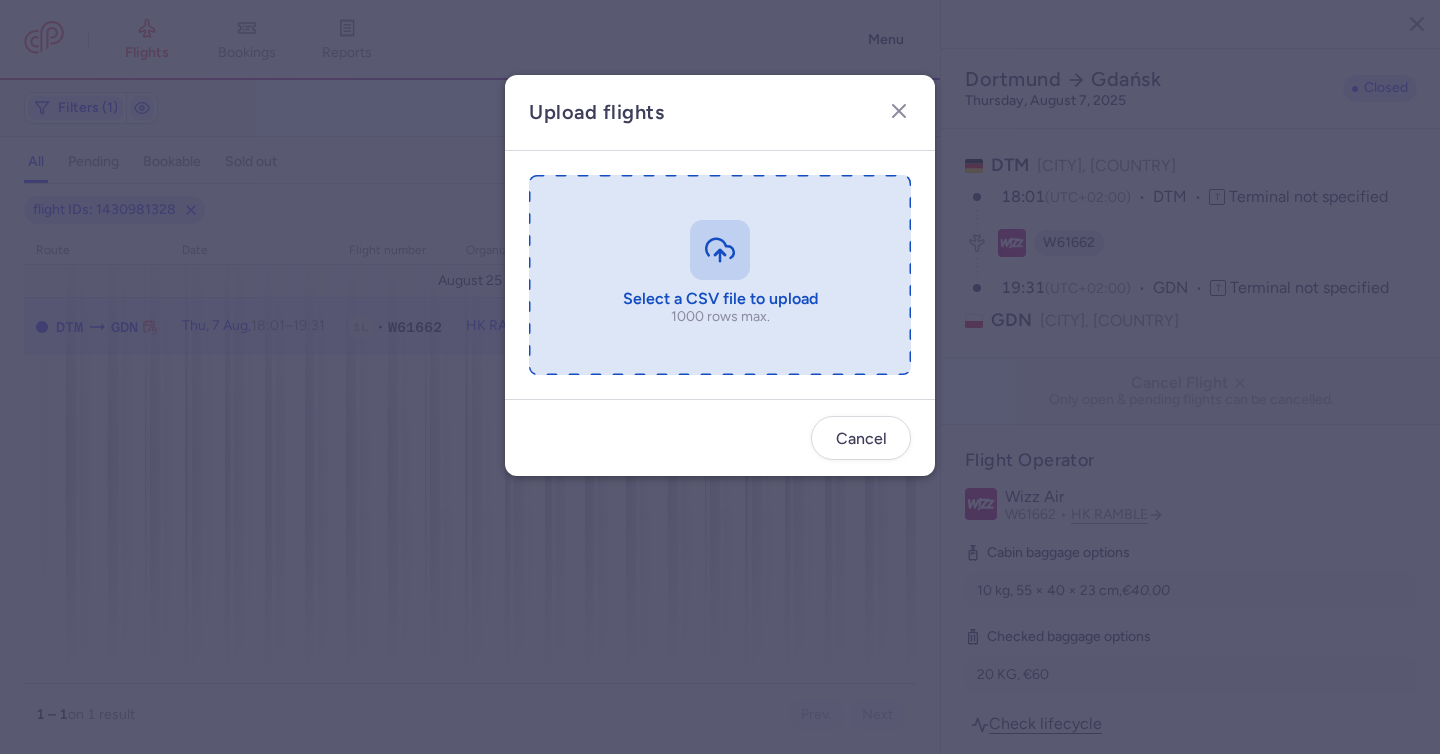 click at bounding box center [720, 275] 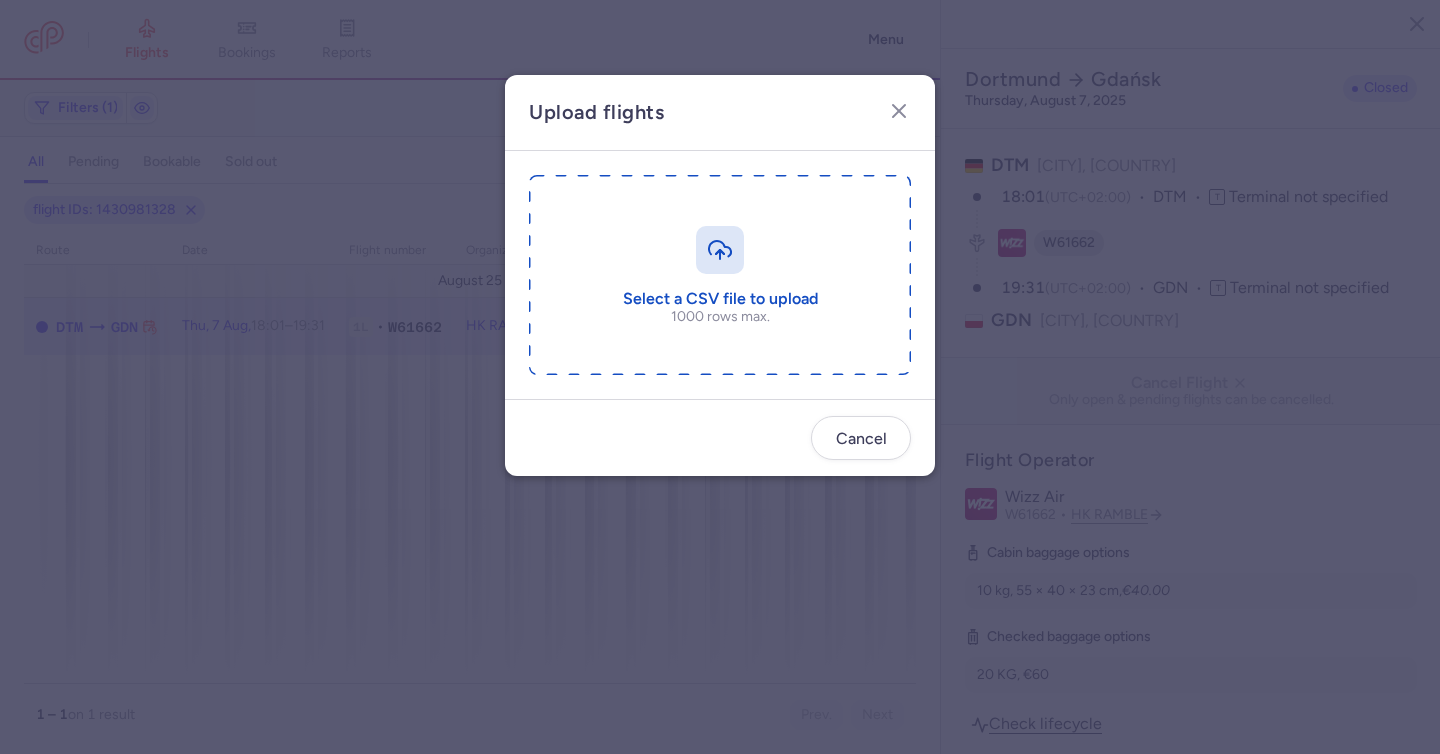 type on "C:\fakepath\export_flight_W61662_20250807,1312.csv" 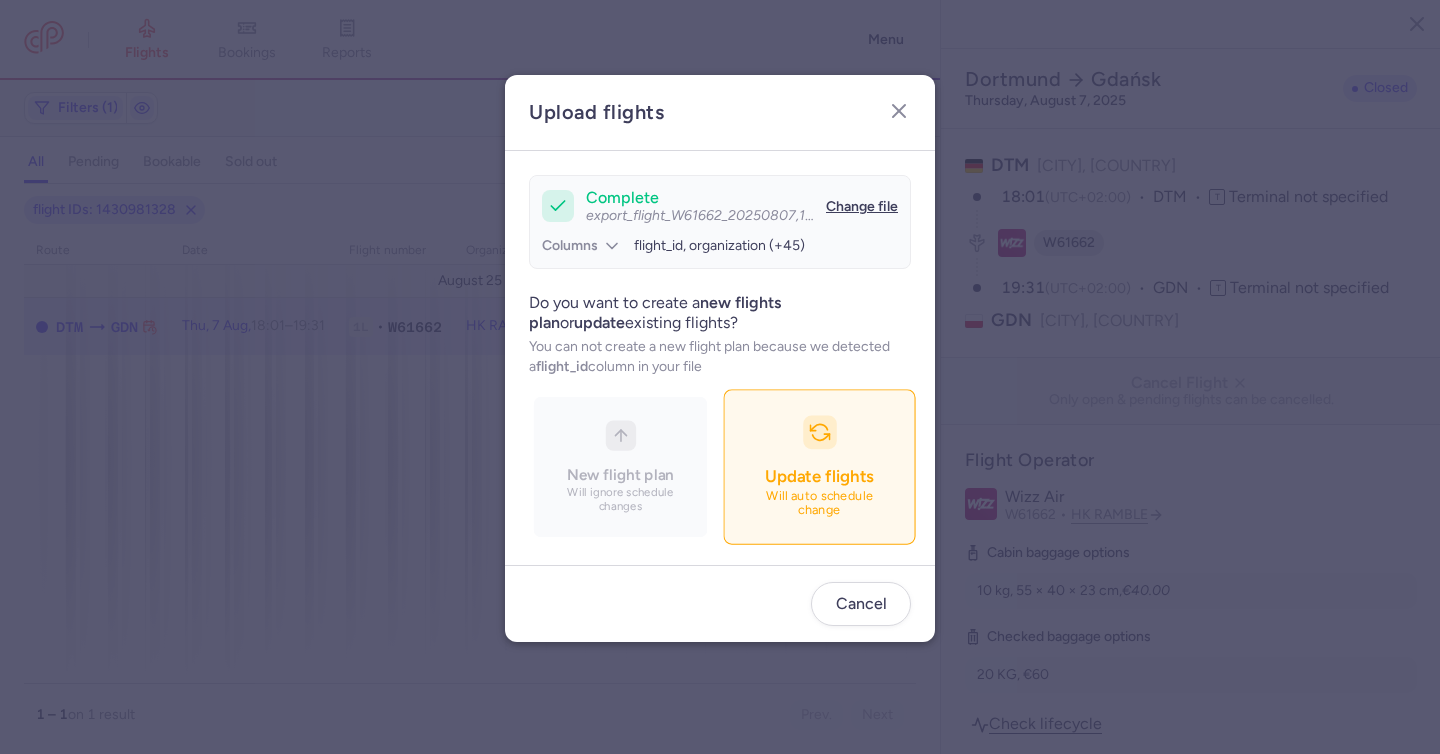 click on "Update flights" at bounding box center (819, 476) 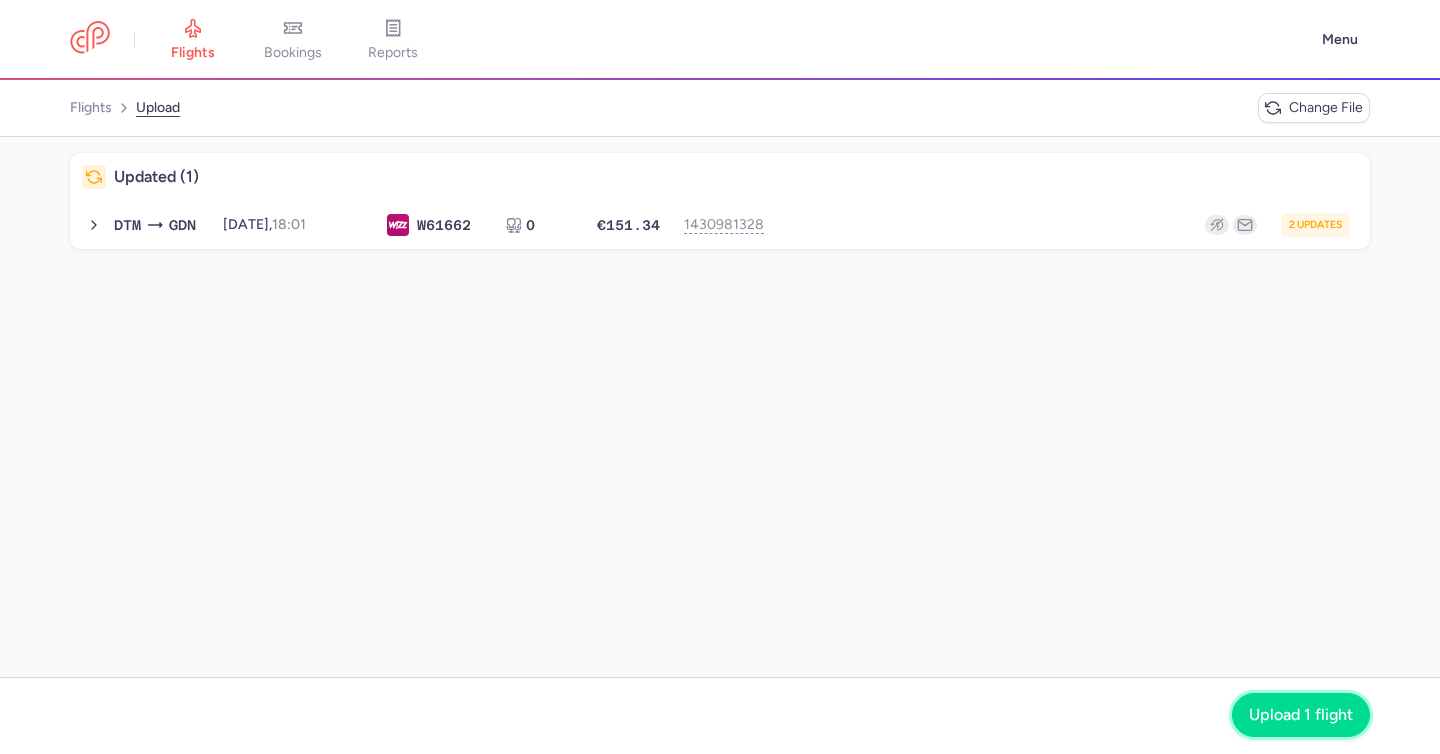 click on "Upload 1 flight" at bounding box center [1301, 715] 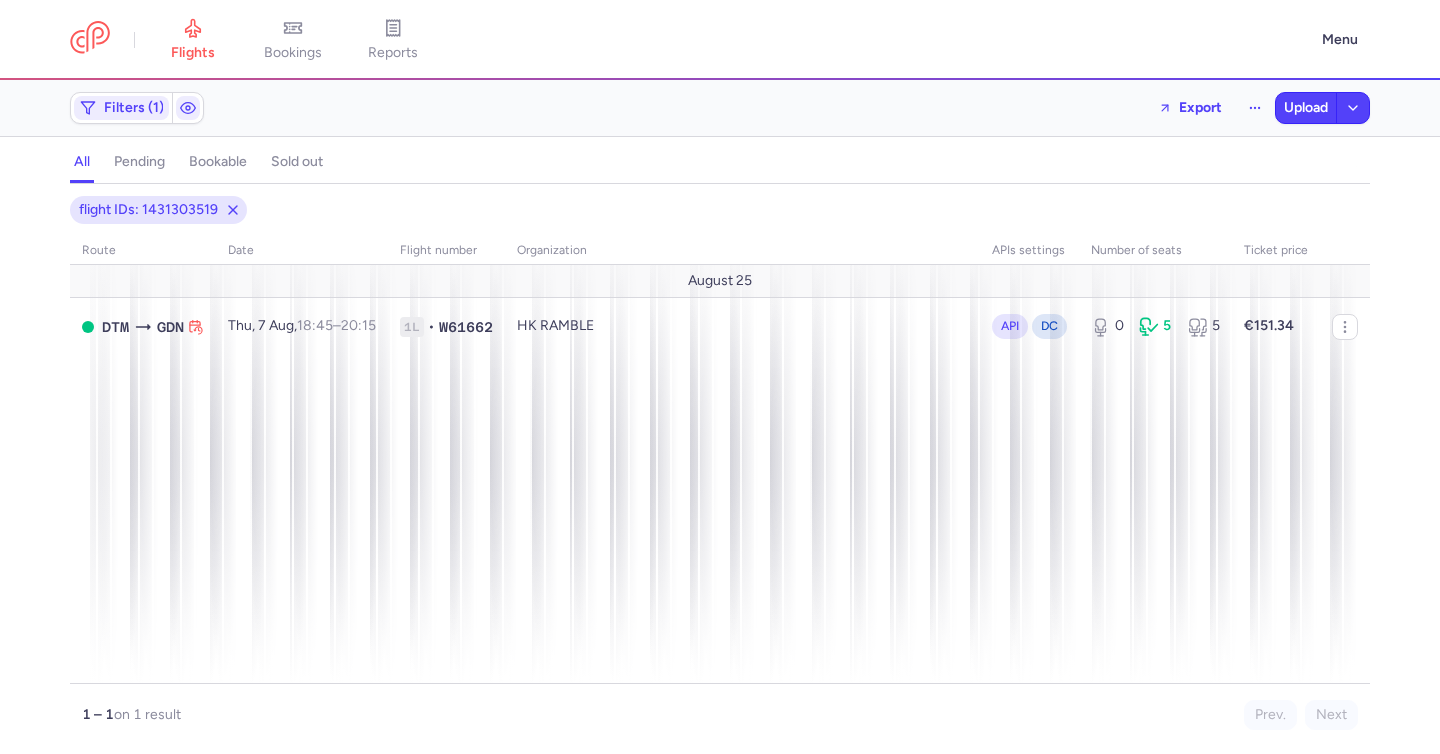 click on "bookings" at bounding box center [293, 53] 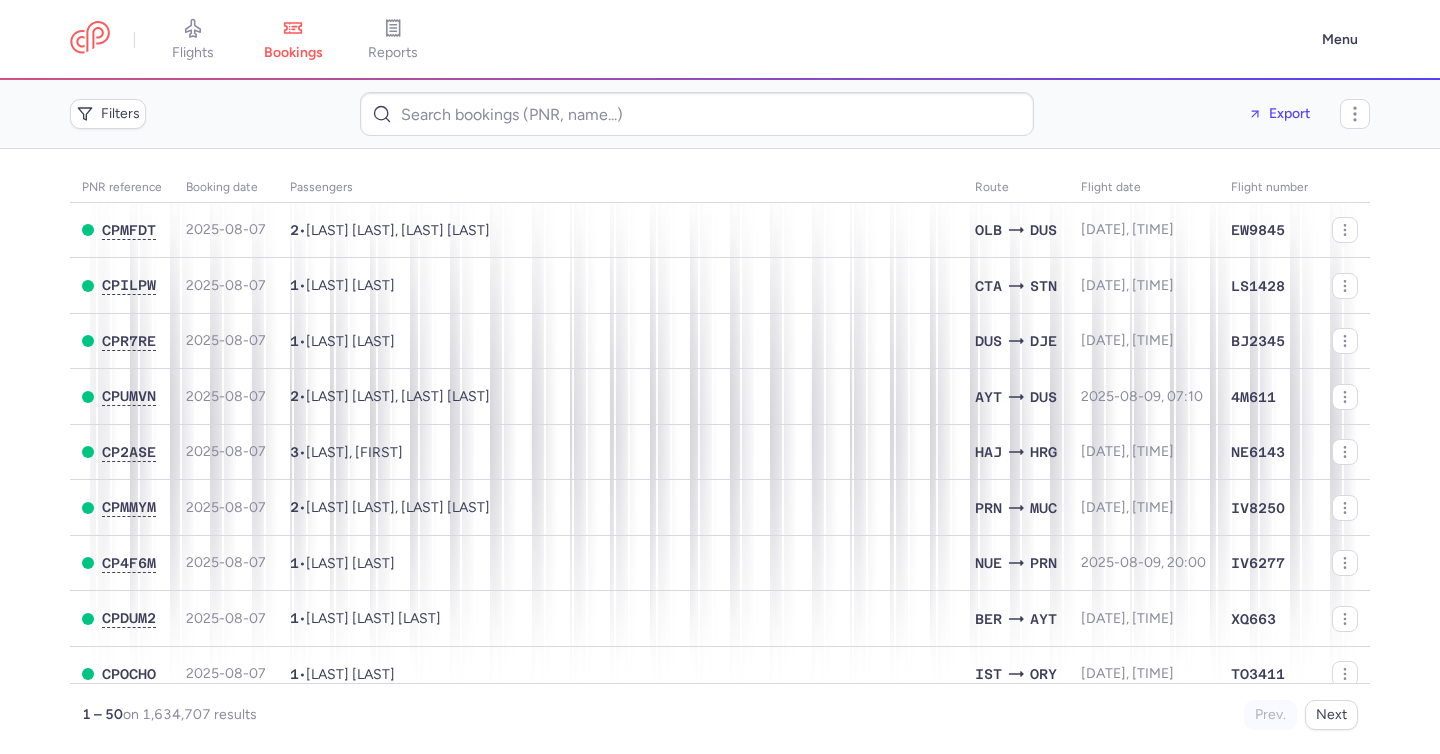 click at bounding box center [697, 114] 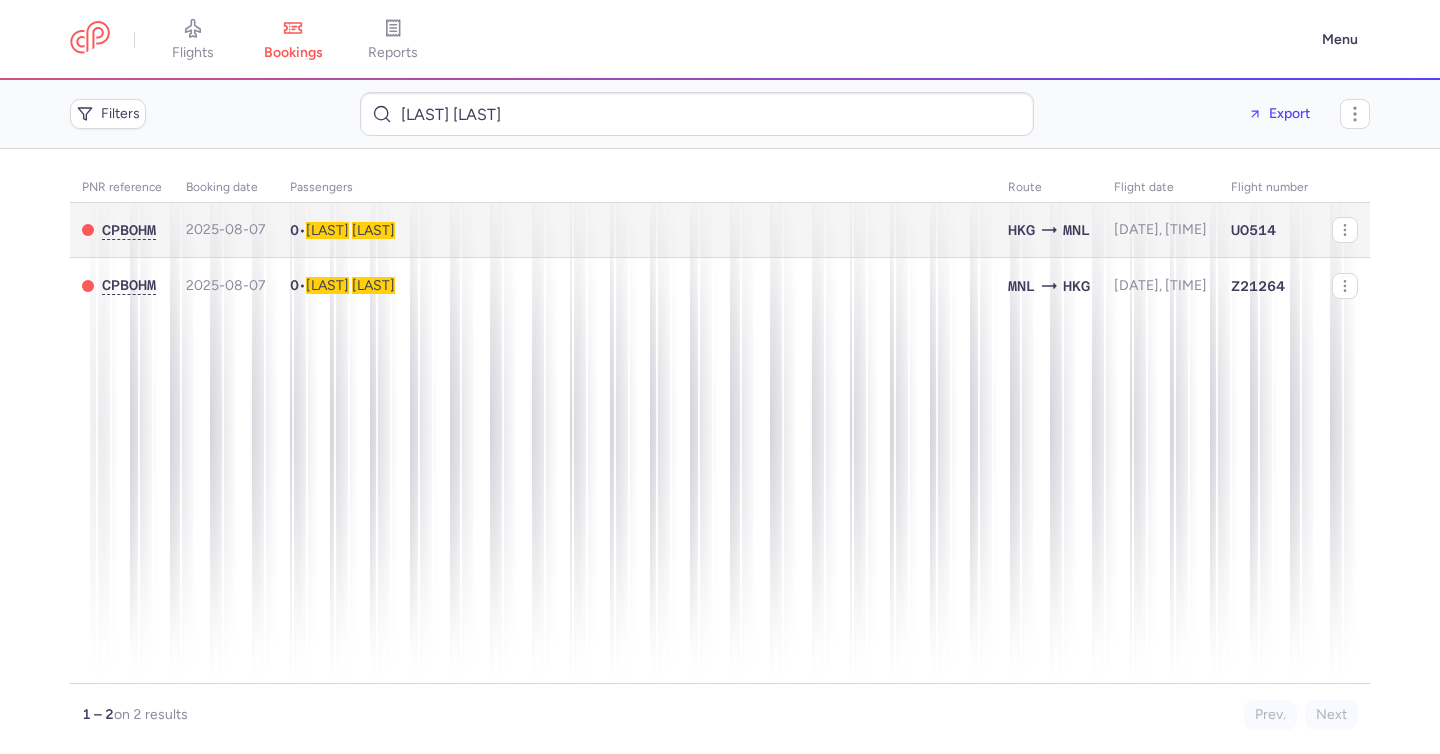 type on "[LAST] [LAST]" 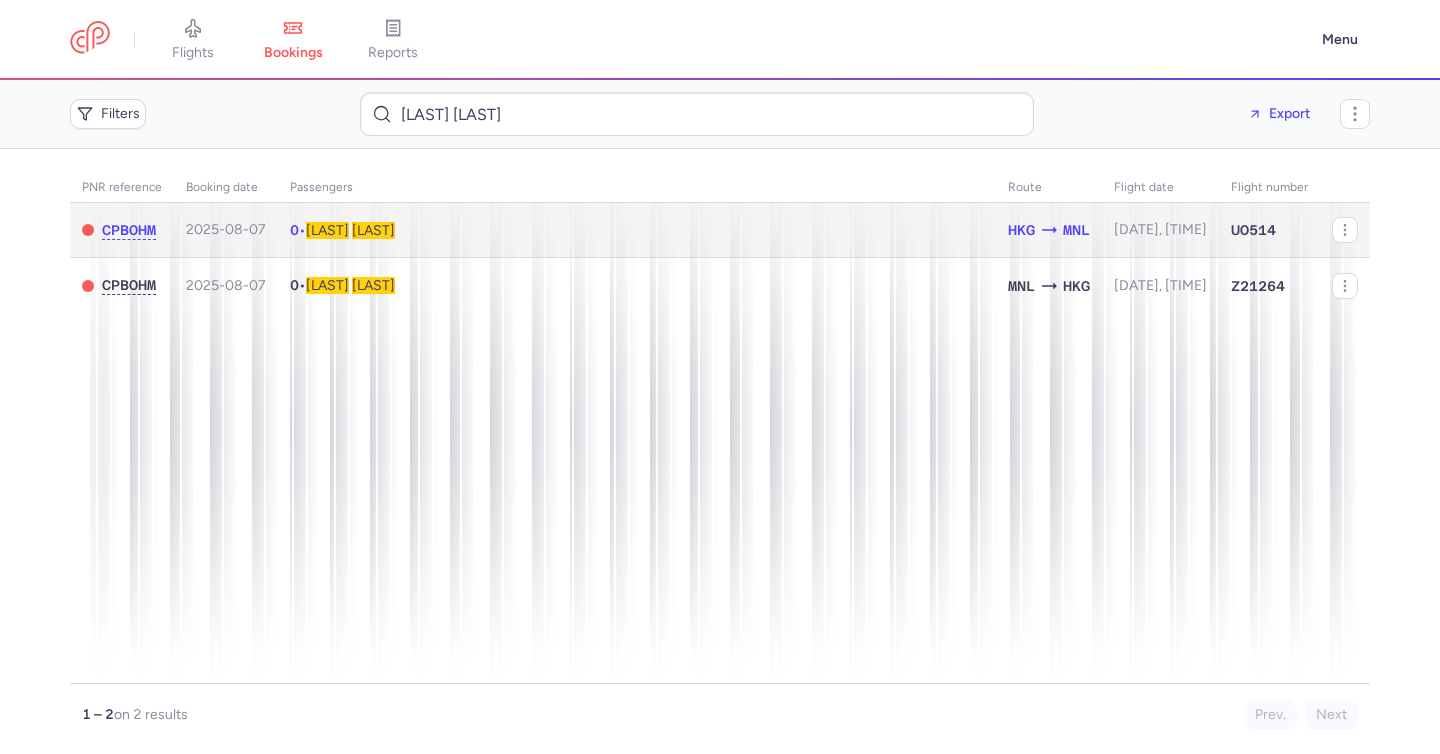 click on "[TIME] • [LAST] [LAST]" 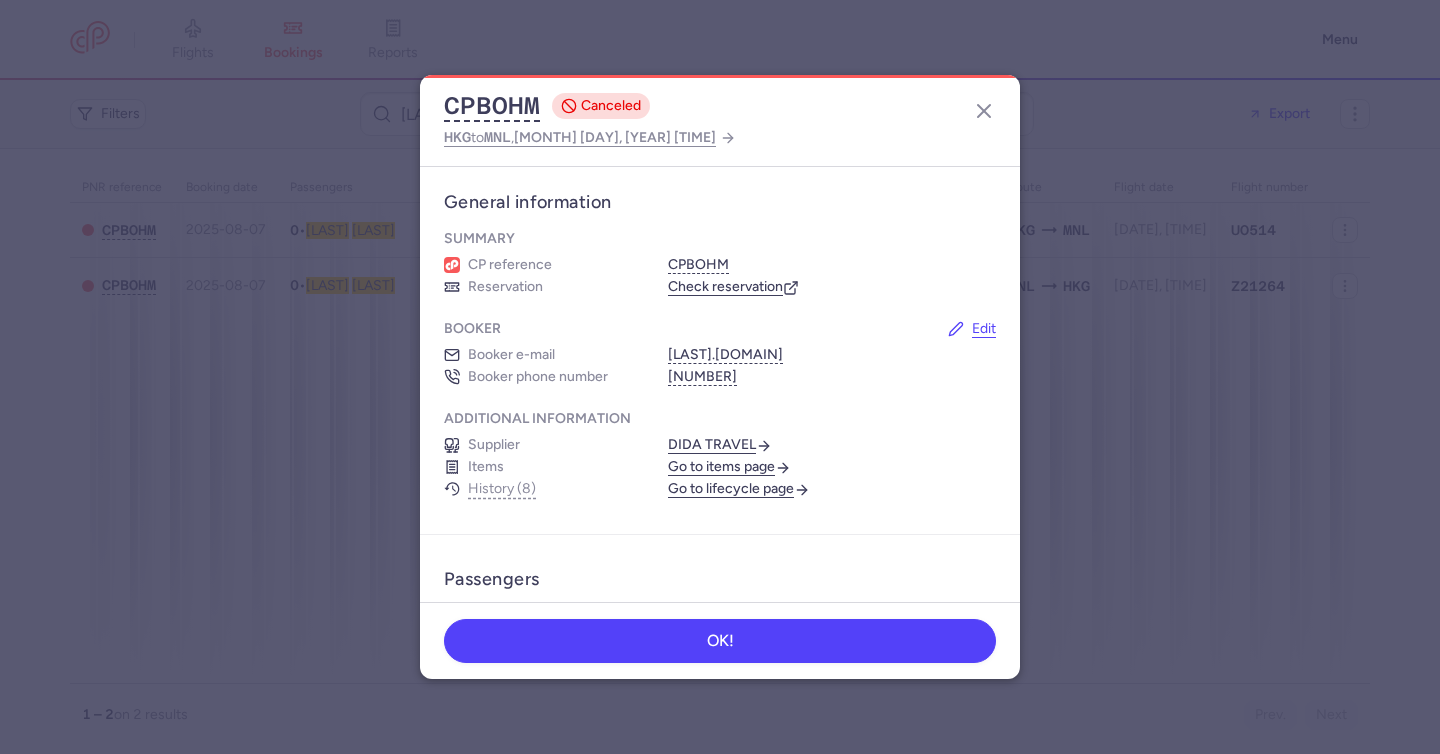 click on "Go to lifecycle page" at bounding box center [739, 489] 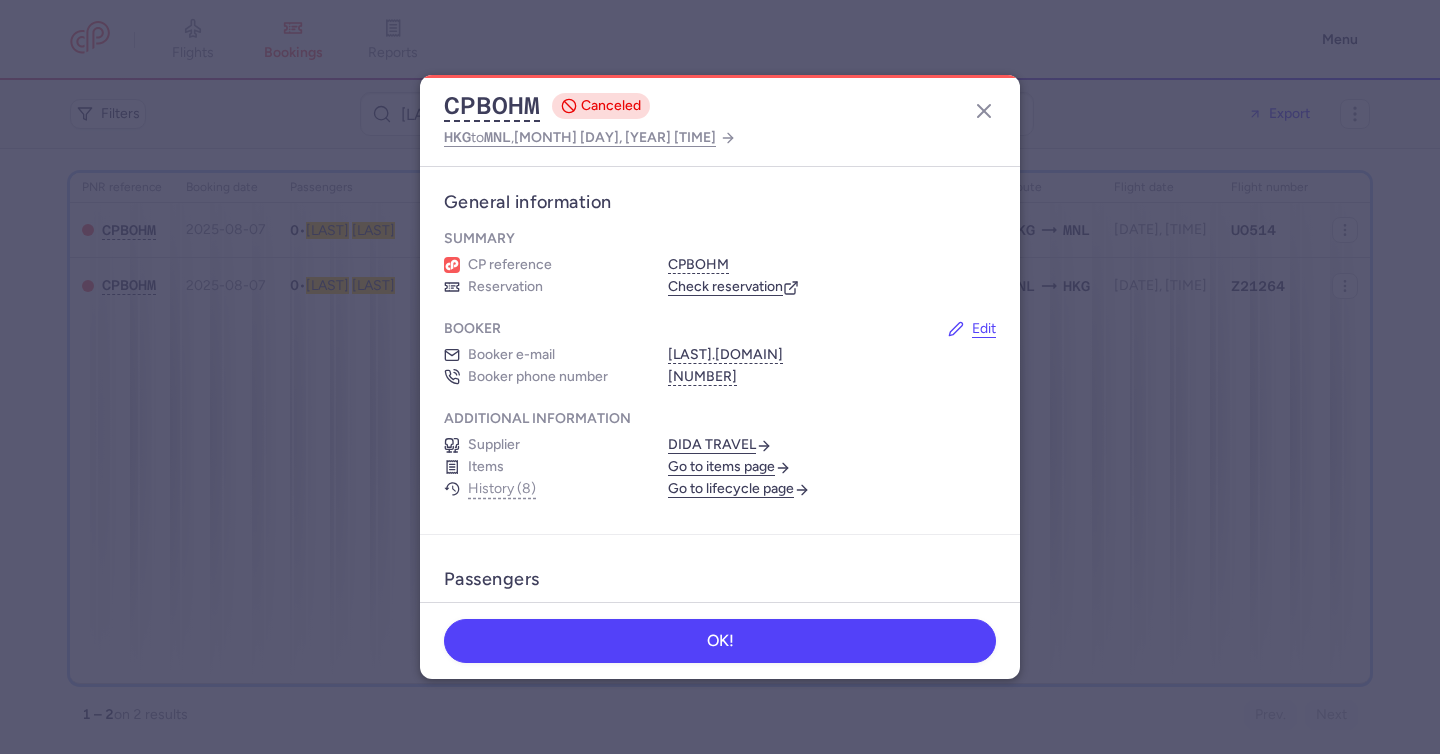 click on "PNR reference Booking date Passengers Route flight date Flight number CPBOHM [DATE] [TIME] • [LAST] [LAST] [CITY] [CITY] [DATE], [TIME] Z21264" at bounding box center (720, 428) 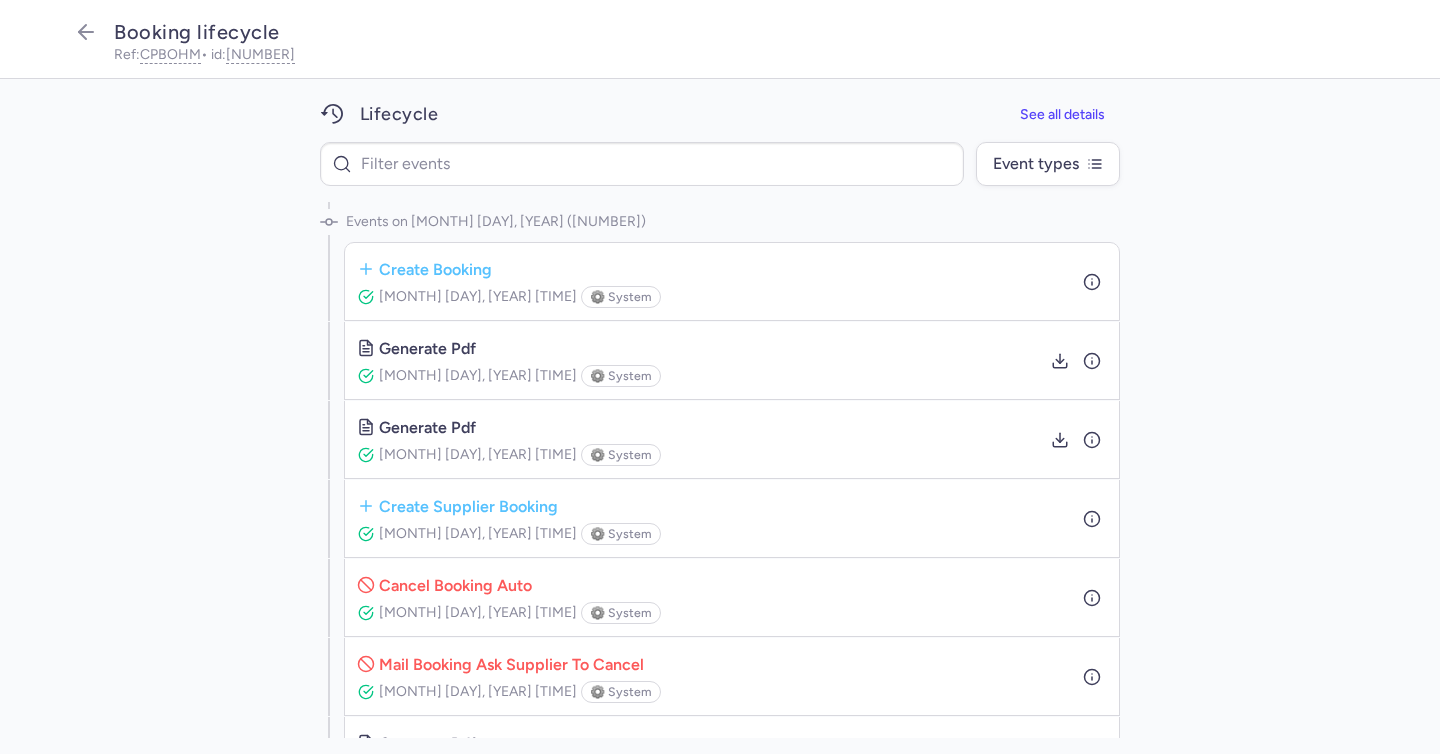 click on "[MONTH] [DAY], [YEAR] [TIME]" at bounding box center (478, 296) 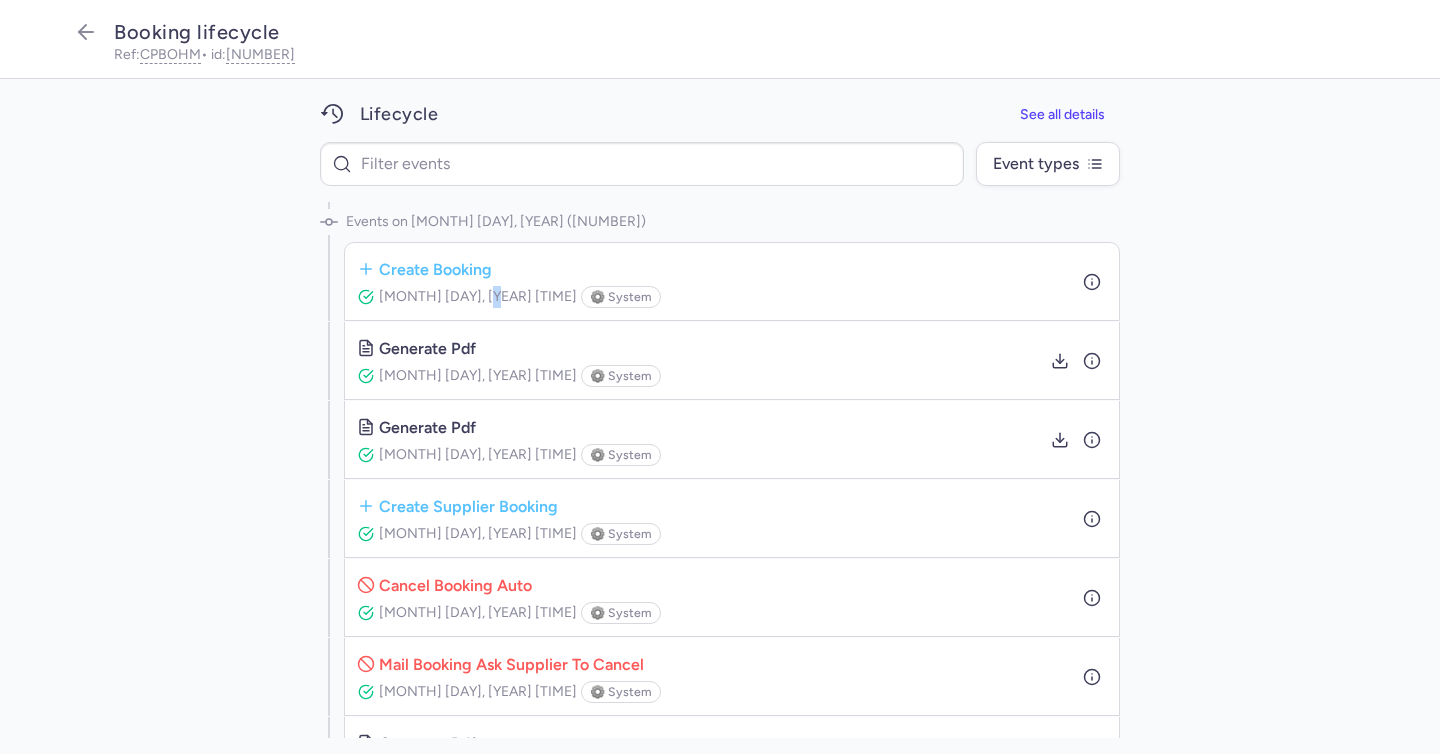click on "[MONTH] [DAY], [YEAR] [TIME]" at bounding box center [478, 296] 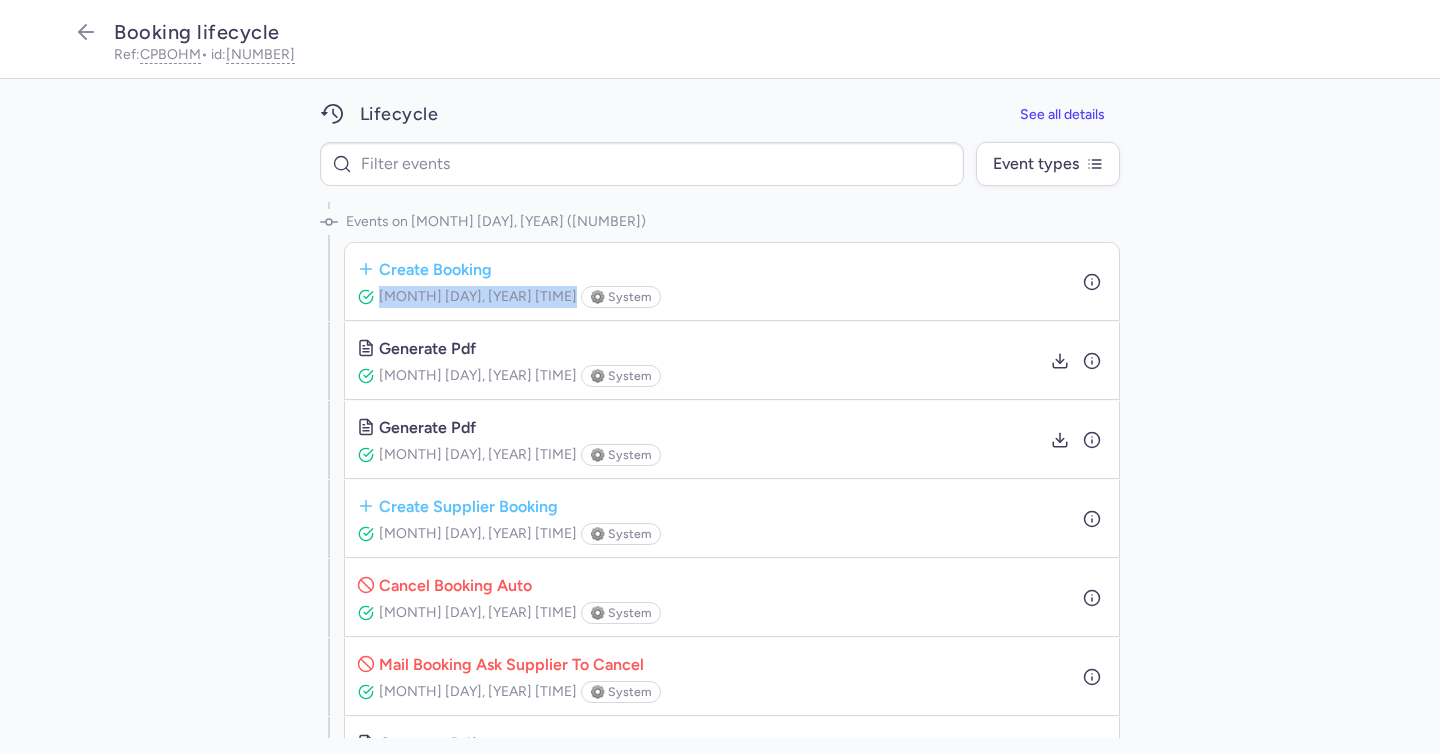 click on "[MONTH] [DAY], [YEAR] [TIME]" at bounding box center (478, 296) 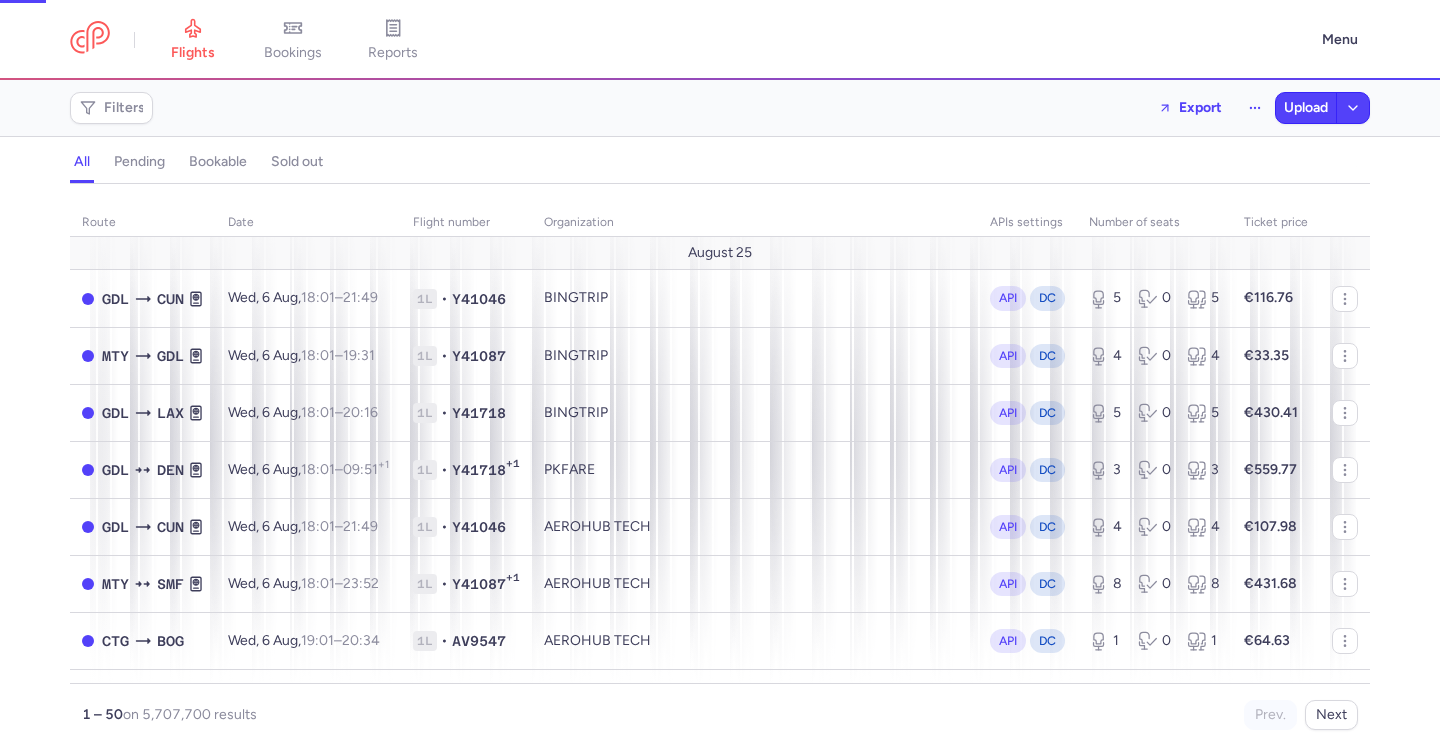 scroll, scrollTop: 0, scrollLeft: 0, axis: both 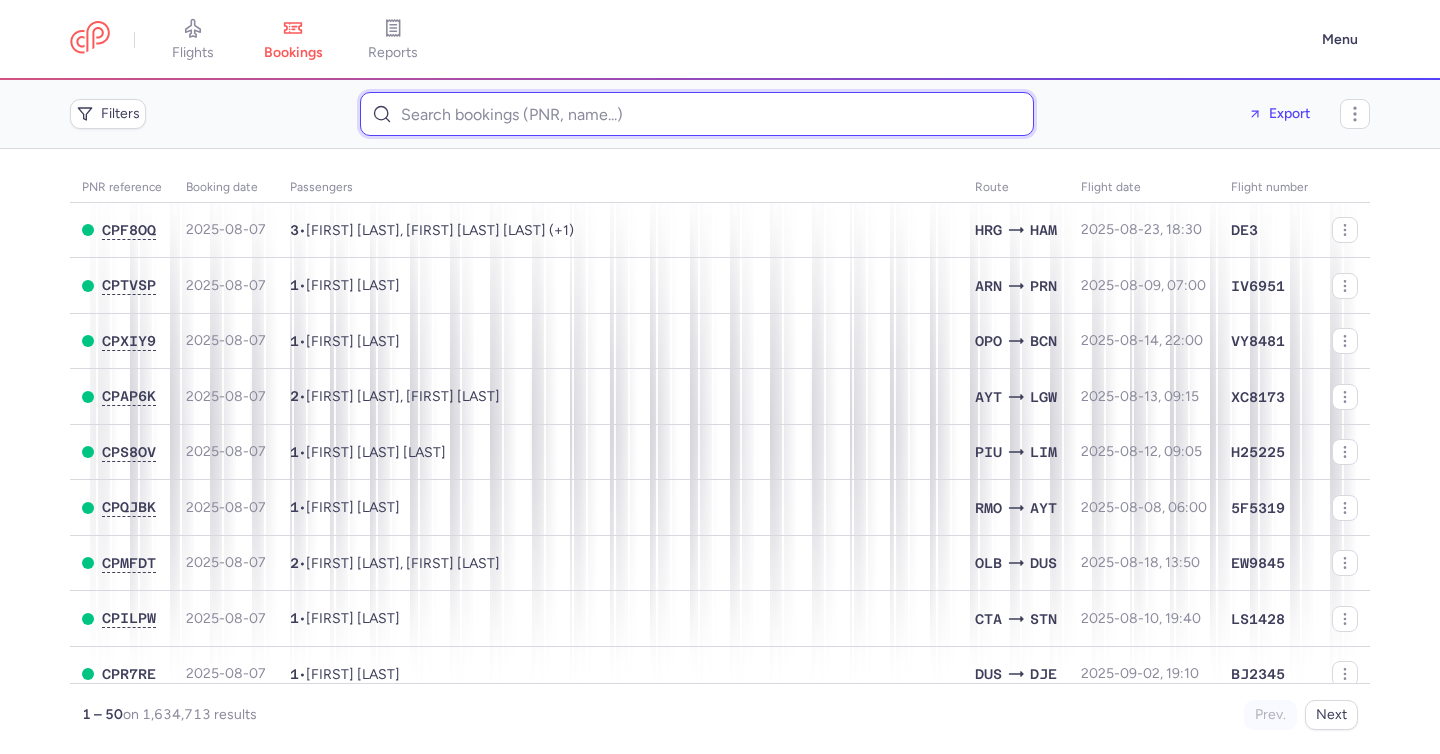 drag, startPoint x: 442, startPoint y: 102, endPoint x: 459, endPoint y: 105, distance: 17.262676 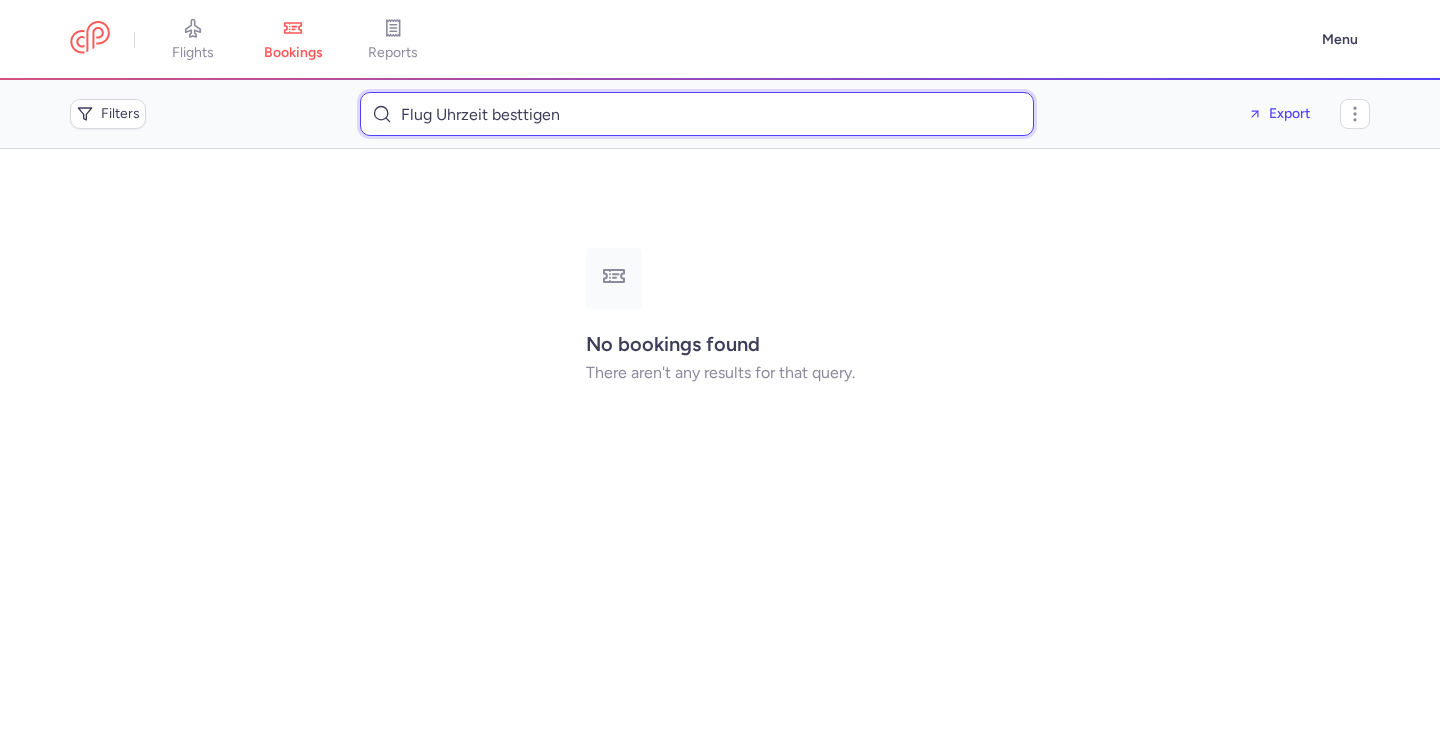 click on "Flug Uhrzeit besttigen" at bounding box center [697, 114] 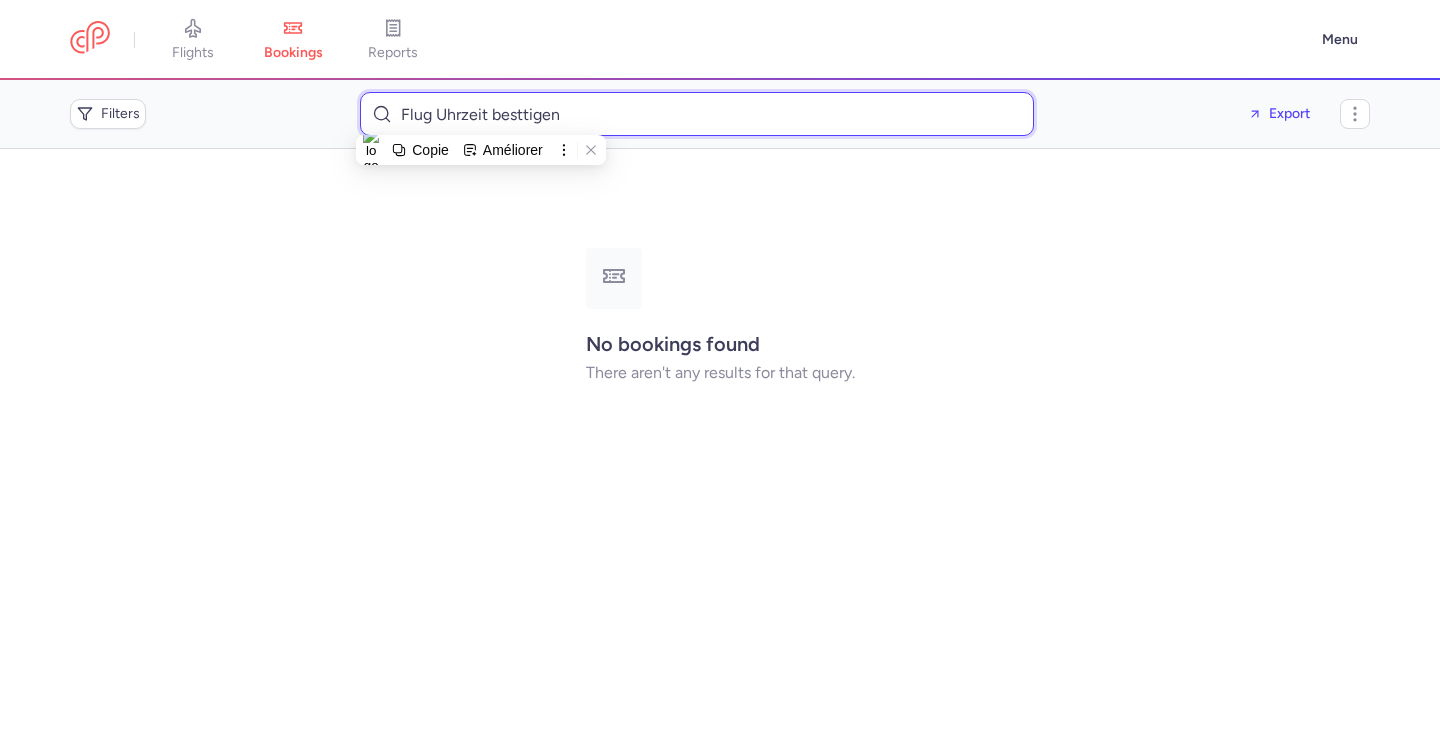 paste on "Inna Holz" 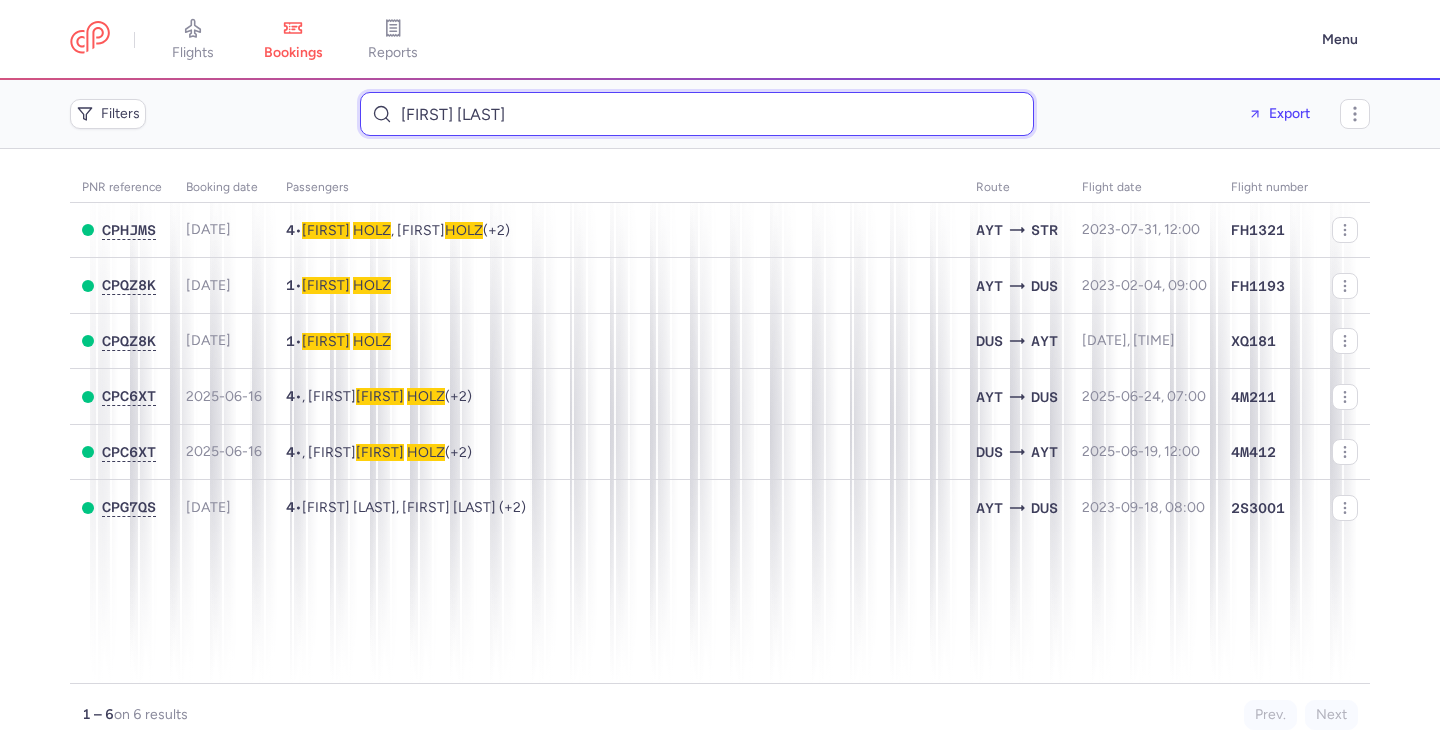 click on "Inna Holz" at bounding box center [697, 114] 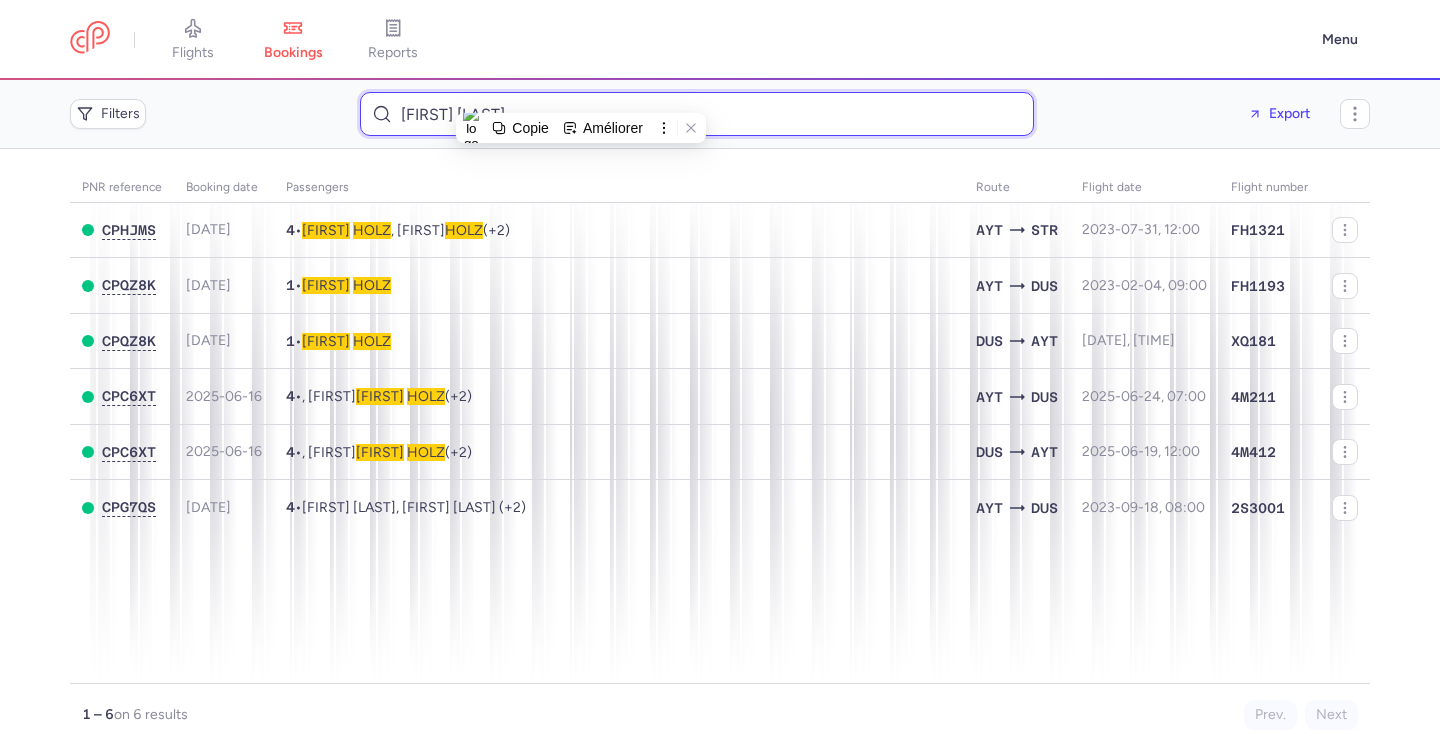 click on "Inna Holz" at bounding box center (697, 114) 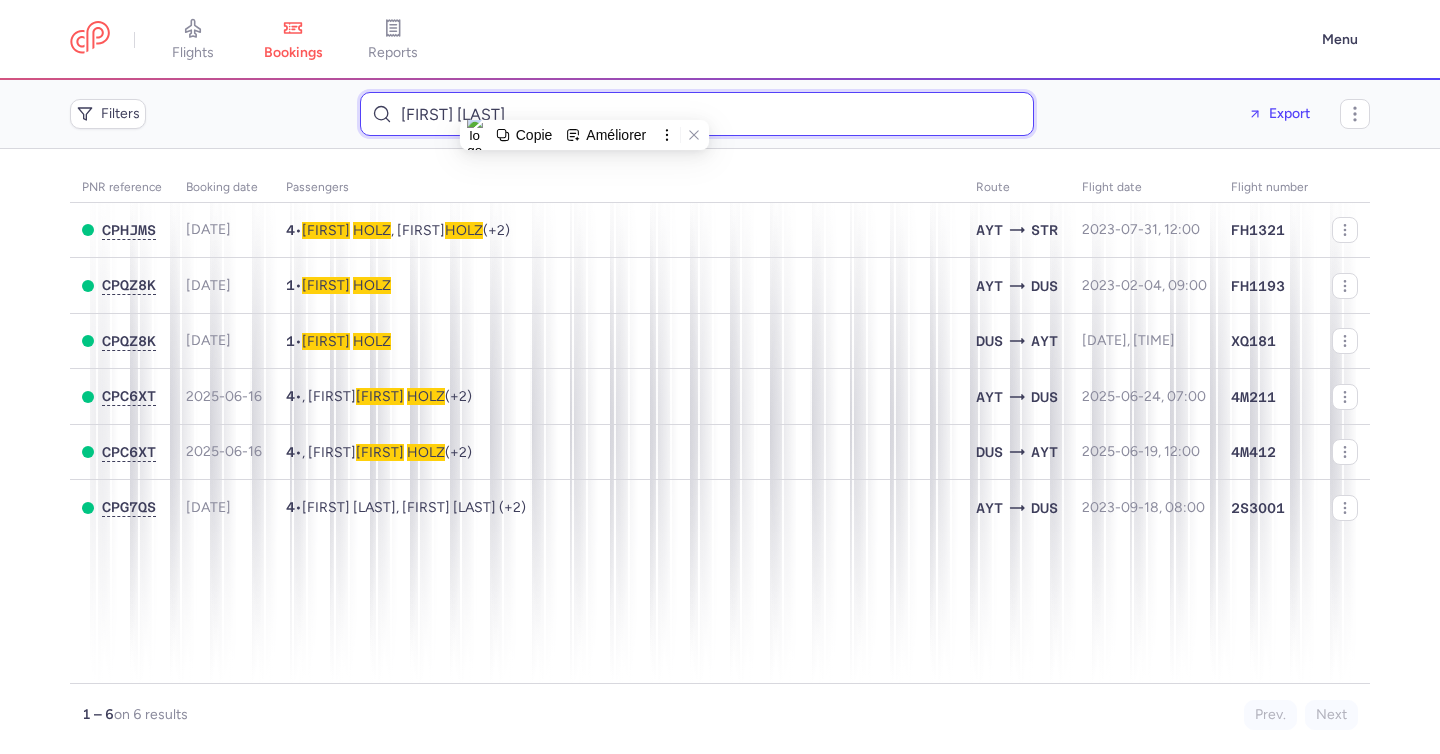 click on "Inna Holz" at bounding box center [697, 114] 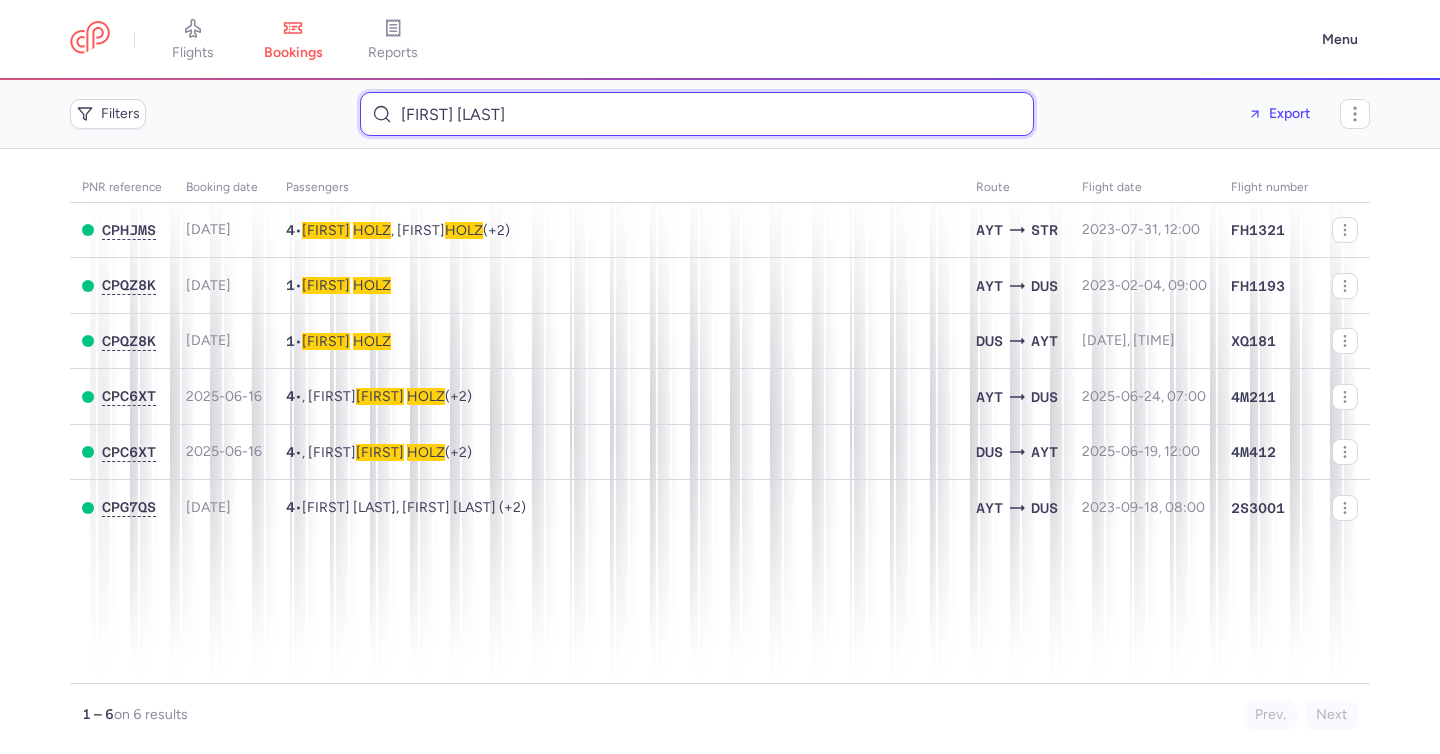 paste on "innaholz5555@gmail.com" 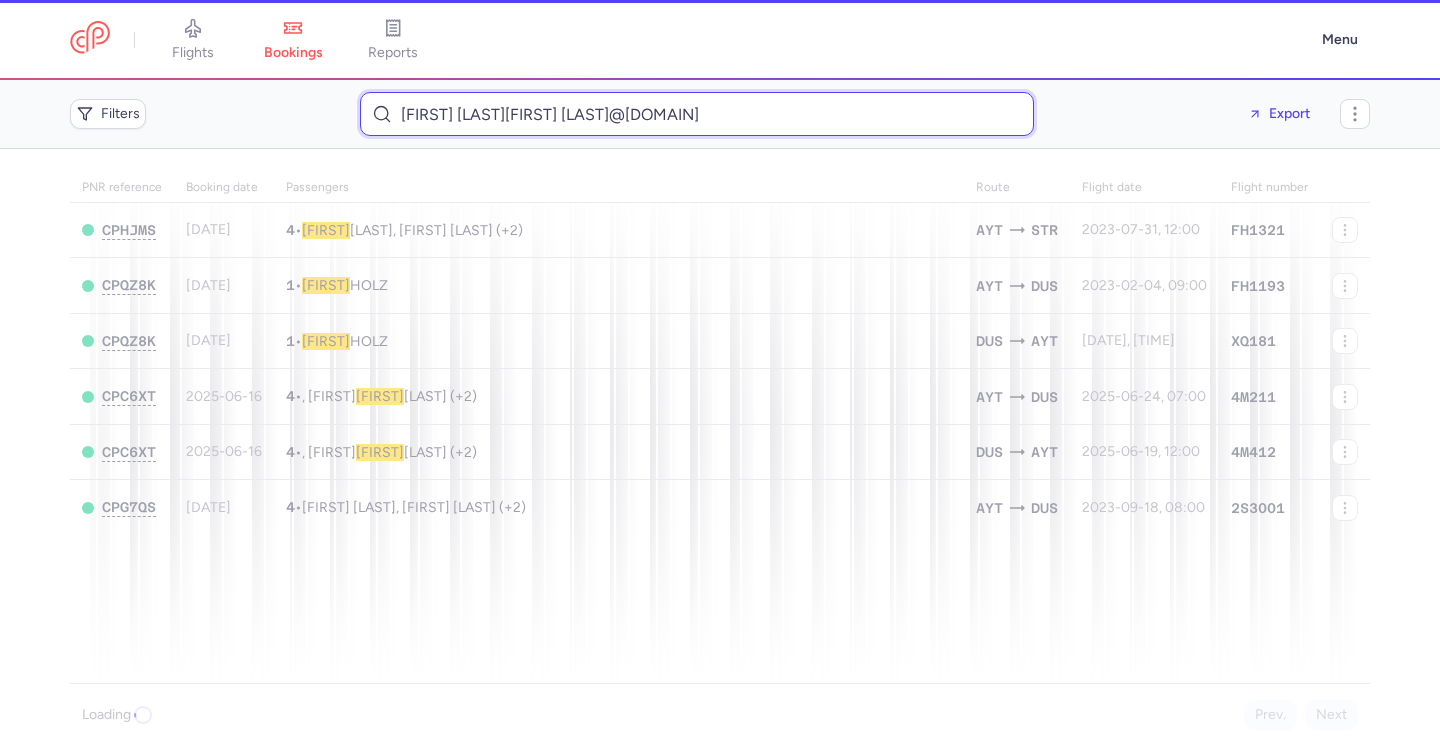 click on "Inna Holzinnaholz5555@gmail.com" at bounding box center [697, 114] 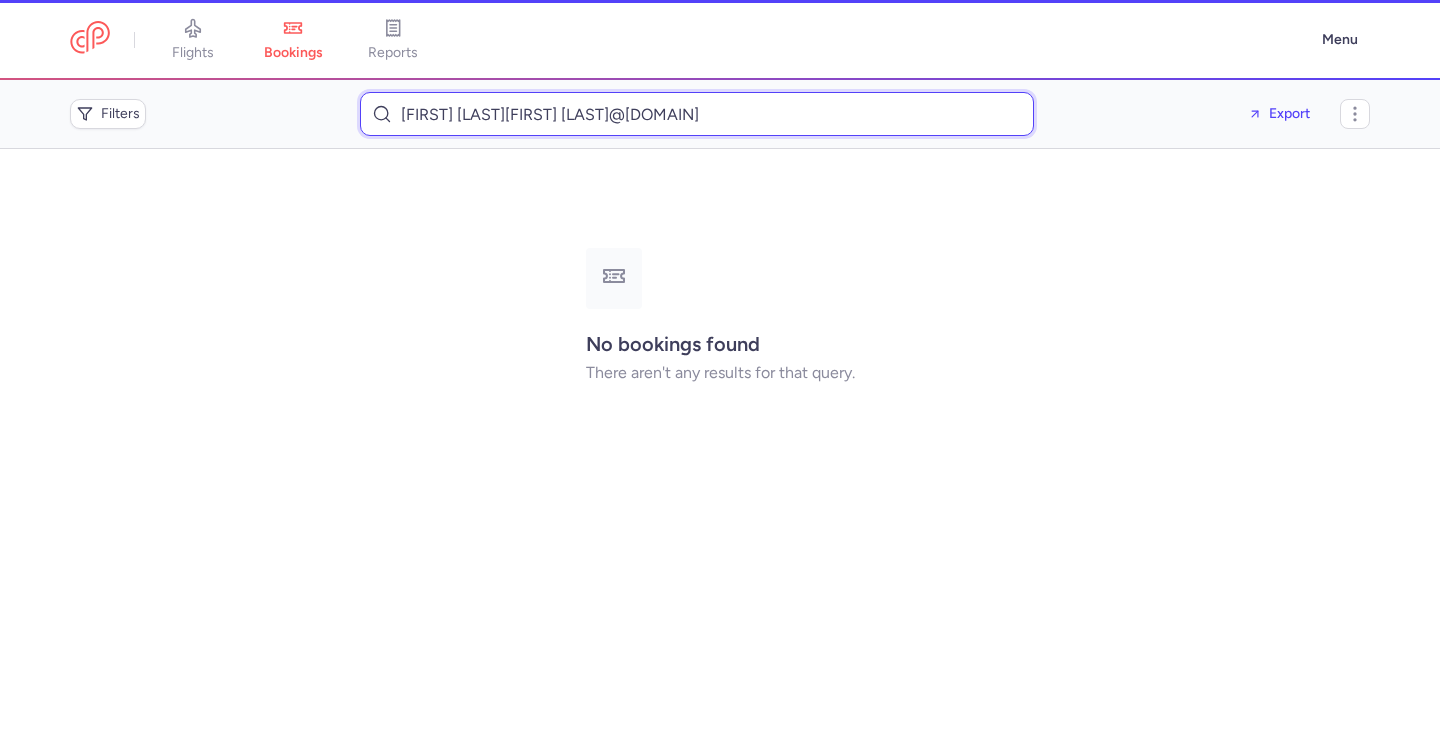 click on "Inna Holzinnaholz5555@gmail.com" at bounding box center [697, 114] 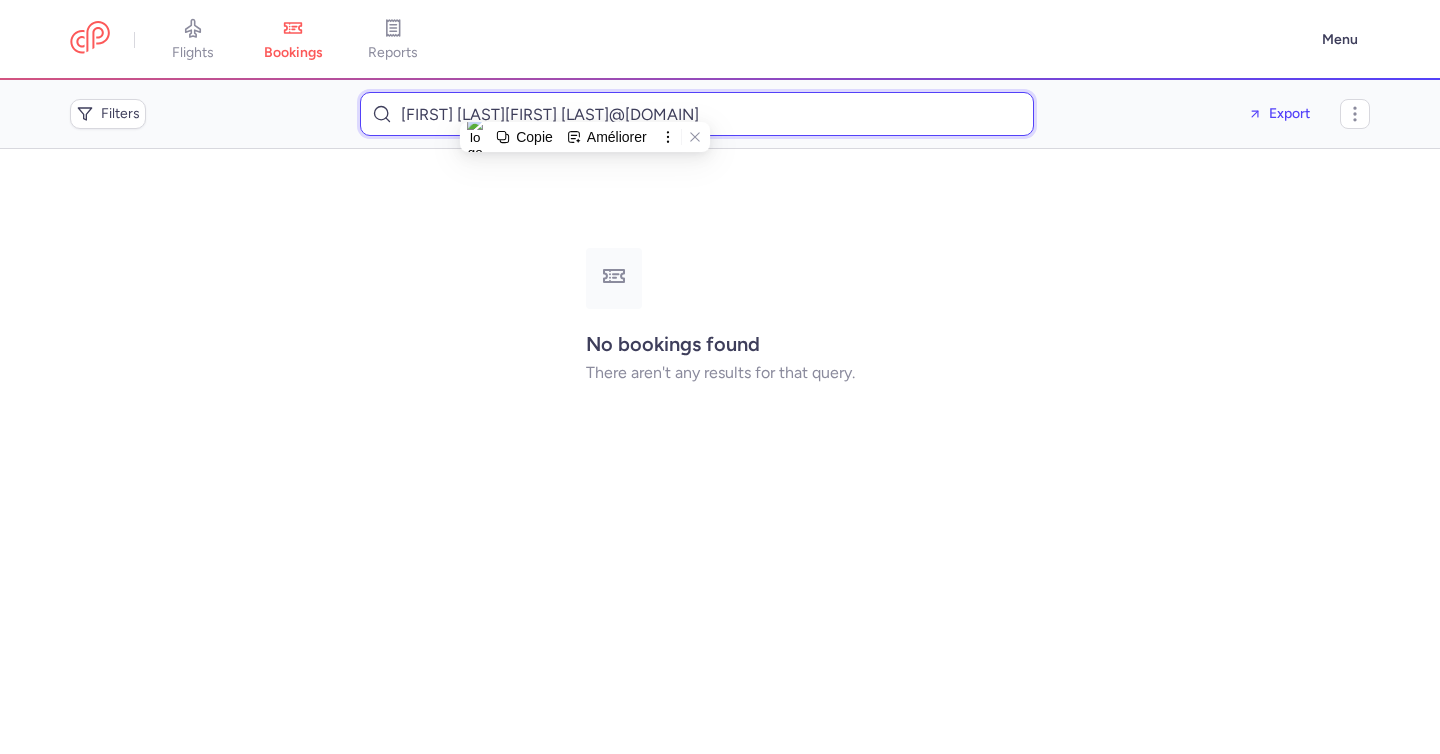 click on "Inna Holzinnaholz5555@gmail.com" at bounding box center [697, 114] 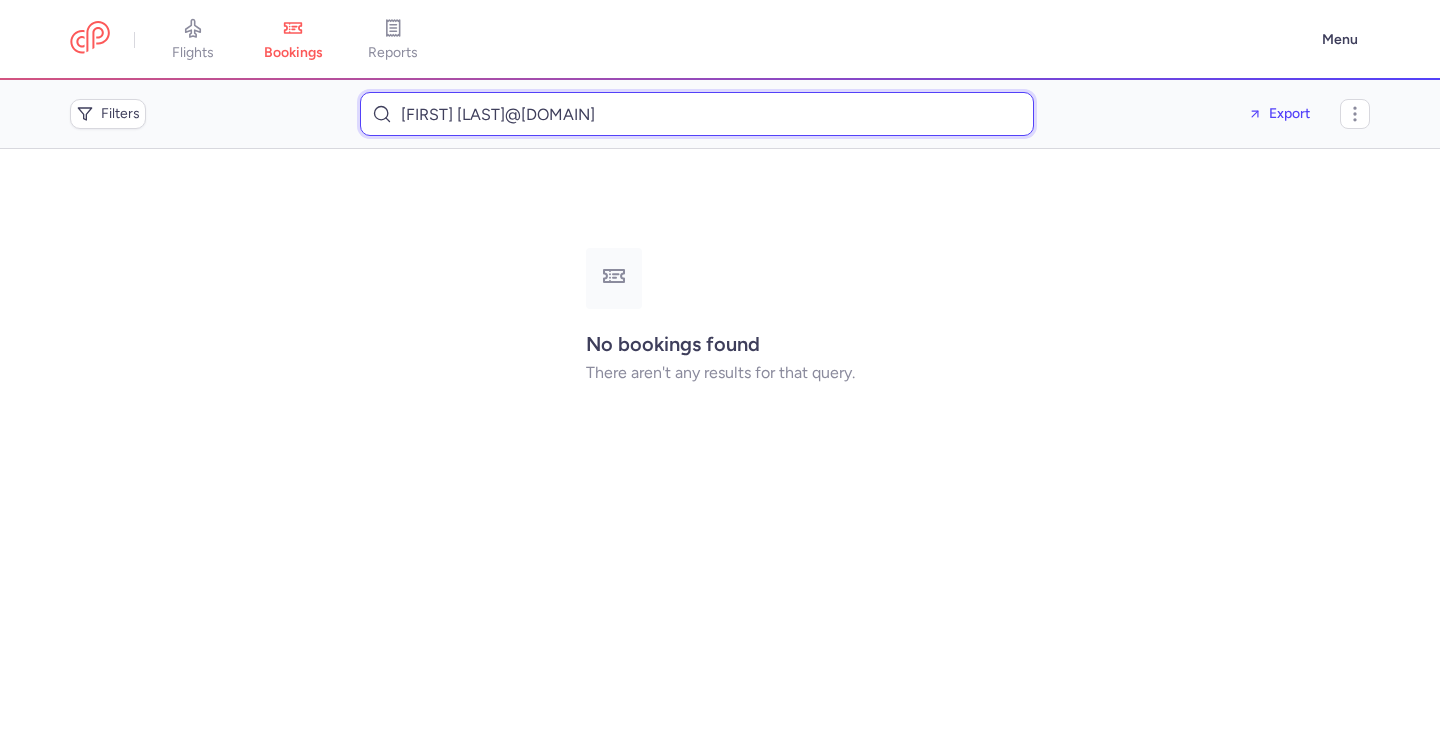 click on "innaholz5555@gmail.com" at bounding box center (697, 114) 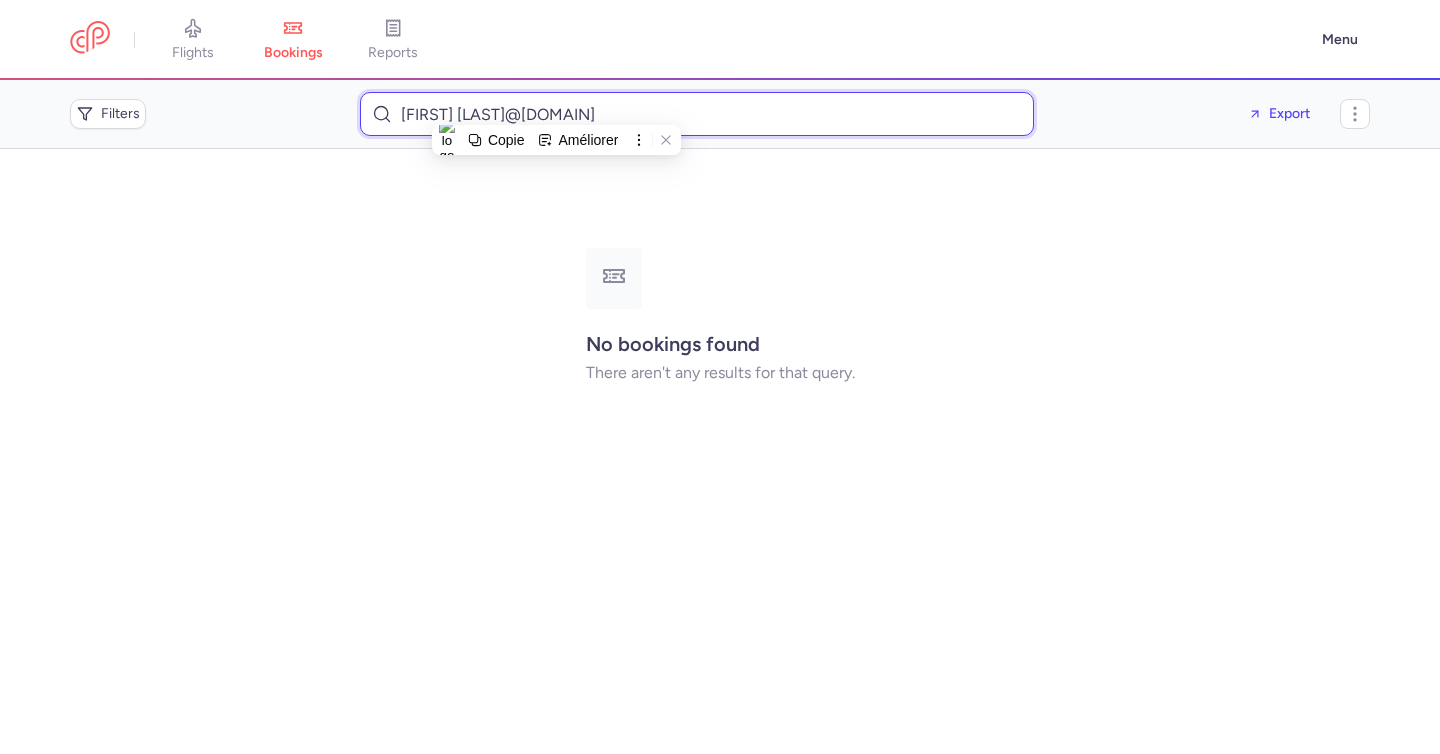 click on "innaholz5555@gmail.com" at bounding box center [697, 114] 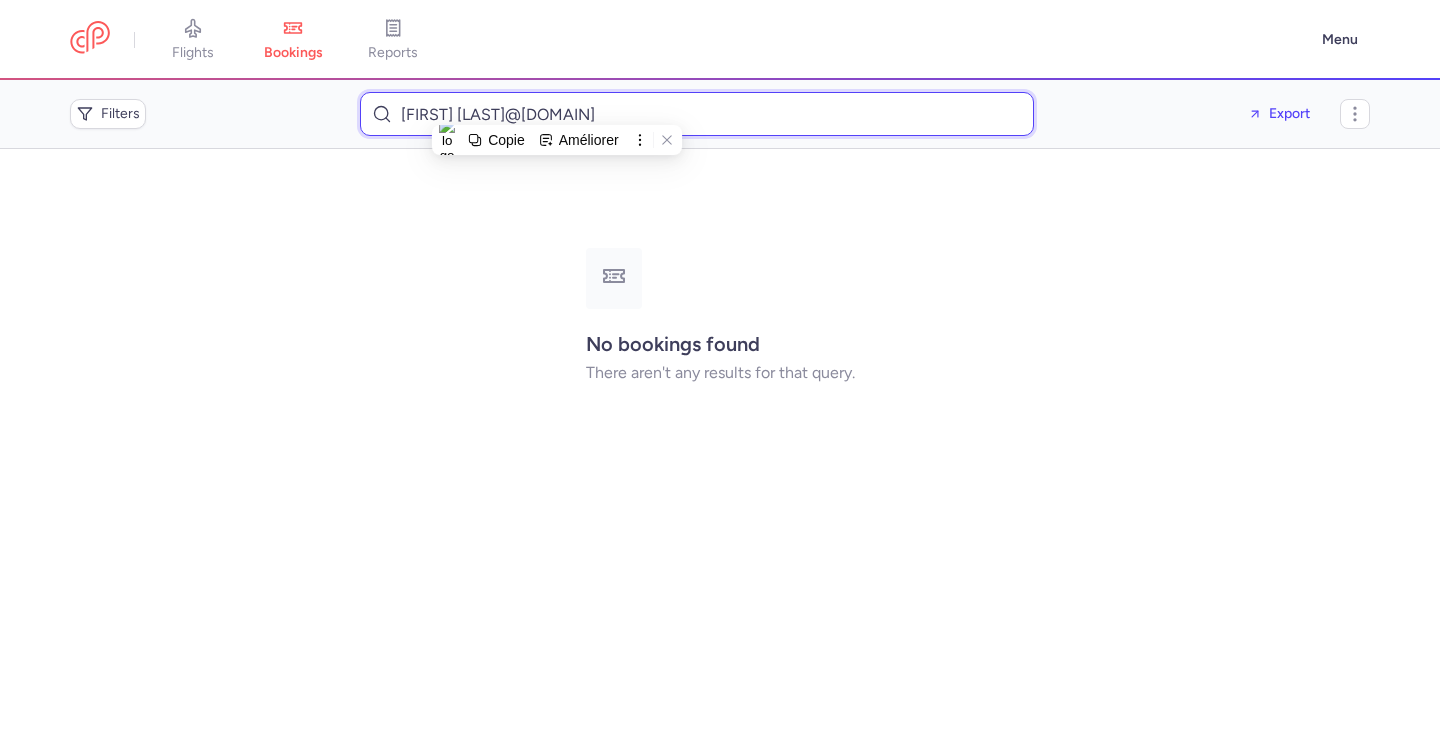paste on "Anke Barho" 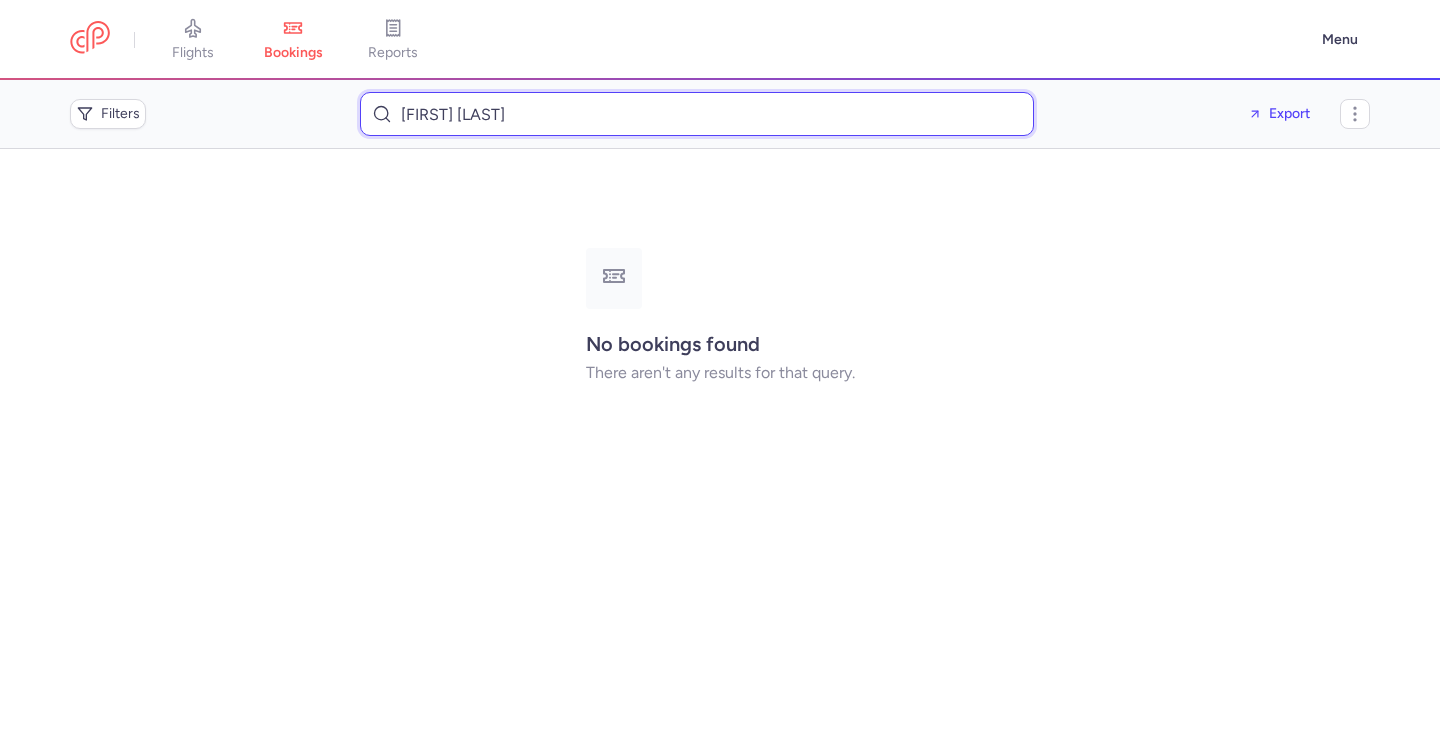 click on "Anke Barho" at bounding box center (697, 114) 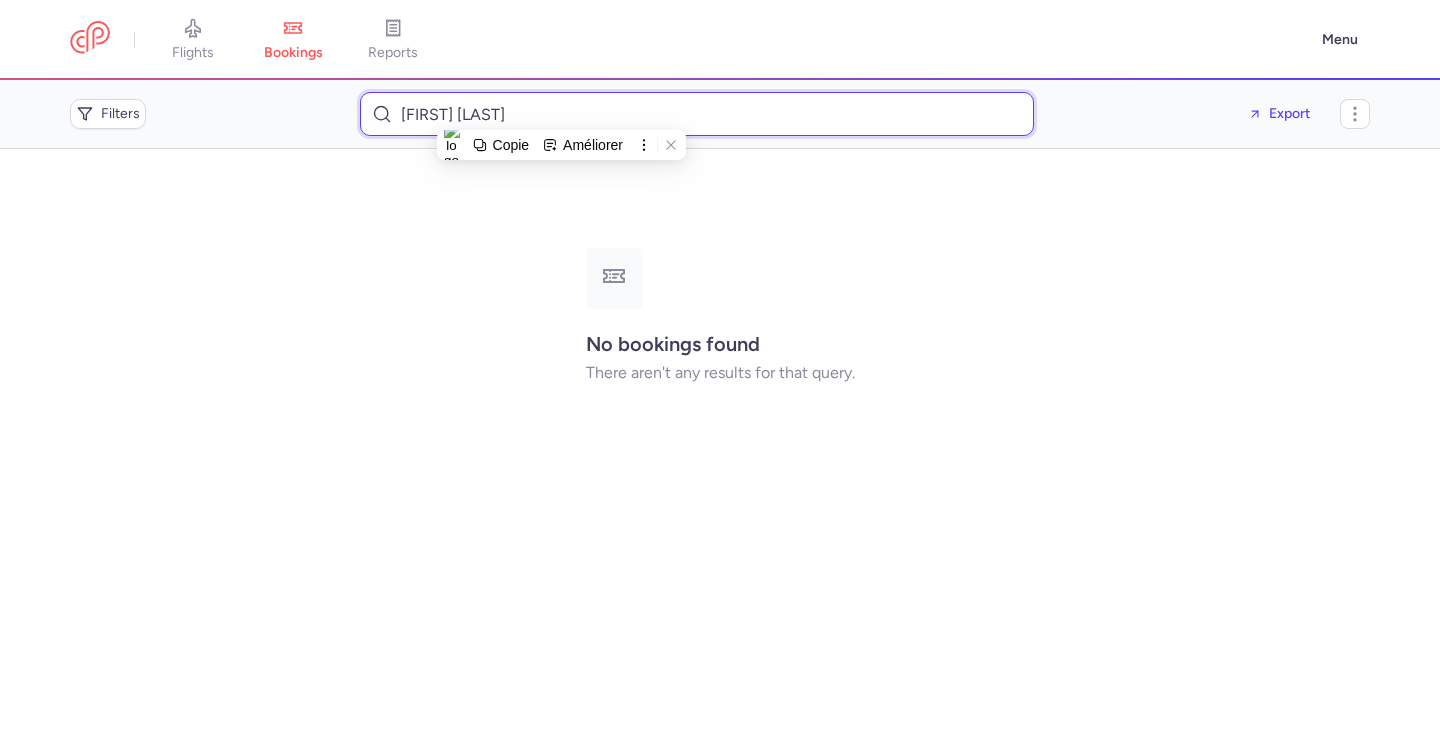click on "Anke Barho" at bounding box center [697, 114] 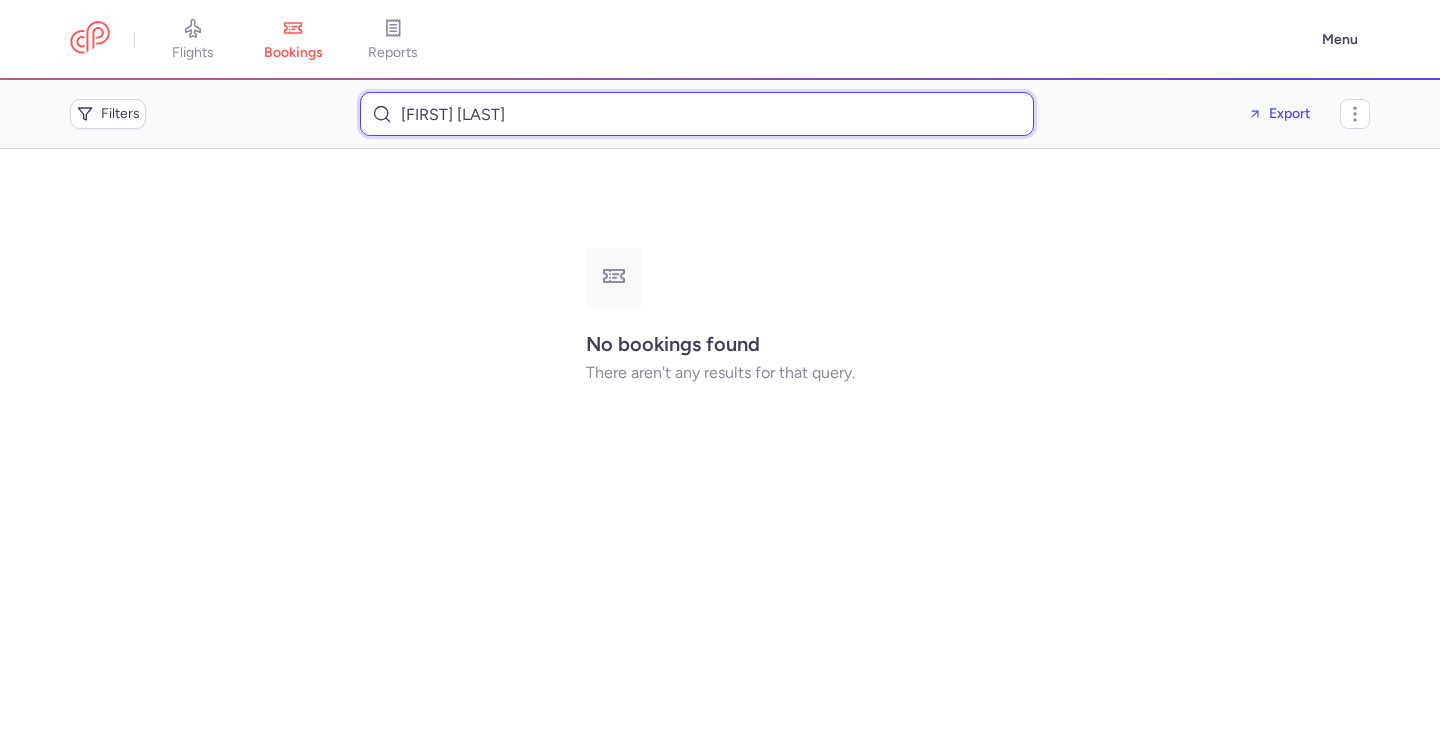 type on "Benan Erkan" 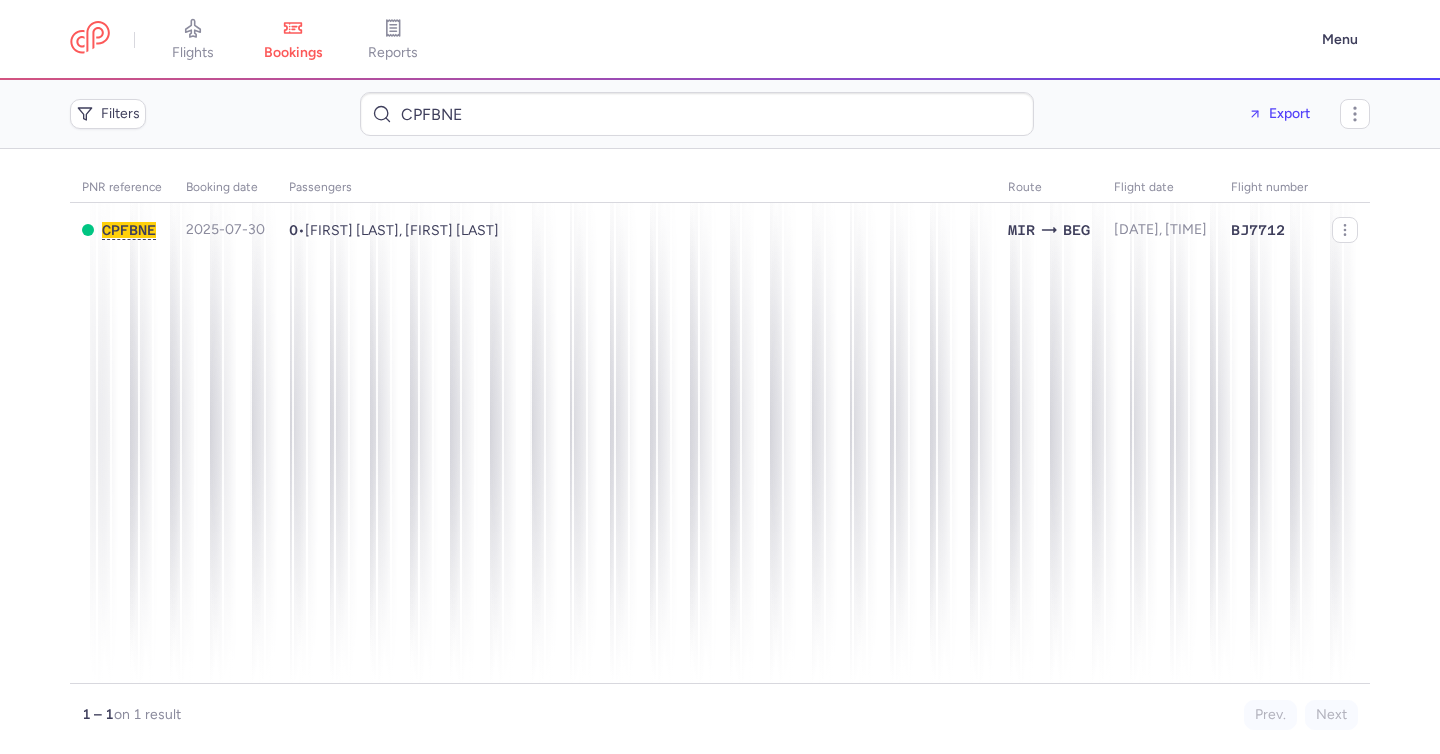 scroll, scrollTop: 0, scrollLeft: 0, axis: both 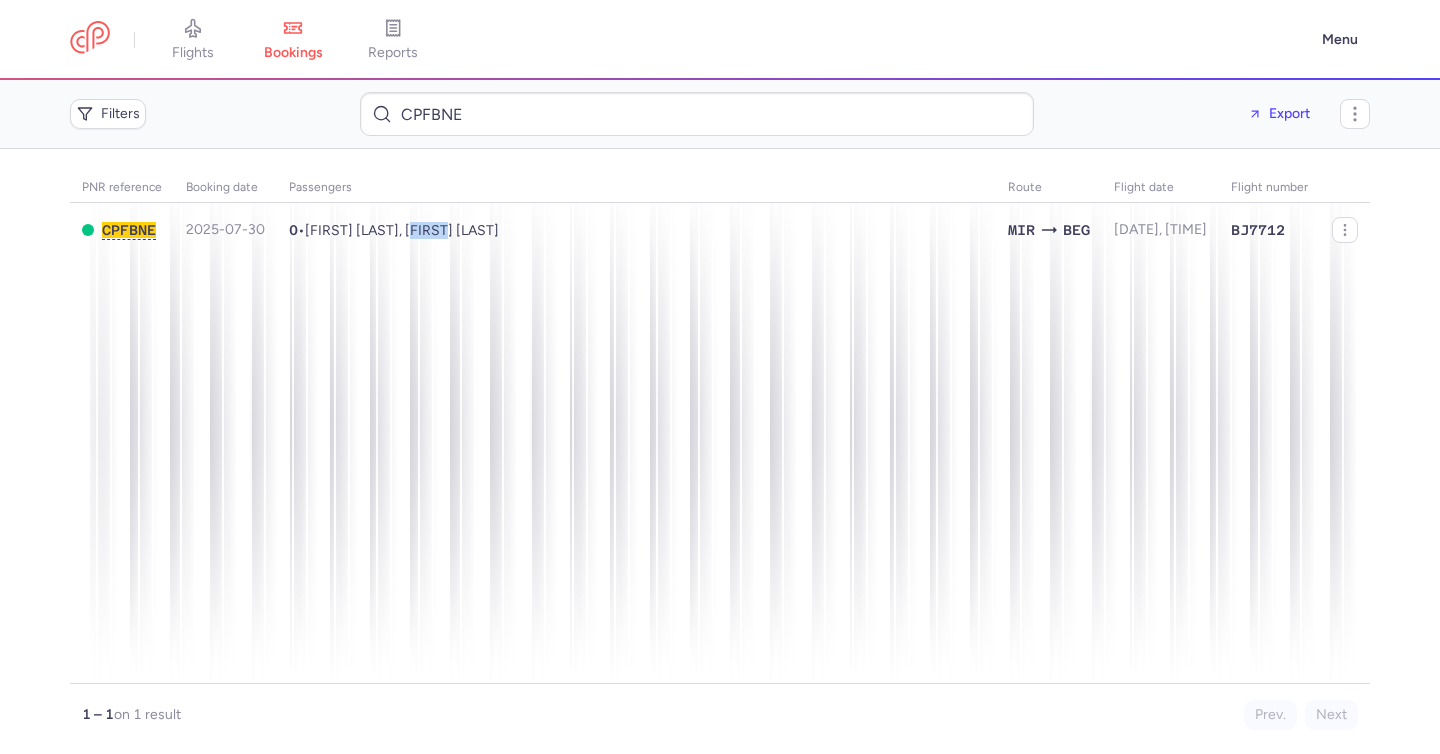 click on "Belssam CHAABAN, Manar MSILINI" at bounding box center (402, 230) 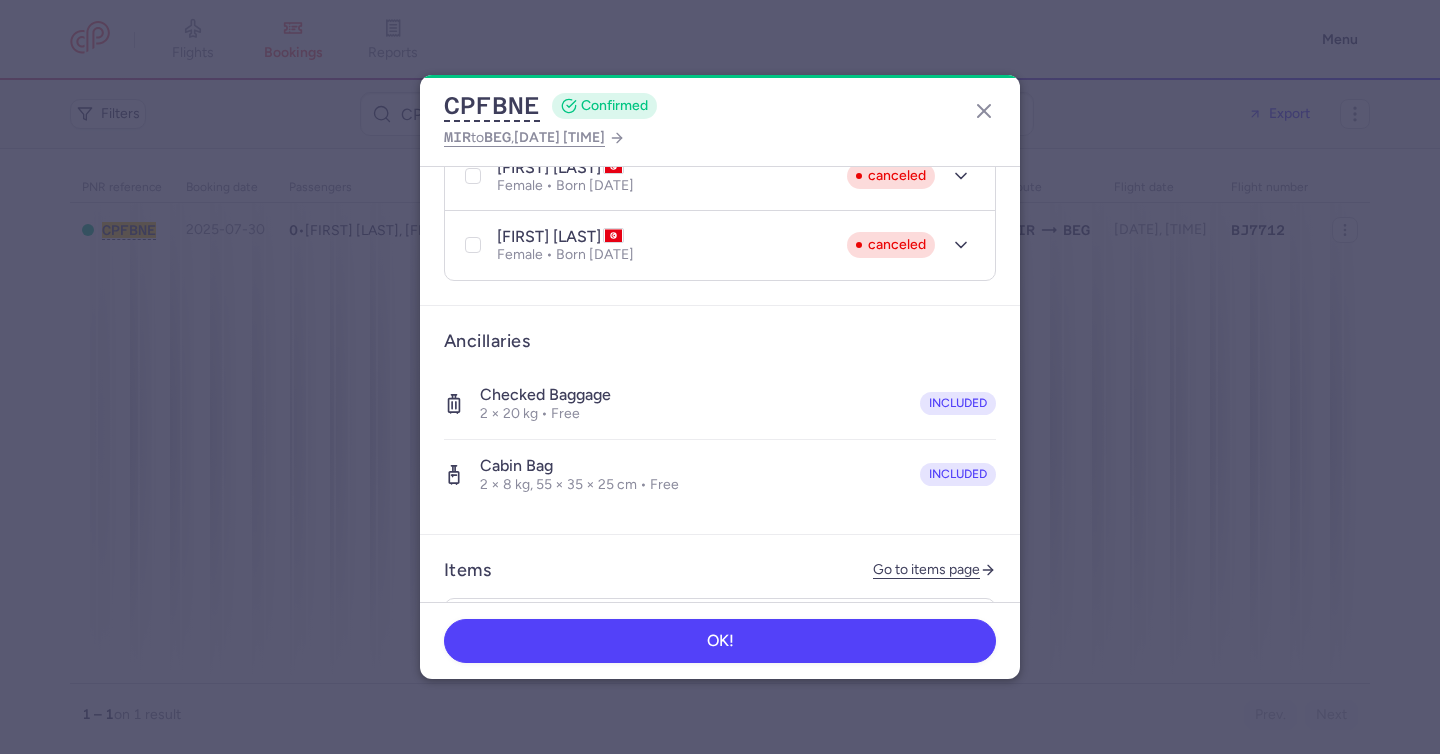 scroll, scrollTop: 745, scrollLeft: 0, axis: vertical 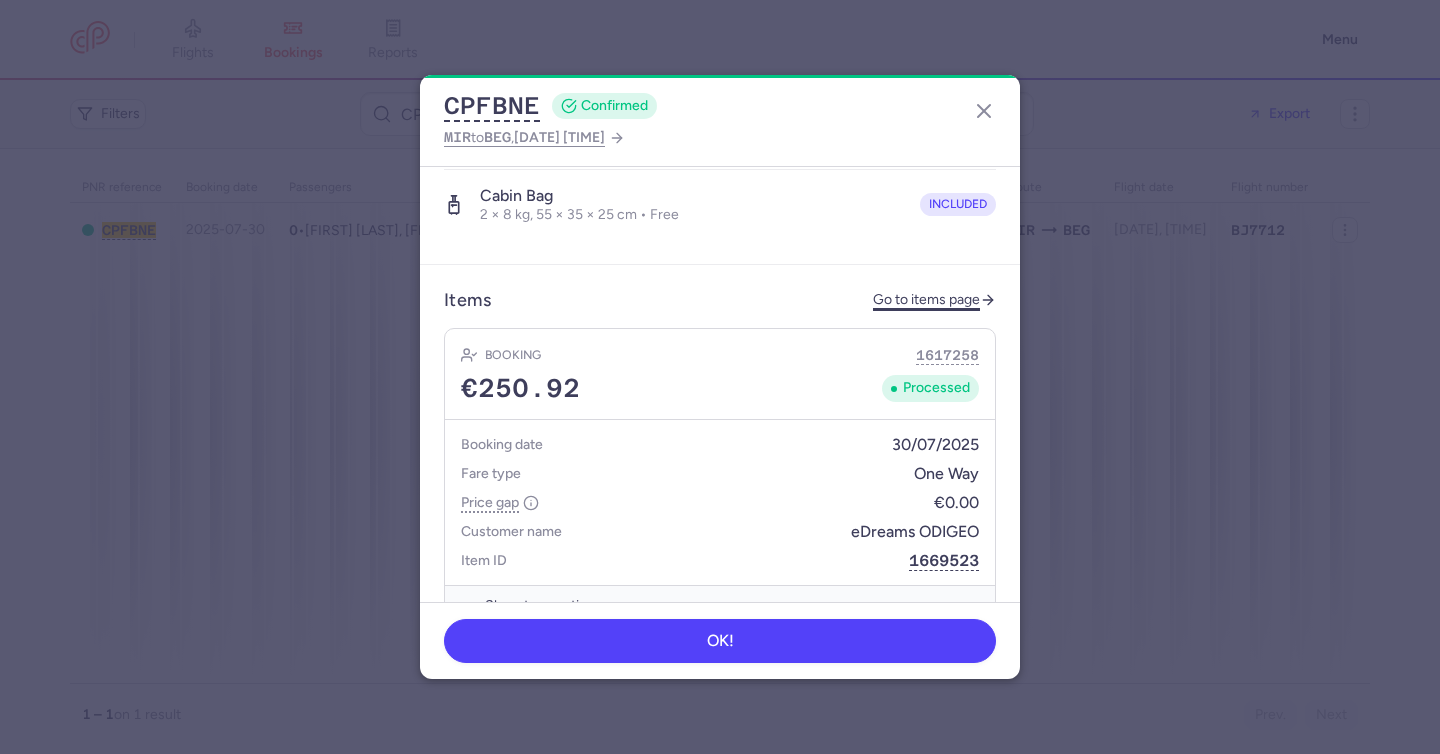 click on "Go to items page" 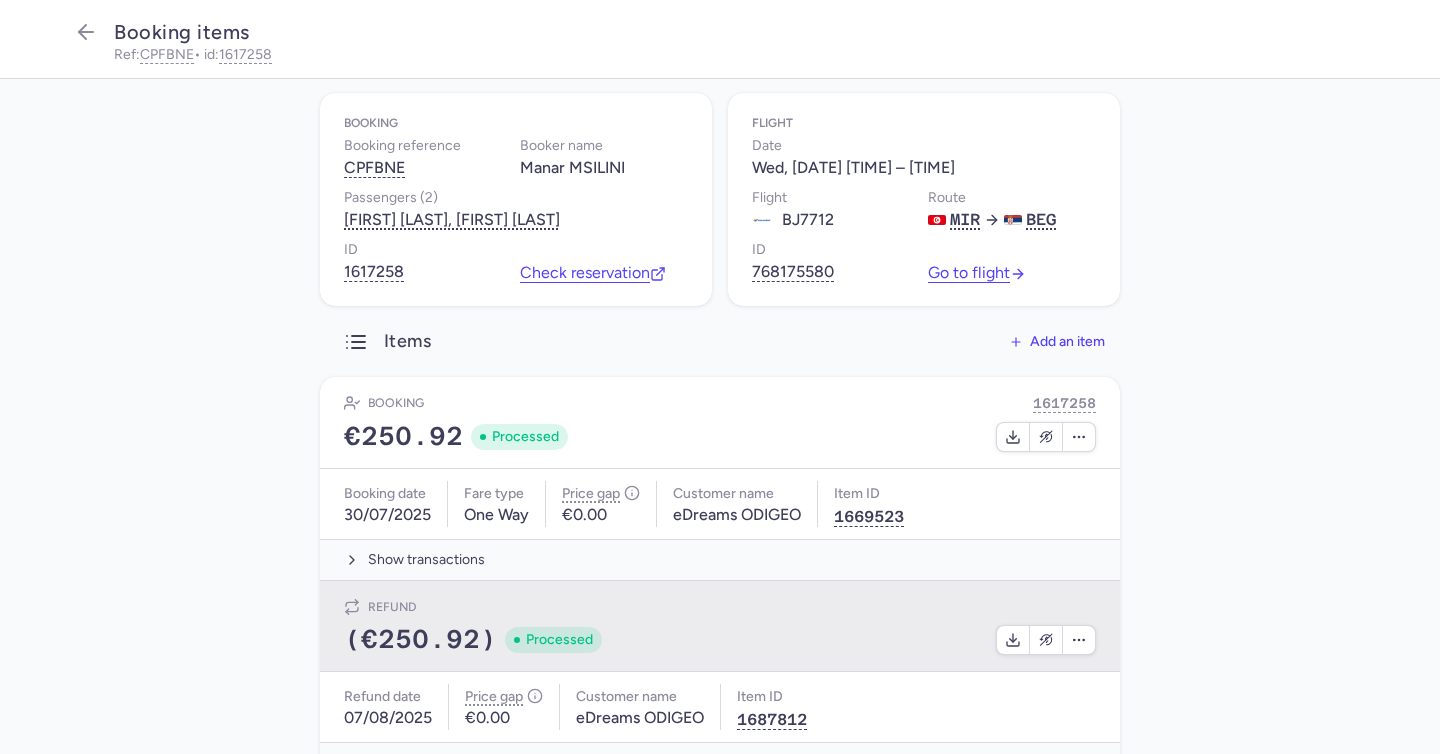 scroll, scrollTop: 134, scrollLeft: 0, axis: vertical 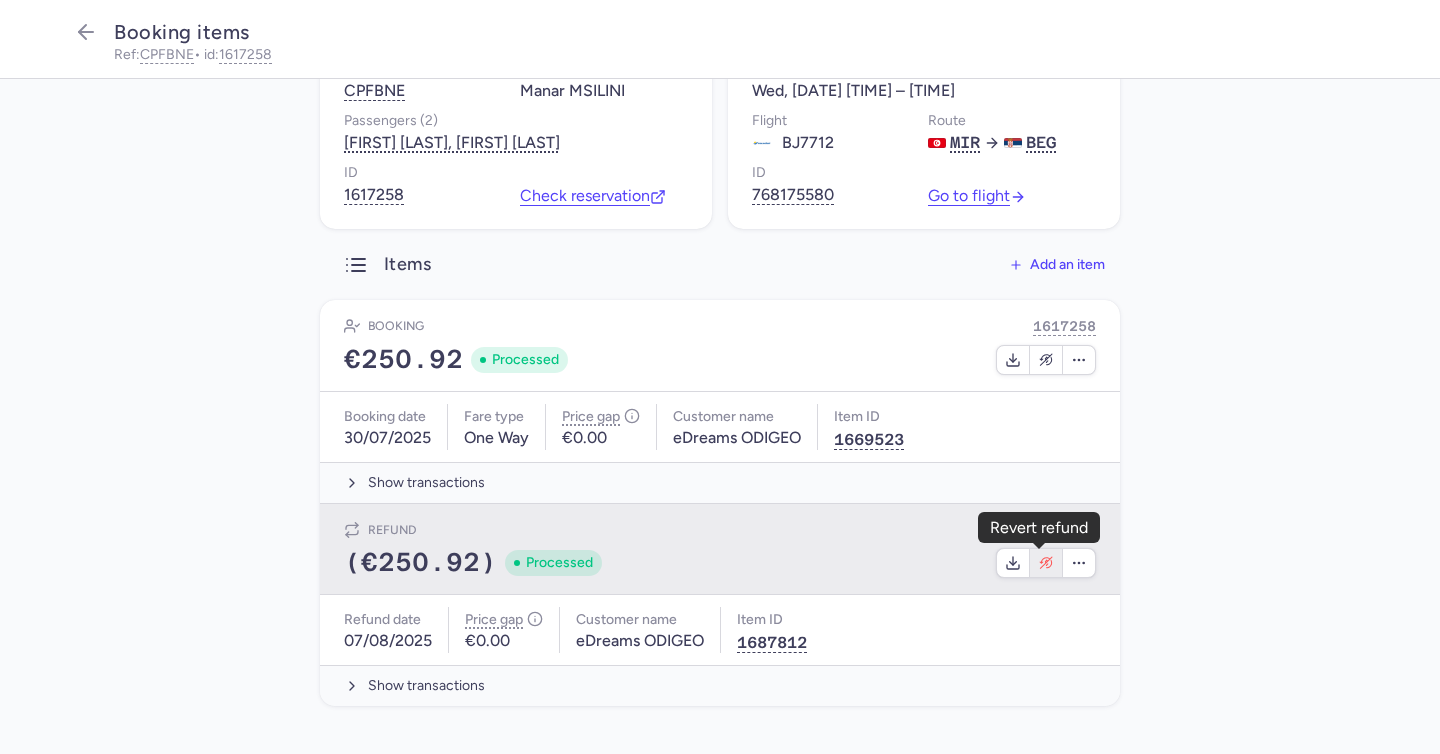 click 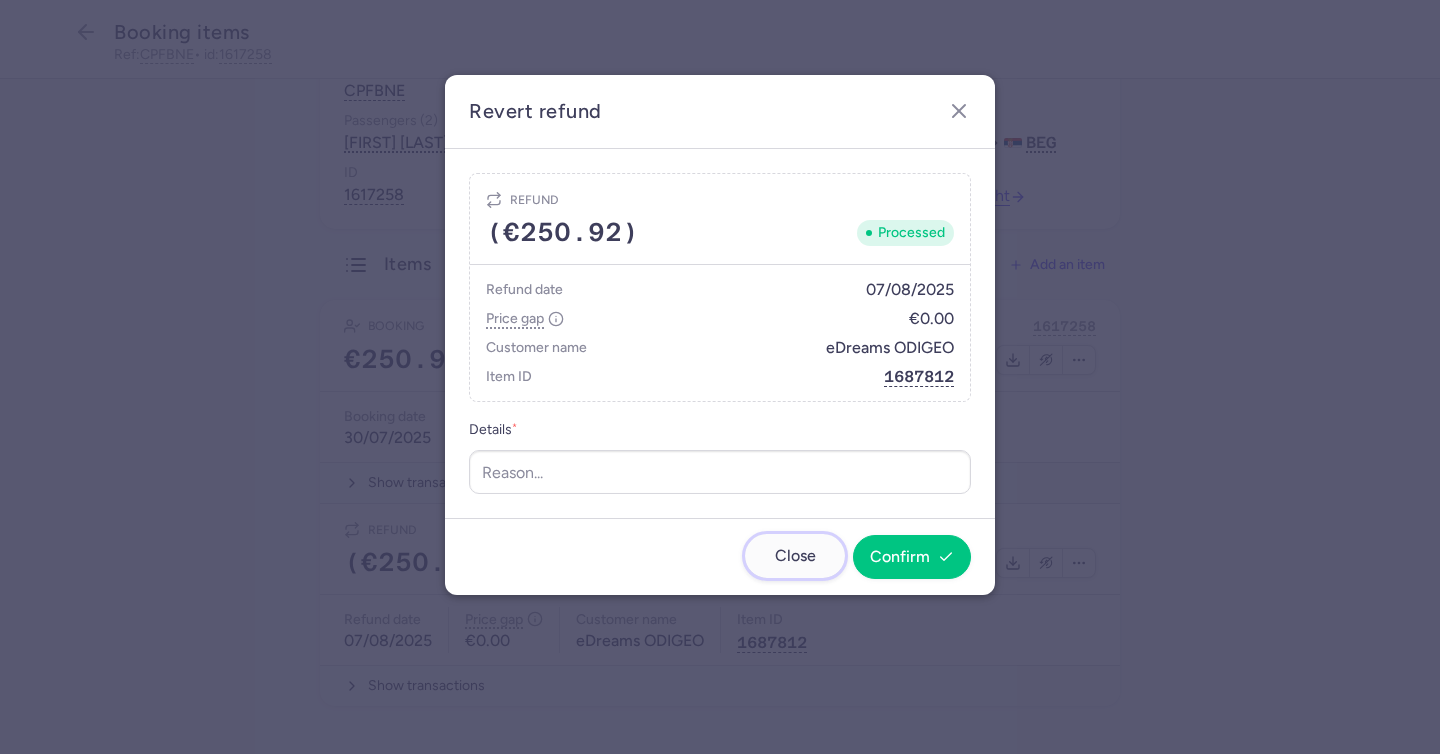 click on "Close" at bounding box center (795, 556) 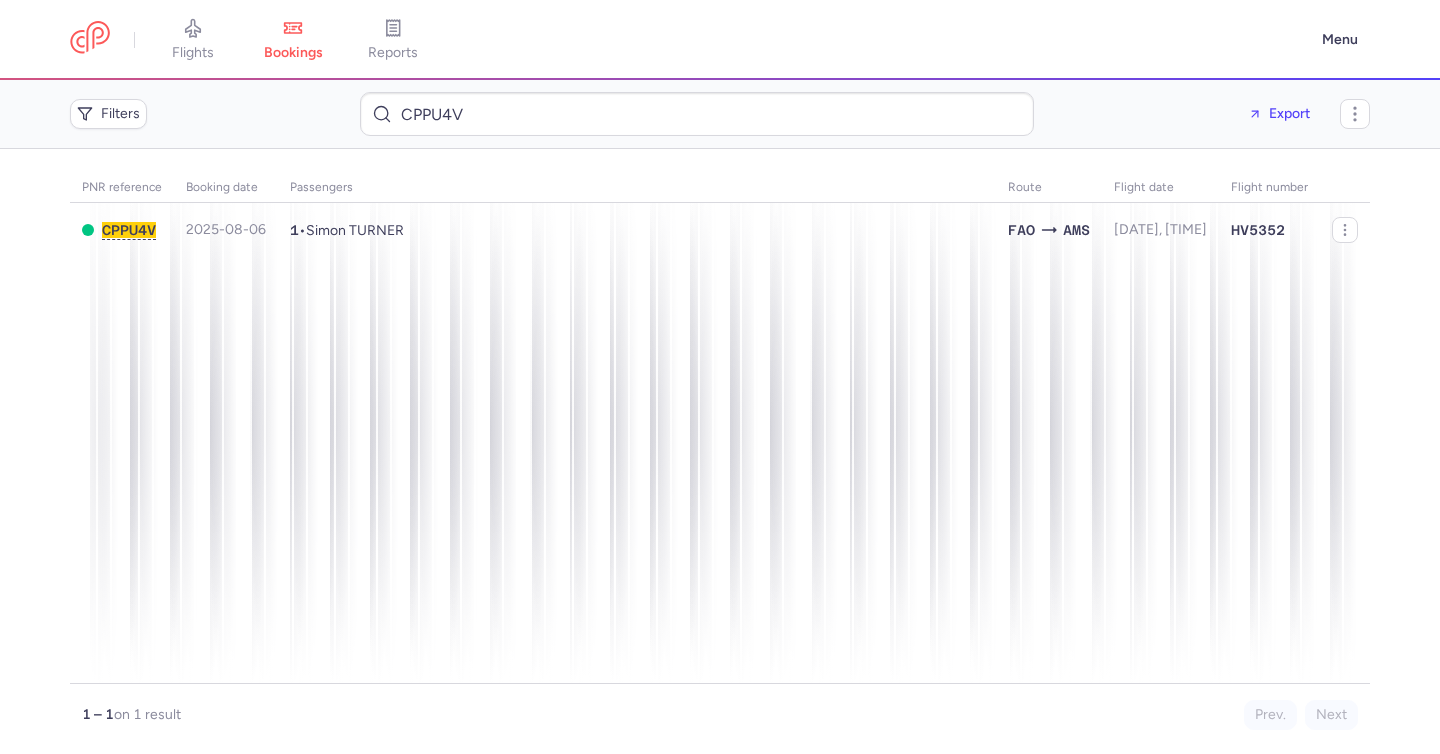 scroll, scrollTop: 0, scrollLeft: 0, axis: both 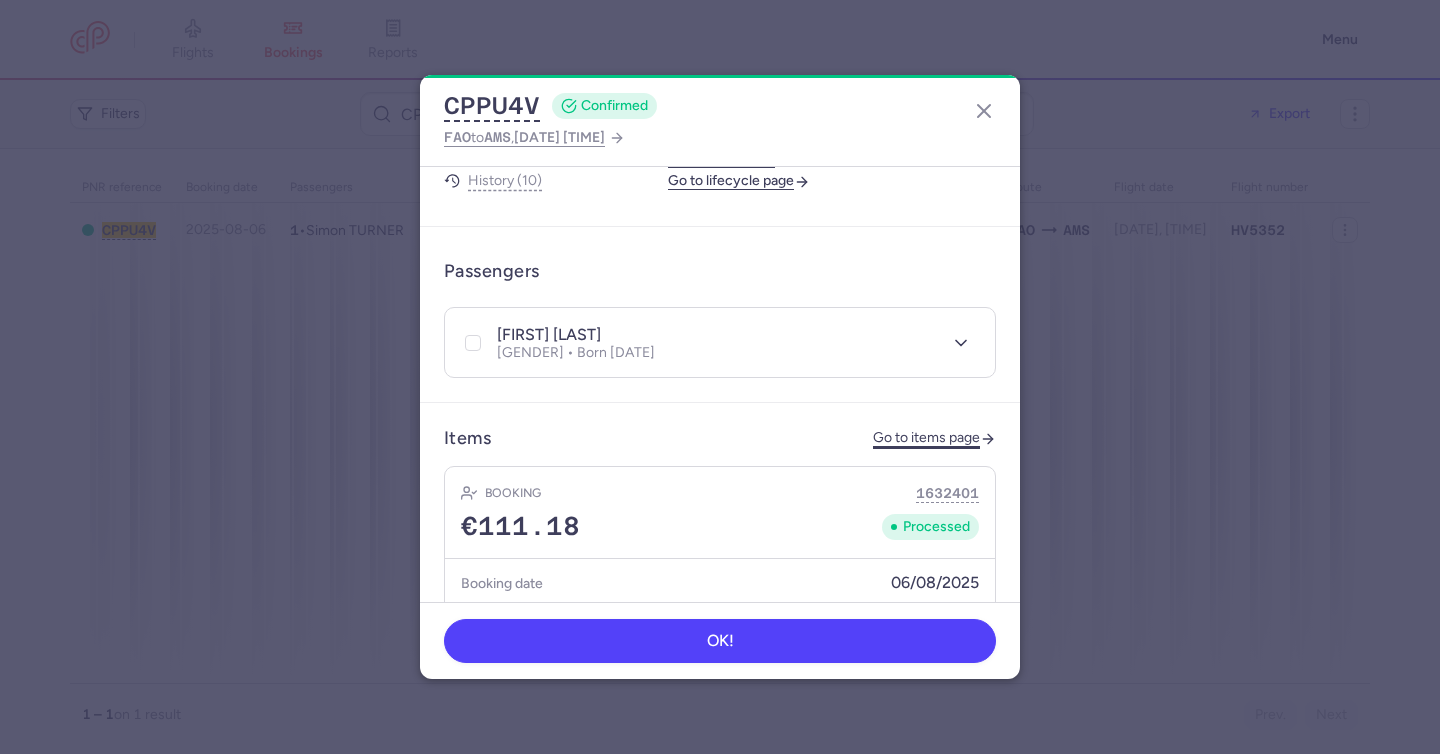 click on "Go to items page" 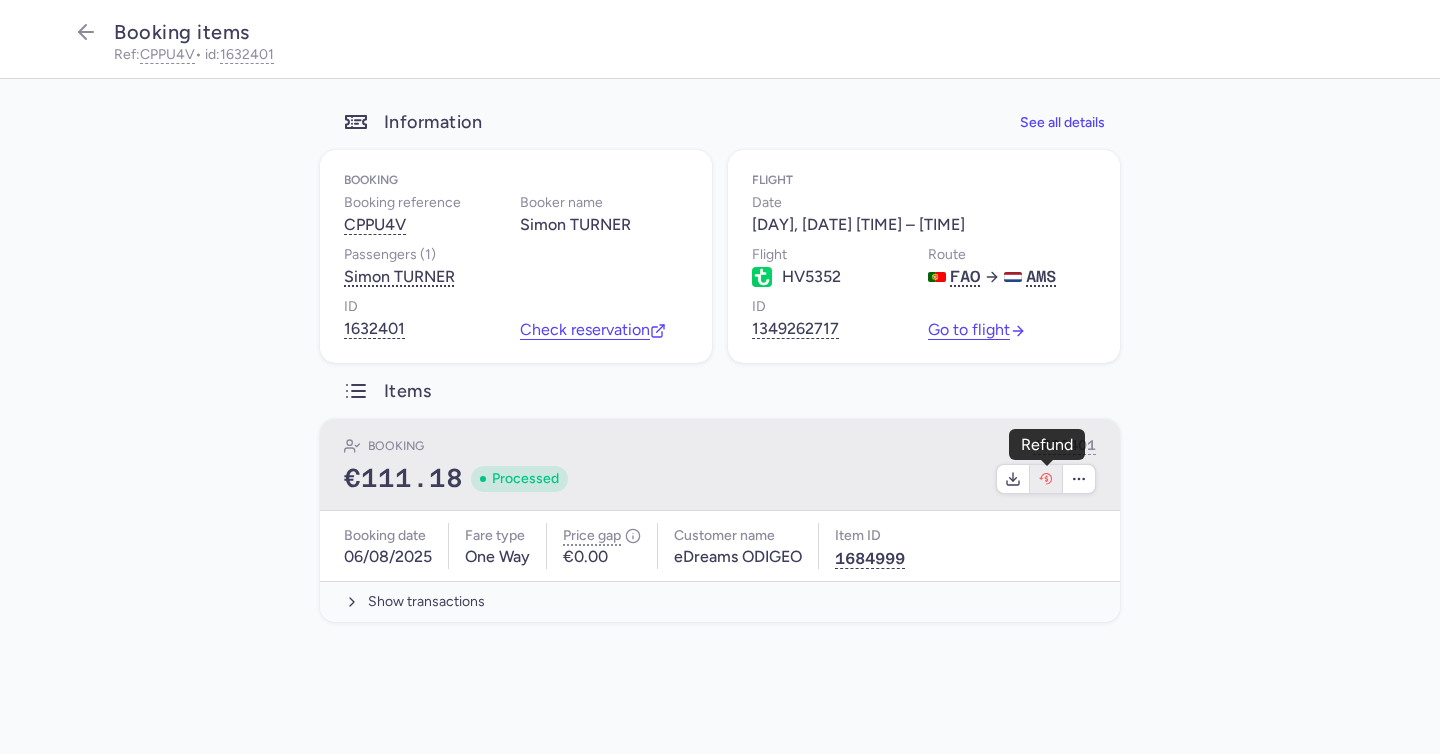 click 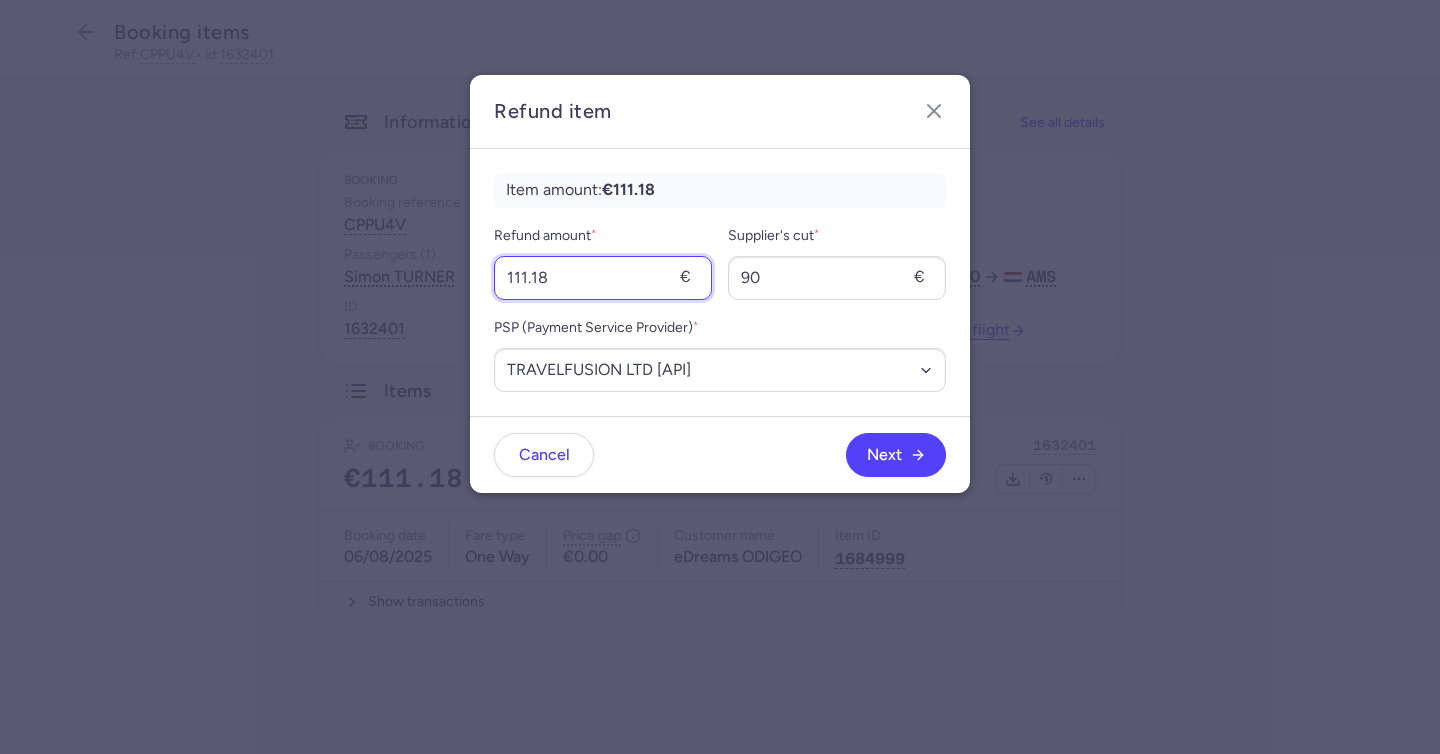 drag, startPoint x: 495, startPoint y: 277, endPoint x: 444, endPoint y: 274, distance: 51.088158 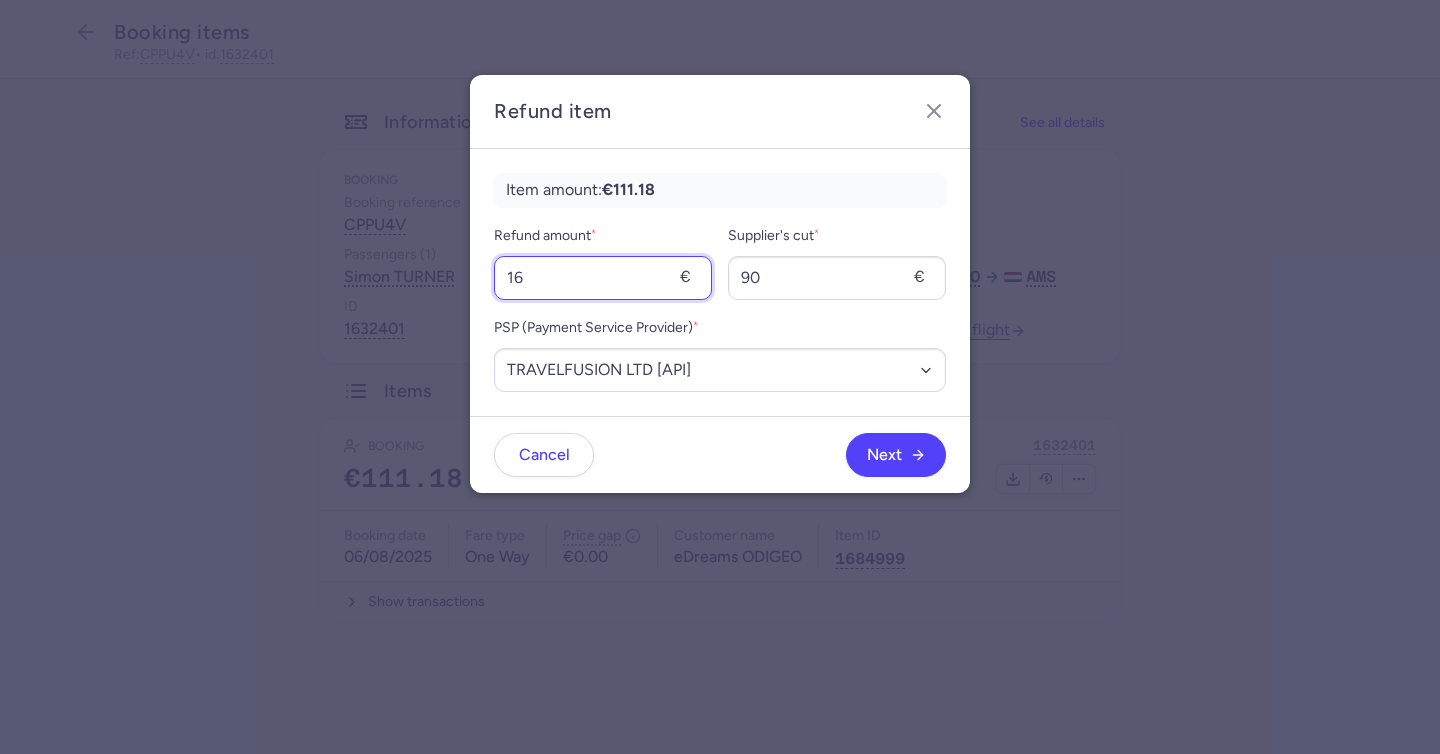 type on "16" 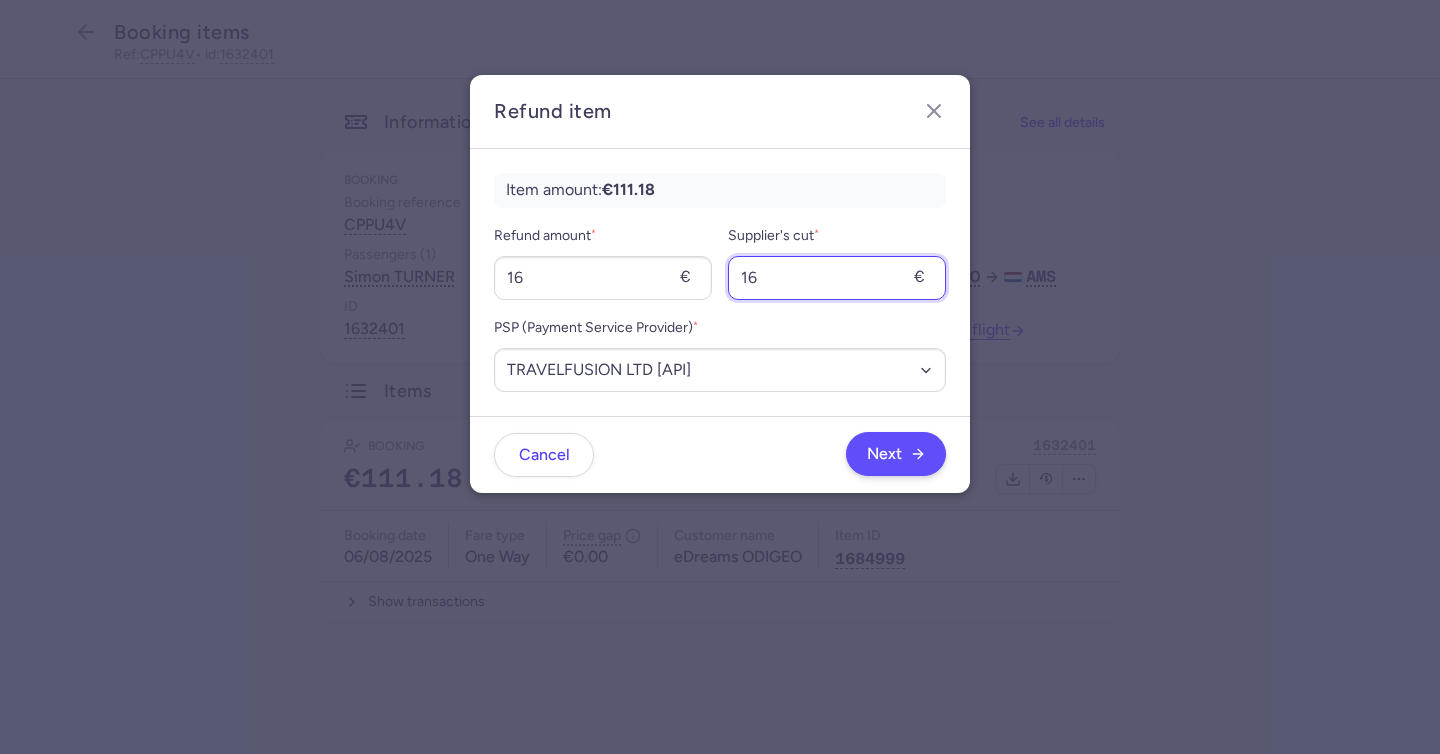 type on "16" 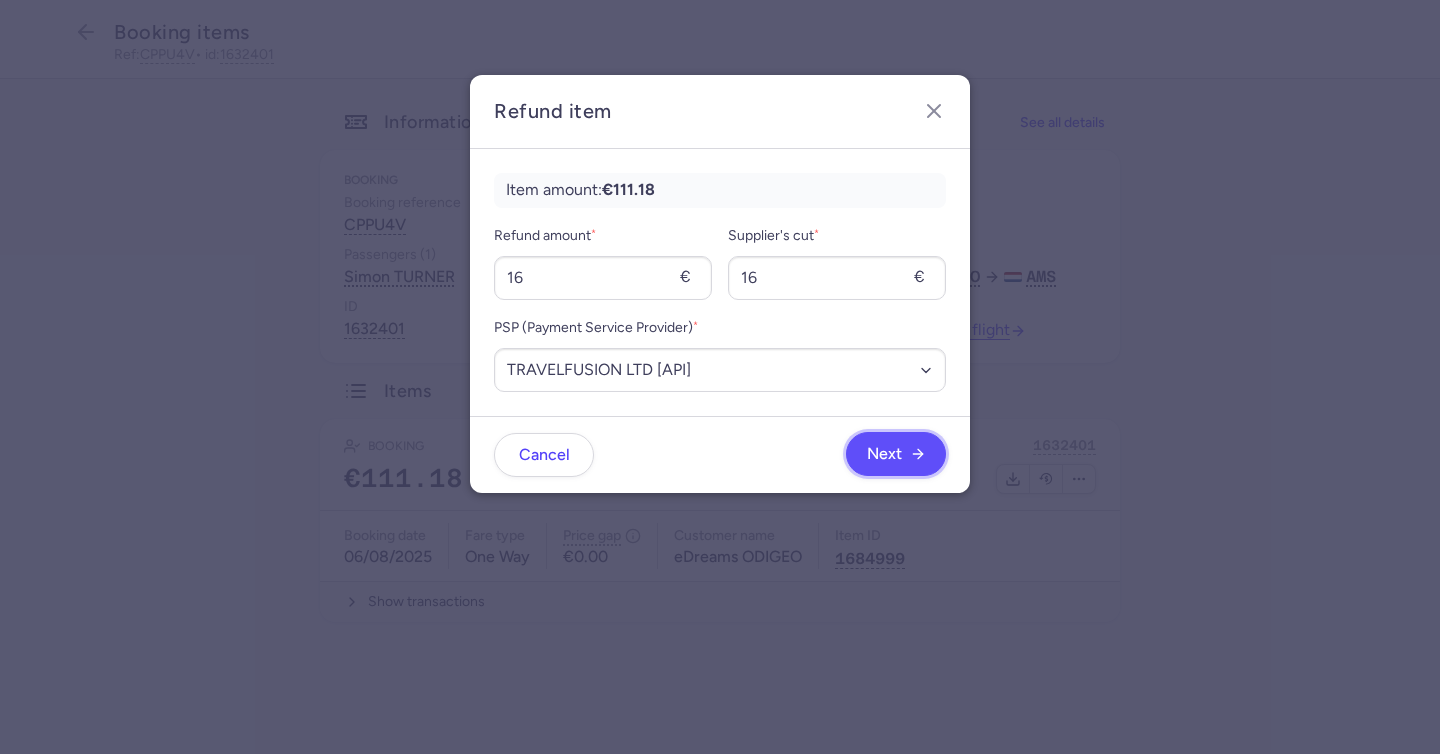 click on "Next" at bounding box center [896, 454] 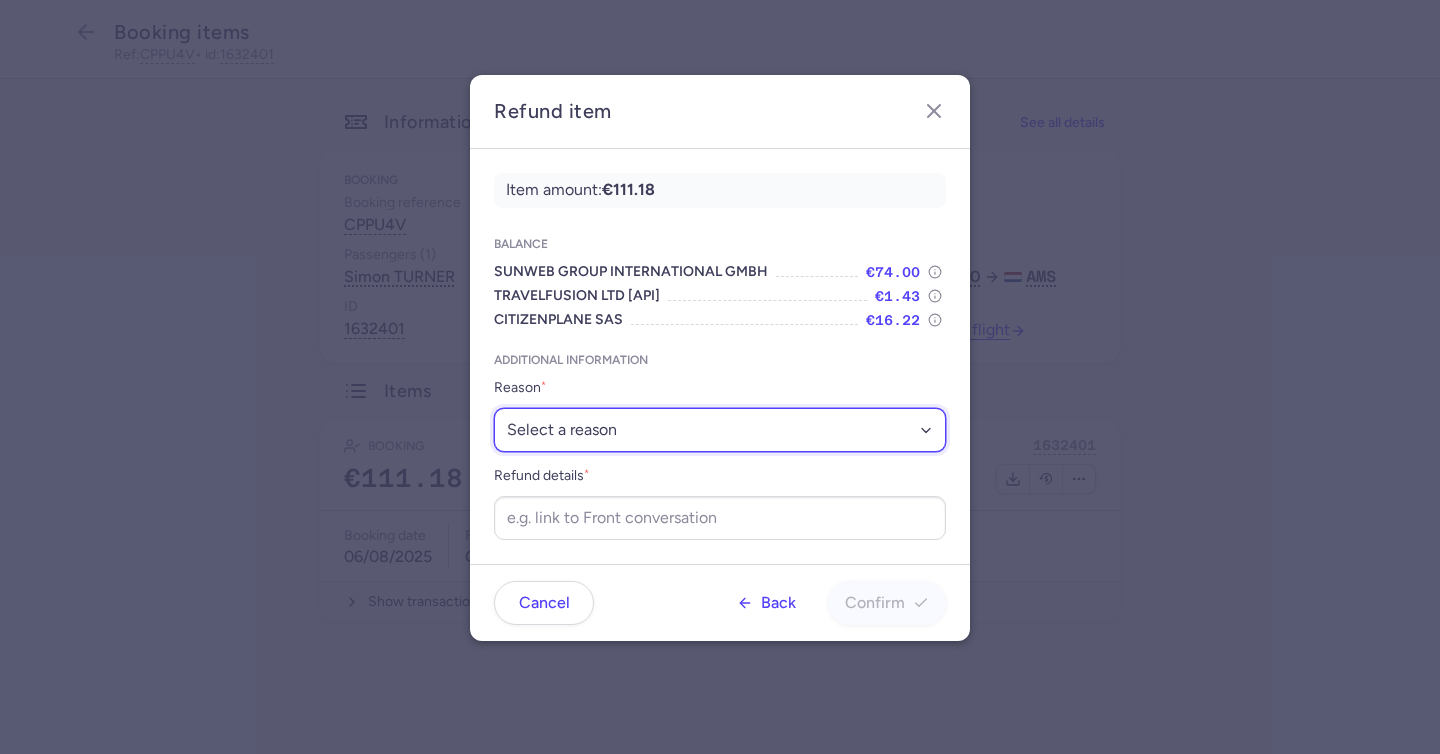 click on "Select a reason ✈️ Airline ceasing ops 💼 Ancillary issue 📄 APIS missing ⚙️ CitizenPlane error ⛔️ Denied boarding 🔁 Duplicate ❌ Flight canceled 🕵🏼‍♂️ Fraud 🎁 Goodwill 🎫 Goodwill allowance 🙃 Other 💺 Overbooking 💸 Refund with penalty 🙅 Schedule change not accepted 🤕 Supplier error 💵 Tax refund ❓ Unconfirmed booking" at bounding box center [720, 430] 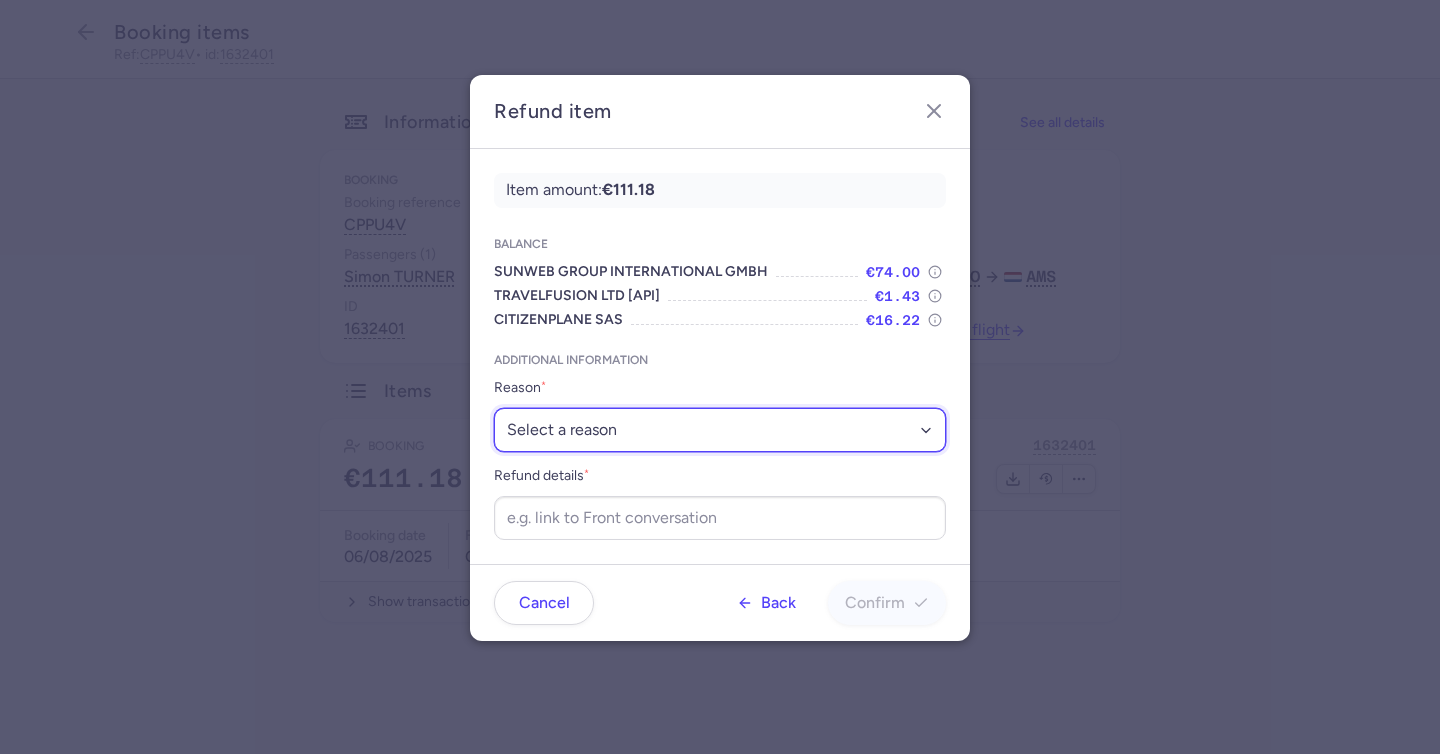 select on "TAX_REFUND" 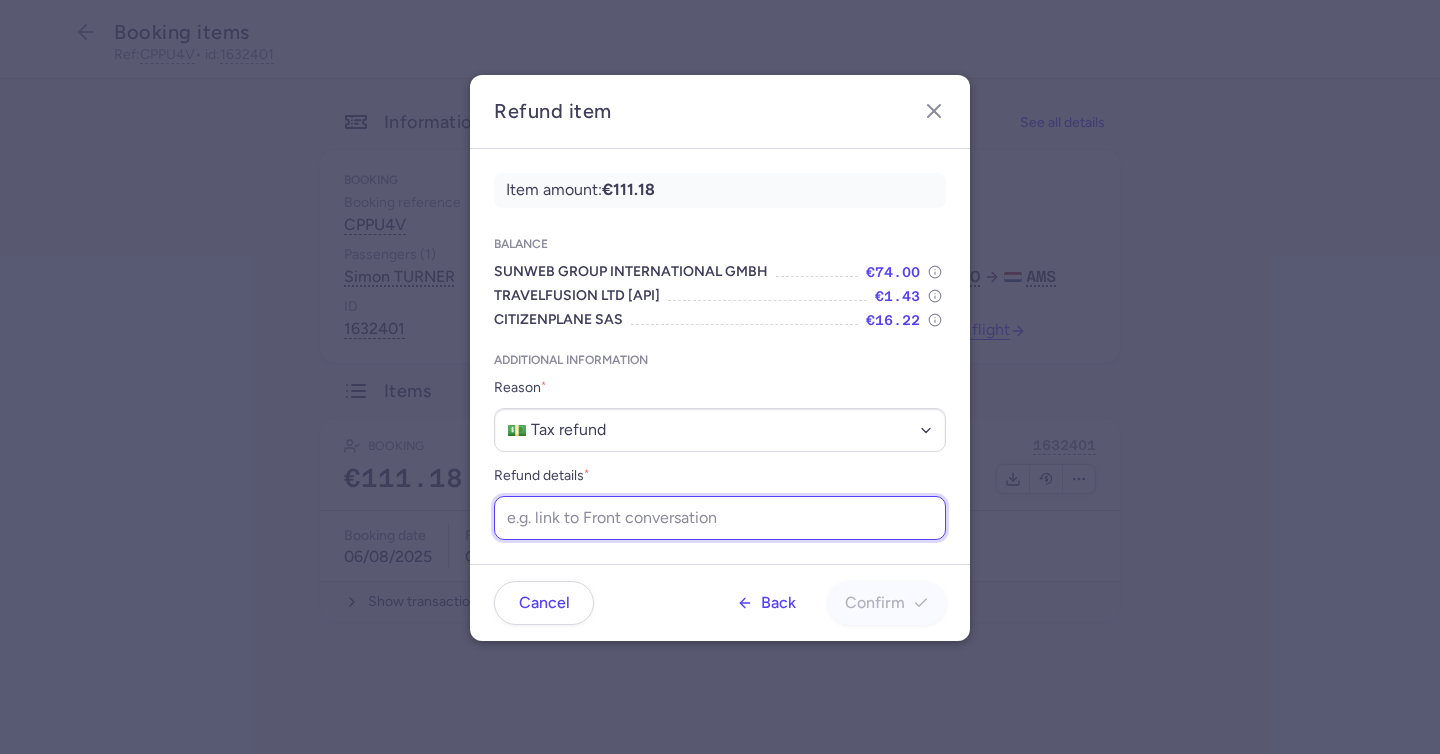 click on "Refund details  *" at bounding box center [720, 518] 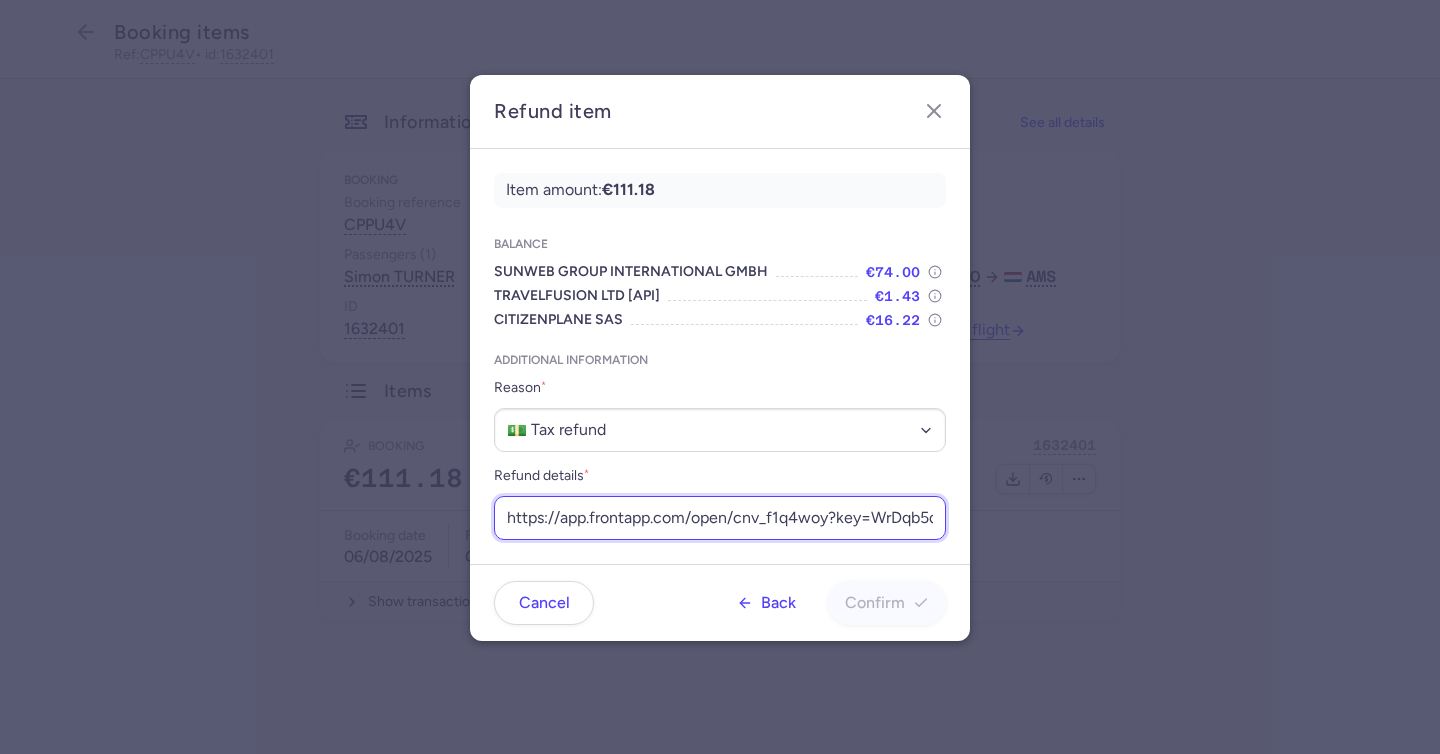 scroll, scrollTop: 0, scrollLeft: 236, axis: horizontal 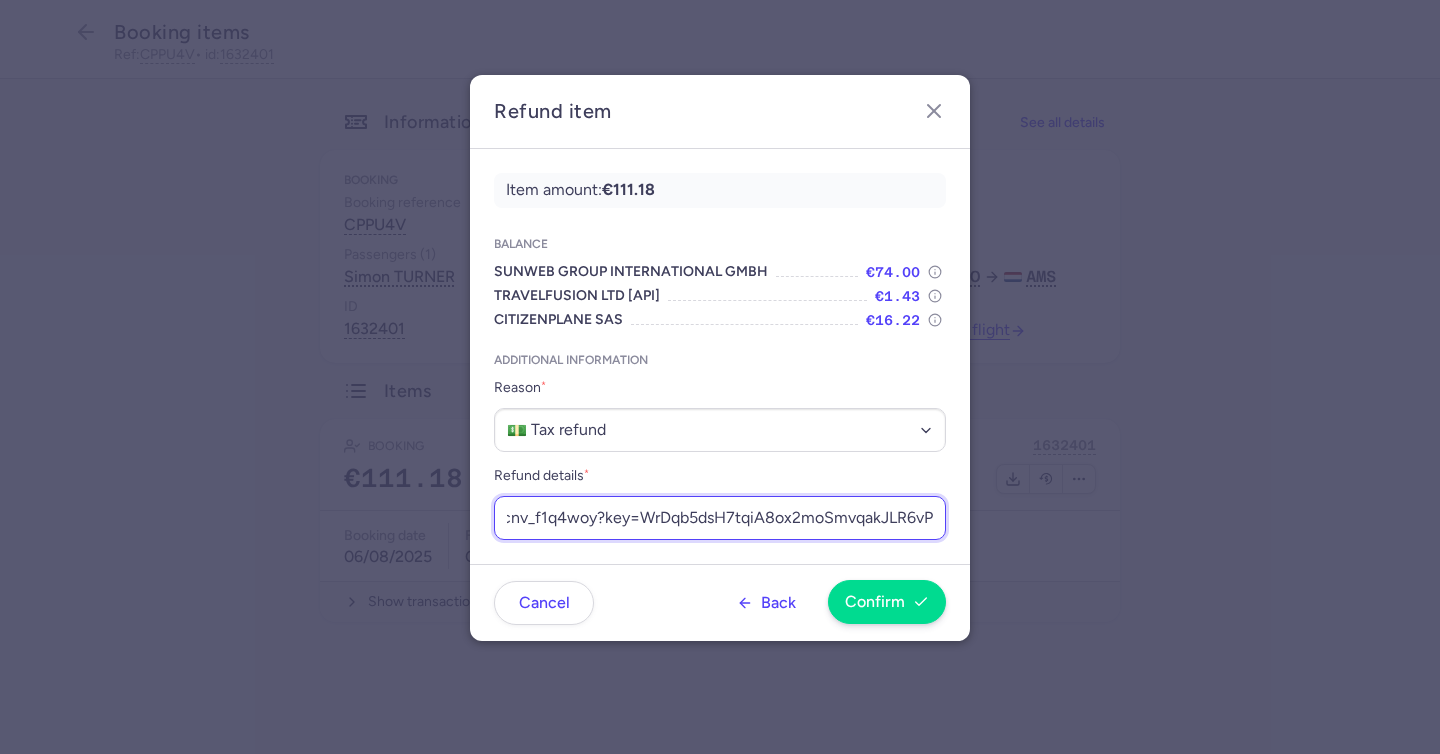 type on "https://app.frontapp.com/open/cnv_f1q4woy?key=WrDqb5dsH7tqiA8ox2moSmvqakJLR6vP" 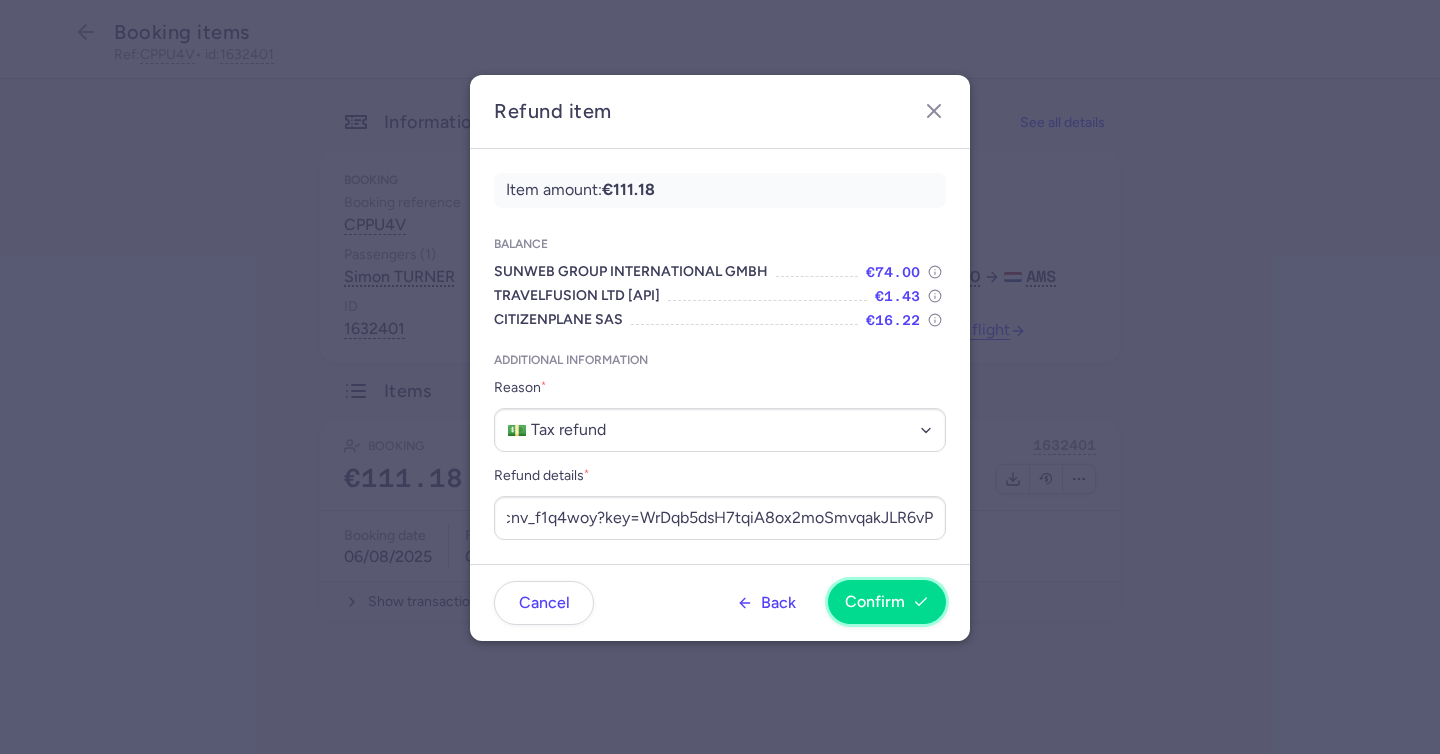 click on "Confirm" at bounding box center (875, 602) 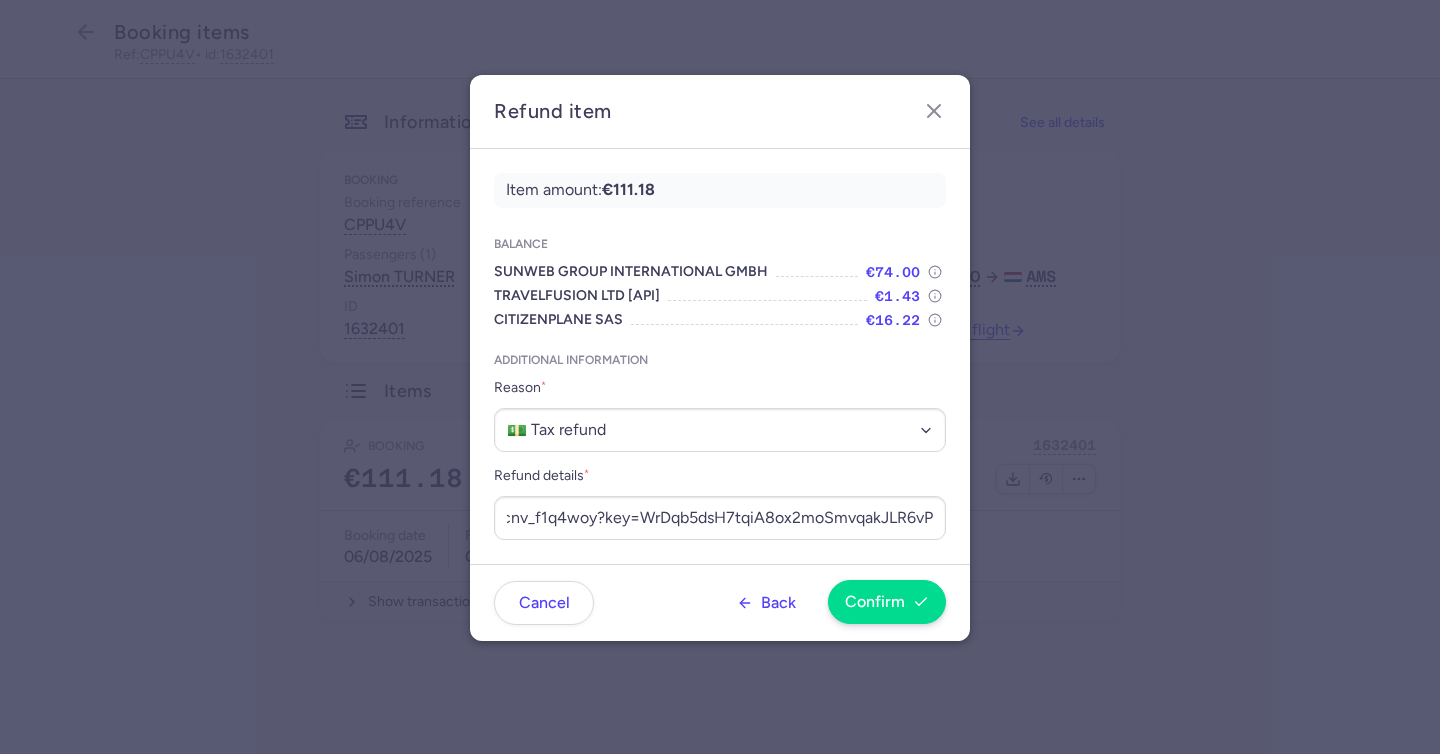 scroll, scrollTop: 0, scrollLeft: 0, axis: both 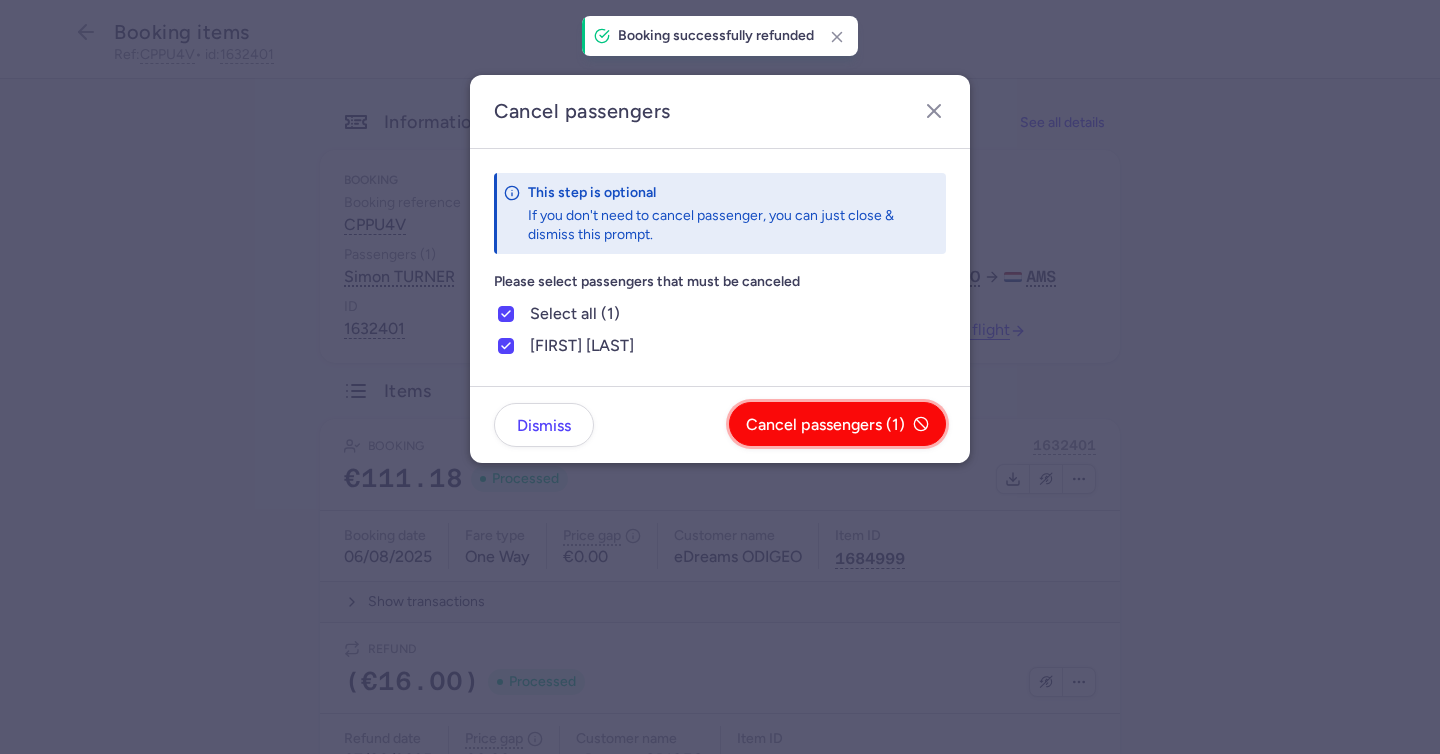 click on "Cancel passengers (1)" at bounding box center [837, 424] 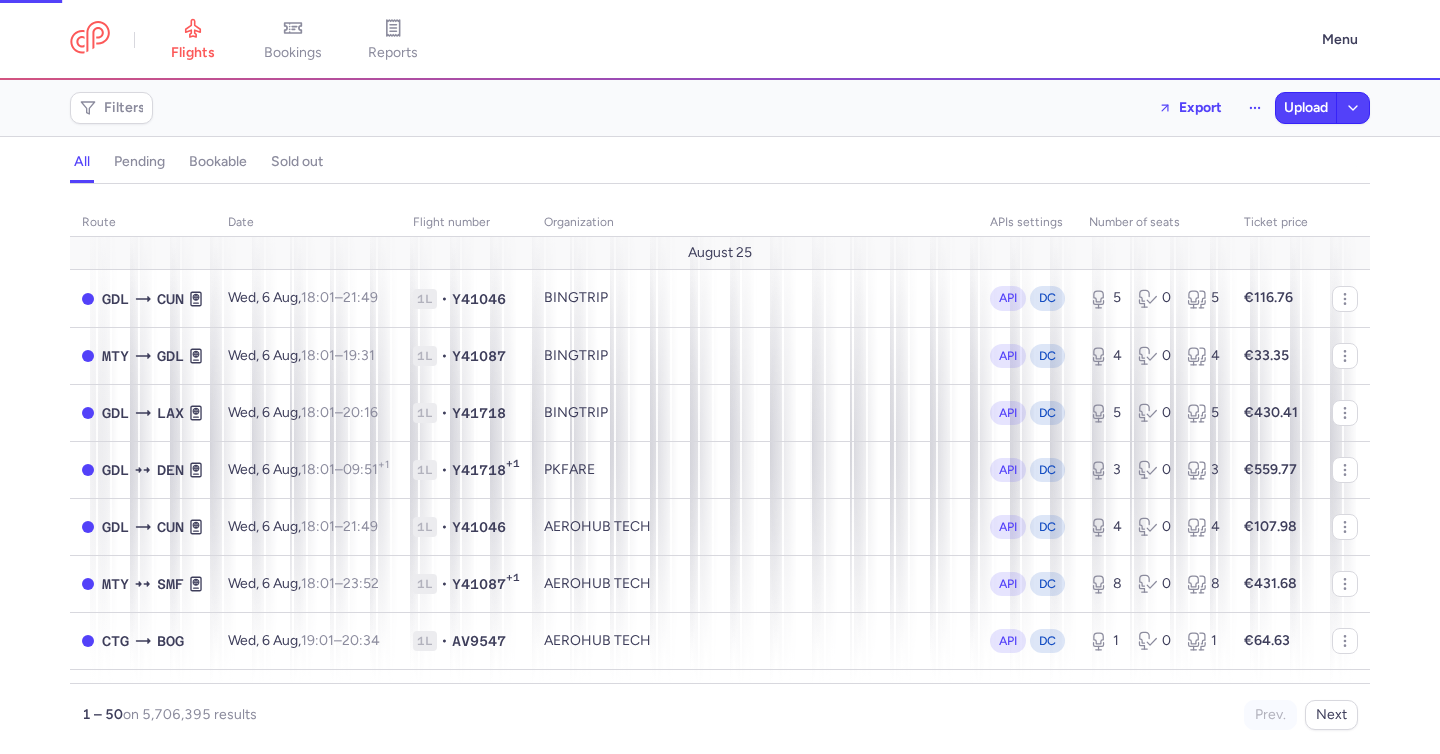 scroll, scrollTop: 0, scrollLeft: 0, axis: both 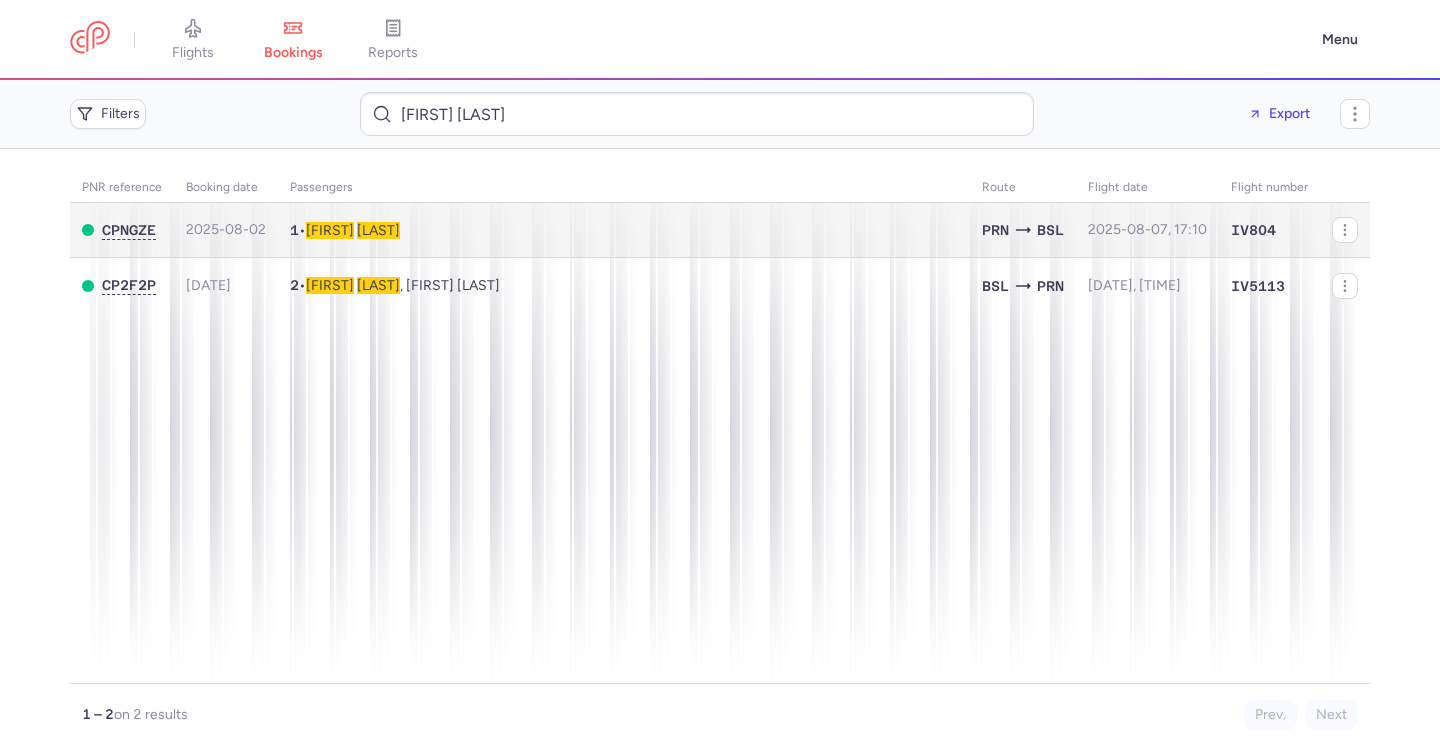 type on "[FIRST] [LAST]" 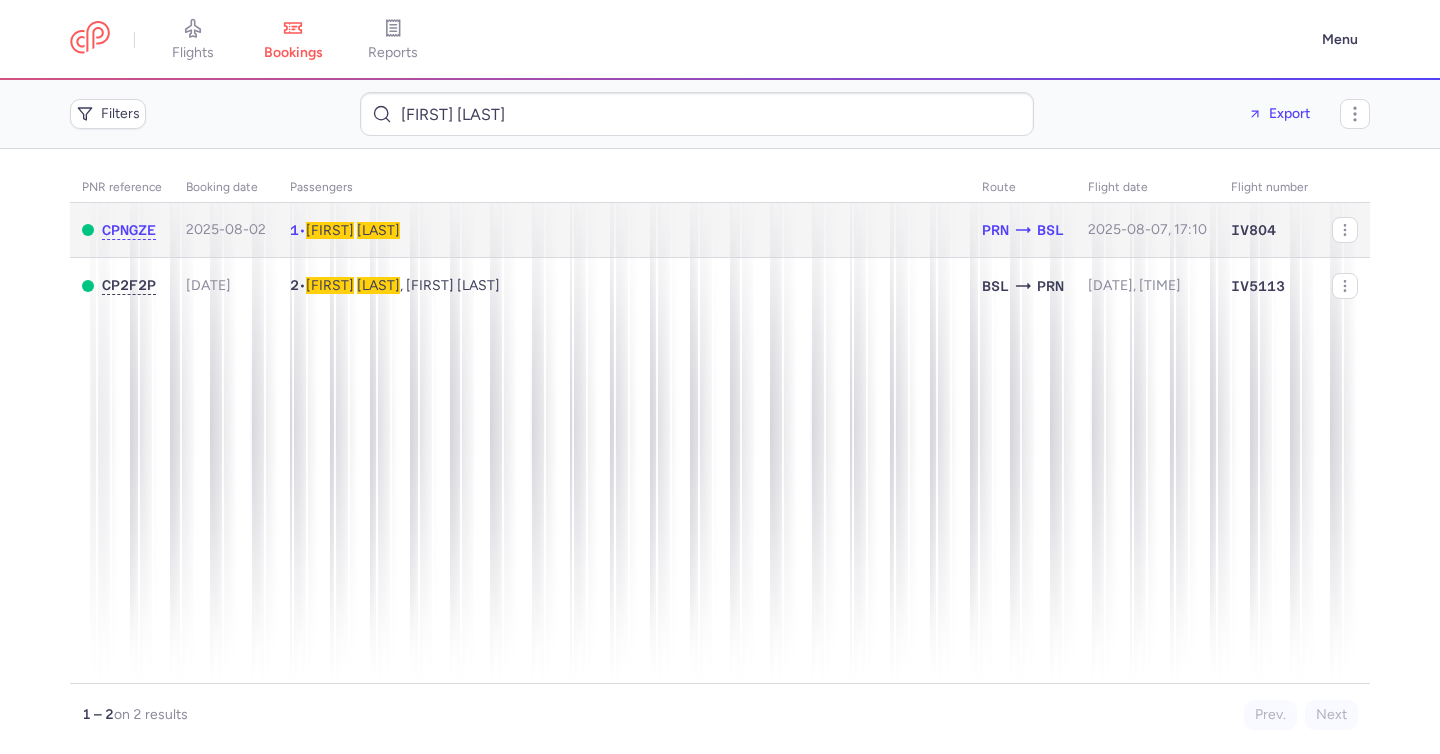 click on "1  •  [FIRST]   [LAST]" at bounding box center (624, 230) 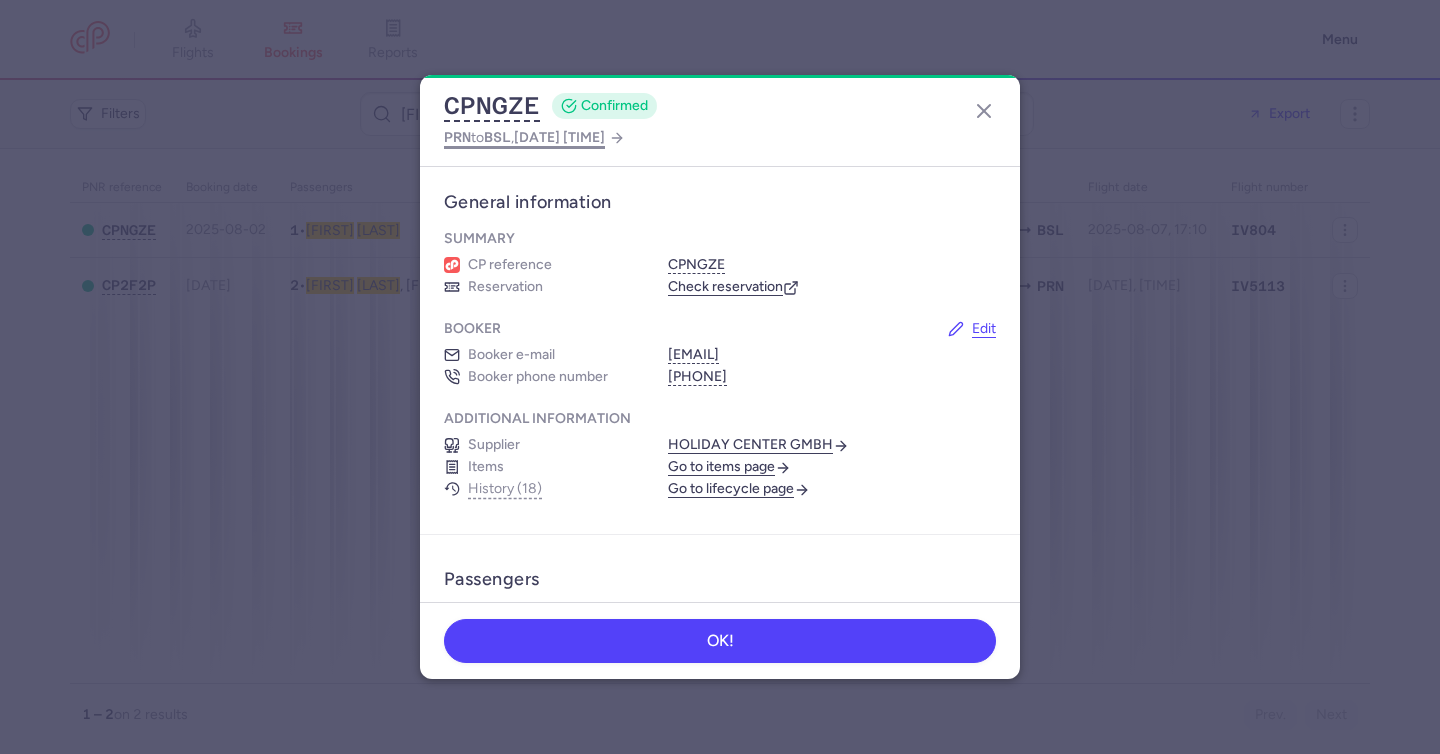 click on "PRN  to  BSL ,  [DATE] [TIME]" at bounding box center (524, 137) 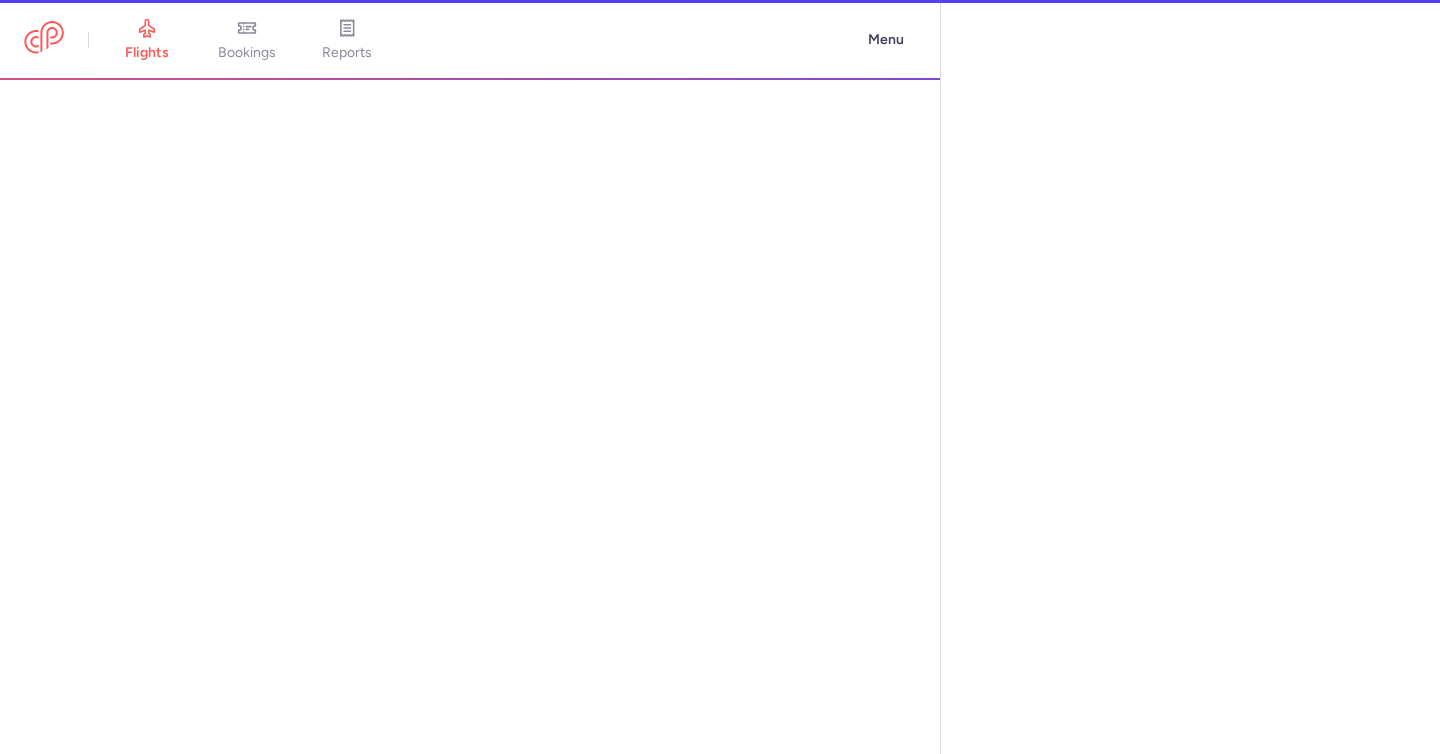 select on "hours" 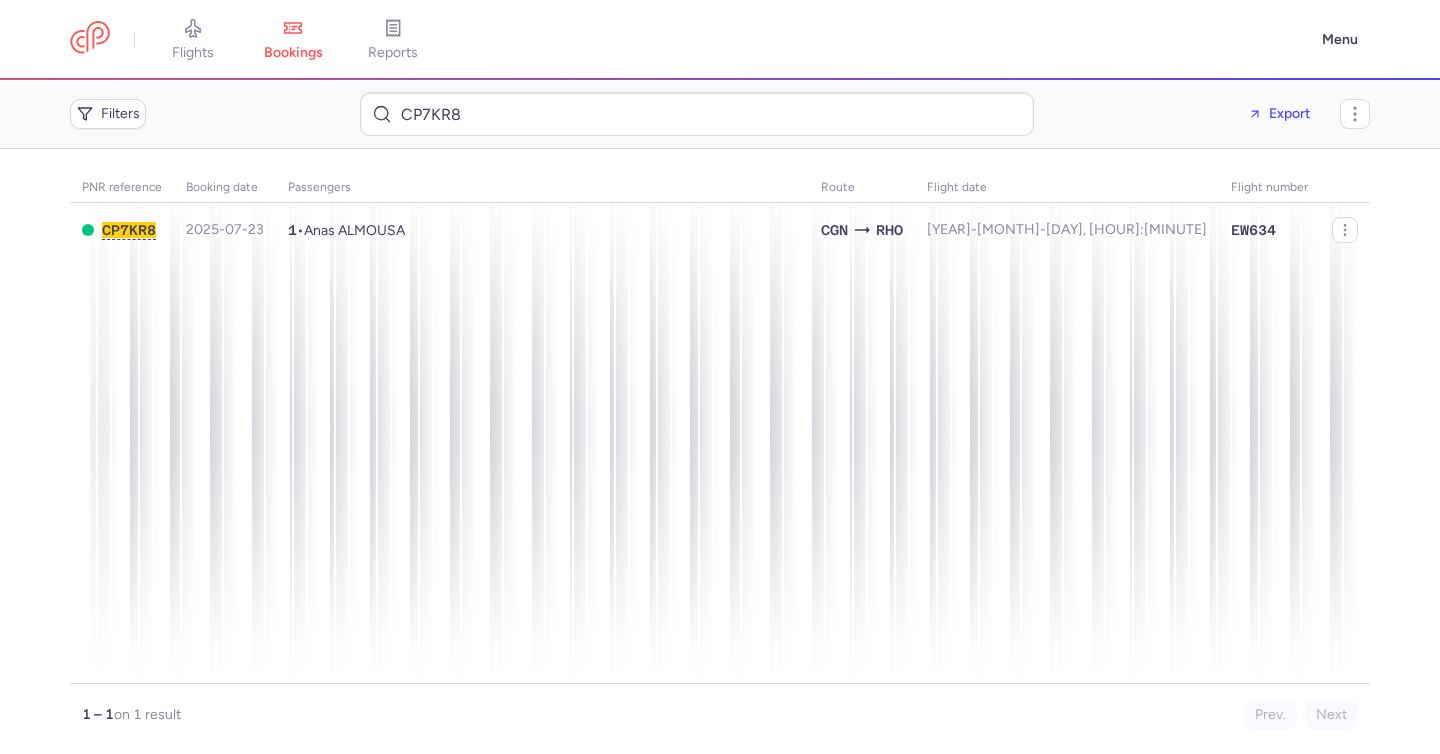 scroll, scrollTop: 0, scrollLeft: 0, axis: both 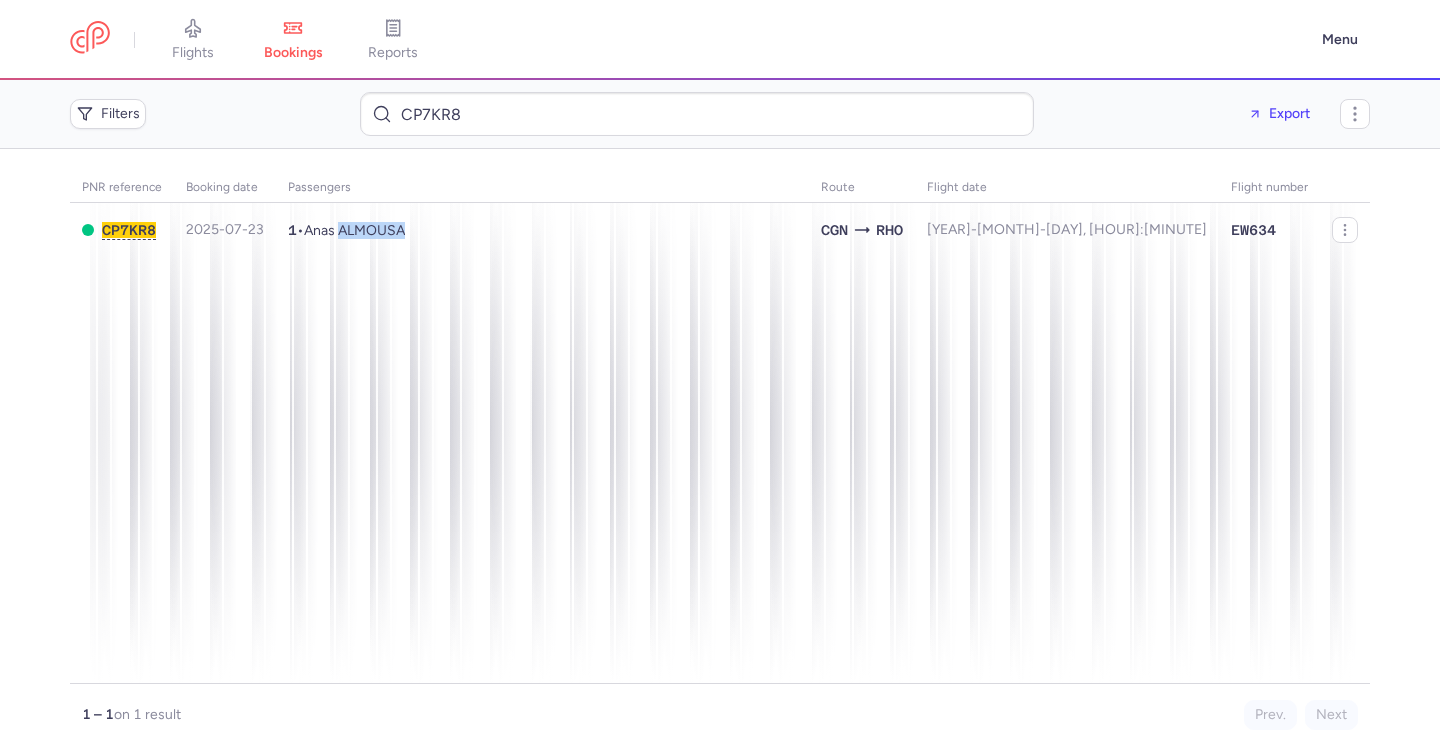 click on "Anas ALMOUSA" at bounding box center [354, 230] 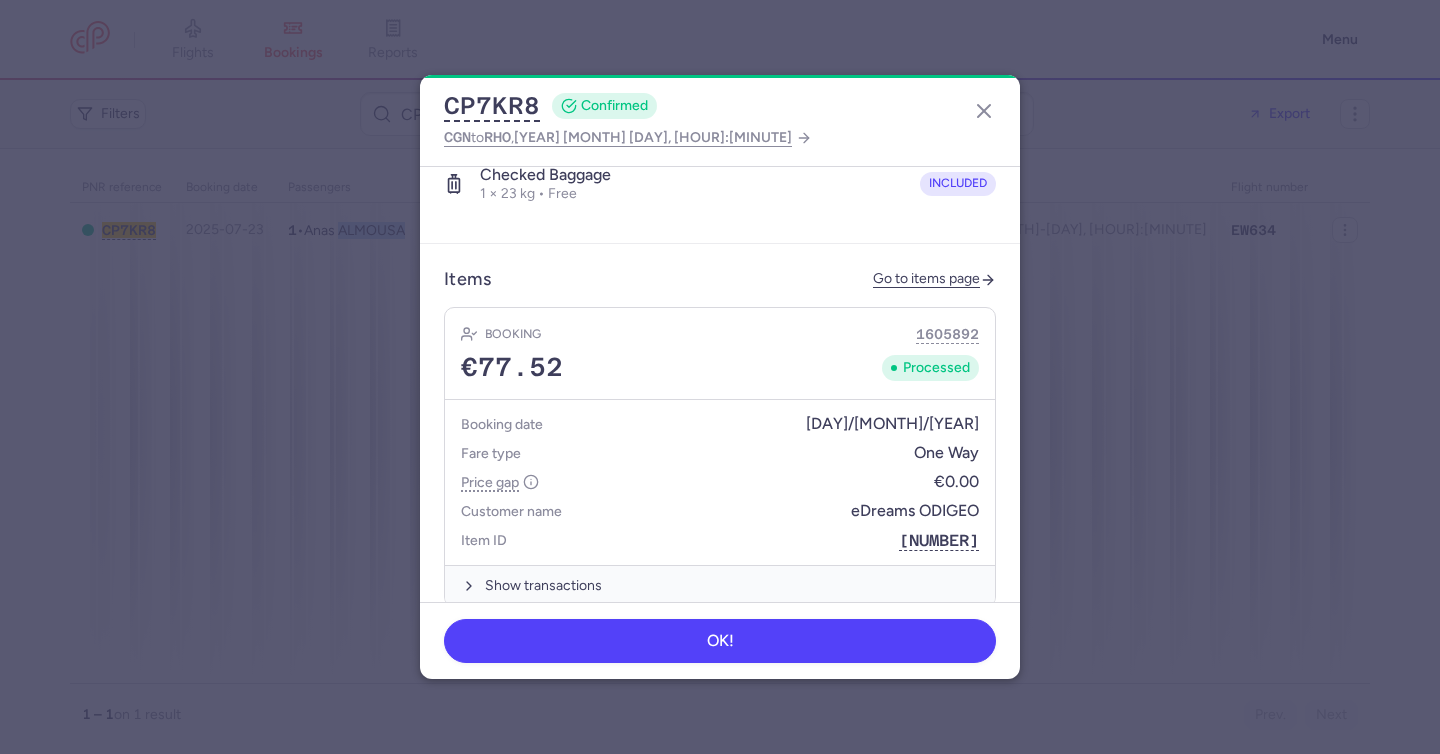 scroll, scrollTop: 648, scrollLeft: 0, axis: vertical 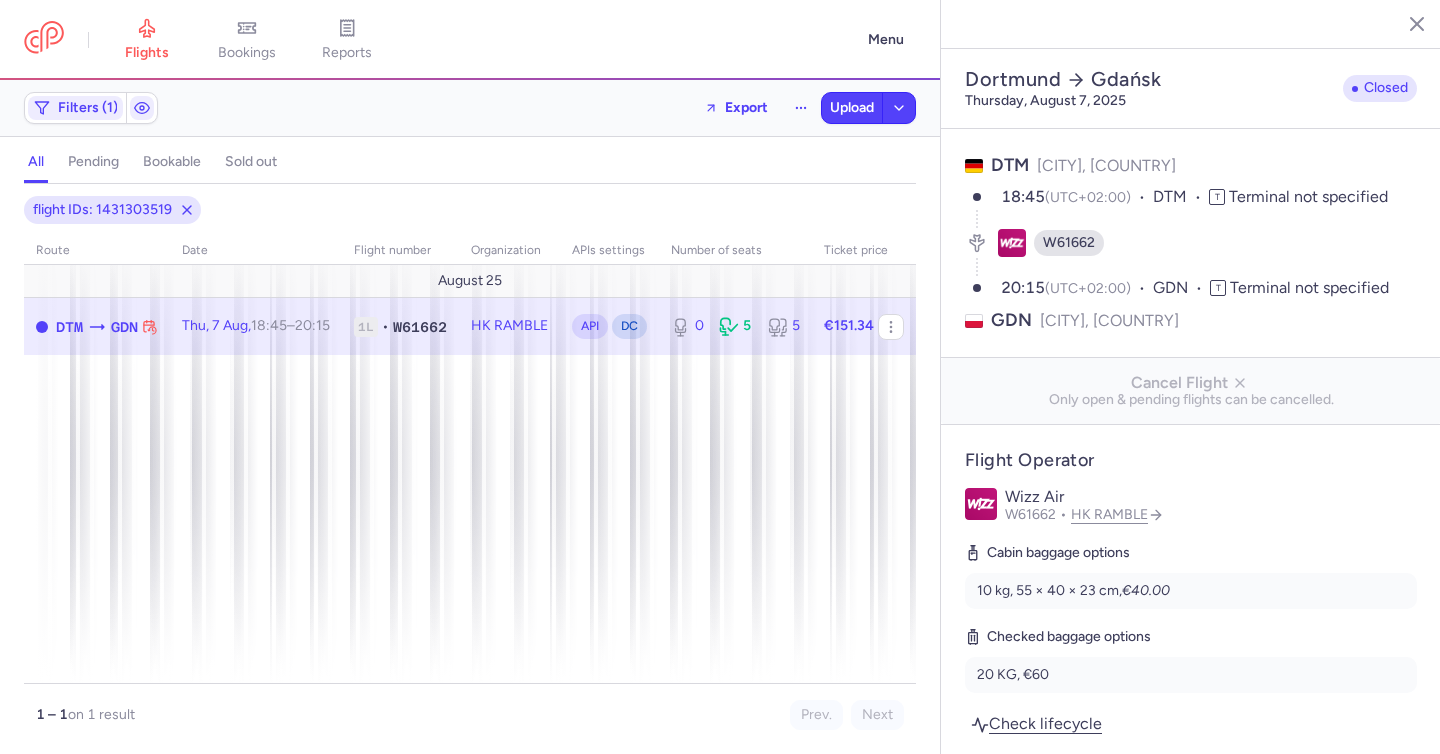 select on "days" 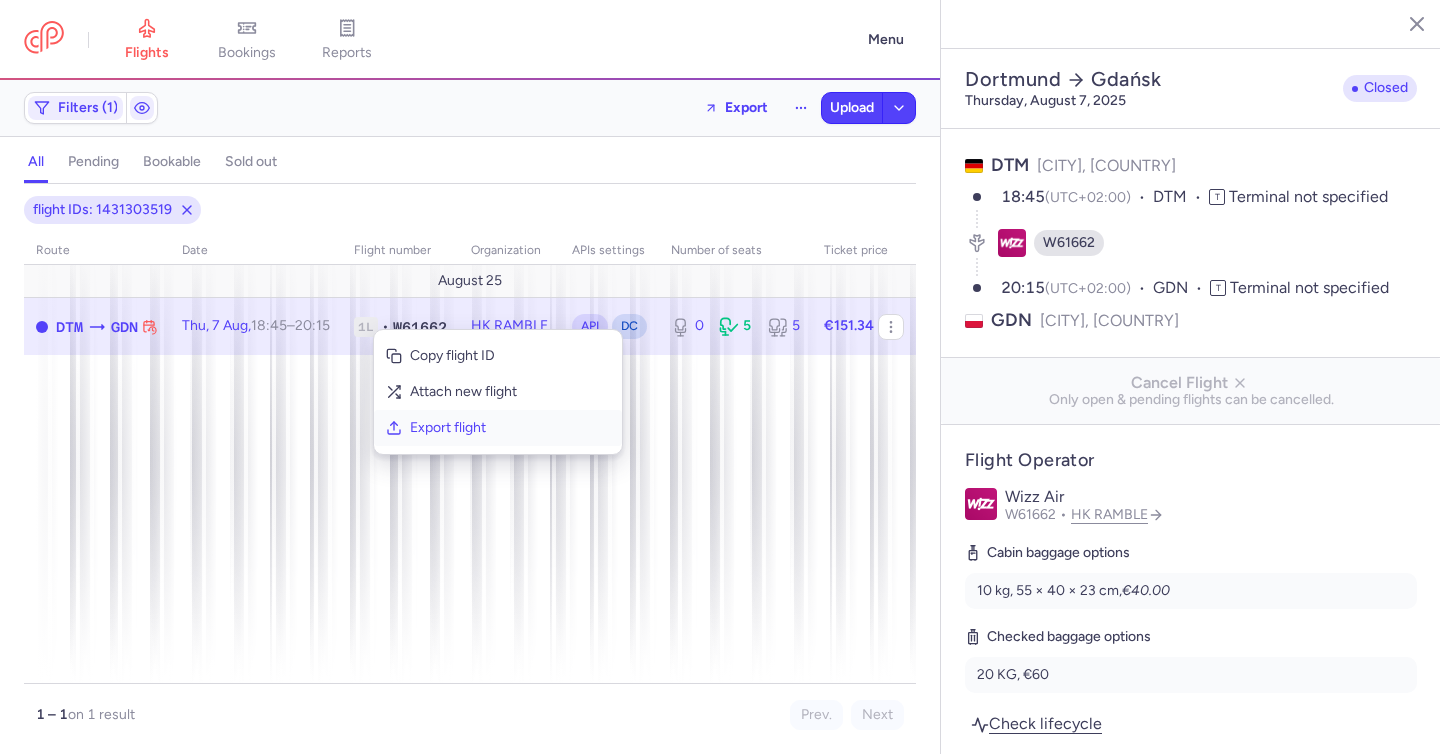 click on "Export flight" at bounding box center (510, 428) 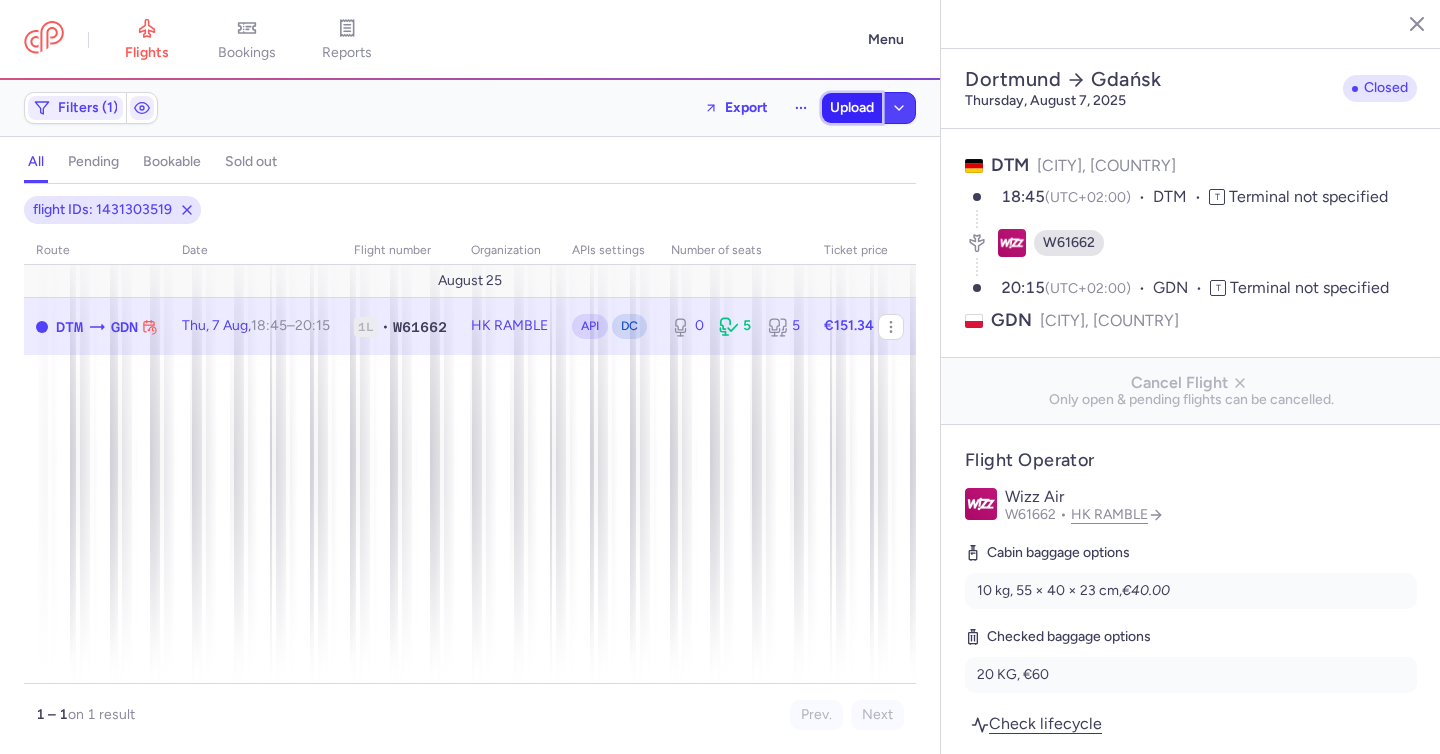 click on "Upload" at bounding box center (852, 108) 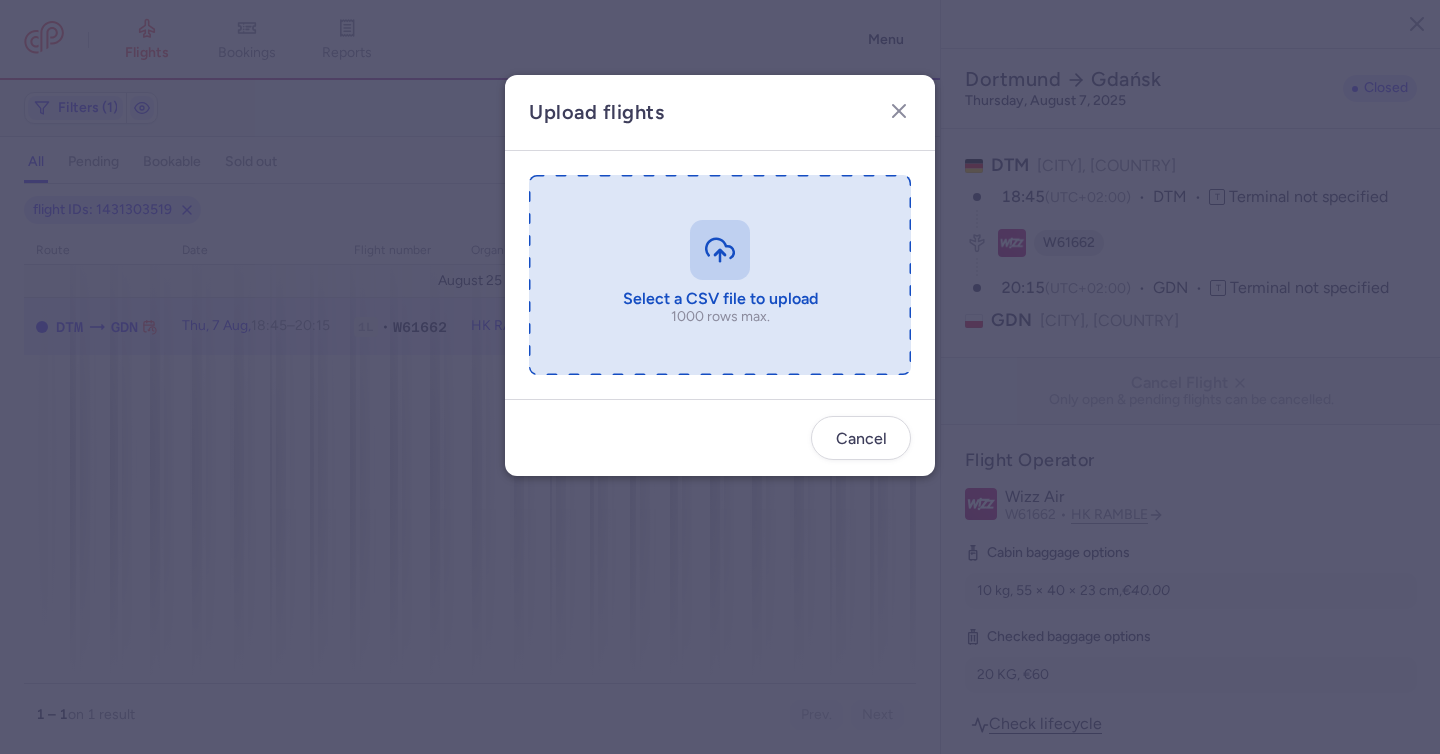 click at bounding box center [720, 275] 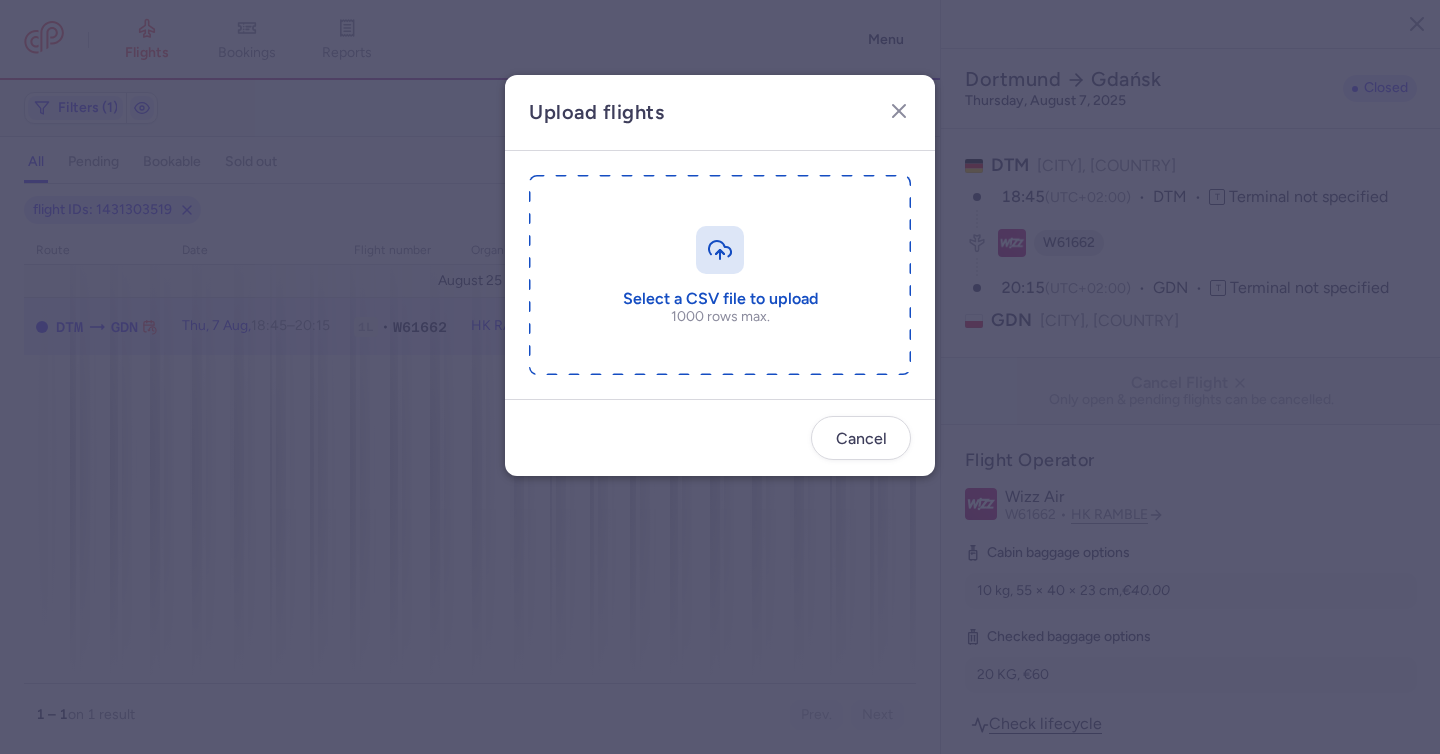 type on "C:\fakepath\export_flight_W61662_20250807,1425.csv" 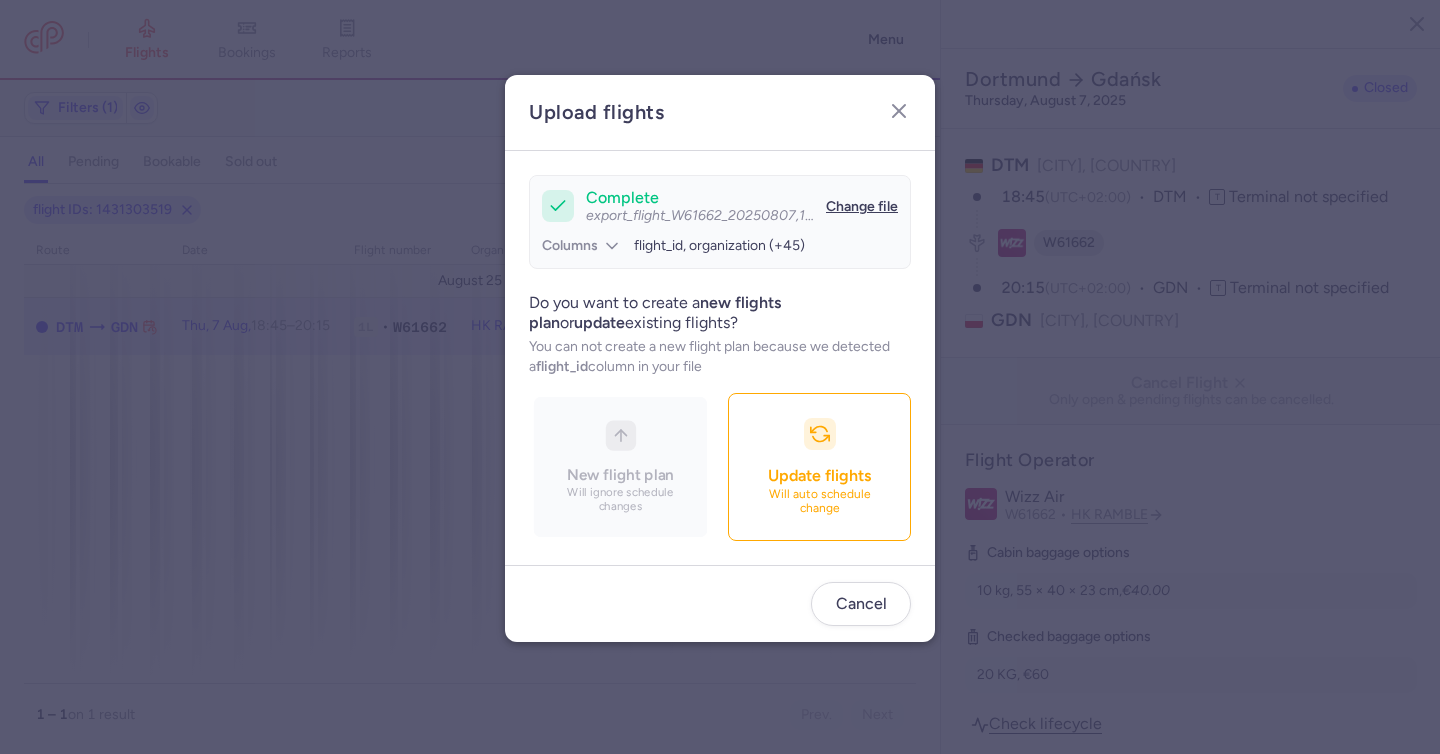 drag, startPoint x: 864, startPoint y: 425, endPoint x: 878, endPoint y: 426, distance: 14.035668 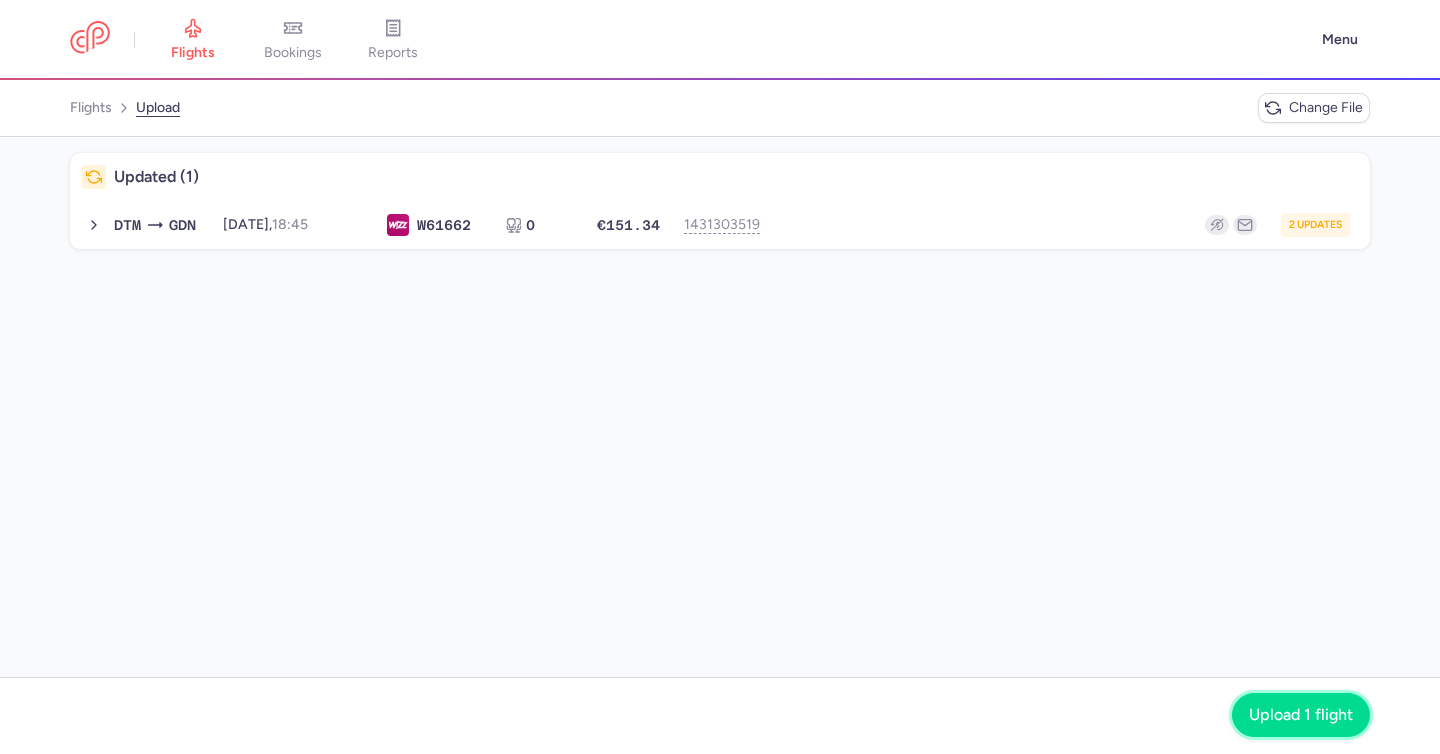 click on "Upload 1 flight" 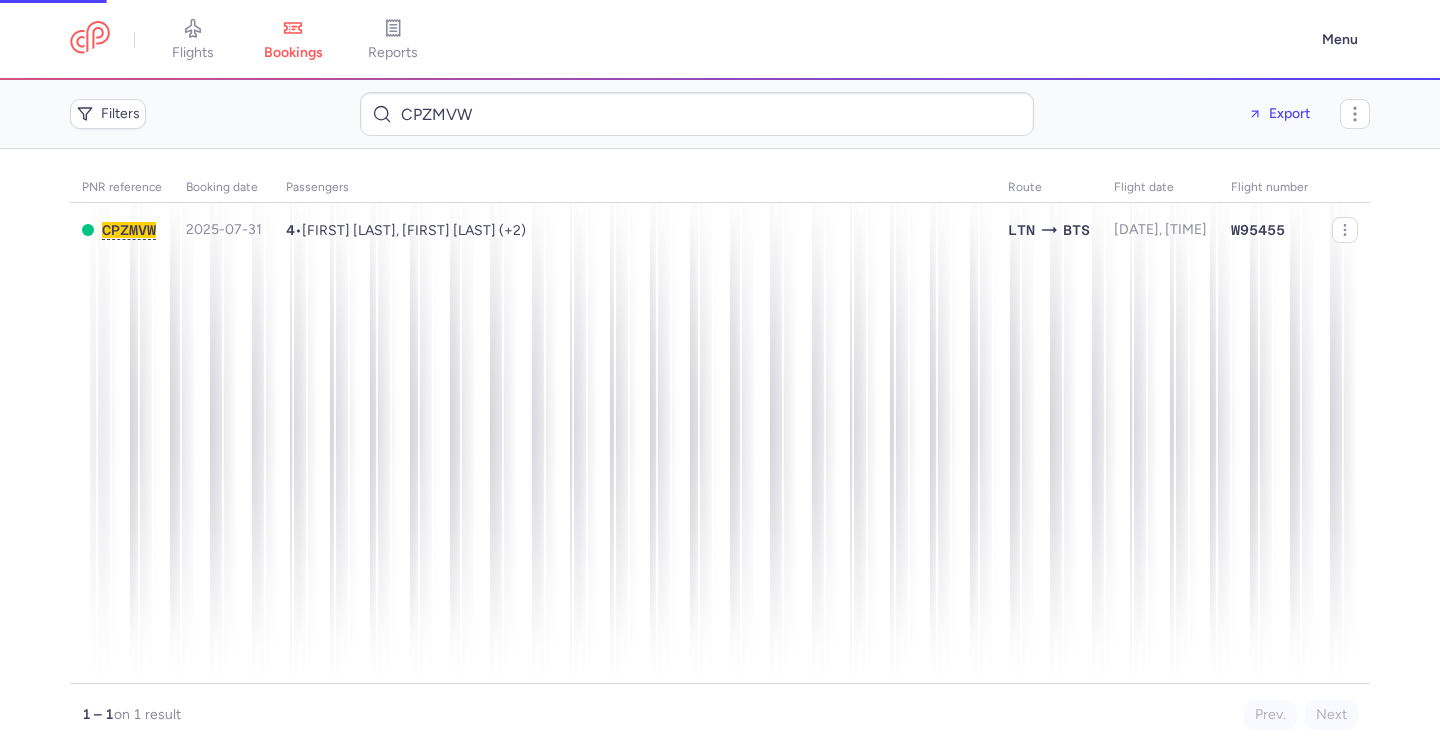 scroll, scrollTop: 0, scrollLeft: 0, axis: both 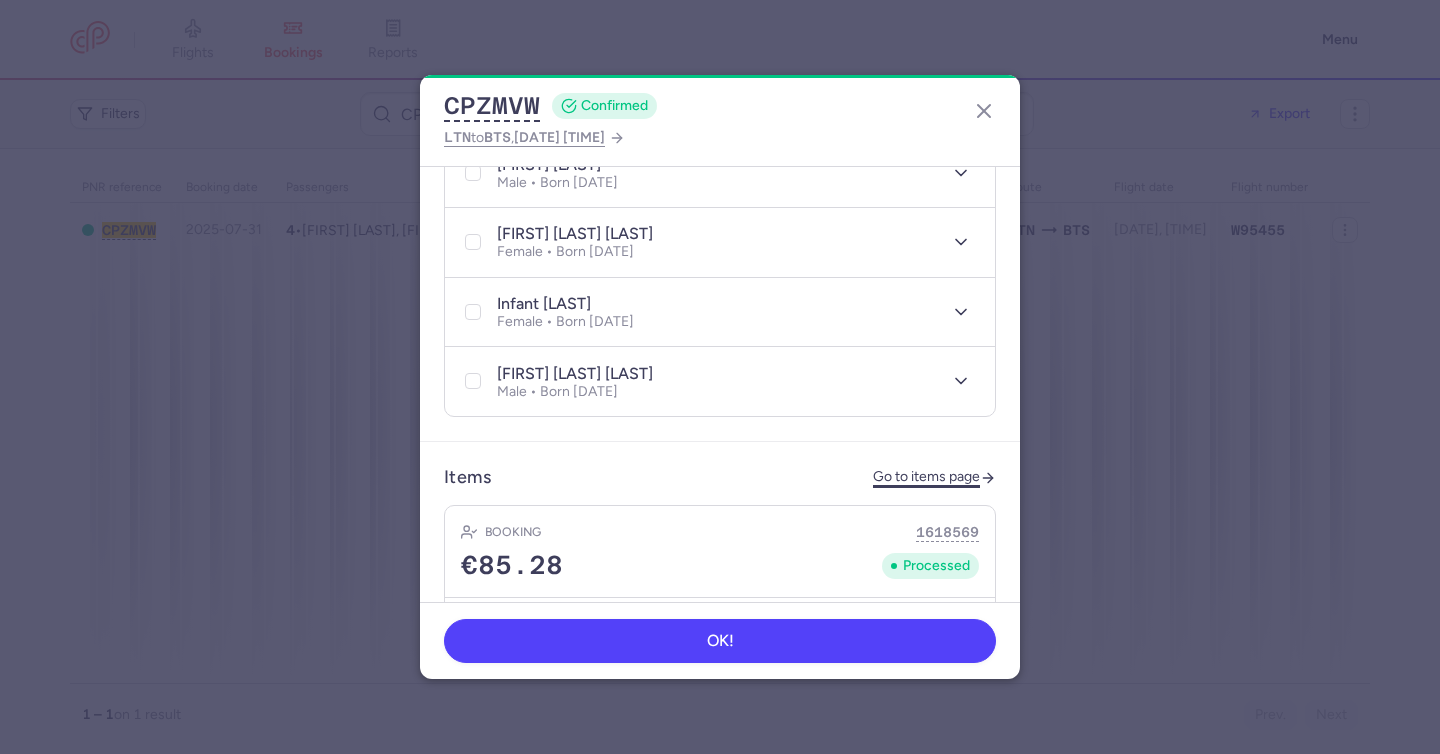 click on "Go to items page" 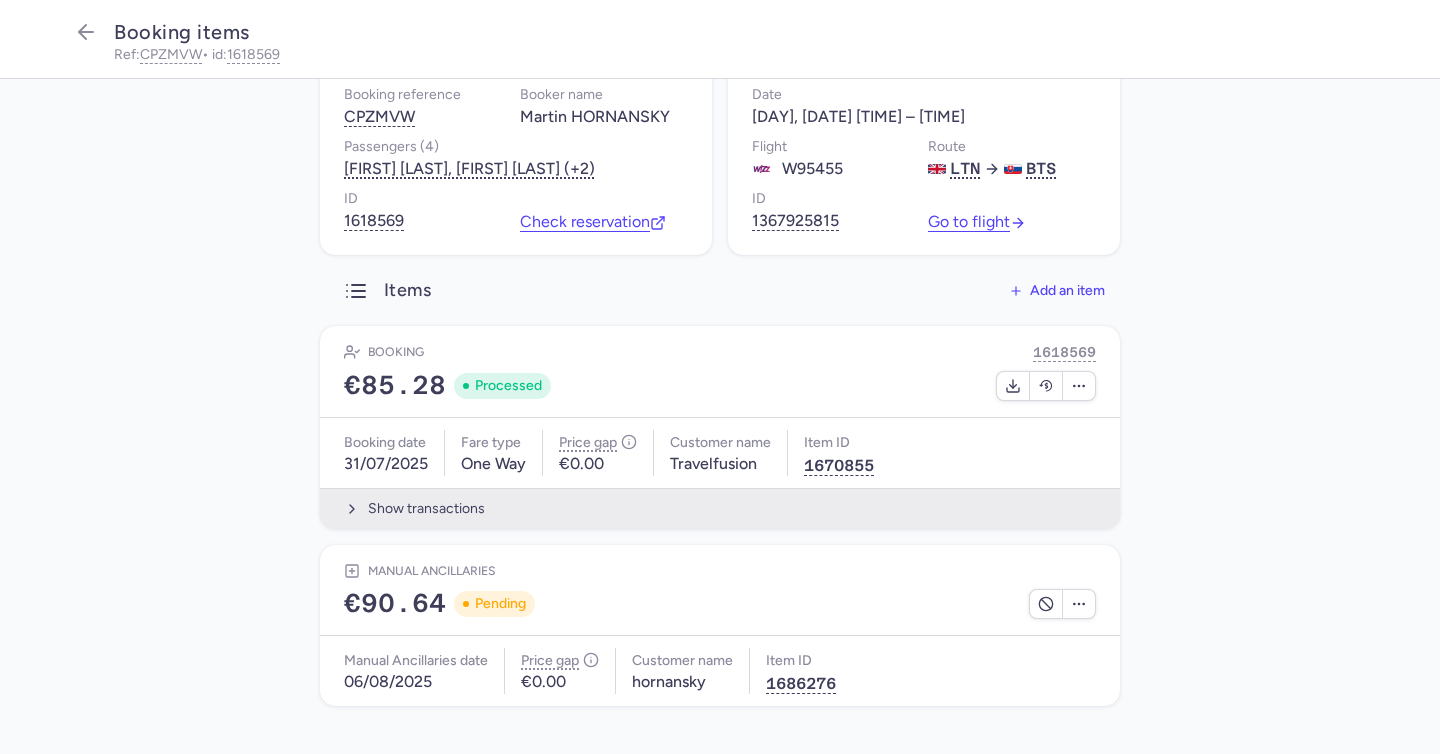 scroll, scrollTop: 128, scrollLeft: 0, axis: vertical 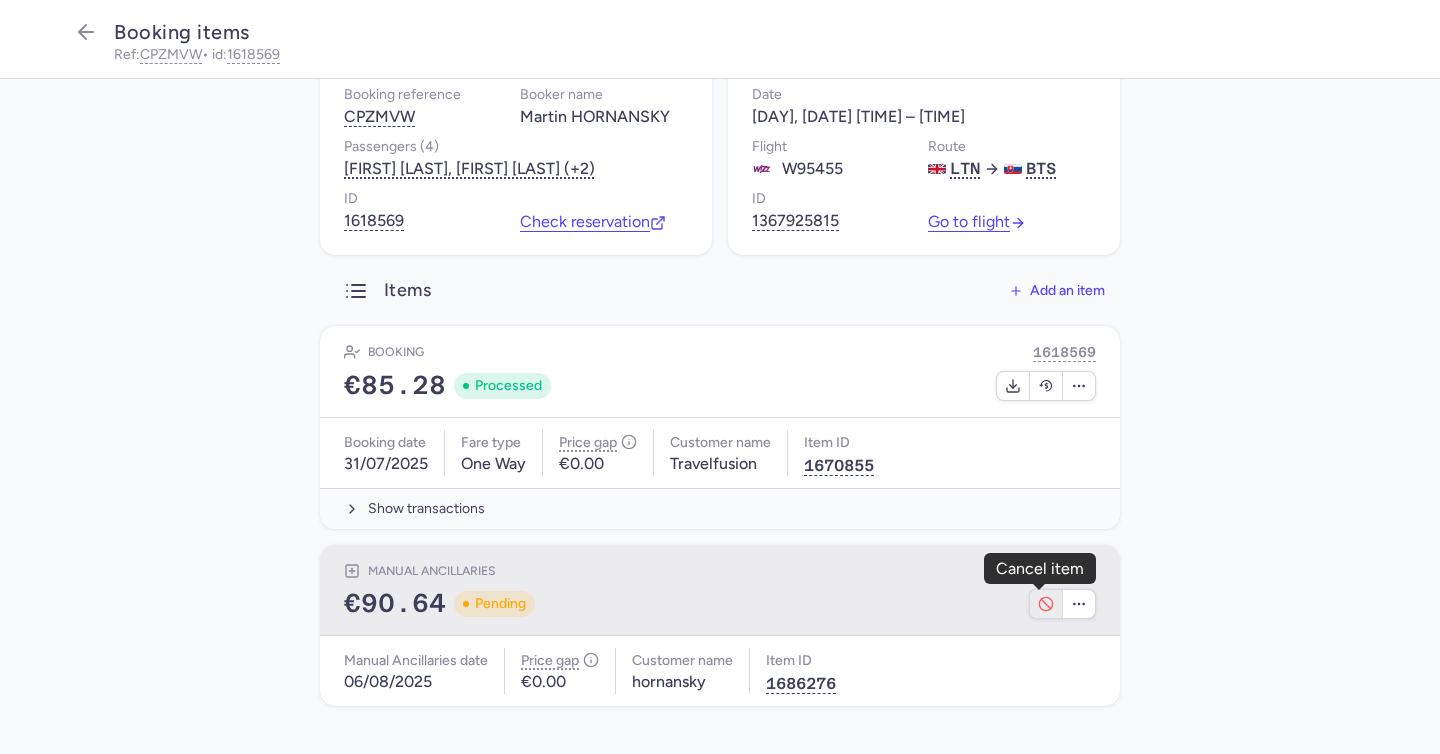 click 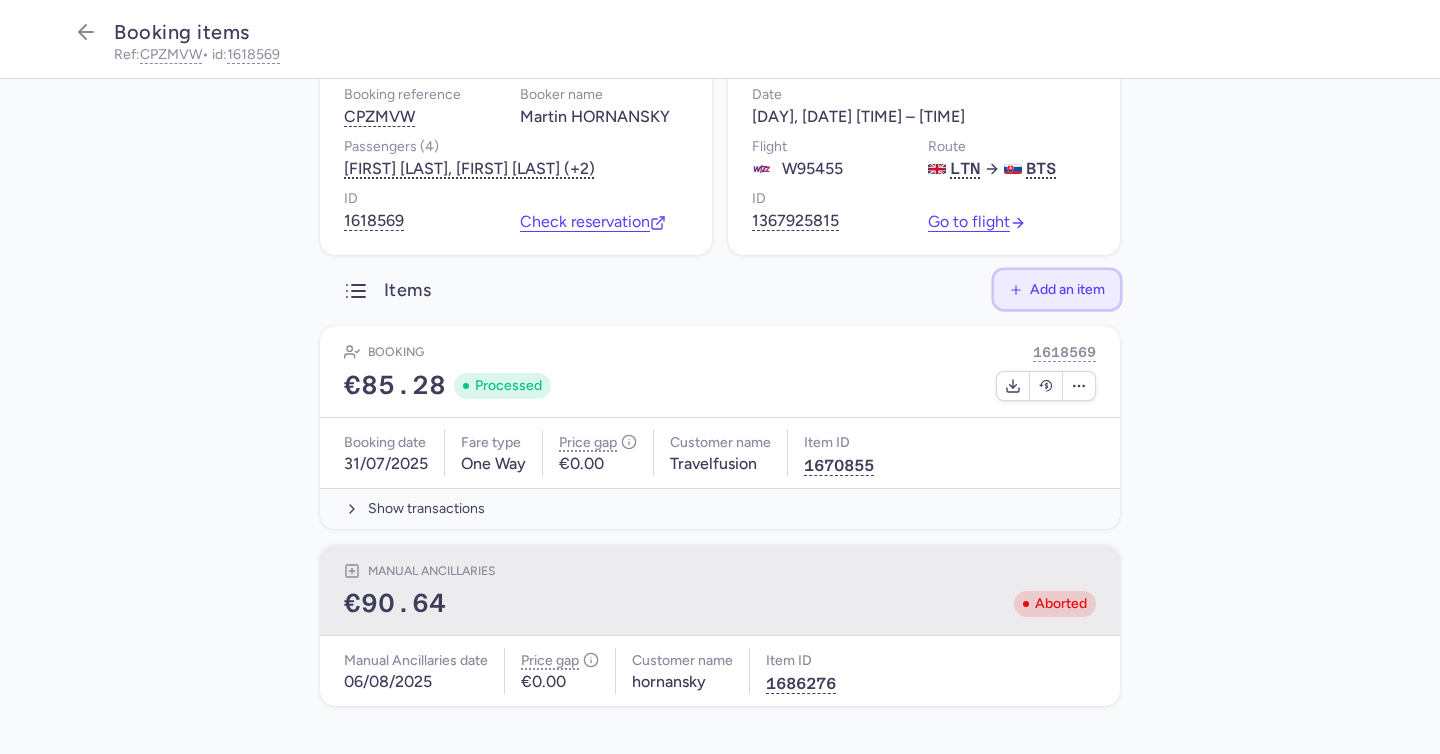 click on "Add an item" at bounding box center [1067, 289] 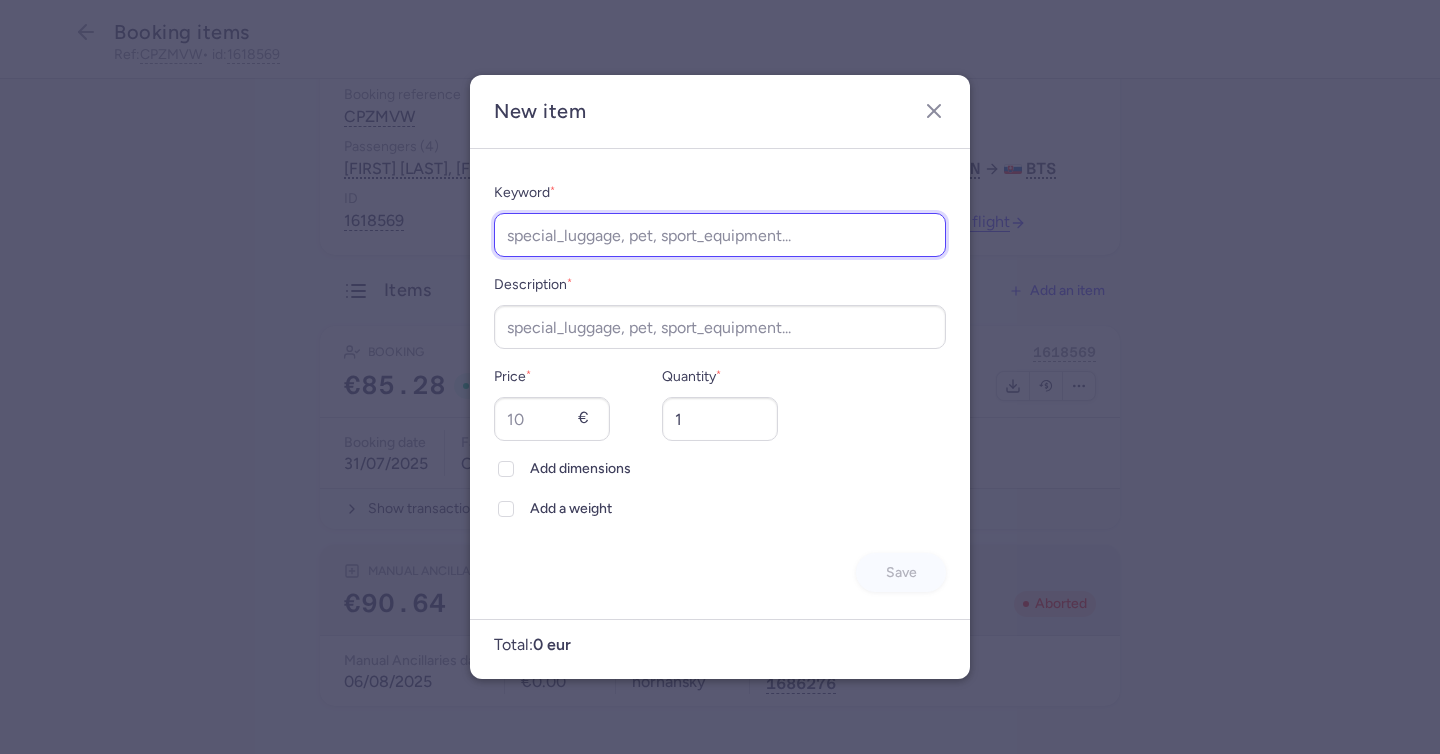 click on "Keyword  *" at bounding box center (720, 235) 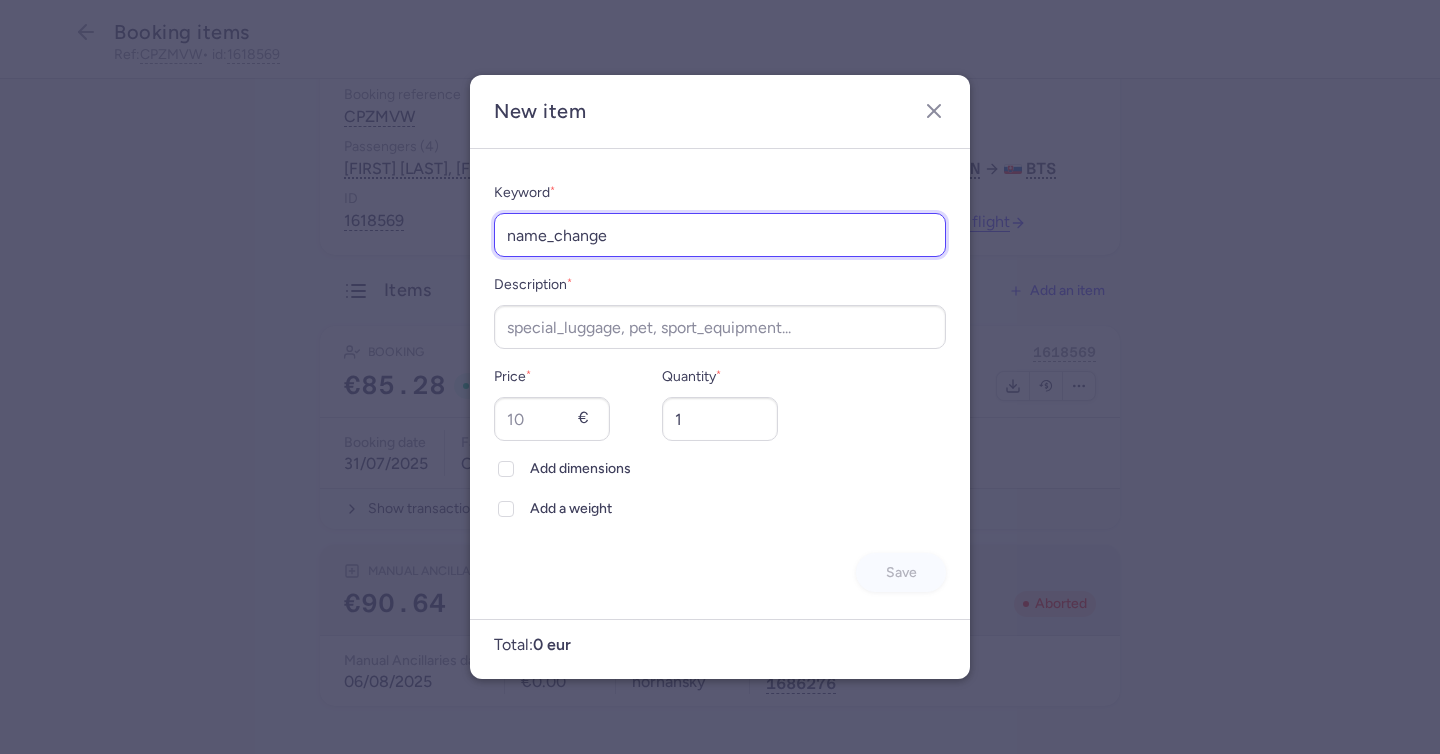 type on "name_change" 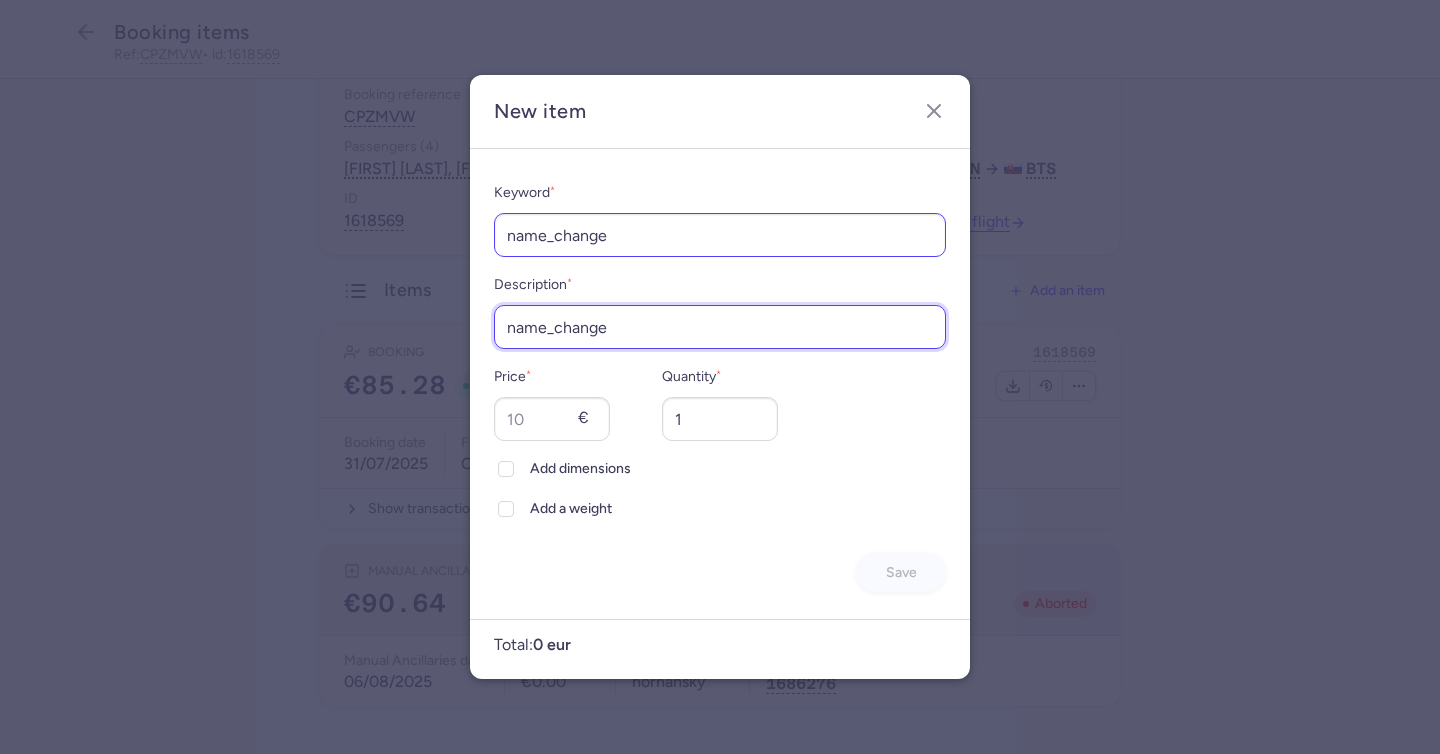 type on "name_change" 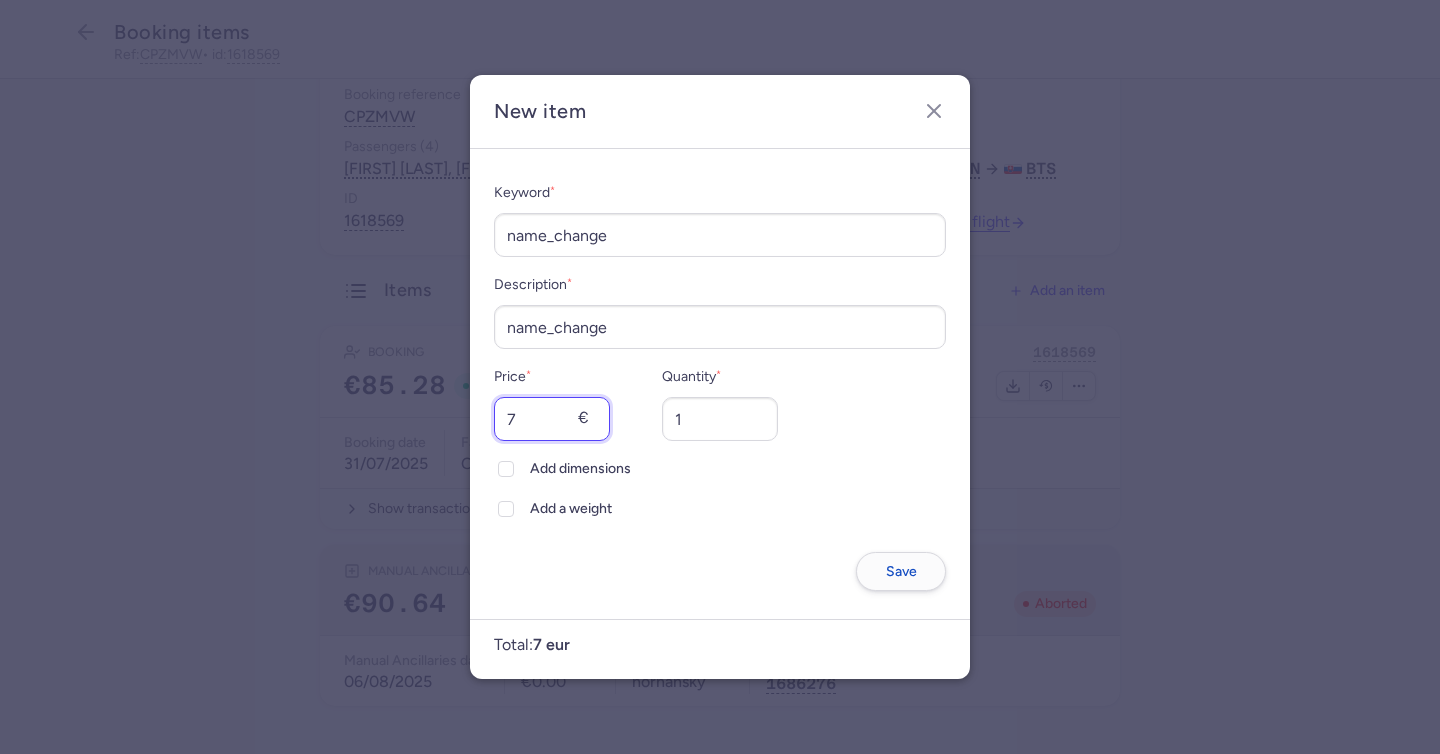 type on "7" 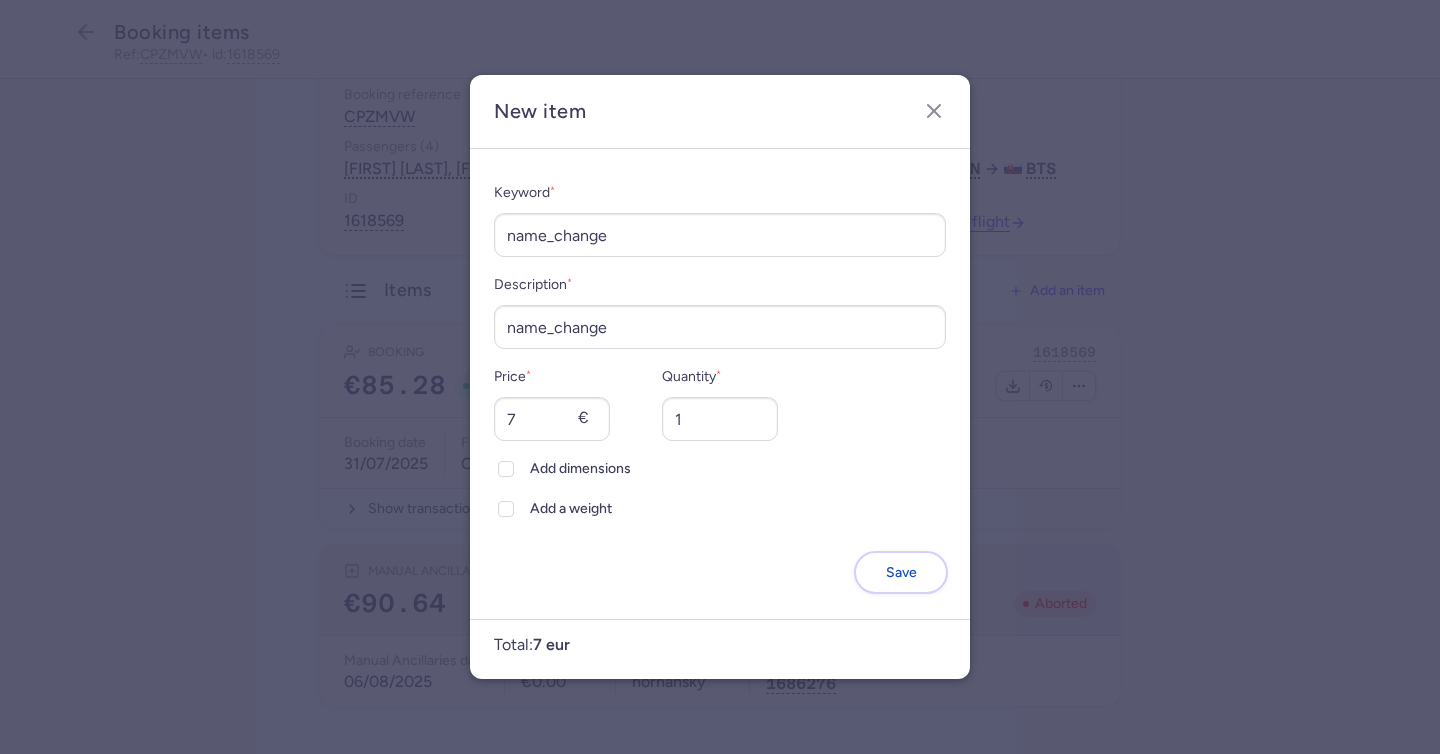 click on "Save" at bounding box center [901, 572] 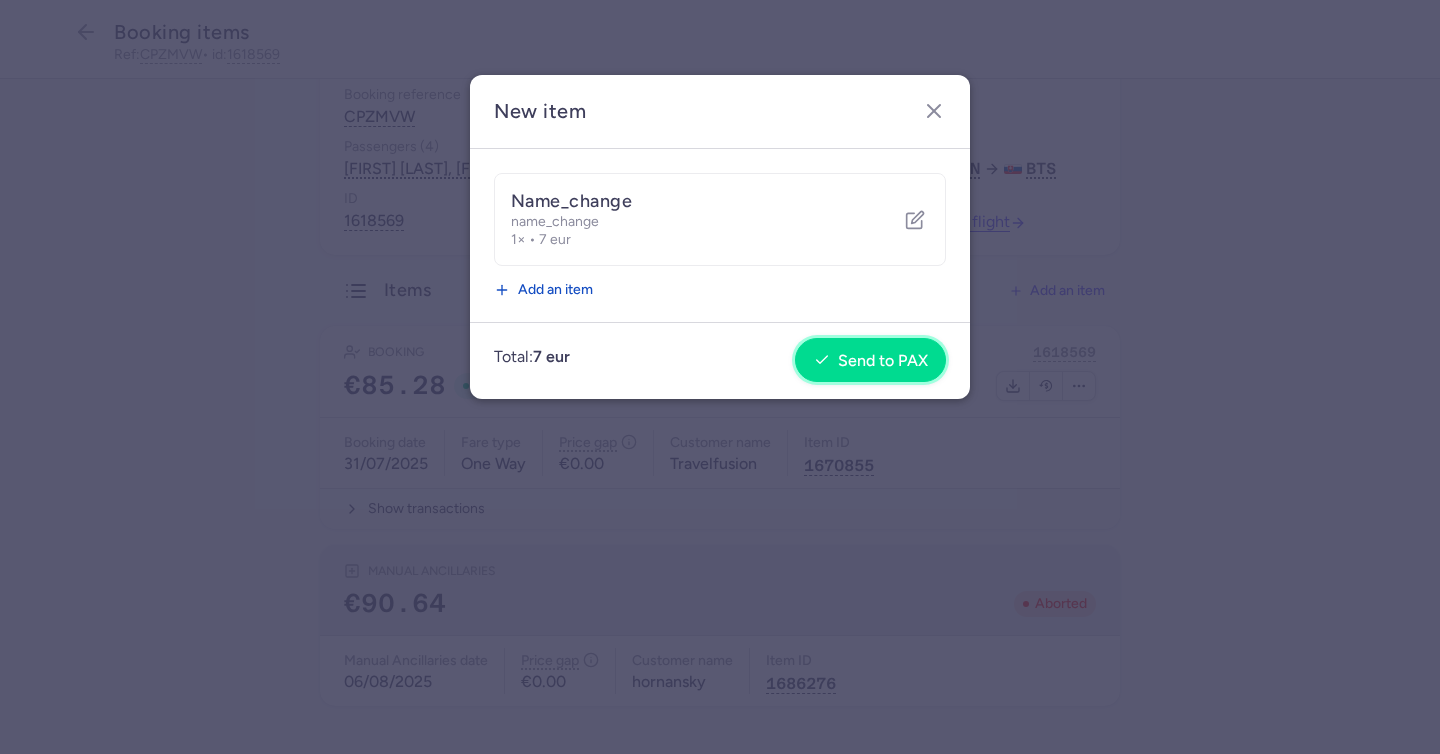 click on "Send to PAX" at bounding box center (870, 360) 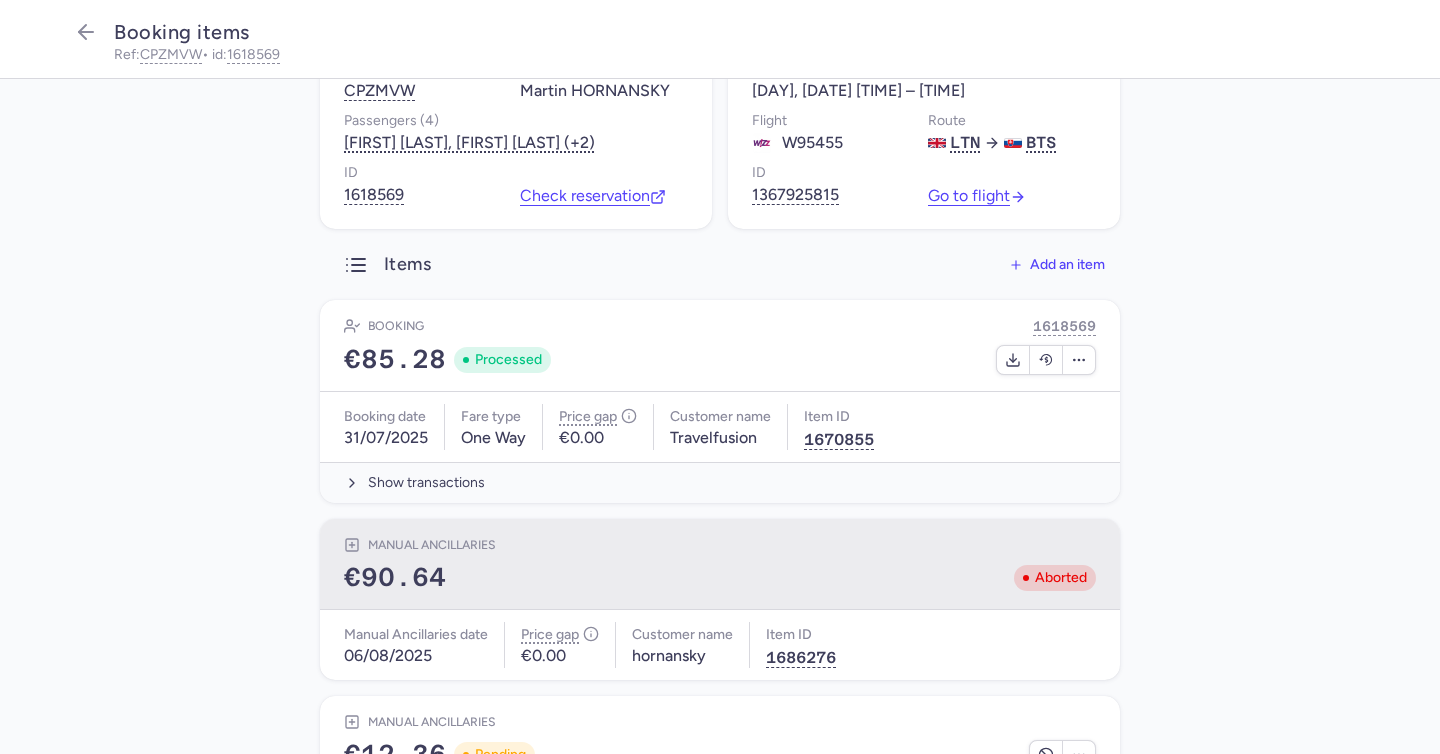 scroll, scrollTop: 0, scrollLeft: 0, axis: both 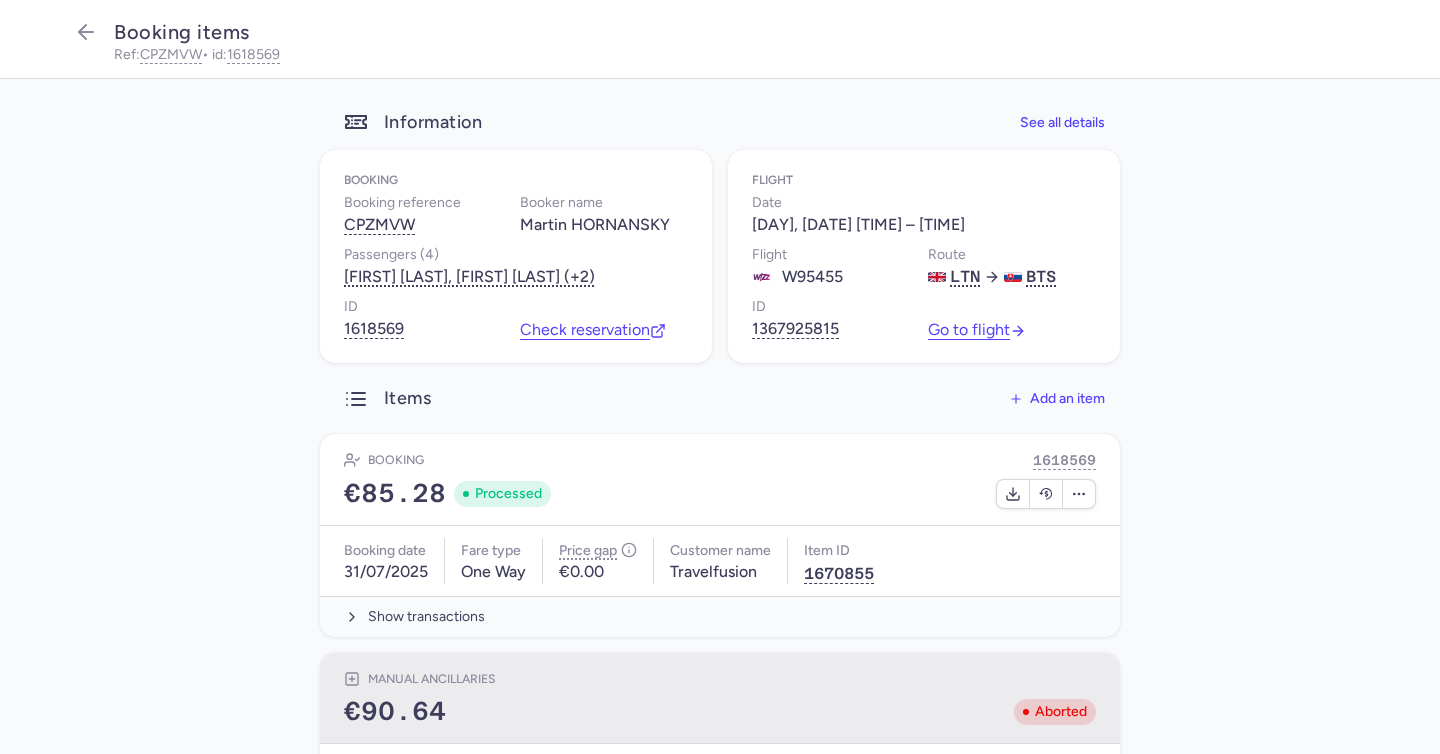 click on "Booking Booking reference [BOOKING_REF] Booker name [FIRST] [LAST] Passengers (4) [FIRST] [LAST], [FIRST] [LAST] (+2) ID [ID_NUMBER] Check reservation" at bounding box center (516, 257) 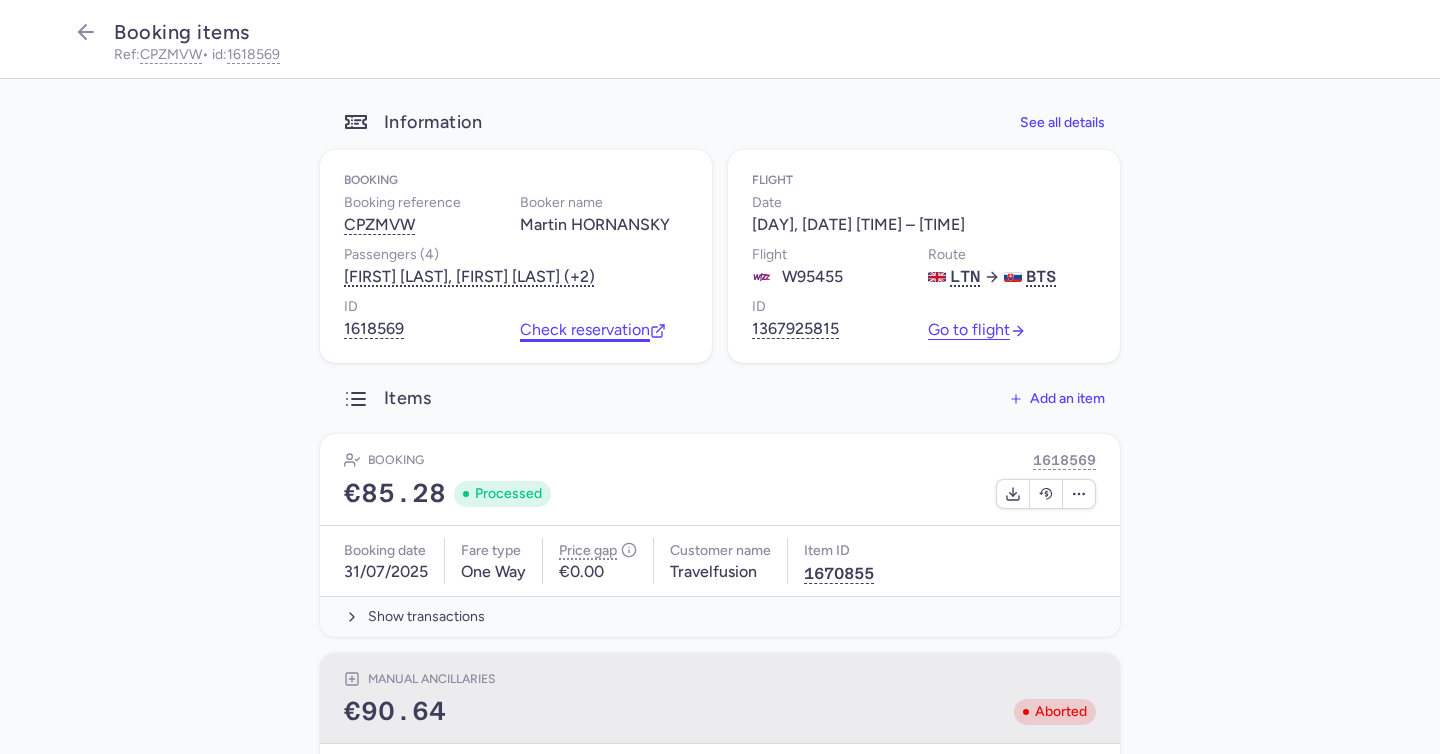 click on "Check reservation" at bounding box center [593, 330] 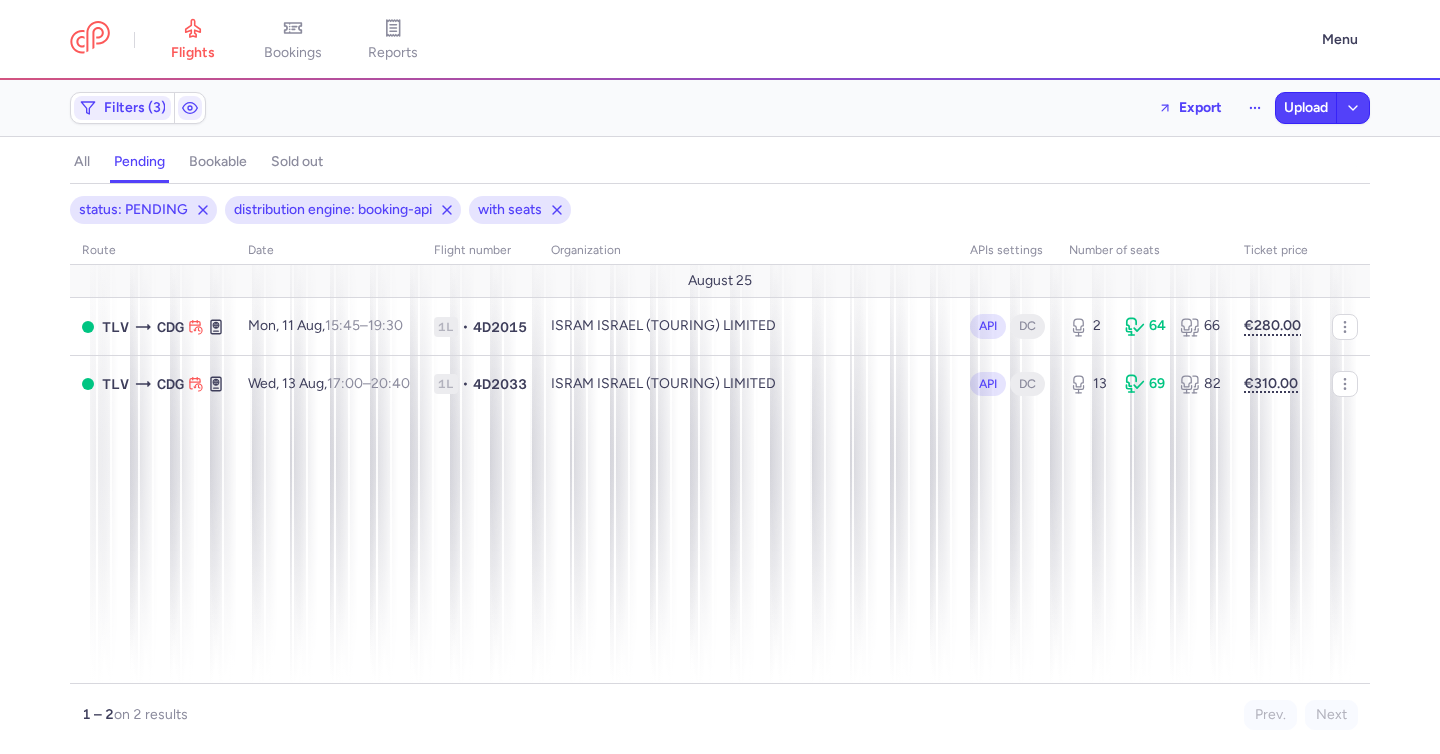 scroll, scrollTop: 0, scrollLeft: 0, axis: both 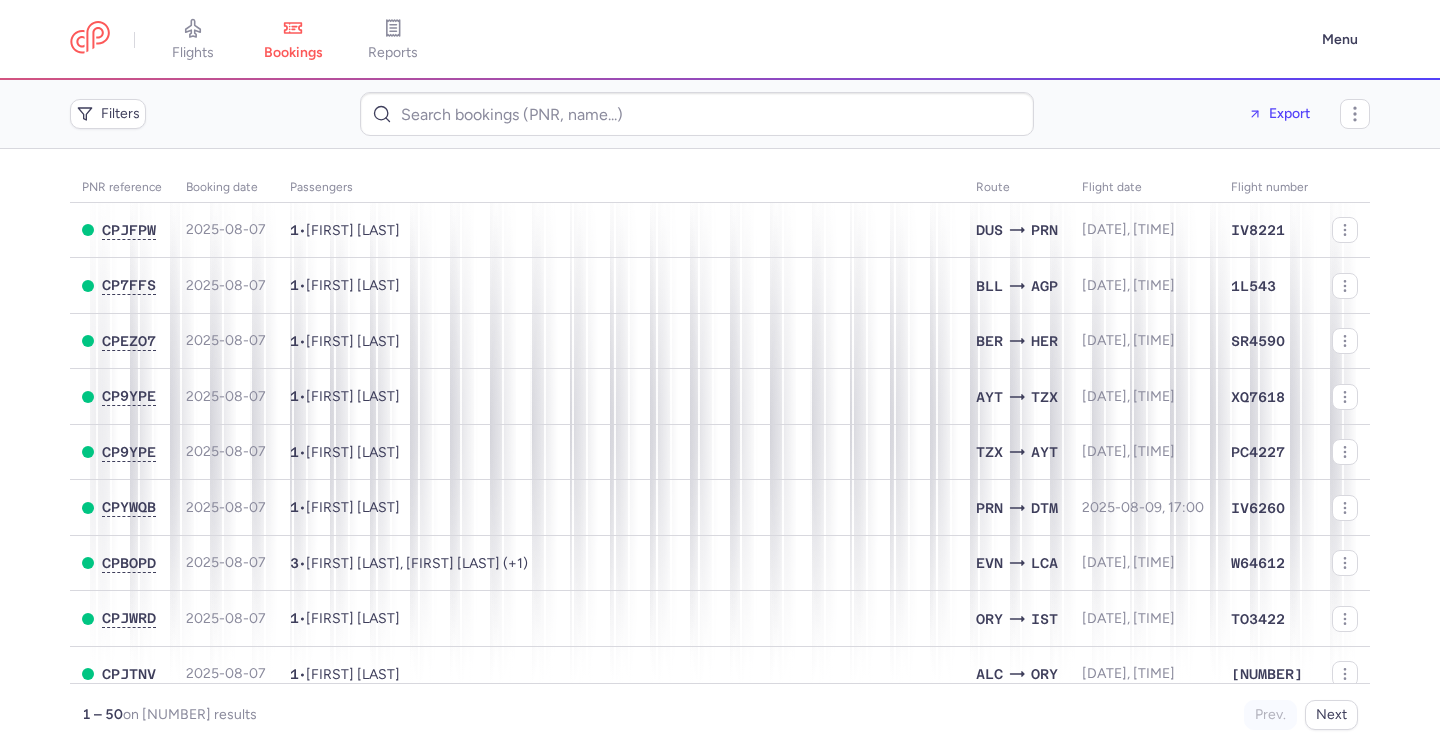 click on "Remi WULFHORST" at bounding box center [353, 230] 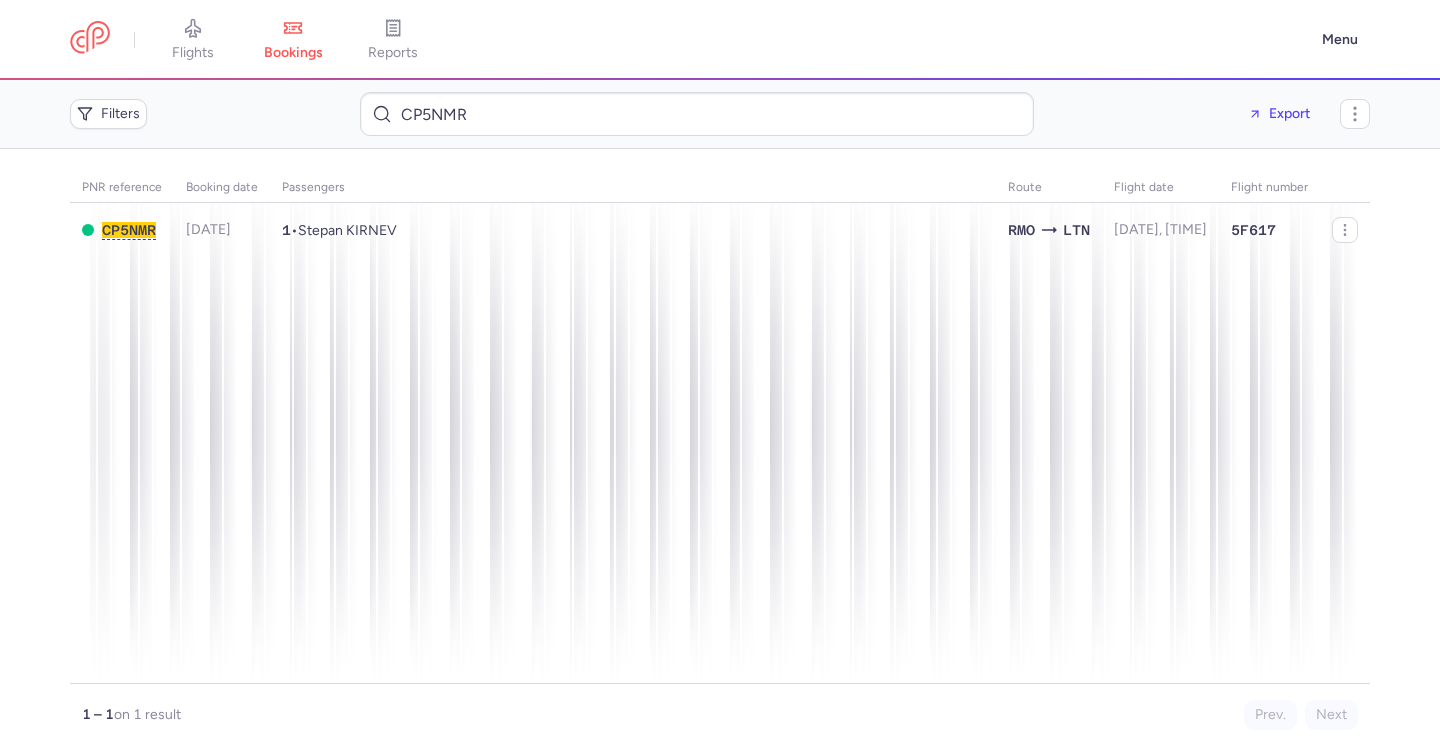 scroll, scrollTop: 0, scrollLeft: 0, axis: both 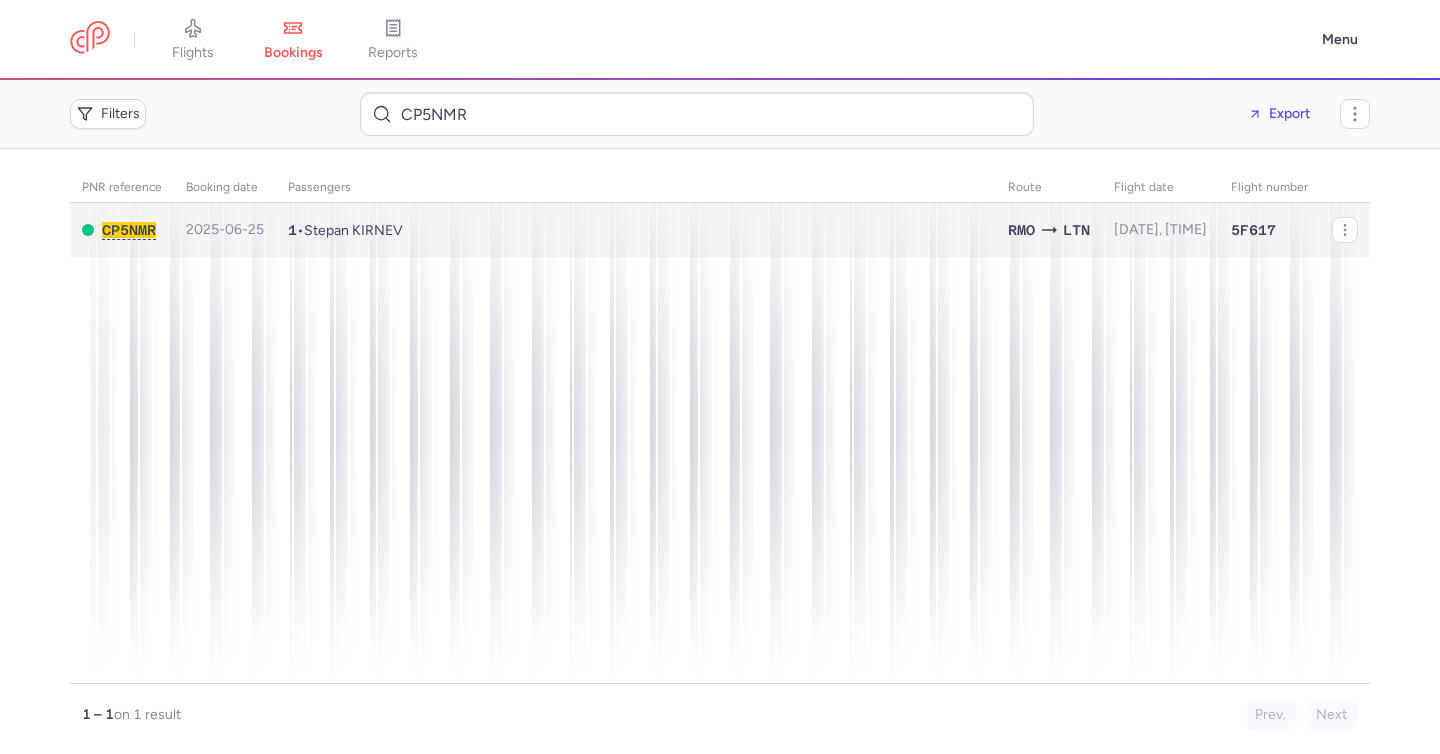 click on "Stepan KIRNEV" at bounding box center (353, 230) 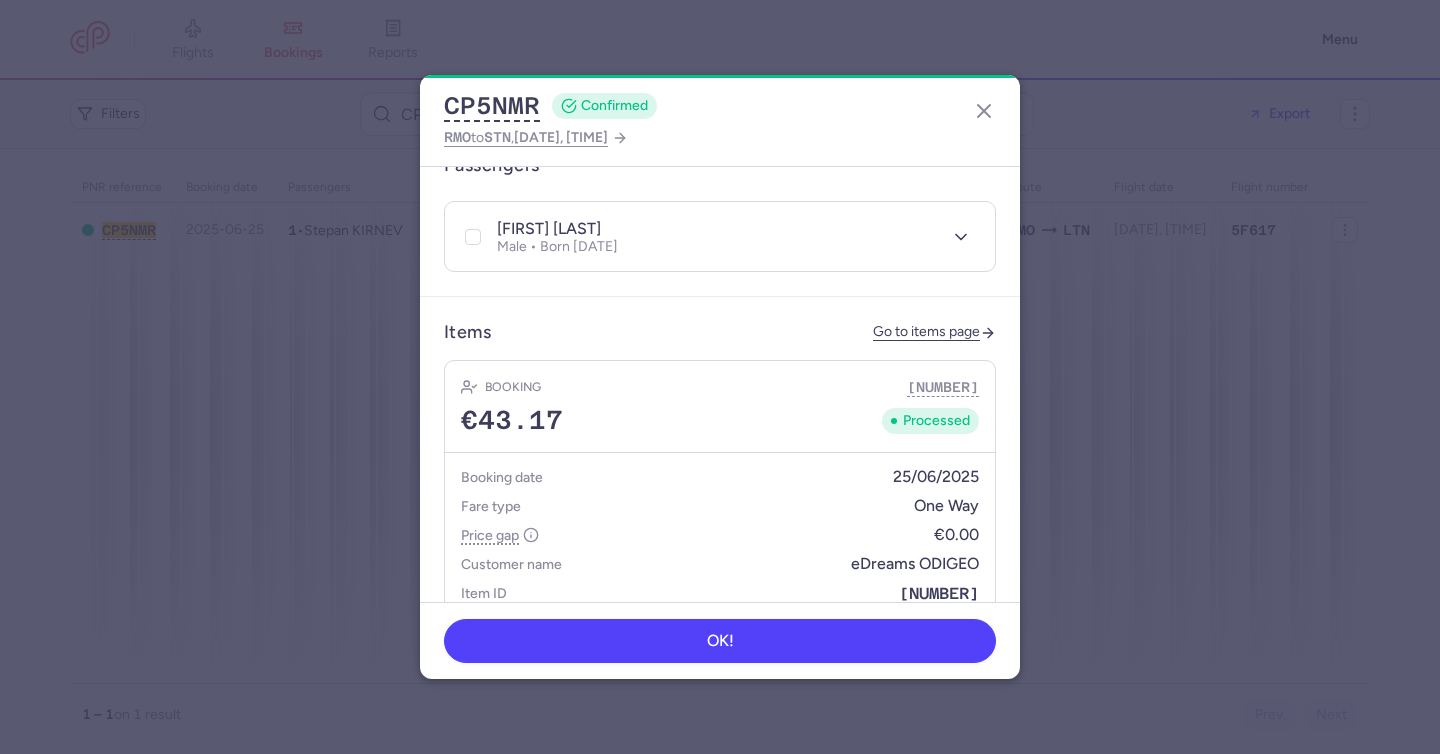 scroll, scrollTop: 461, scrollLeft: 0, axis: vertical 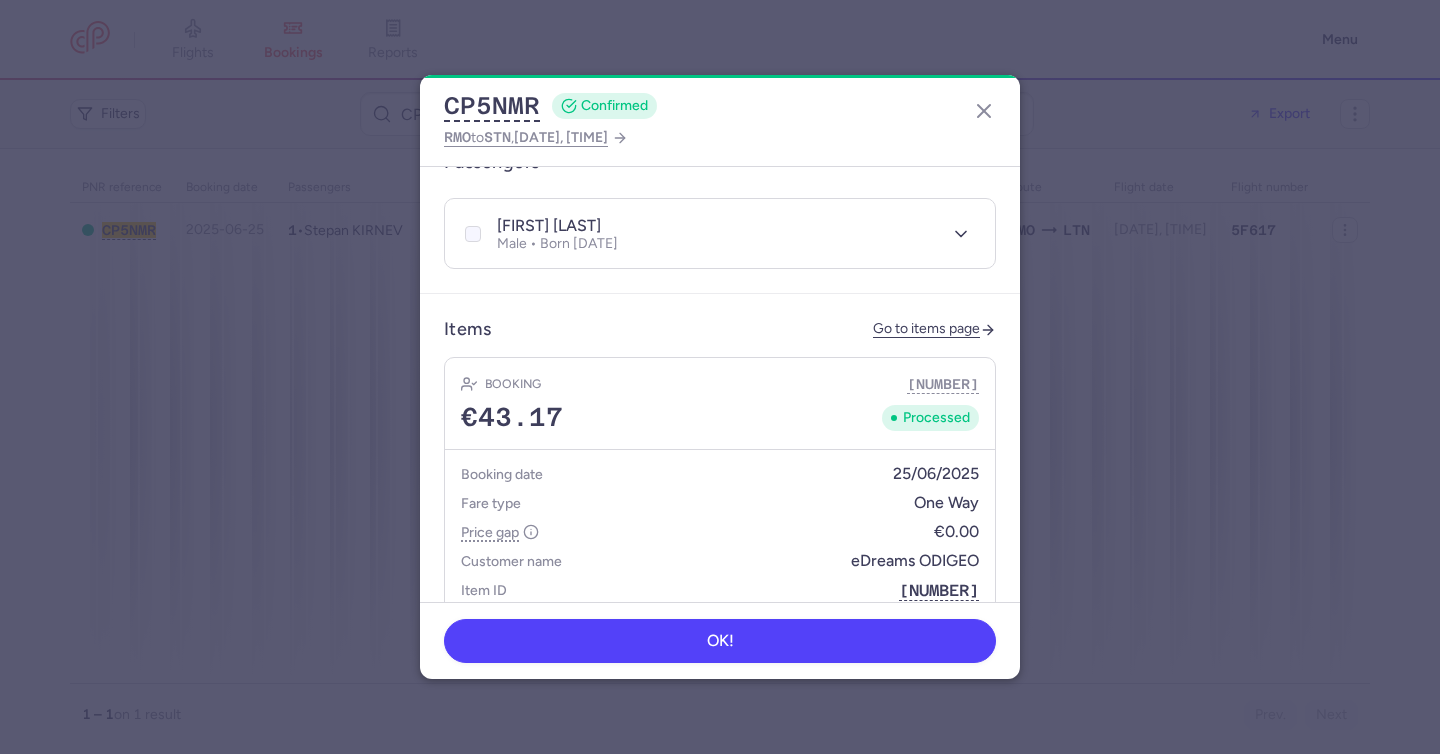 click at bounding box center [473, 234] 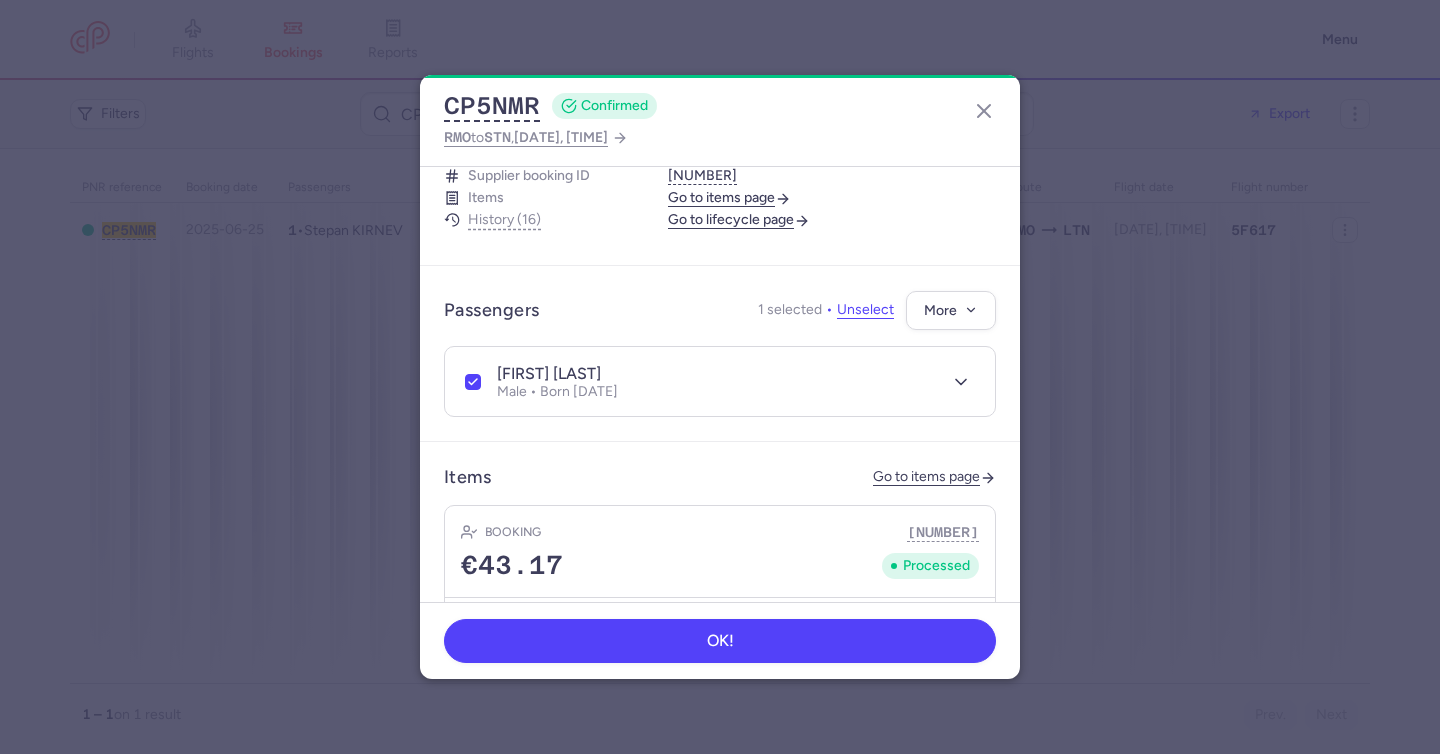 scroll, scrollTop: 310, scrollLeft: 0, axis: vertical 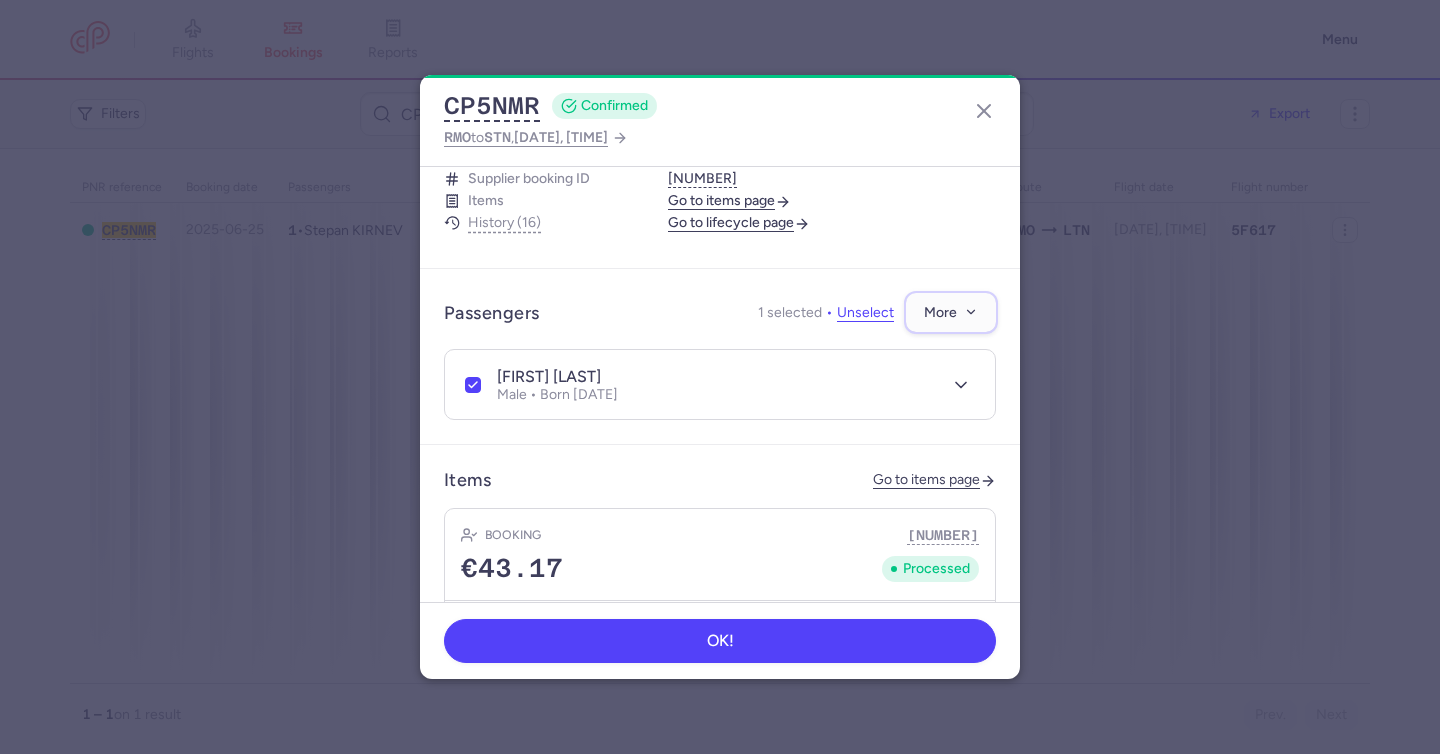 click on "More" 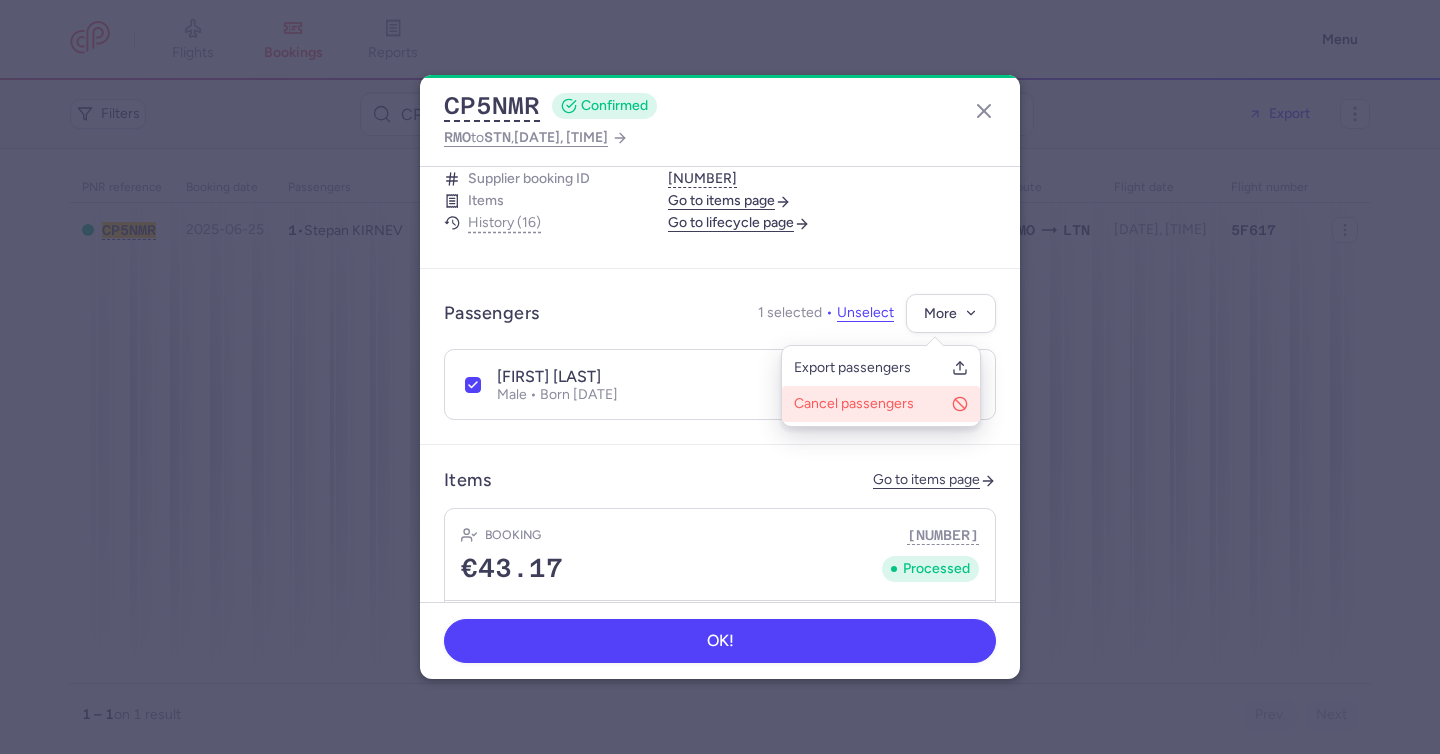 click on "Cancel passengers" at bounding box center [869, 404] 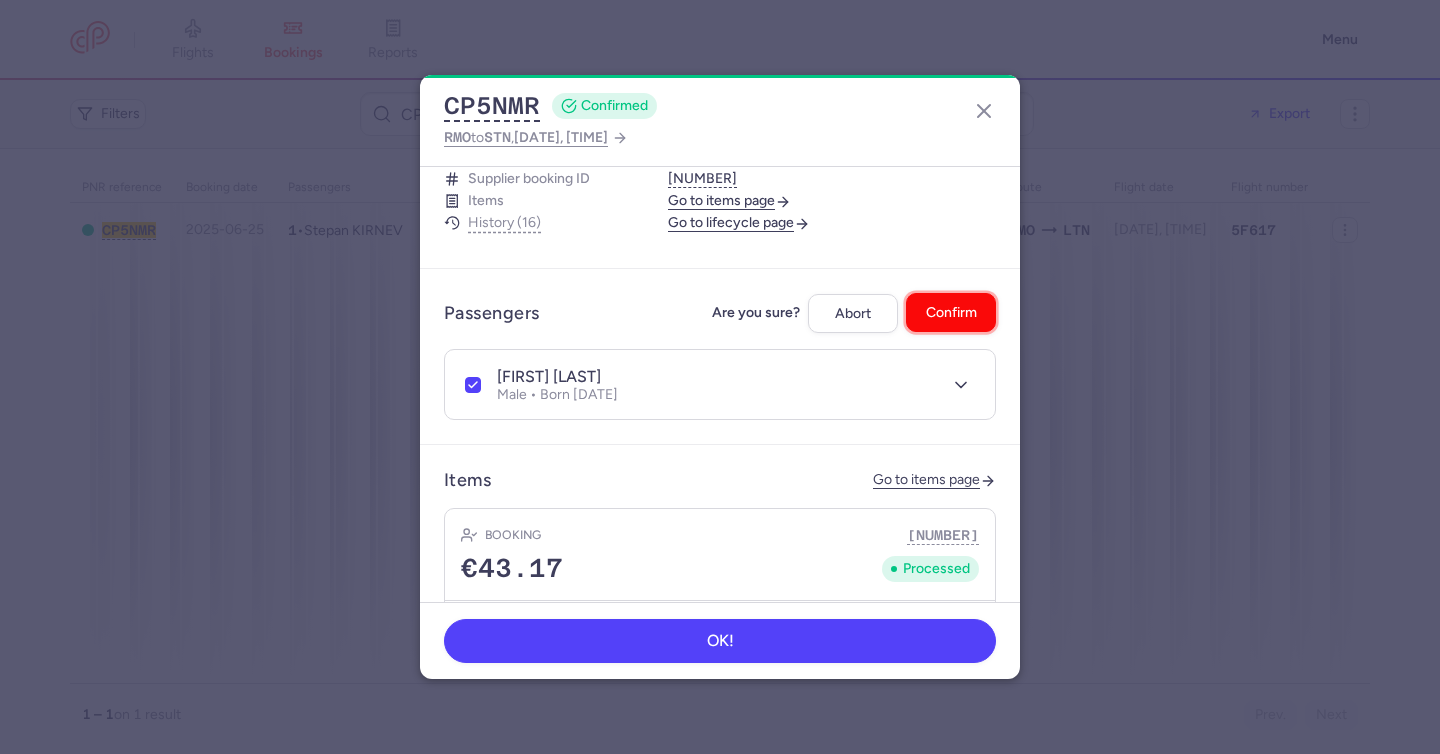 click on "Confirm" at bounding box center [951, 312] 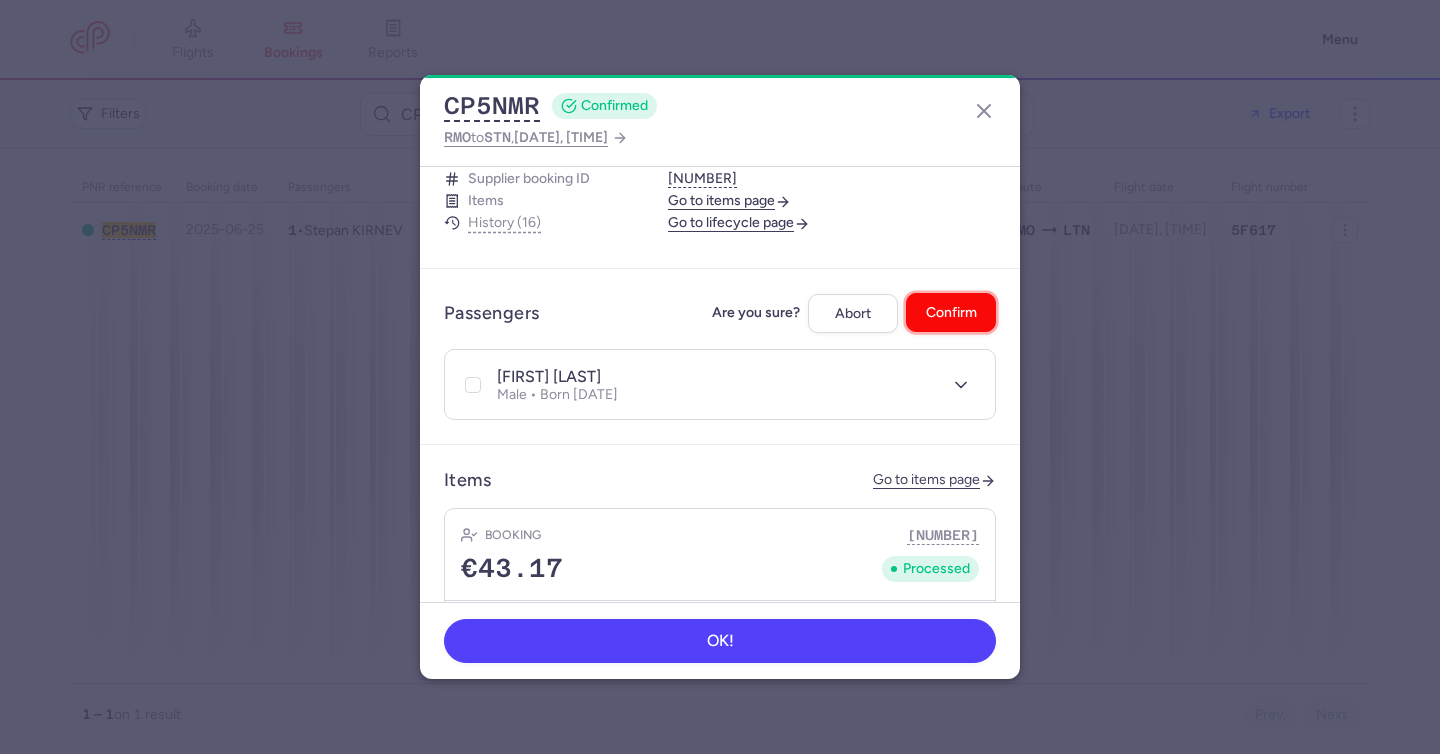 checkbox on "false" 